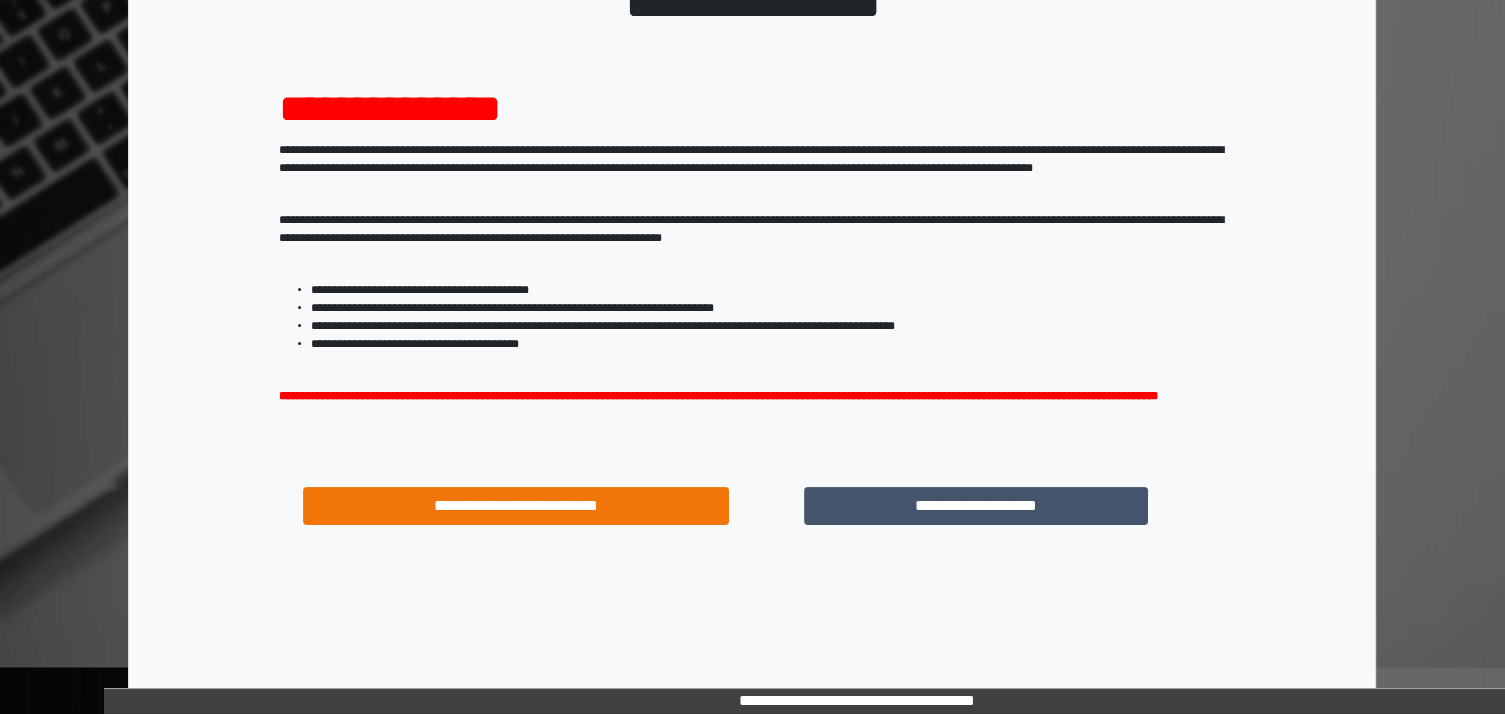 scroll, scrollTop: 168, scrollLeft: 0, axis: vertical 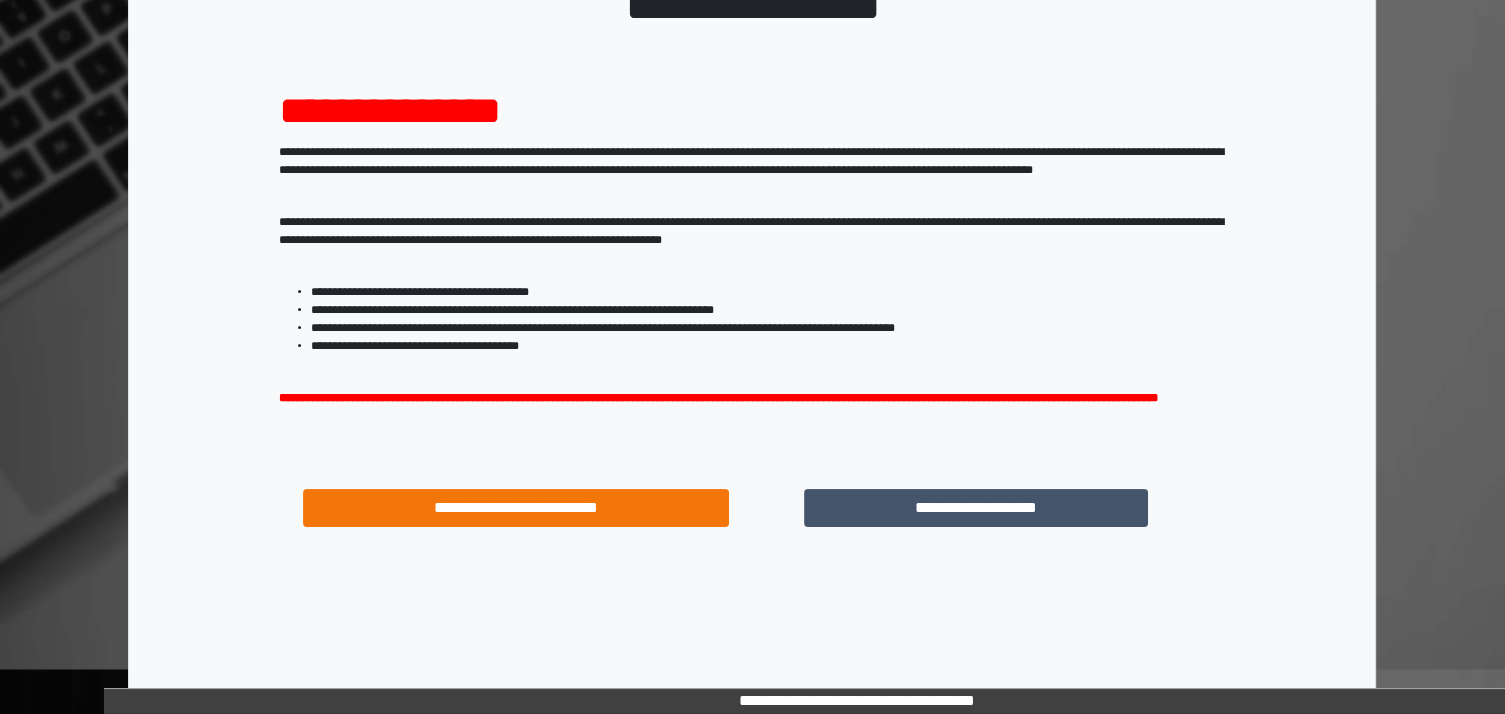 drag, startPoint x: 1086, startPoint y: 510, endPoint x: 992, endPoint y: 475, distance: 100.304535 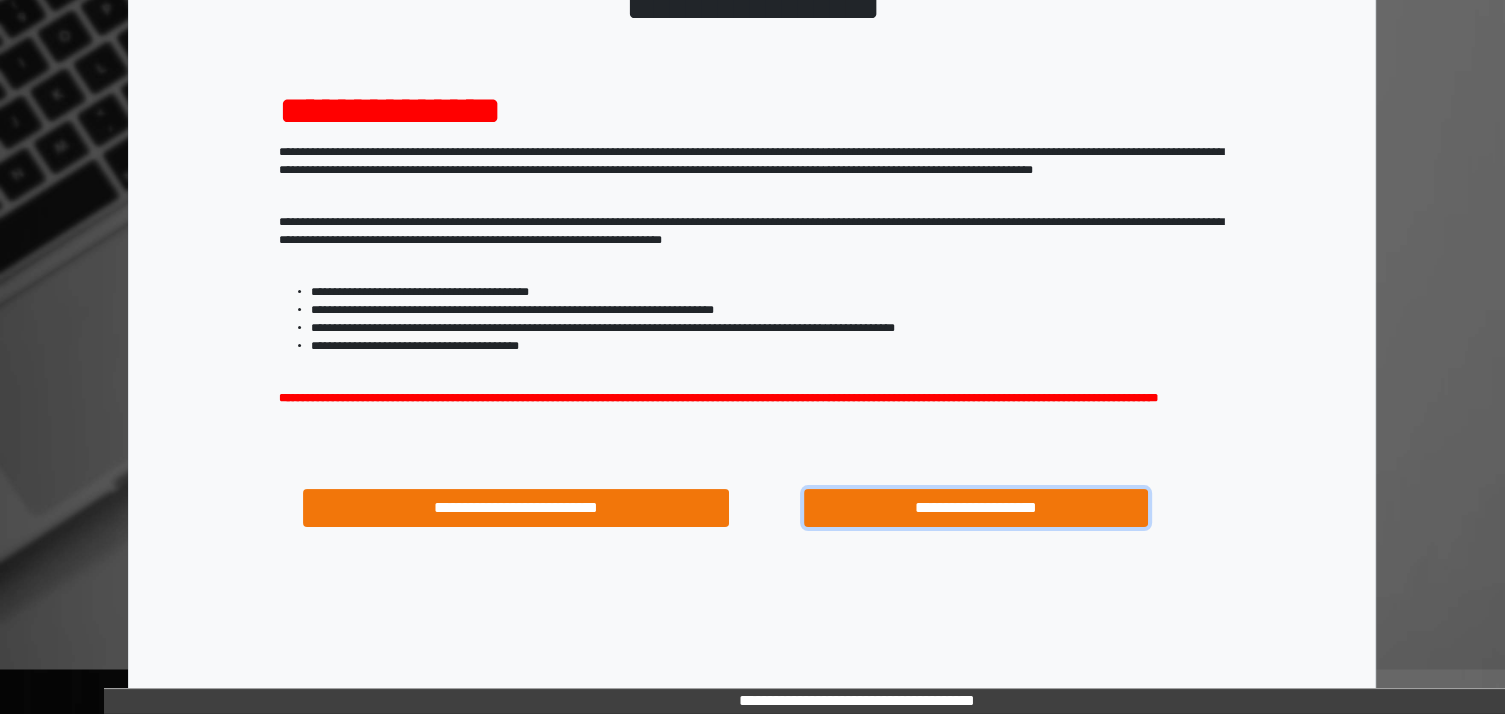 click on "**********" at bounding box center (976, 508) 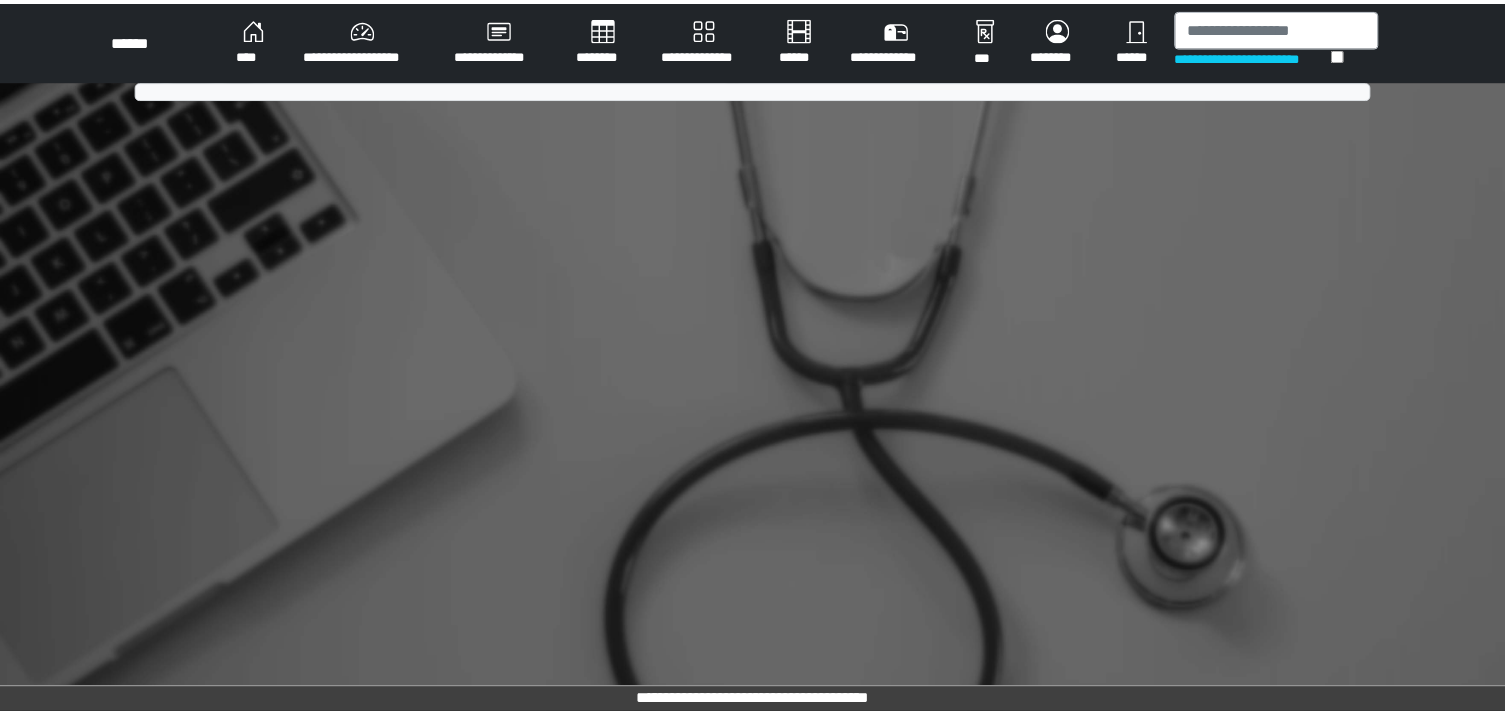 scroll, scrollTop: 0, scrollLeft: 0, axis: both 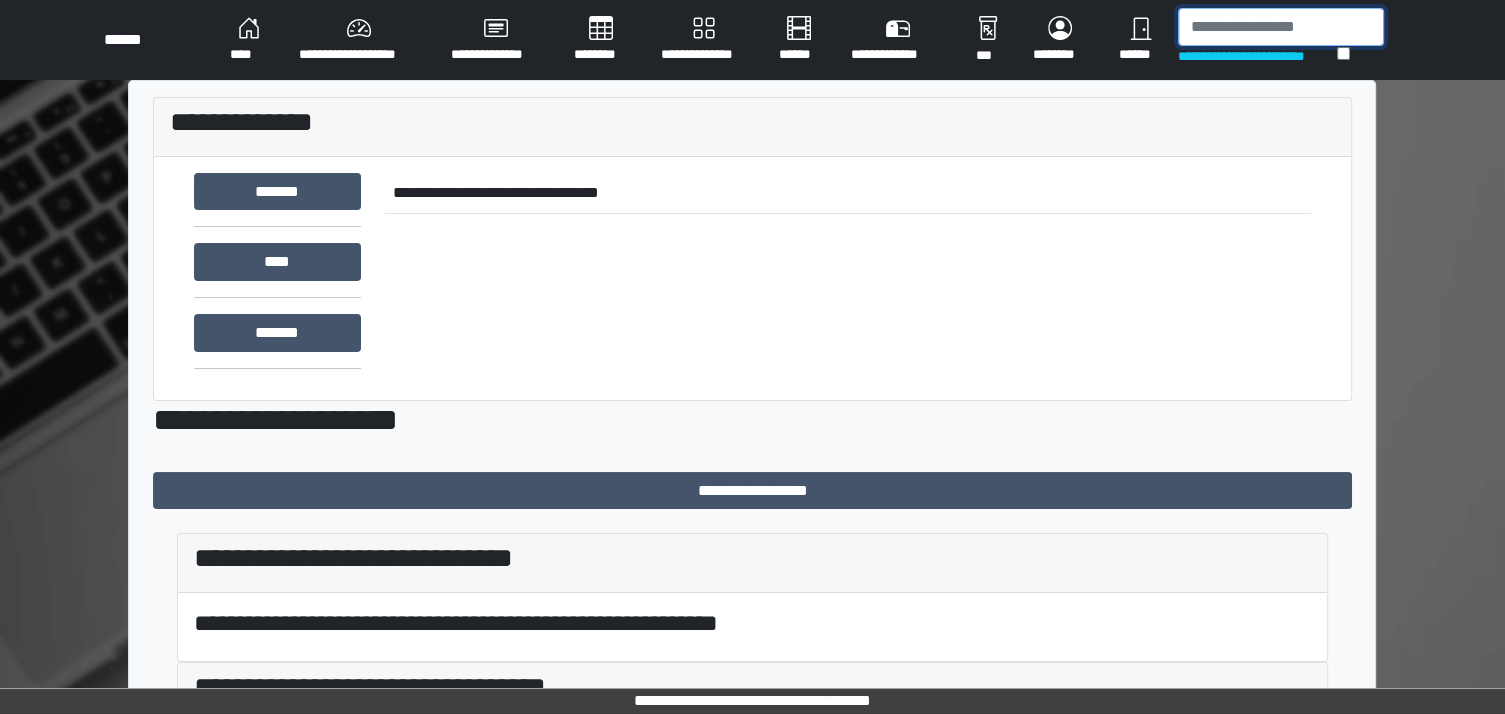 click at bounding box center (1281, 27) 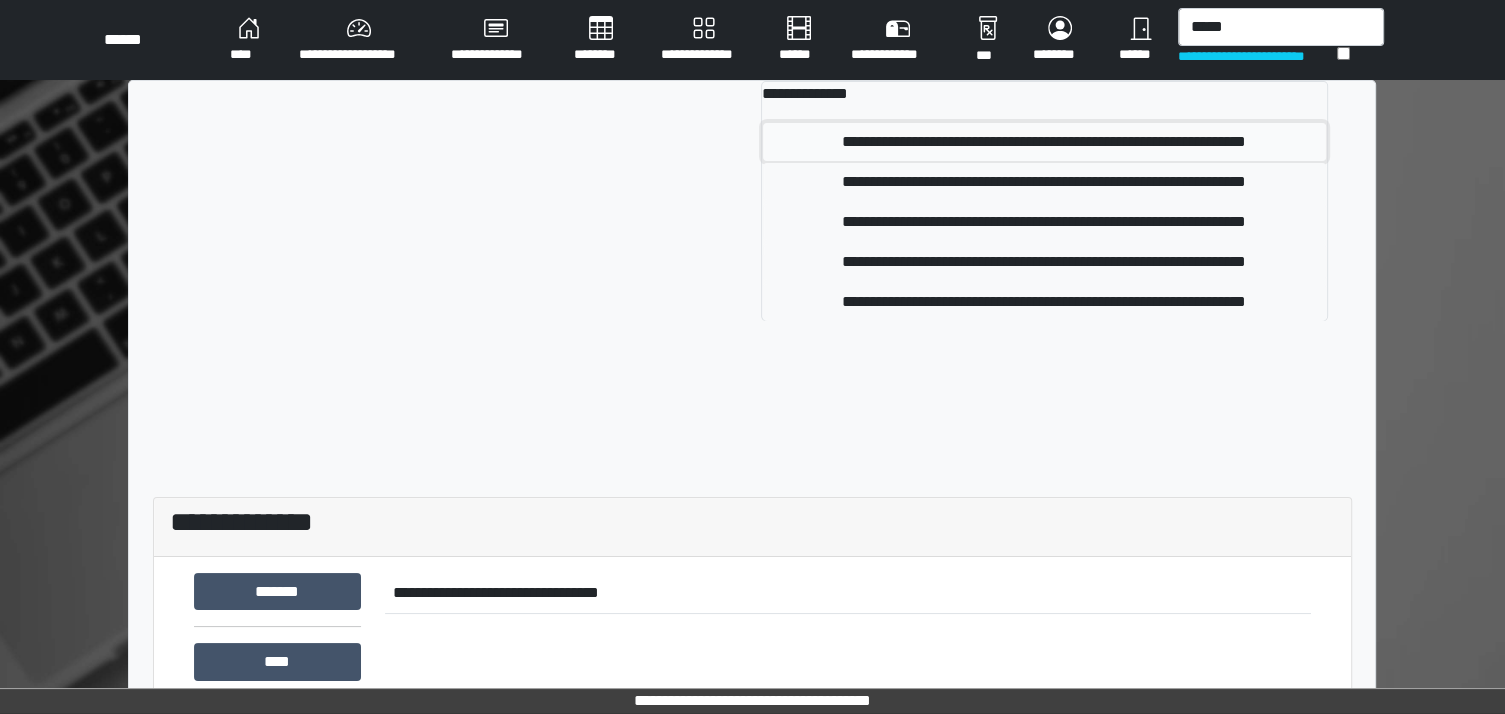 drag, startPoint x: 1138, startPoint y: 145, endPoint x: 1058, endPoint y: 134, distance: 80.75271 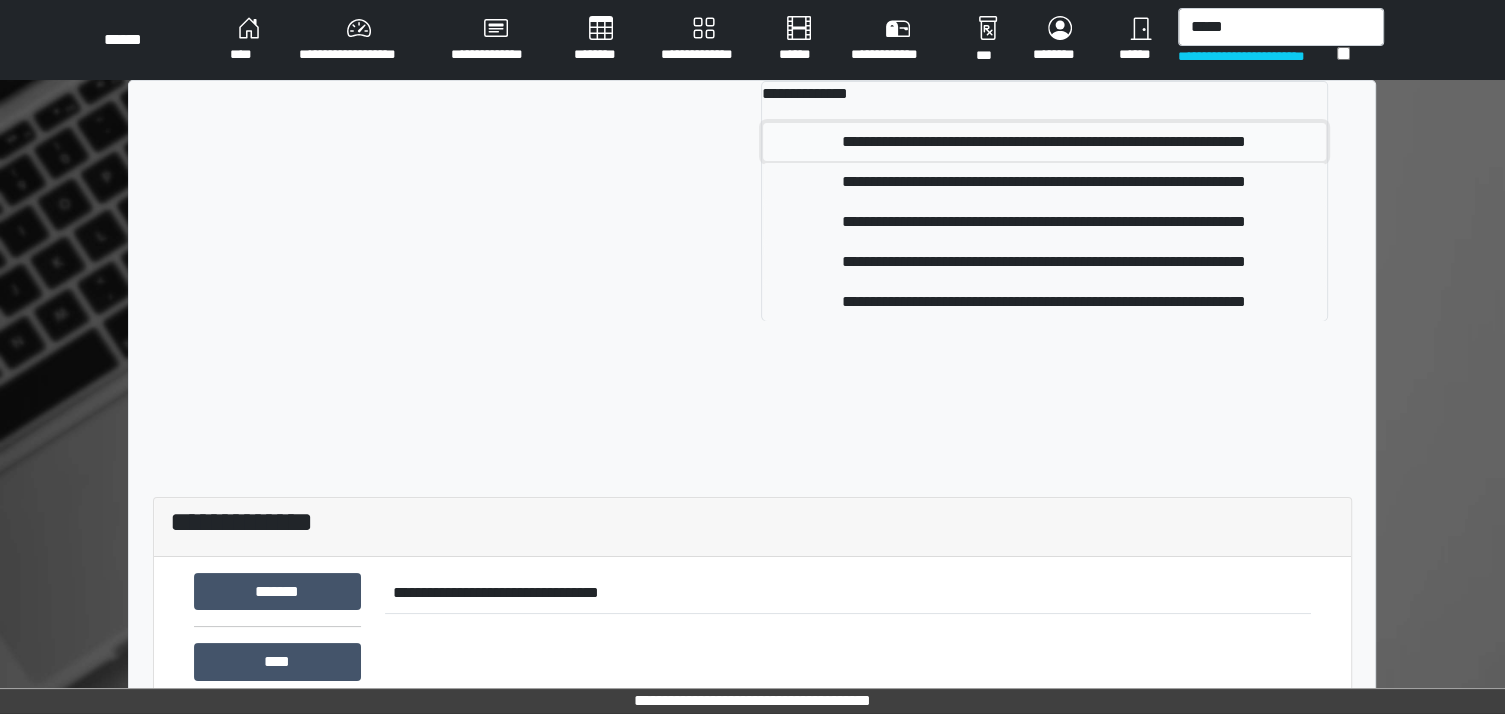 drag, startPoint x: 1058, startPoint y: 134, endPoint x: 942, endPoint y: 141, distance: 116.21101 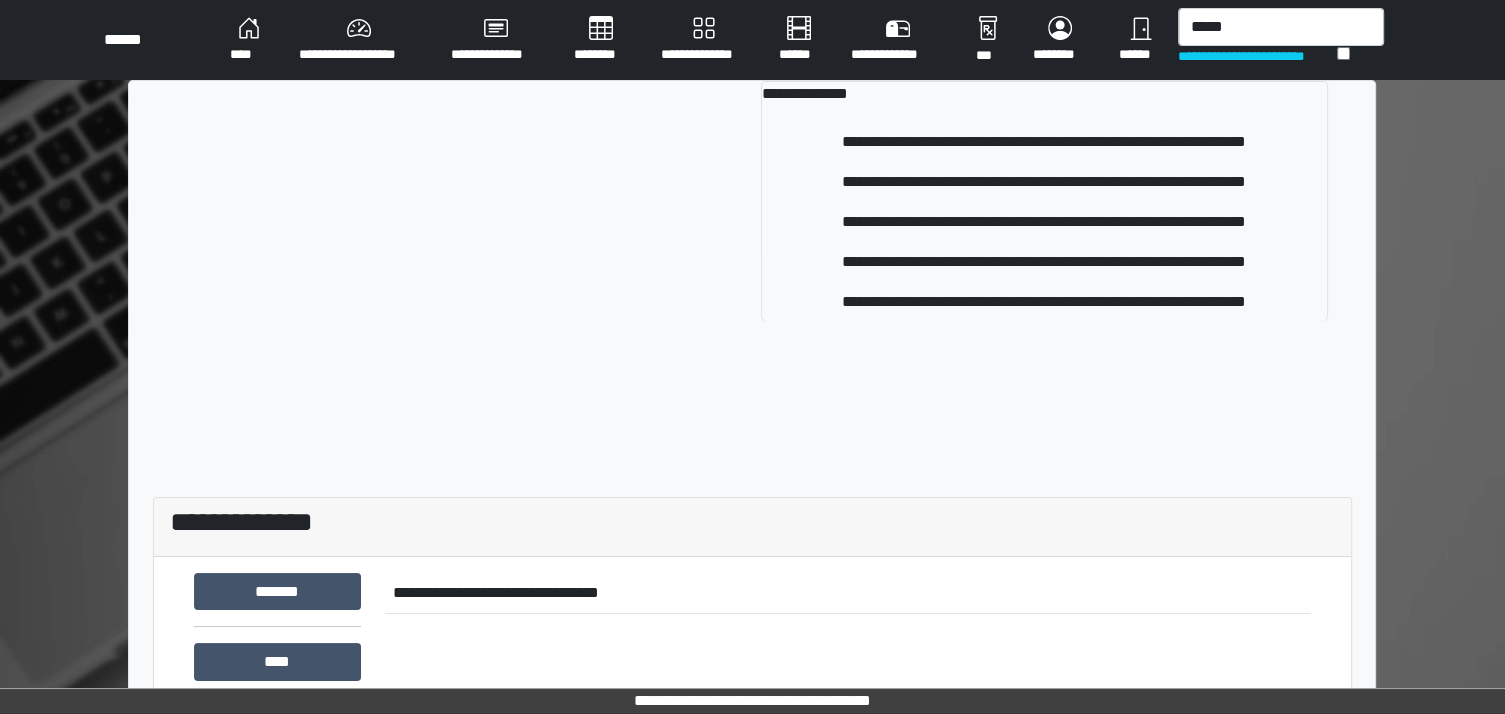 type 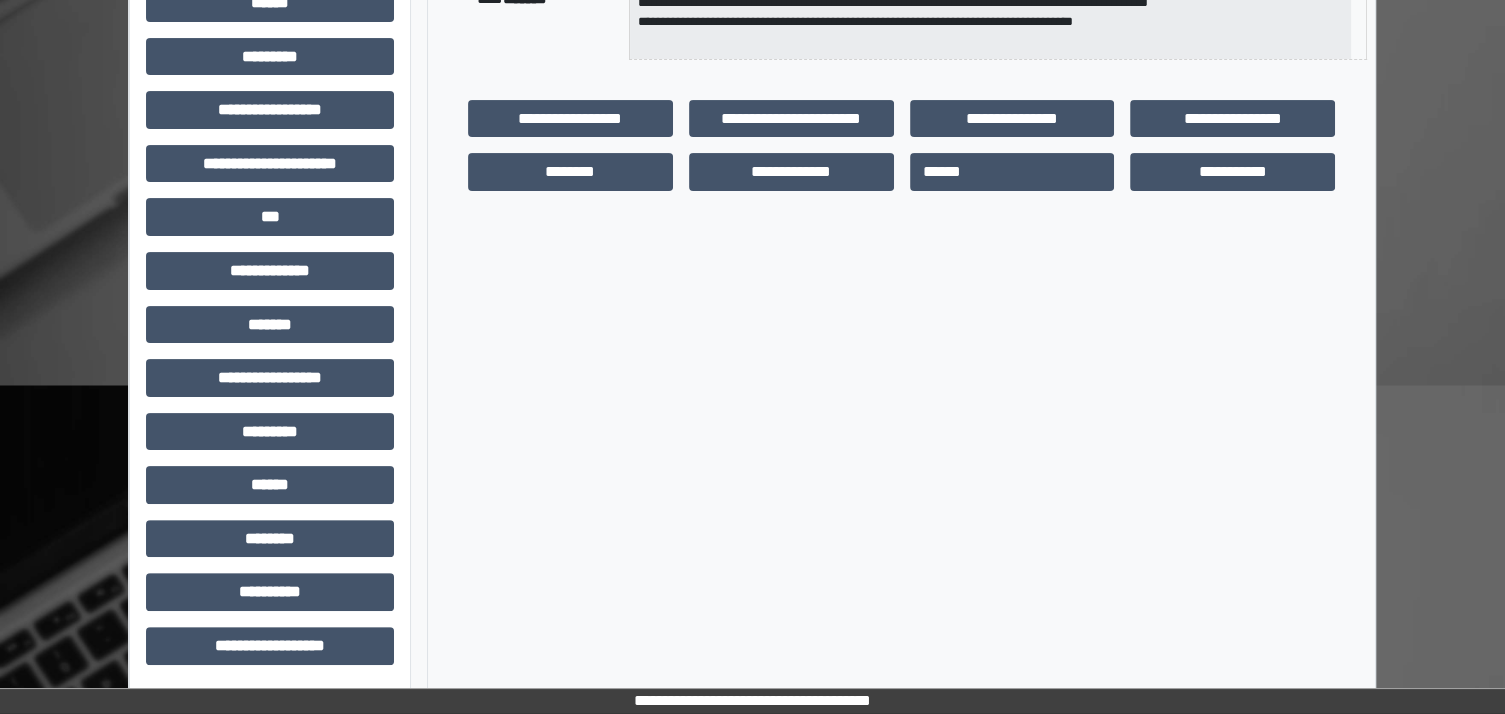 scroll, scrollTop: 448, scrollLeft: 0, axis: vertical 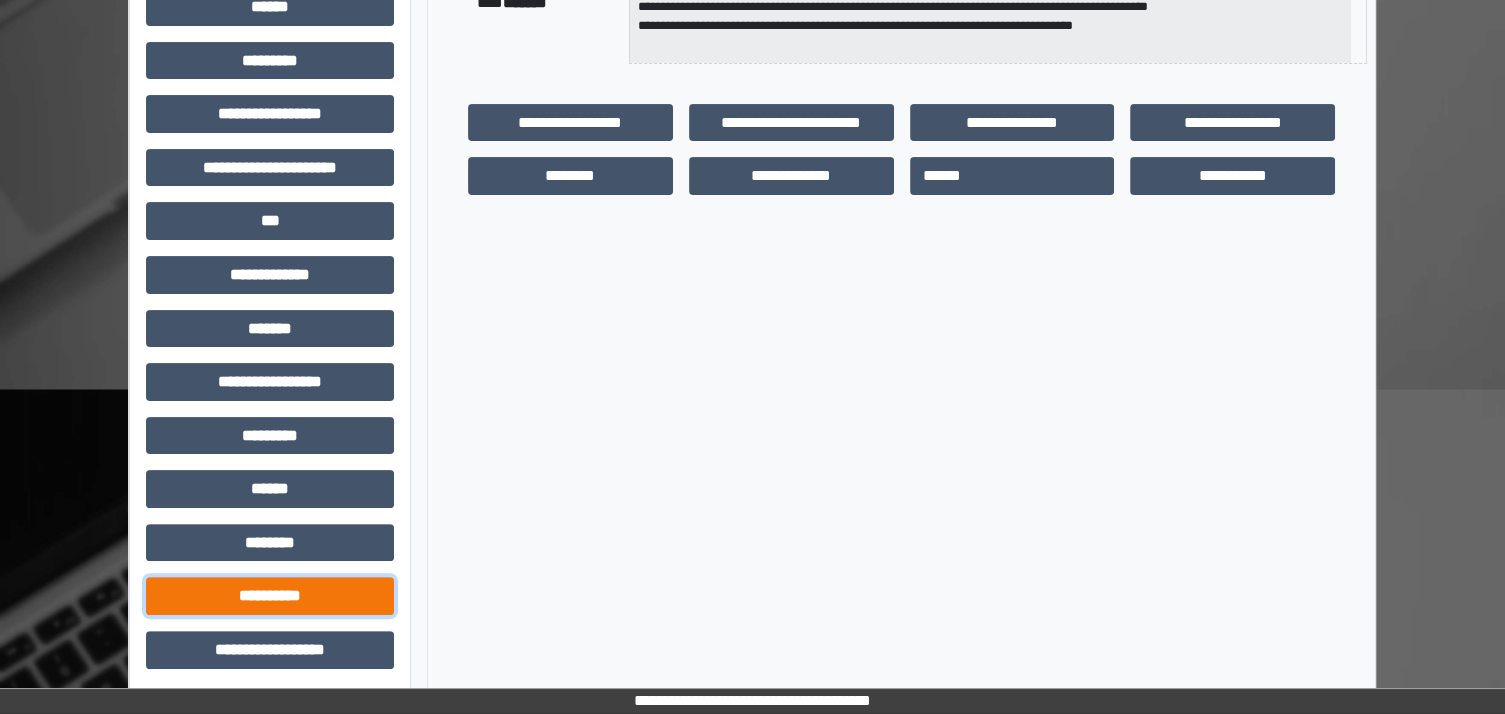 click on "**********" at bounding box center [270, 596] 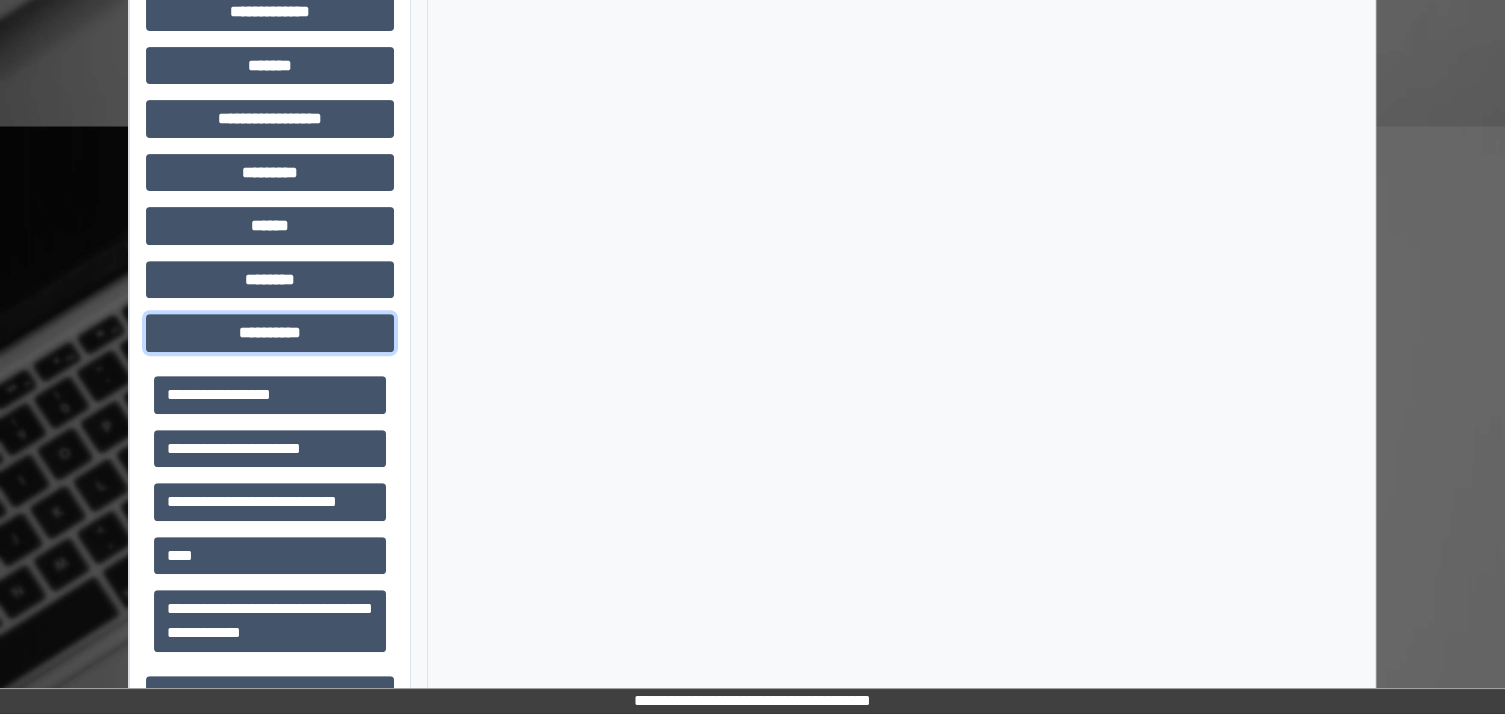 scroll, scrollTop: 712, scrollLeft: 0, axis: vertical 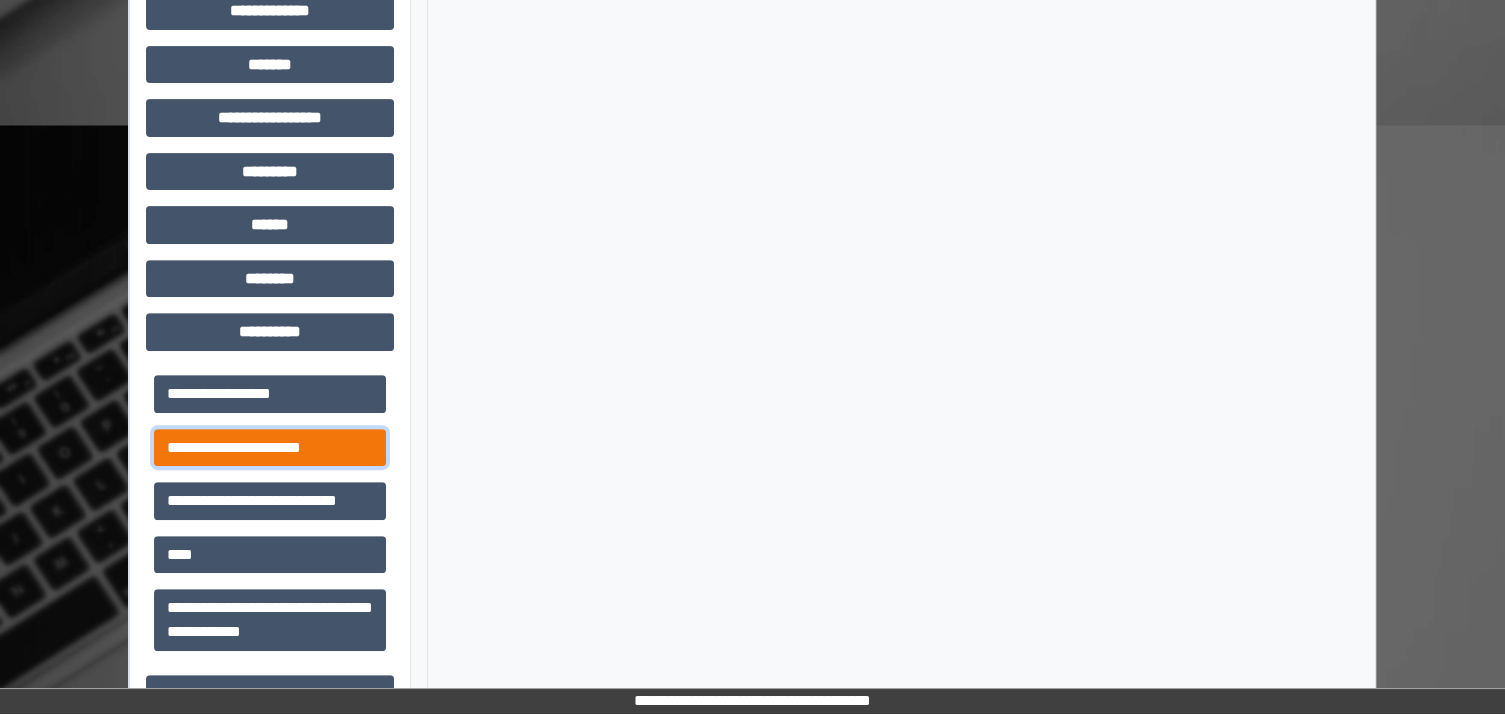 click on "**********" at bounding box center (270, 448) 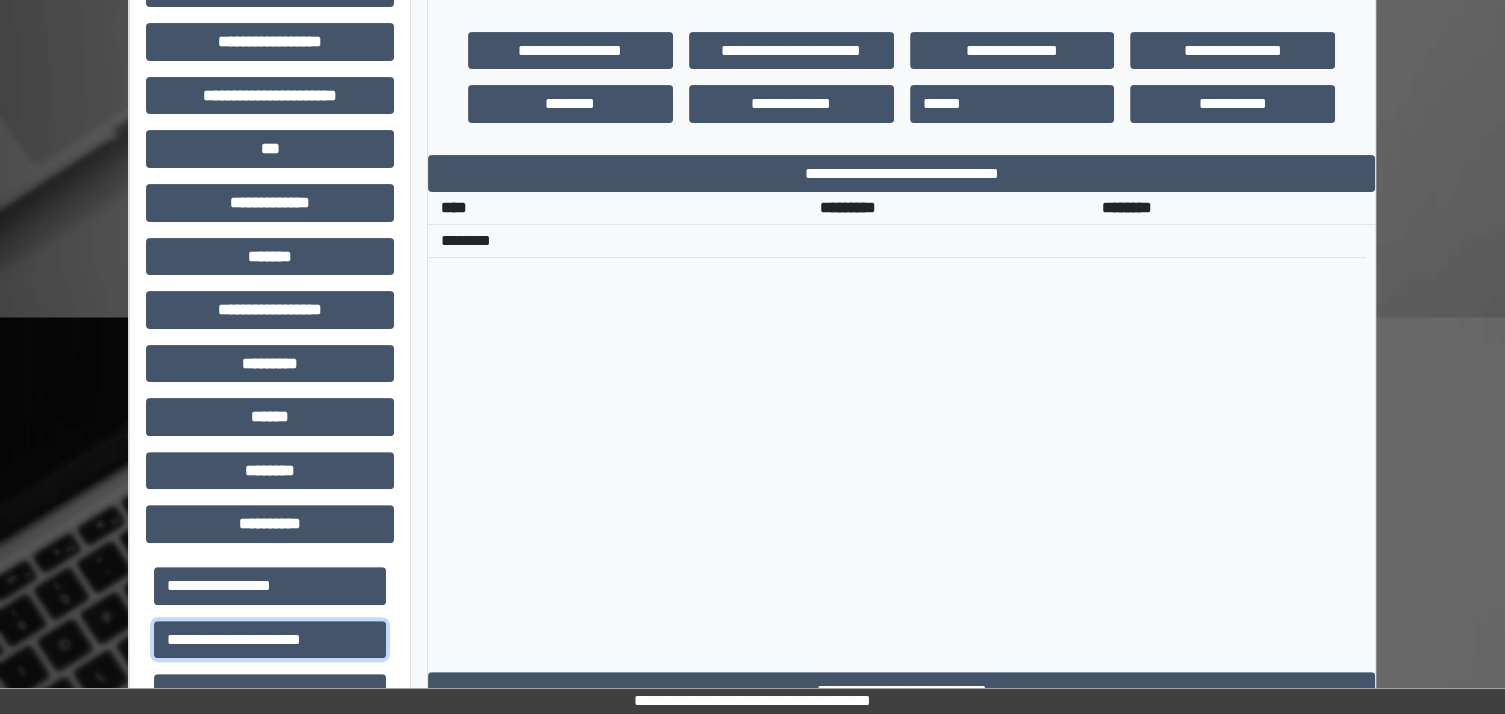 scroll, scrollTop: 511, scrollLeft: 0, axis: vertical 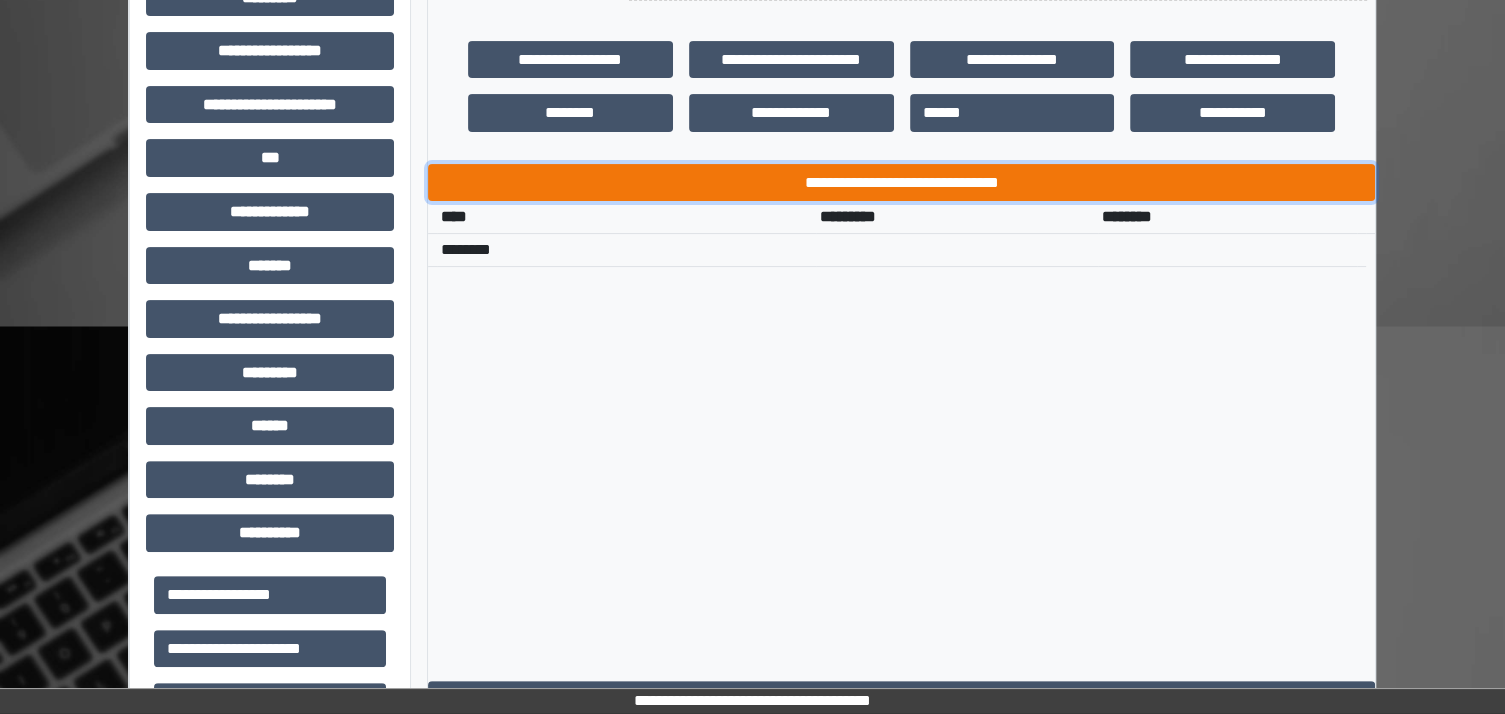 click on "**********" at bounding box center (901, 183) 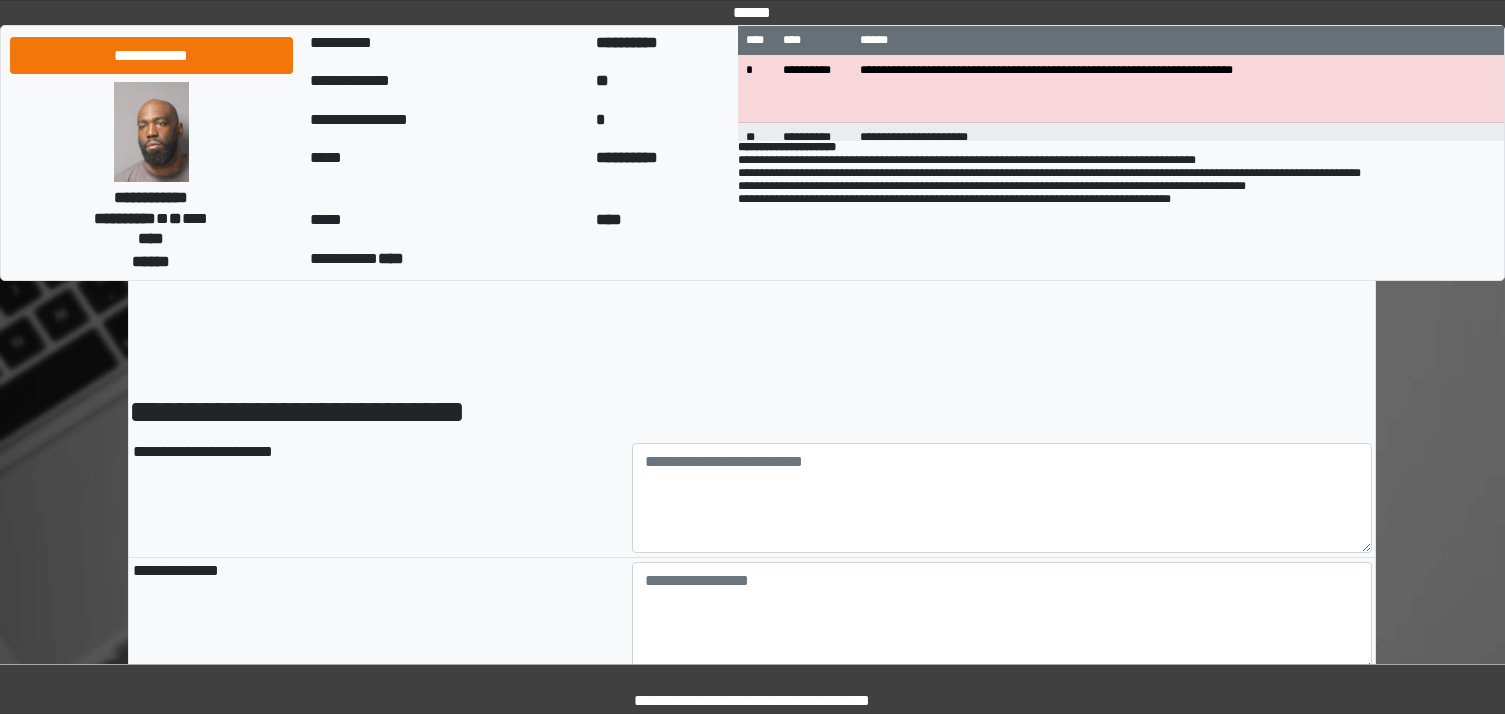 scroll, scrollTop: 0, scrollLeft: 0, axis: both 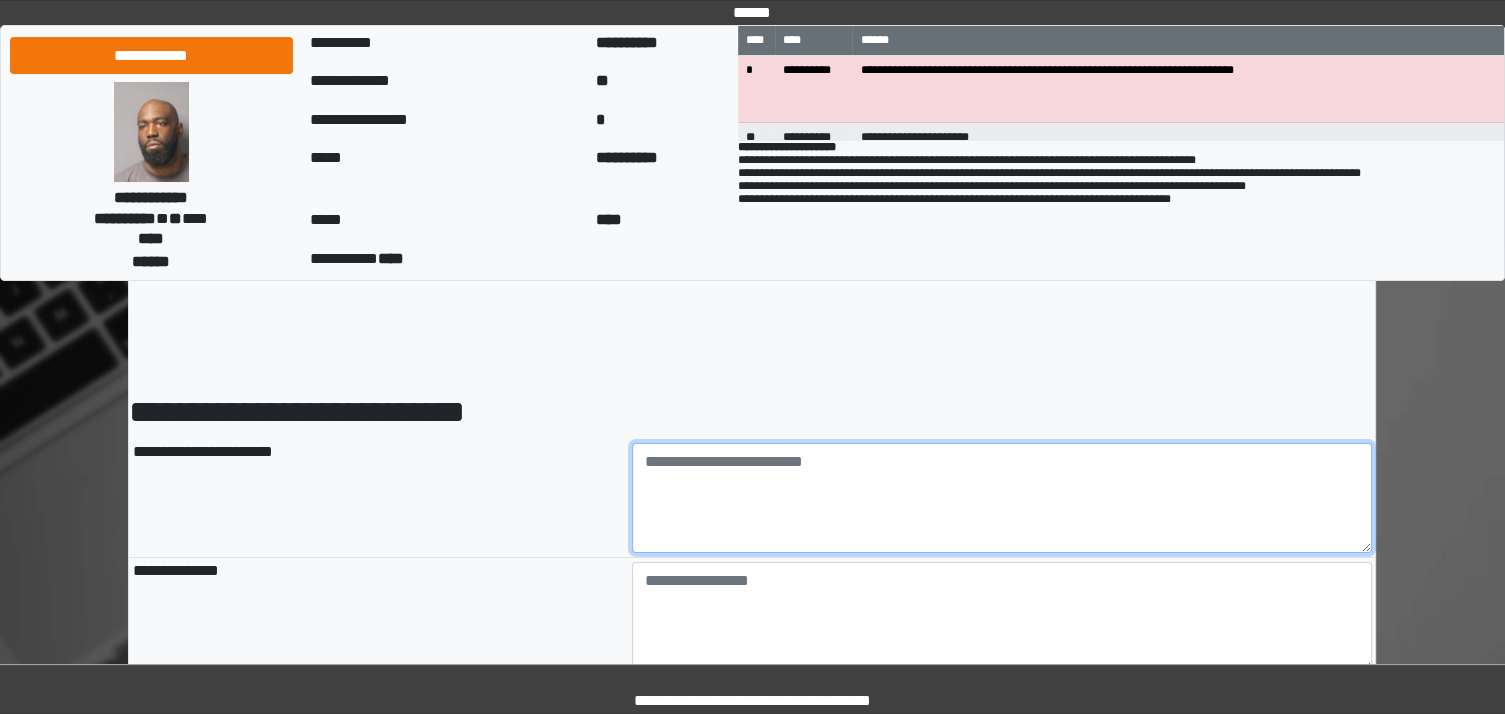 click at bounding box center (1002, 498) 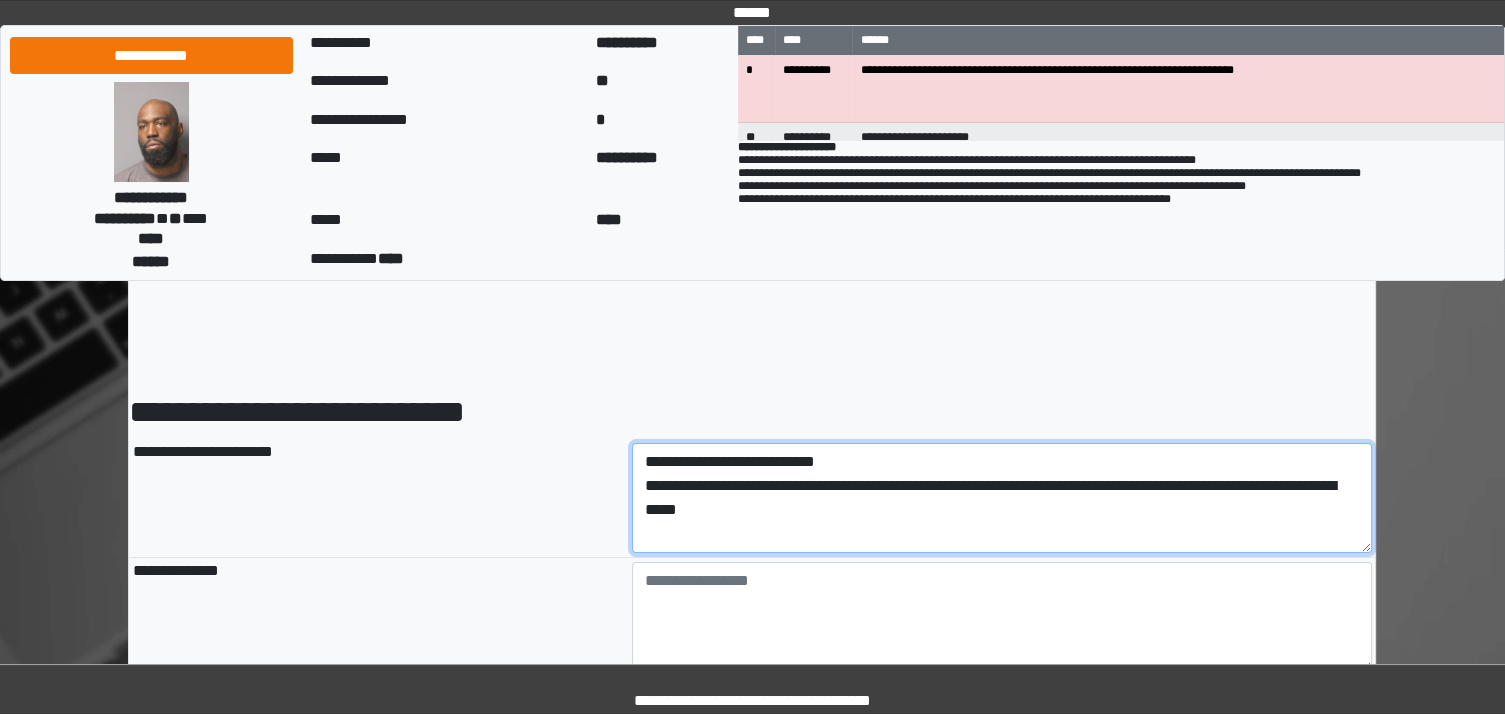 click on "**********" at bounding box center (1002, 498) 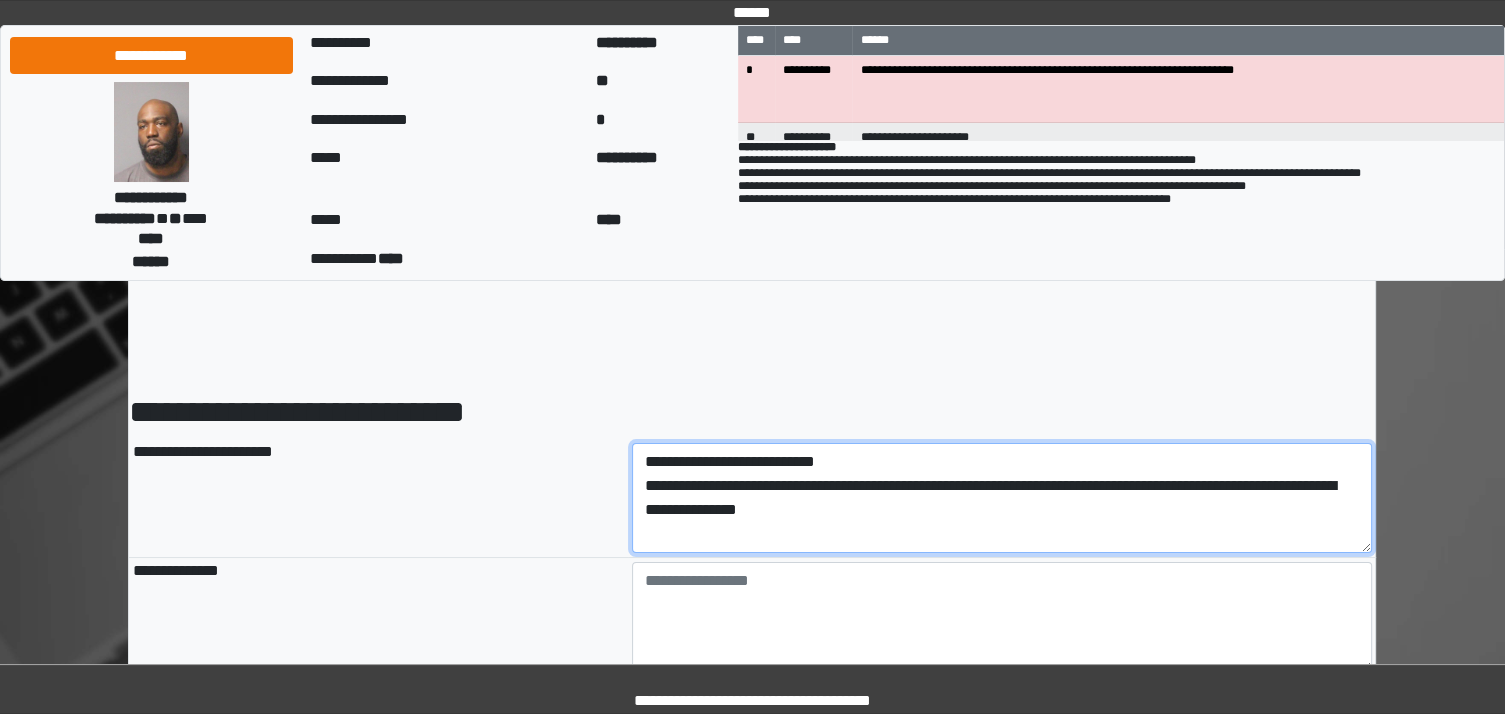 click on "**********" at bounding box center (1002, 498) 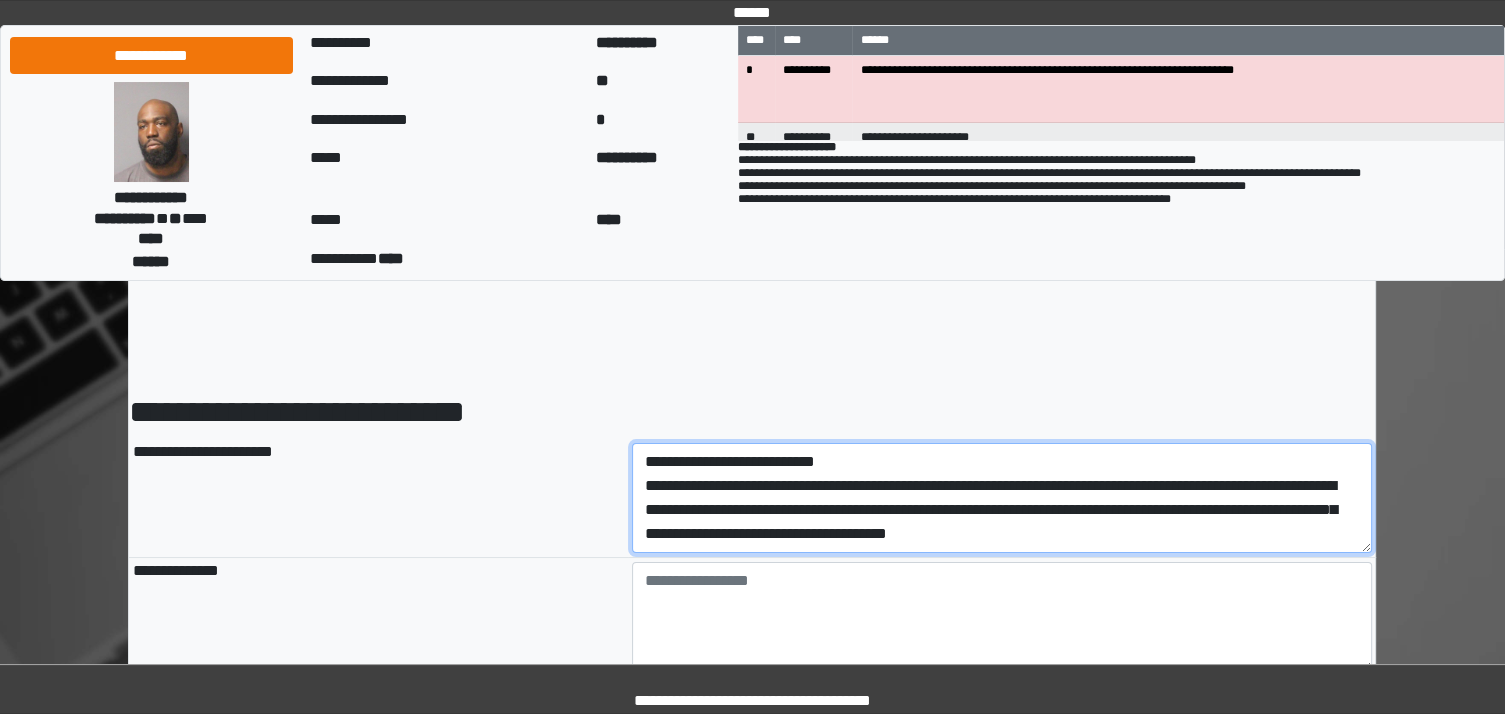 click on "**********" at bounding box center [1002, 498] 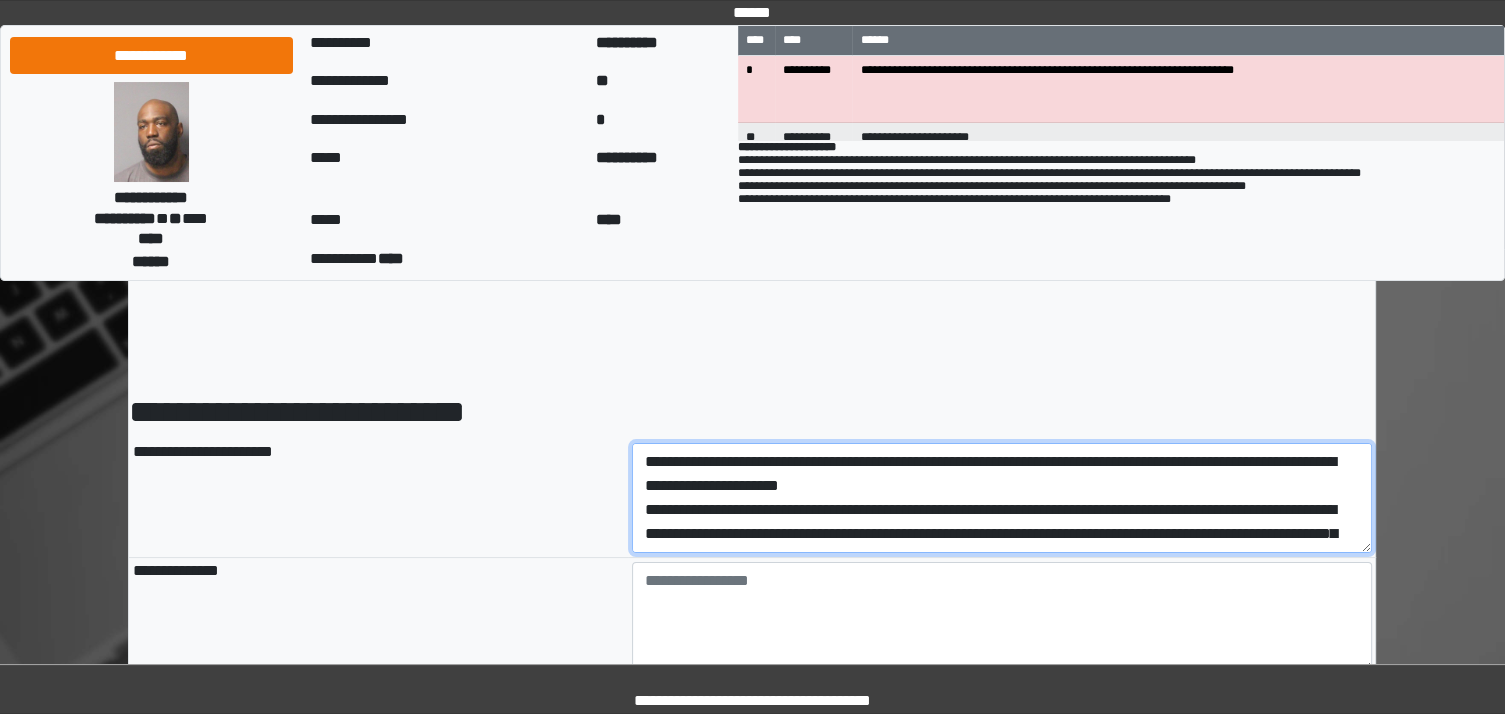 scroll, scrollTop: 24, scrollLeft: 0, axis: vertical 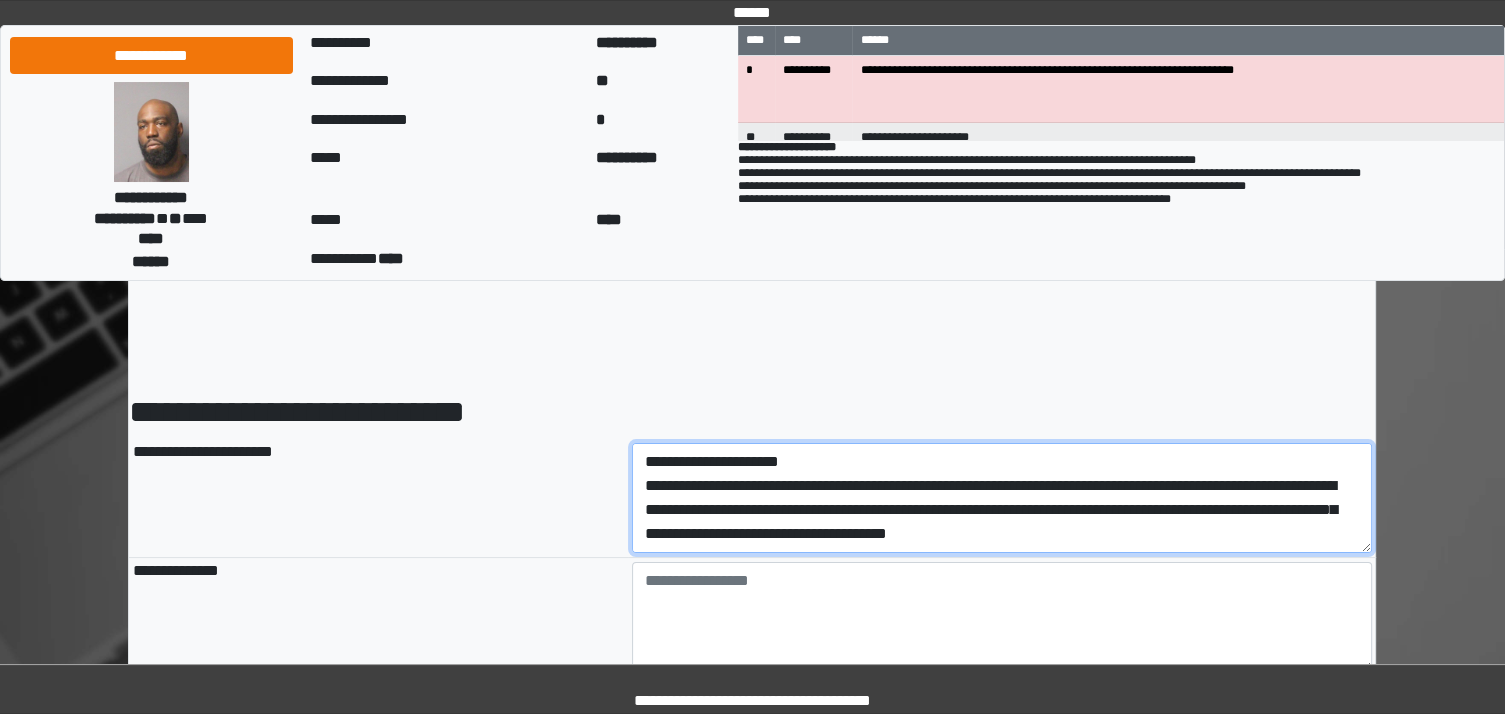 click on "**********" at bounding box center (1002, 498) 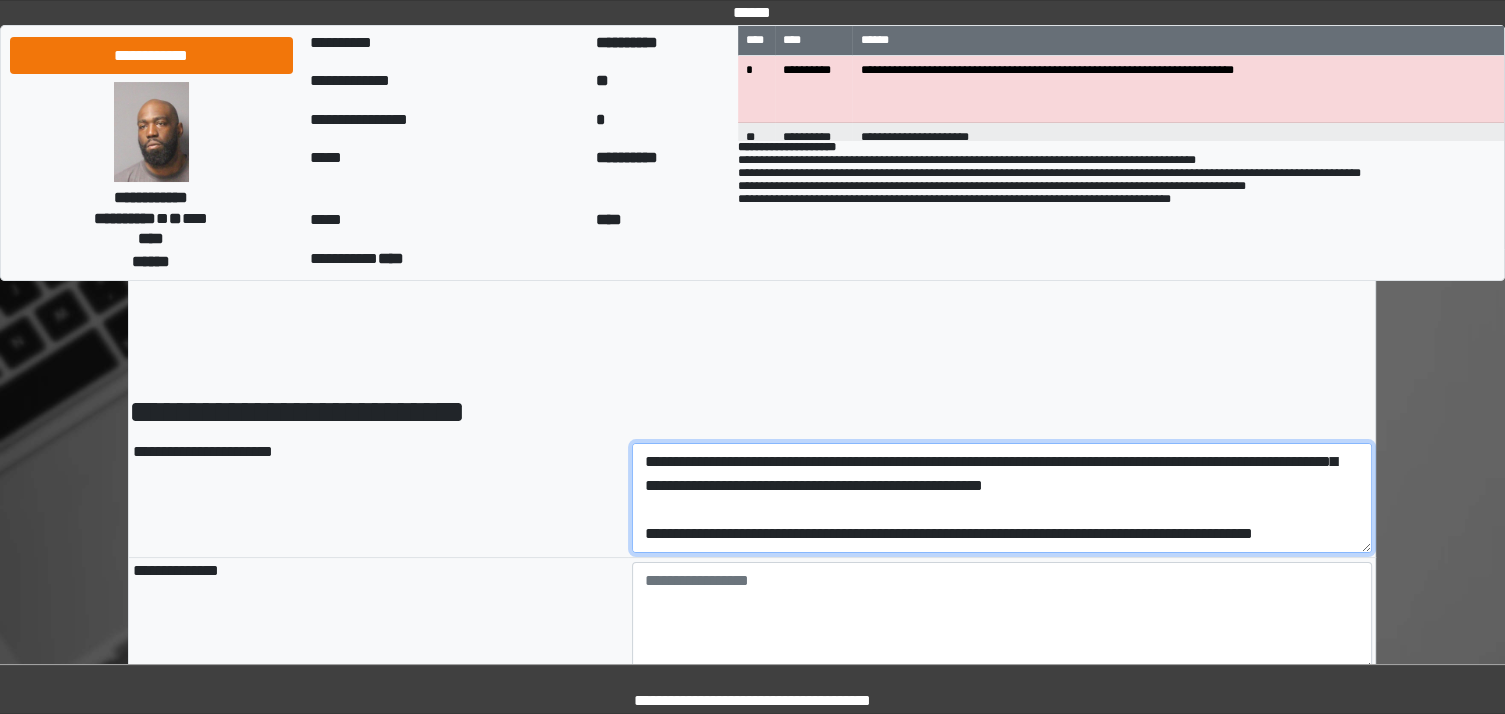 scroll, scrollTop: 352, scrollLeft: 0, axis: vertical 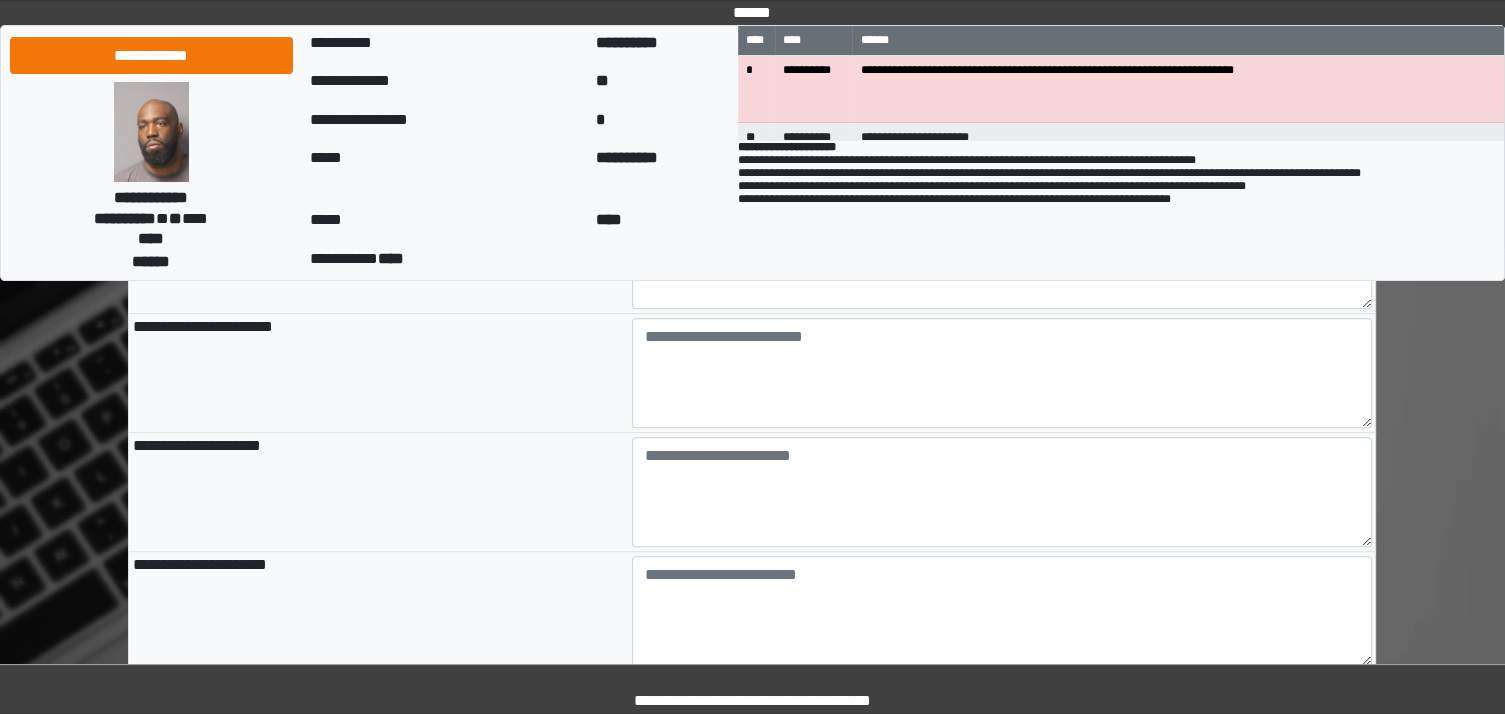 type on "**********" 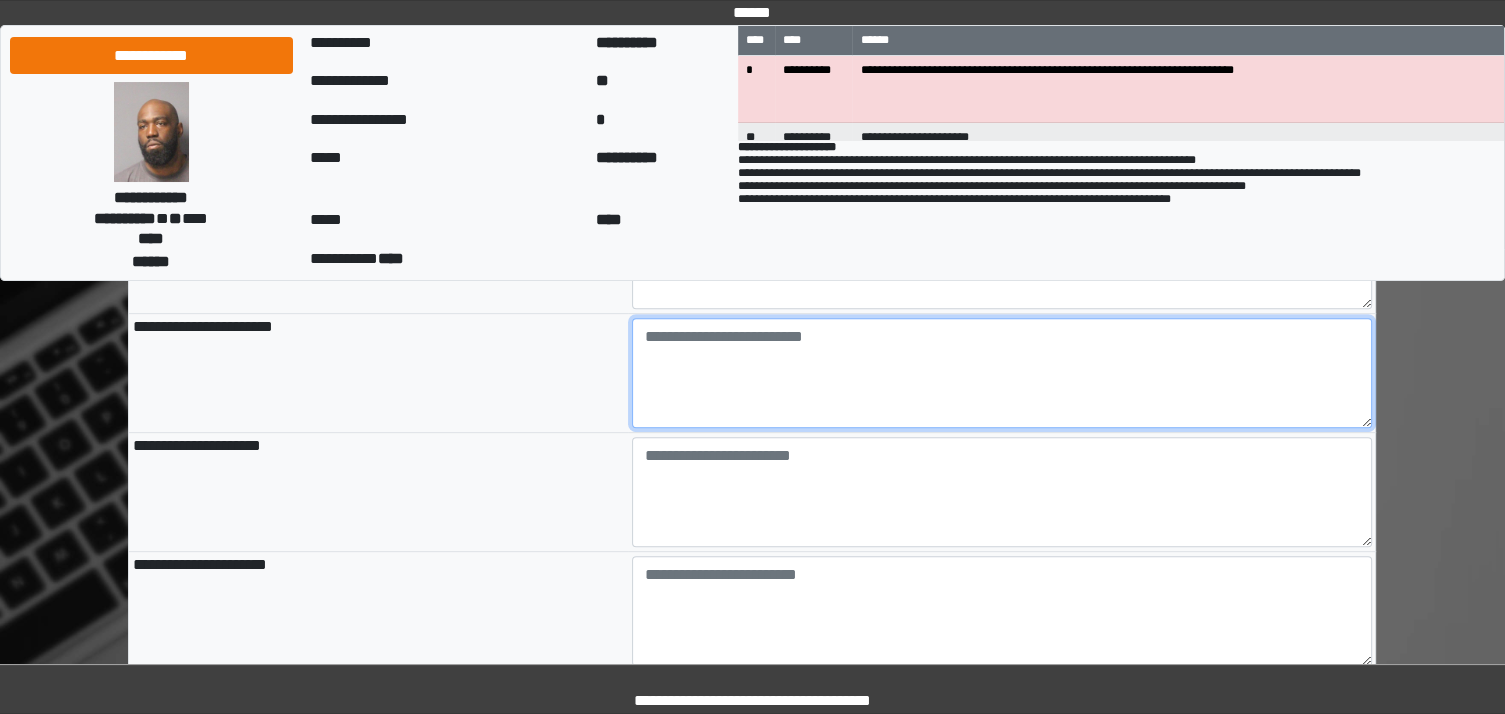 type on "**********" 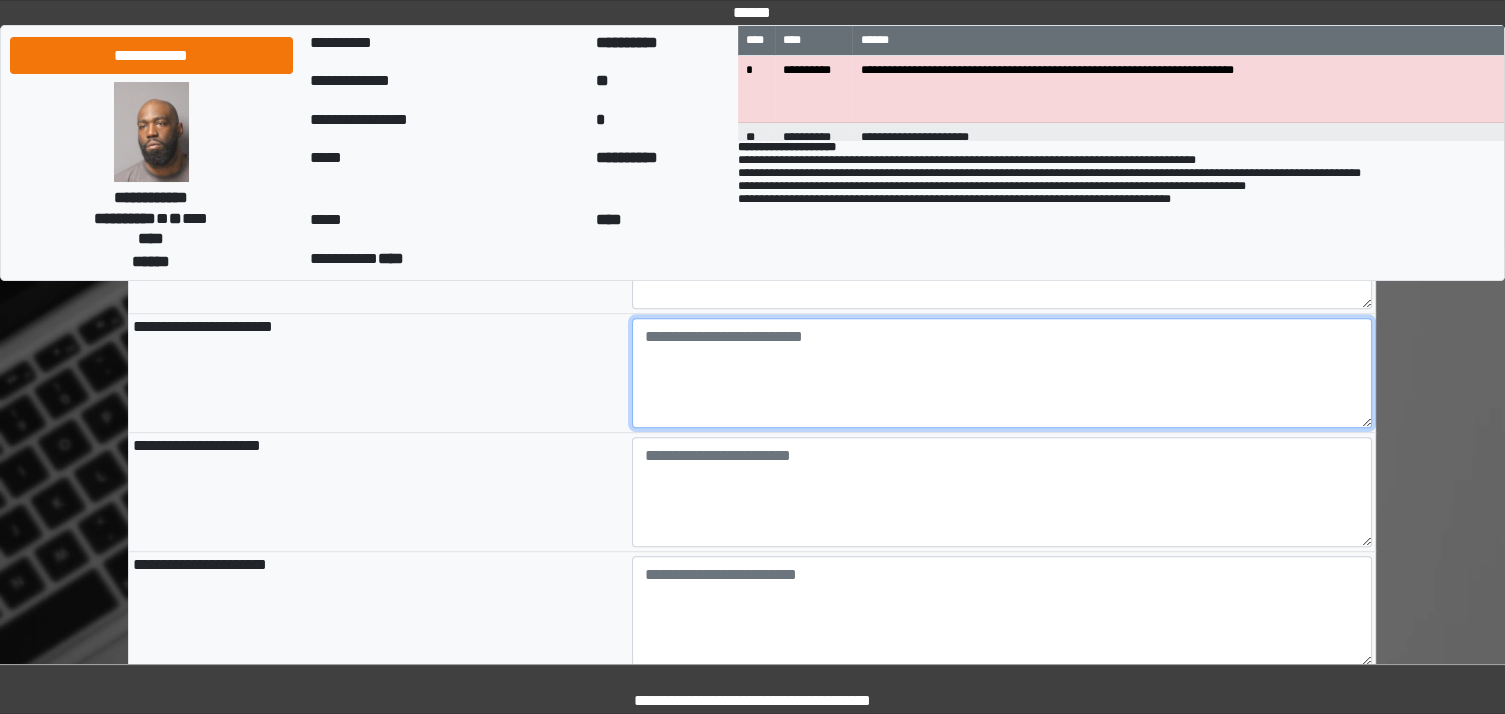 click at bounding box center (1002, 373) 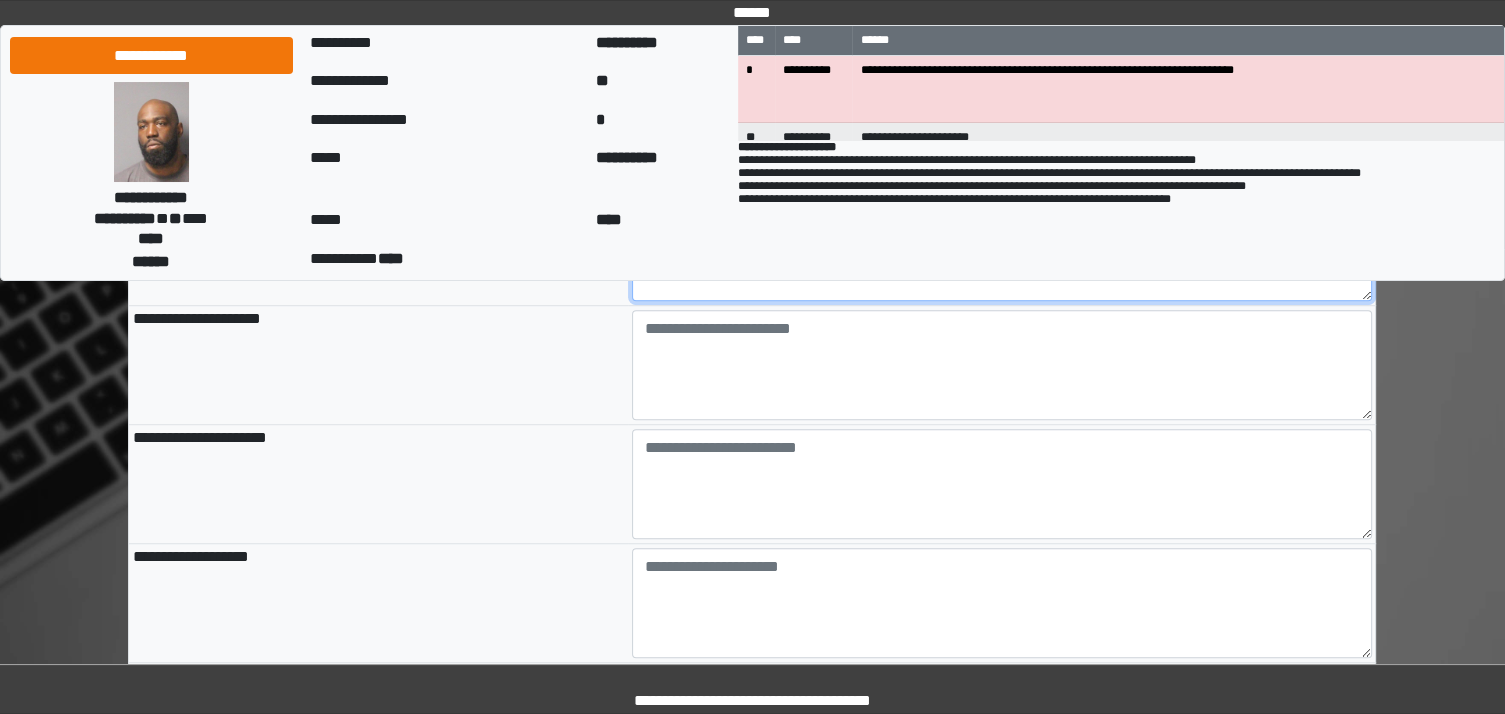scroll, scrollTop: 844, scrollLeft: 0, axis: vertical 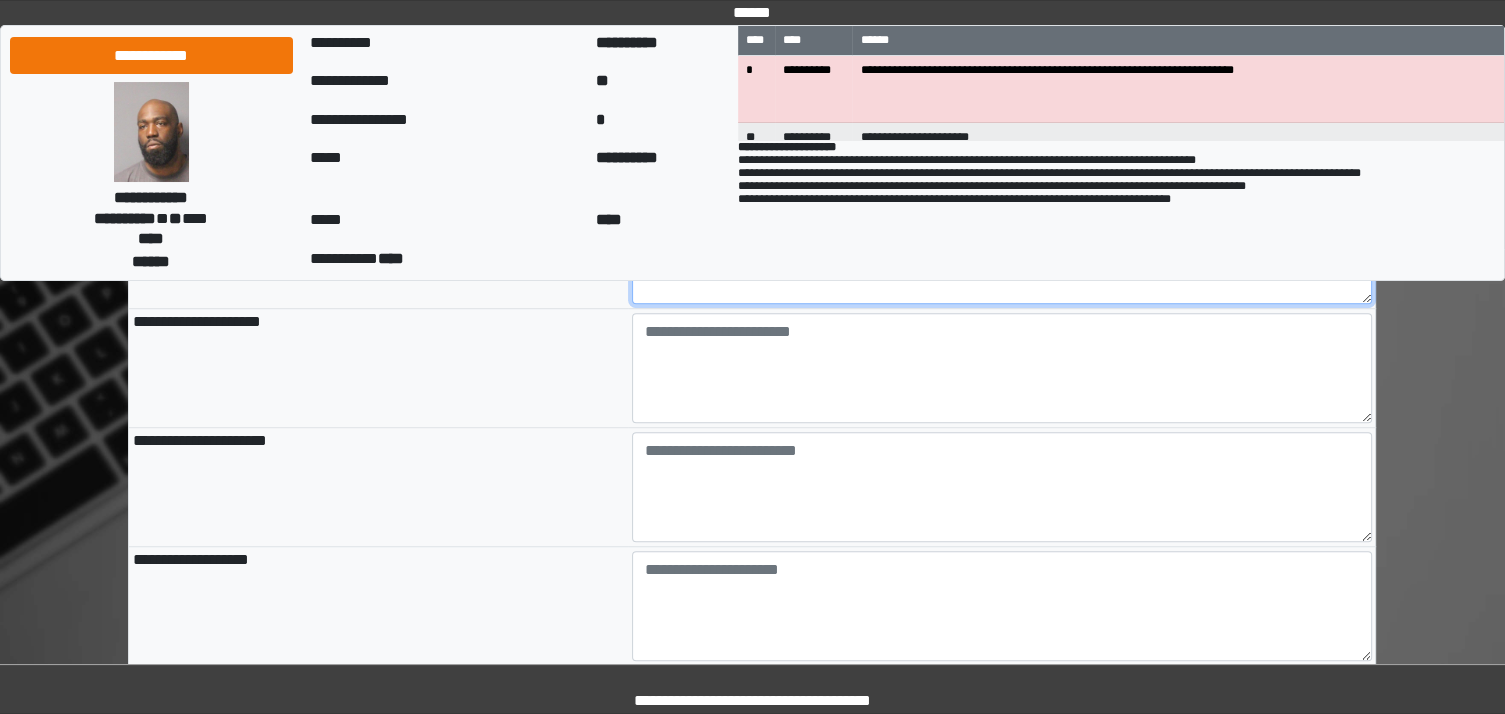 type on "****" 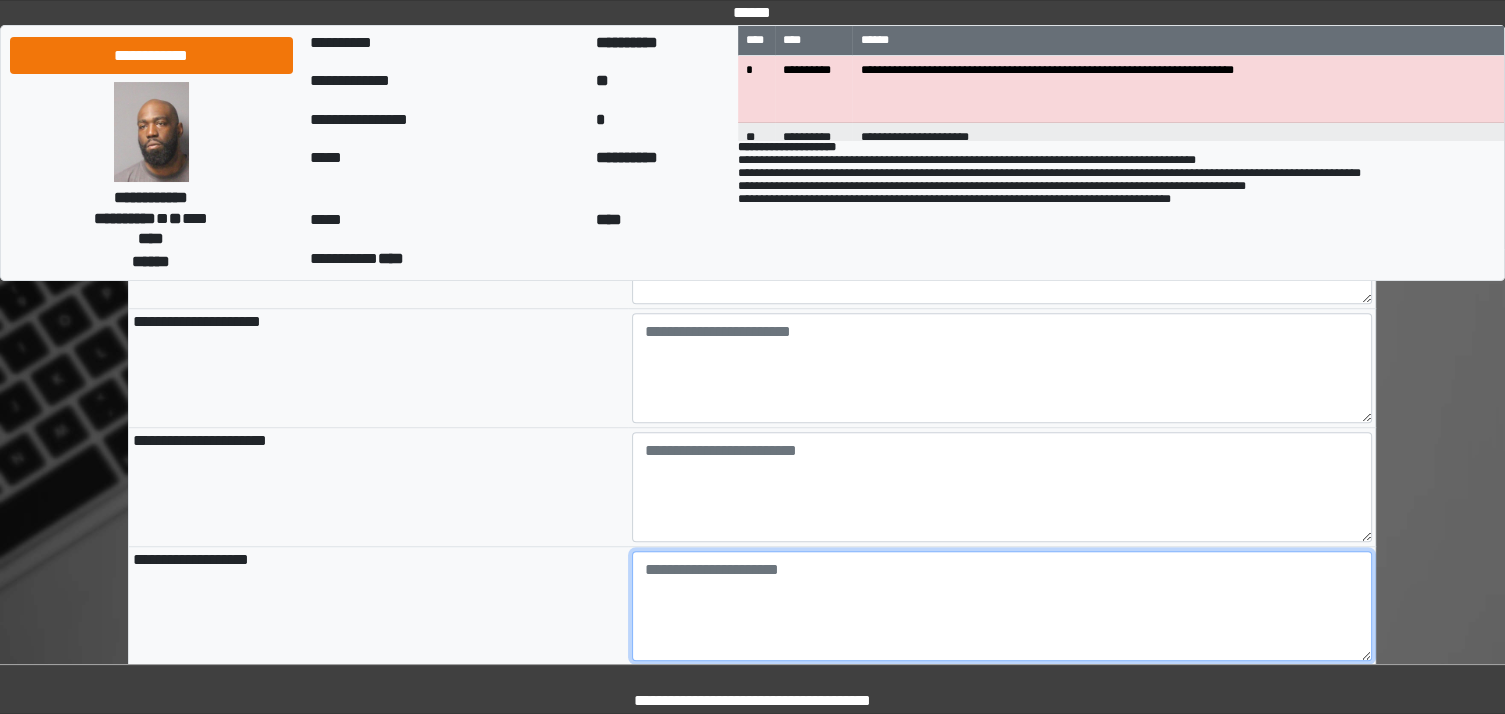 type on "**********" 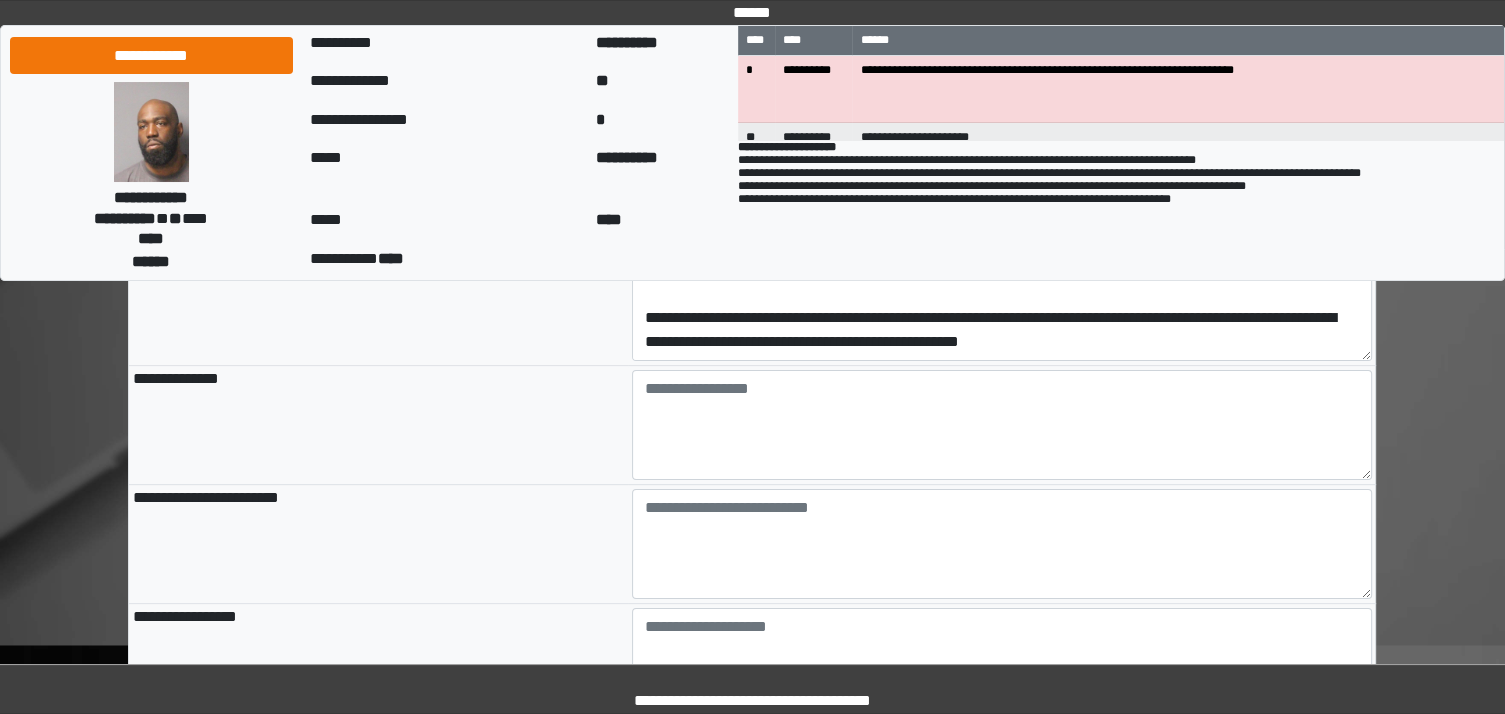 scroll, scrollTop: 0, scrollLeft: 0, axis: both 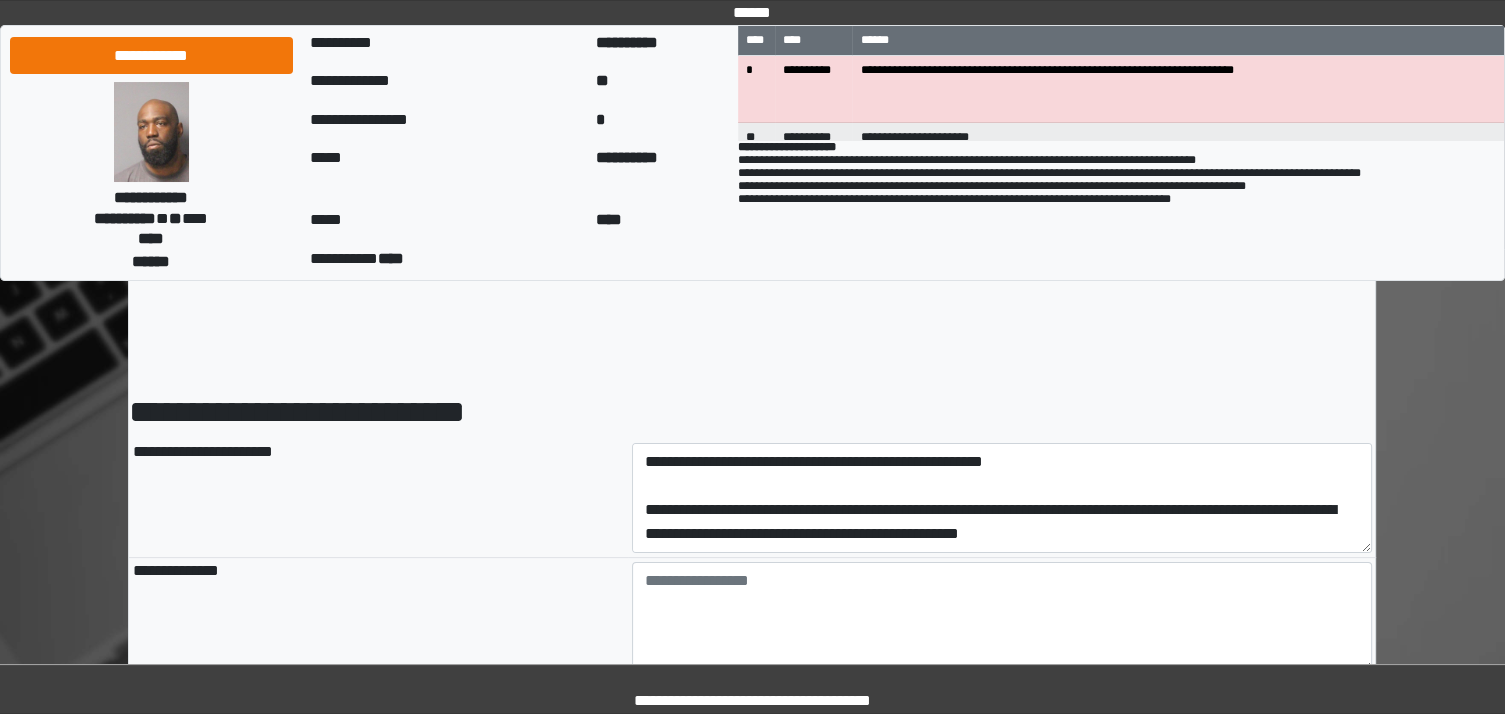 type on "**********" 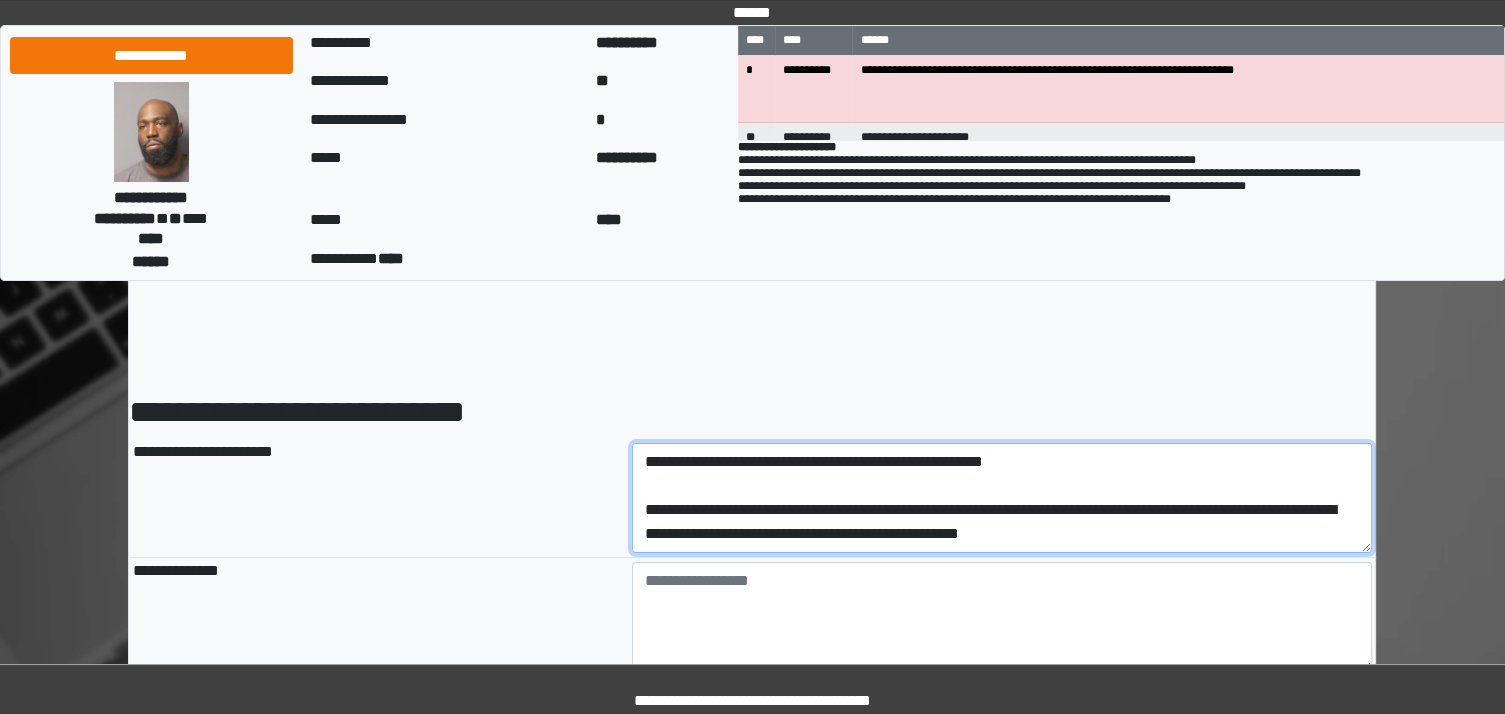 click at bounding box center [1002, 498] 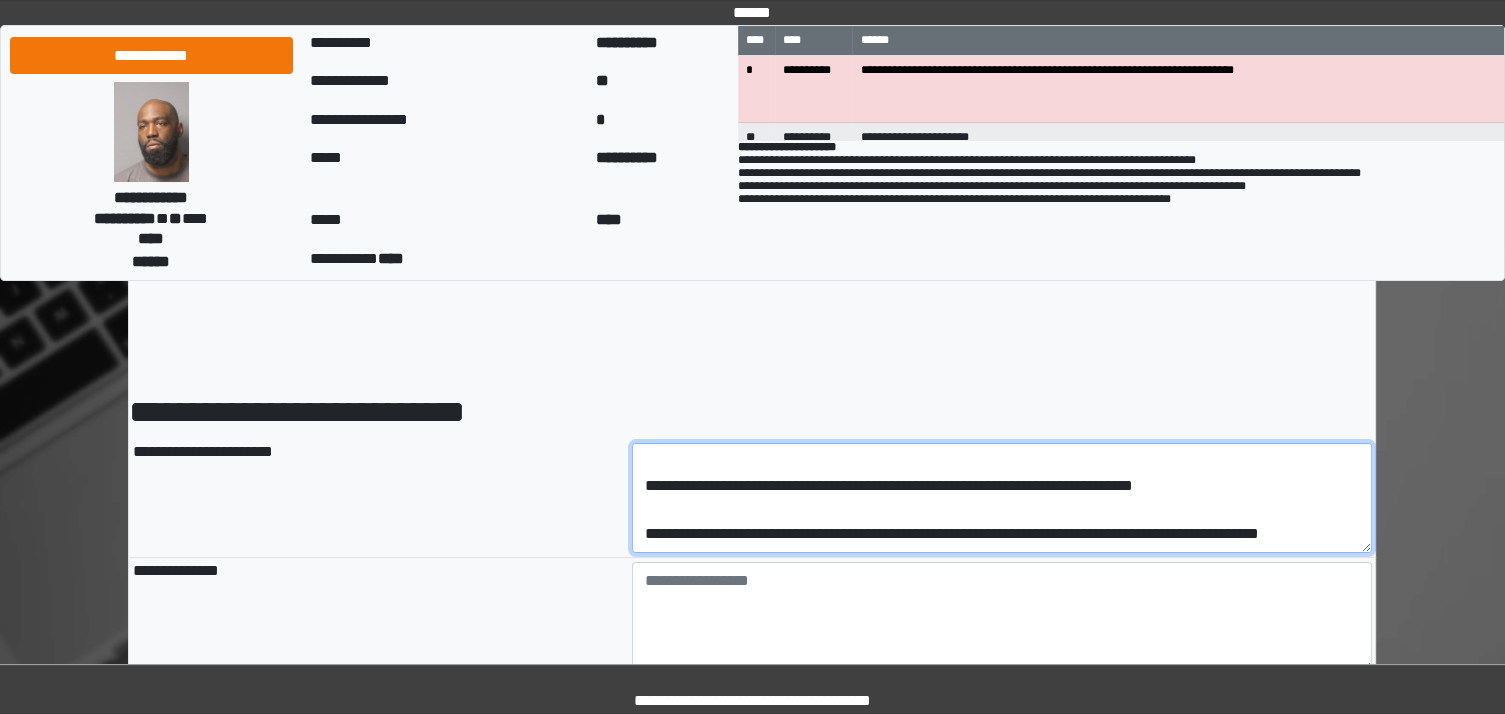 scroll, scrollTop: 472, scrollLeft: 0, axis: vertical 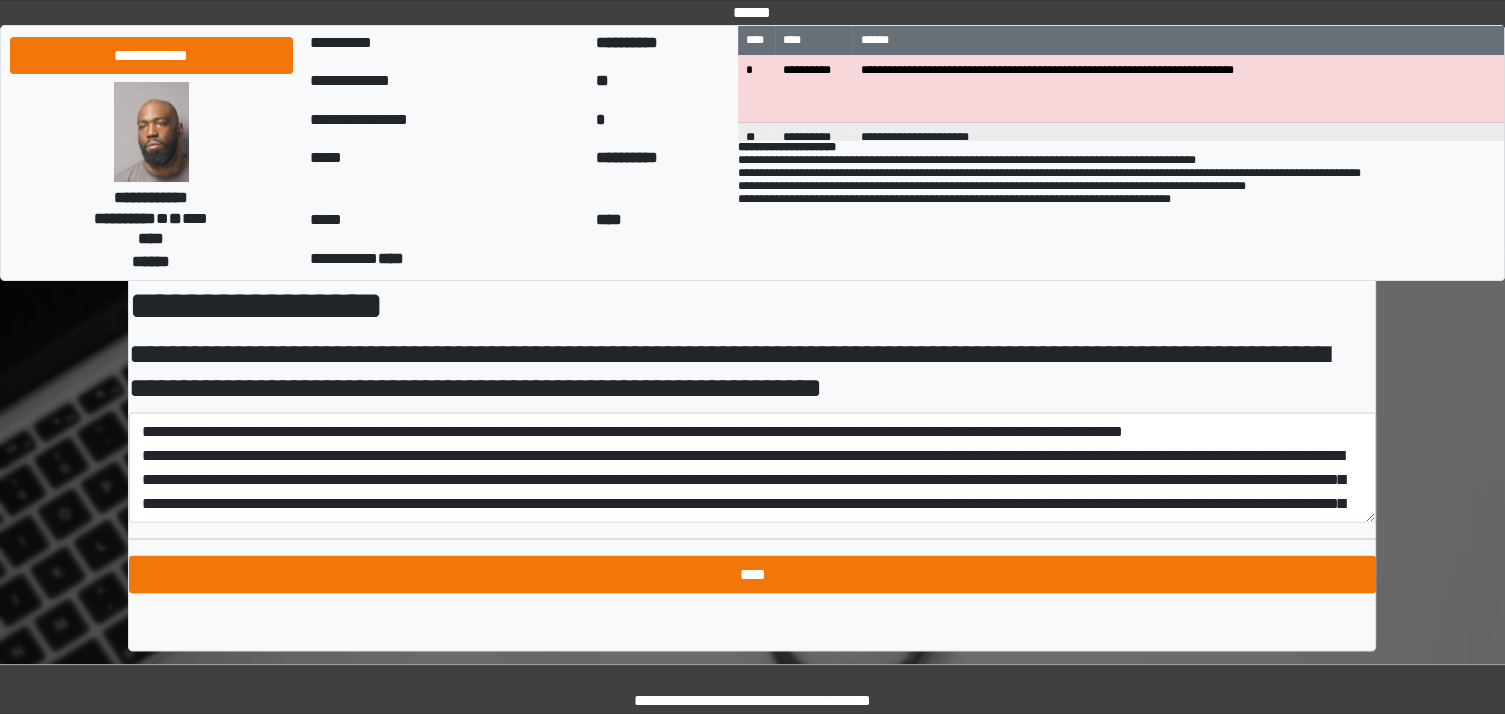 type on "**********" 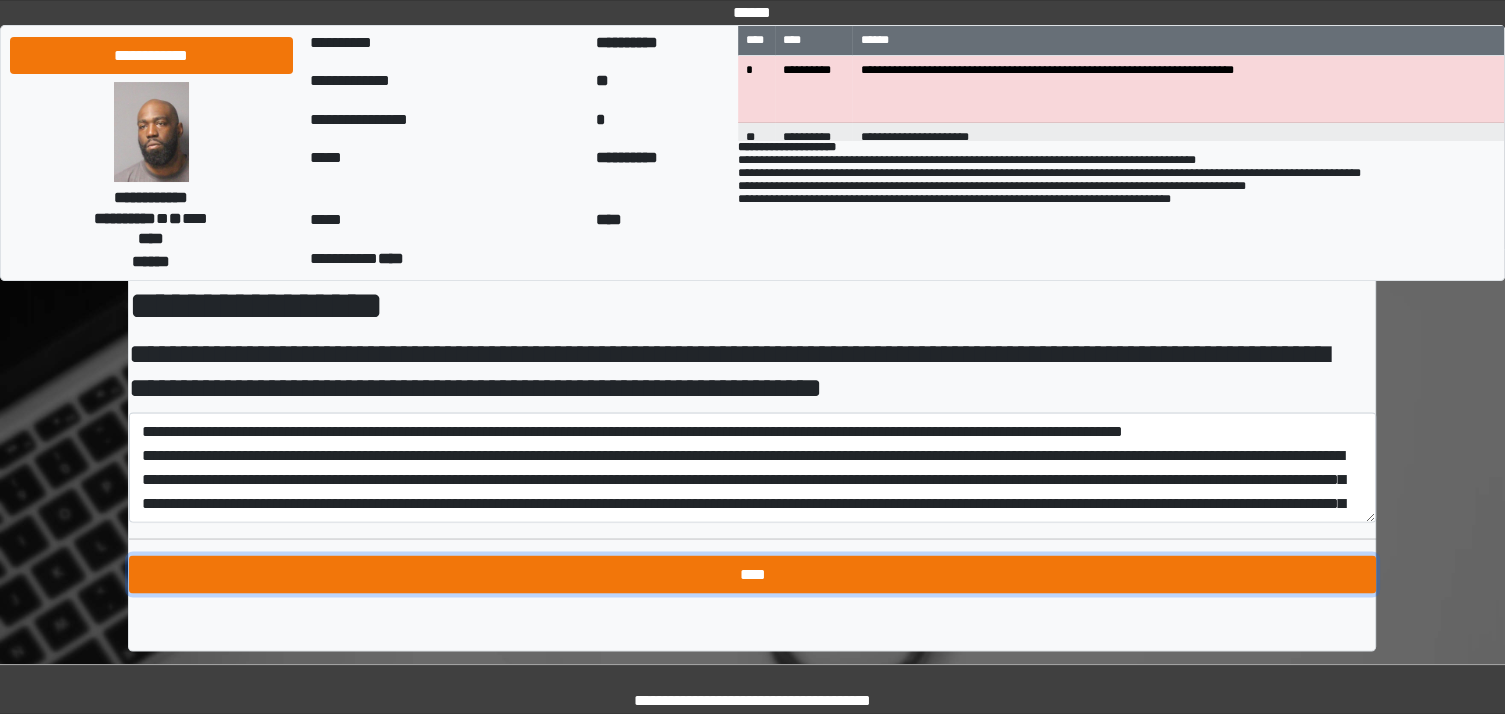 type on "**********" 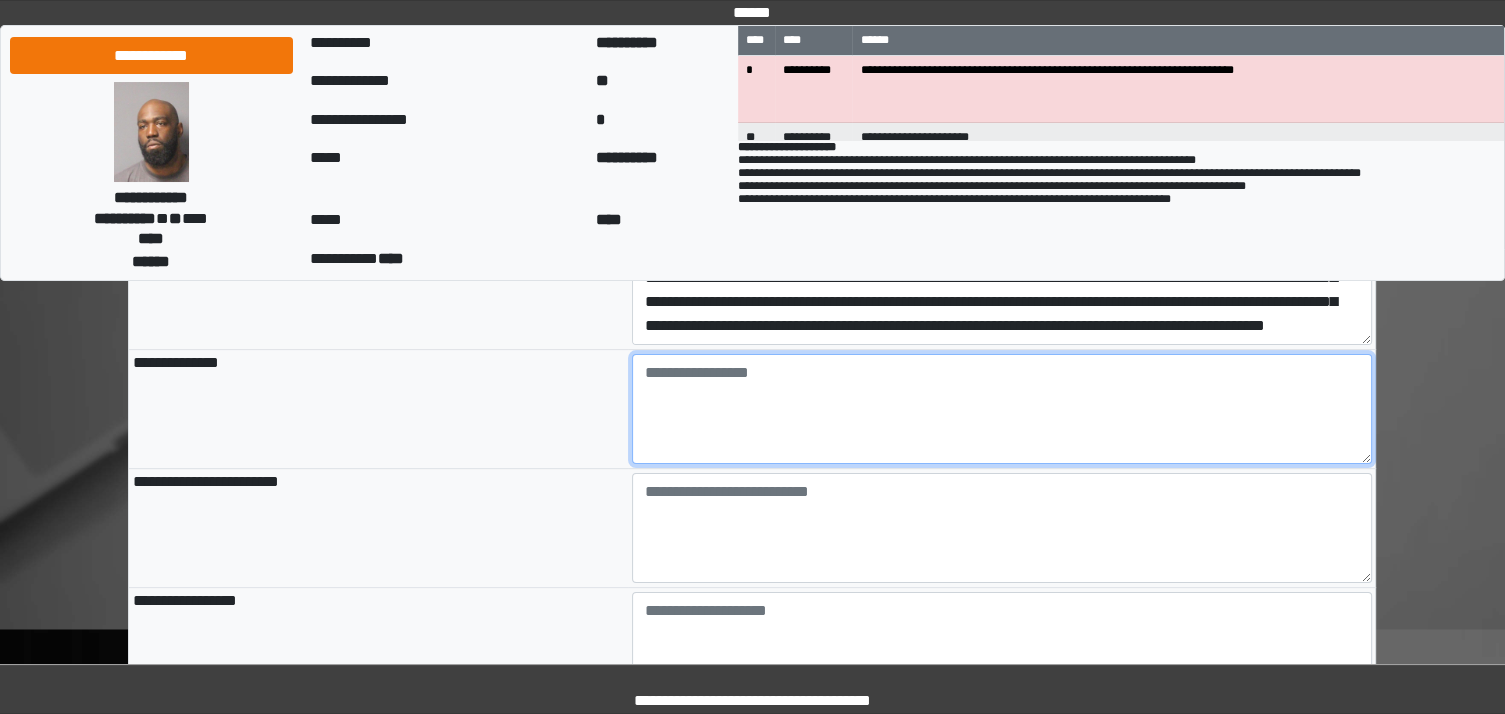 scroll, scrollTop: 212, scrollLeft: 0, axis: vertical 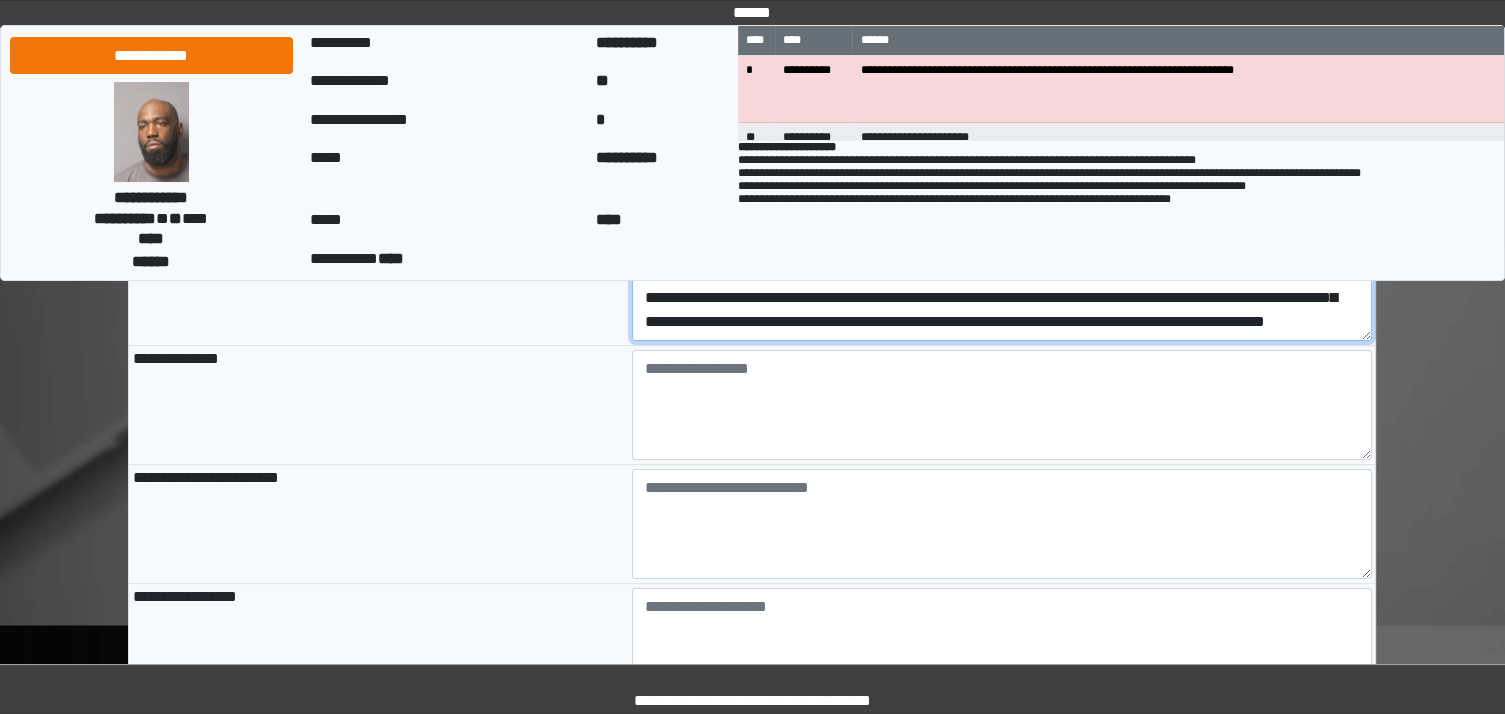 click at bounding box center (1002, 286) 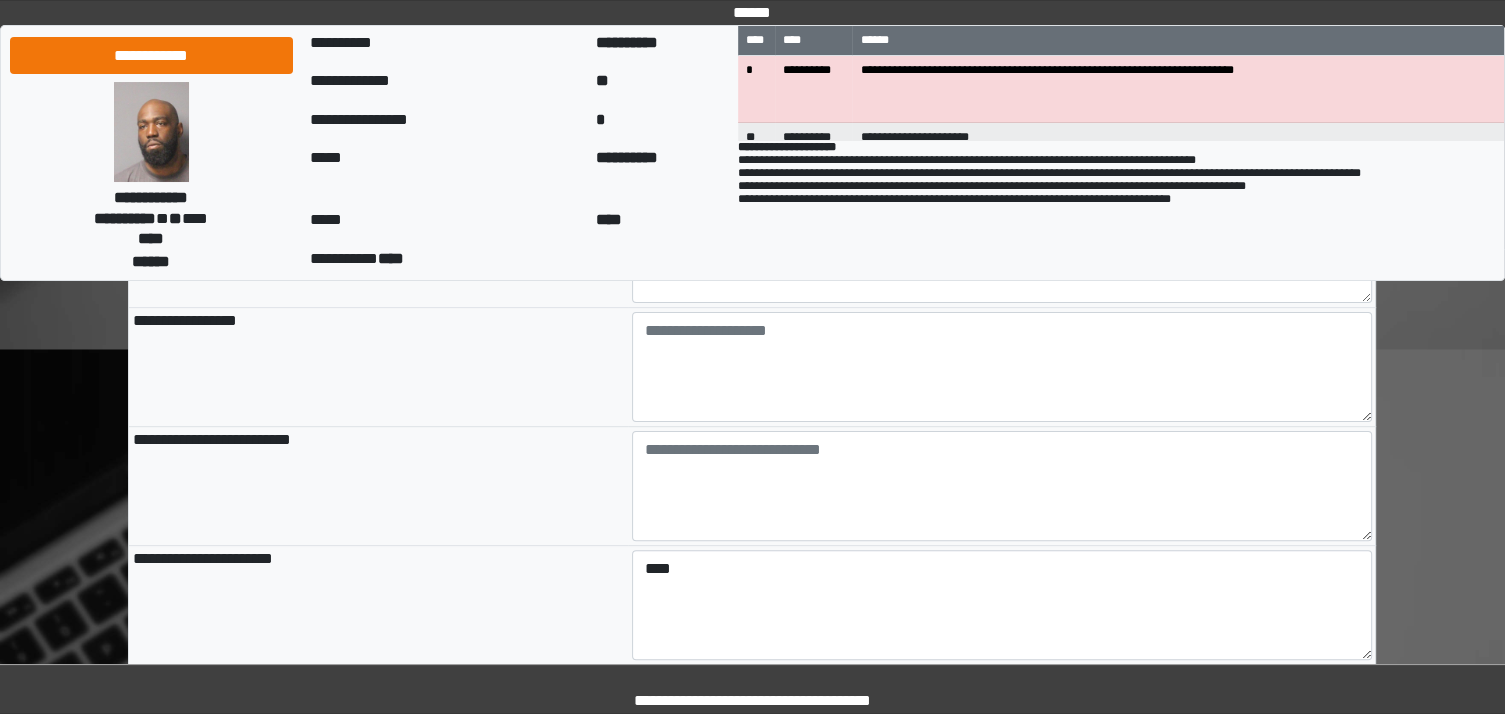 scroll, scrollTop: 475, scrollLeft: 0, axis: vertical 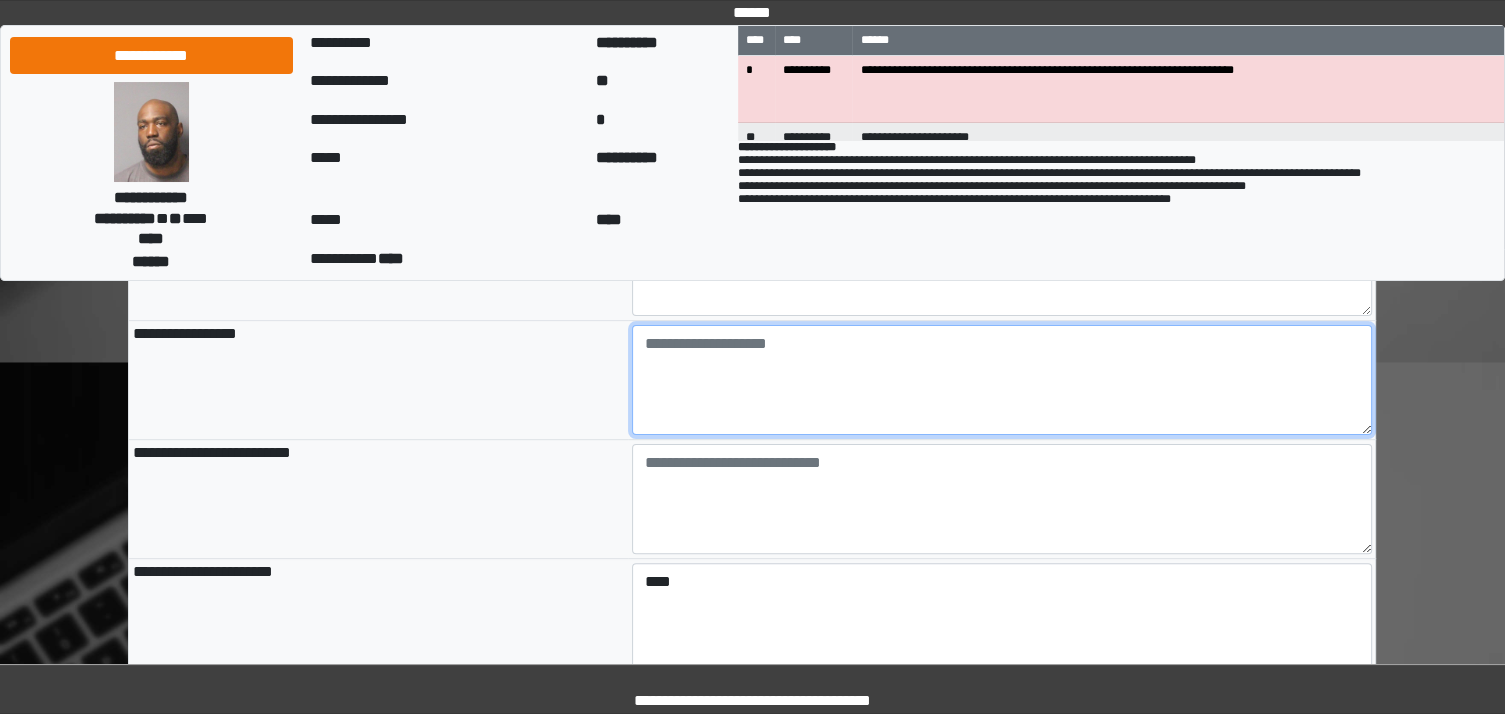 click at bounding box center (1002, 380) 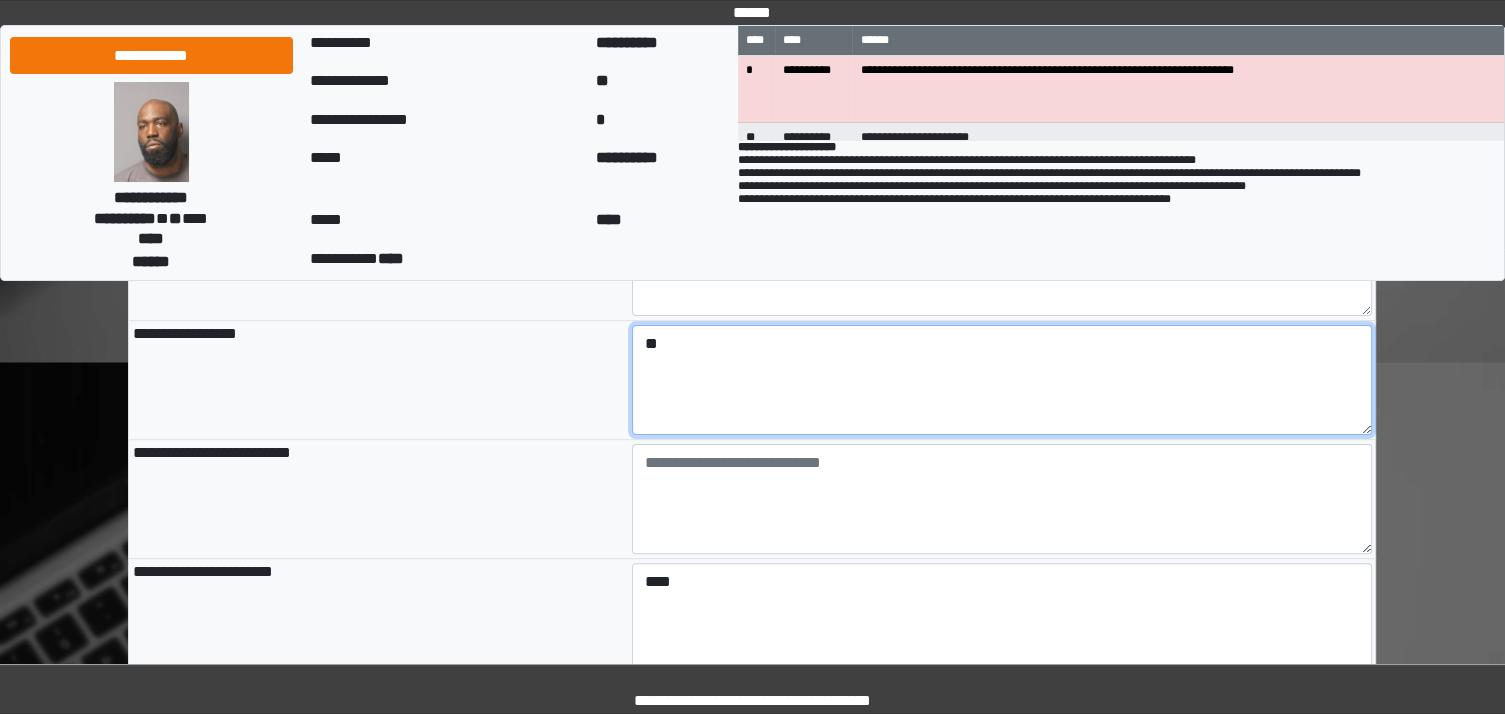 type on "*" 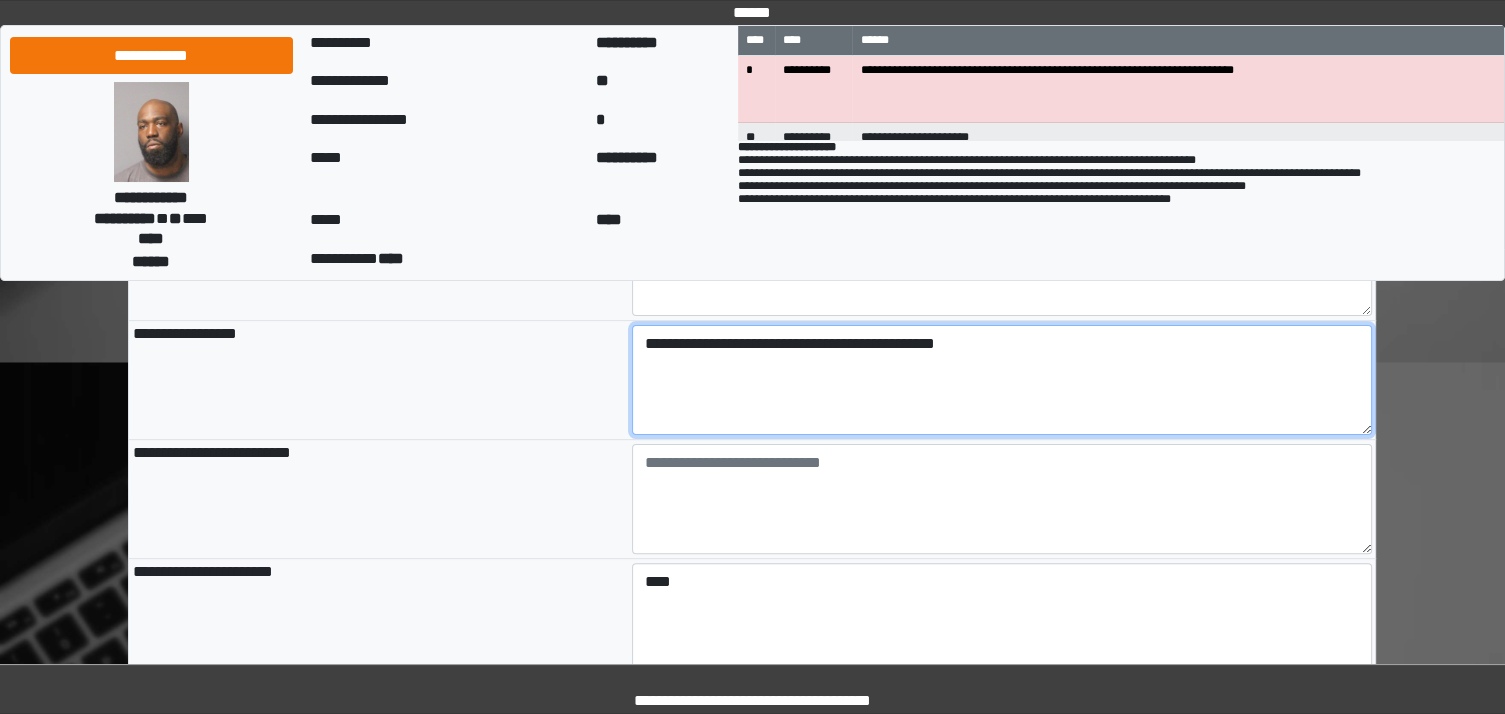 type on "**********" 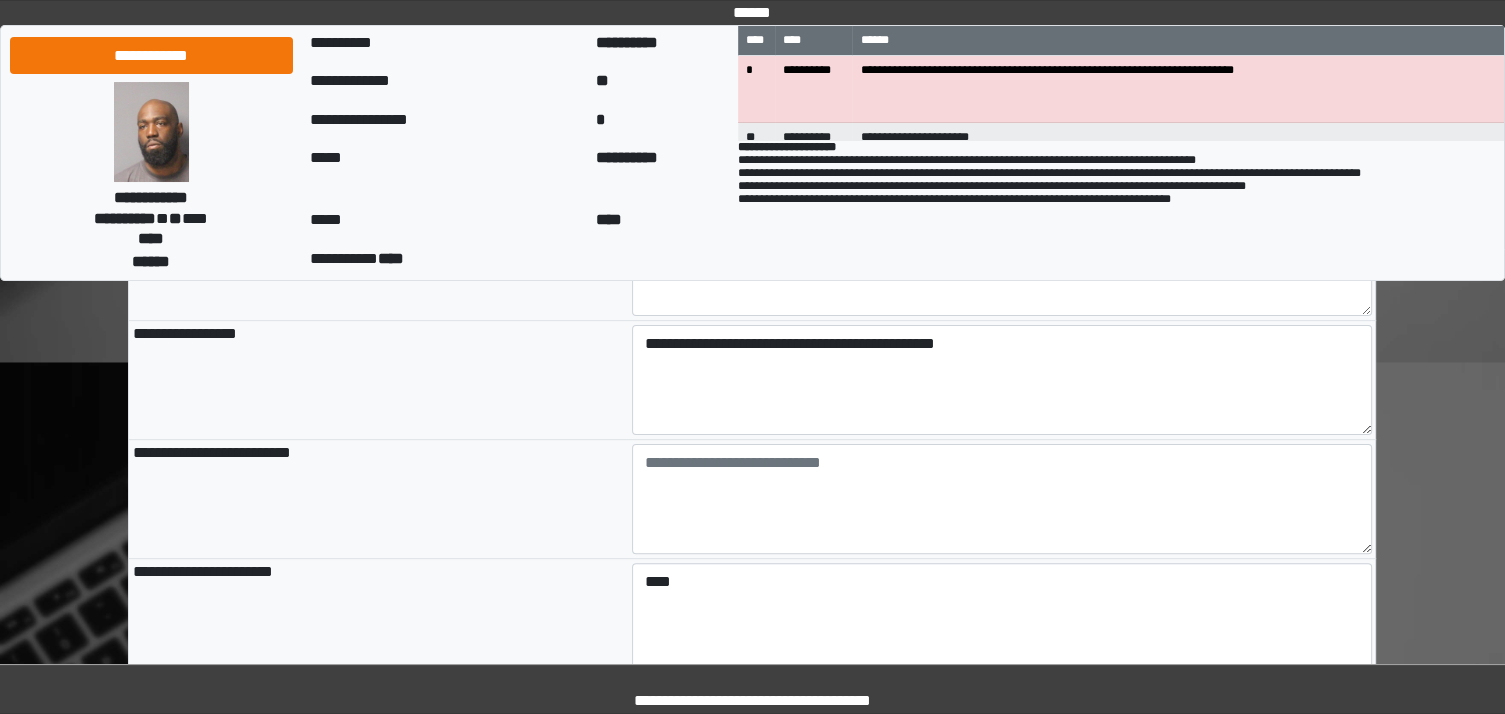type on "**********" 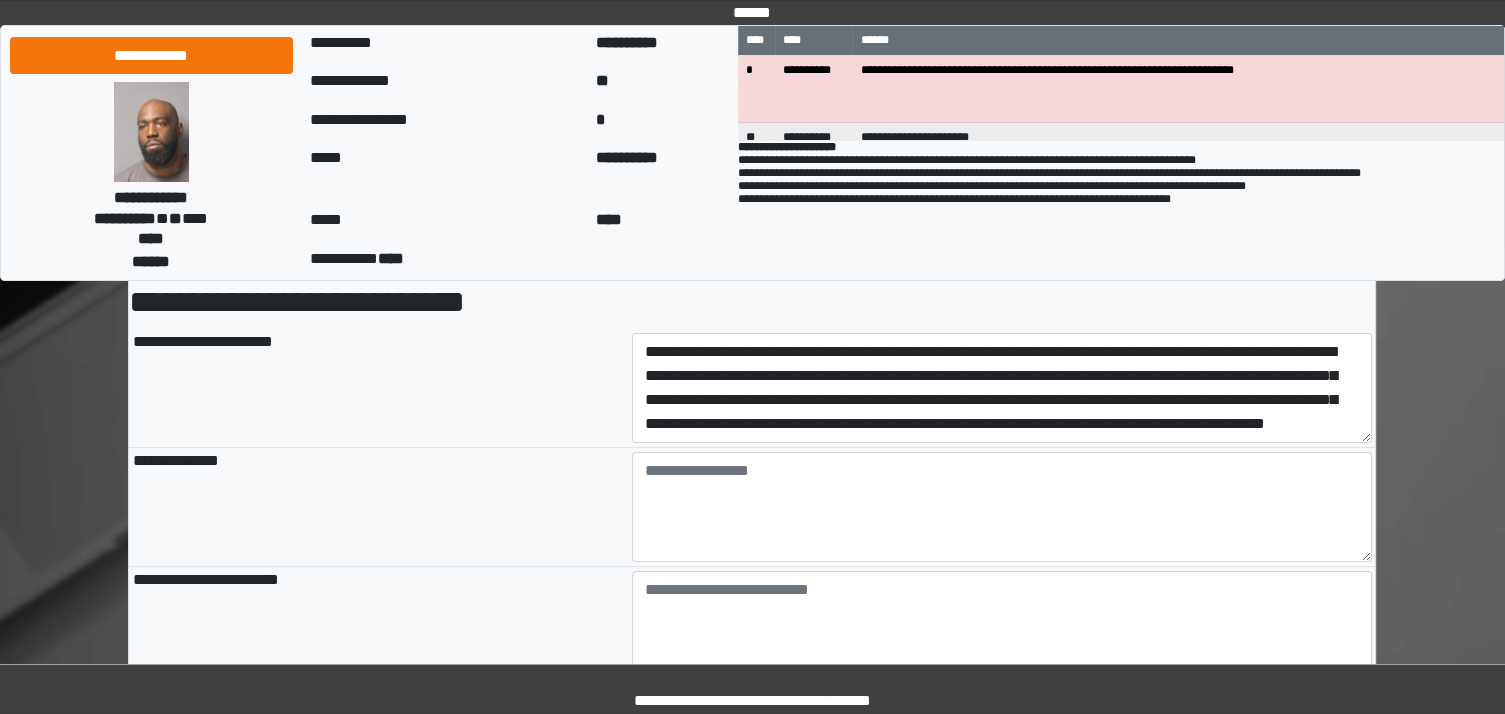 scroll, scrollTop: 104, scrollLeft: 0, axis: vertical 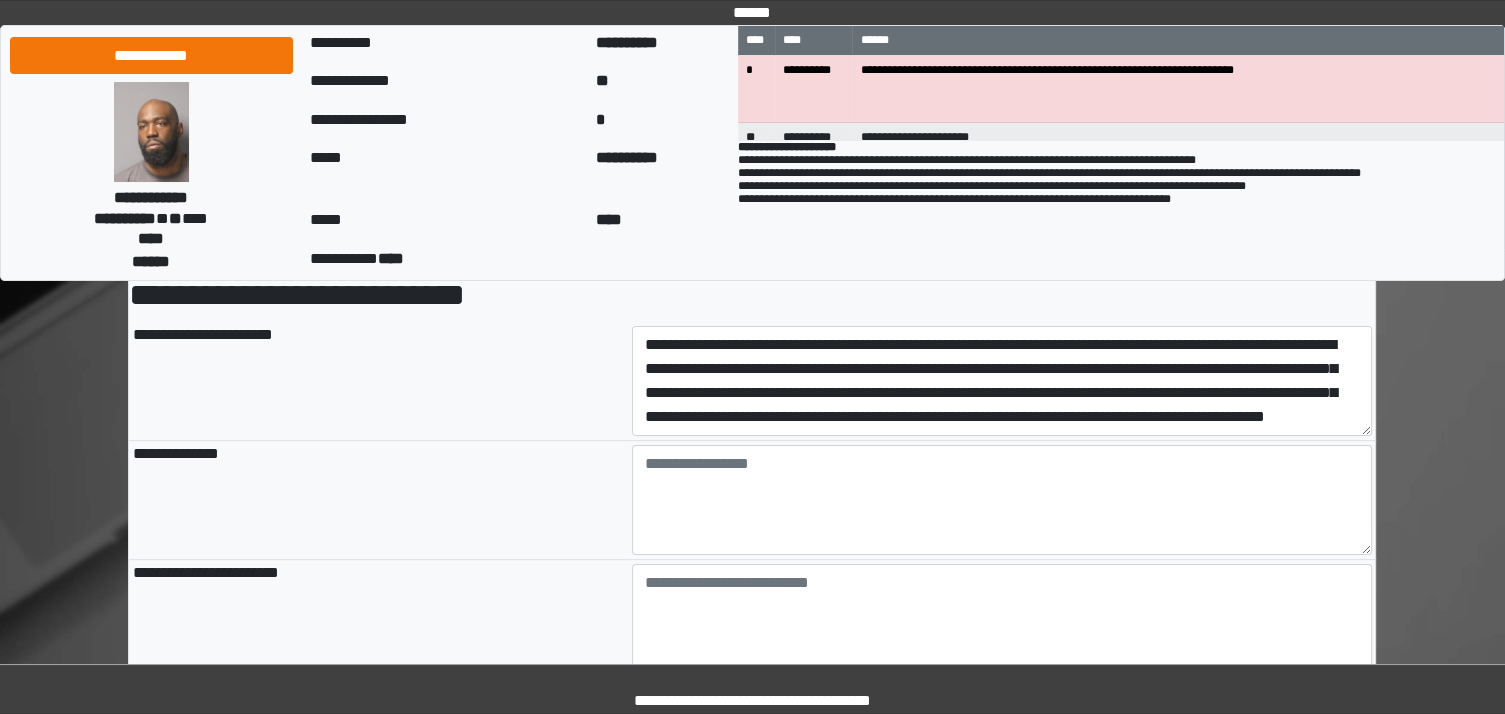 type on "**********" 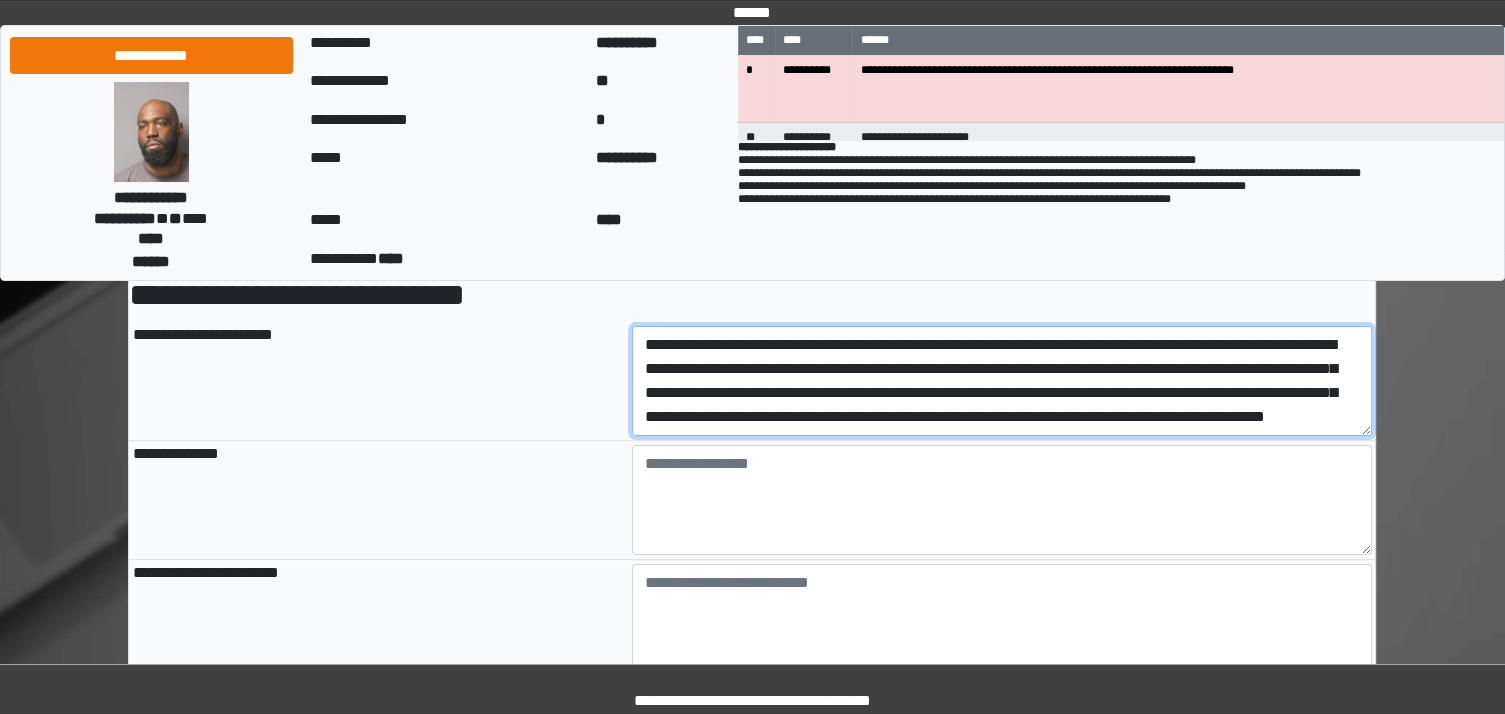 type on "**********" 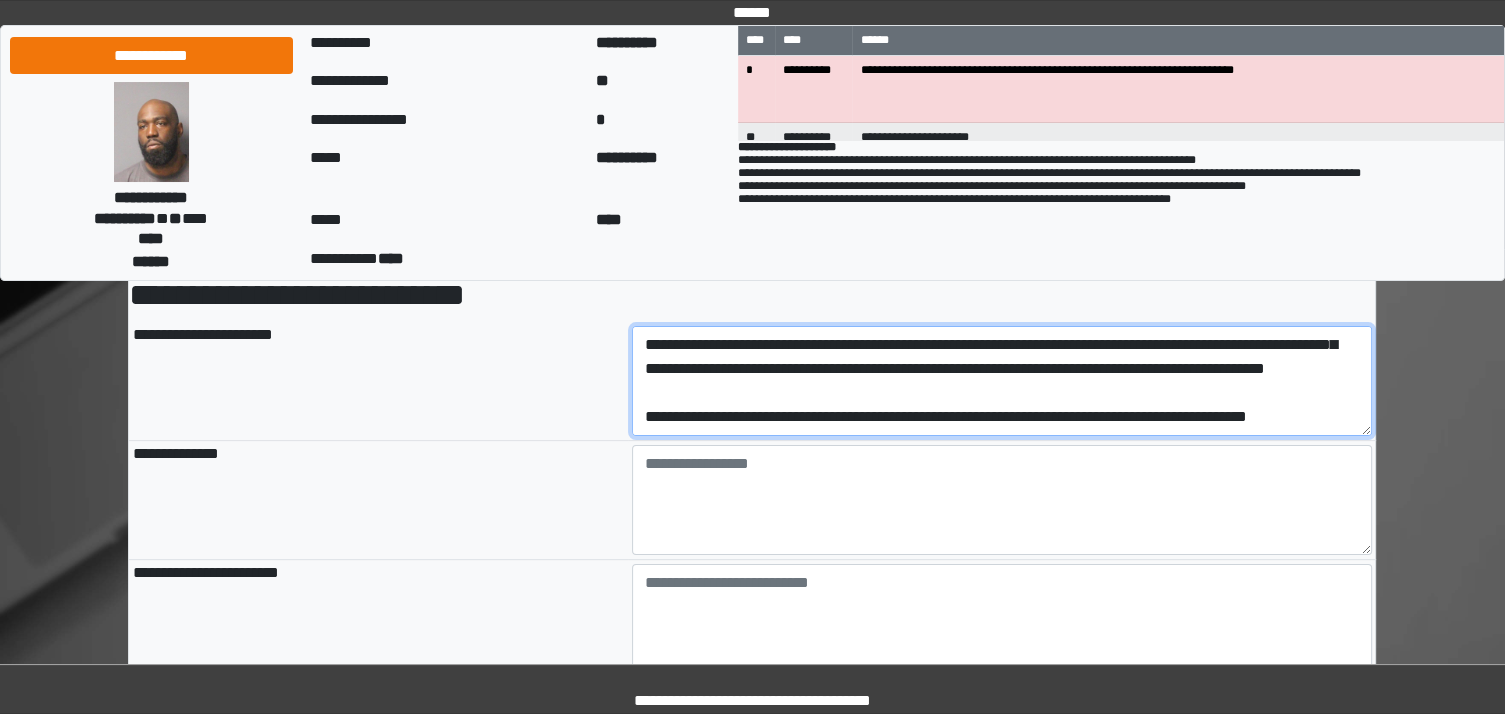 scroll, scrollTop: 616, scrollLeft: 0, axis: vertical 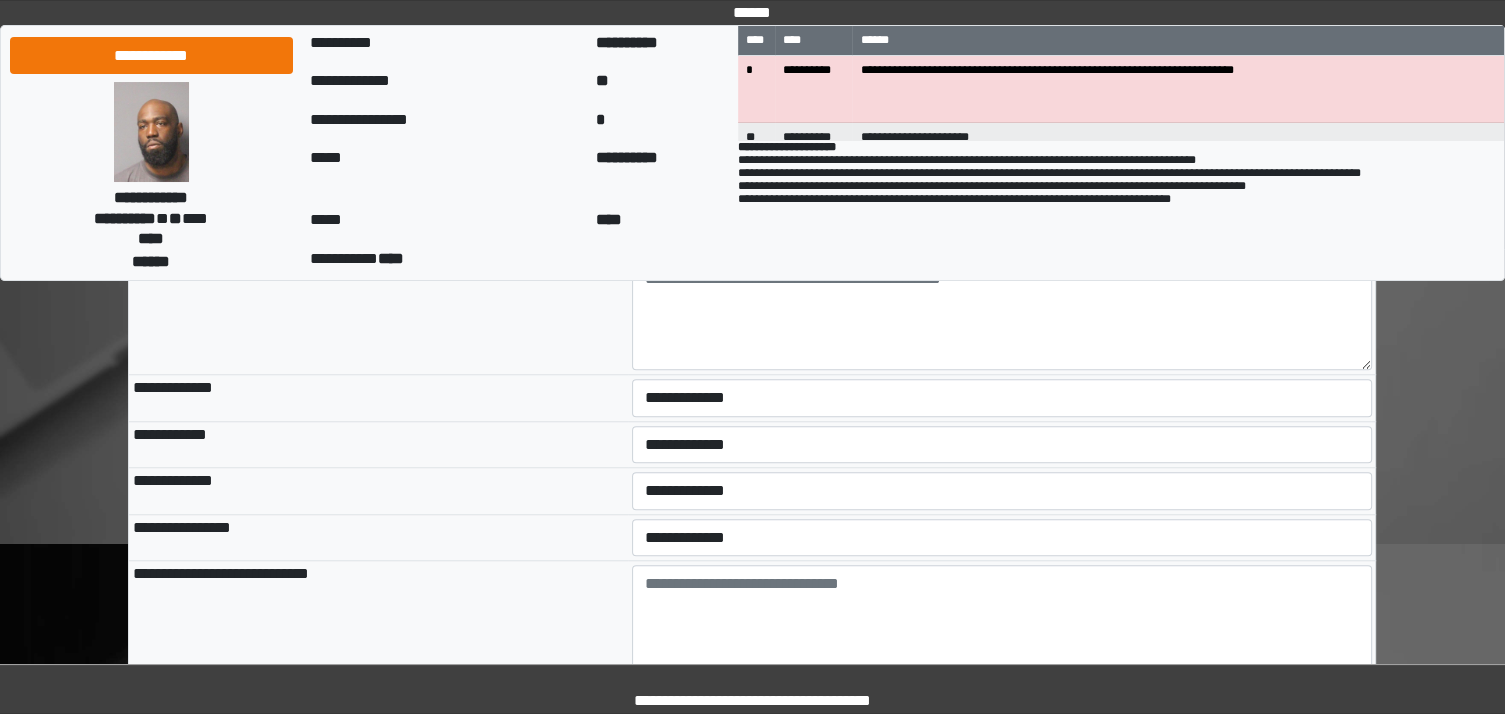 type on "**********" 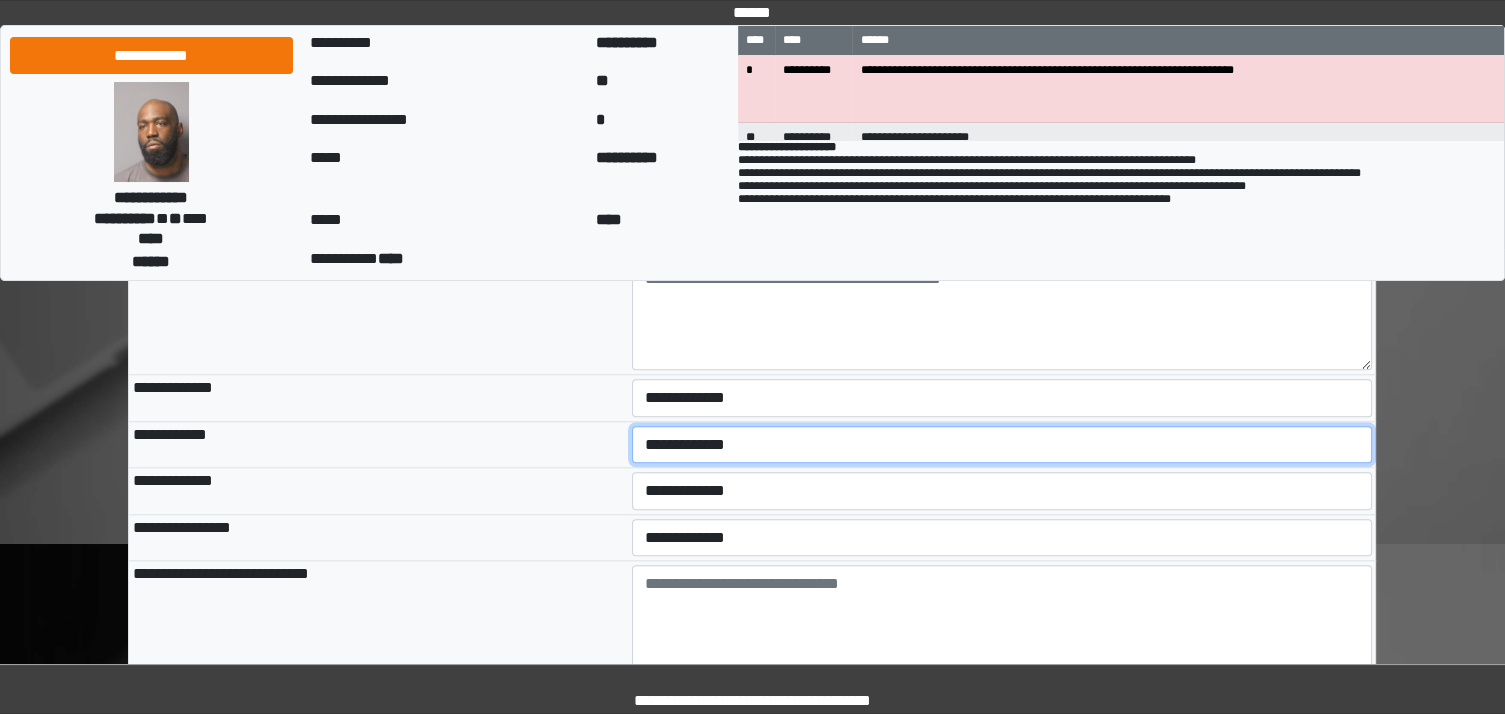 type on "**********" 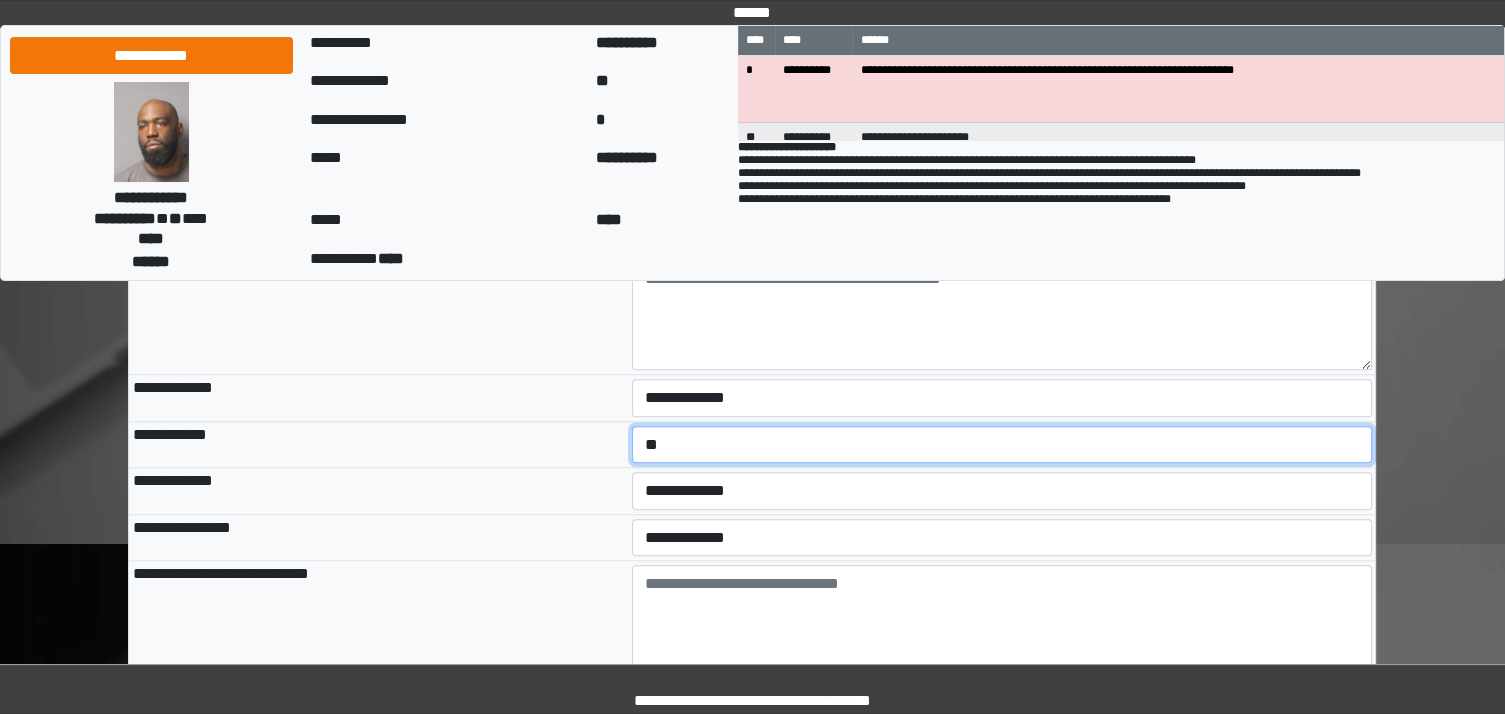 click on "**********" at bounding box center (1002, 445) 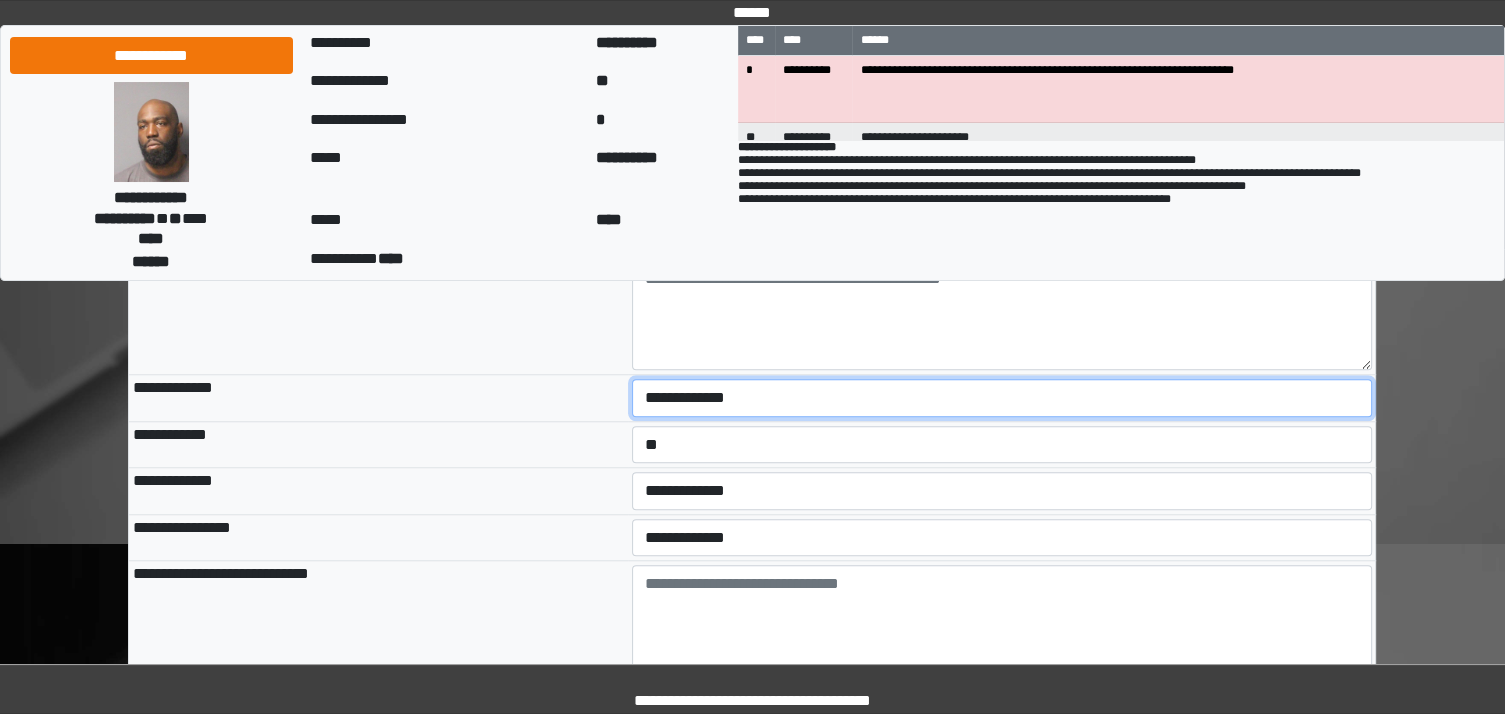 click on "**********" at bounding box center (1002, 398) 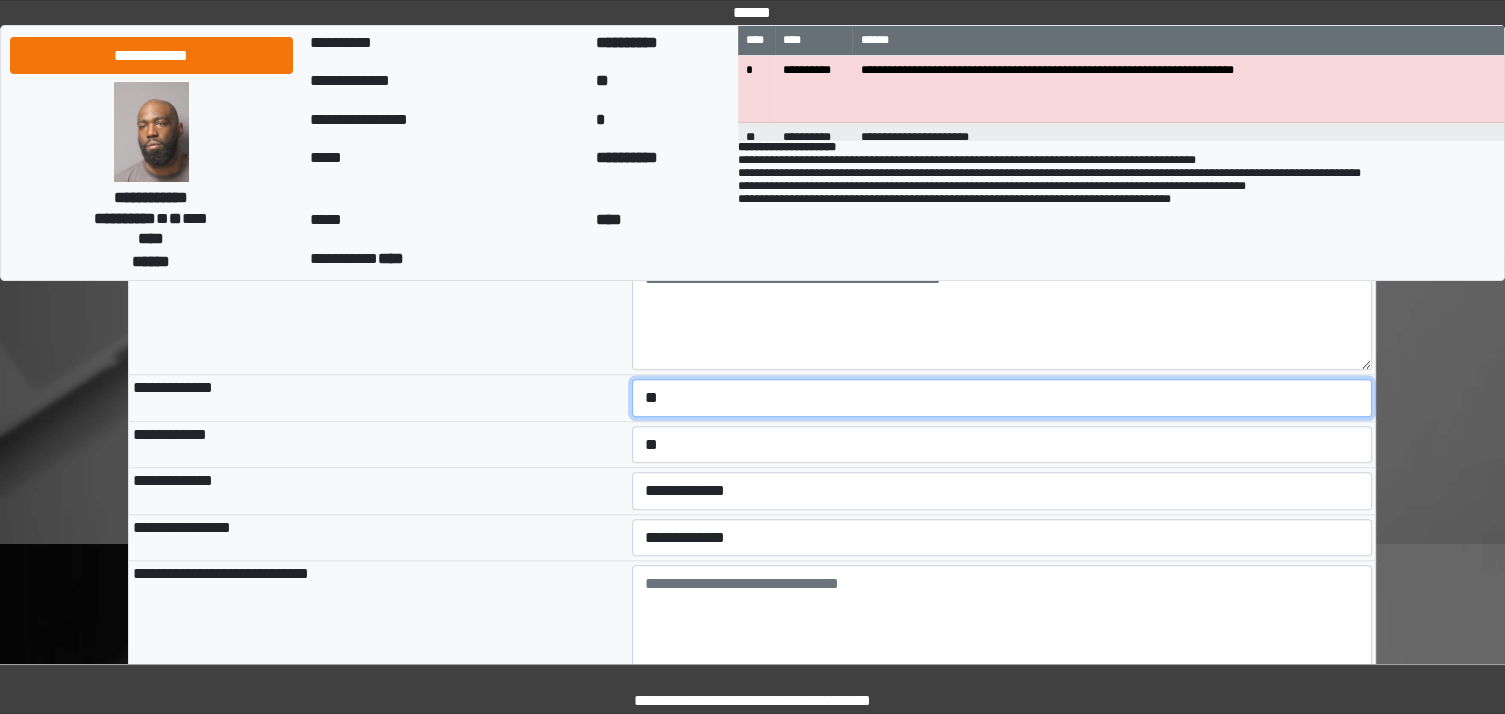 click on "**********" at bounding box center (1002, 398) 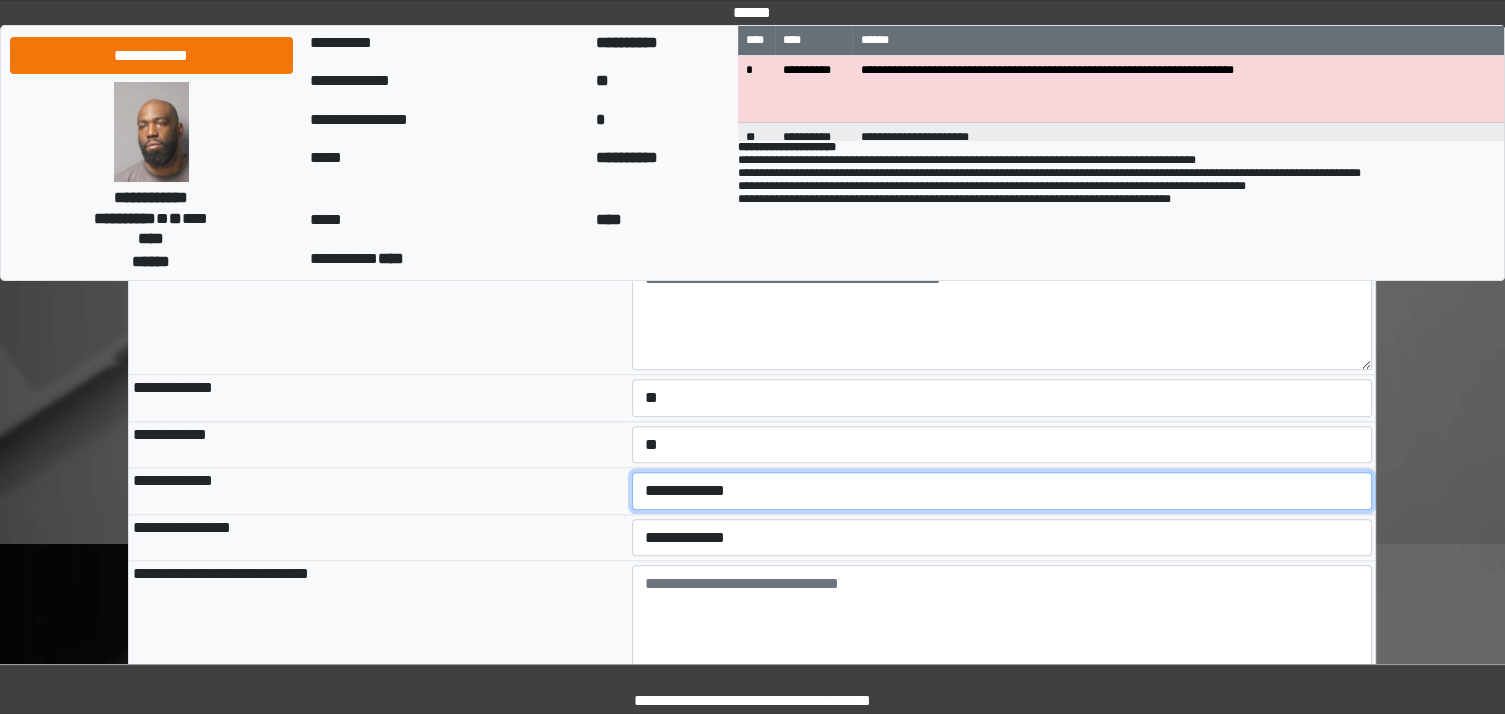 click on "**********" at bounding box center (1002, 491) 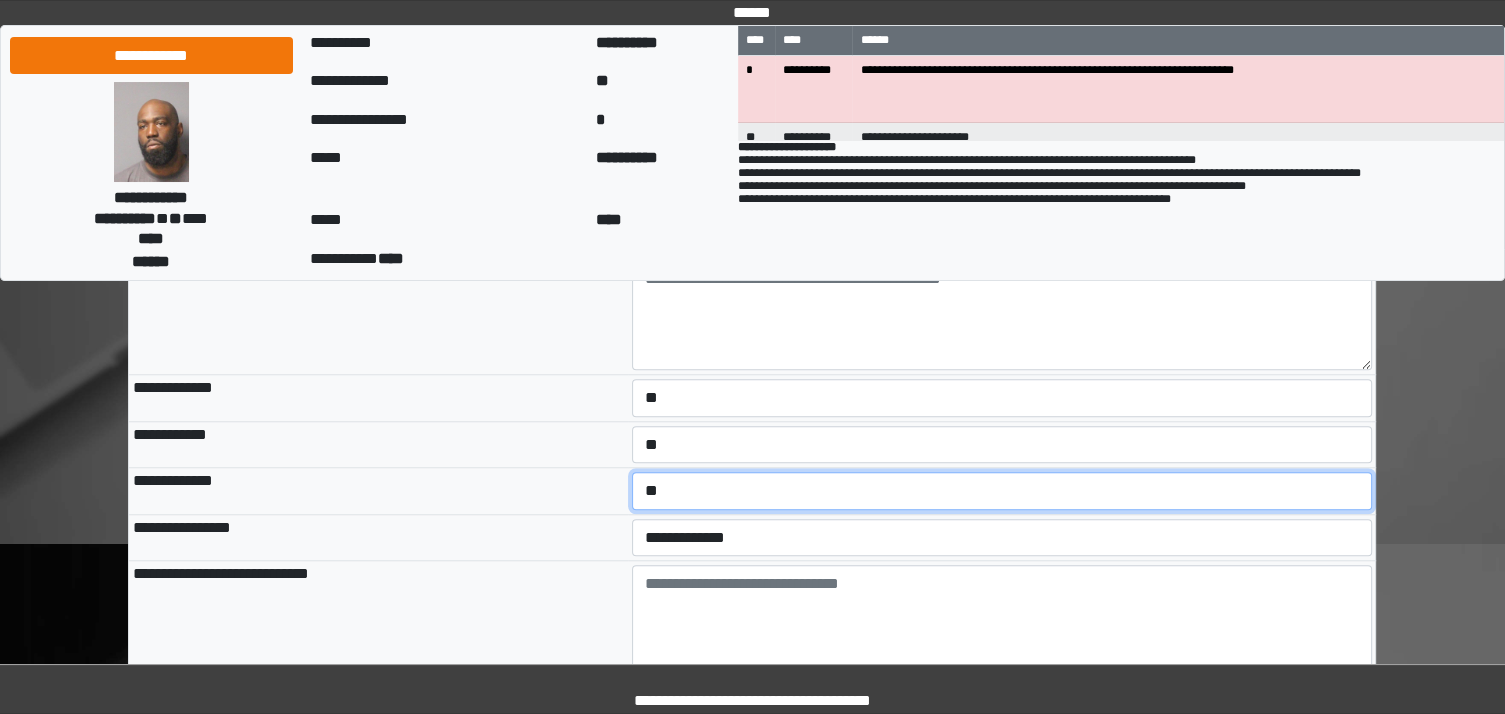 click on "**********" at bounding box center (1002, 491) 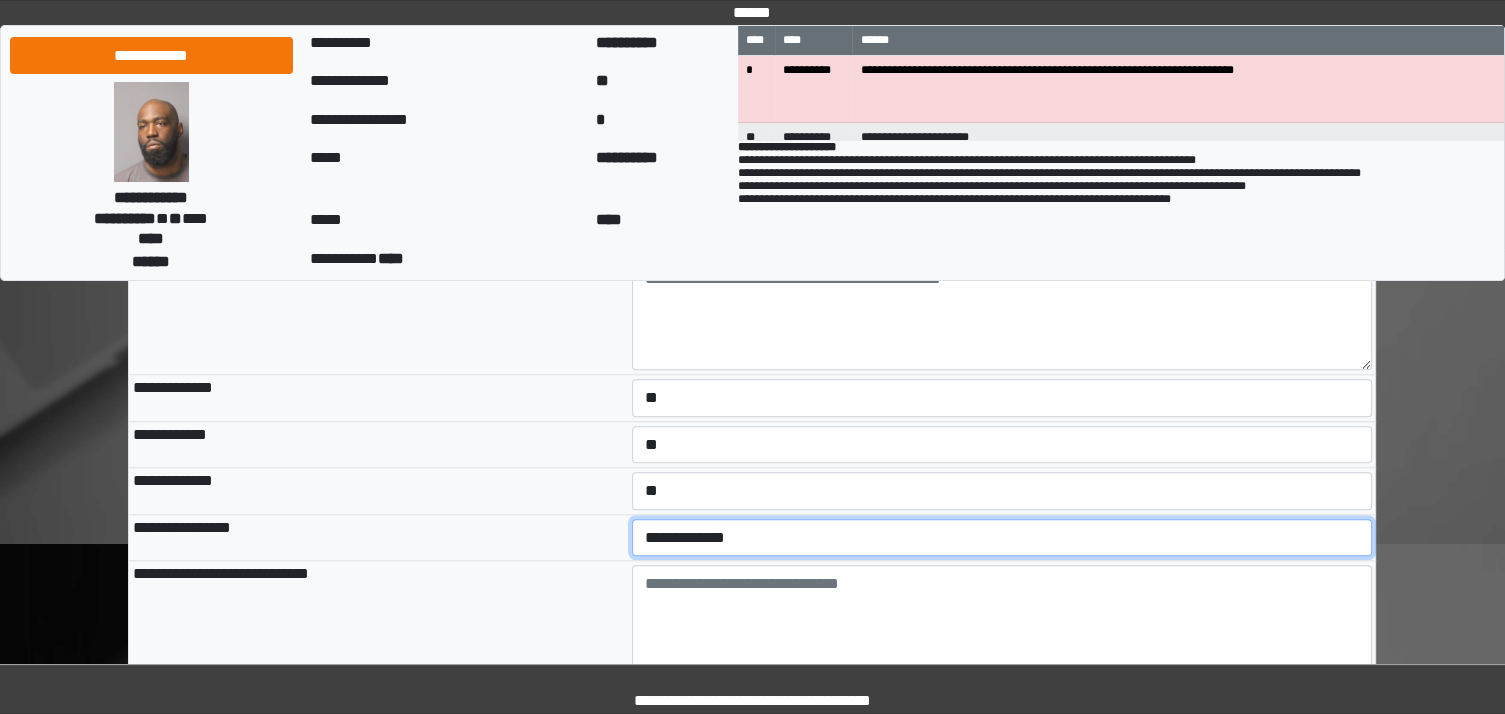 click on "**********" at bounding box center [1002, 538] 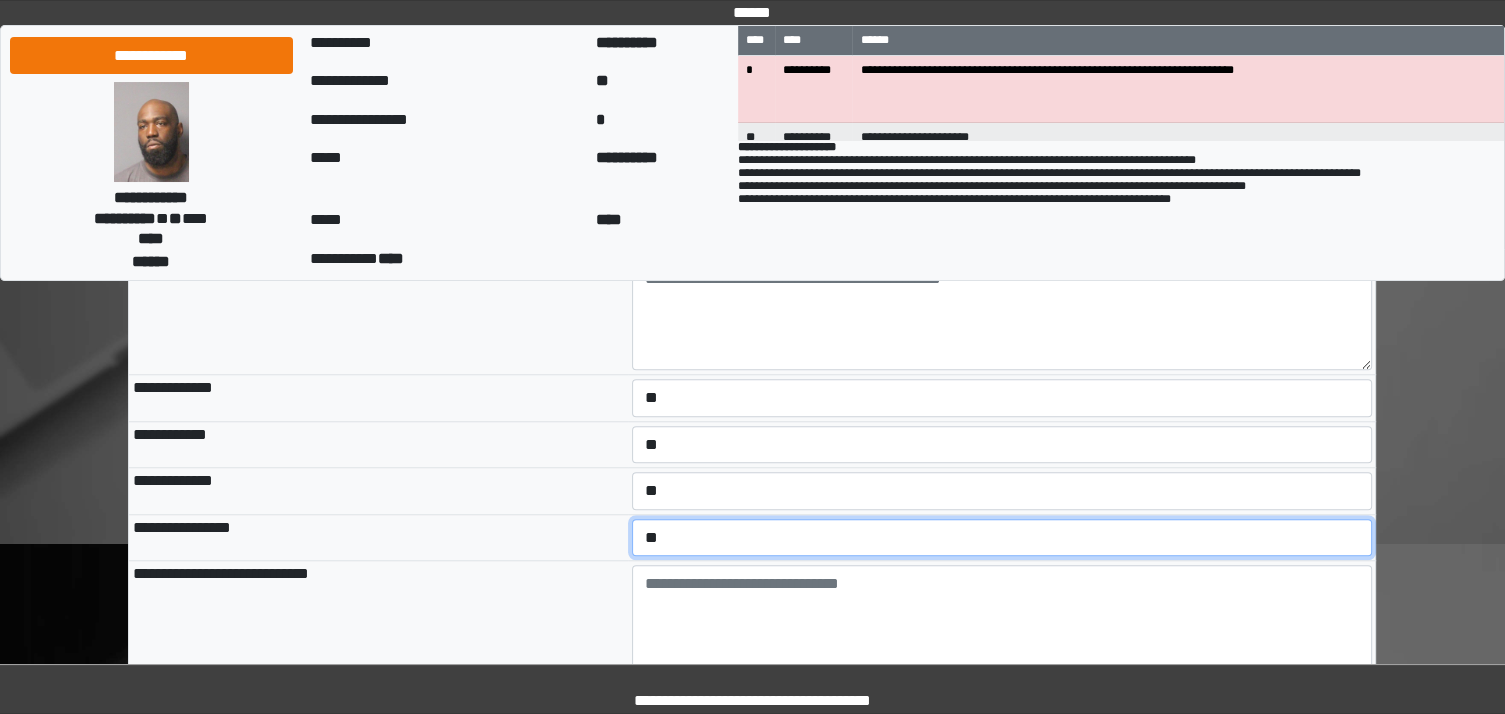click on "**********" at bounding box center (1002, 538) 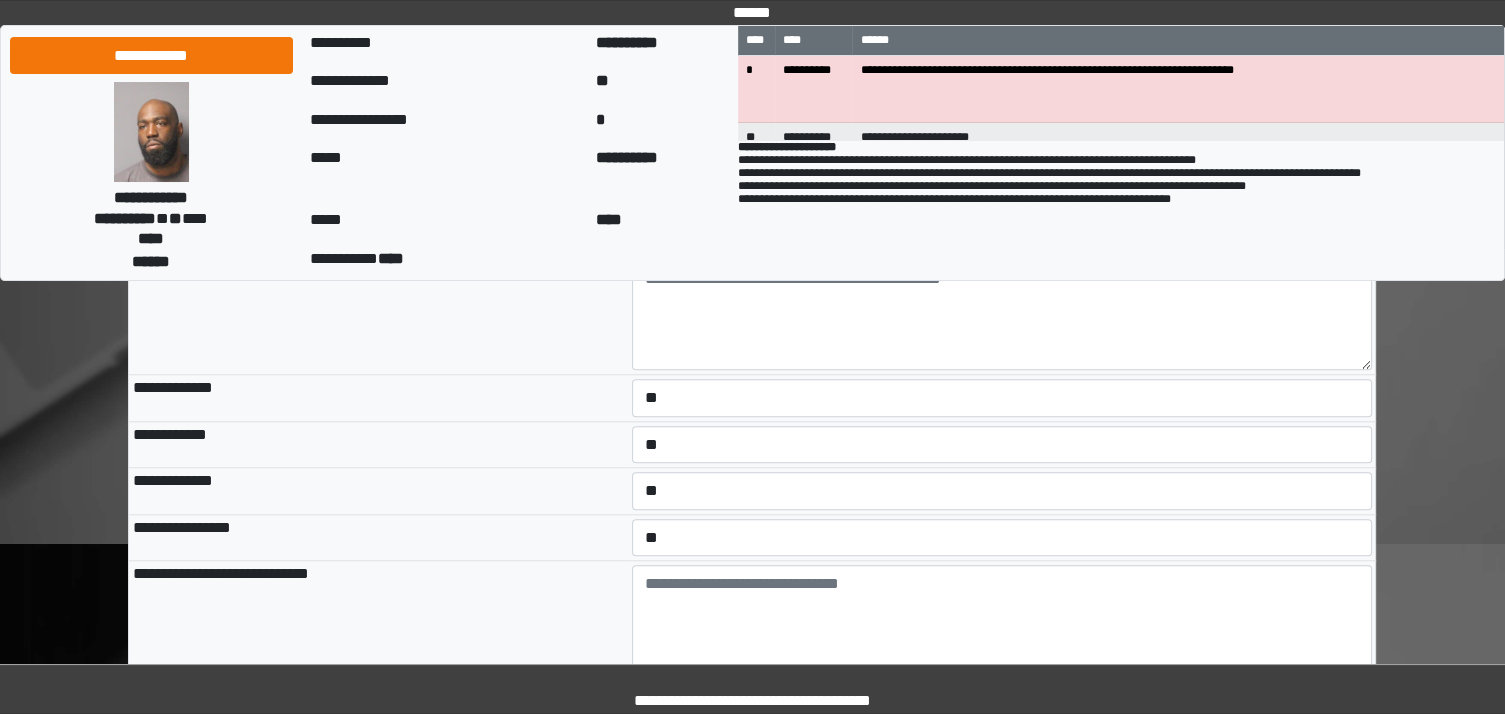 click on "**********" at bounding box center [378, 537] 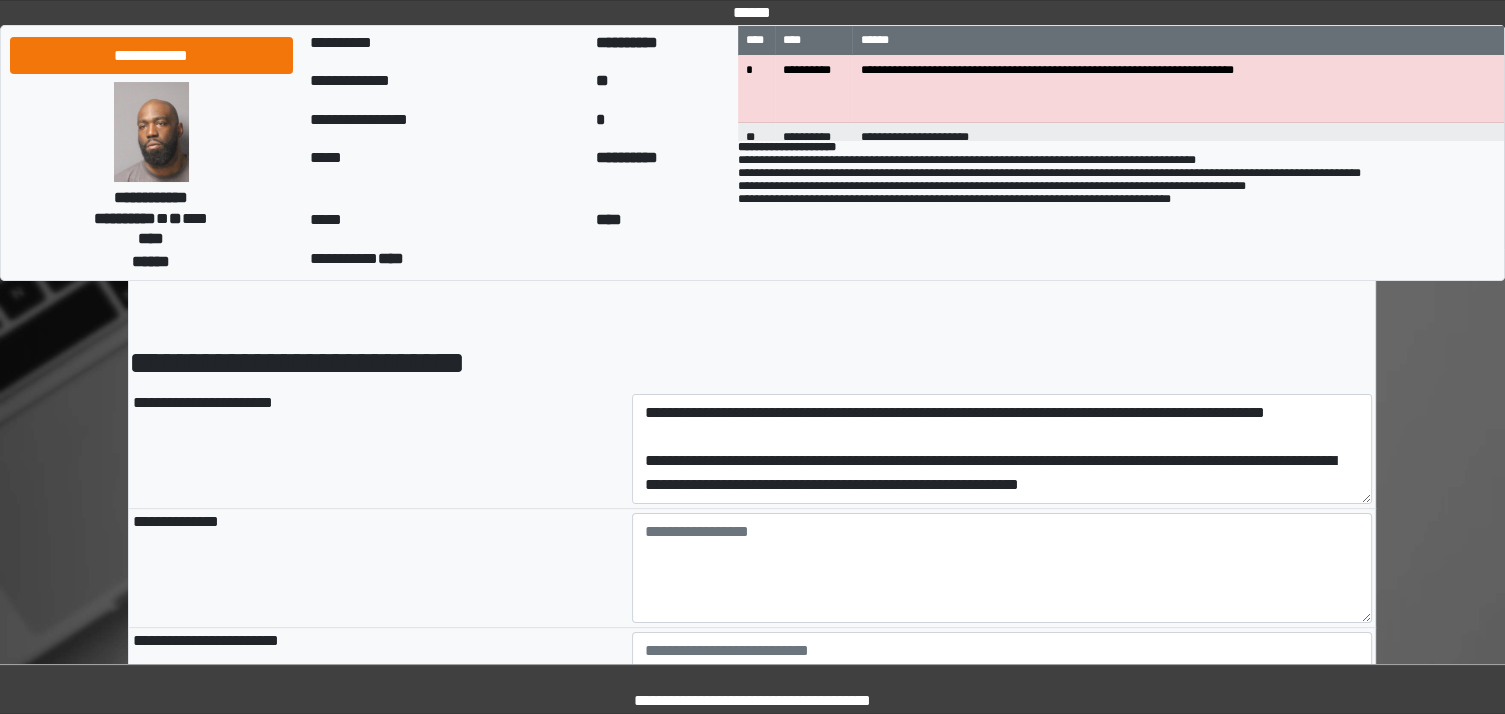 scroll, scrollTop: 0, scrollLeft: 0, axis: both 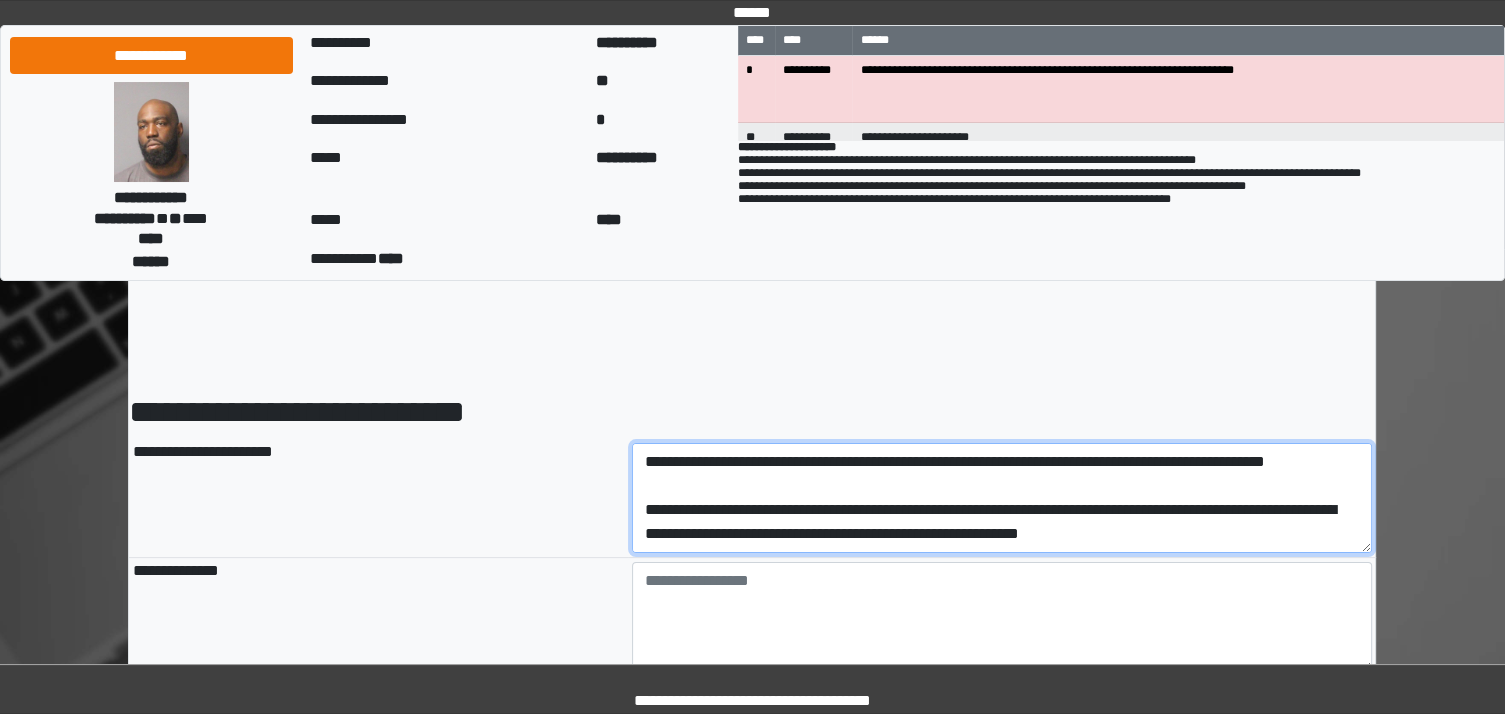 click at bounding box center [1002, 498] 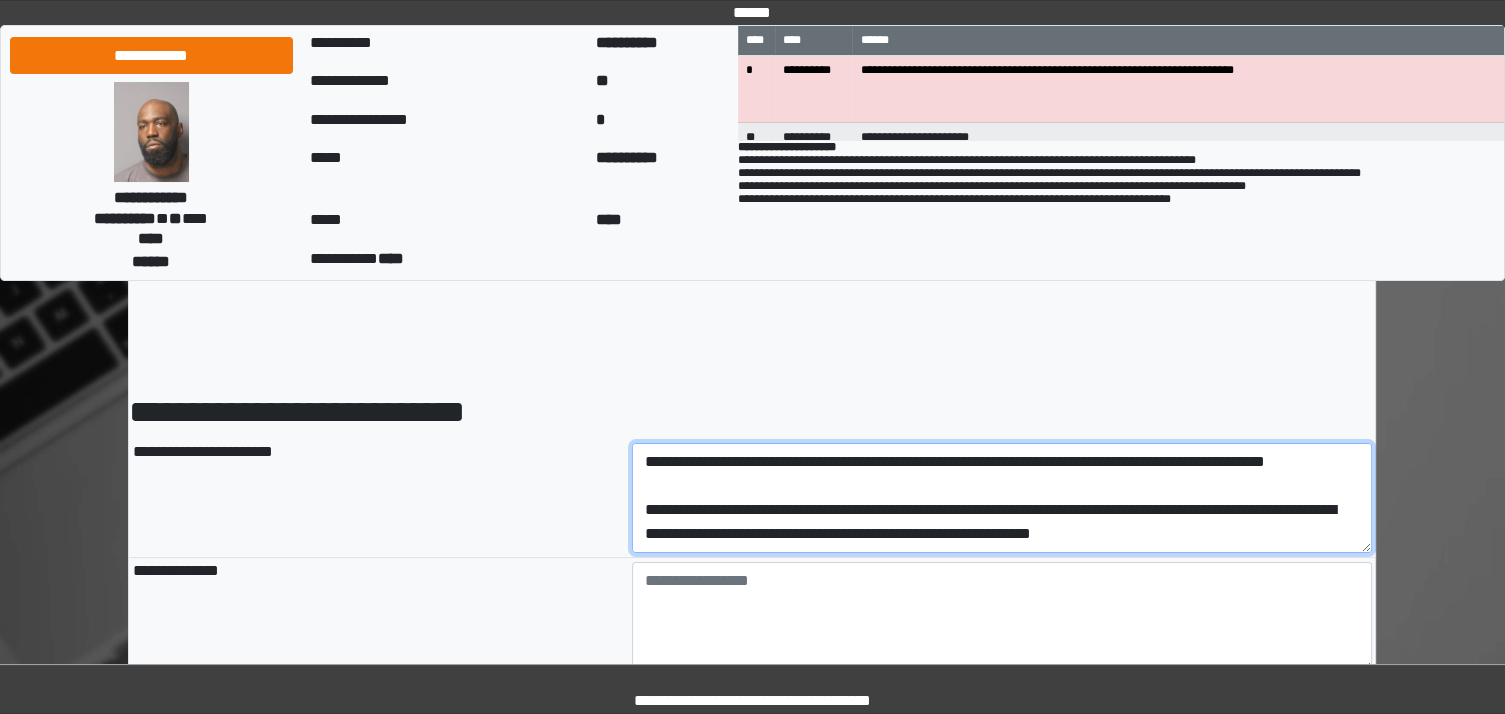 scroll, scrollTop: 664, scrollLeft: 0, axis: vertical 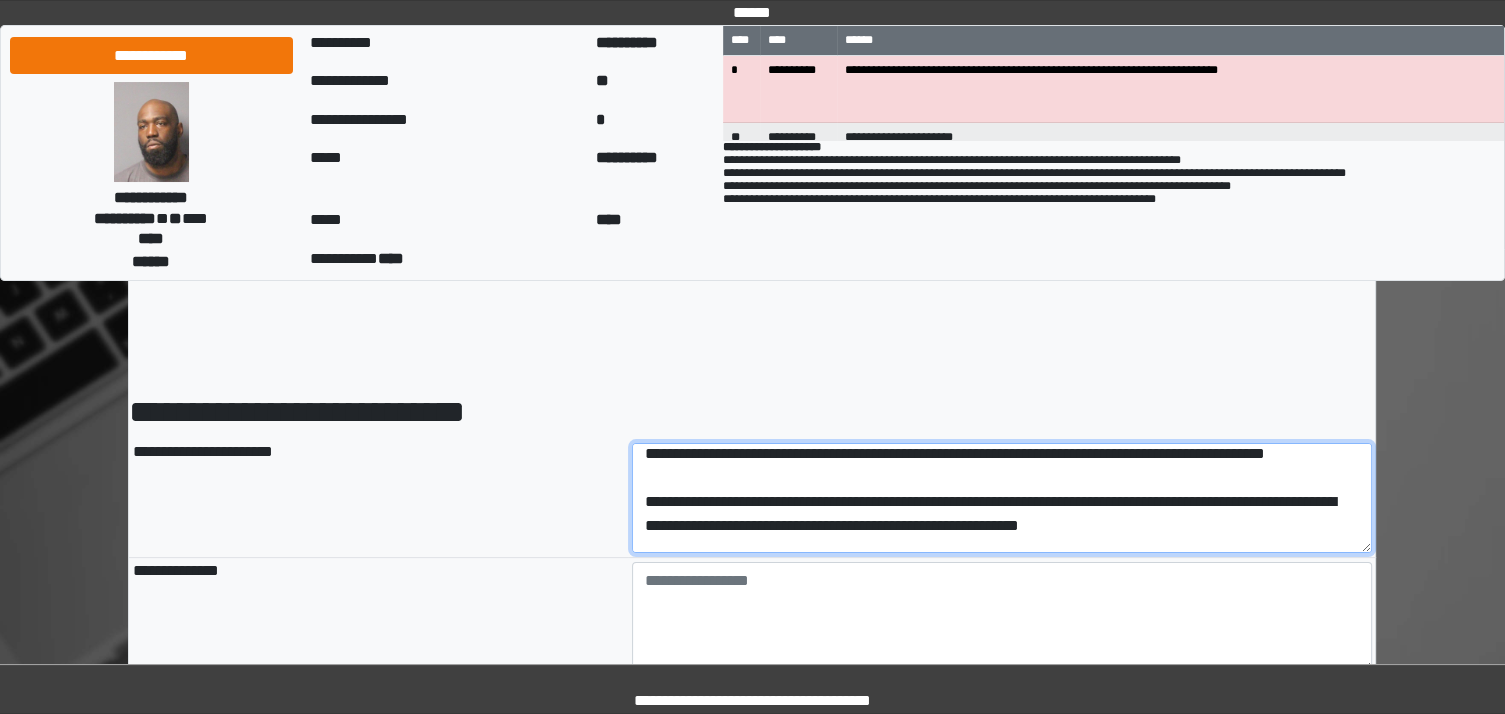 click at bounding box center (1002, 498) 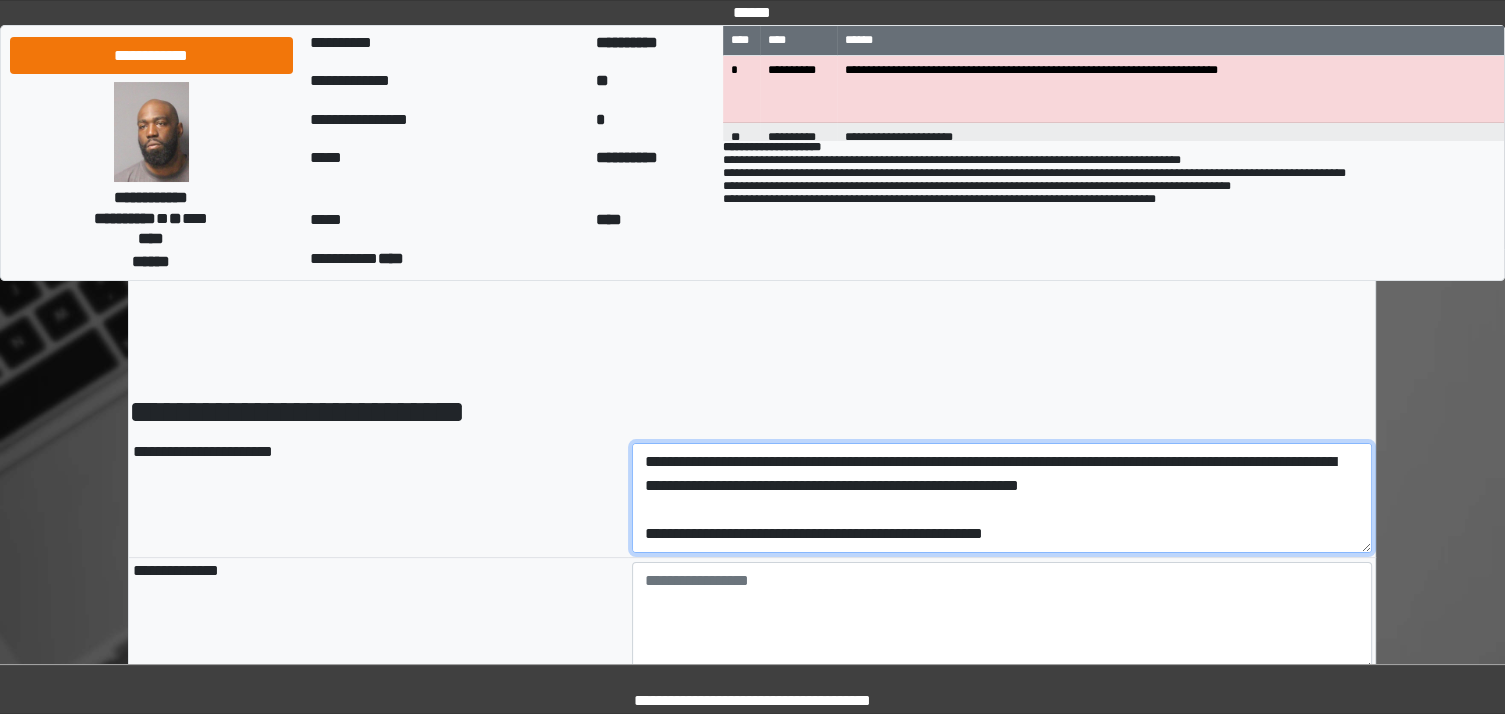 scroll, scrollTop: 672, scrollLeft: 0, axis: vertical 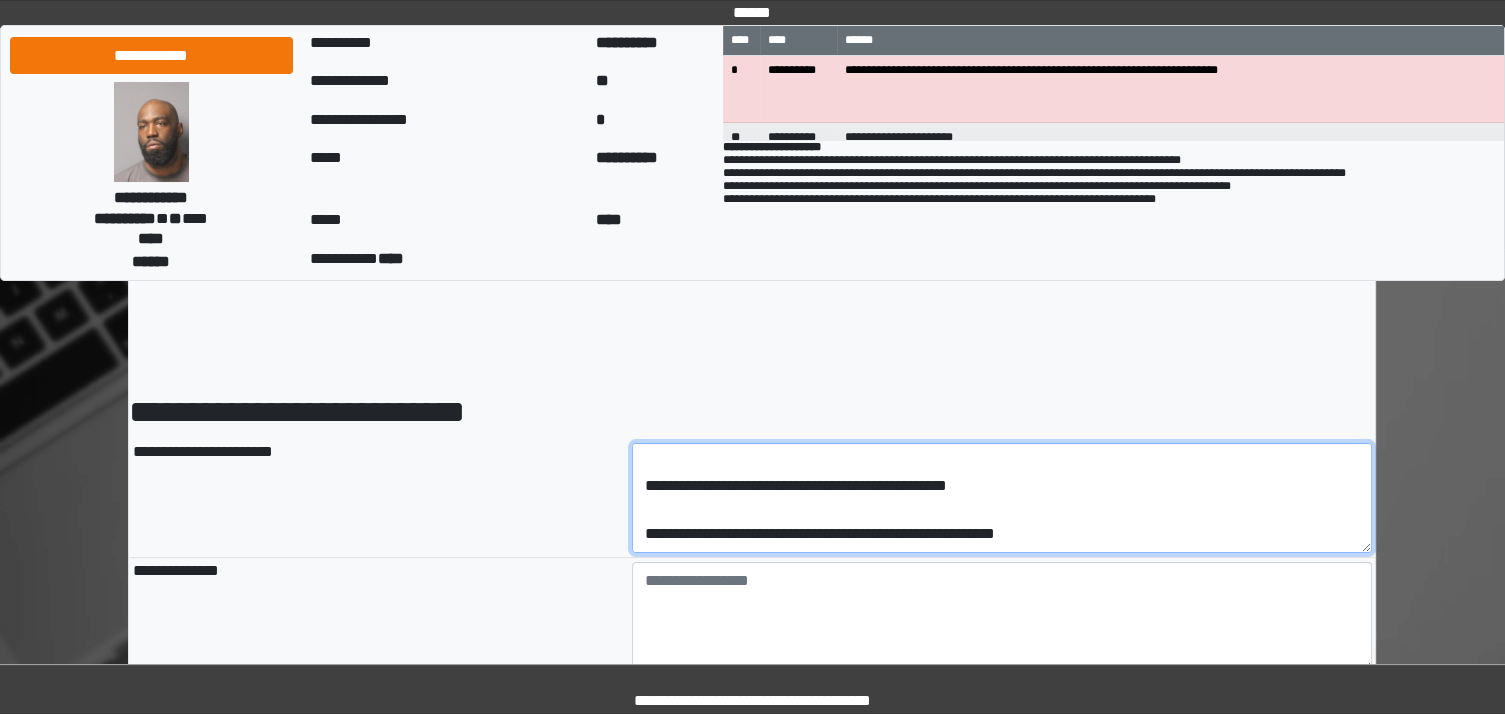 click at bounding box center (1002, 498) 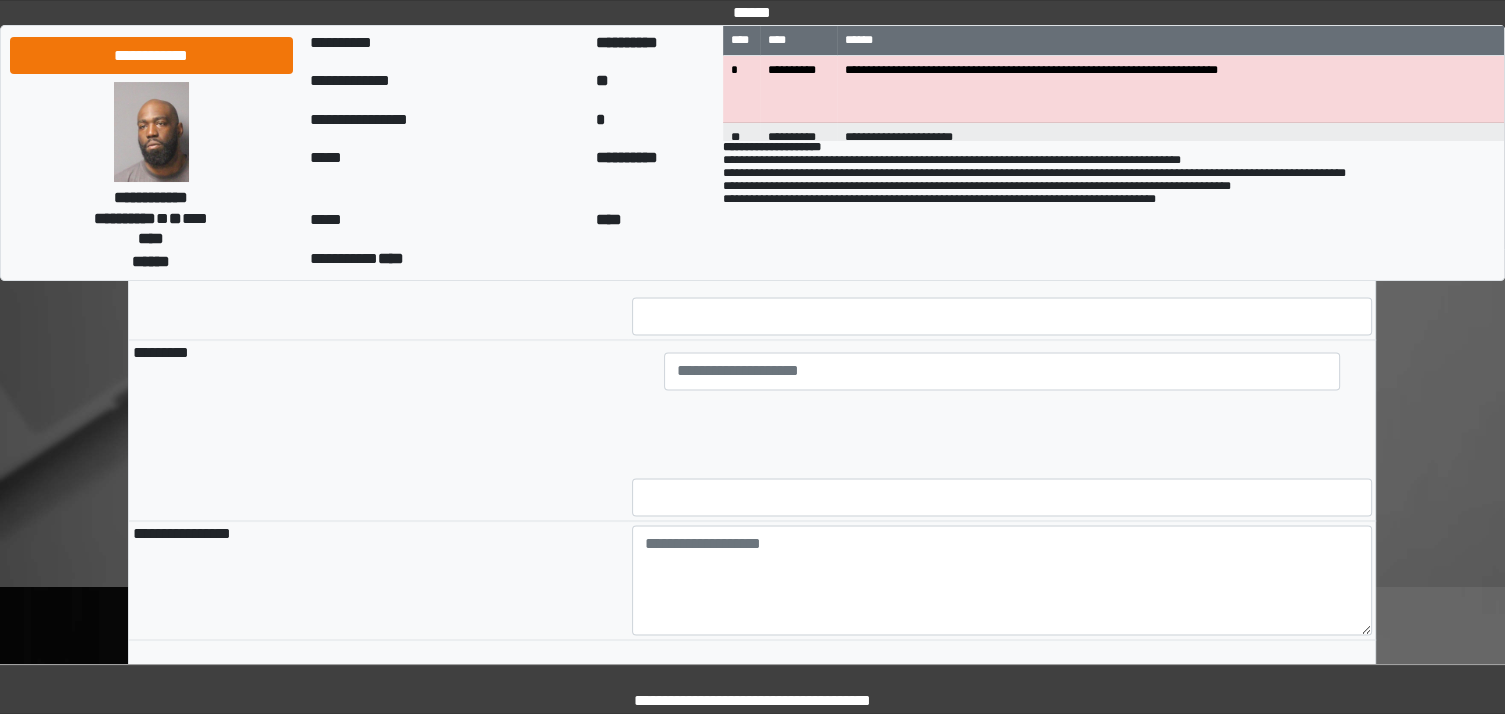 scroll, scrollTop: 3532, scrollLeft: 0, axis: vertical 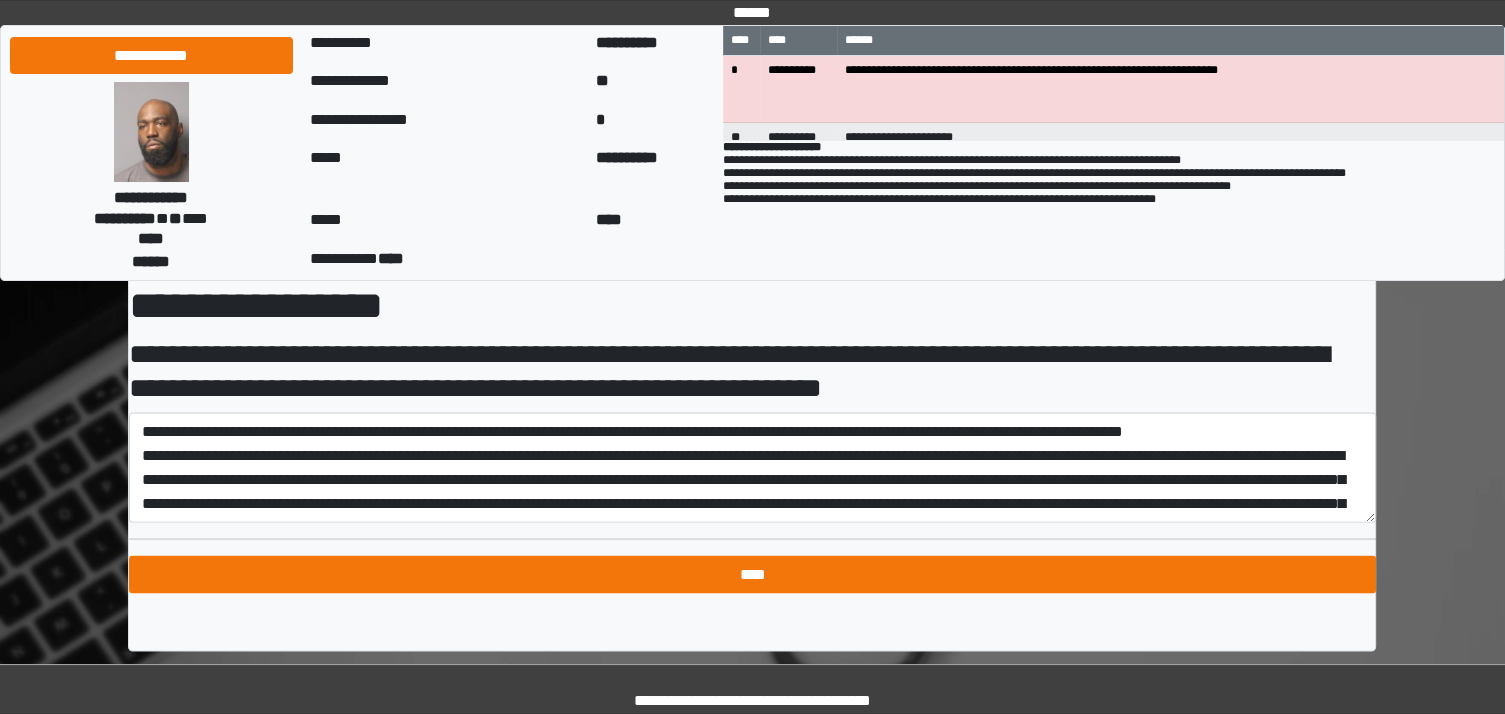 type on "**********" 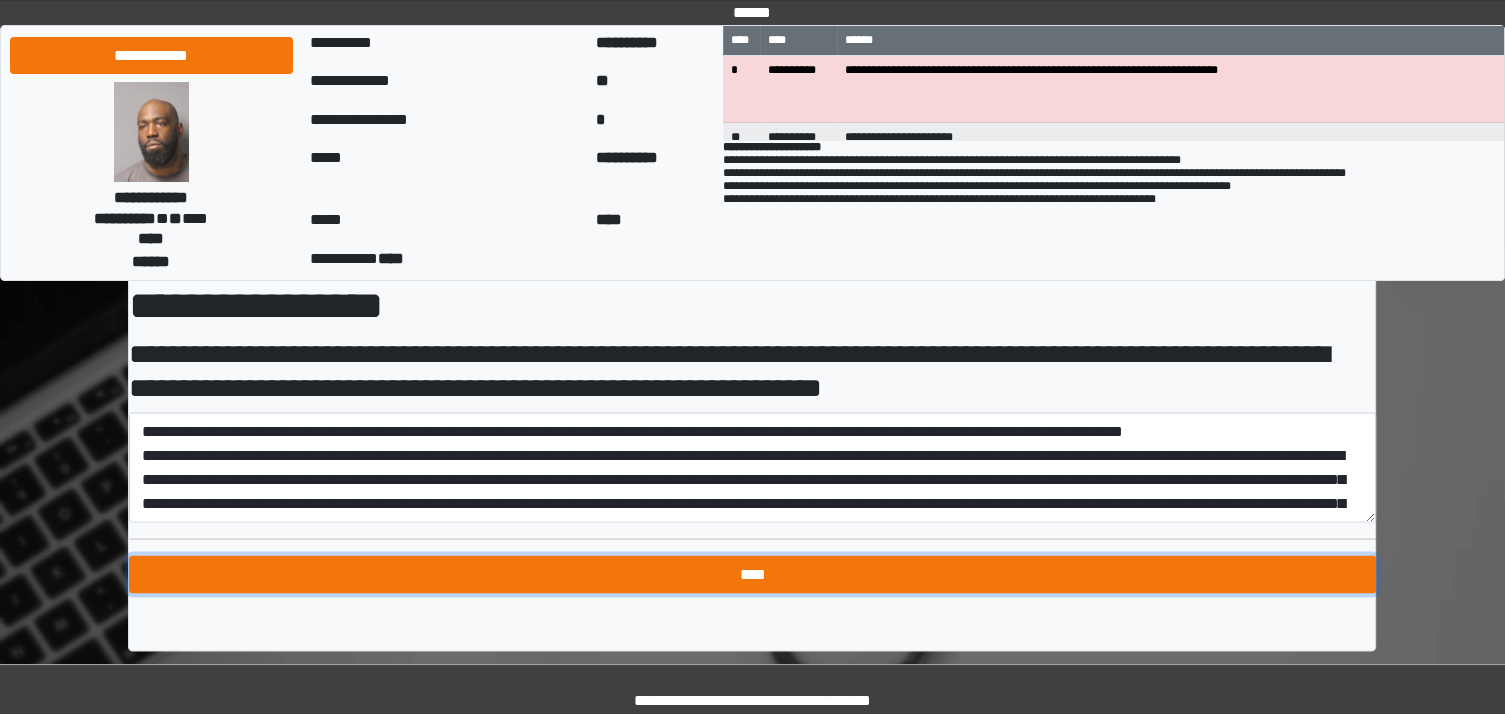 type on "**********" 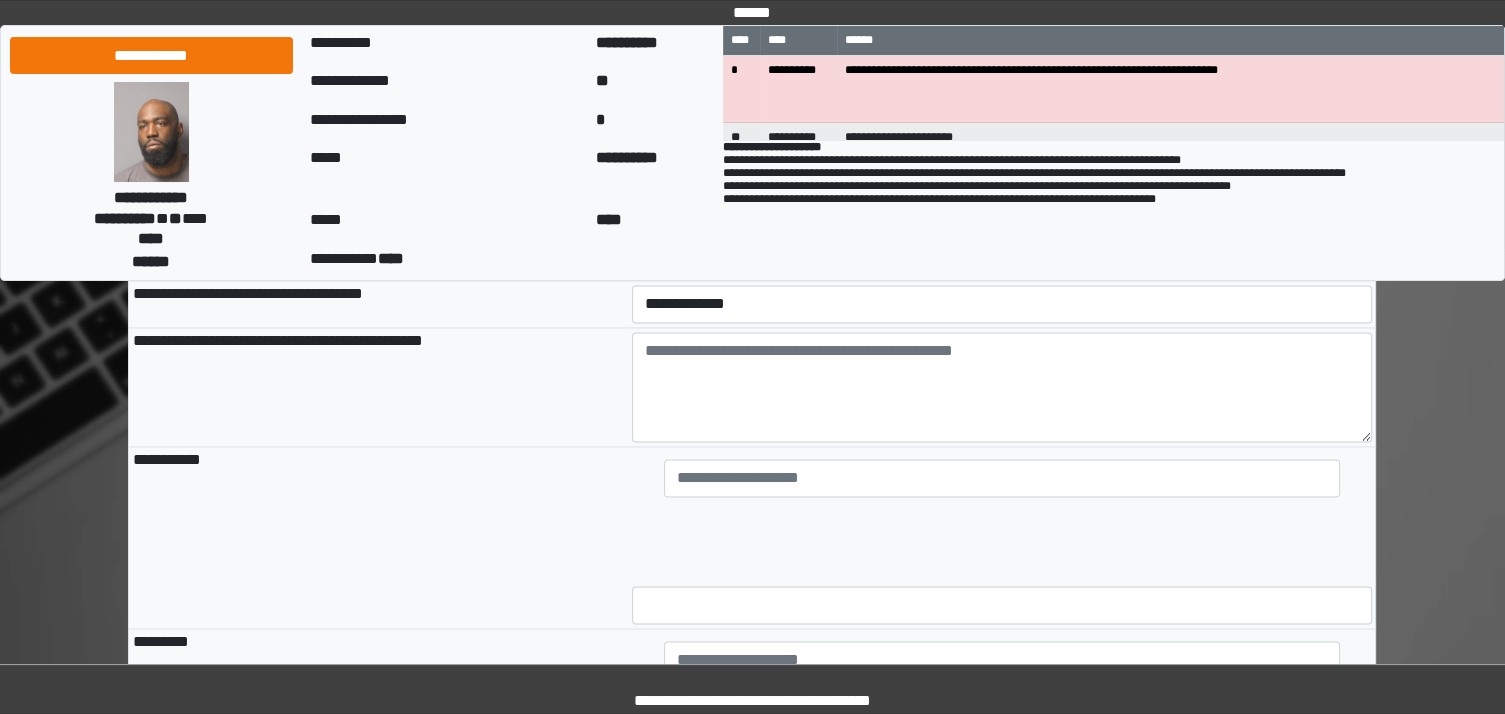 scroll, scrollTop: 3532, scrollLeft: 0, axis: vertical 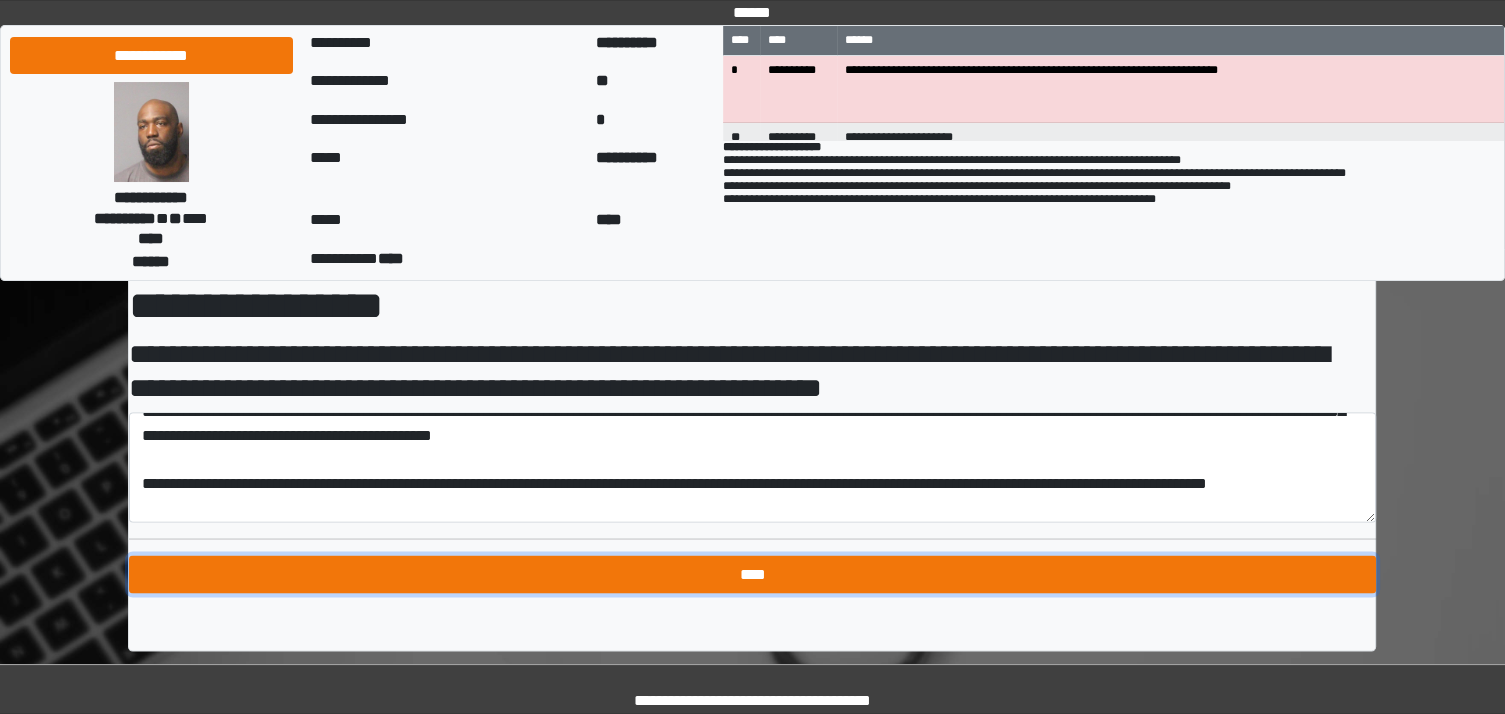 click on "****" at bounding box center [752, 574] 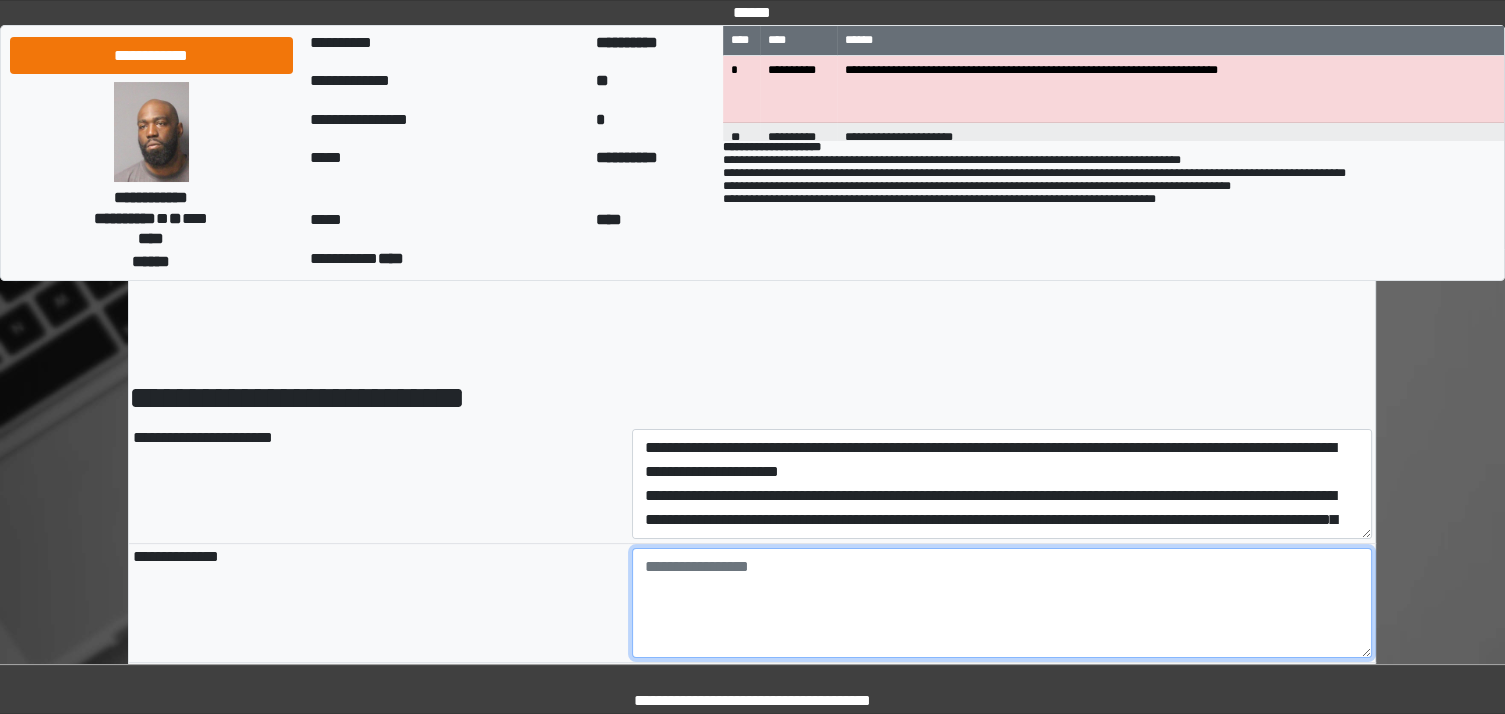 scroll, scrollTop: 0, scrollLeft: 0, axis: both 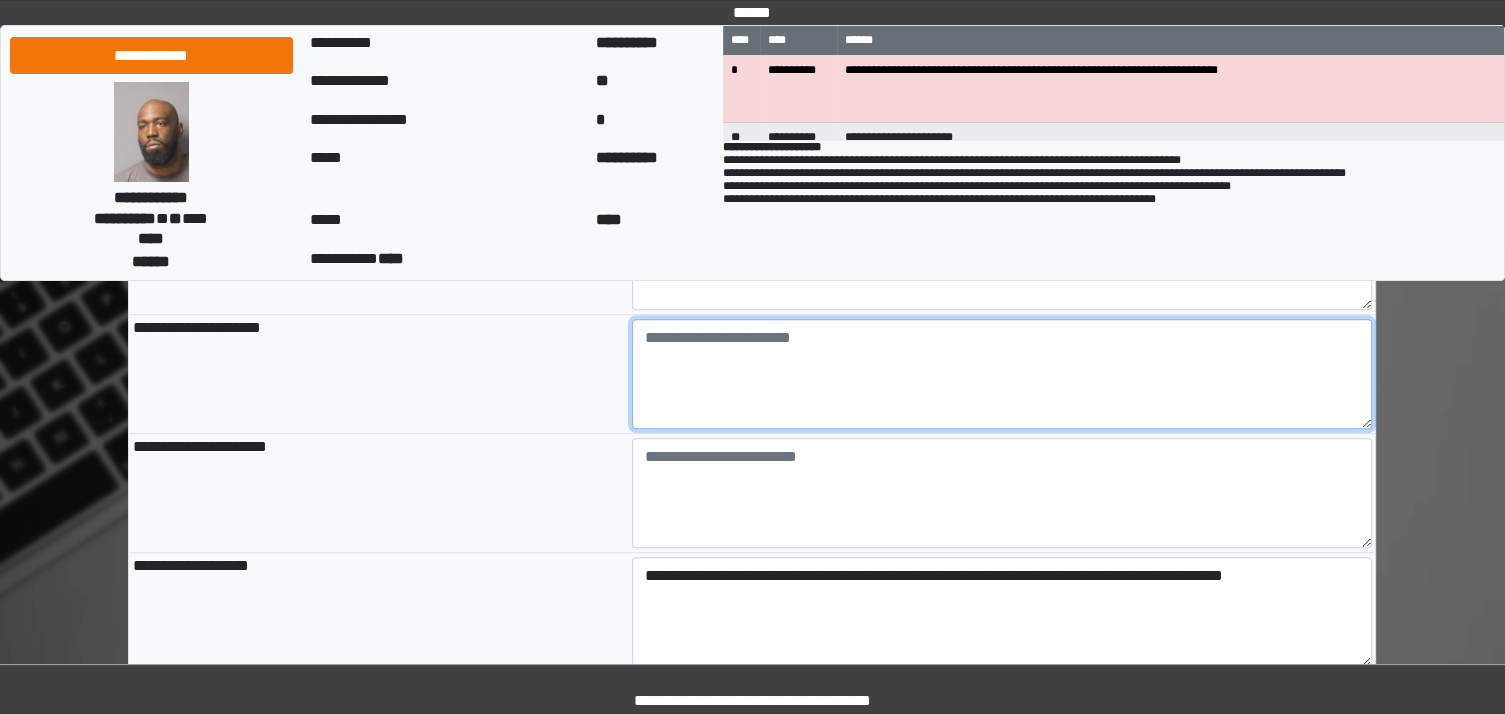 click at bounding box center (1002, 374) 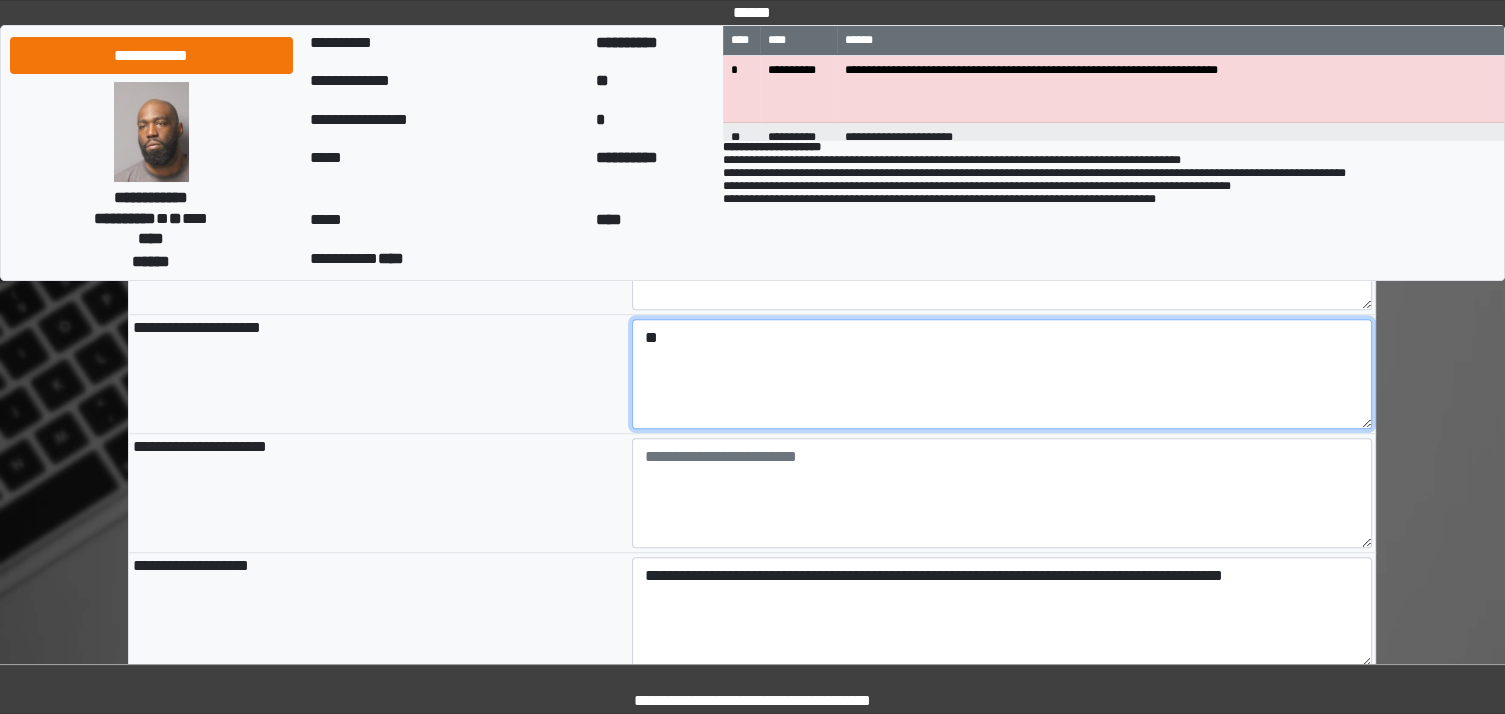 type on "*" 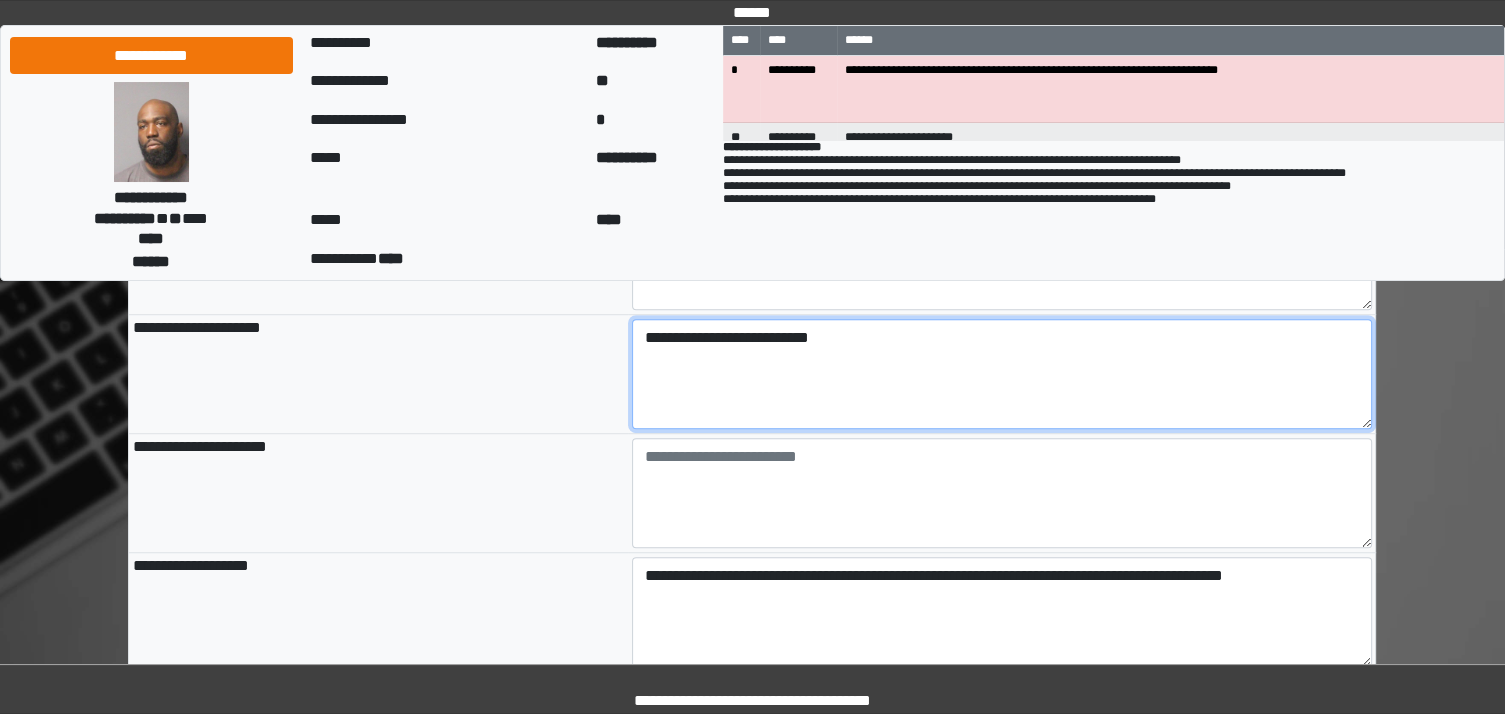 scroll, scrollTop: 907, scrollLeft: 0, axis: vertical 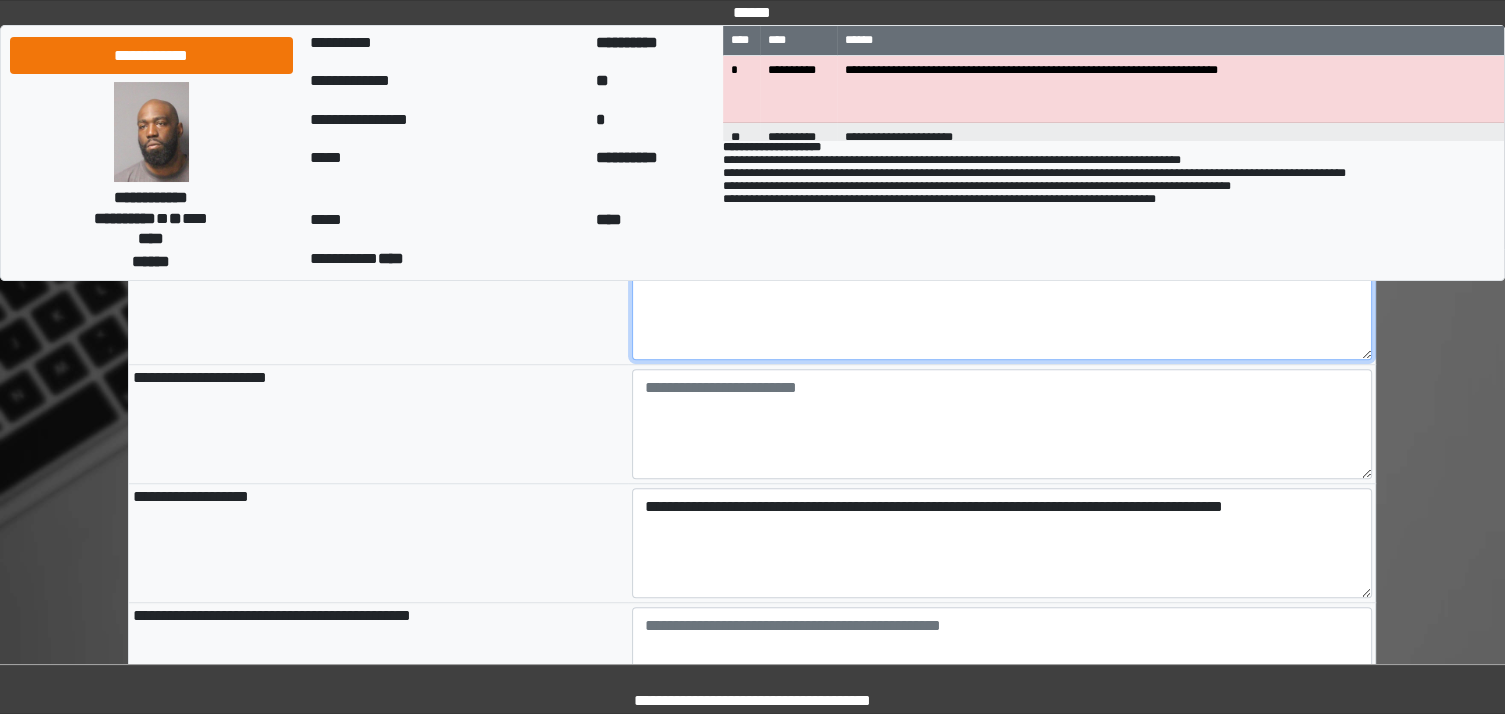 type on "**********" 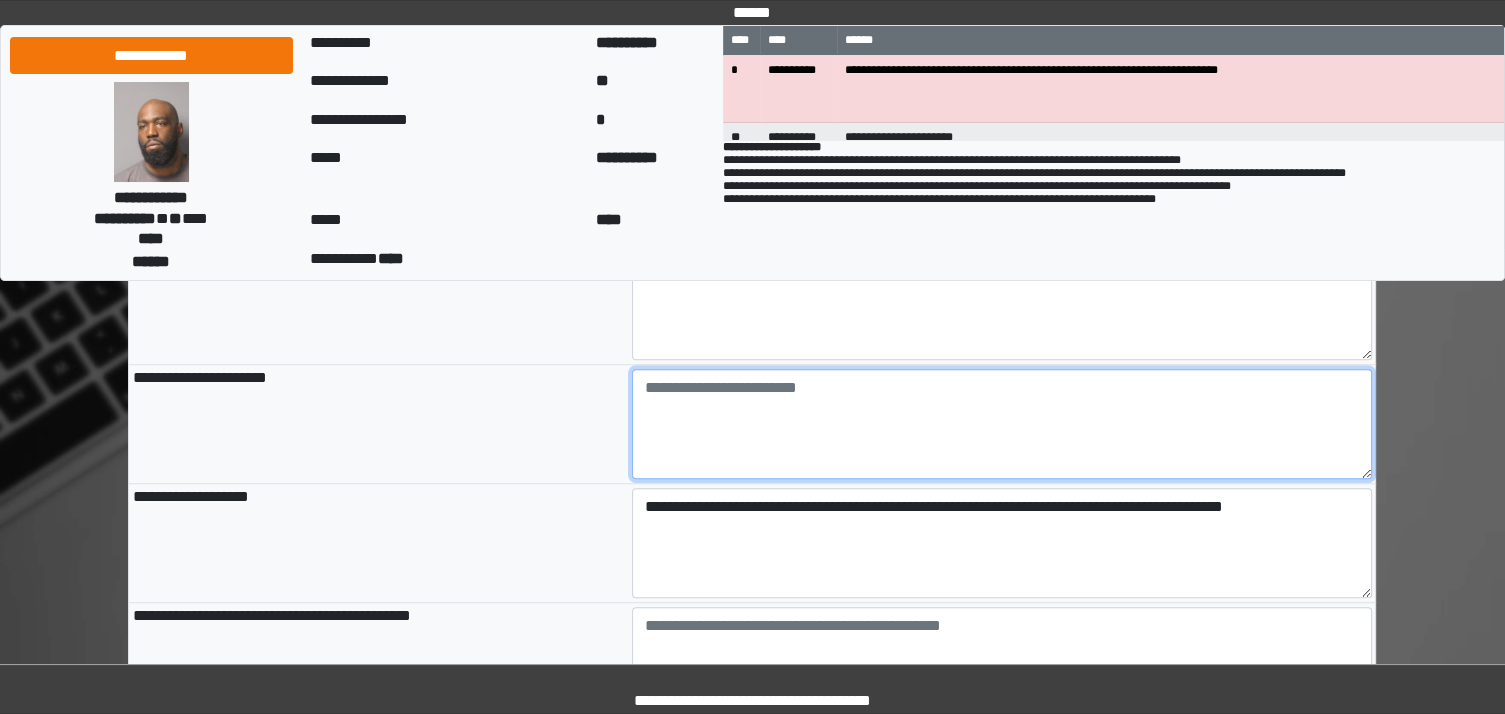 type on "**********" 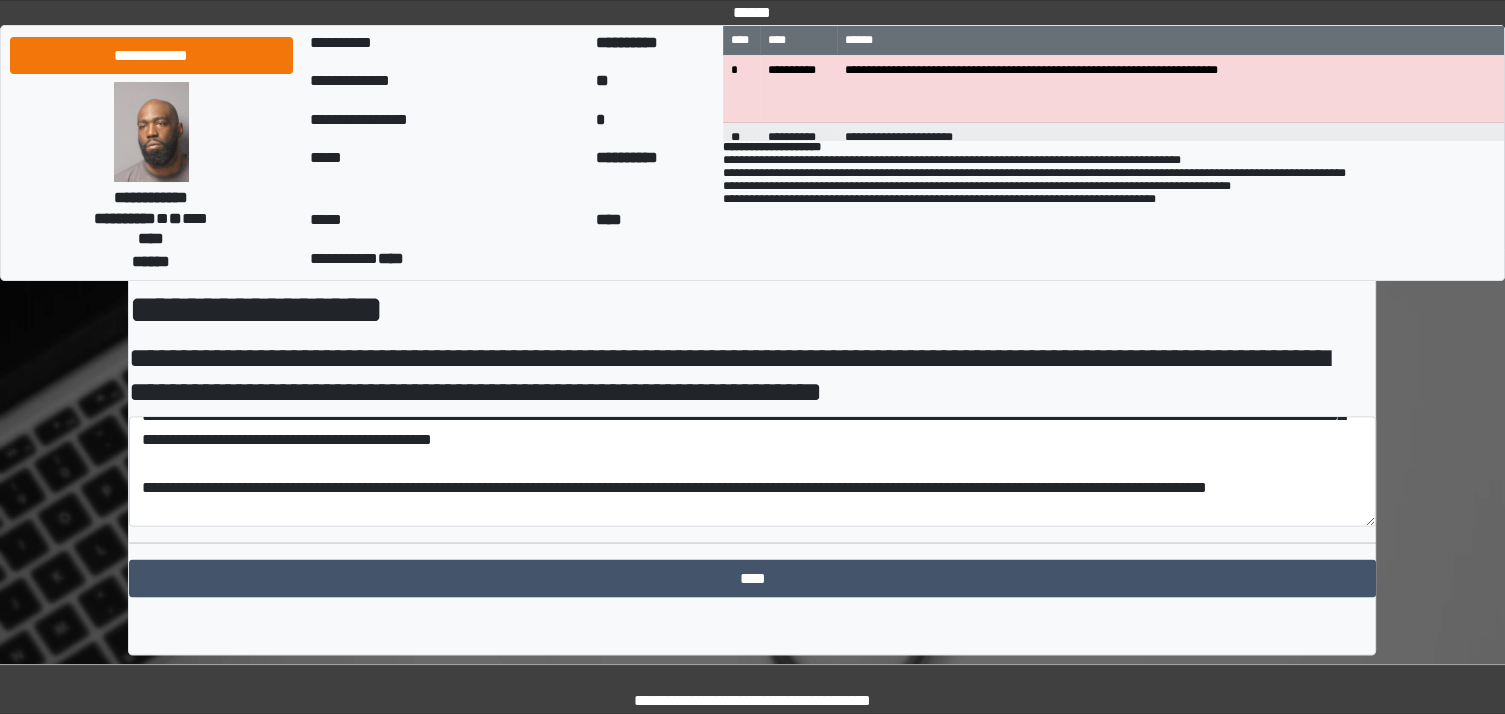 scroll, scrollTop: 3519, scrollLeft: 0, axis: vertical 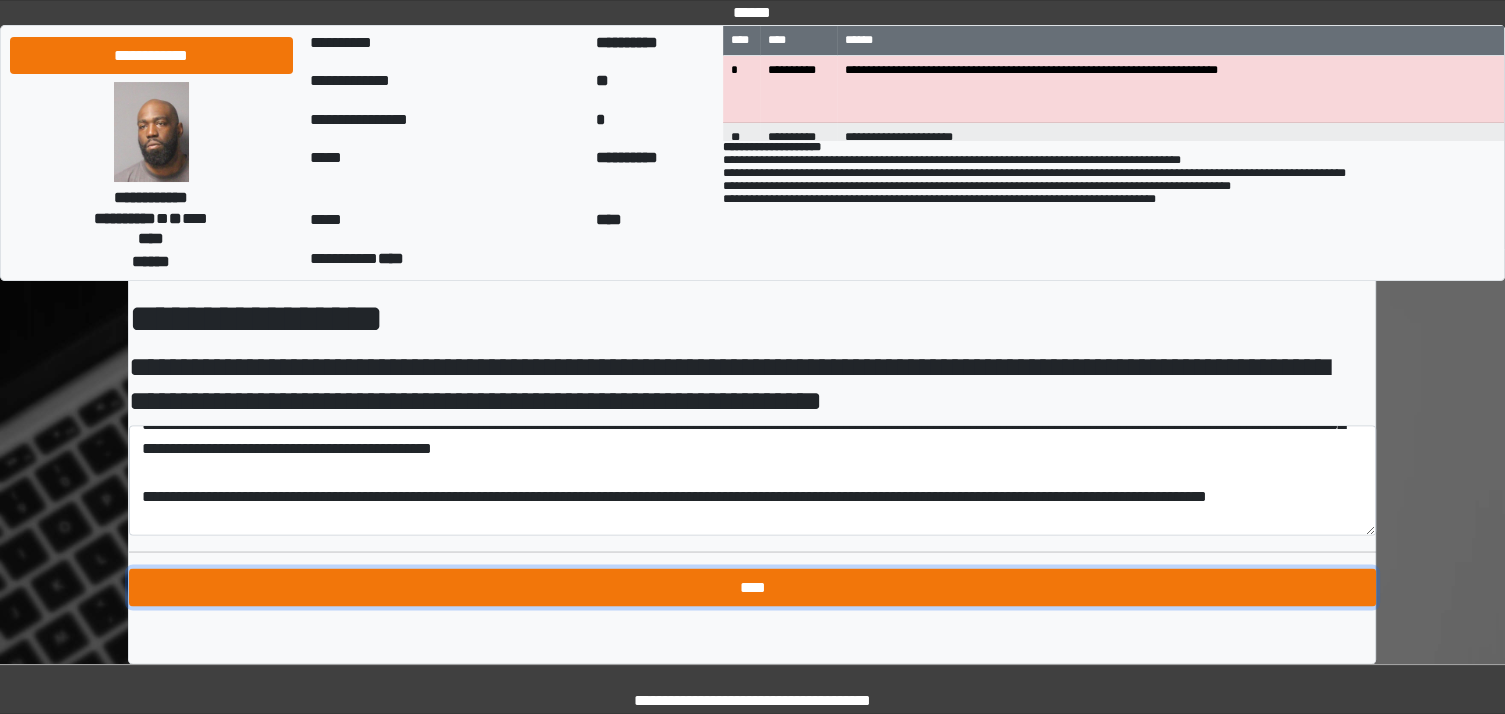 click on "****" at bounding box center [752, 587] 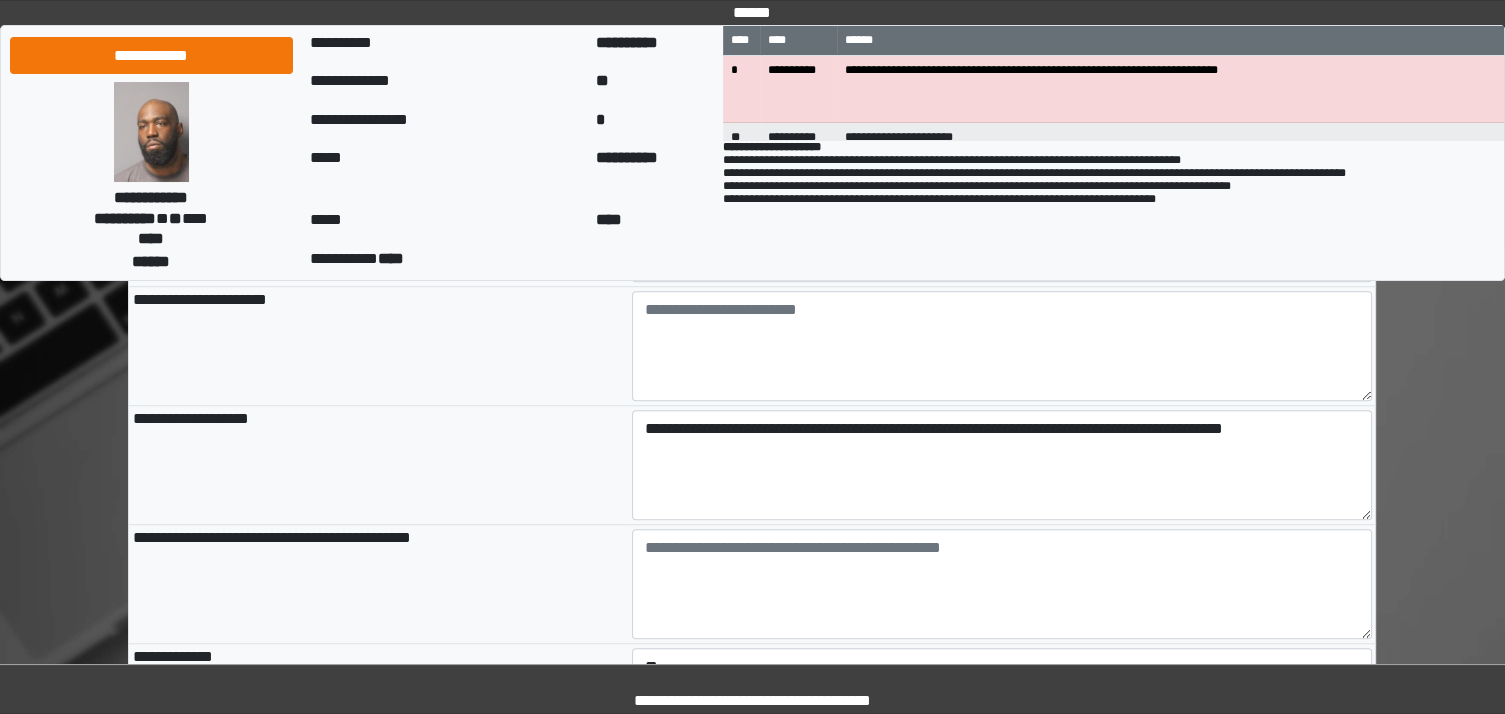 scroll, scrollTop: 223, scrollLeft: 0, axis: vertical 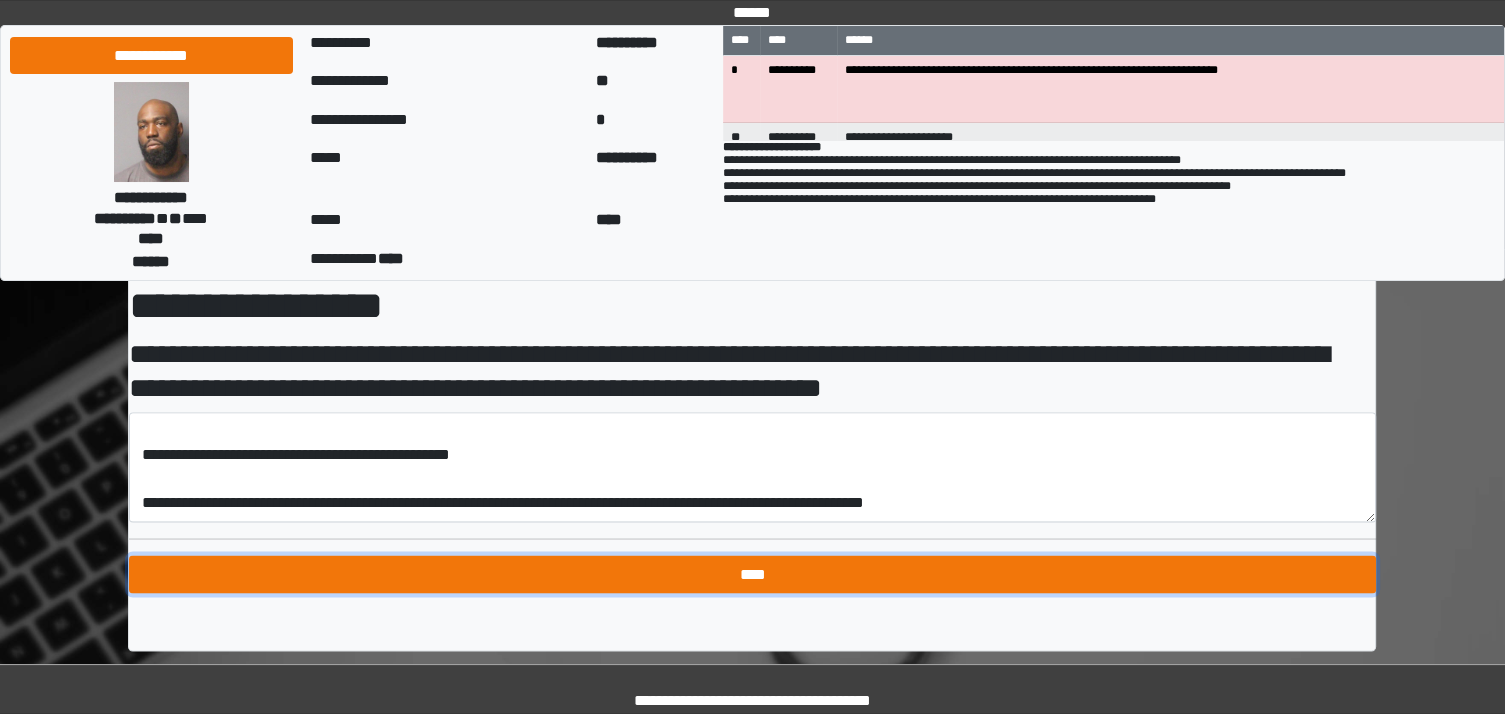 drag, startPoint x: 560, startPoint y: 570, endPoint x: 492, endPoint y: 565, distance: 68.18358 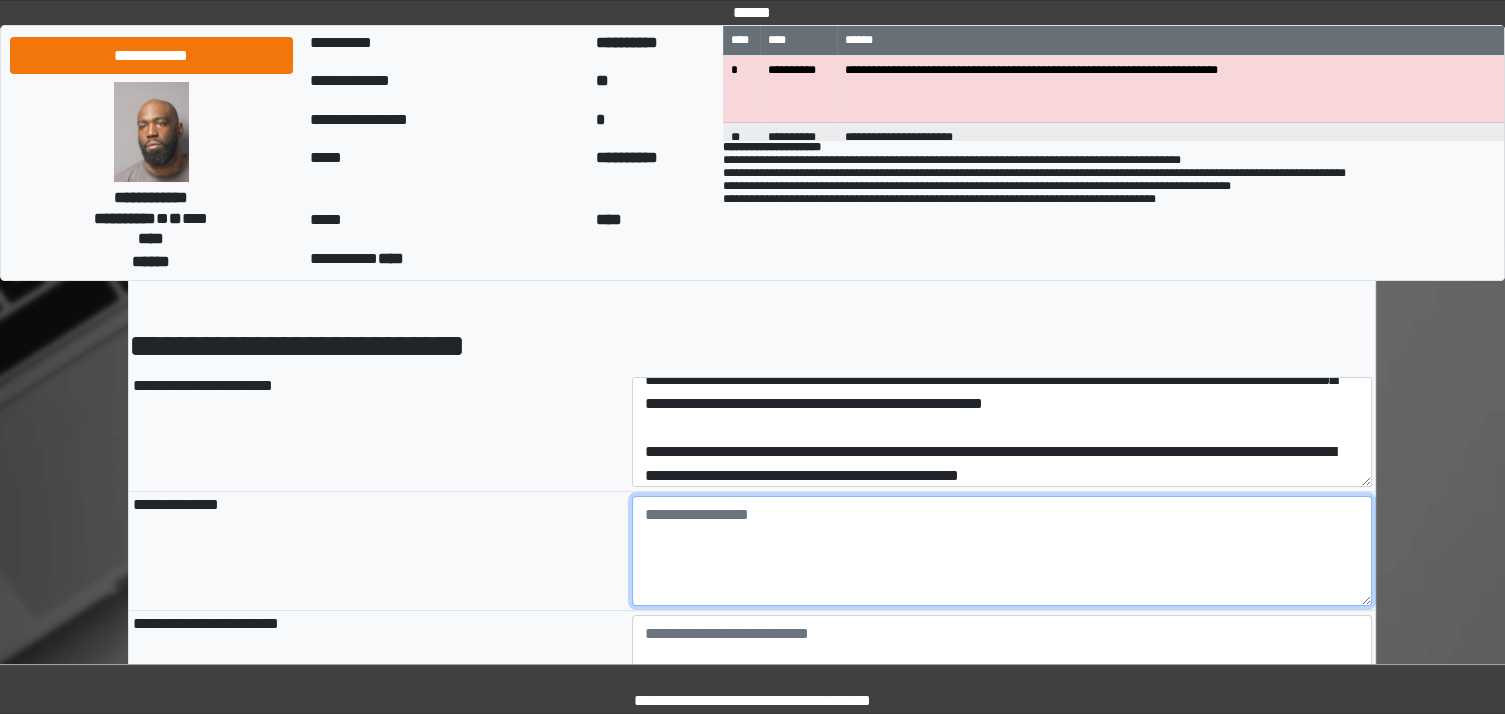 scroll, scrollTop: 65, scrollLeft: 0, axis: vertical 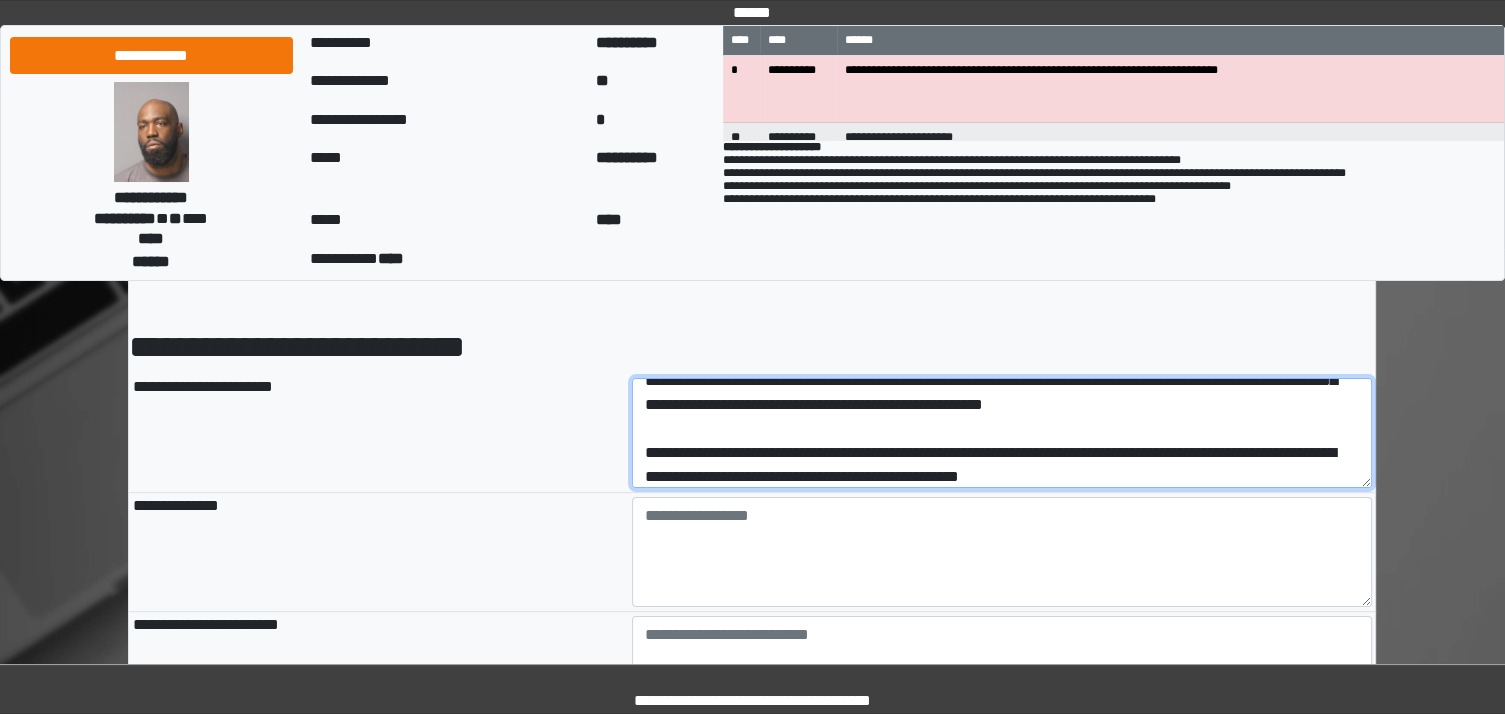 click at bounding box center (1002, 433) 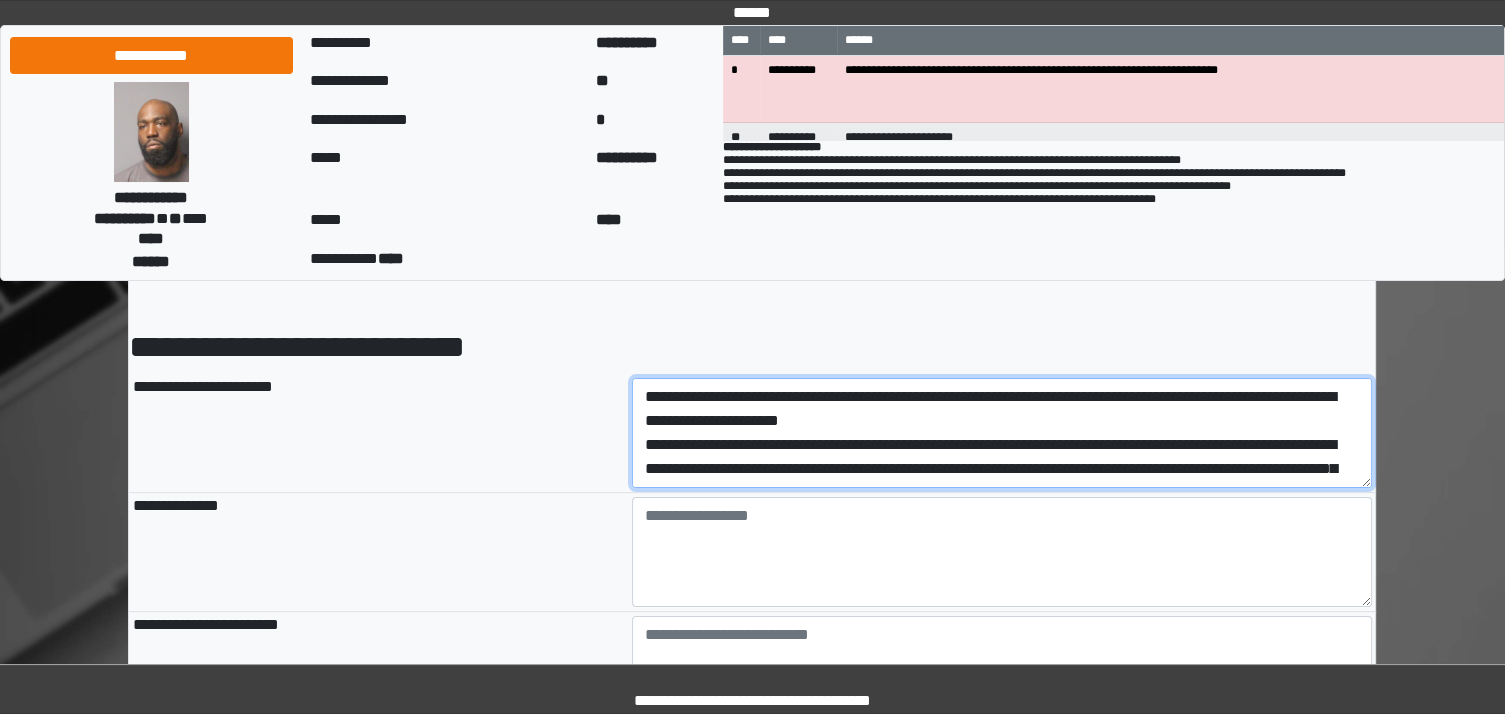 drag, startPoint x: 884, startPoint y: 452, endPoint x: 588, endPoint y: 221, distance: 375.46906 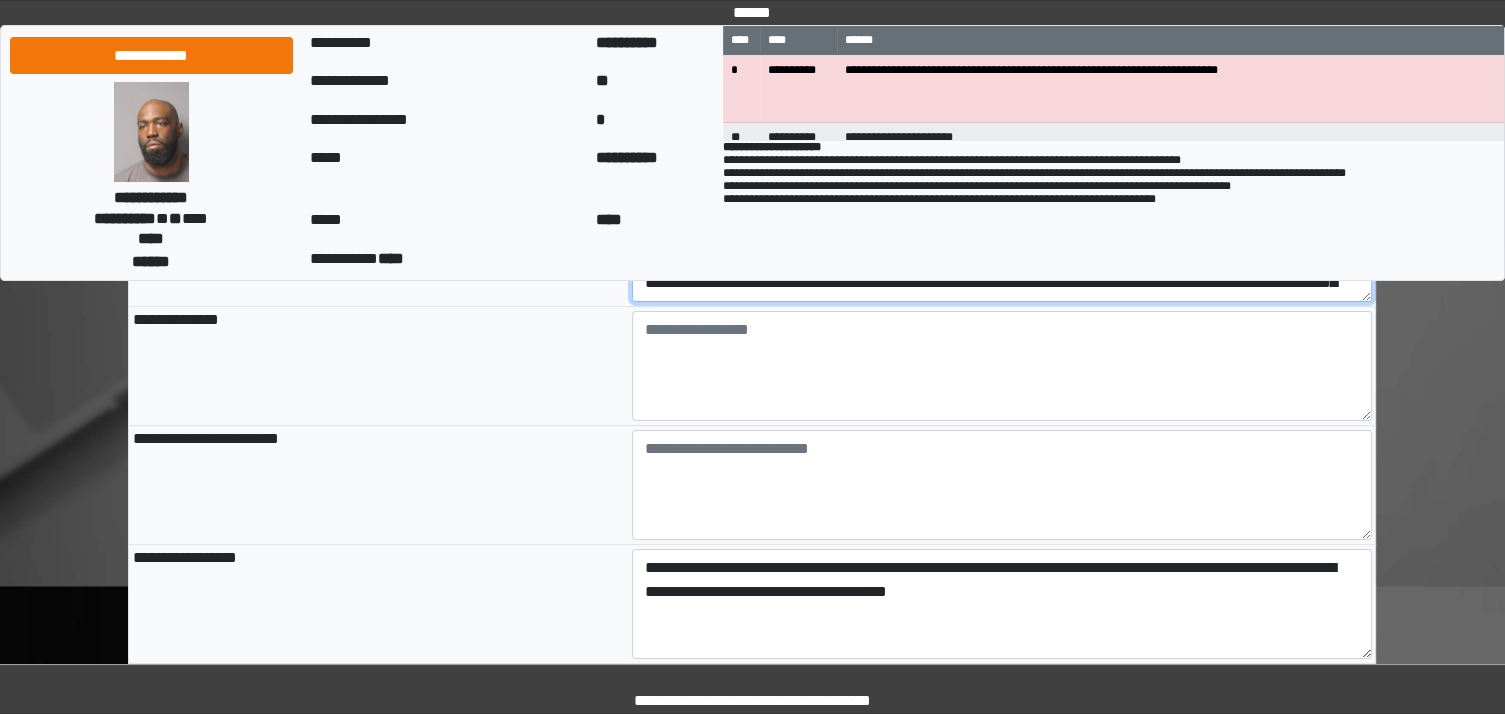 scroll, scrollTop: 253, scrollLeft: 0, axis: vertical 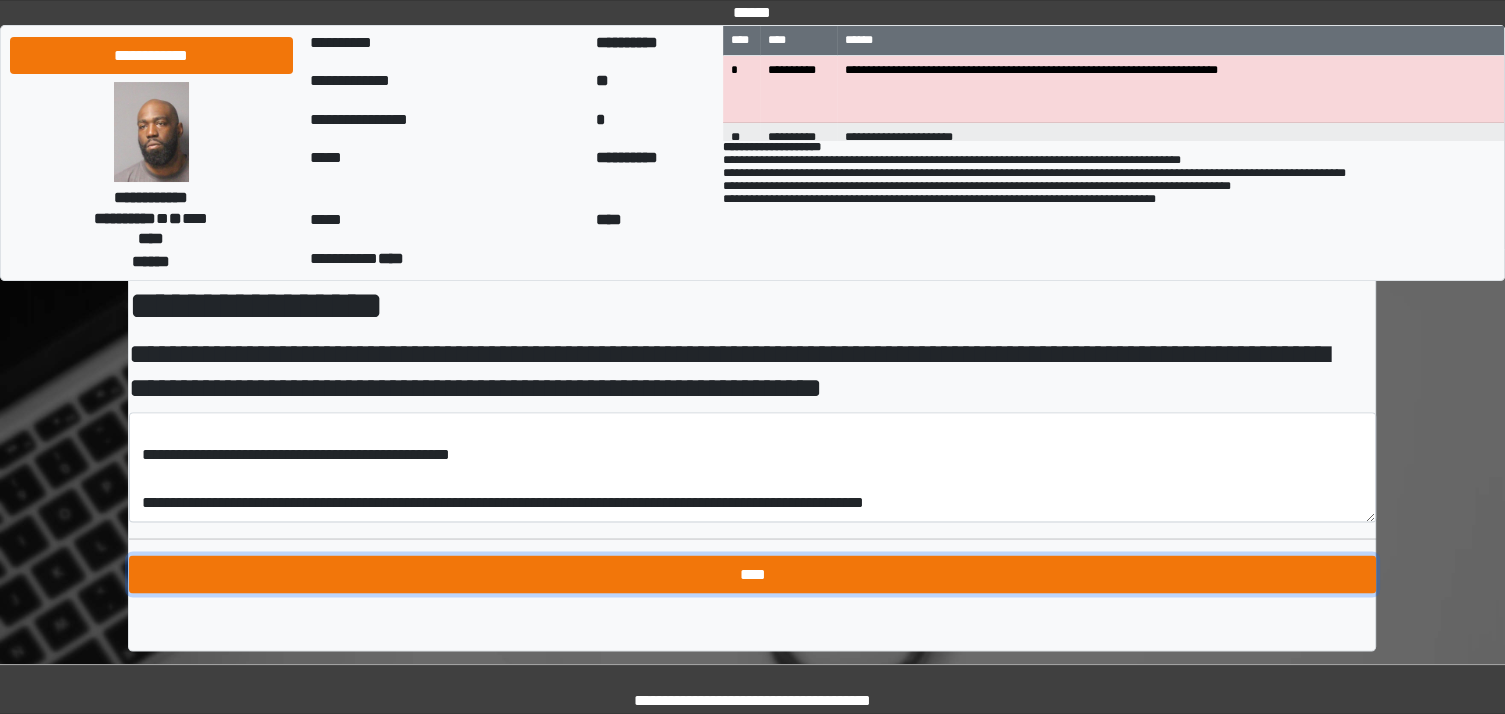 click on "****" at bounding box center (752, 574) 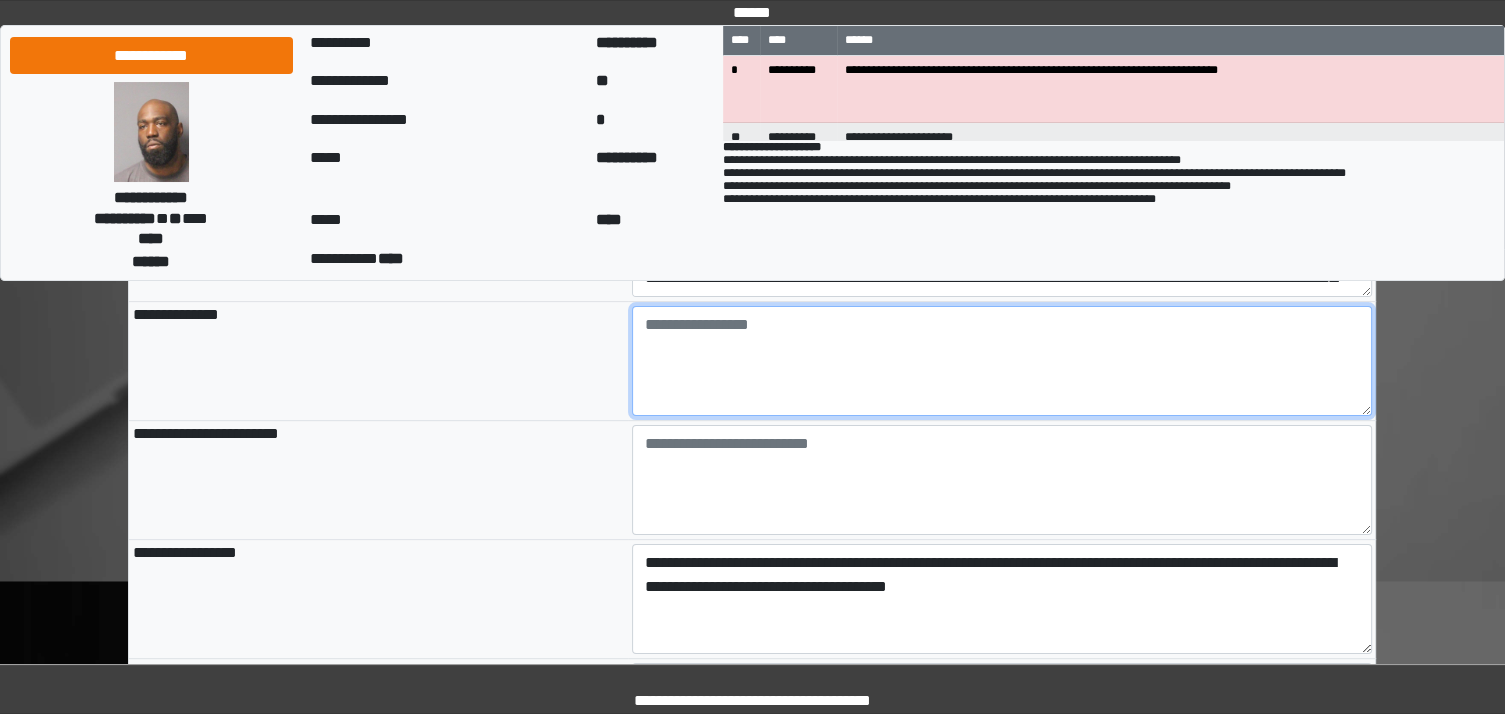 scroll, scrollTop: 223, scrollLeft: 0, axis: vertical 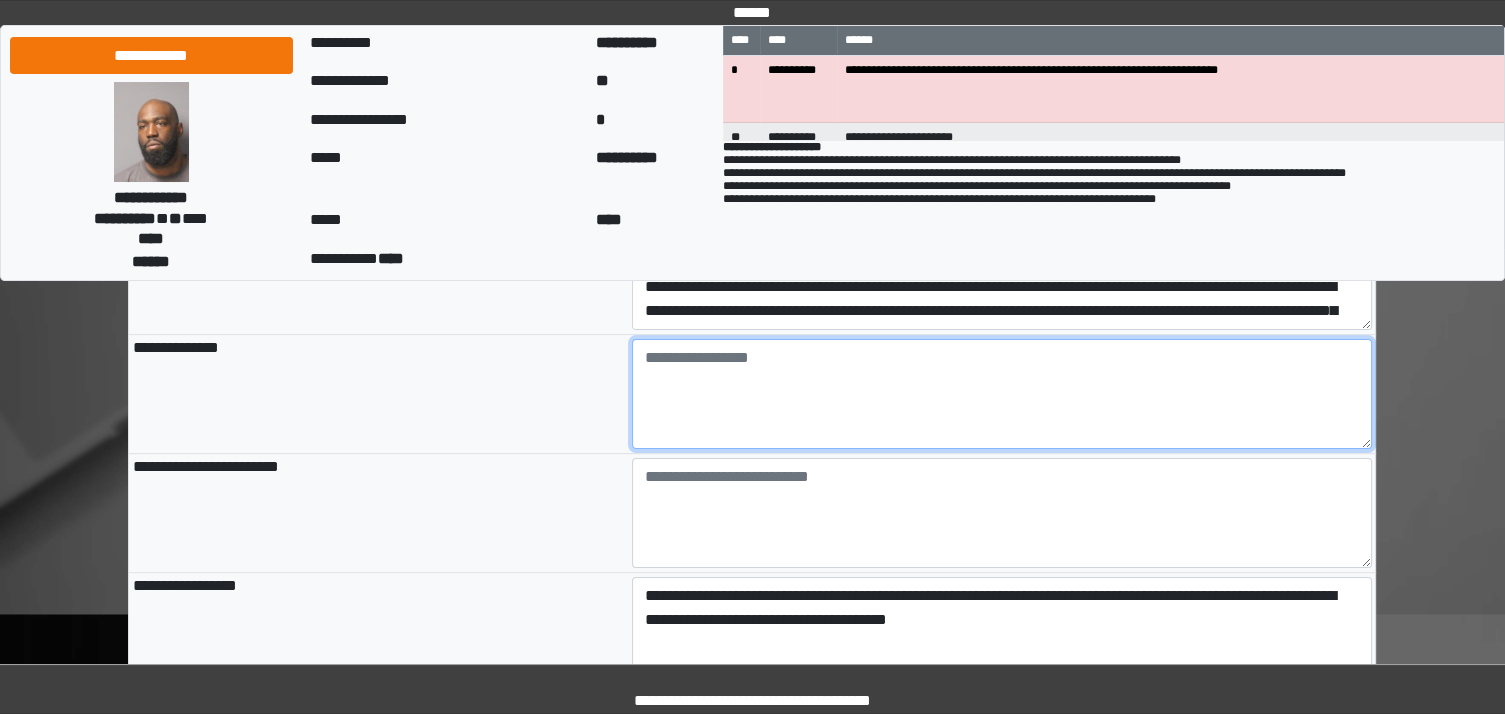 click at bounding box center (1002, 394) 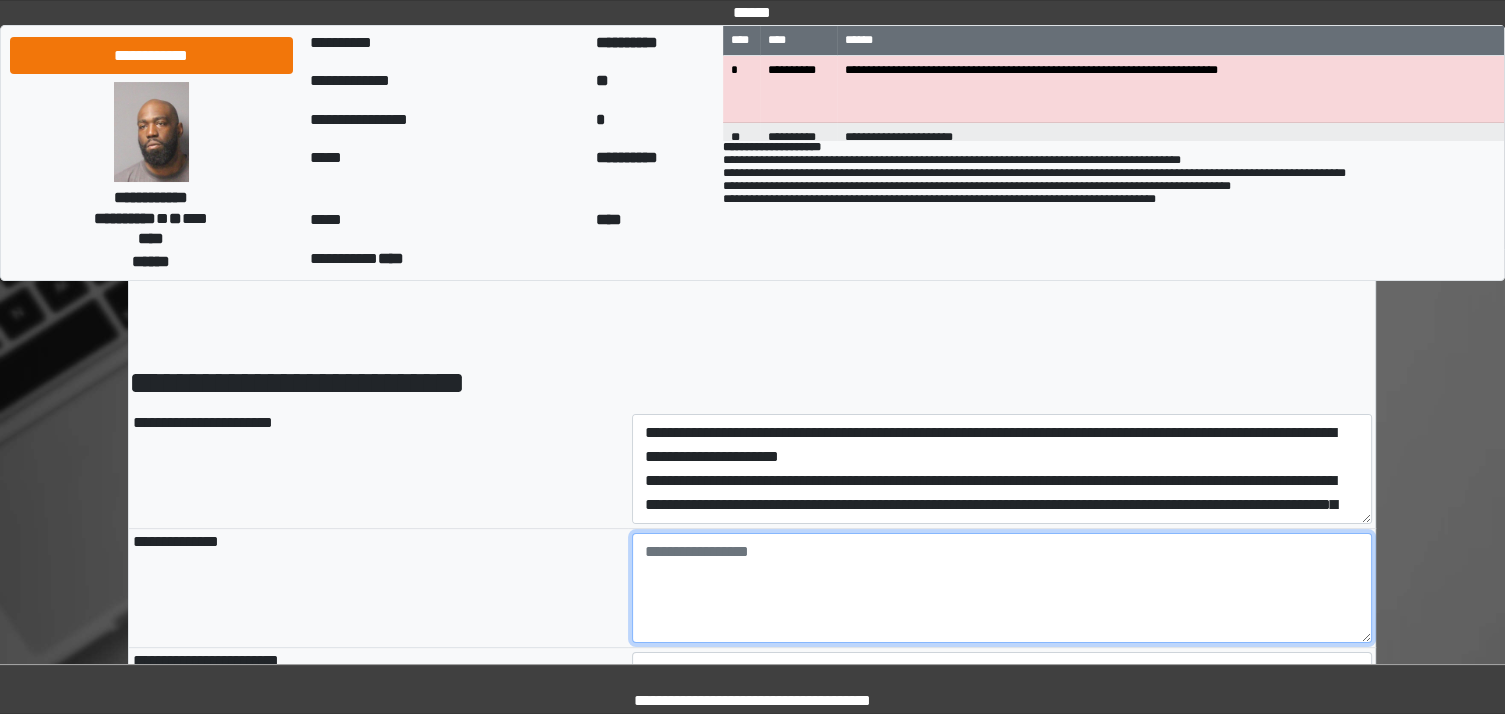 scroll, scrollTop: 0, scrollLeft: 0, axis: both 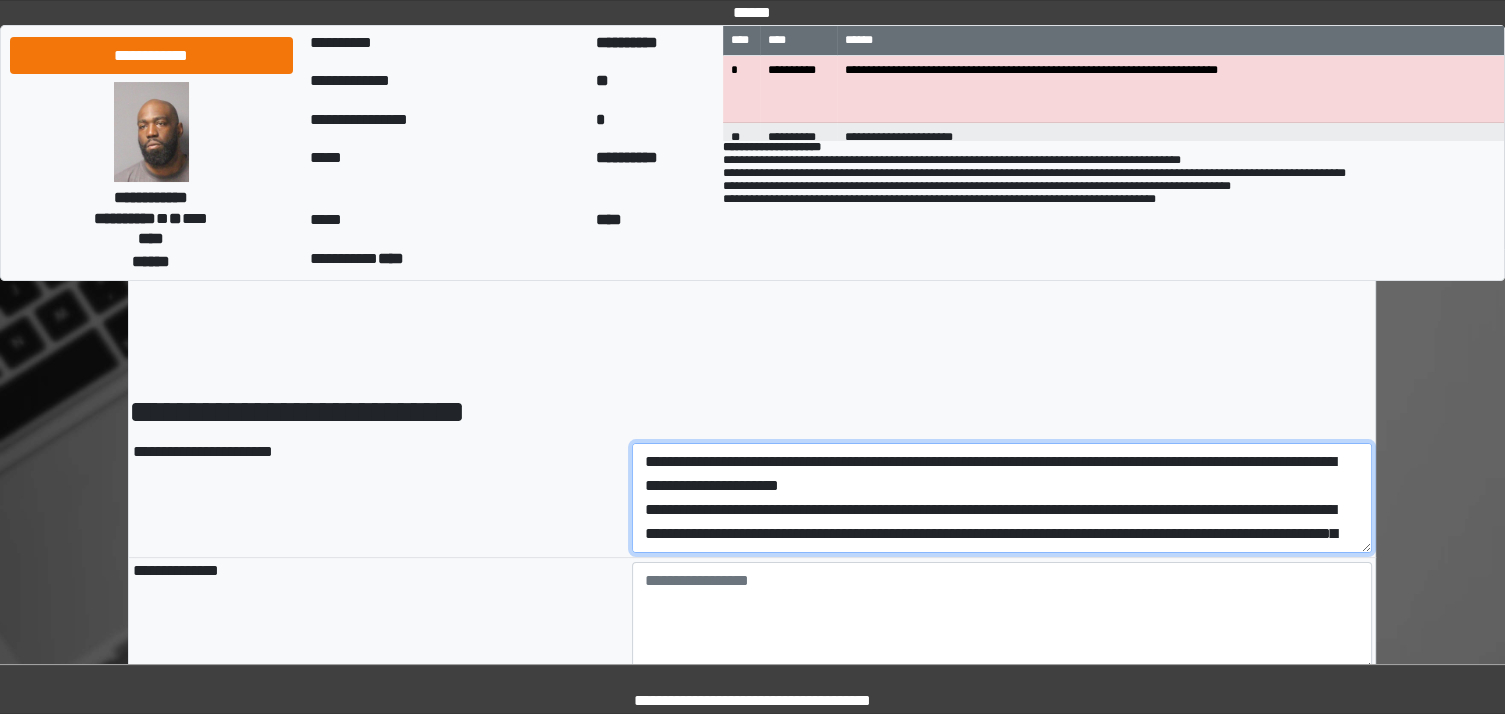 click at bounding box center [1002, 498] 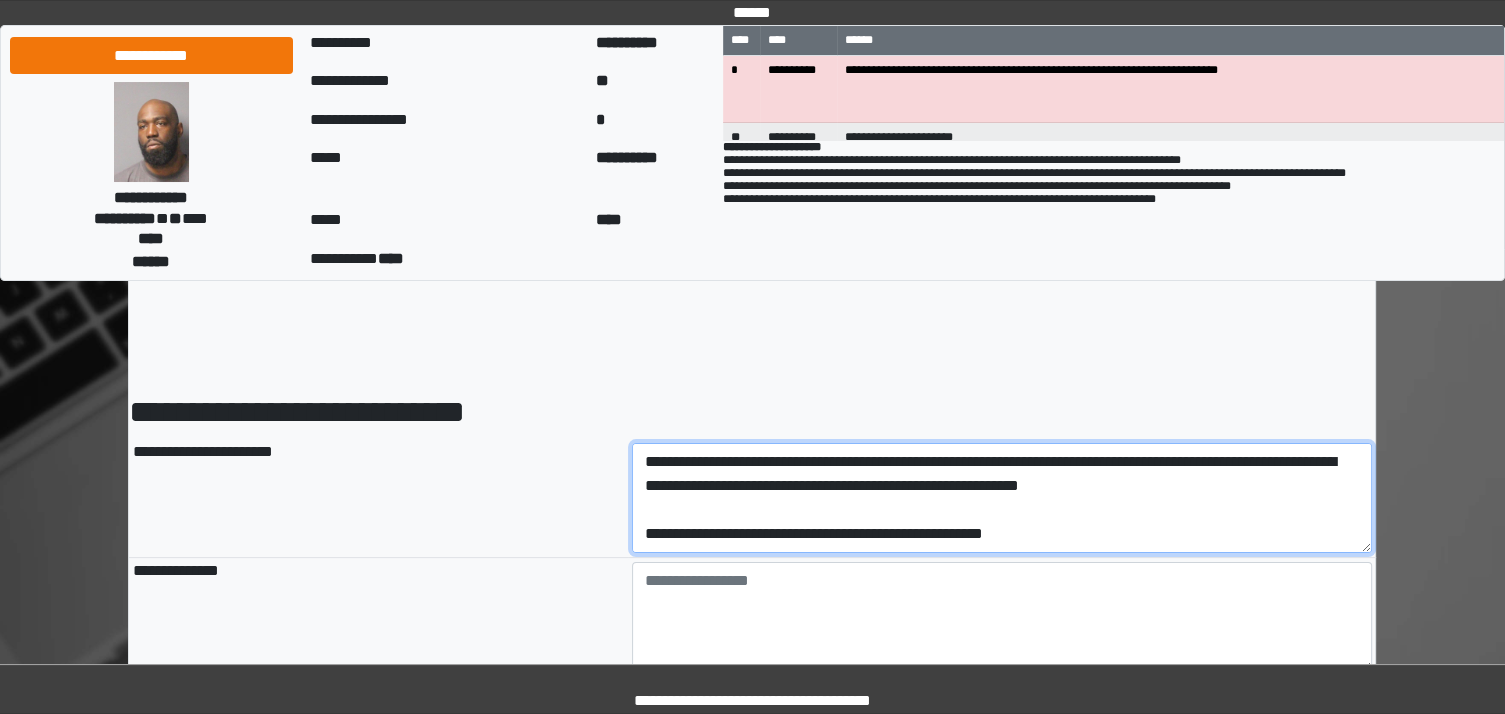 scroll, scrollTop: 768, scrollLeft: 0, axis: vertical 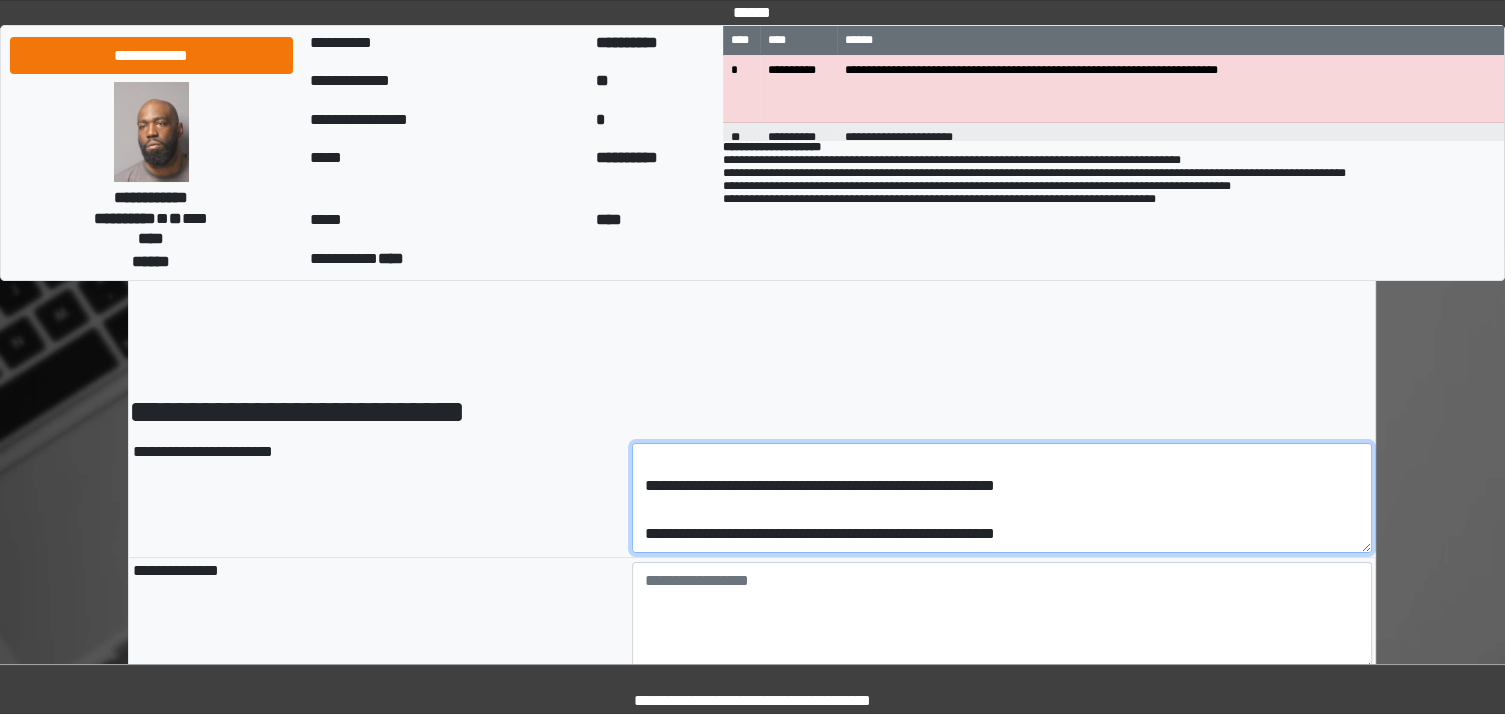 drag, startPoint x: 644, startPoint y: 463, endPoint x: 1145, endPoint y: 550, distance: 508.4978 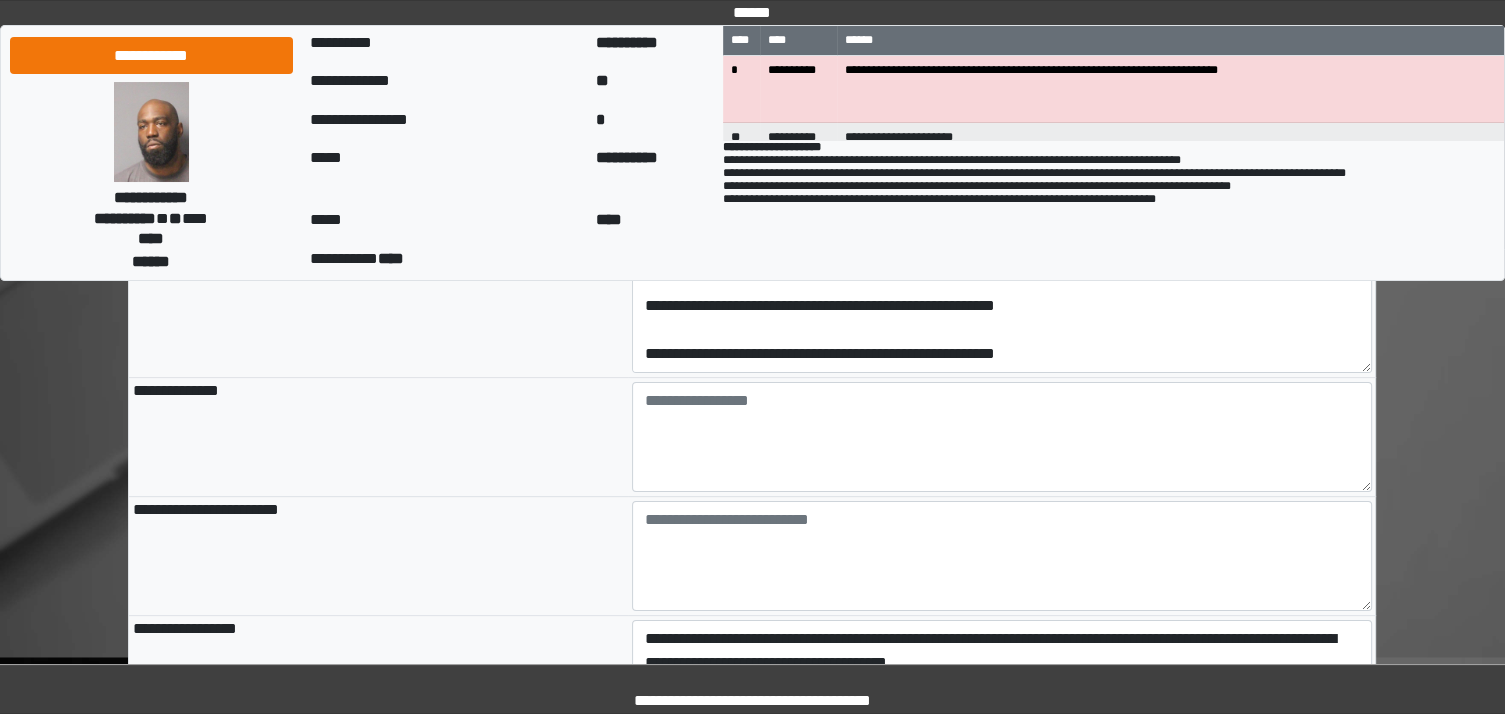 scroll, scrollTop: 315, scrollLeft: 0, axis: vertical 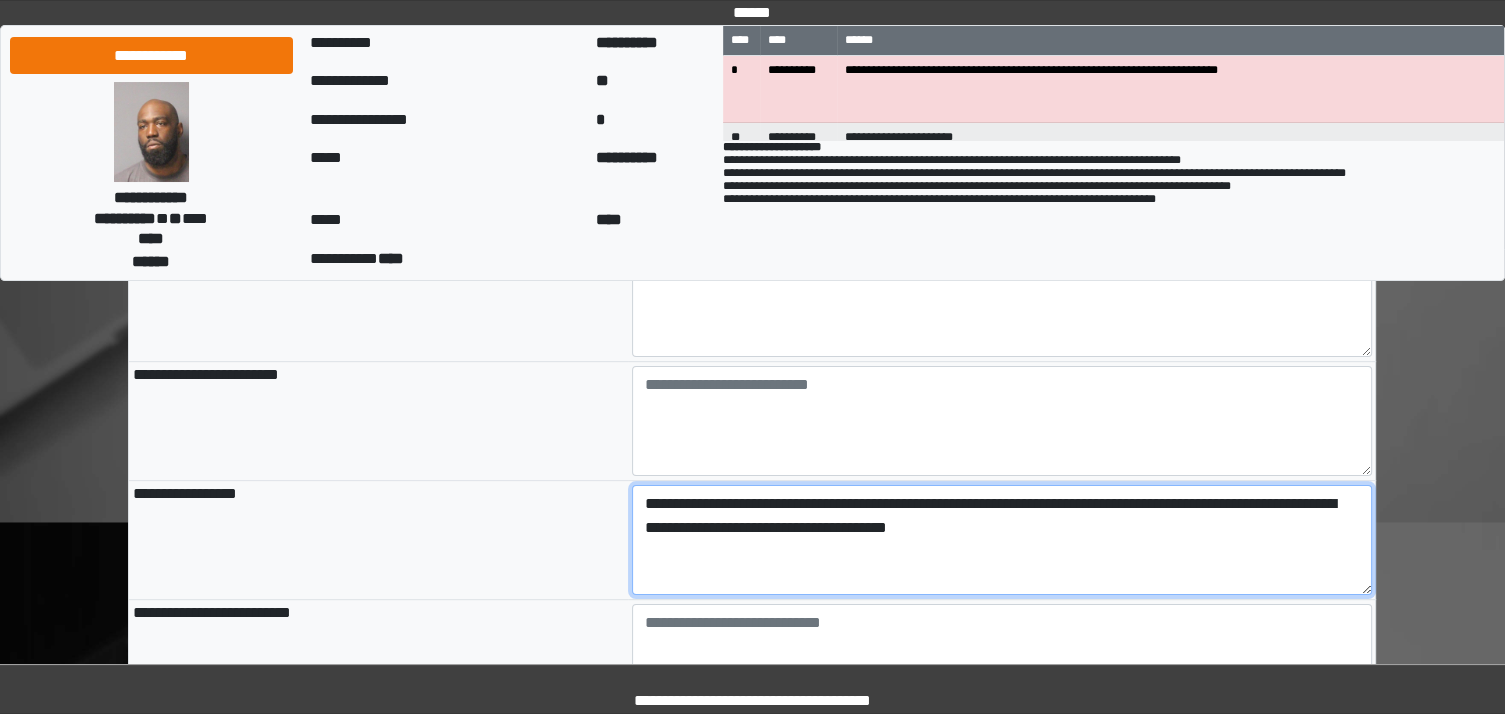 click on "**********" at bounding box center (1002, 540) 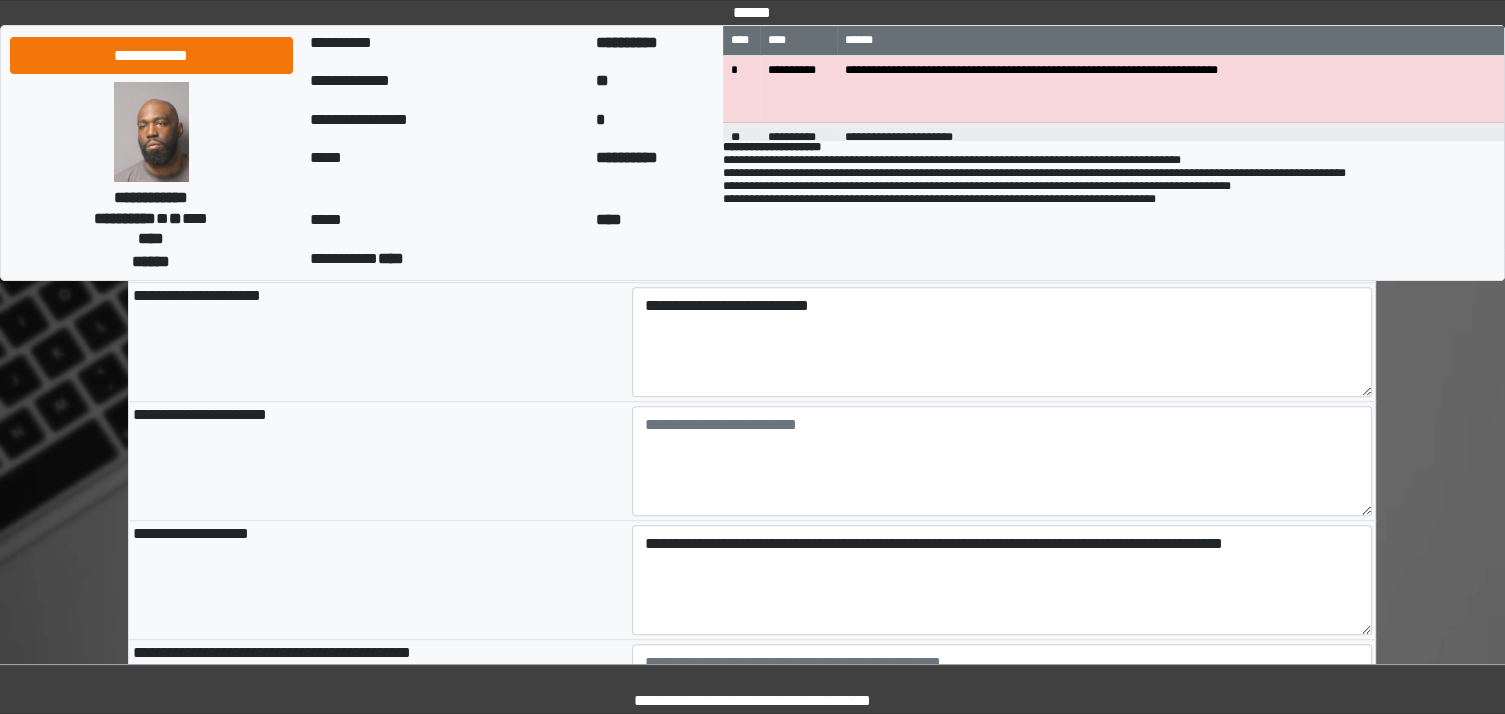 scroll, scrollTop: 871, scrollLeft: 0, axis: vertical 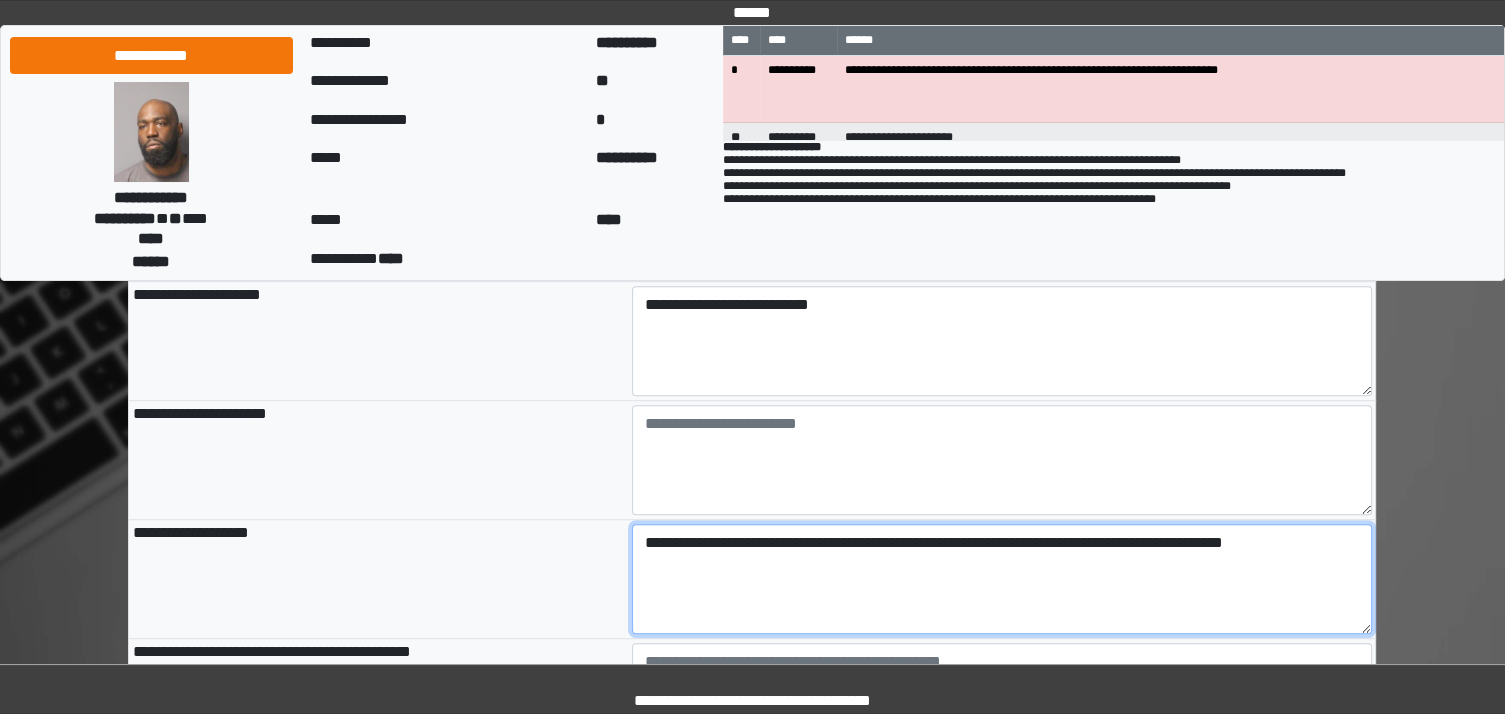 click on "**********" at bounding box center (1002, 579) 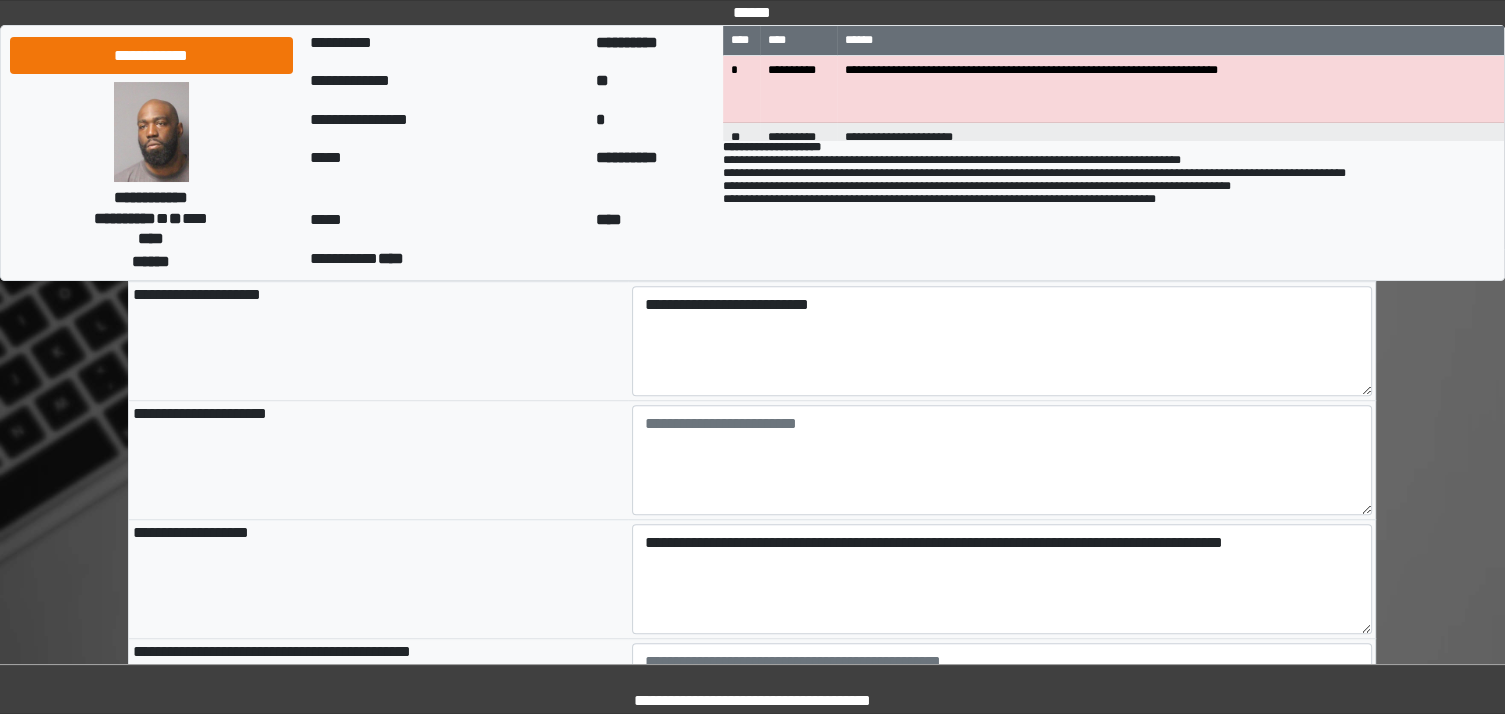 click at bounding box center [1002, 697] 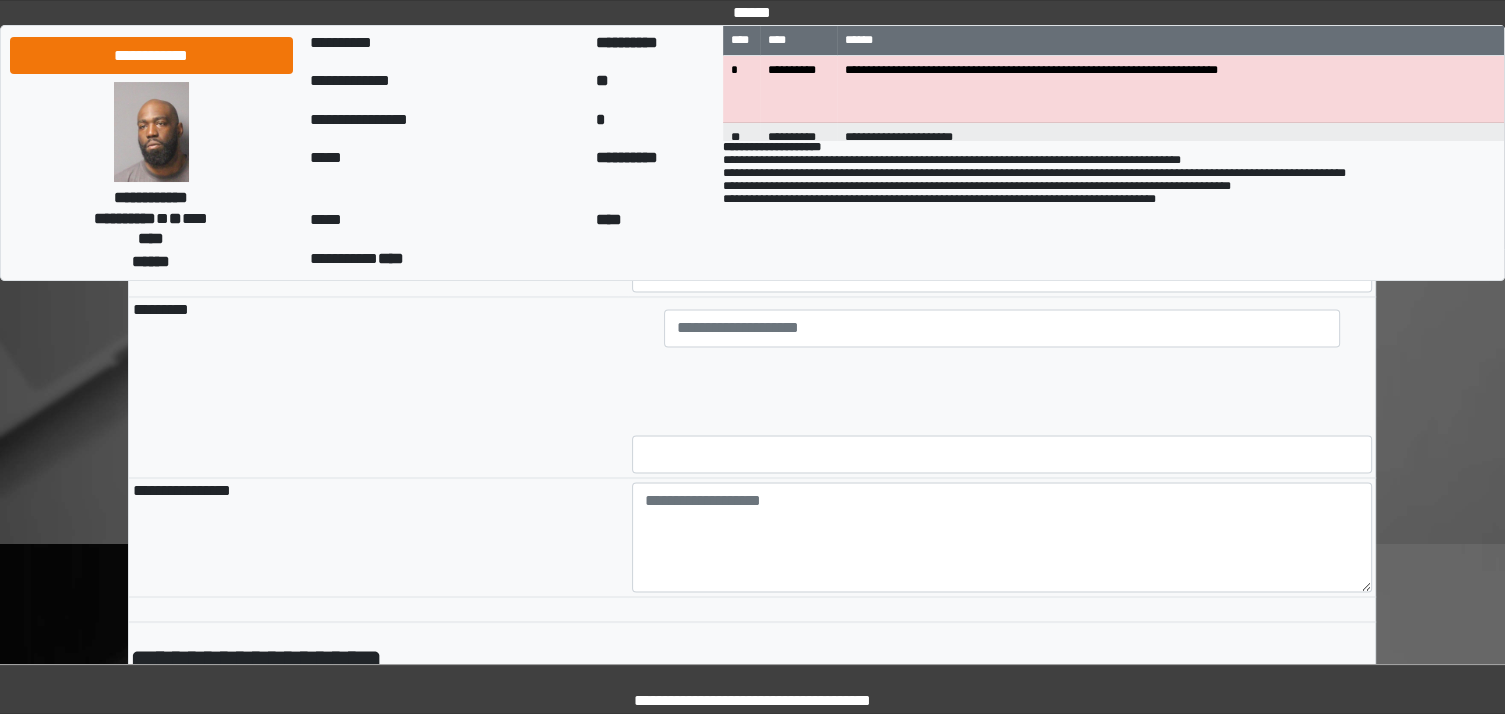 scroll, scrollTop: 3532, scrollLeft: 0, axis: vertical 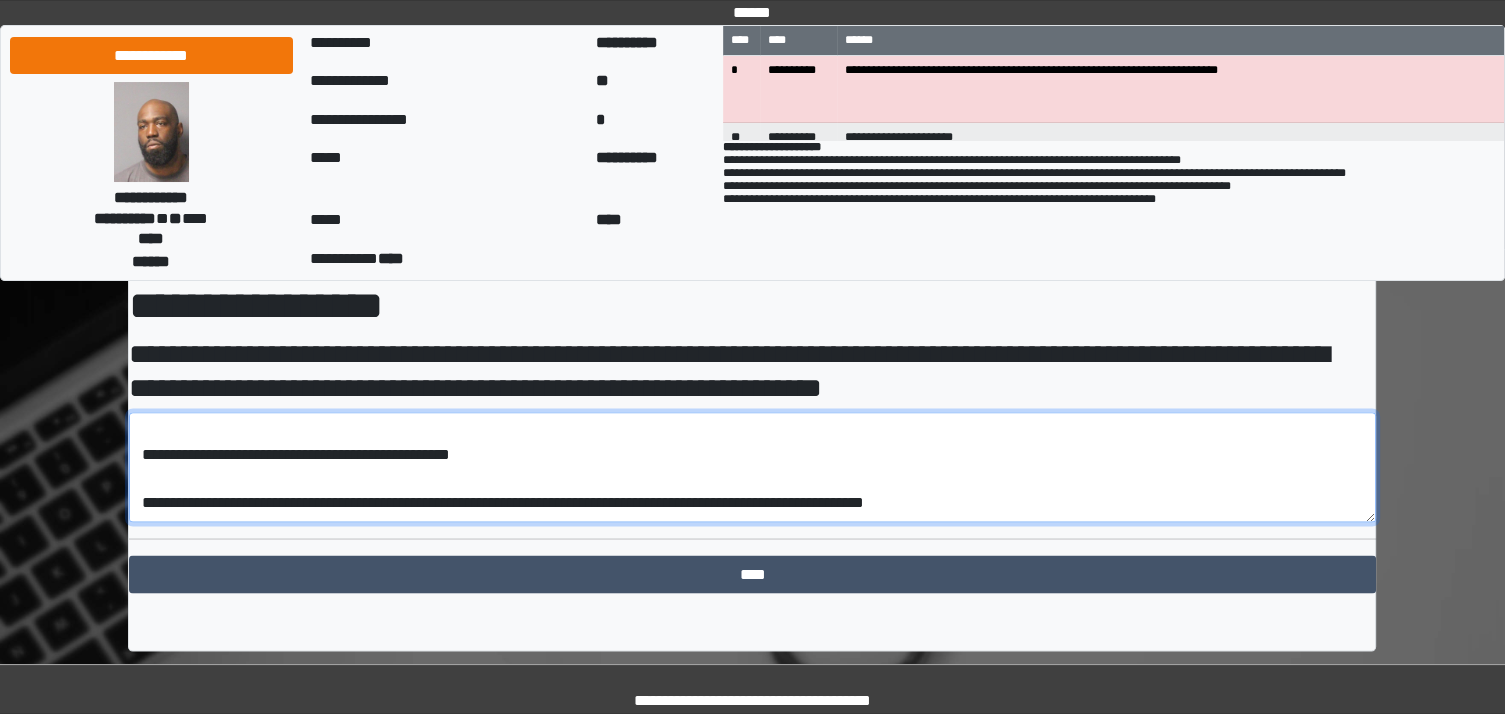 drag, startPoint x: 964, startPoint y: 568, endPoint x: 679, endPoint y: 444, distance: 310.807 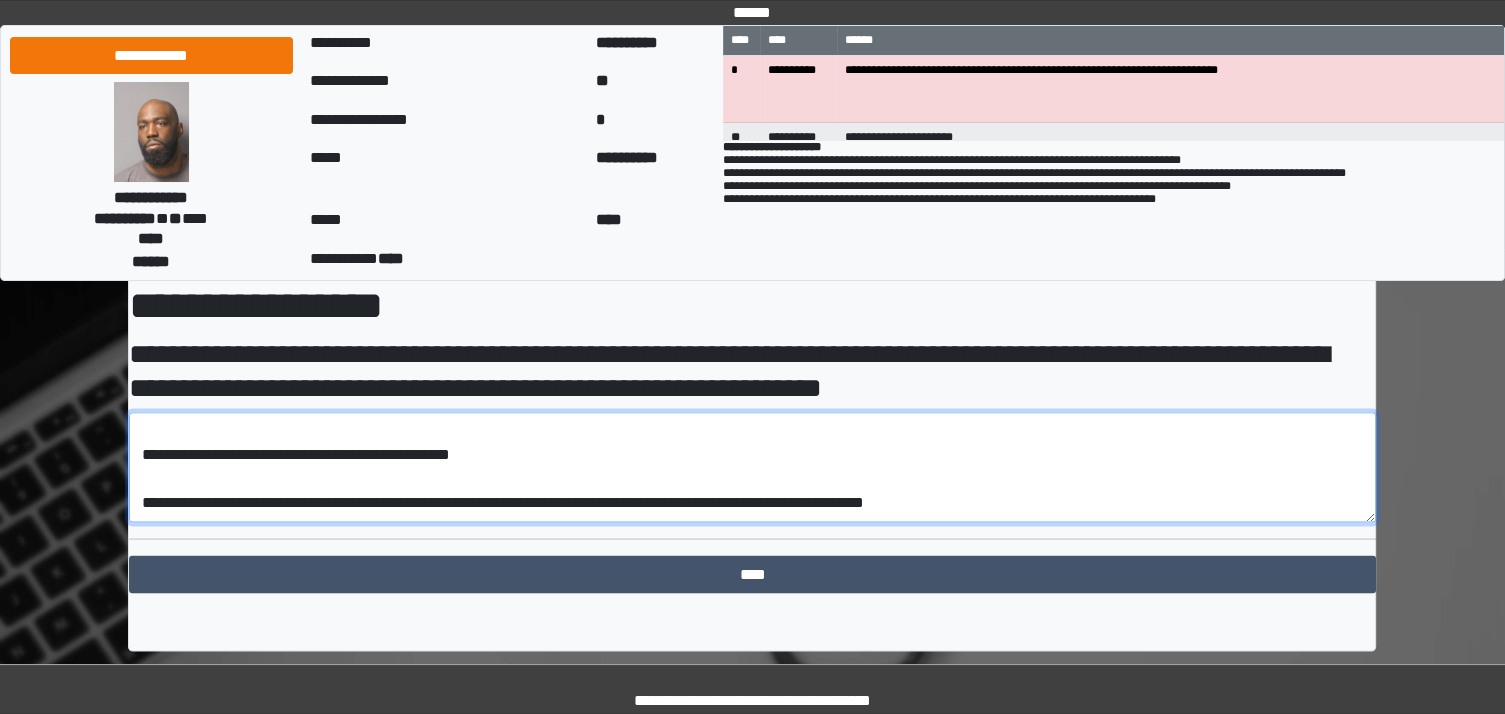 click at bounding box center [752, 467] 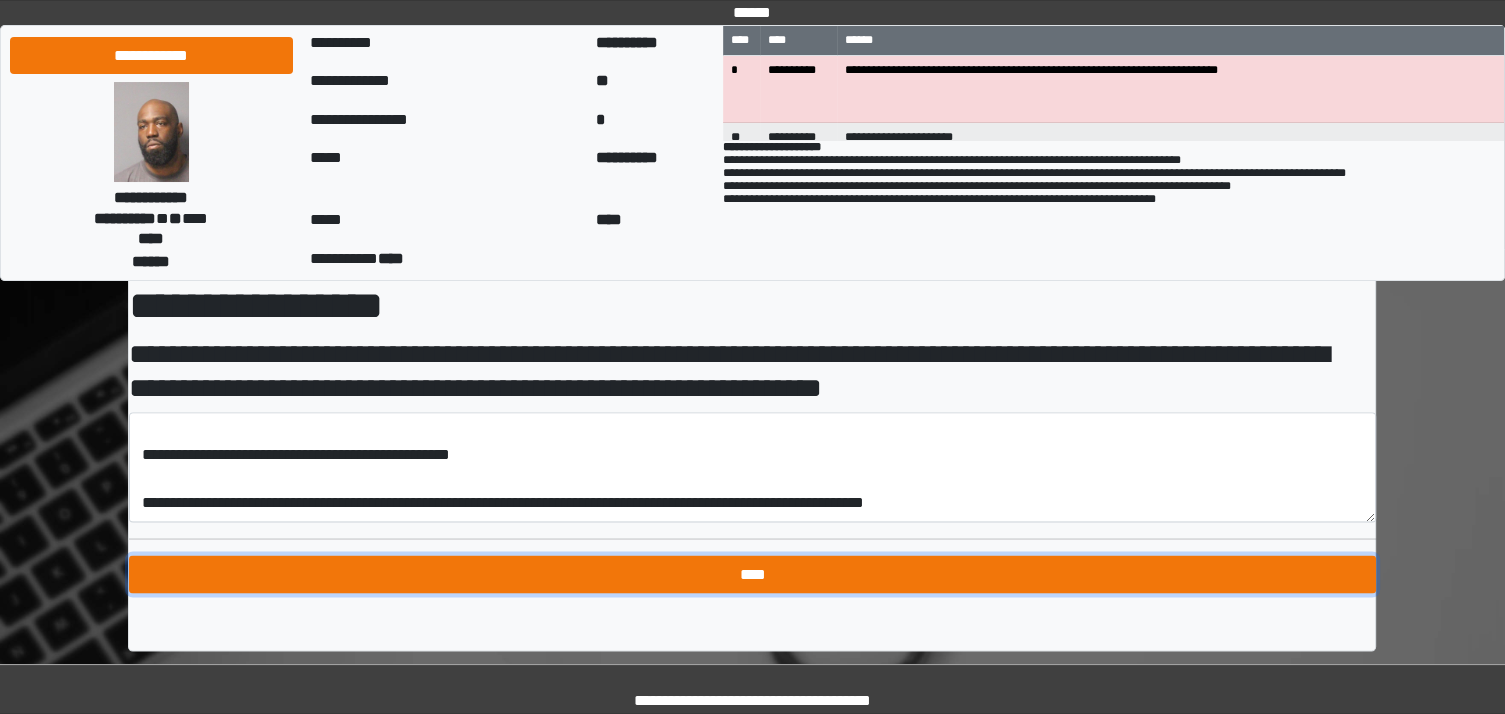 click on "****" at bounding box center (752, 574) 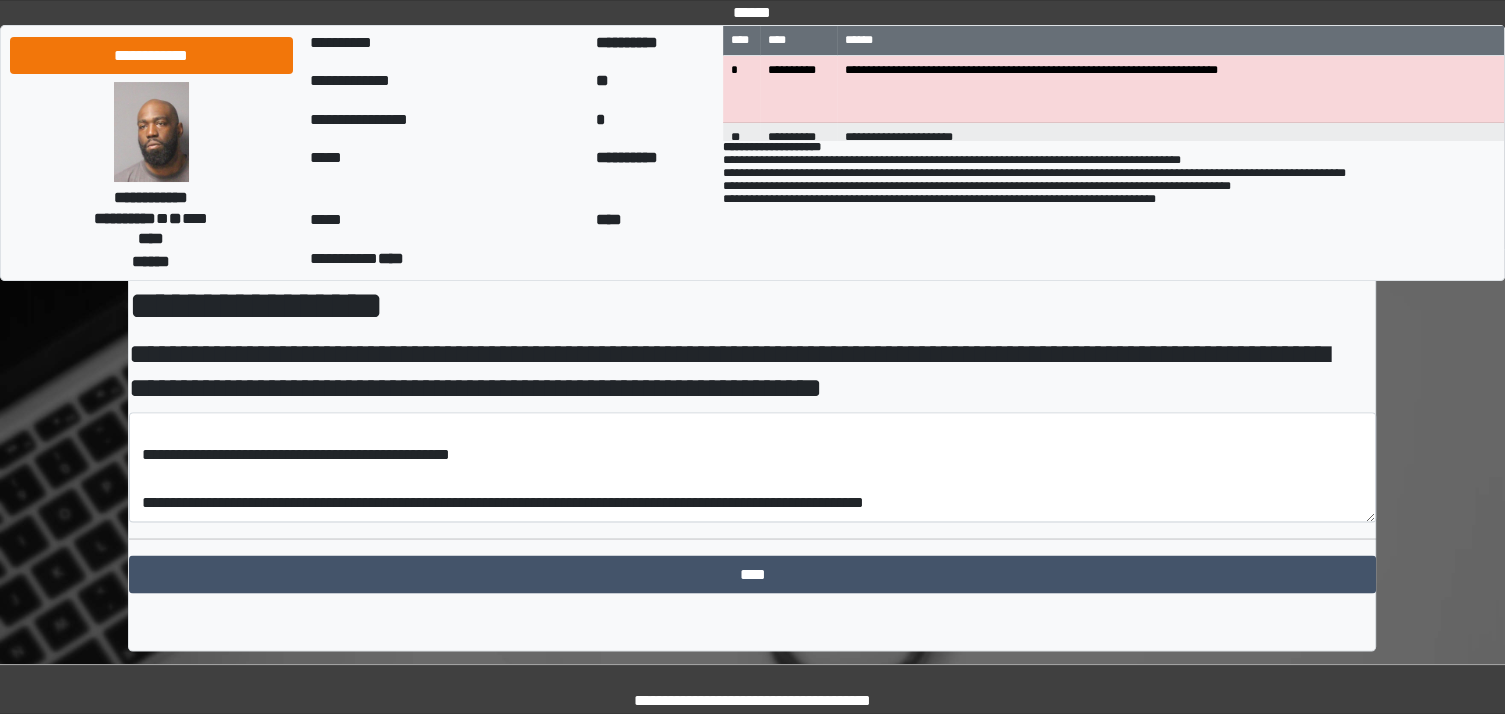 scroll, scrollTop: 3496, scrollLeft: 0, axis: vertical 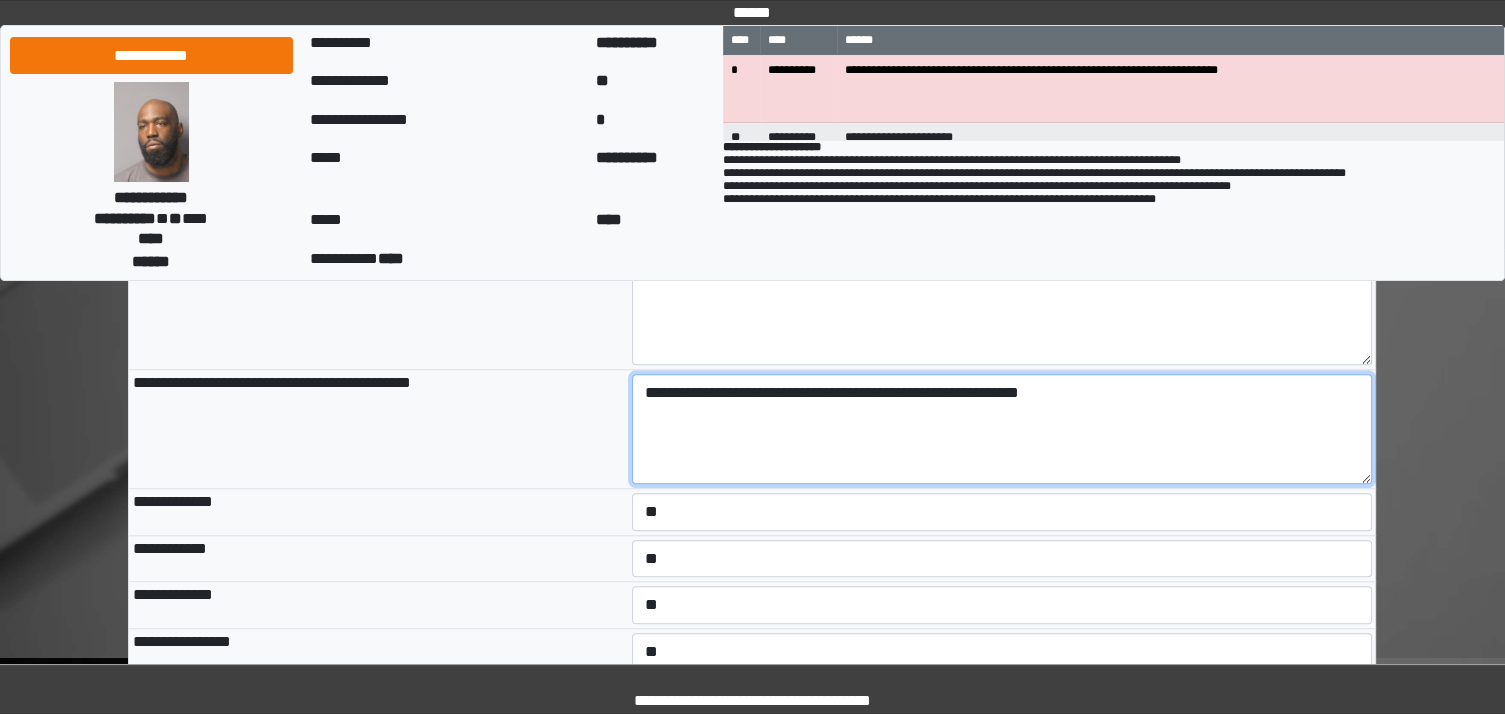 click on "**********" at bounding box center (1002, 429) 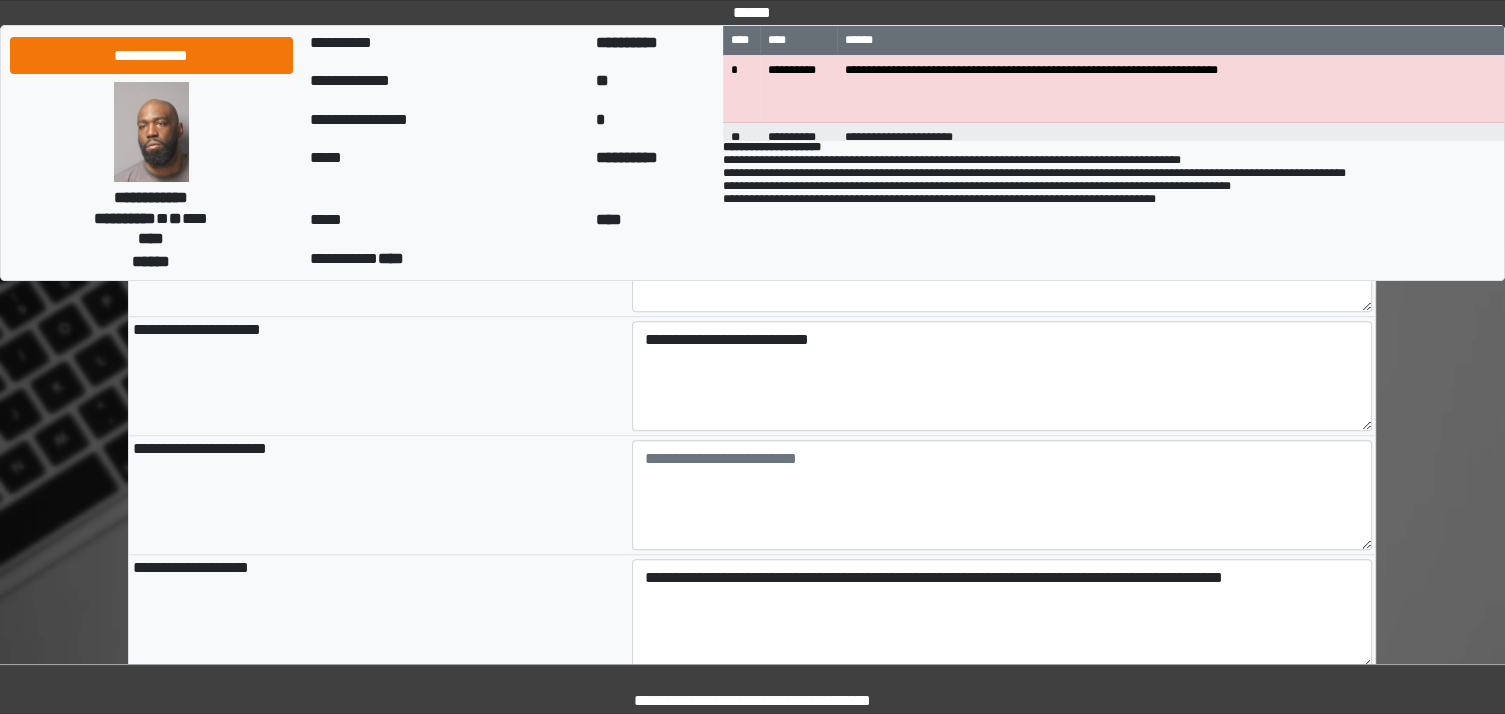 scroll, scrollTop: 836, scrollLeft: 0, axis: vertical 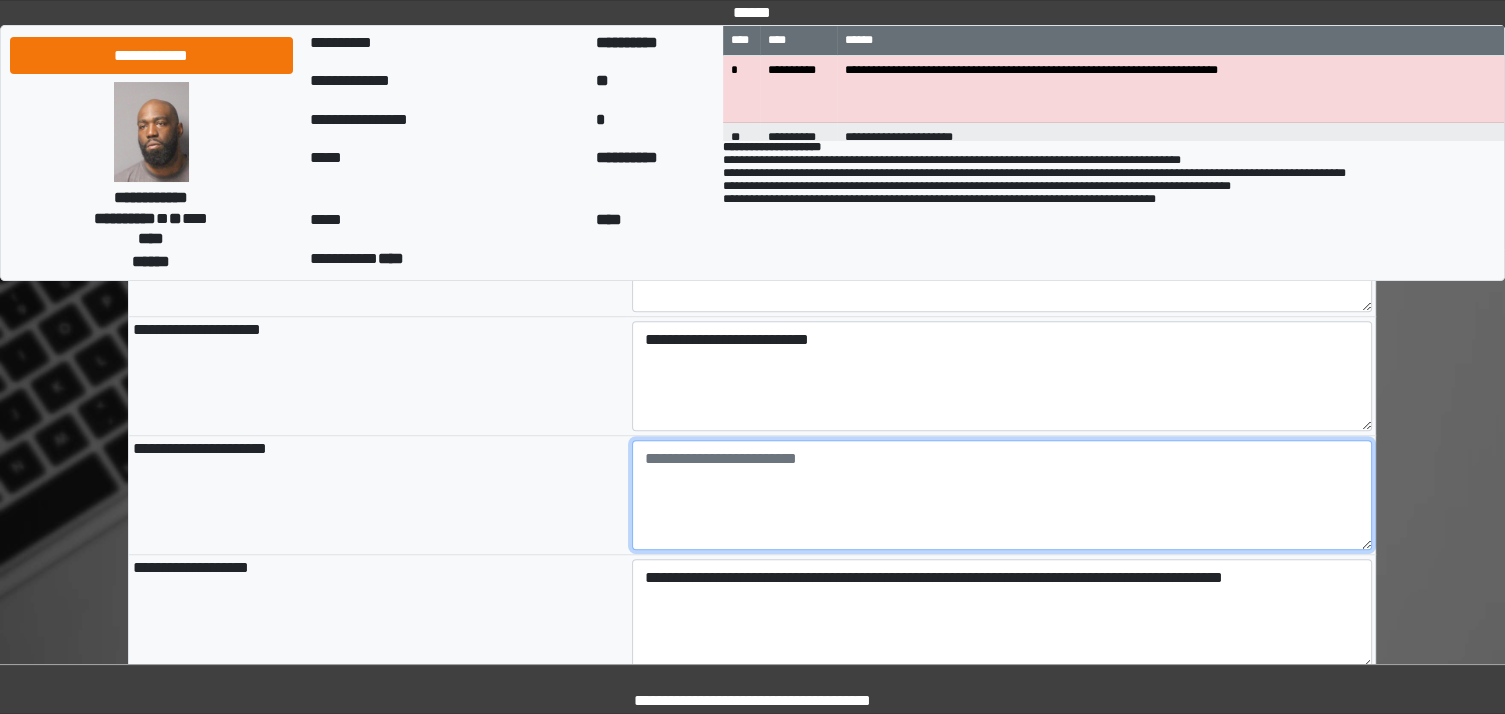 type on "**********" 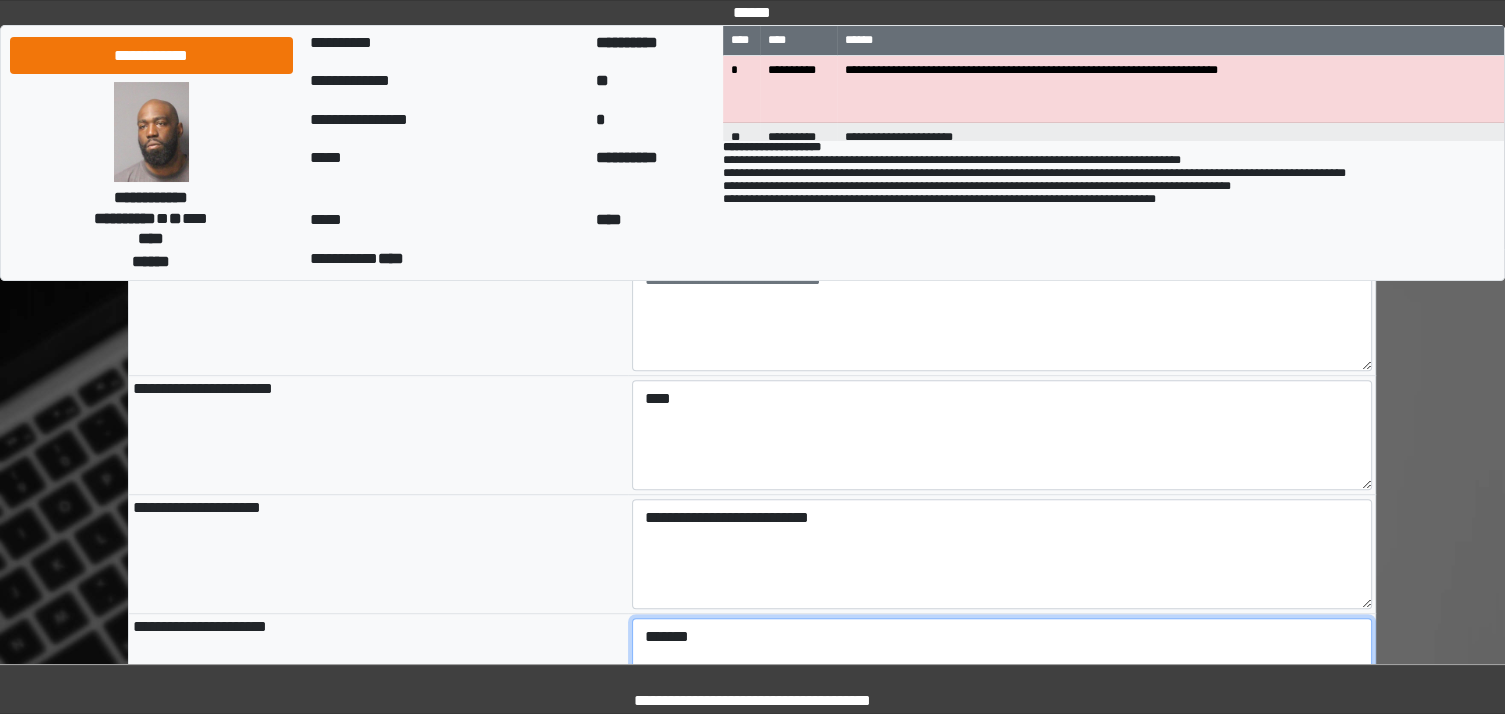 scroll, scrollTop: 647, scrollLeft: 0, axis: vertical 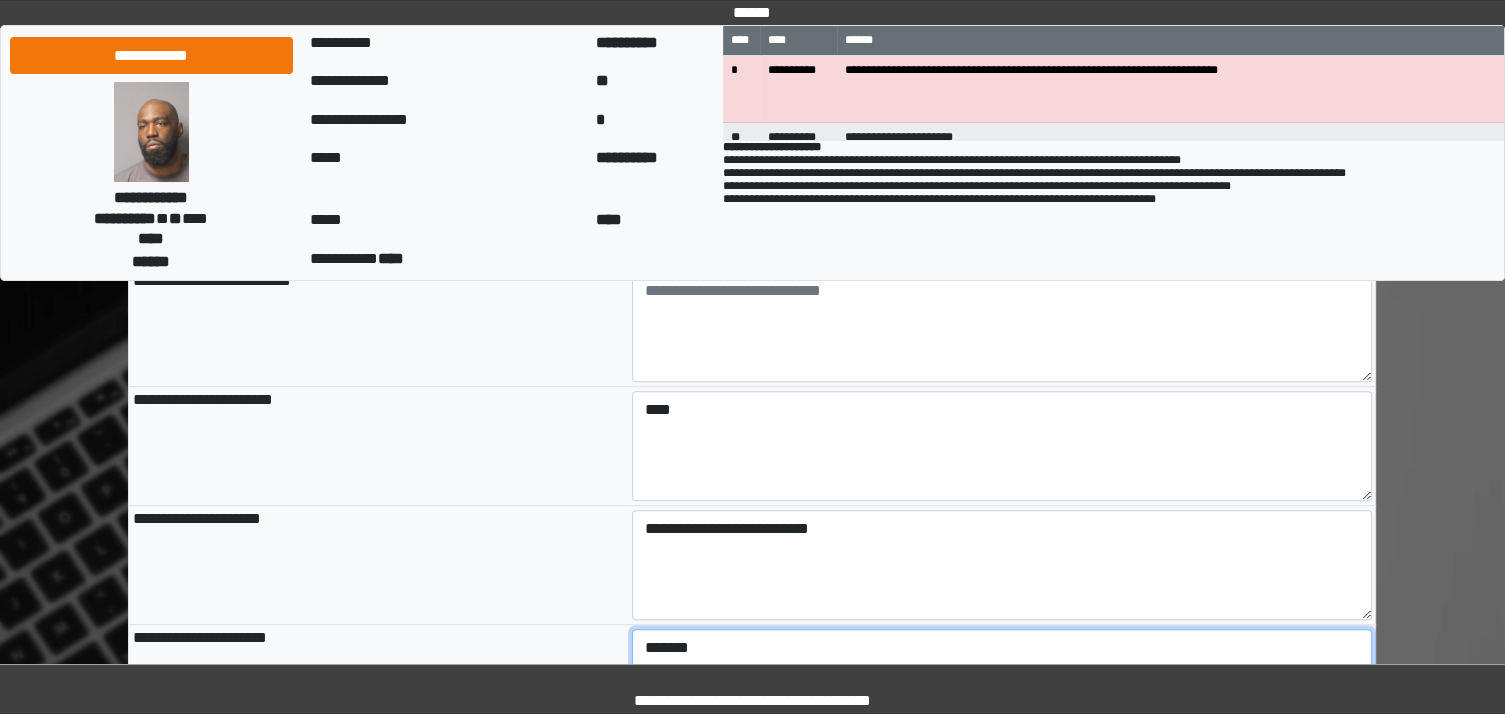 type on "*******" 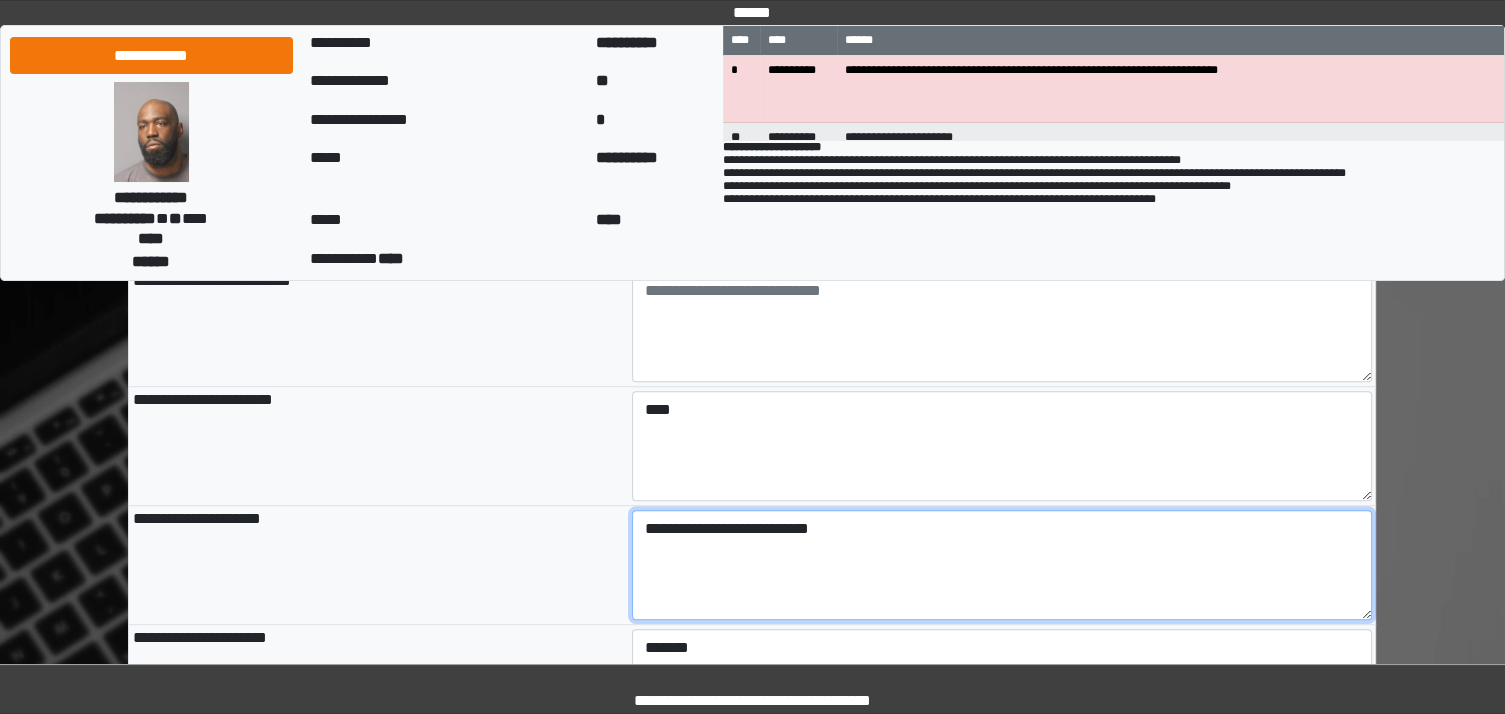 type on "**********" 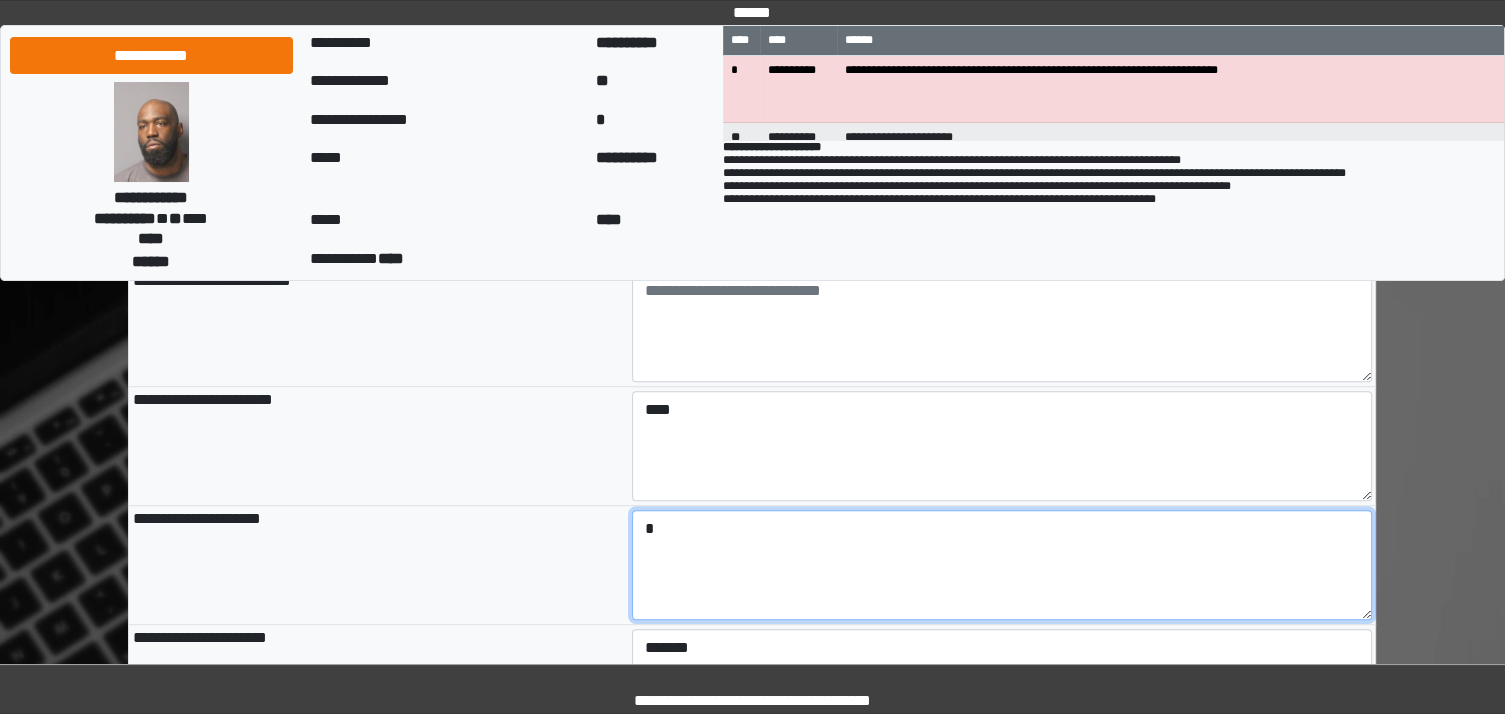 type on "*" 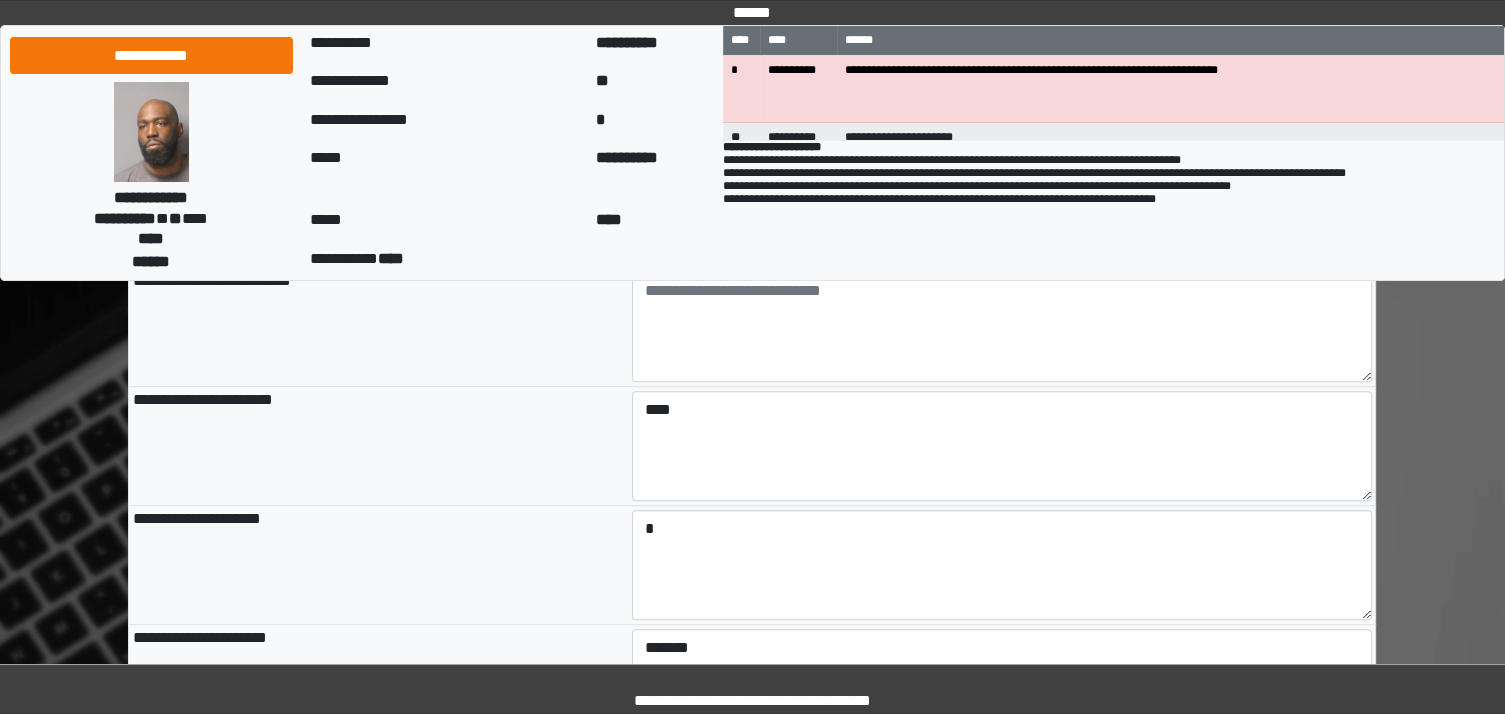 type on "**********" 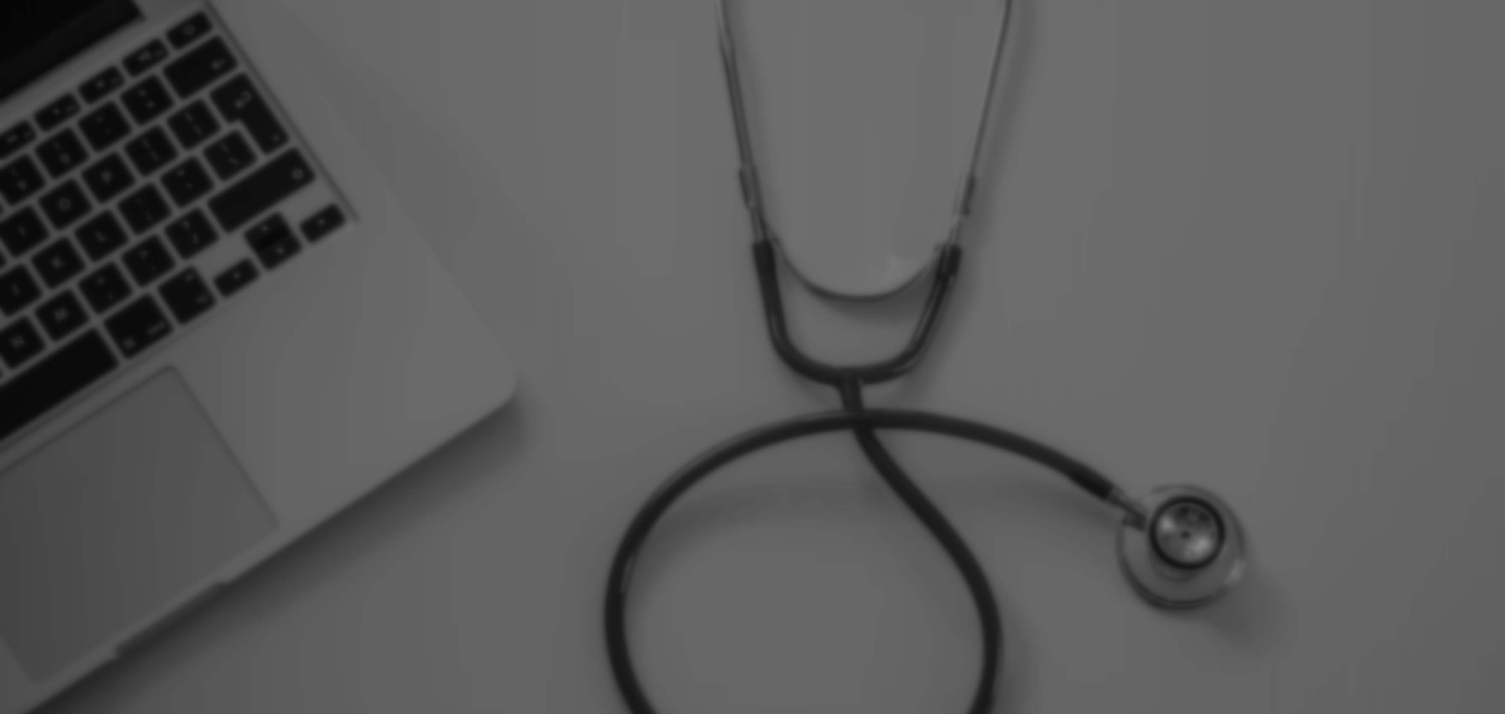 select on "*" 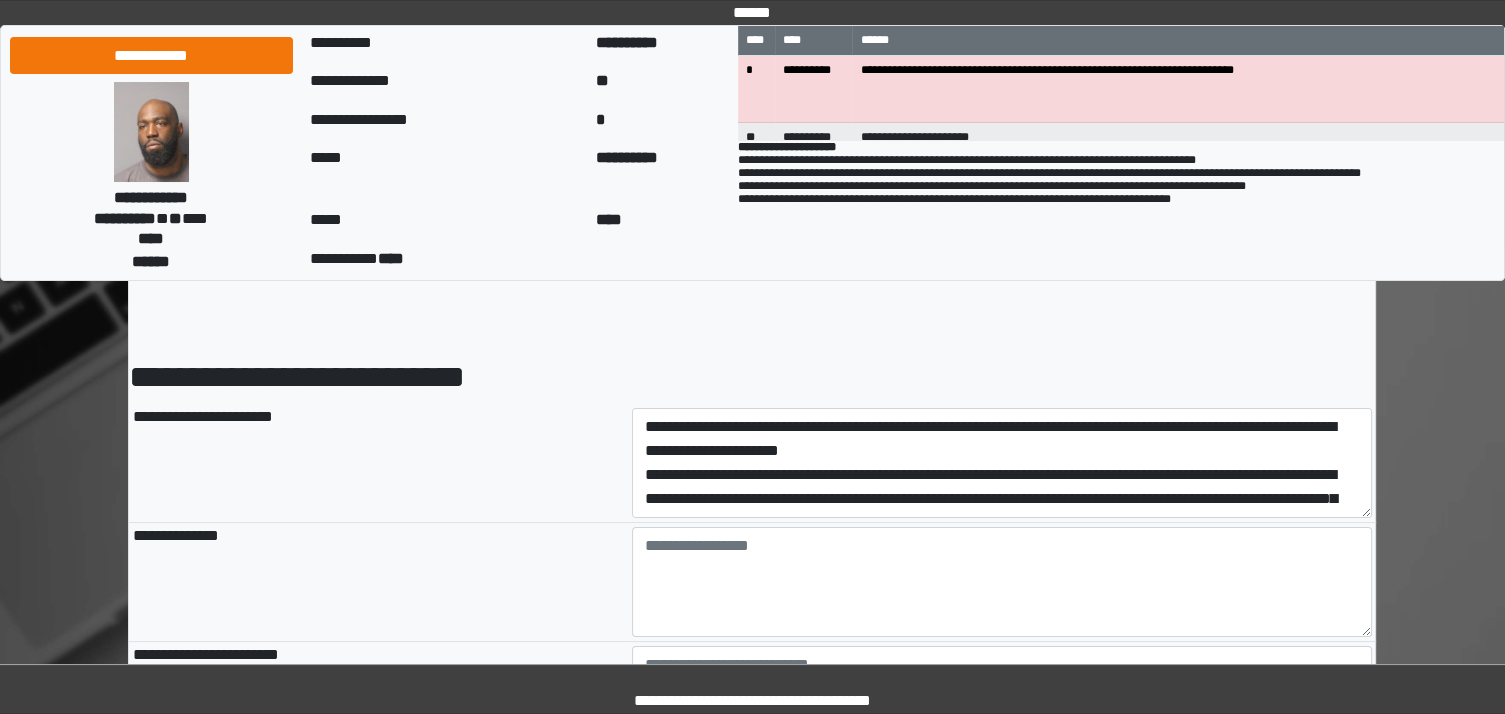 scroll, scrollTop: 0, scrollLeft: 0, axis: both 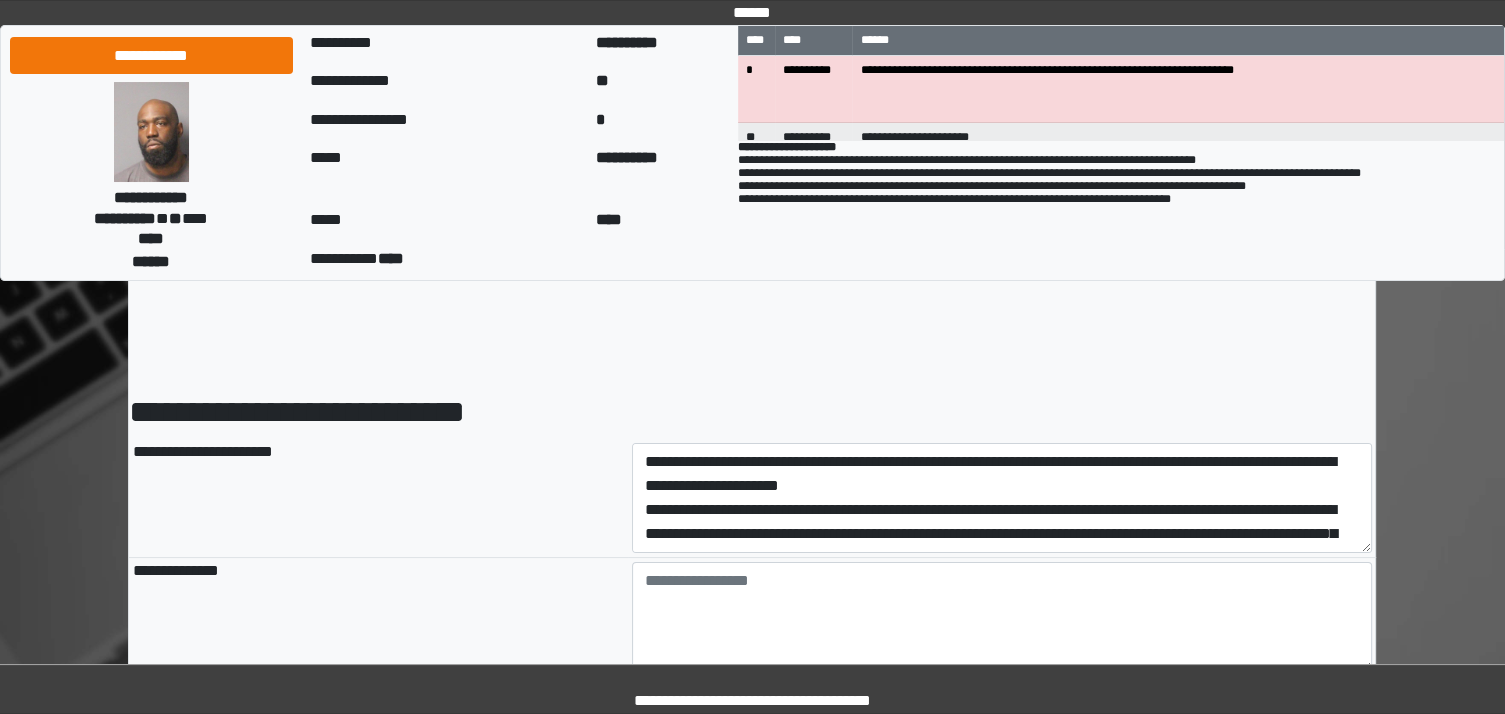 click on "**********" at bounding box center (752, 125) 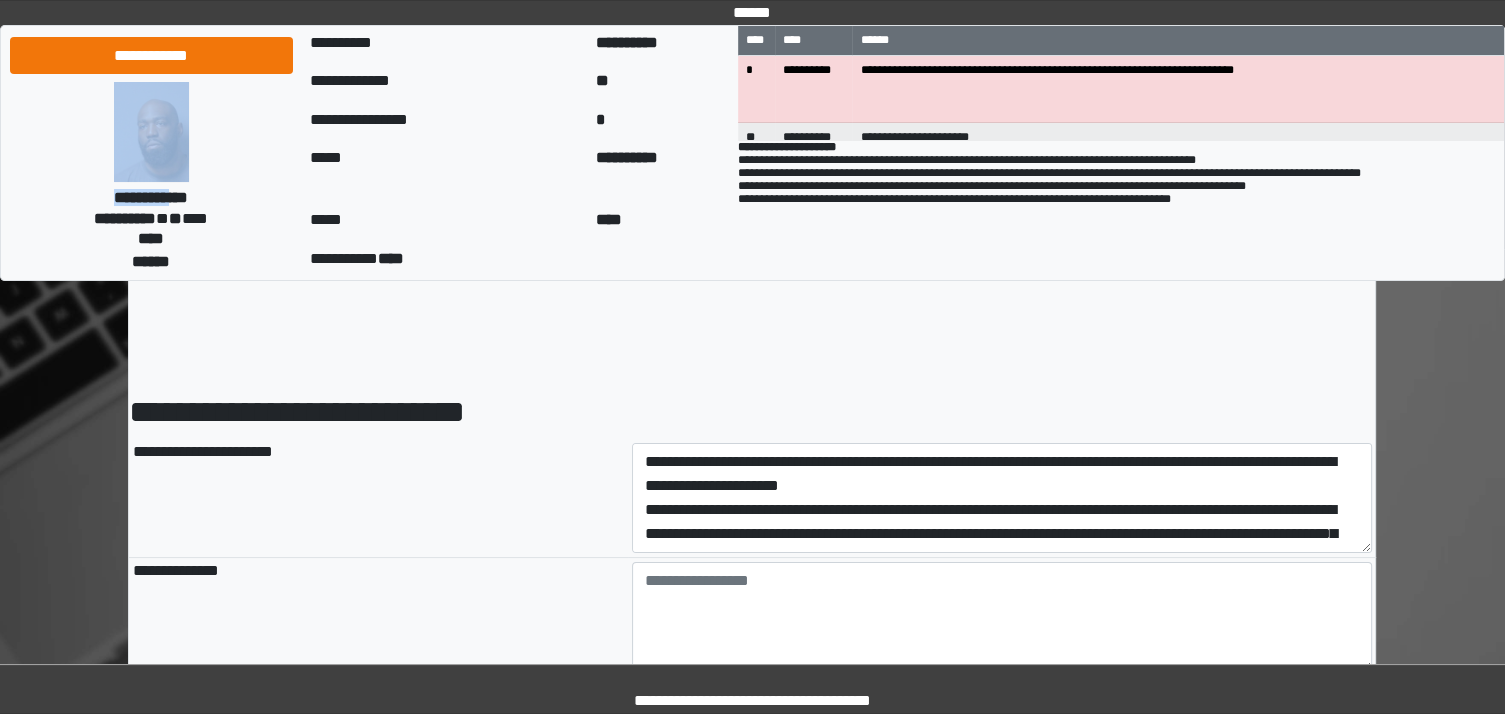drag, startPoint x: 171, startPoint y: 197, endPoint x: 144, endPoint y: 144, distance: 59.48109 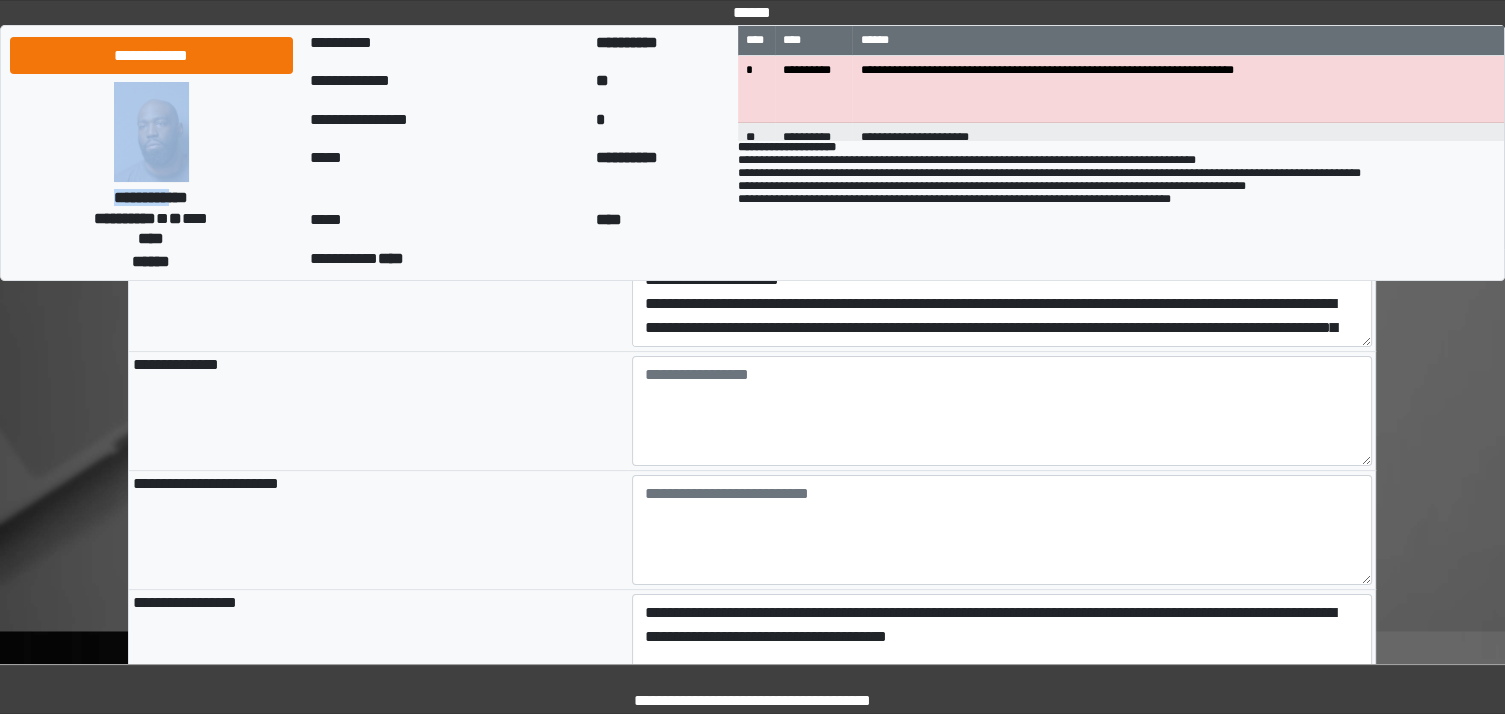 scroll, scrollTop: 234, scrollLeft: 0, axis: vertical 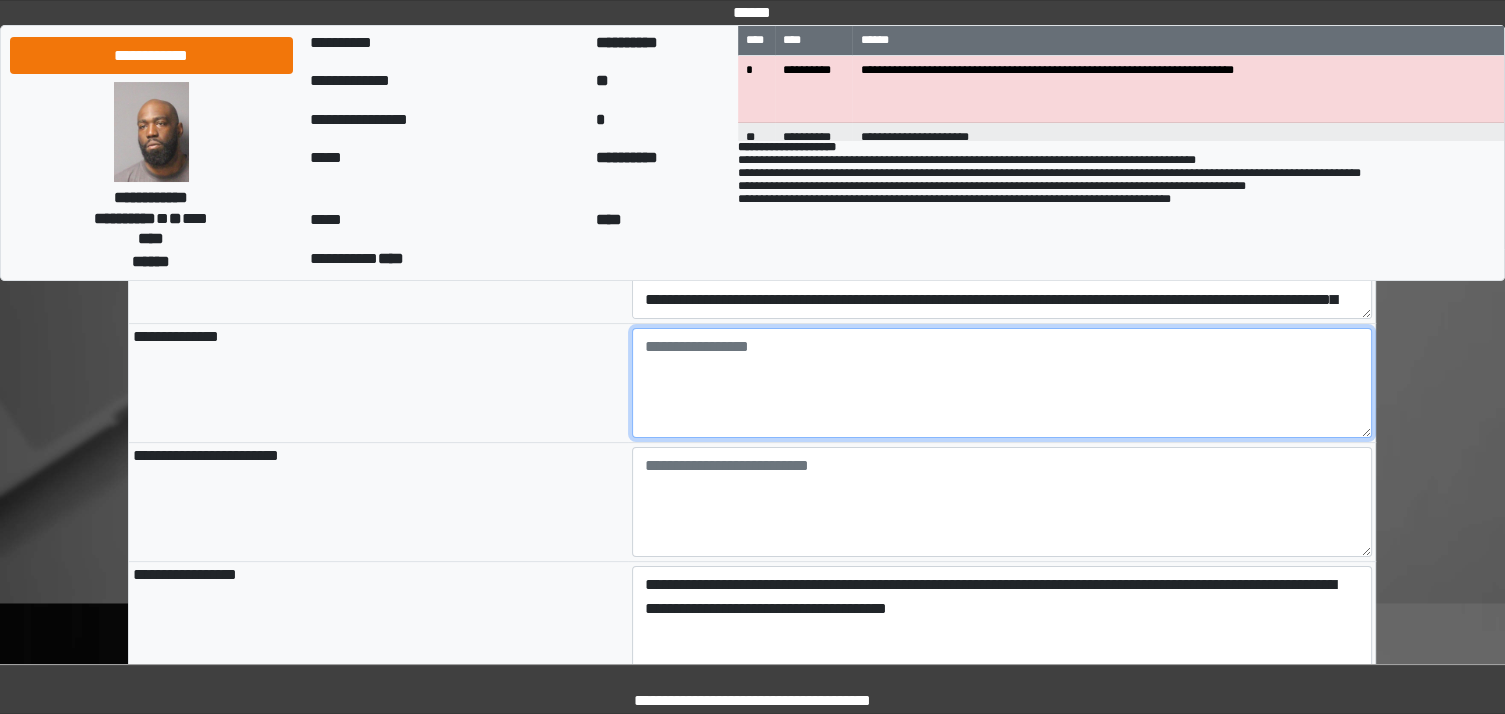 click at bounding box center (1002, 383) 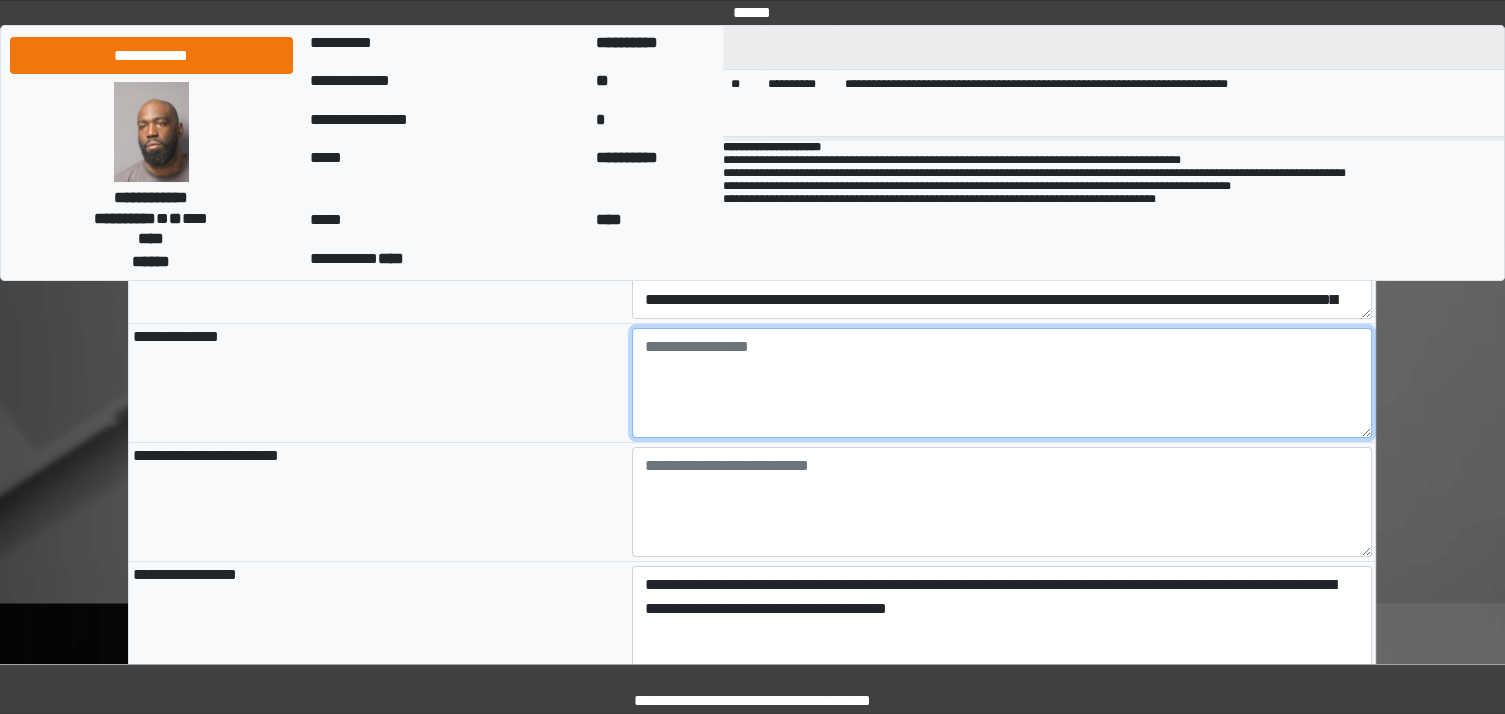 scroll, scrollTop: 200, scrollLeft: 0, axis: vertical 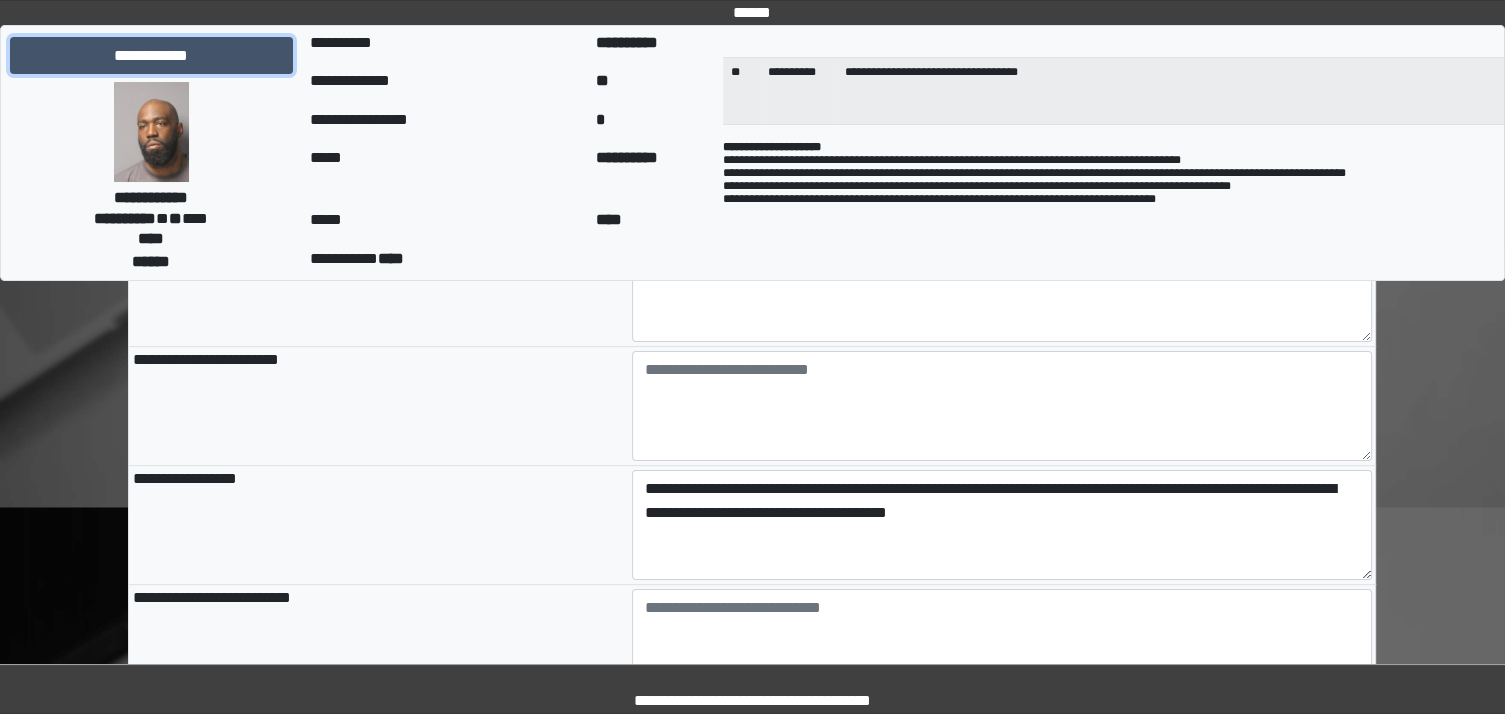 click on "**********" at bounding box center (151, 56) 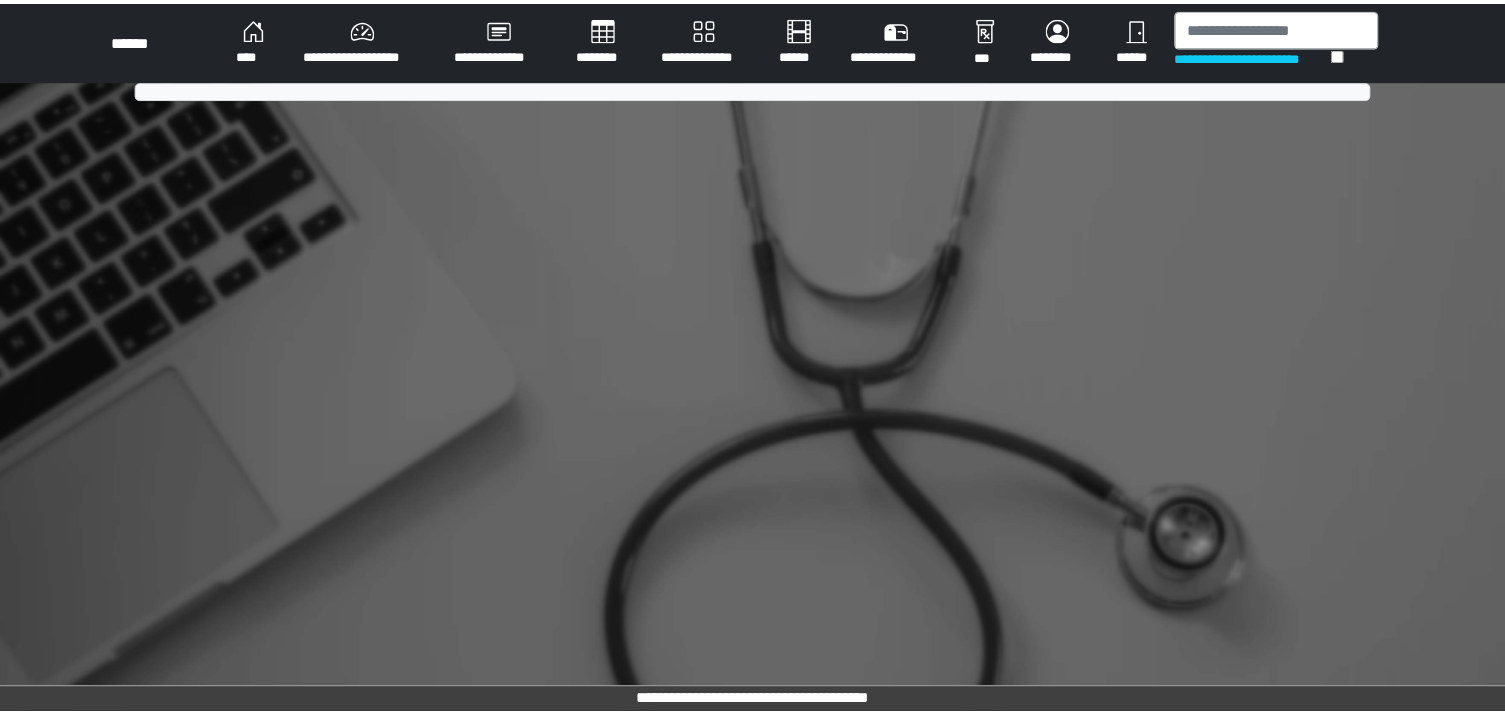 scroll, scrollTop: 0, scrollLeft: 0, axis: both 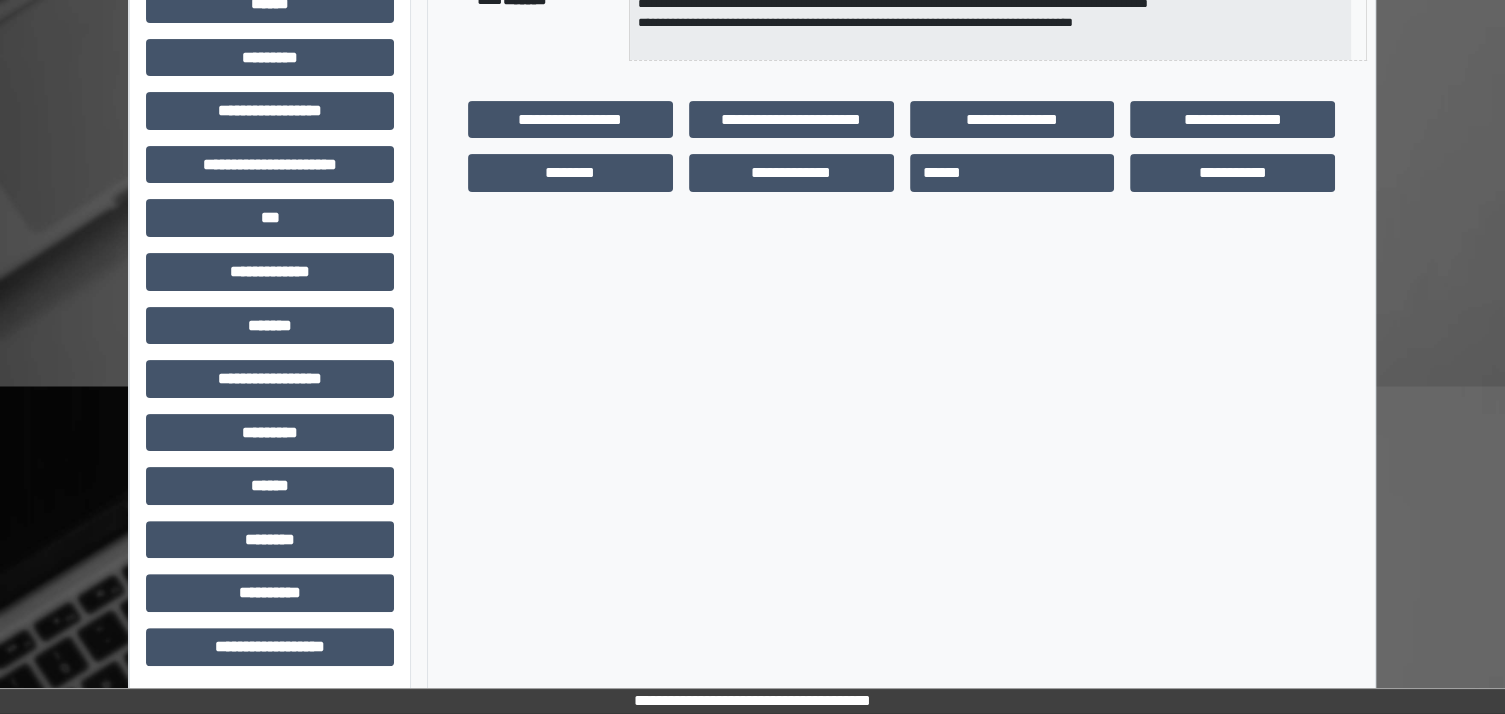 drag, startPoint x: 755, startPoint y: 493, endPoint x: 624, endPoint y: 475, distance: 132.23087 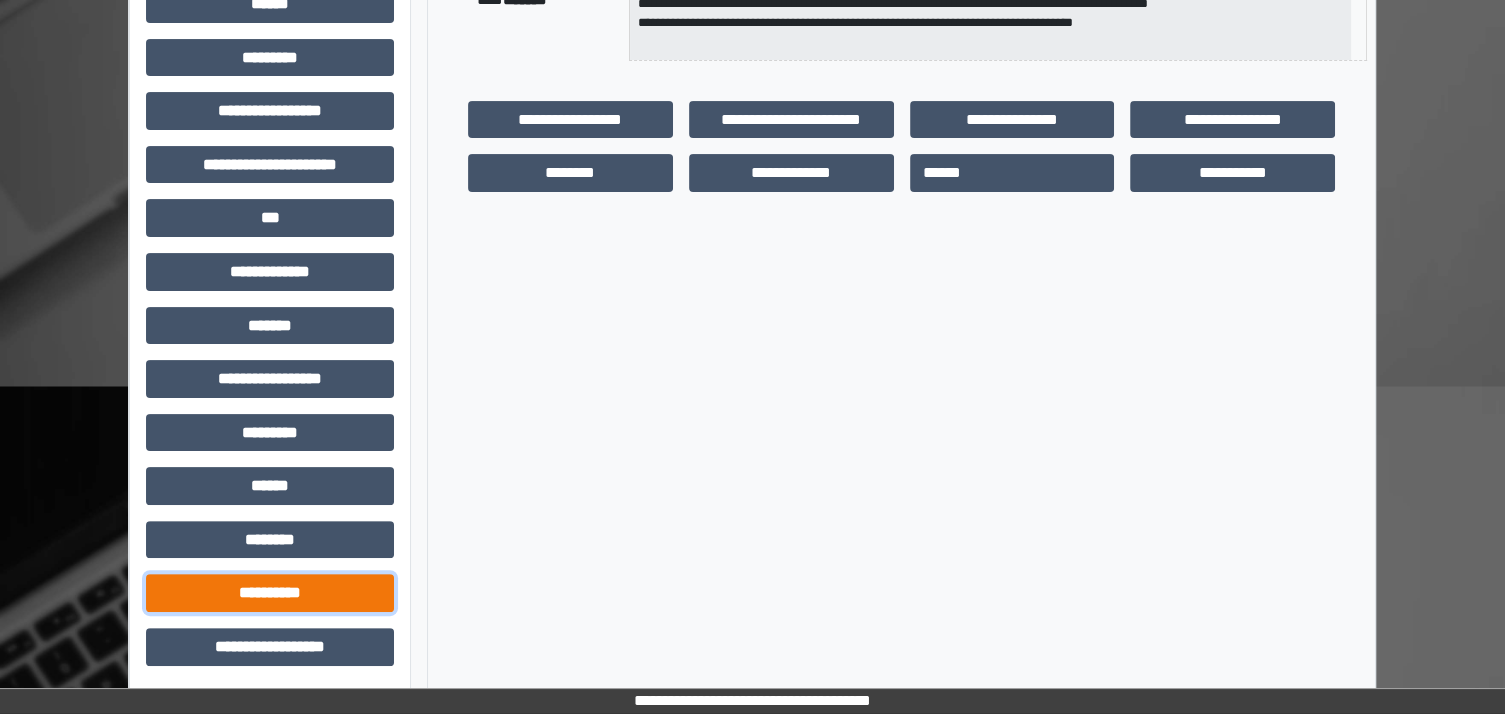 click on "**********" at bounding box center (270, 593) 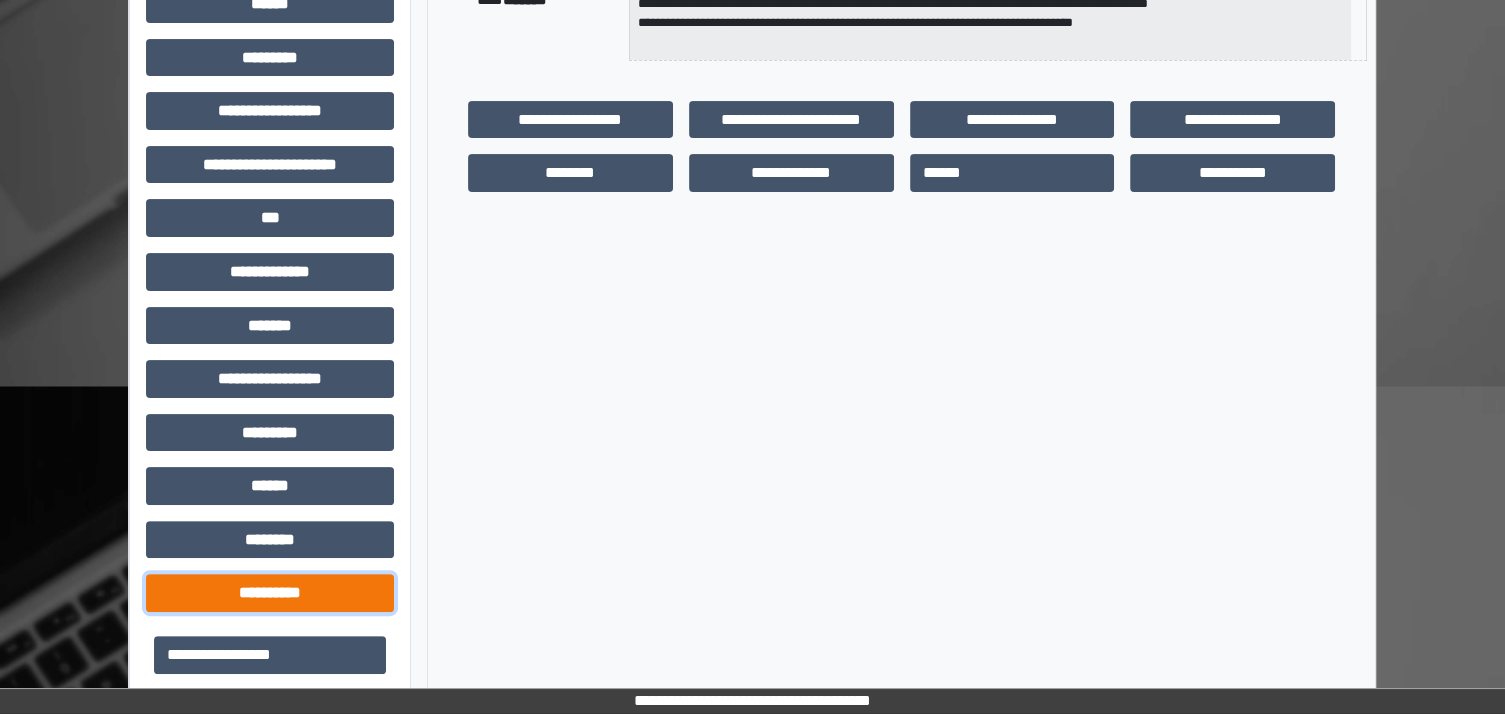 click on "**********" at bounding box center (270, 593) 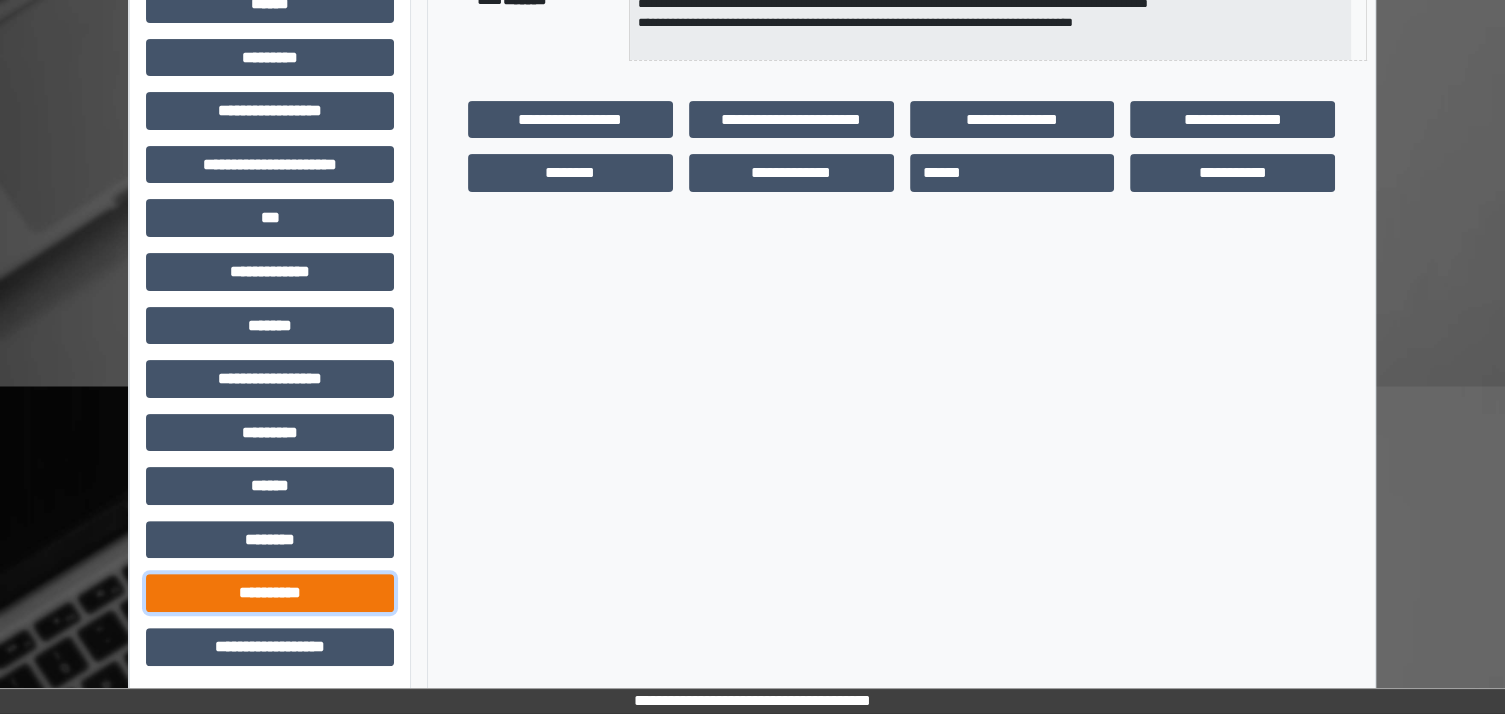 click on "**********" at bounding box center (270, 593) 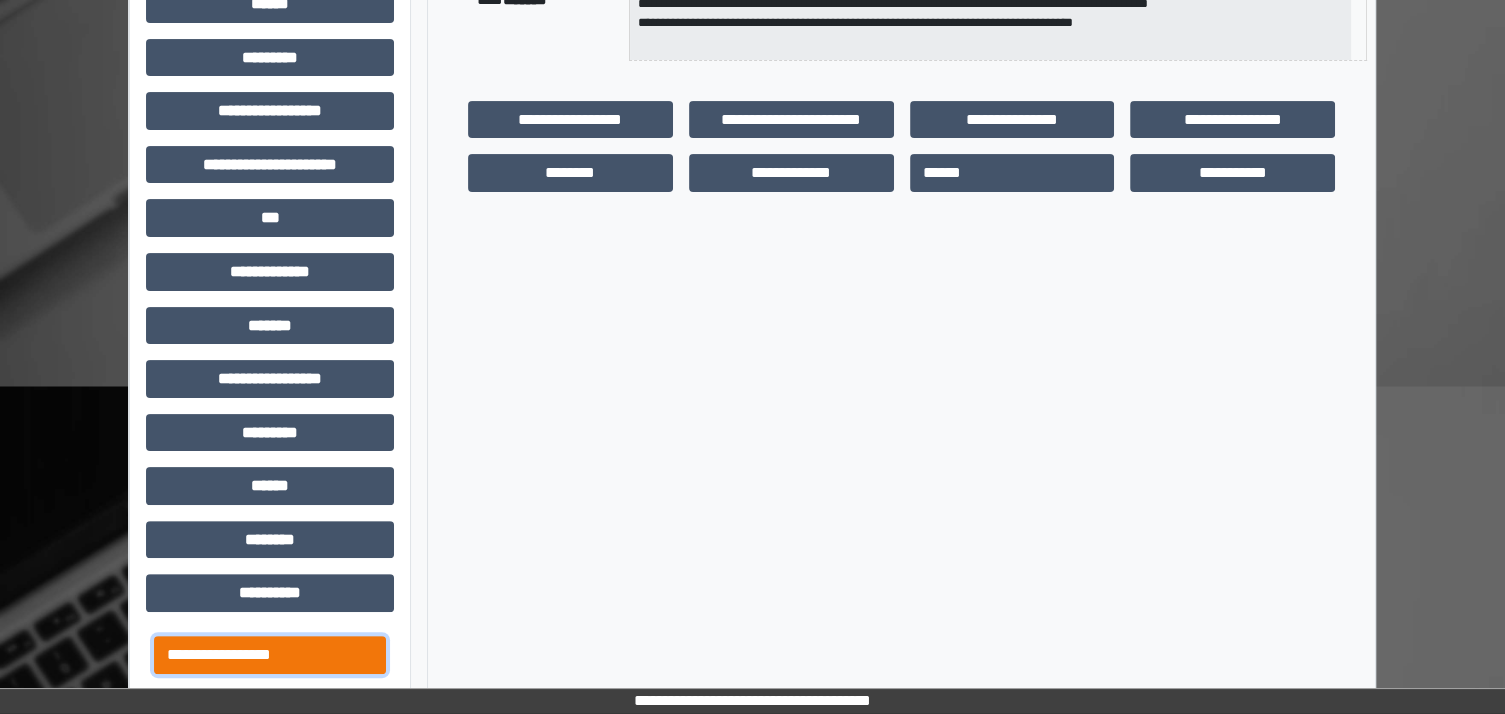 click on "**********" at bounding box center [270, 655] 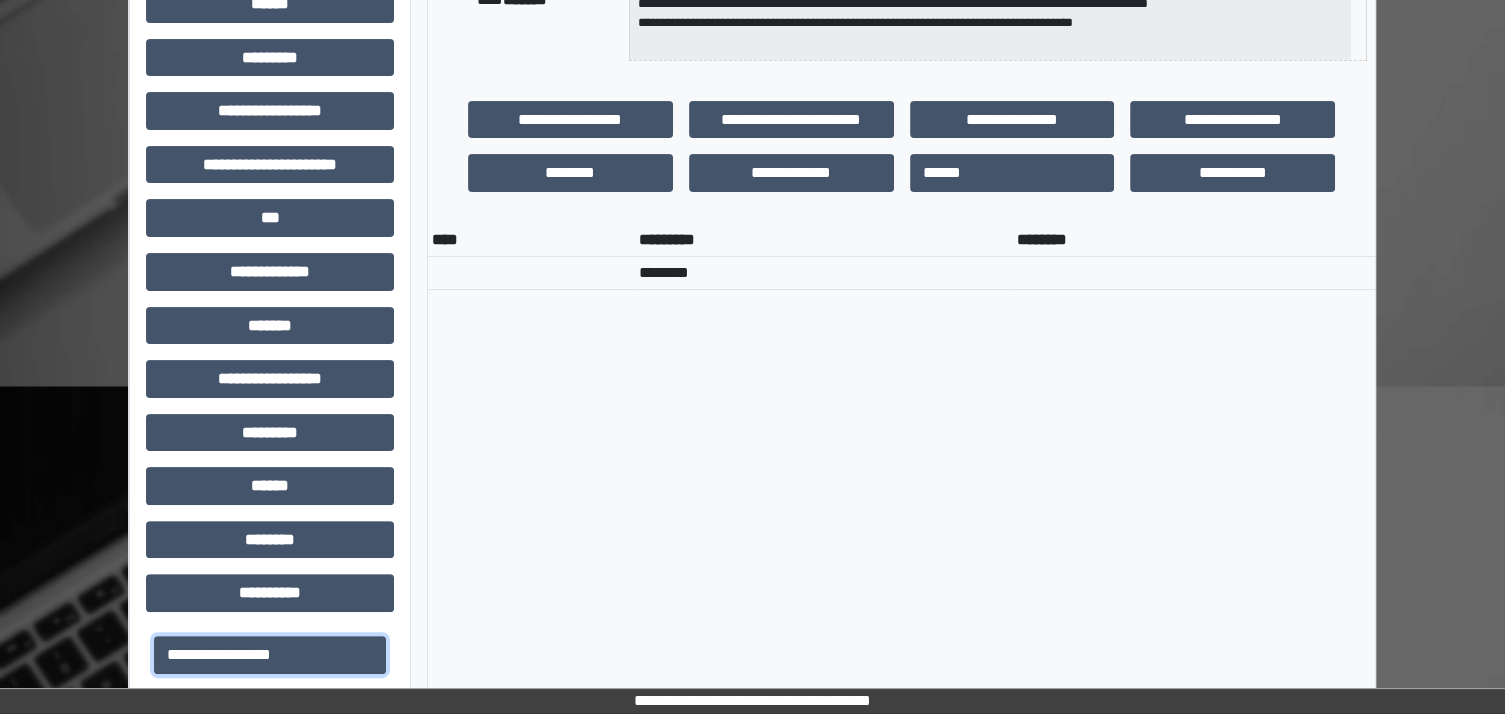 scroll, scrollTop: 735, scrollLeft: 0, axis: vertical 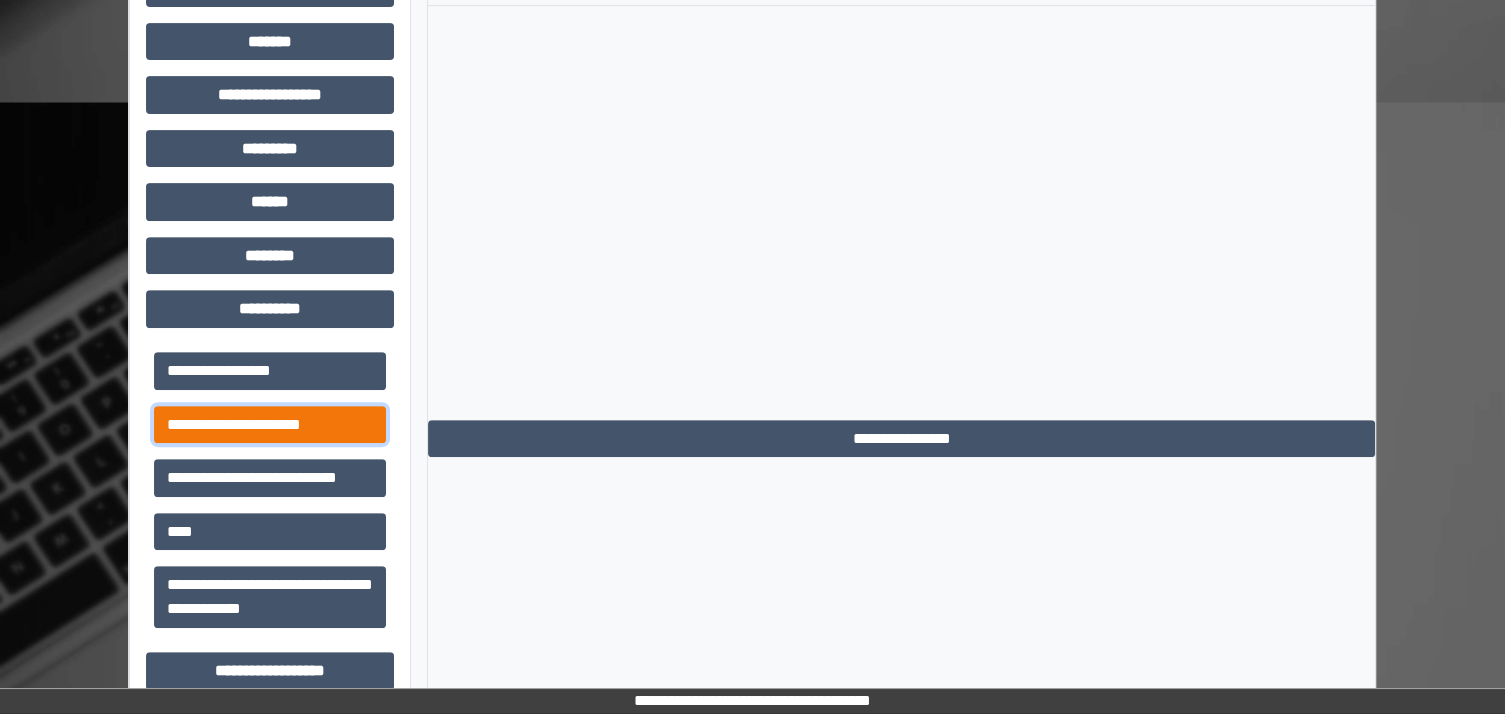 click on "**********" at bounding box center (270, 425) 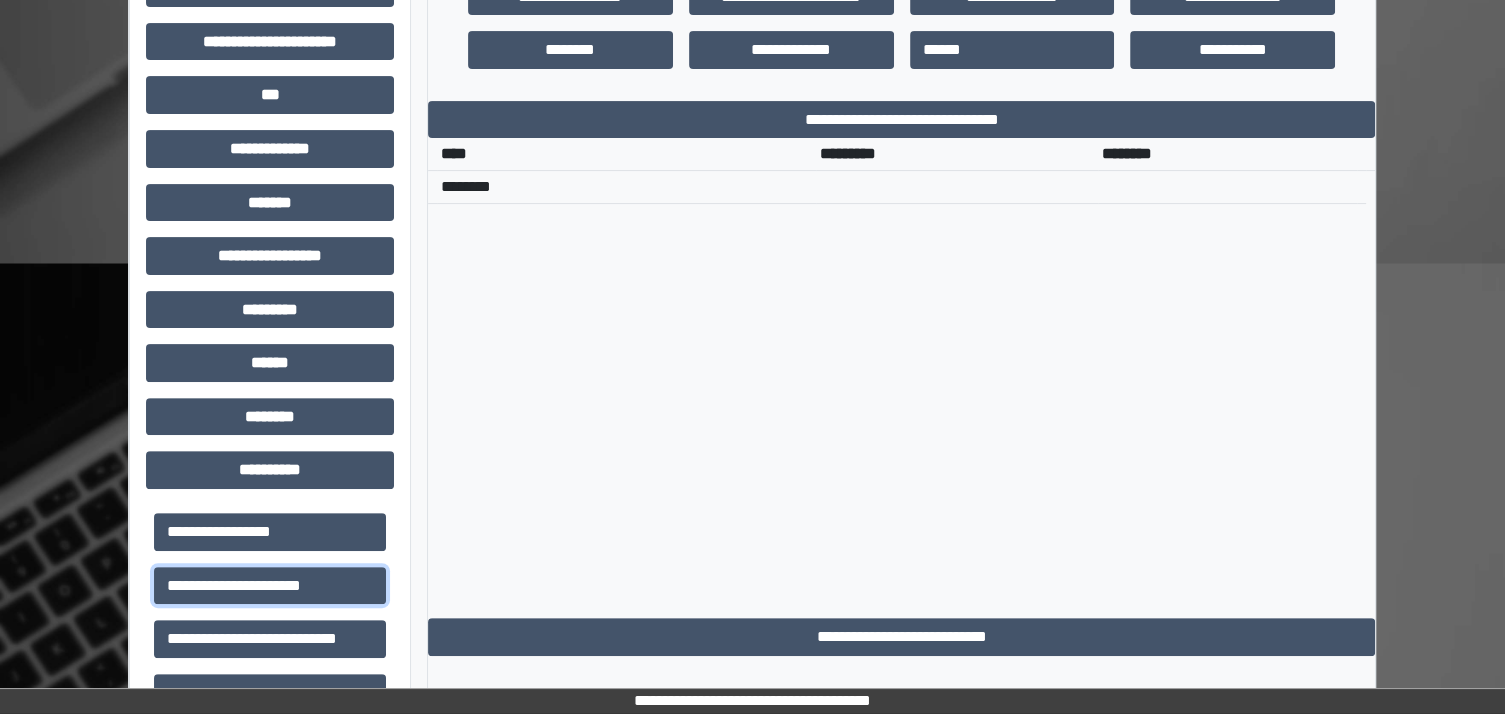 scroll, scrollTop: 575, scrollLeft: 0, axis: vertical 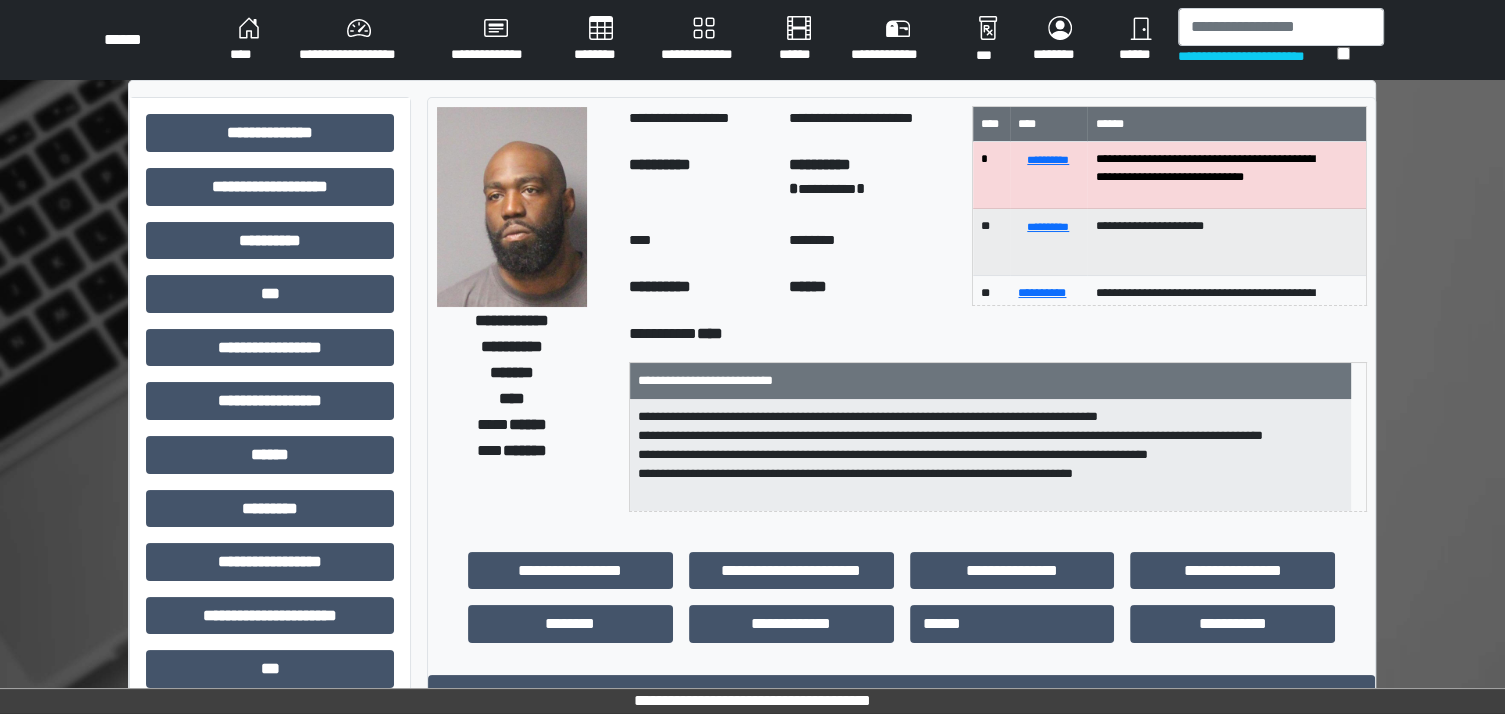 click on "**********" at bounding box center (496, 40) 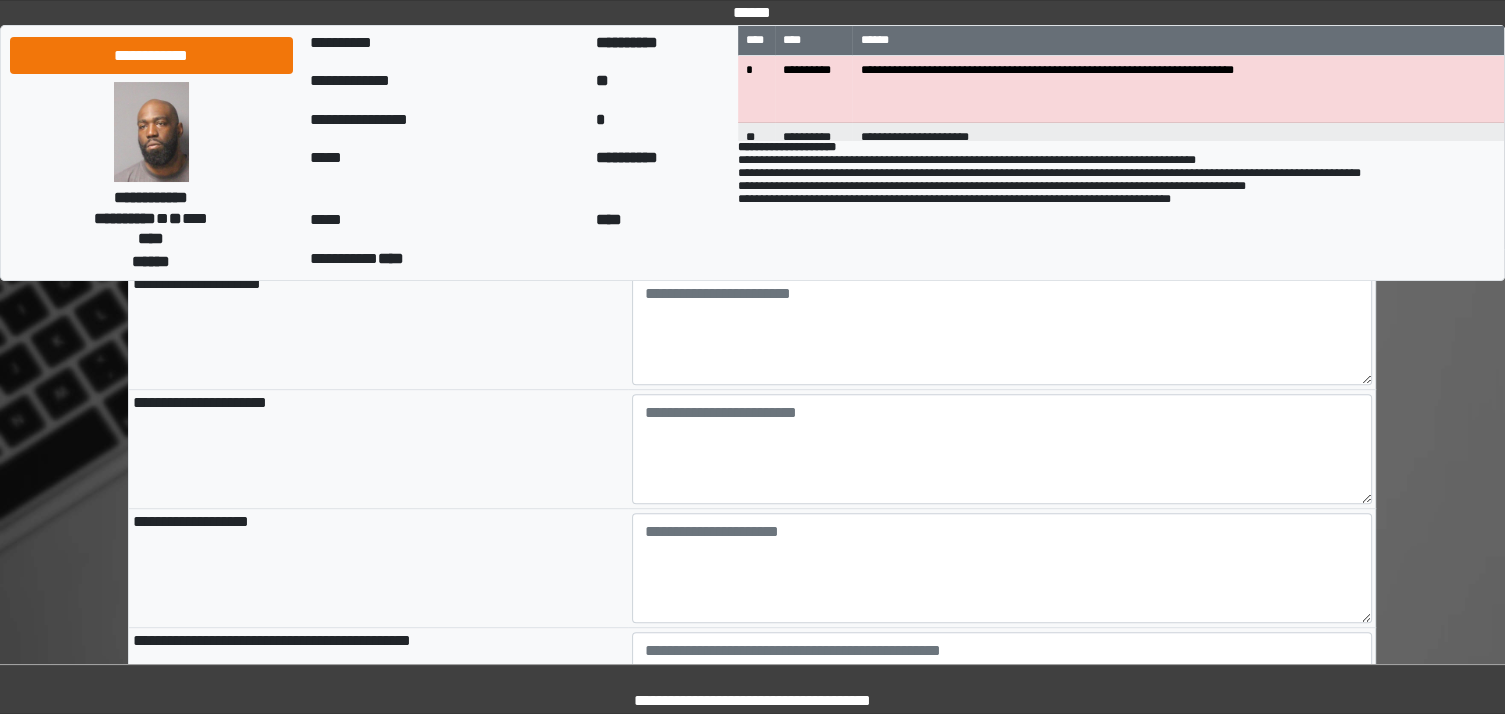 scroll, scrollTop: 930, scrollLeft: 0, axis: vertical 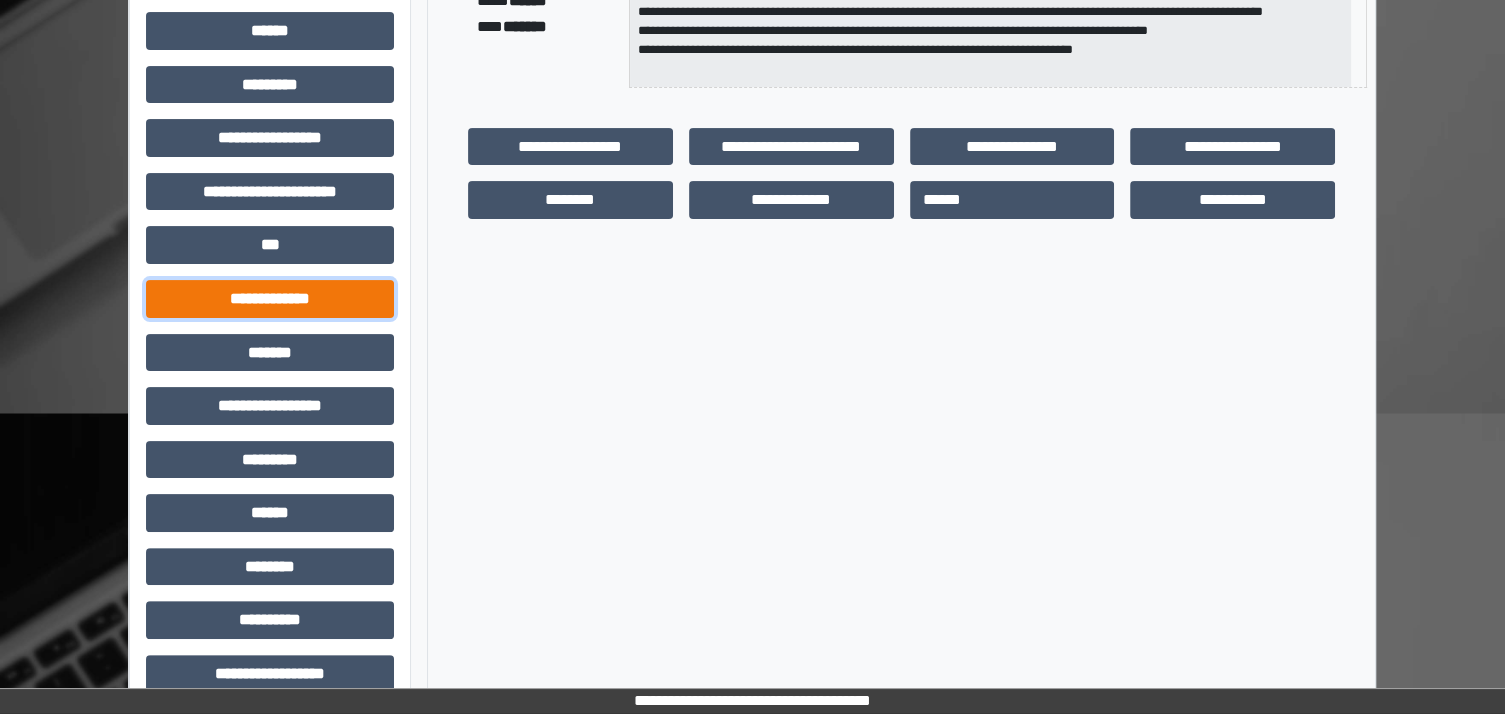 drag, startPoint x: 278, startPoint y: 292, endPoint x: 312, endPoint y: 300, distance: 34.928497 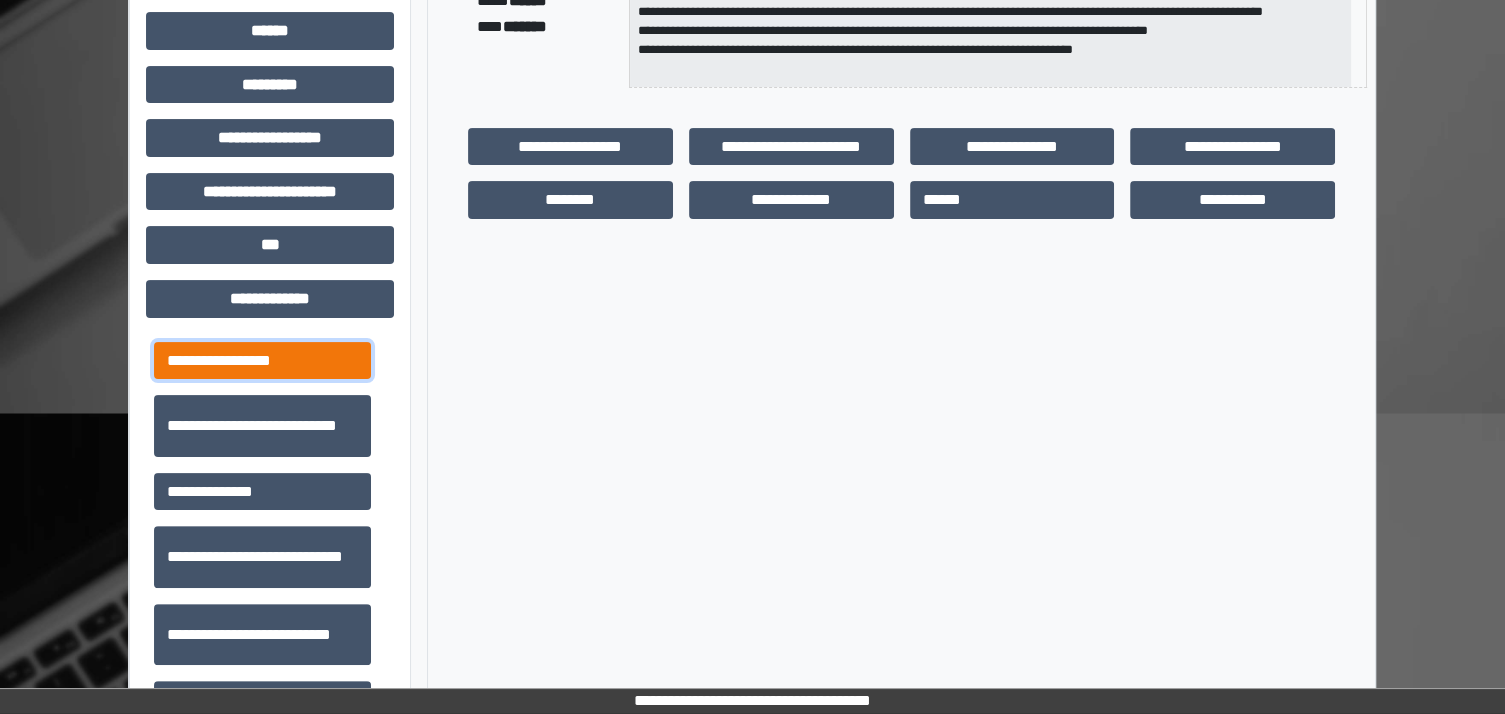 click on "**********" at bounding box center (262, 361) 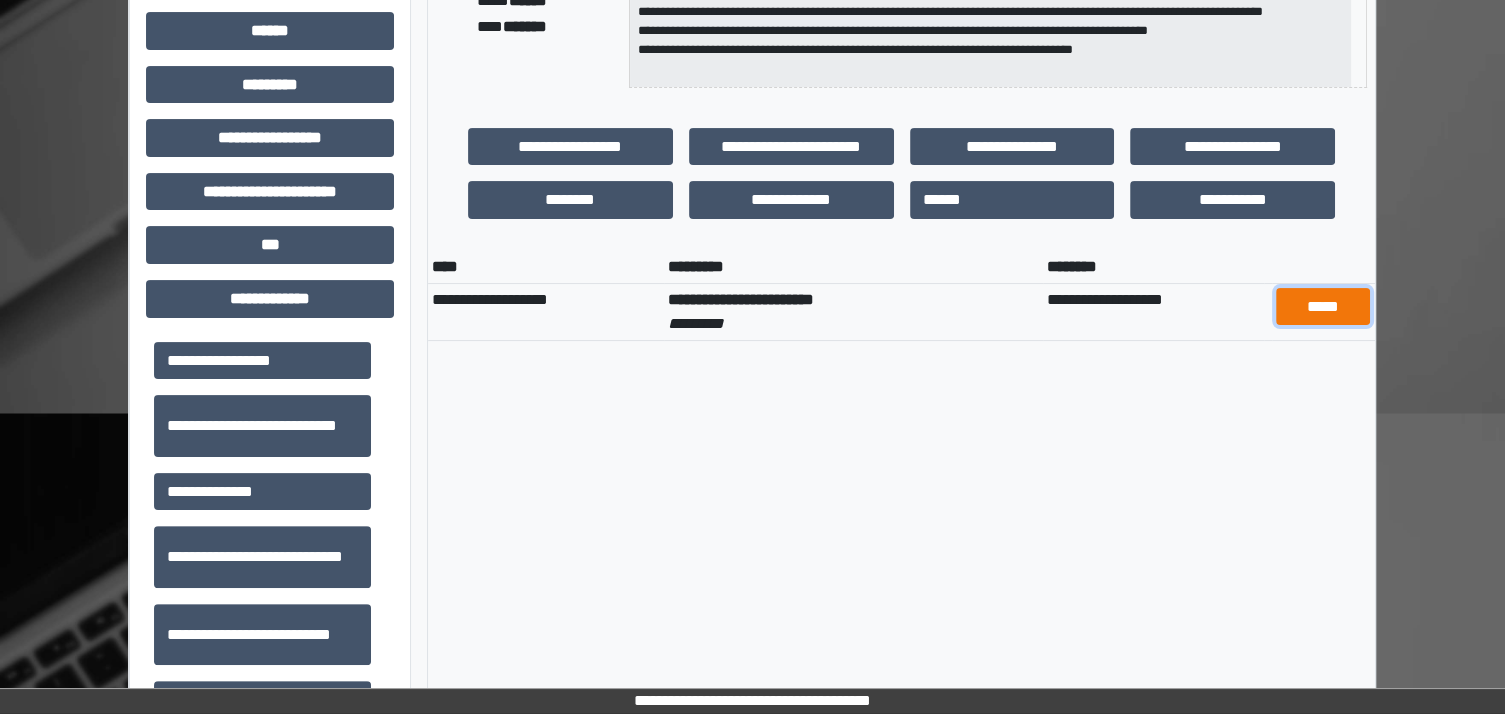 click on "*****" at bounding box center [1323, 307] 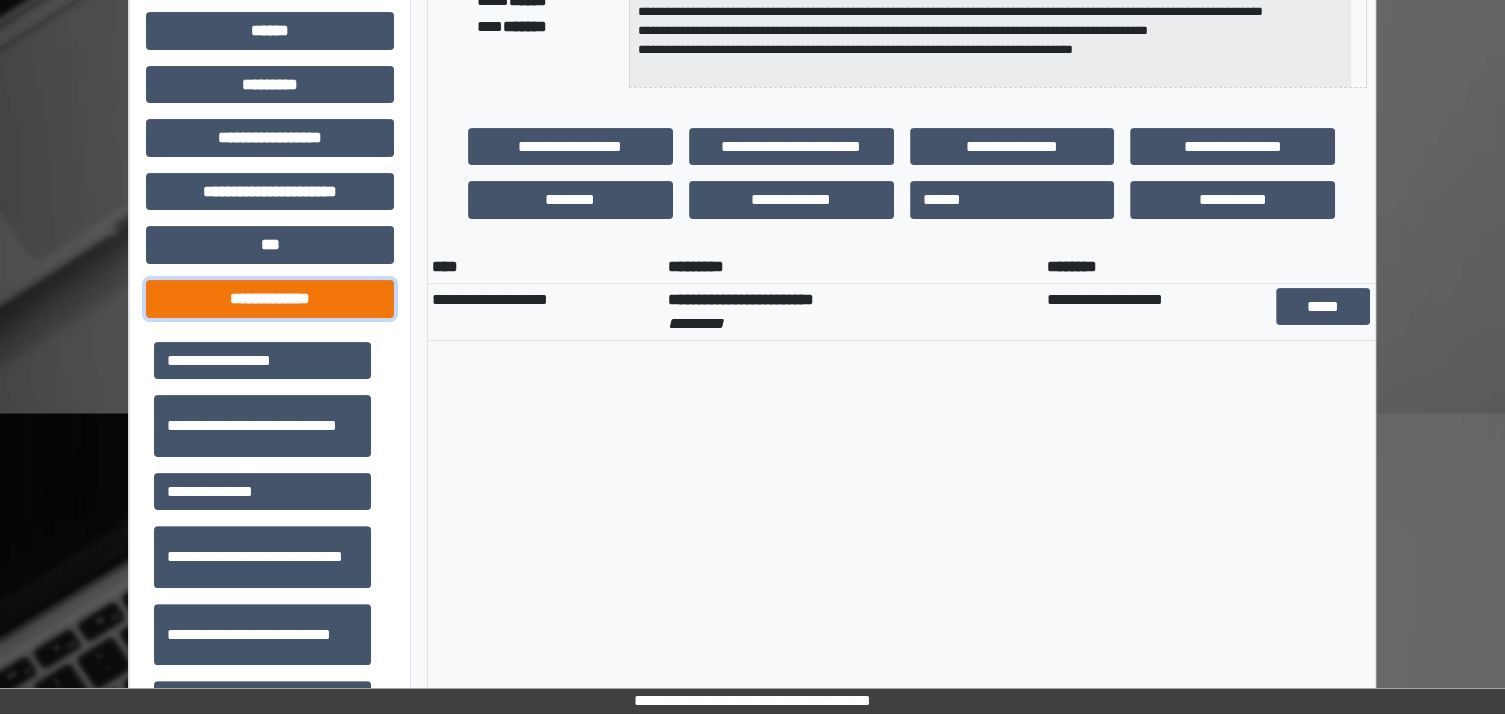 click on "**********" at bounding box center (270, 299) 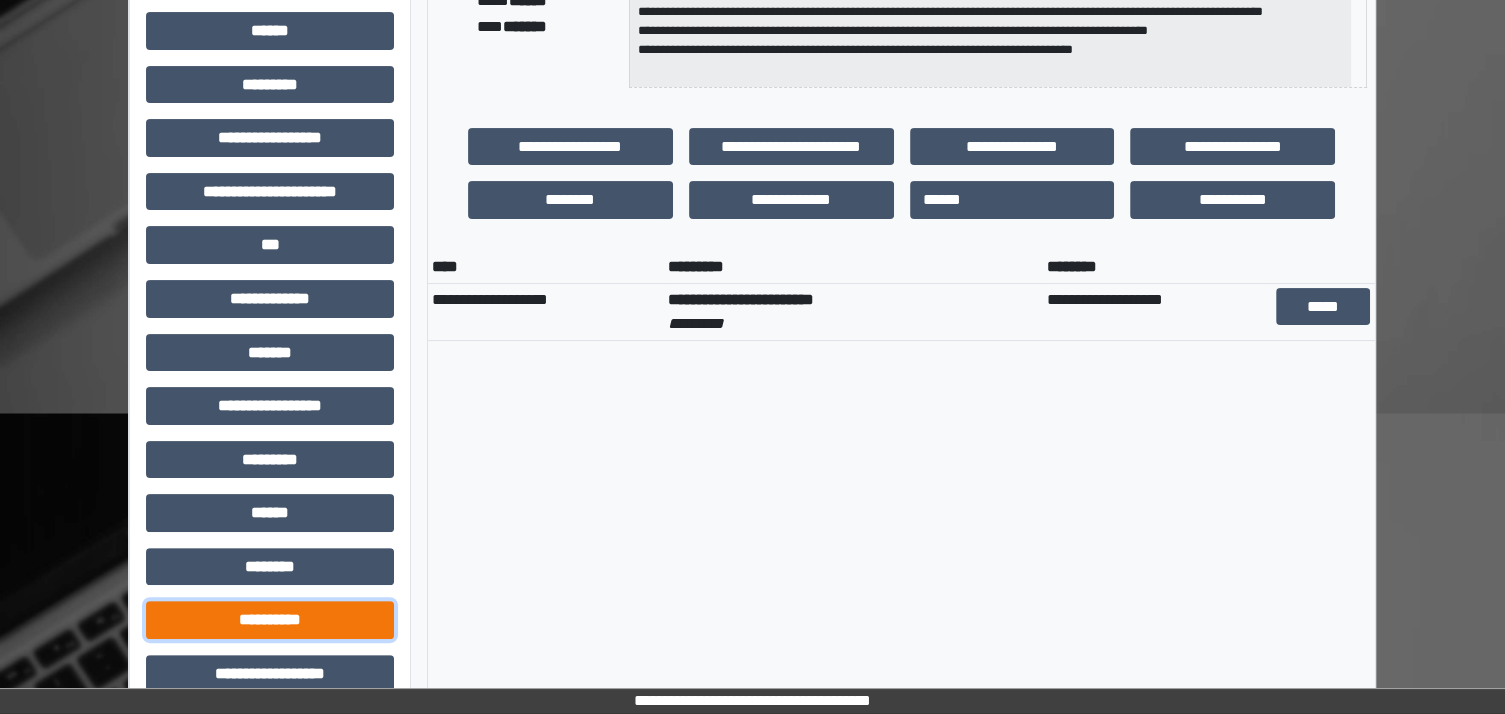 click on "**********" at bounding box center (270, 620) 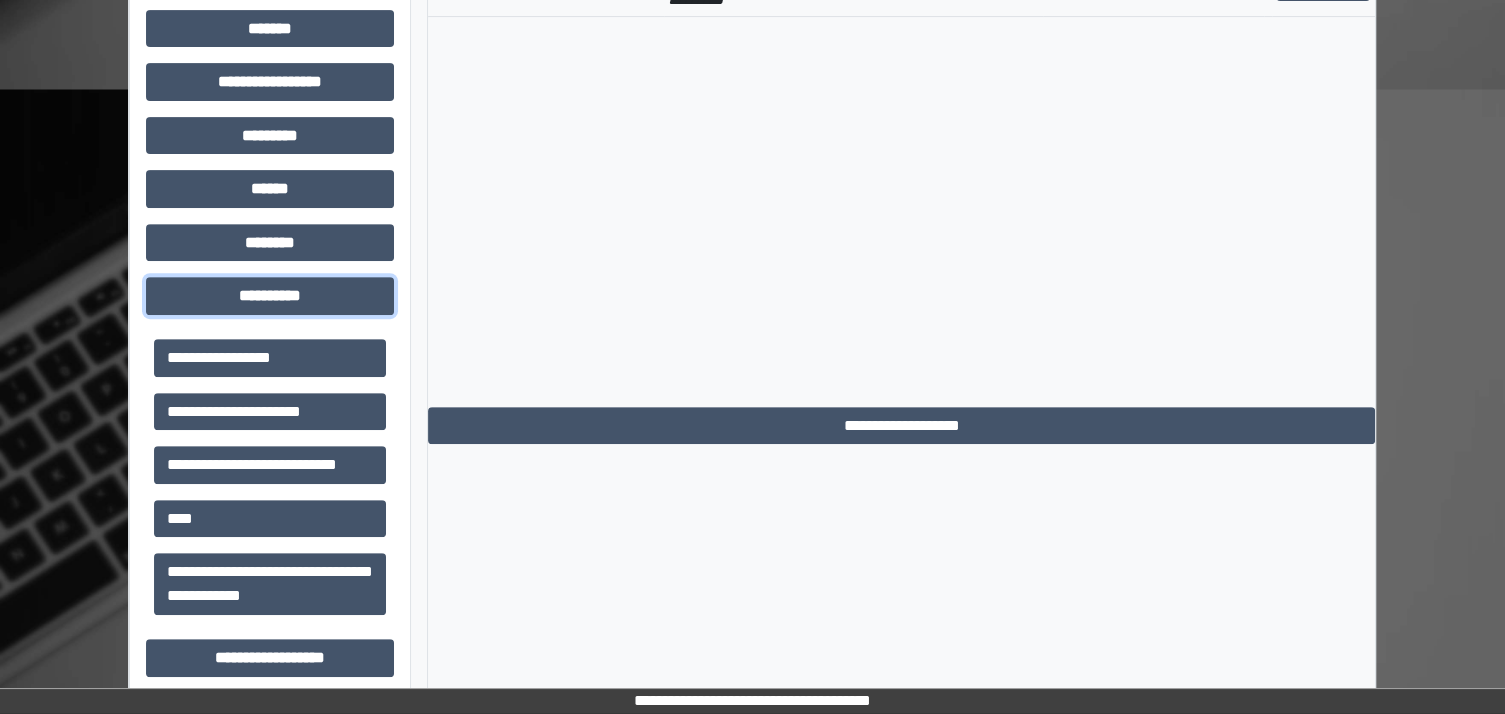scroll, scrollTop: 760, scrollLeft: 0, axis: vertical 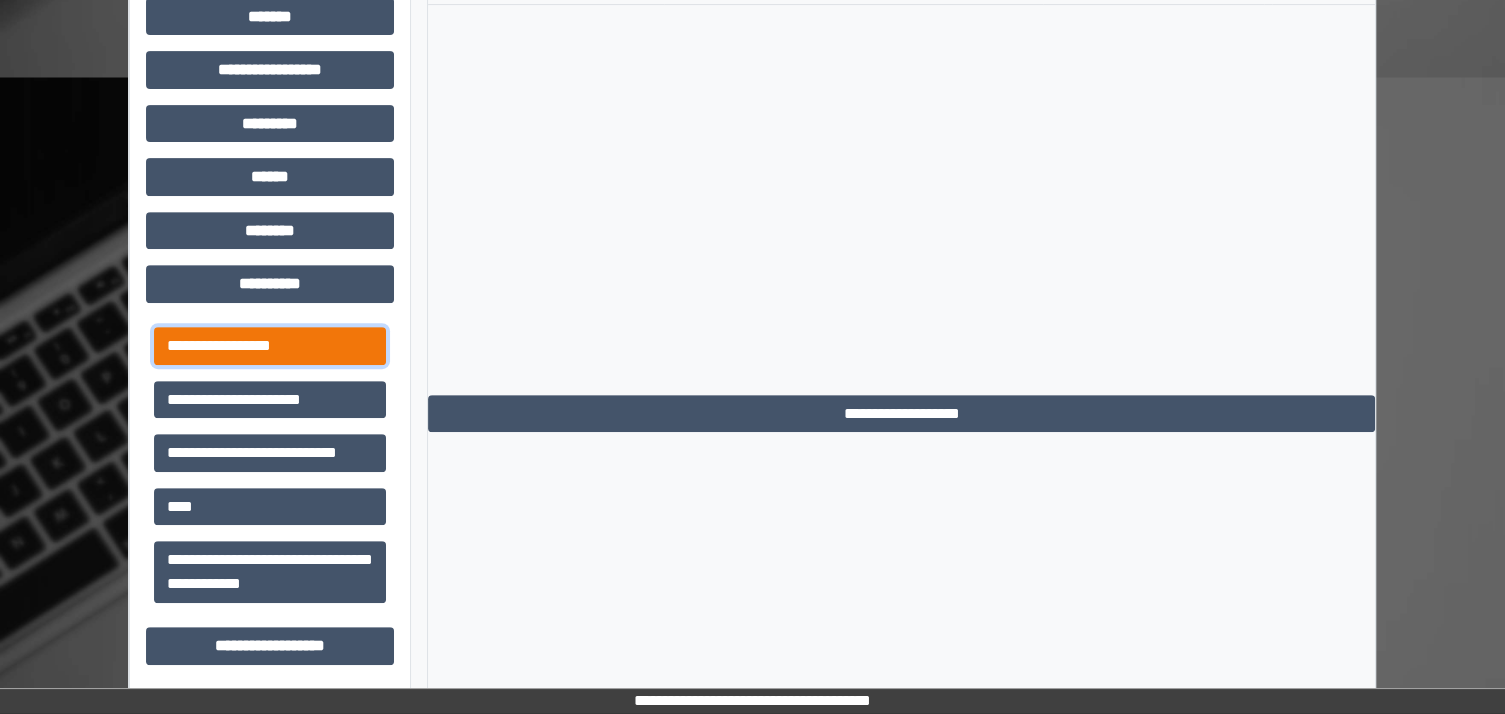 click on "**********" at bounding box center [270, 346] 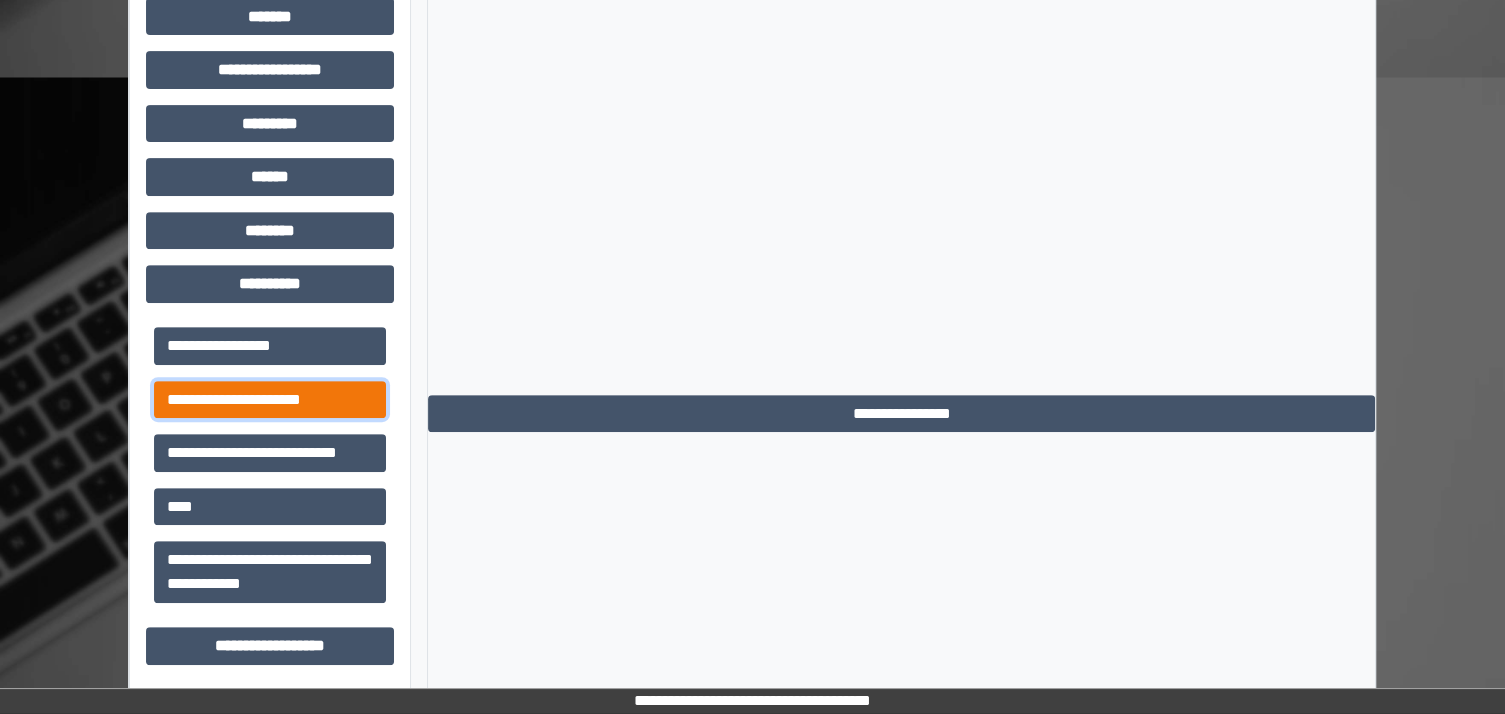 click on "**********" at bounding box center [270, 400] 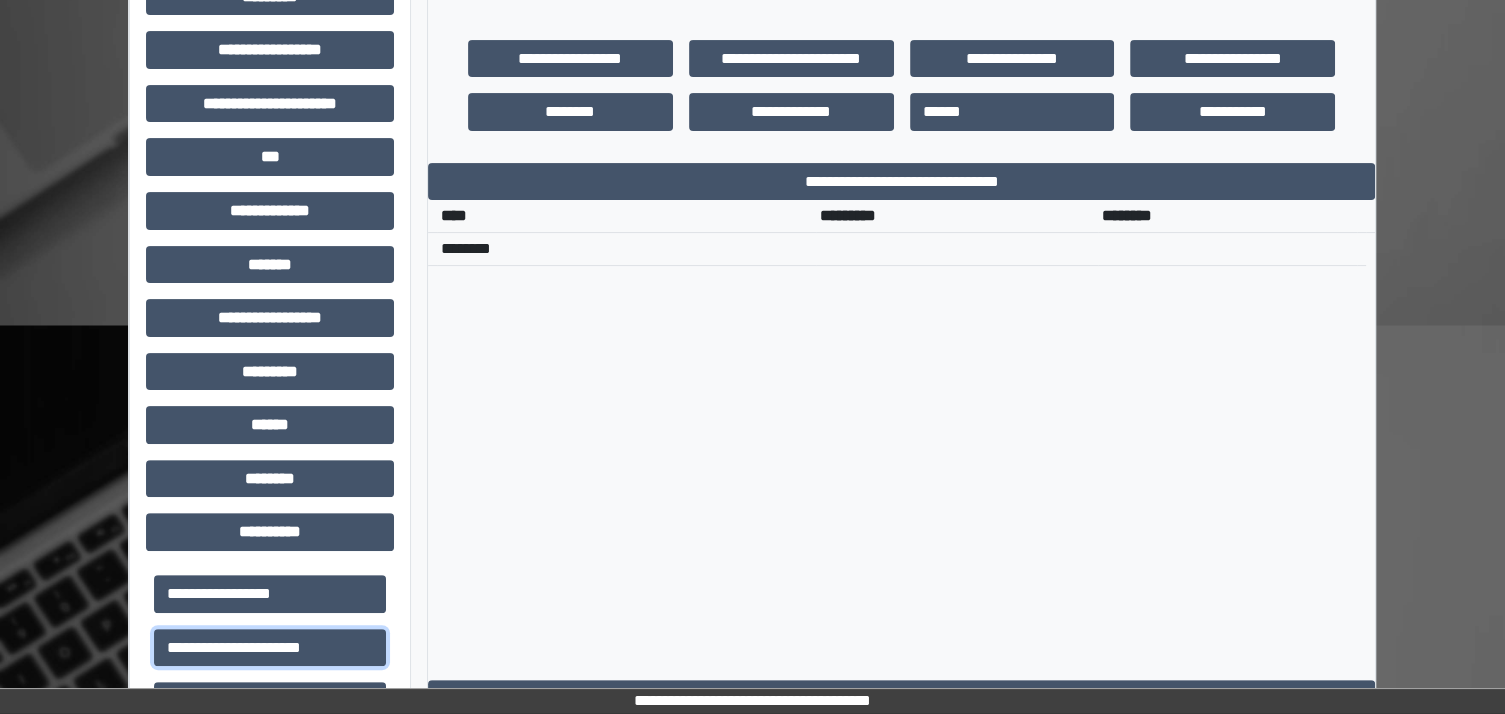 scroll, scrollTop: 486, scrollLeft: 0, axis: vertical 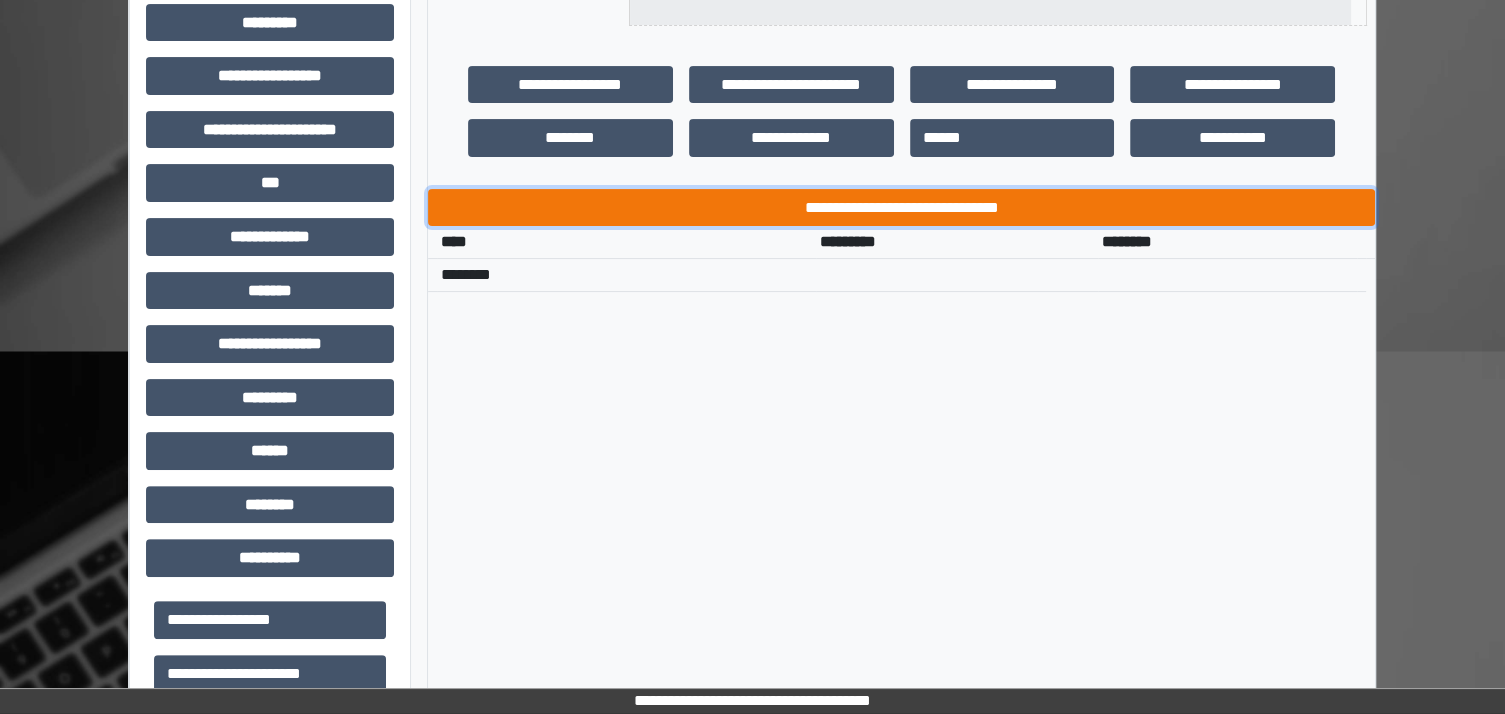 click on "**********" at bounding box center (901, 208) 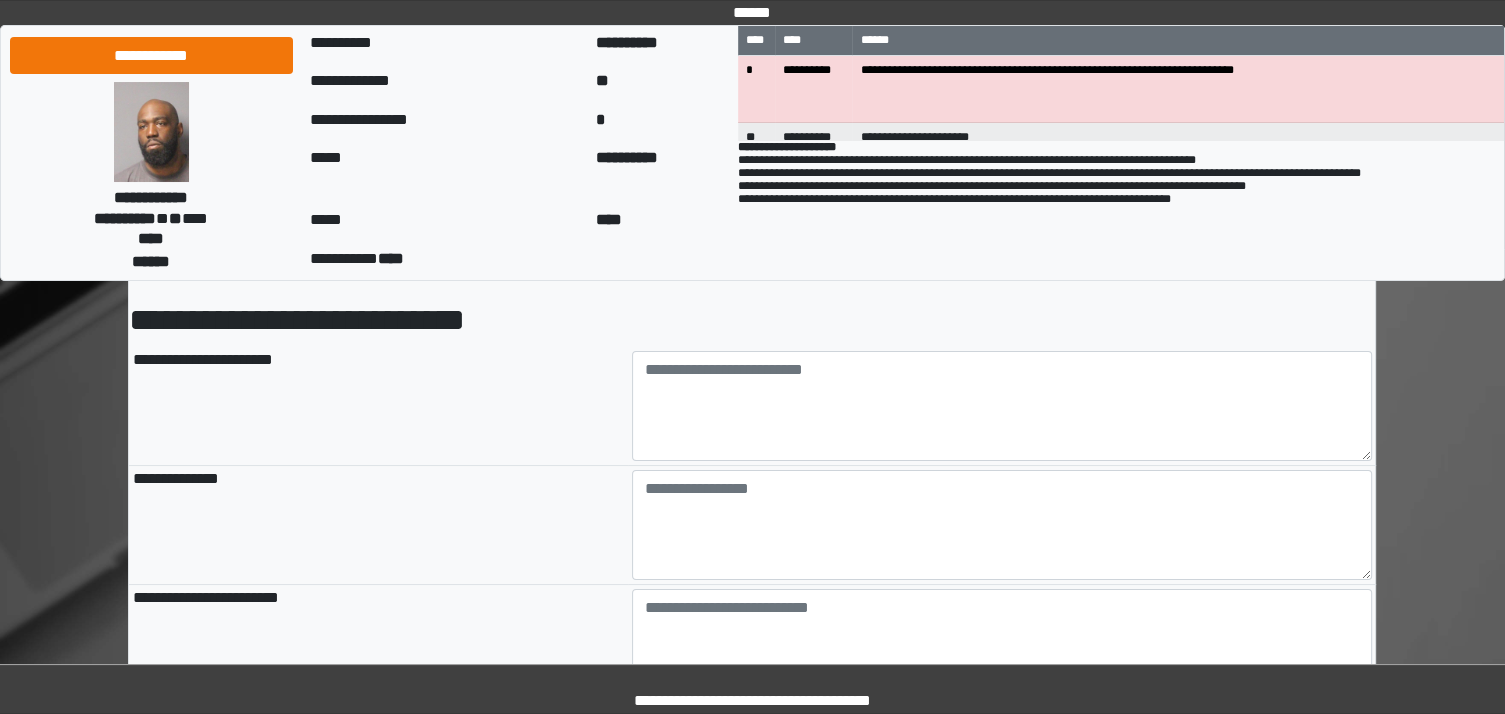 scroll, scrollTop: 87, scrollLeft: 0, axis: vertical 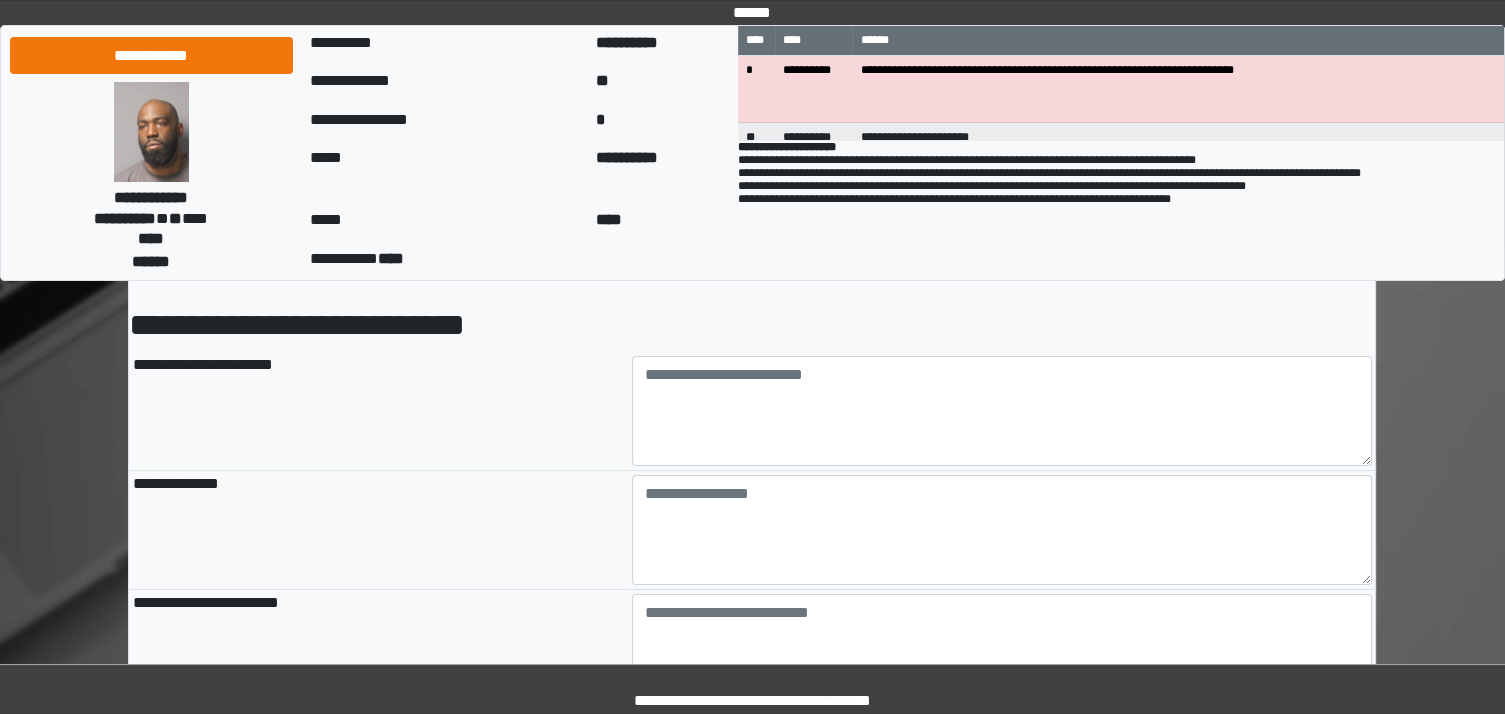 click at bounding box center [1002, 411] 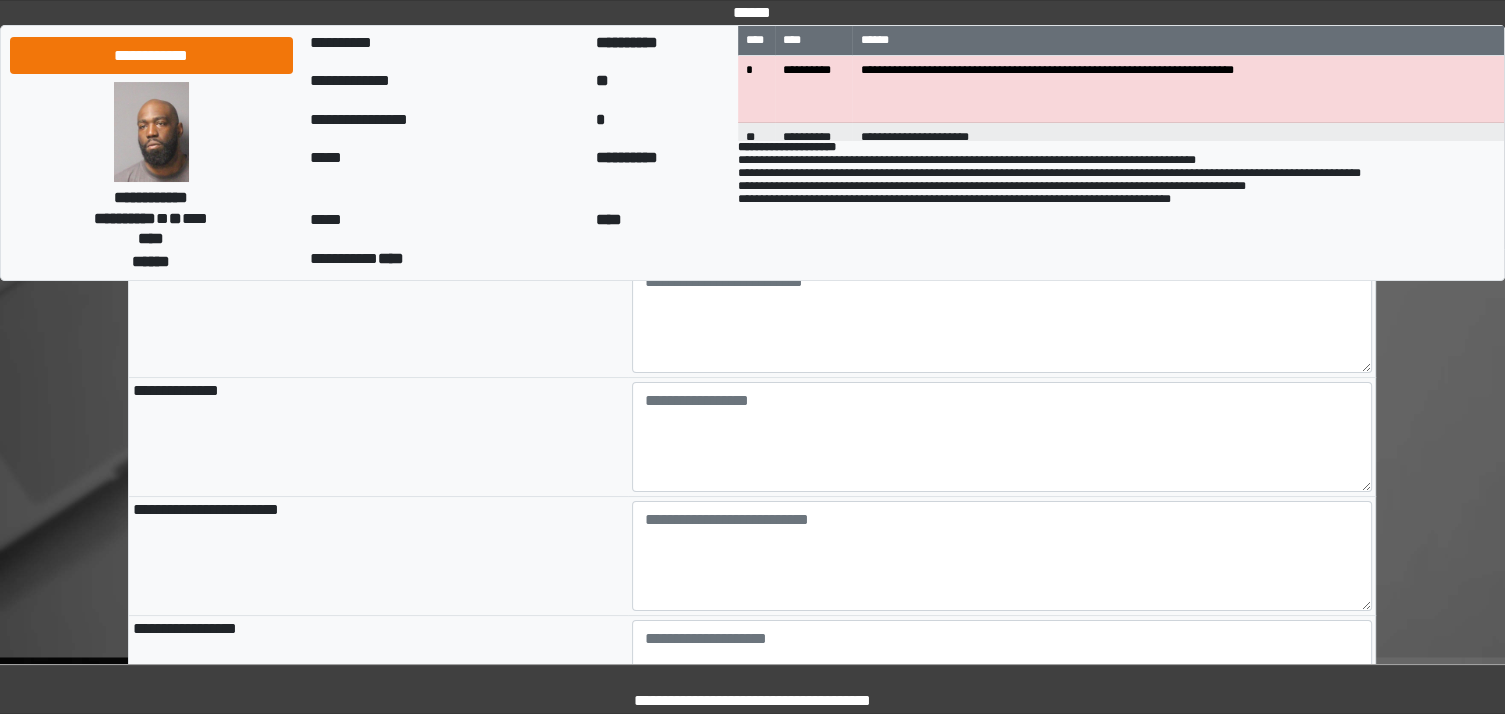 scroll, scrollTop: 180, scrollLeft: 0, axis: vertical 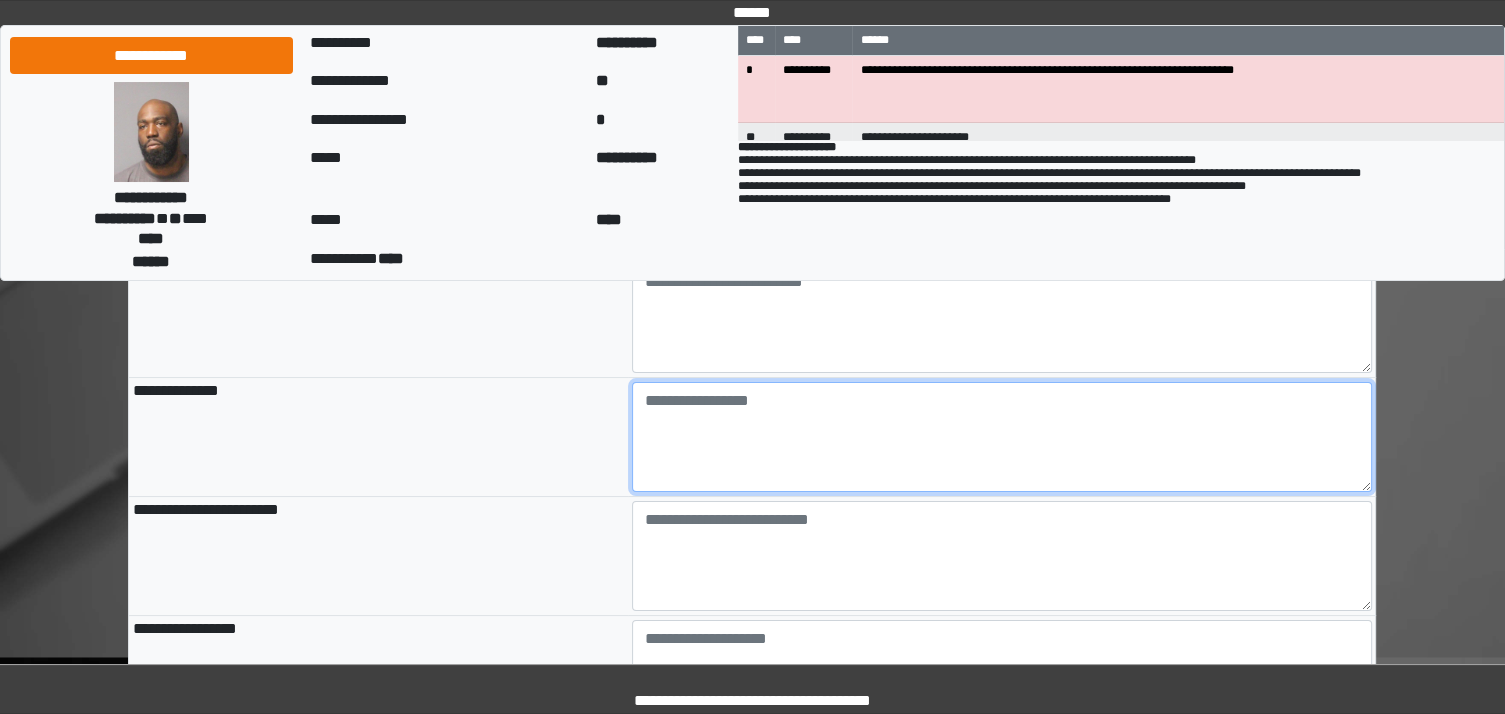 click at bounding box center (1002, 437) 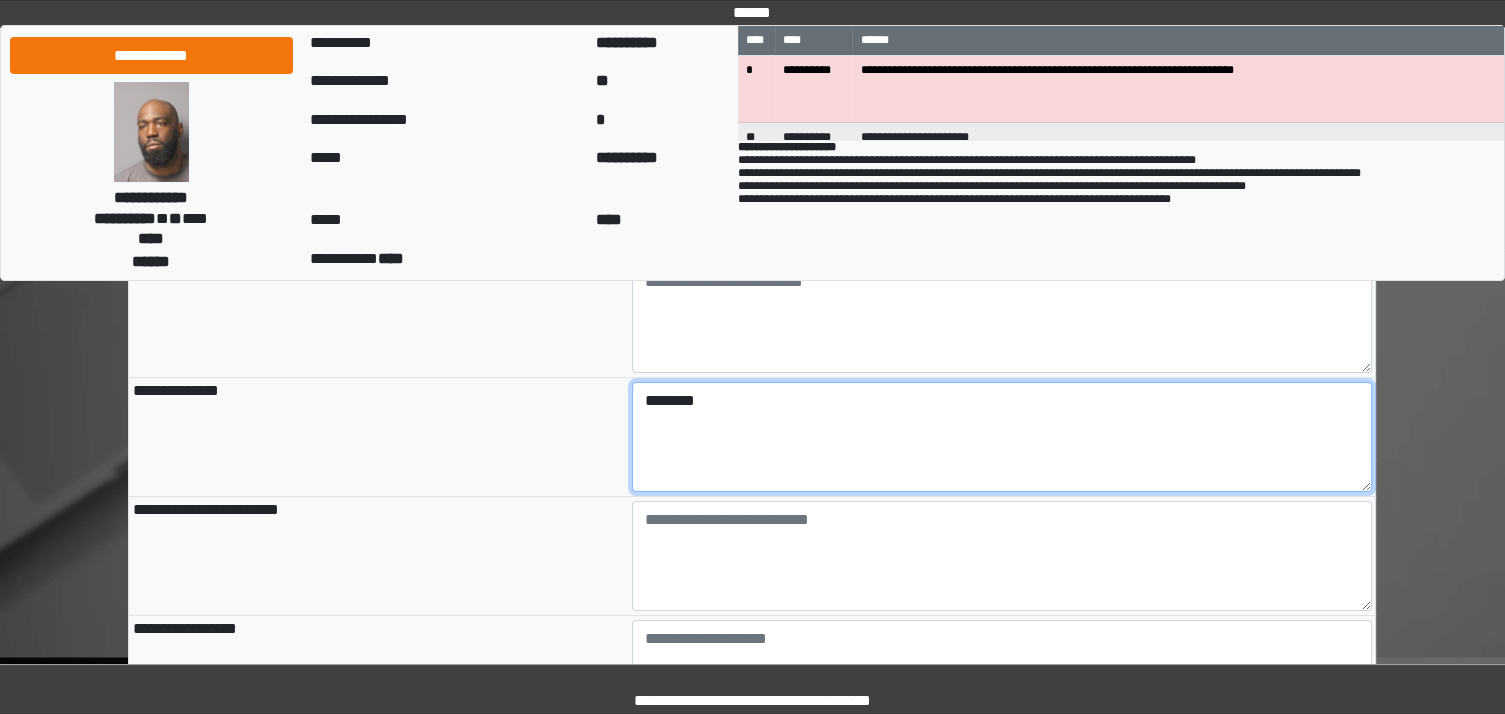 type on "********" 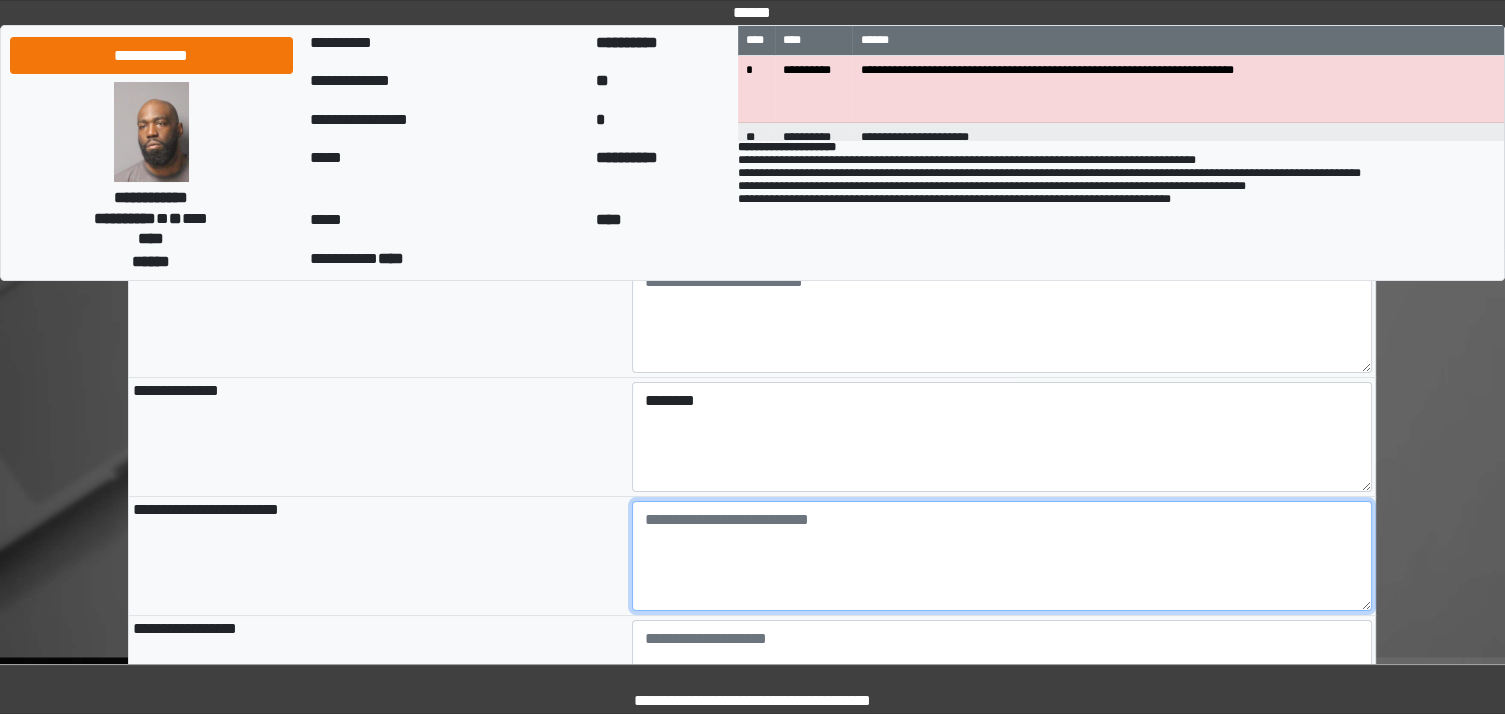 type on "**********" 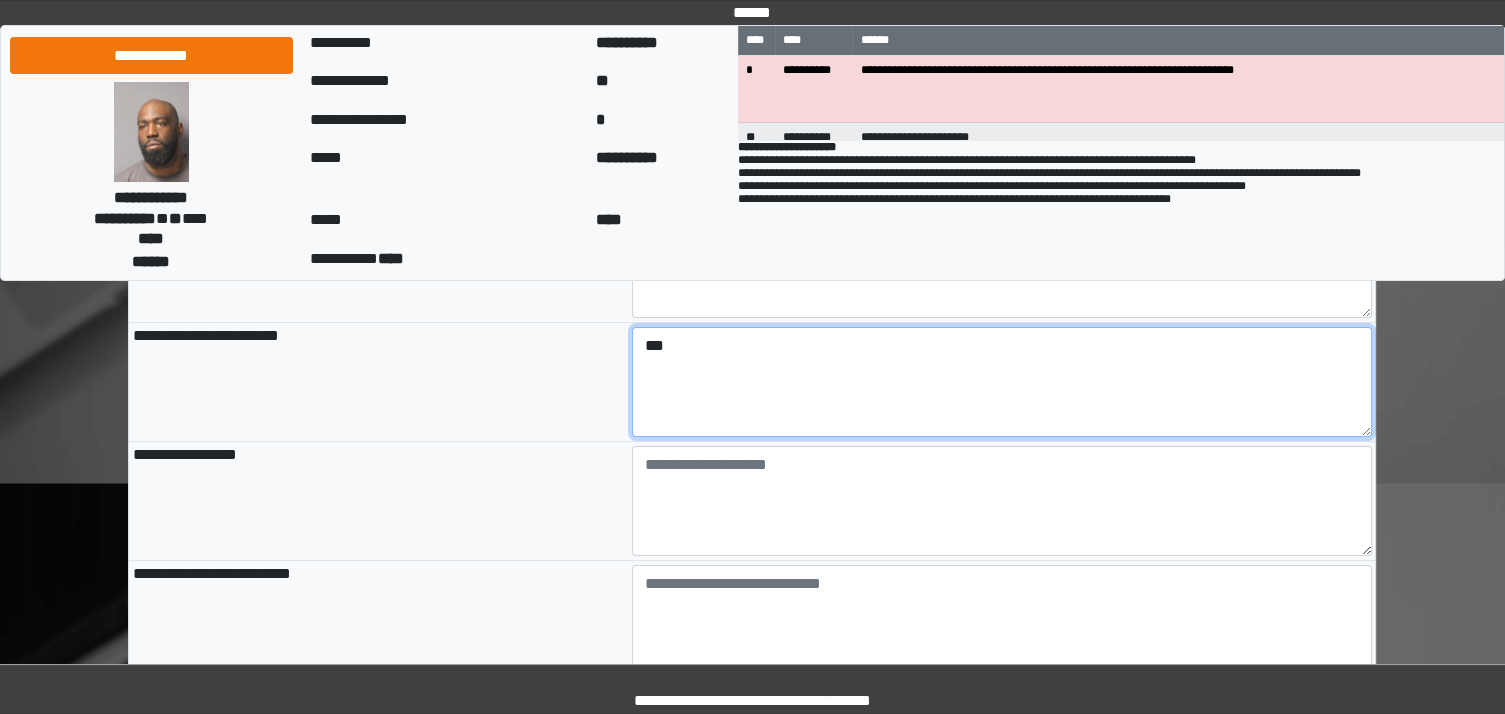 scroll, scrollTop: 356, scrollLeft: 0, axis: vertical 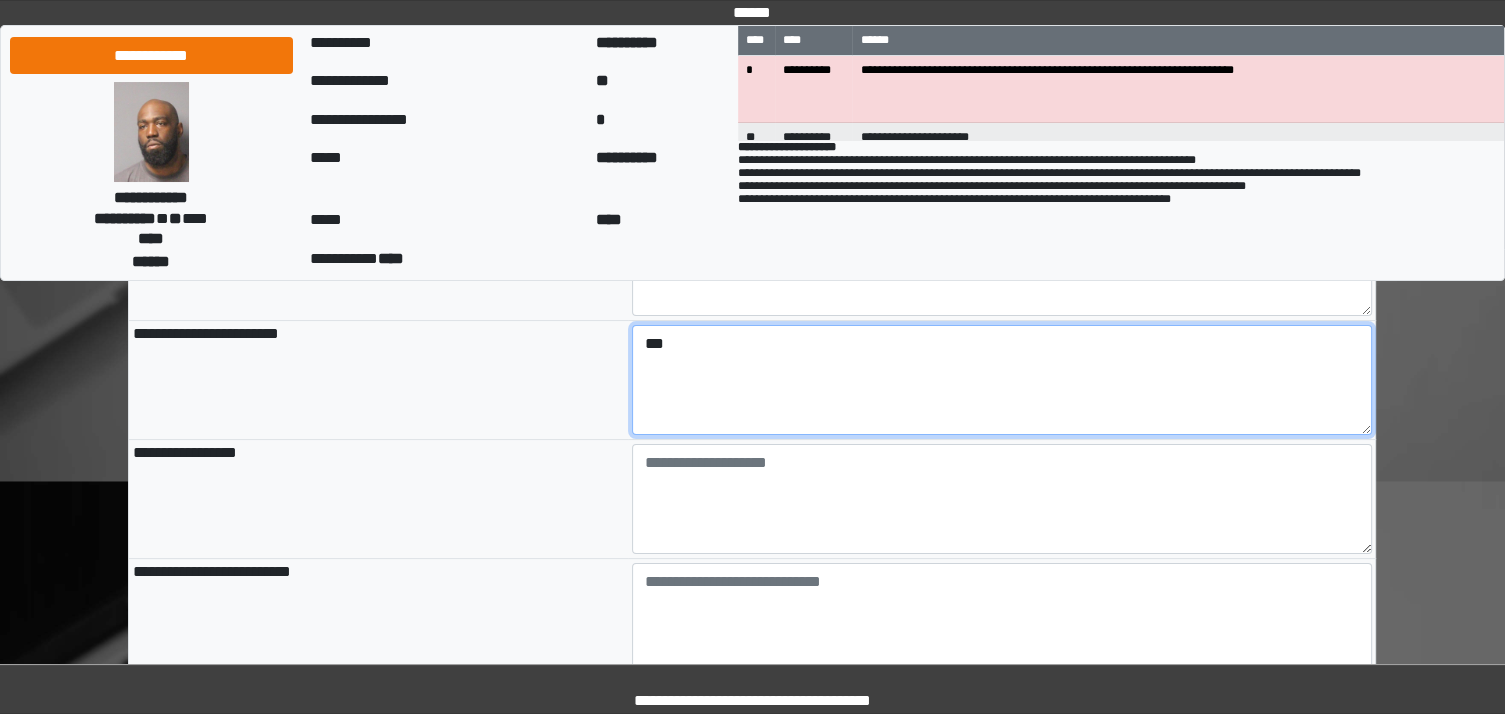 type on "***" 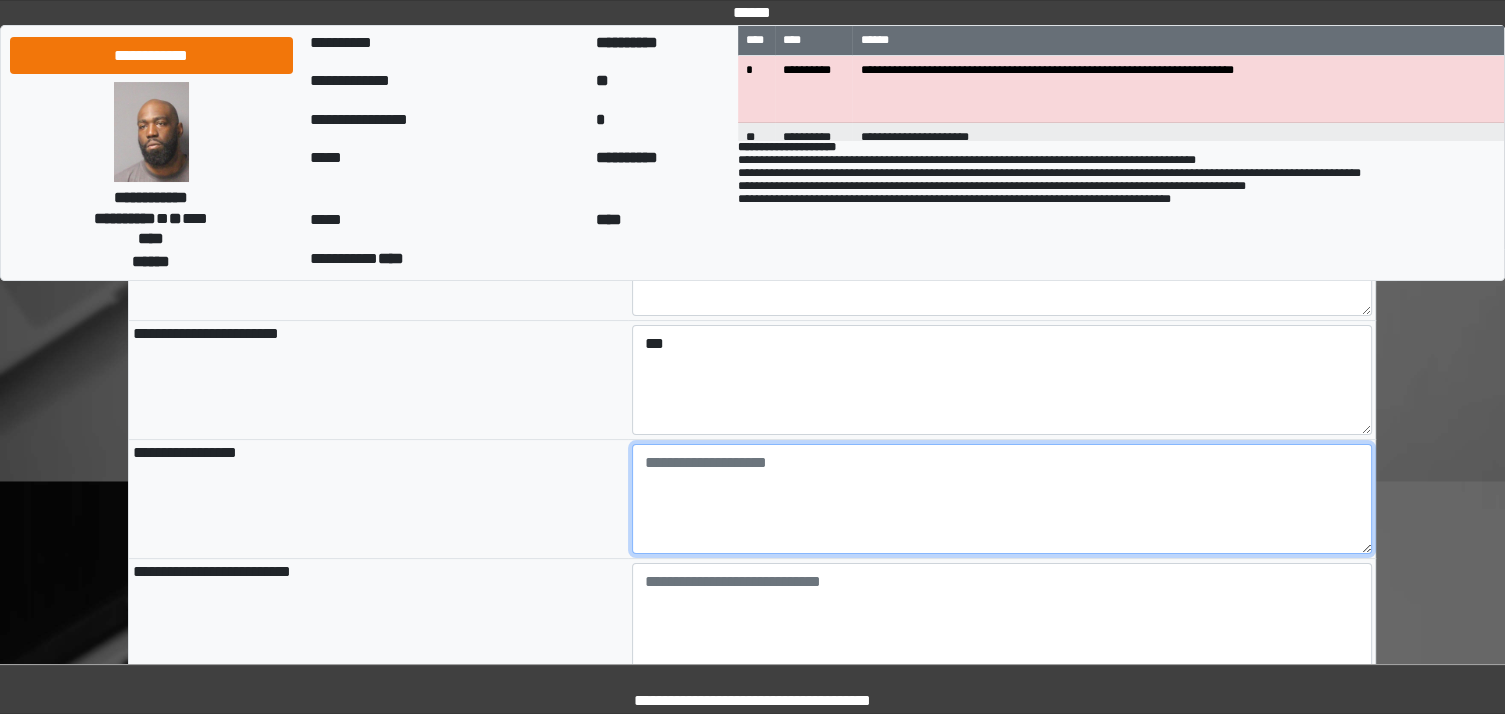 type on "**********" 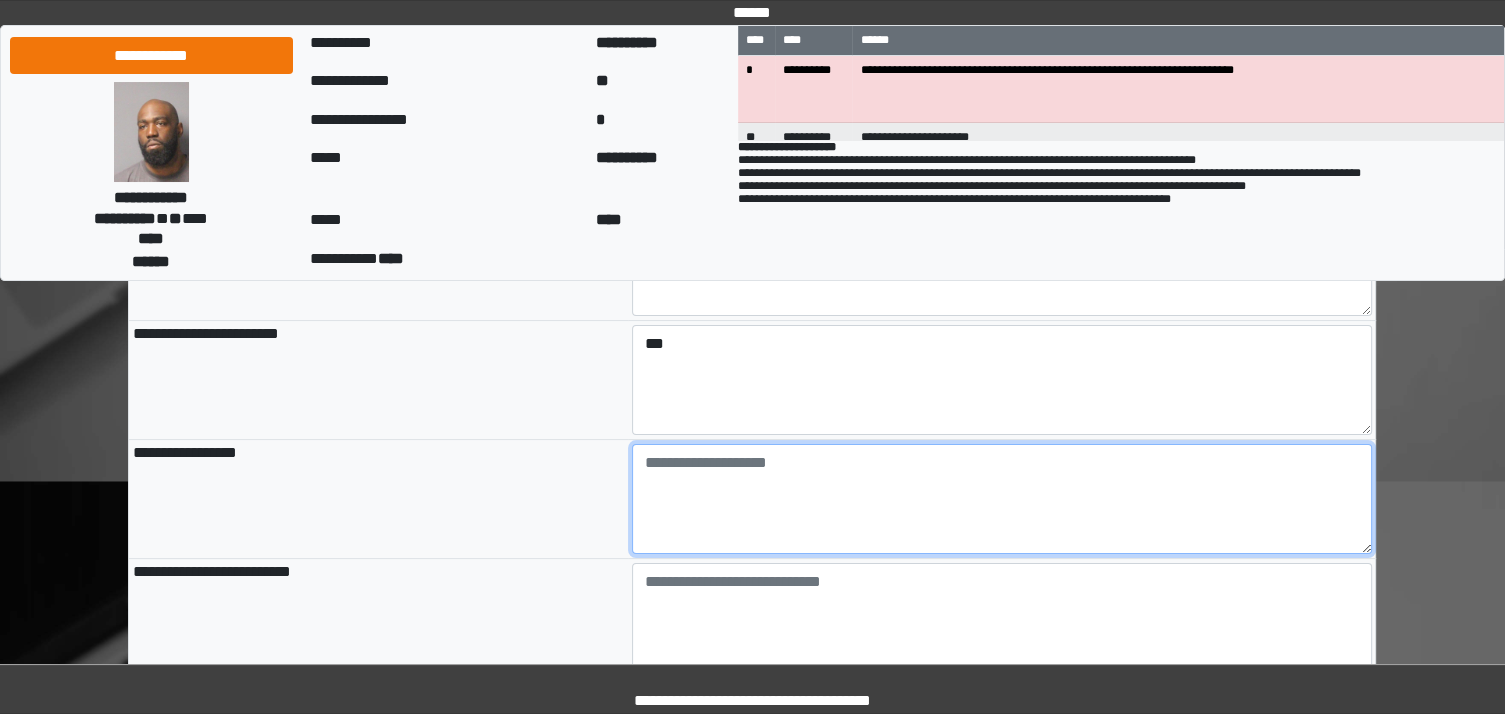 click at bounding box center [1002, 499] 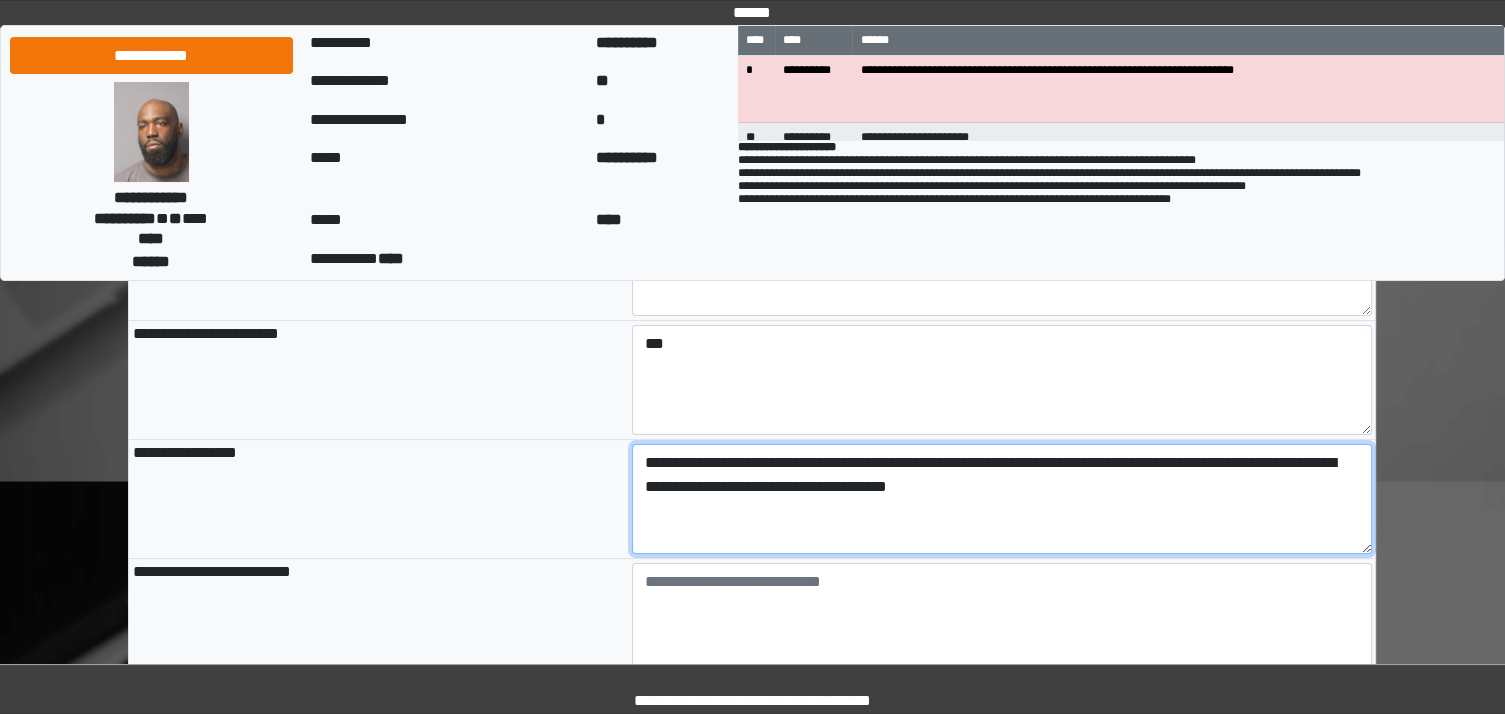 click on "**********" at bounding box center [1002, 499] 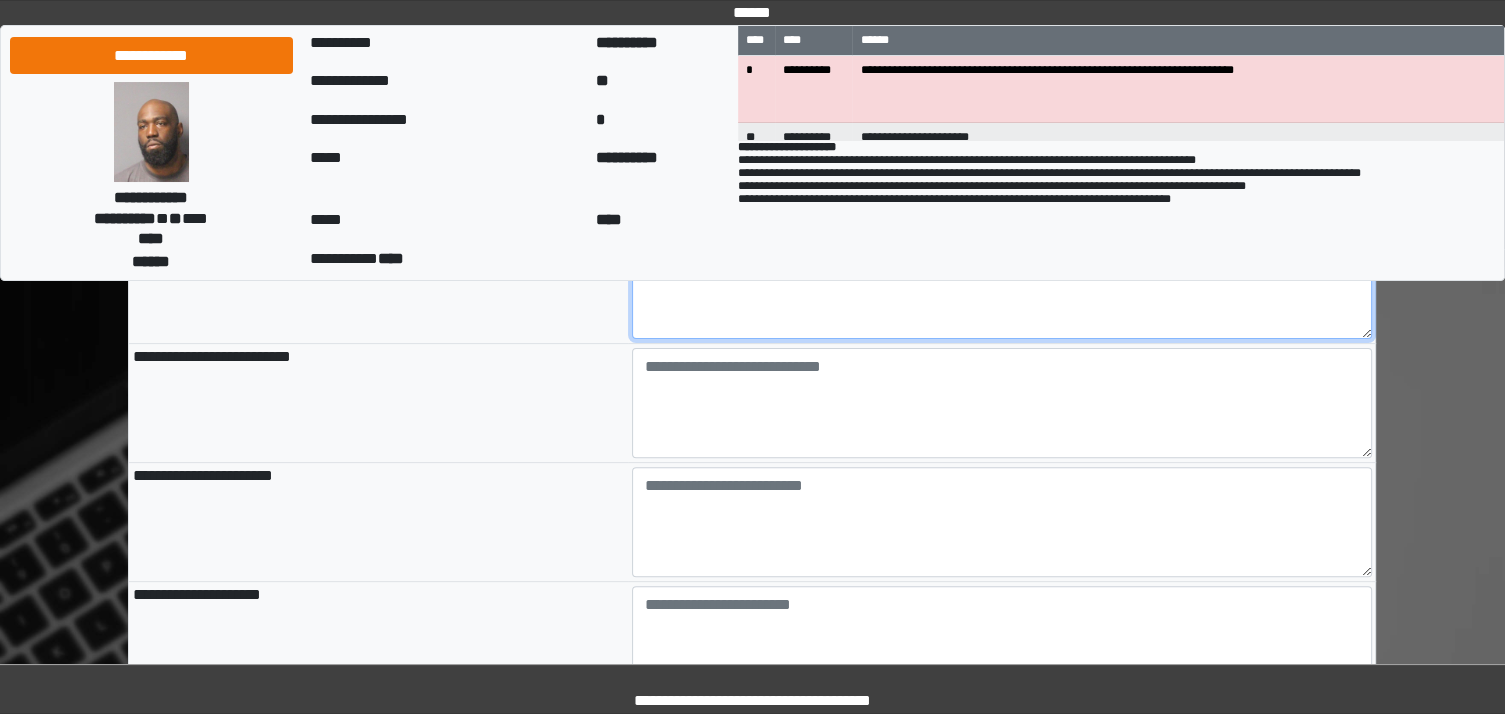 scroll, scrollTop: 572, scrollLeft: 0, axis: vertical 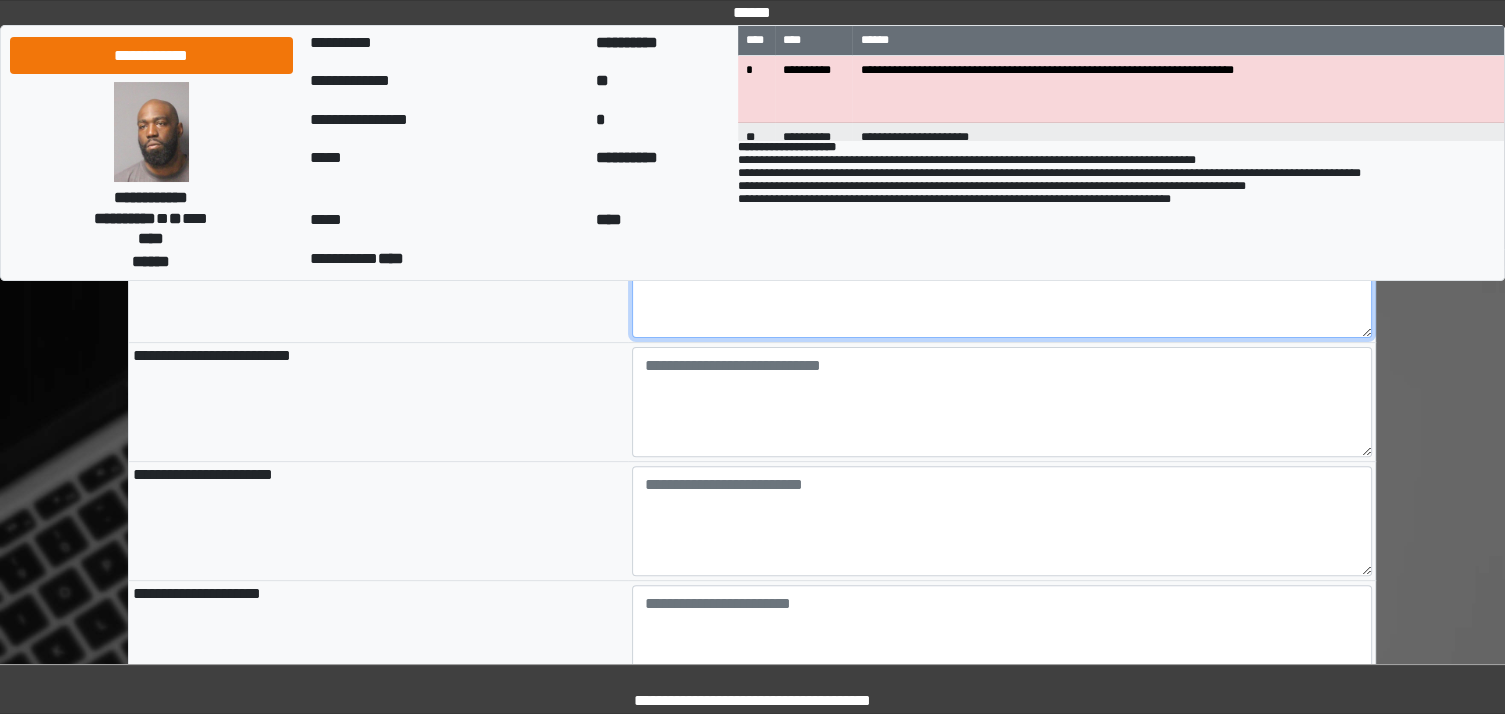 type on "**********" 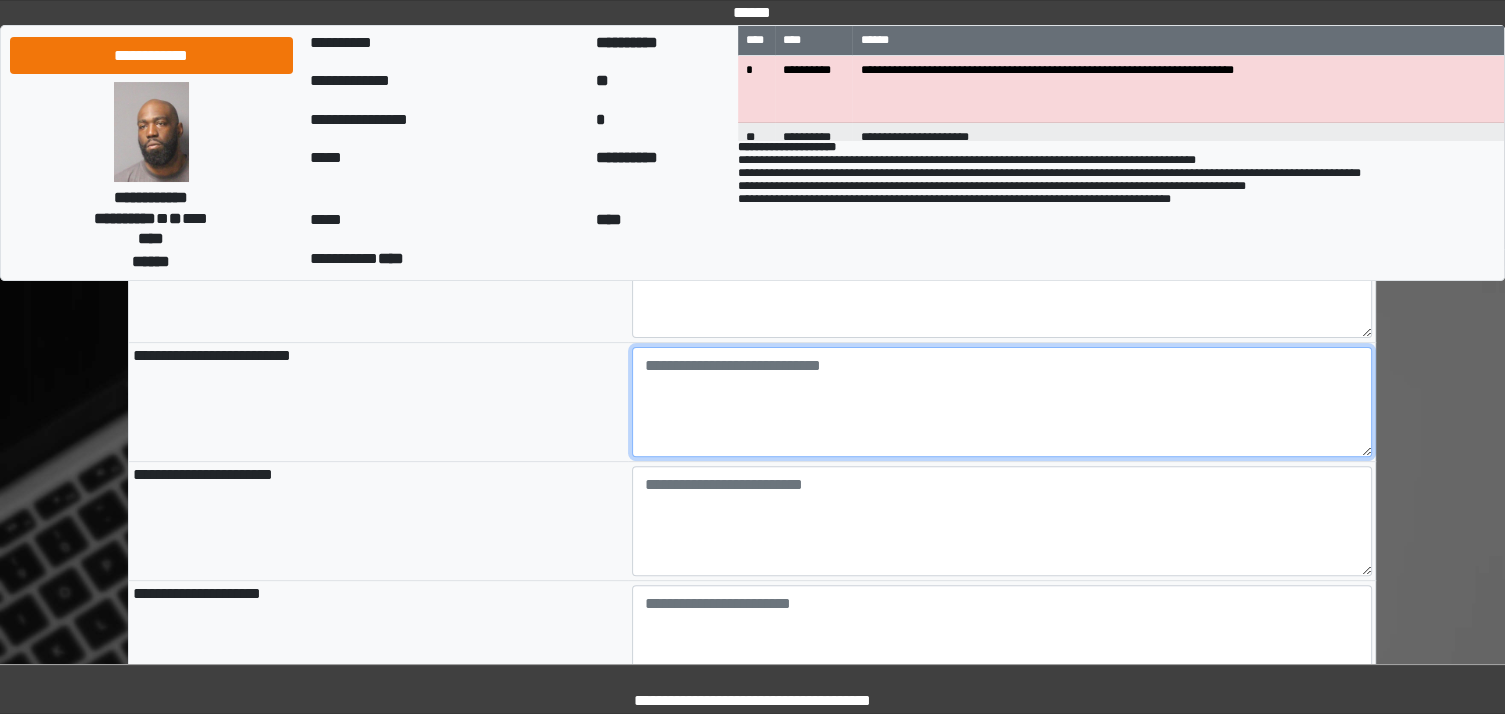 type on "**********" 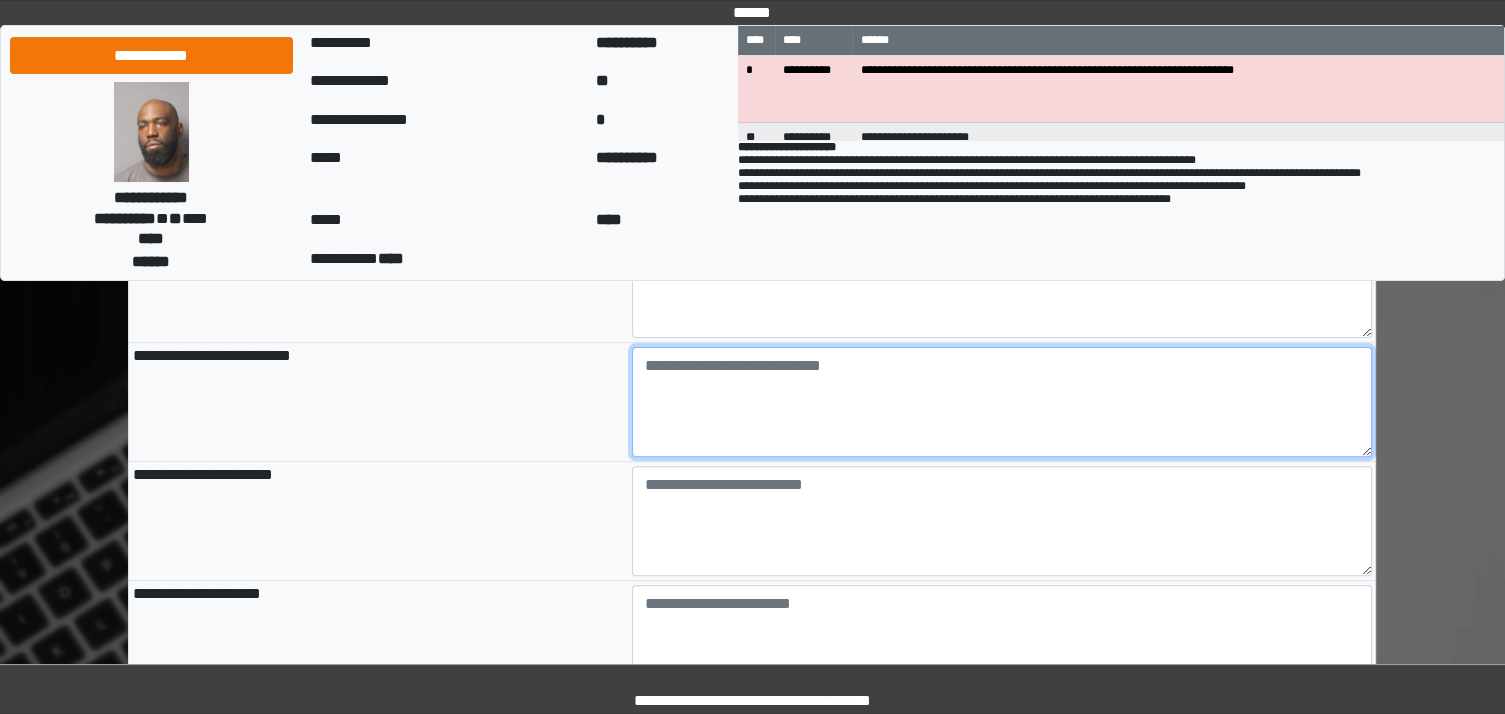 click at bounding box center (1002, 402) 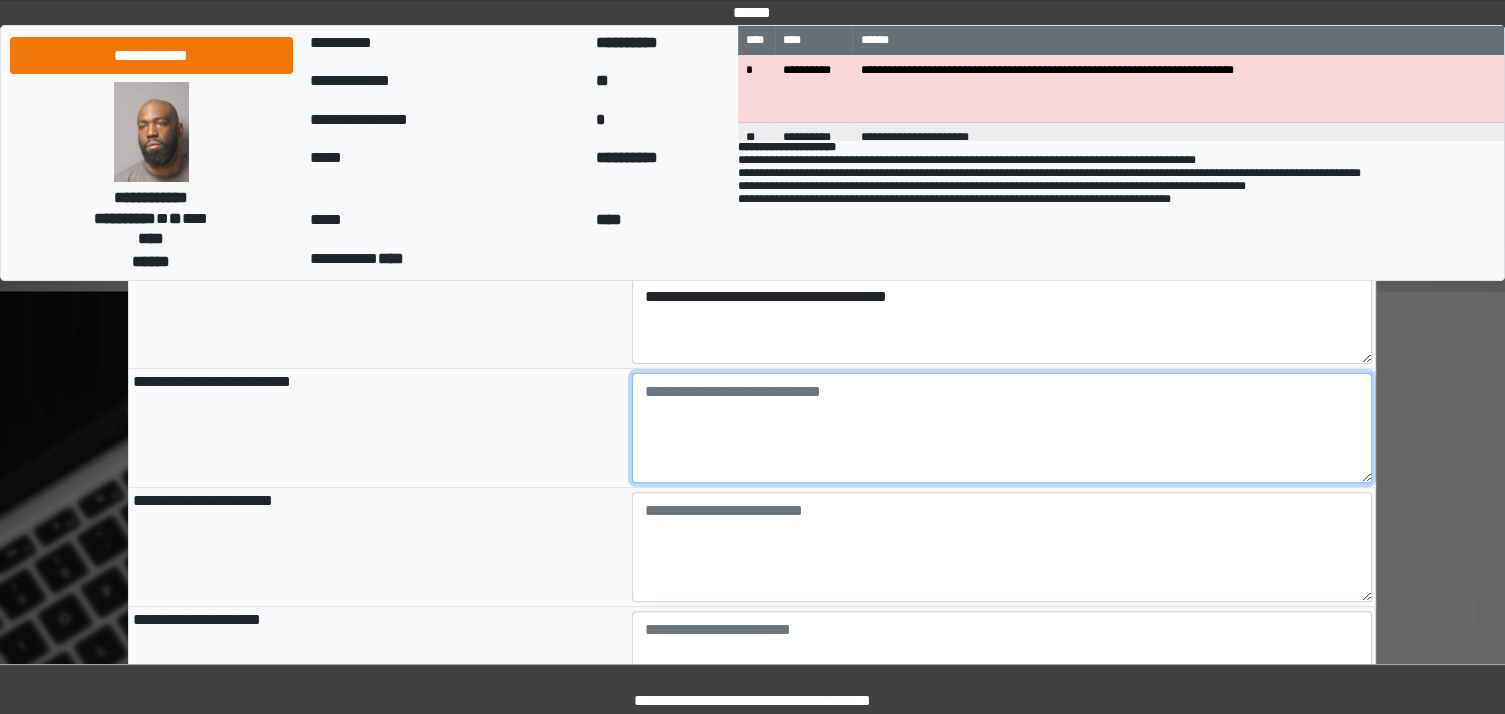 scroll, scrollTop: 540, scrollLeft: 0, axis: vertical 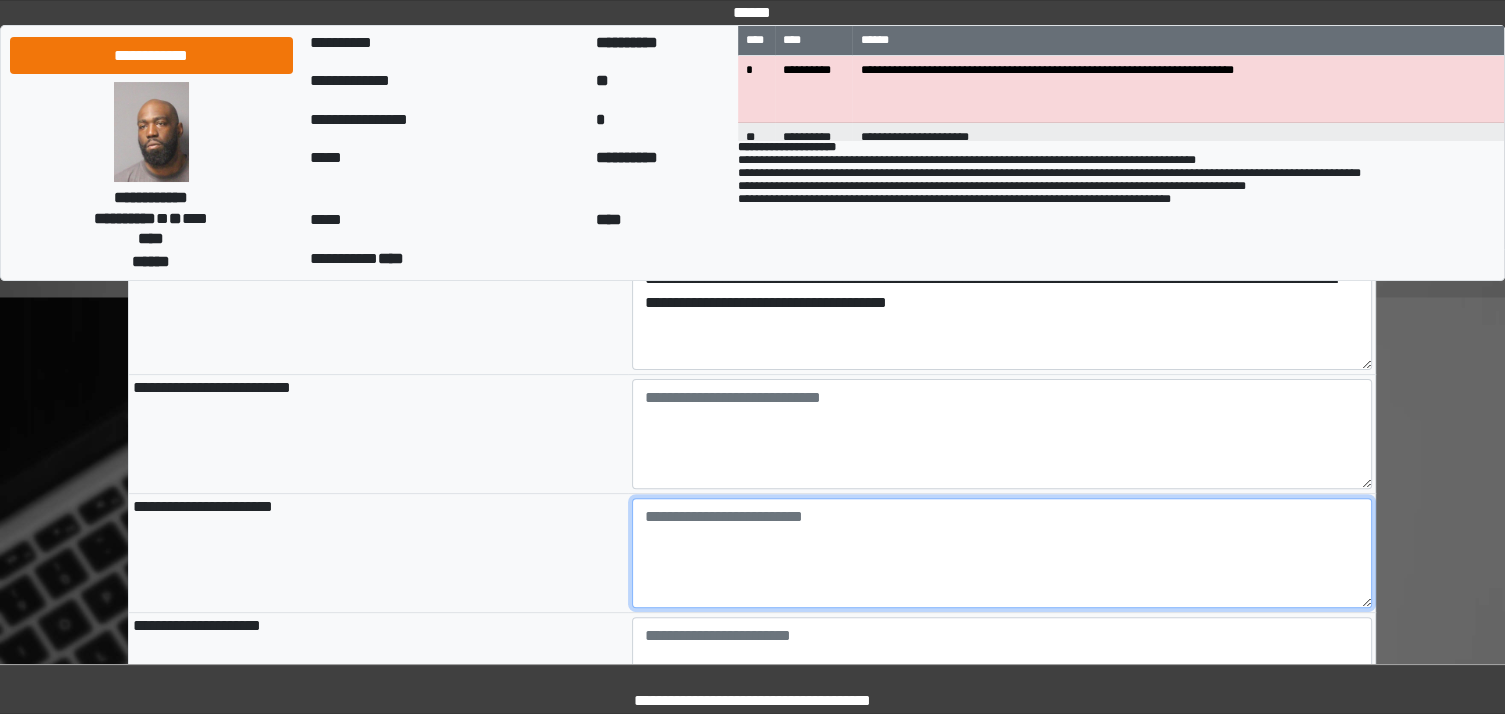 click at bounding box center (1002, 553) 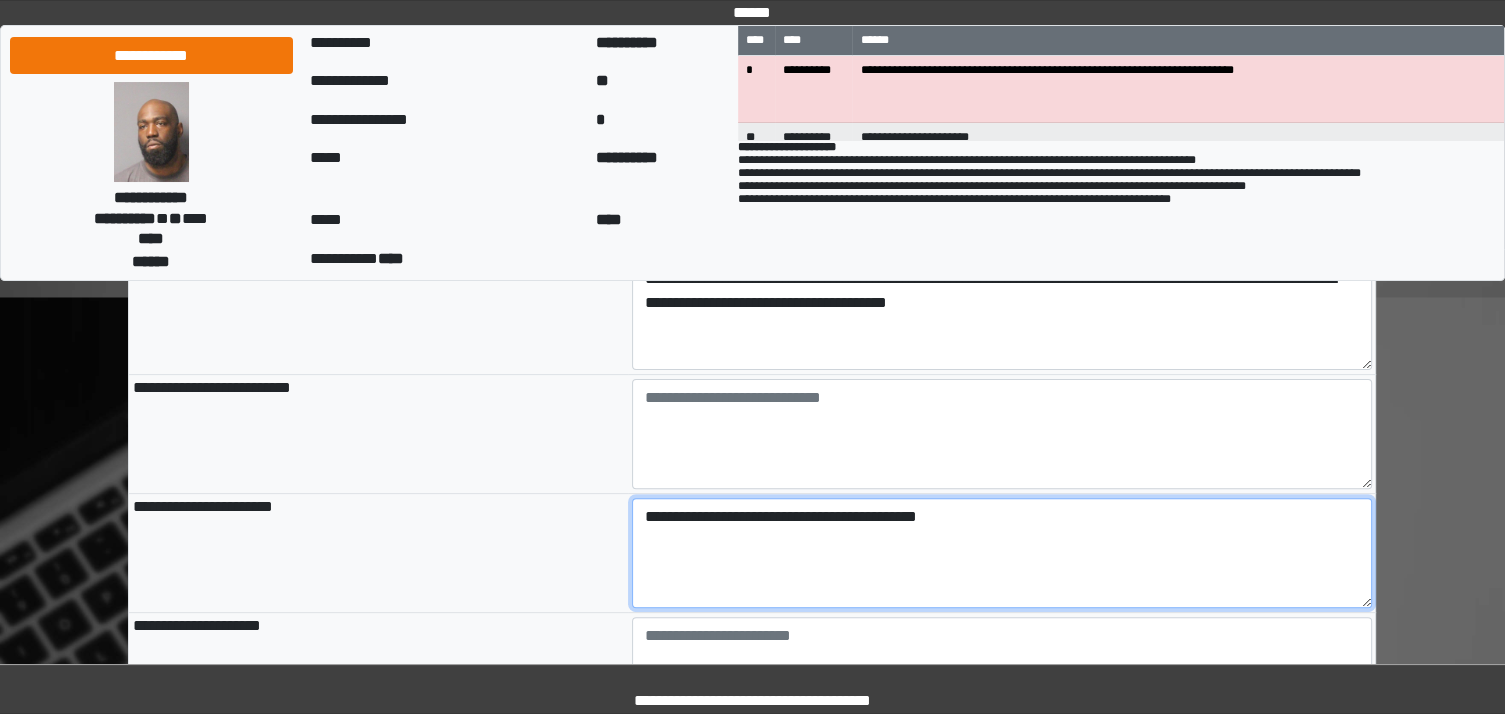 click on "**********" at bounding box center (1002, 553) 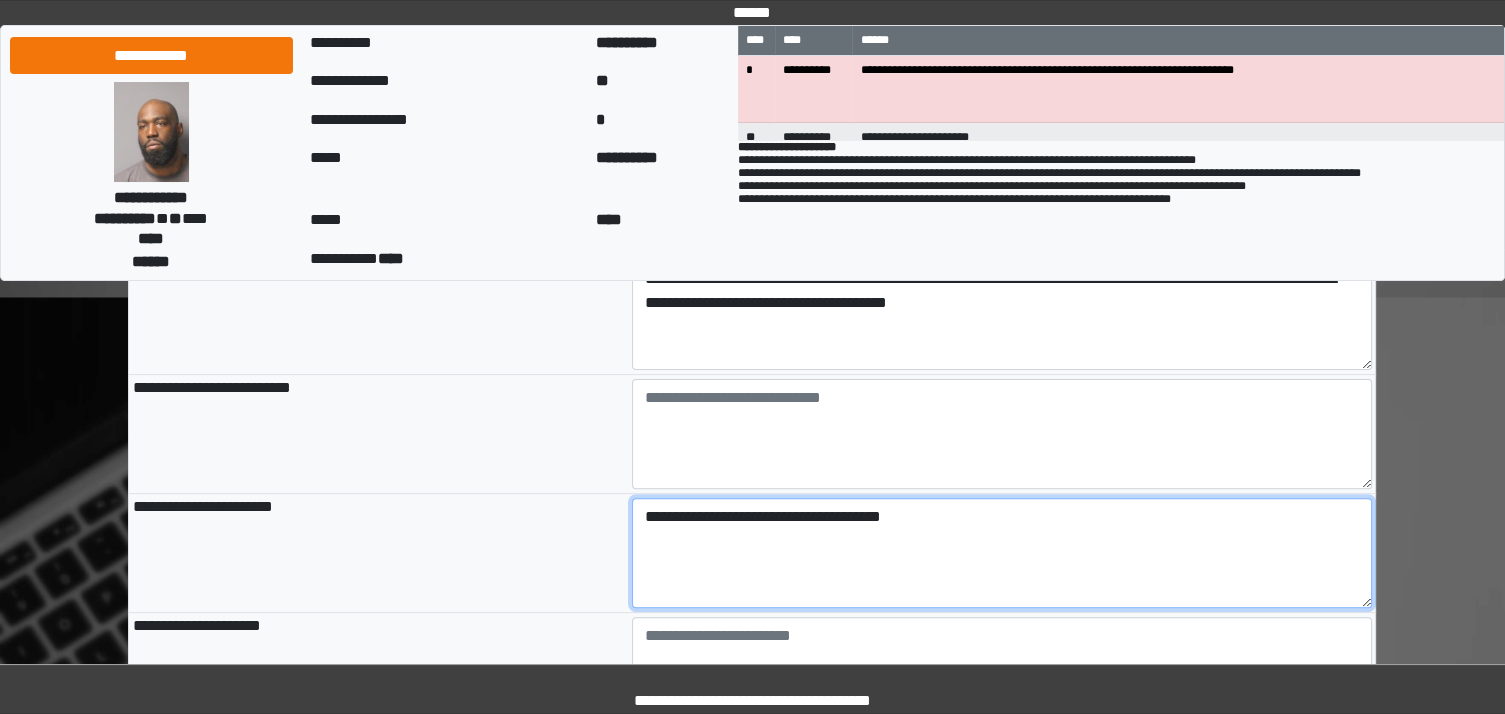 click on "**********" at bounding box center [1002, 553] 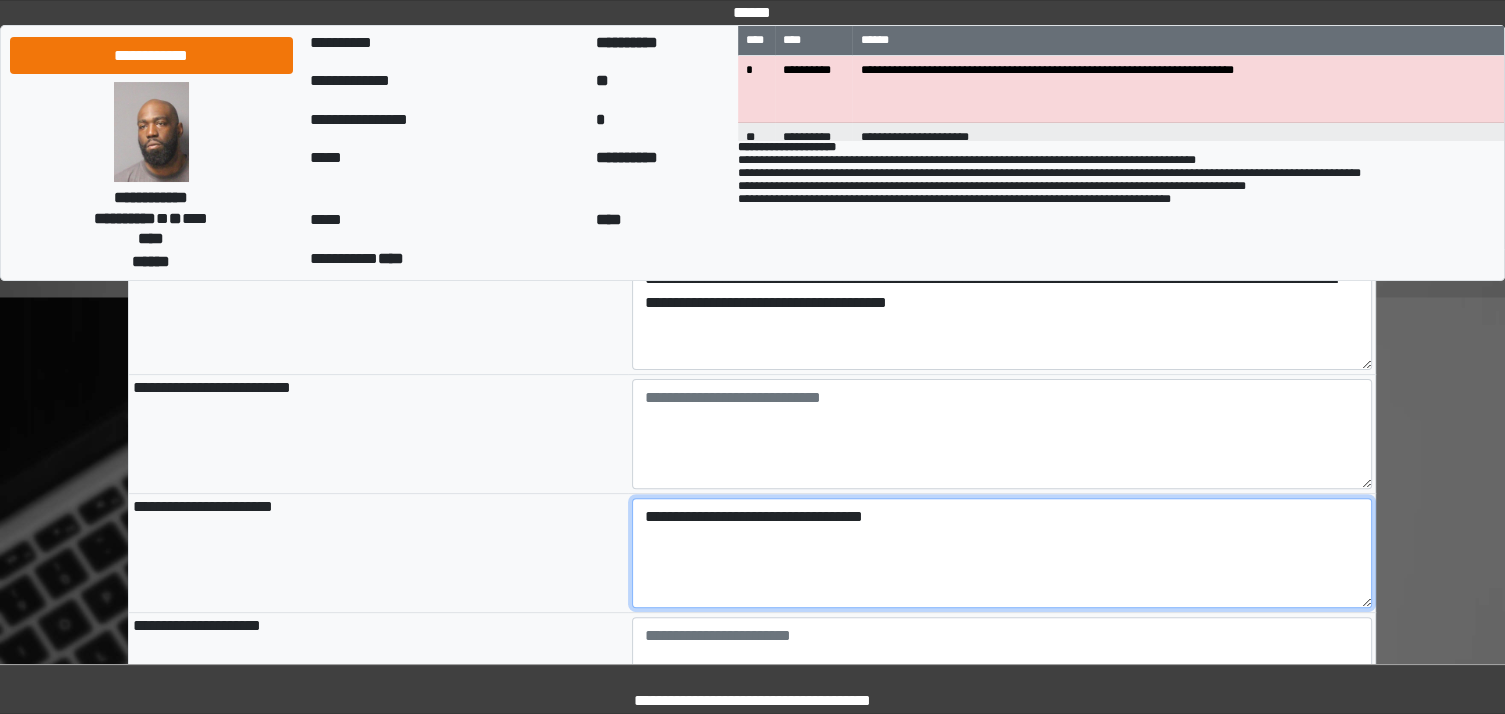 click on "**********" at bounding box center (1002, 553) 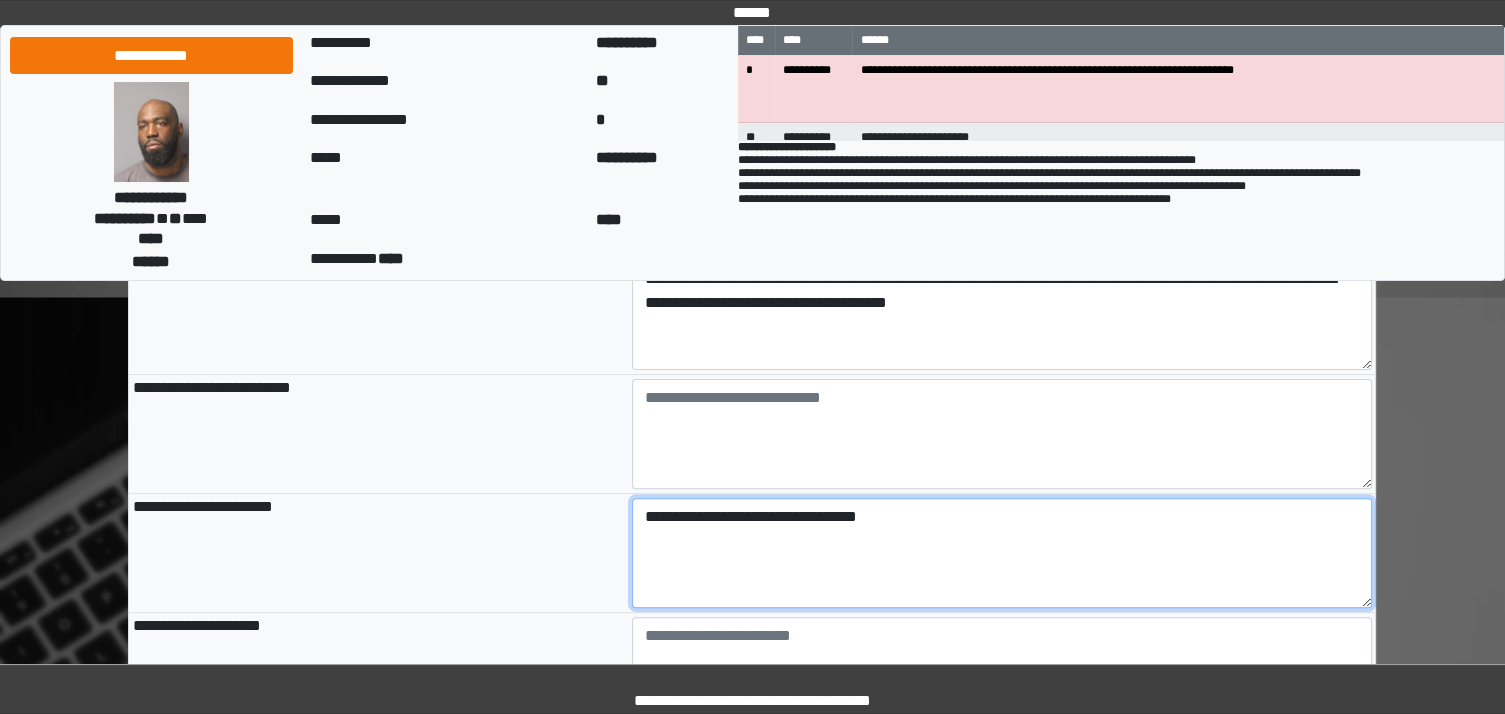 click on "**********" at bounding box center (1002, 553) 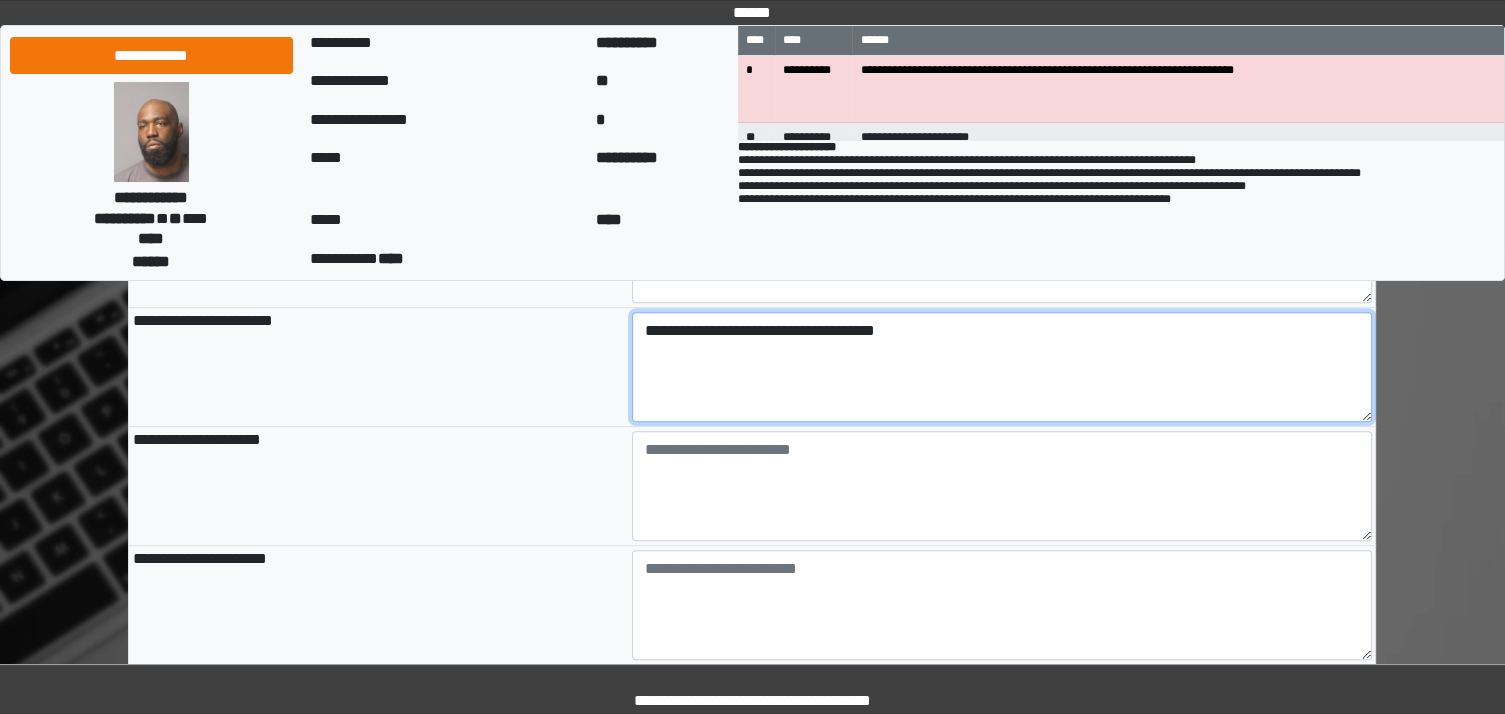 scroll, scrollTop: 727, scrollLeft: 0, axis: vertical 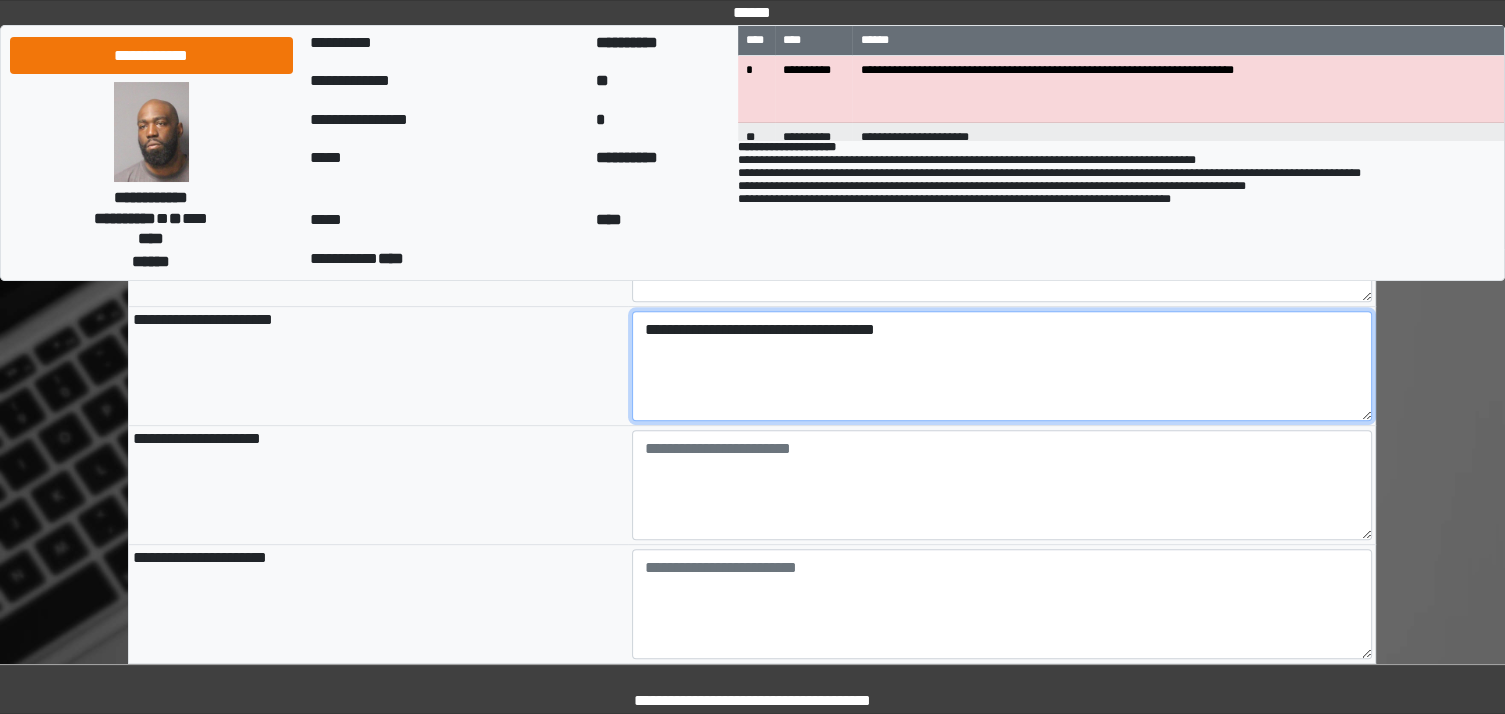 type on "**********" 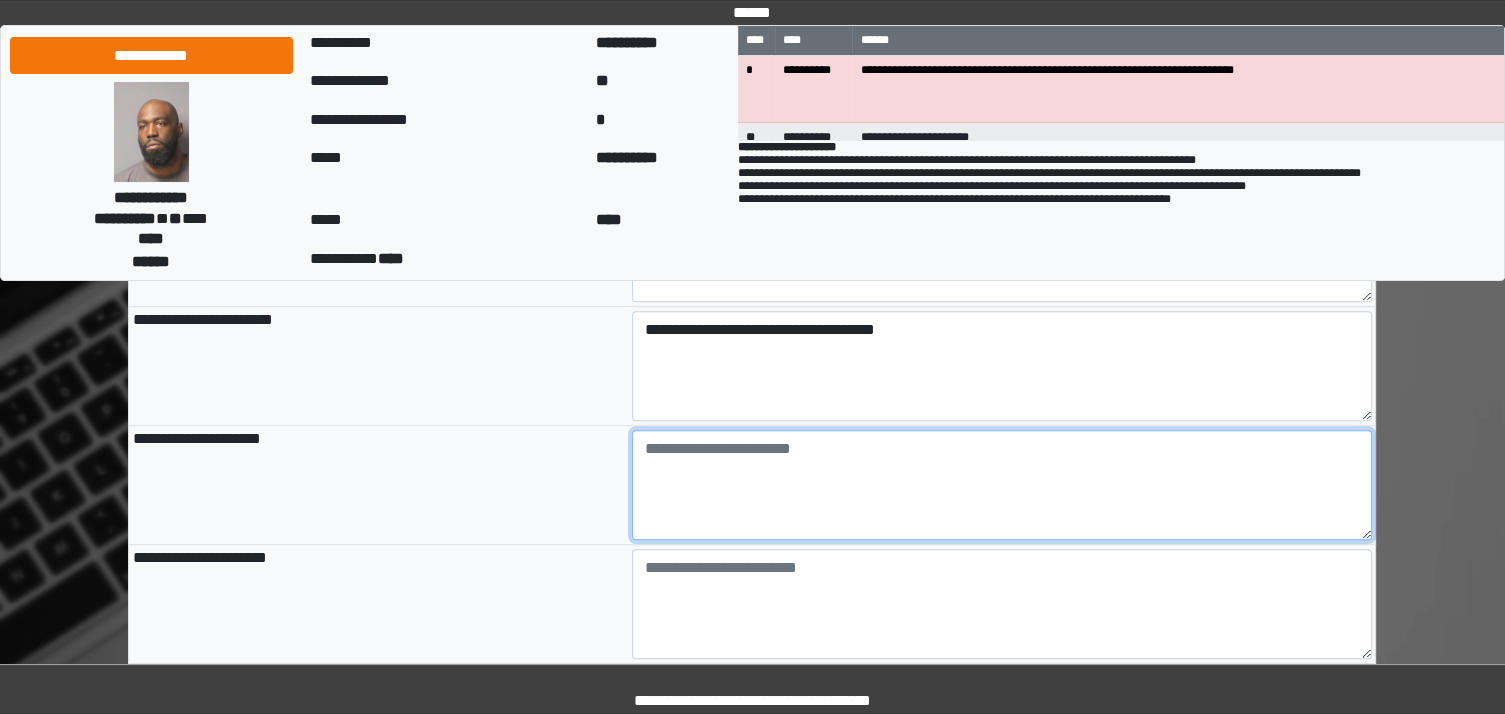 type on "**********" 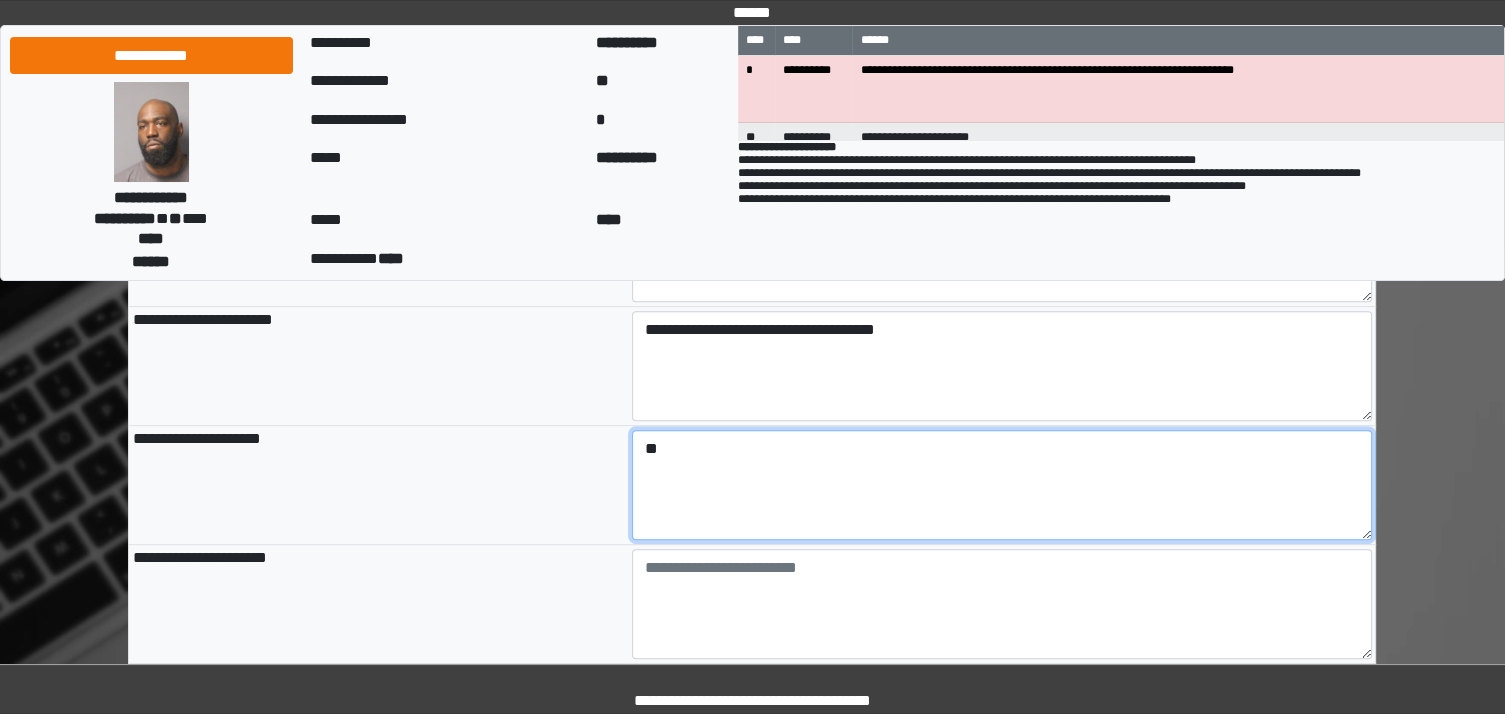 type on "*" 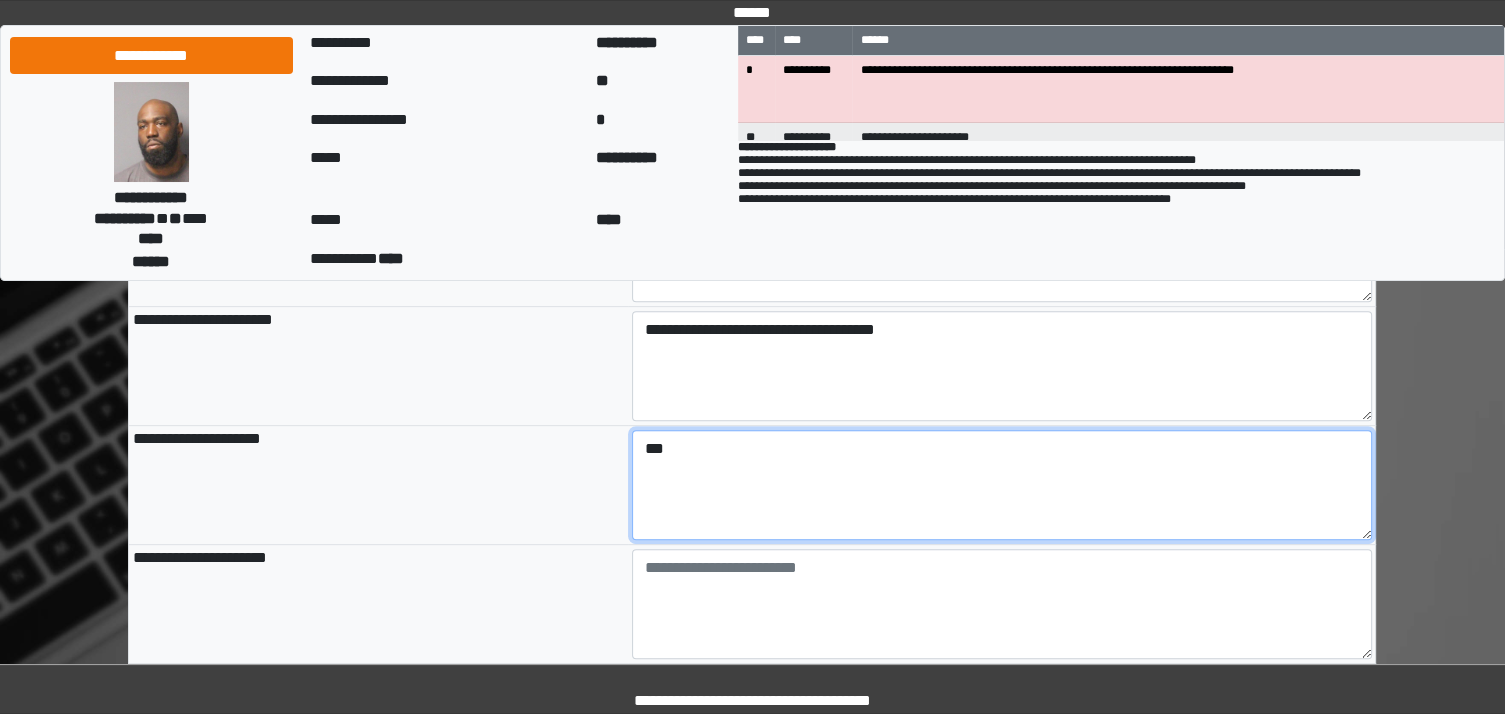 scroll, scrollTop: 864, scrollLeft: 0, axis: vertical 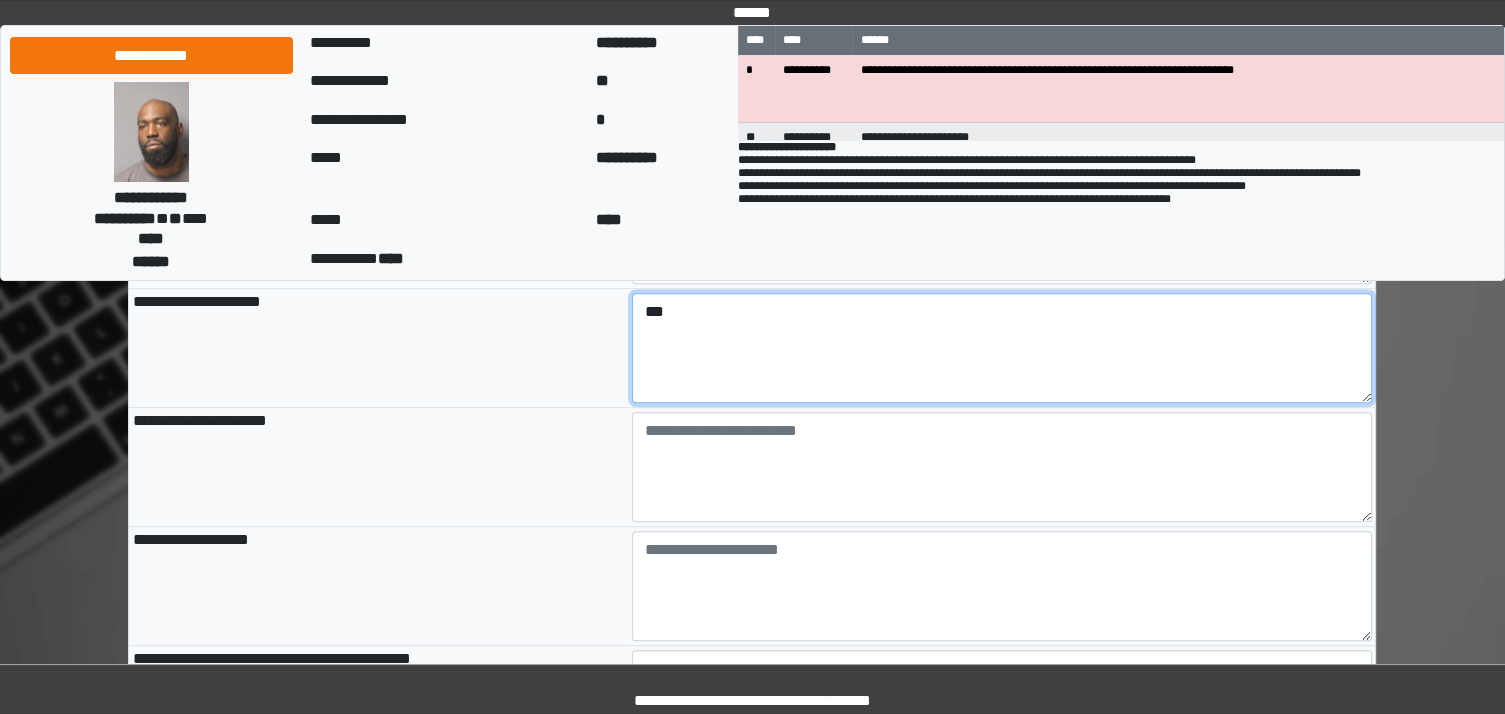 type on "***" 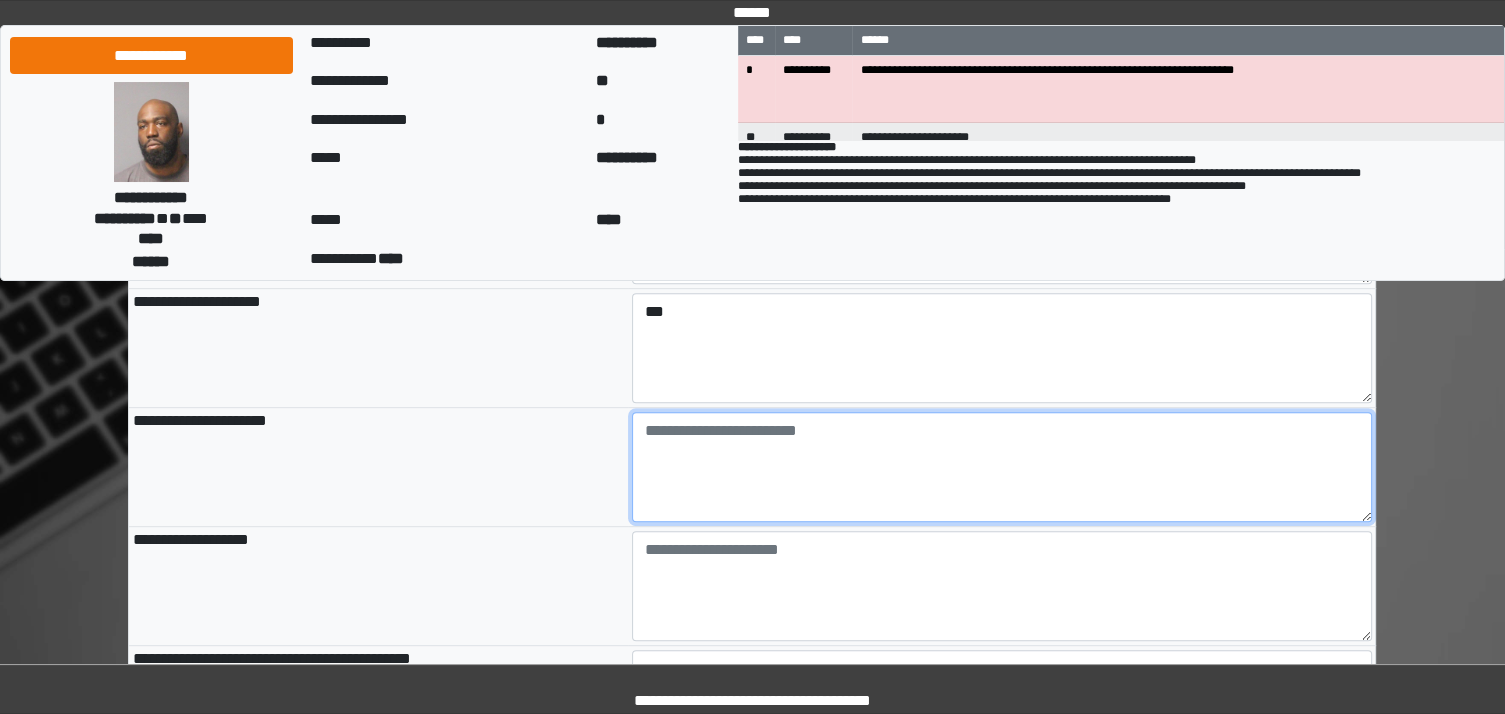 type on "**********" 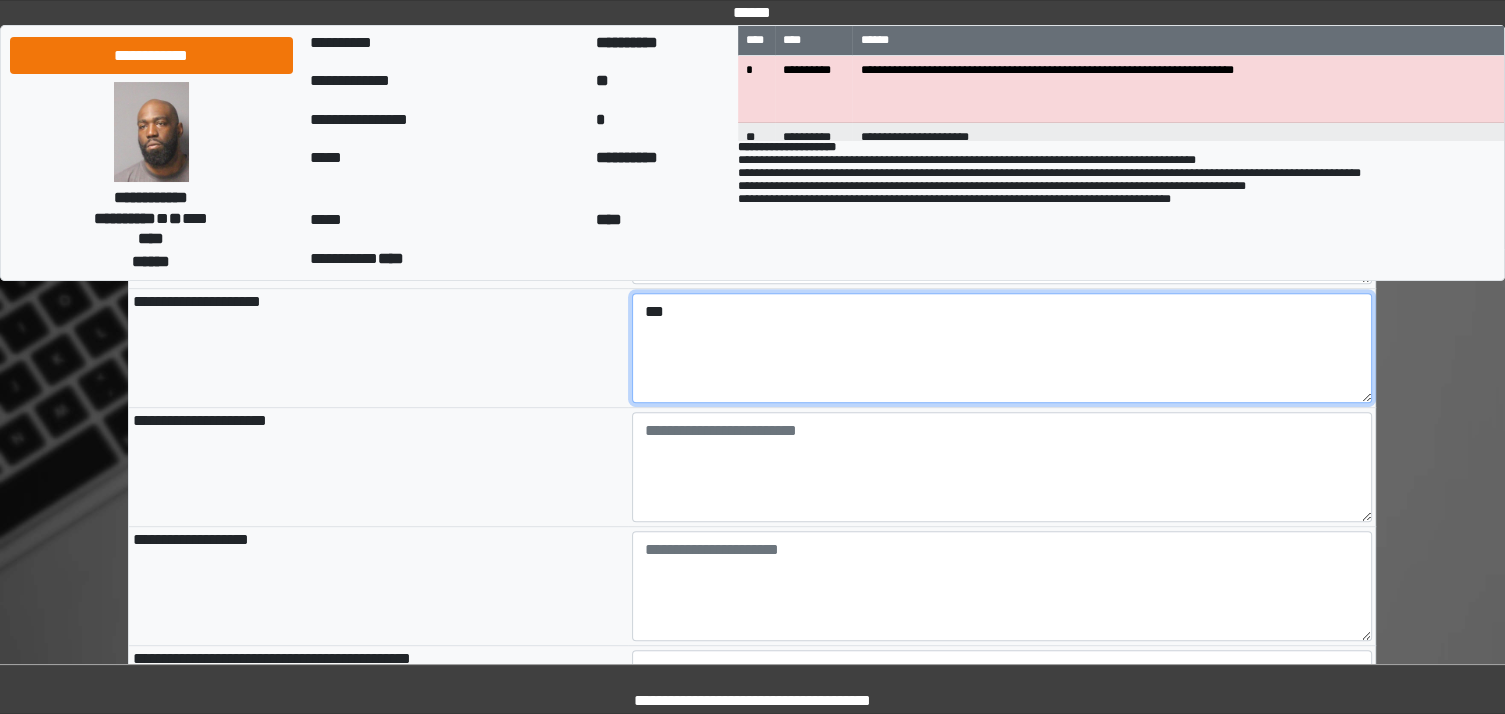 click on "***" at bounding box center (1002, 348) 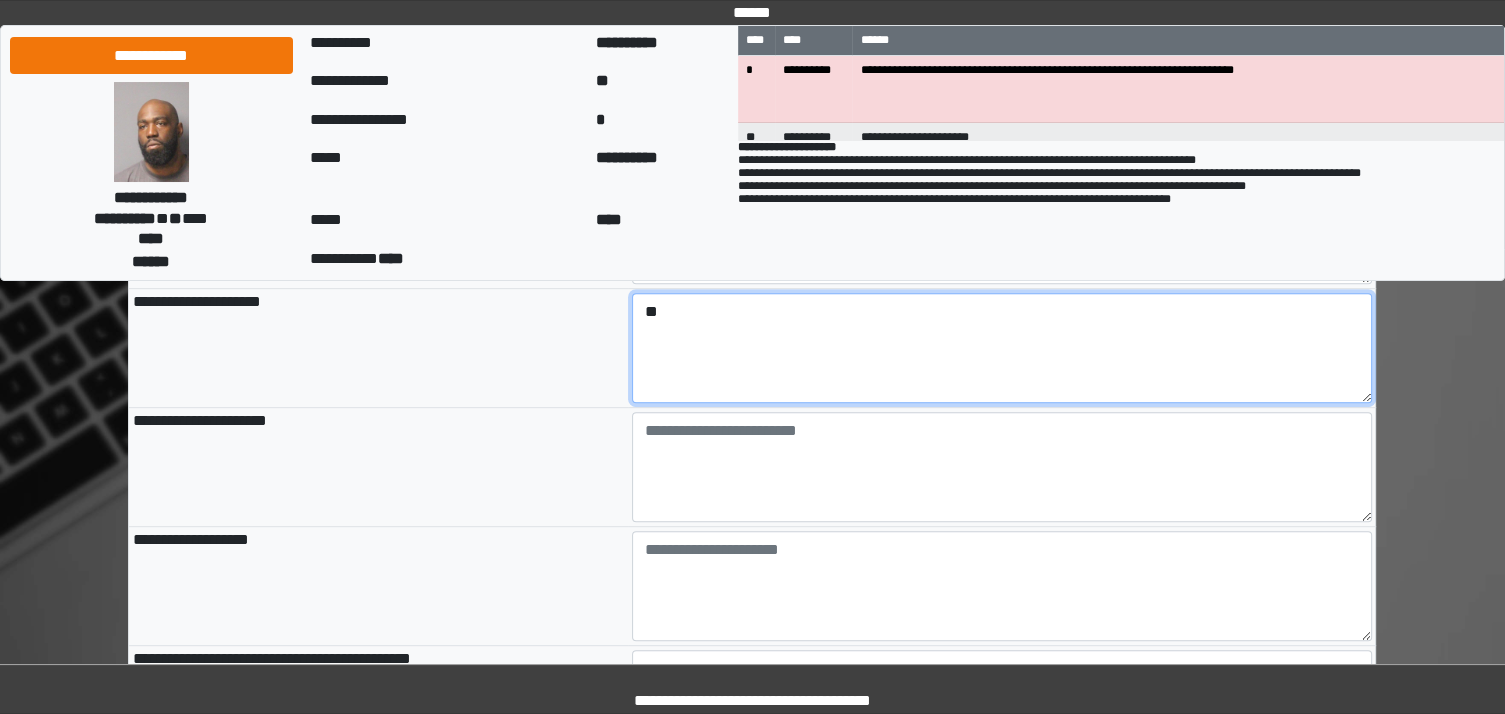 type on "*" 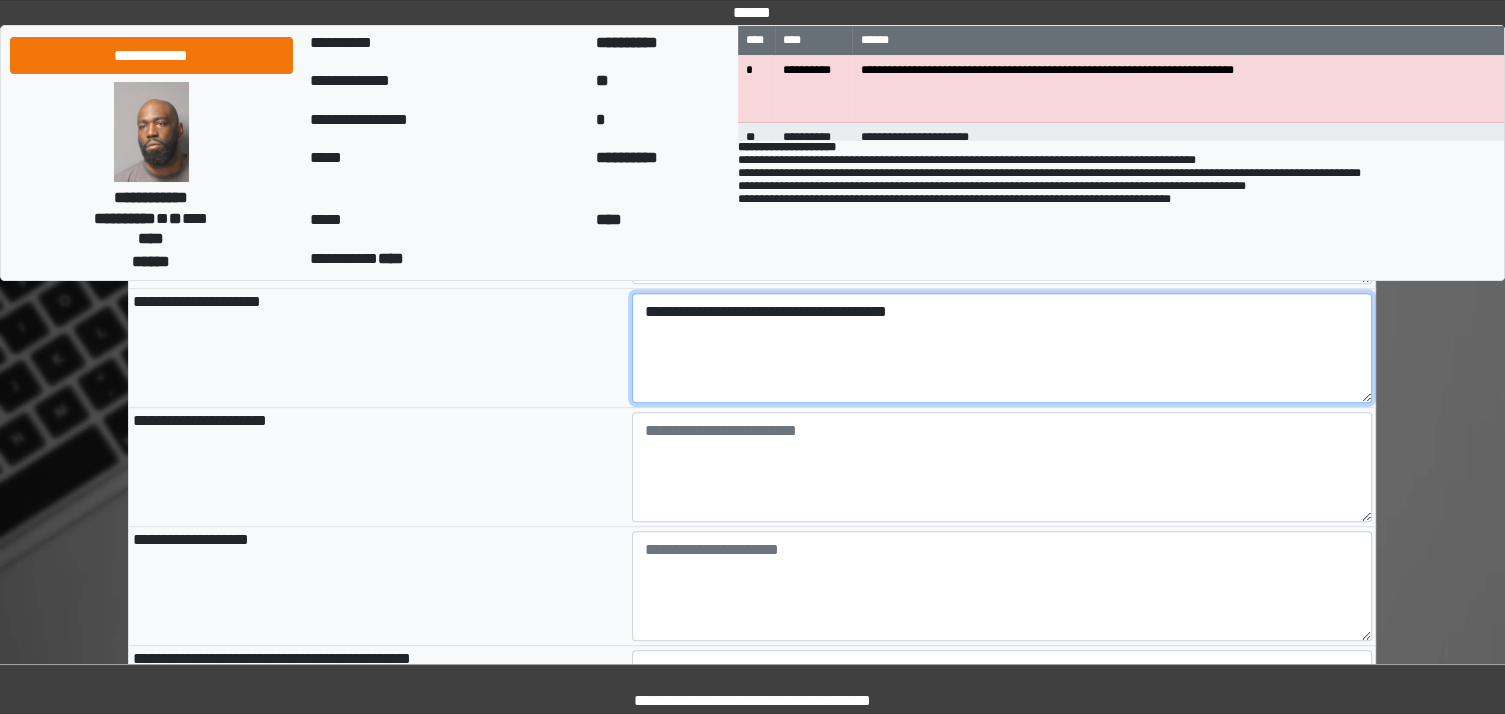 type on "**********" 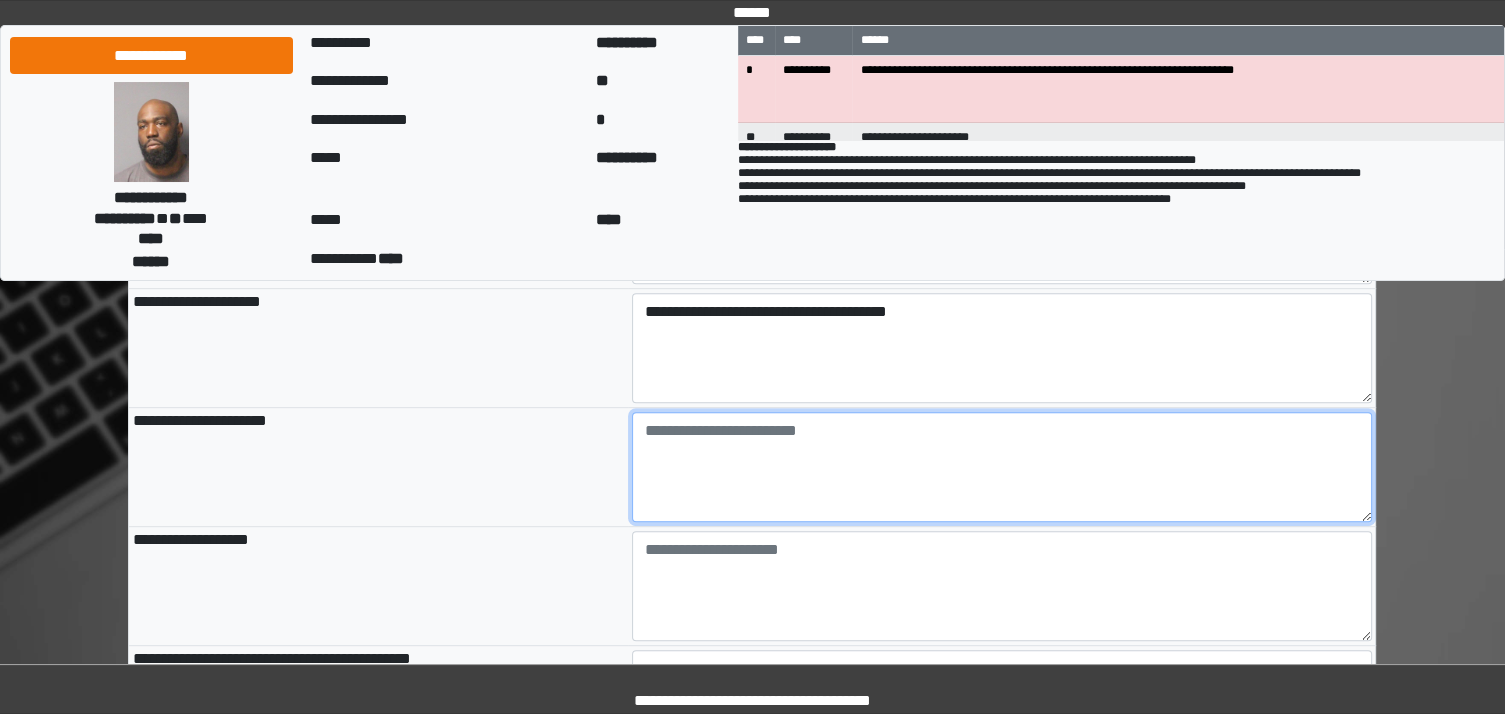 type on "**********" 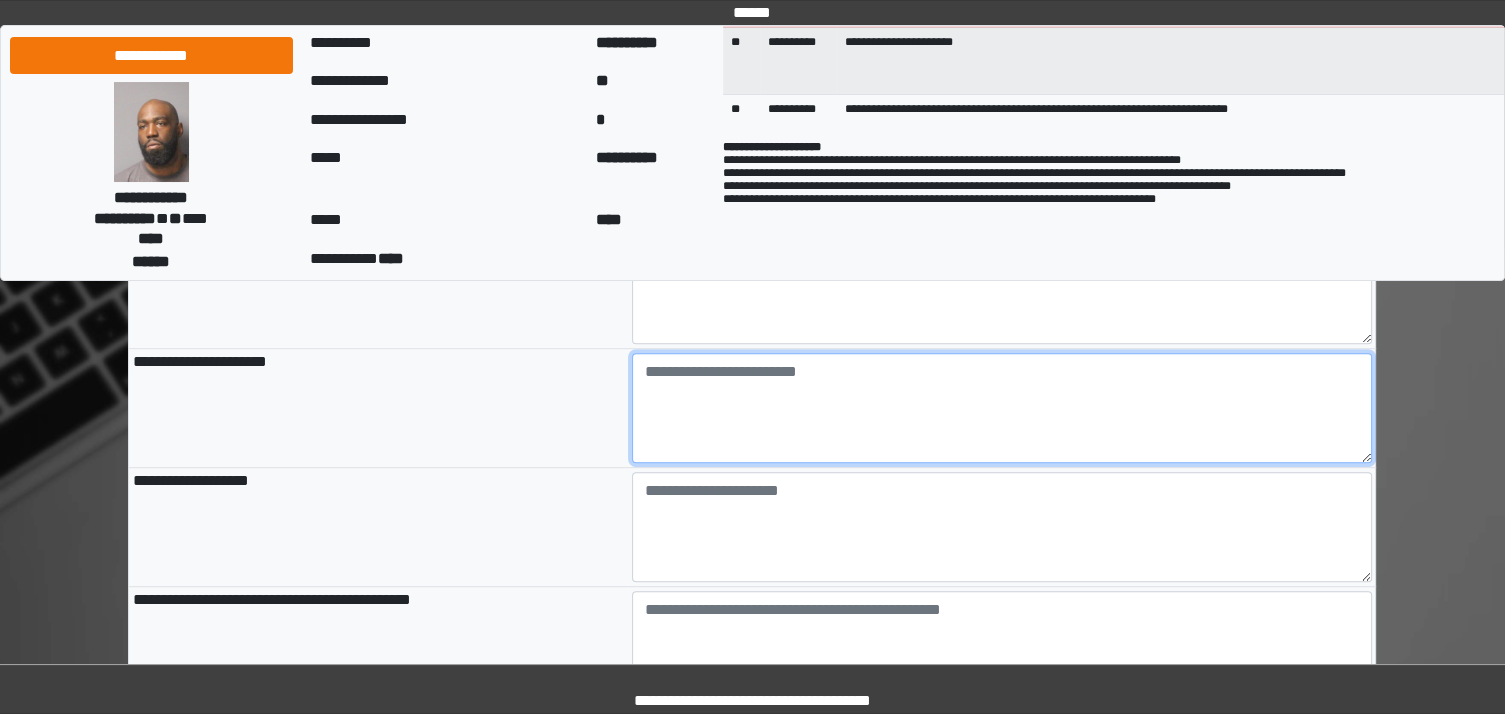 scroll, scrollTop: 200, scrollLeft: 0, axis: vertical 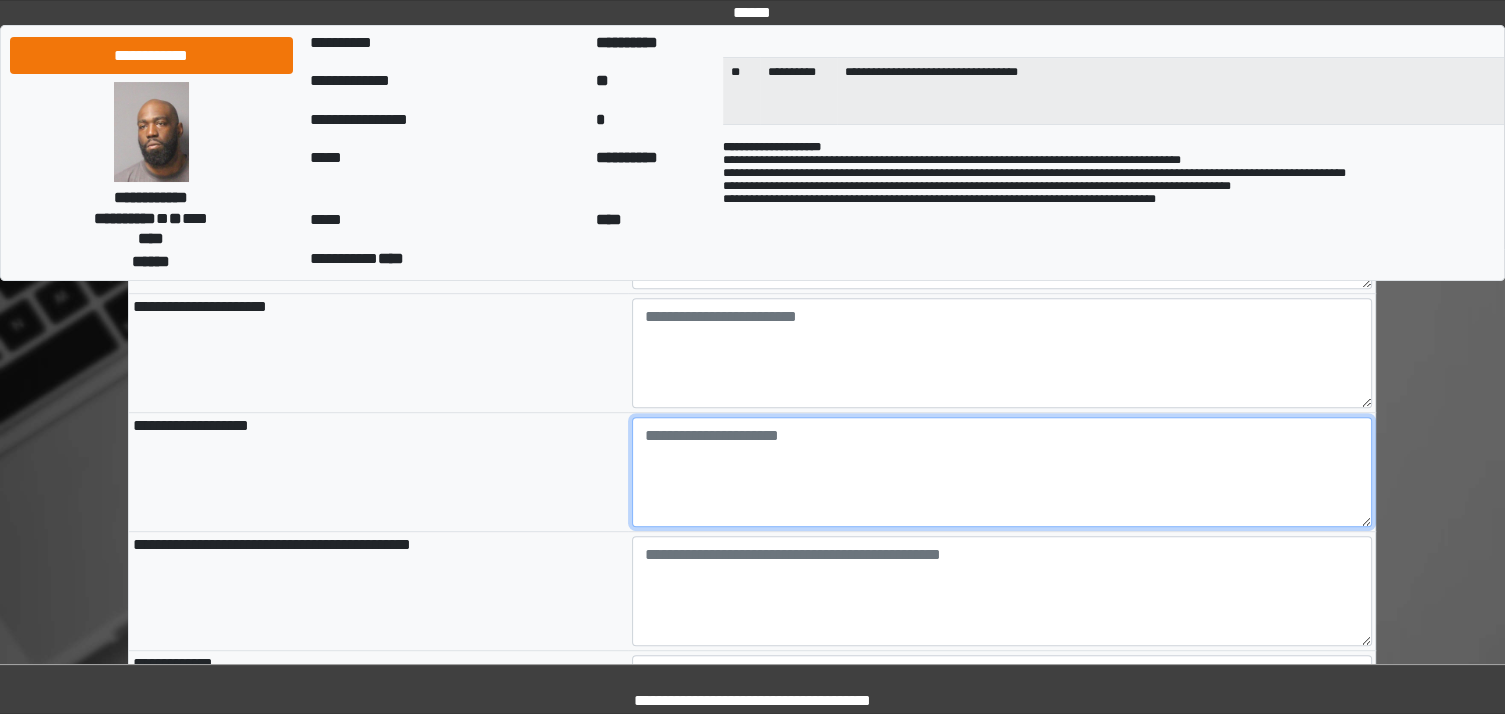 click at bounding box center [1002, 472] 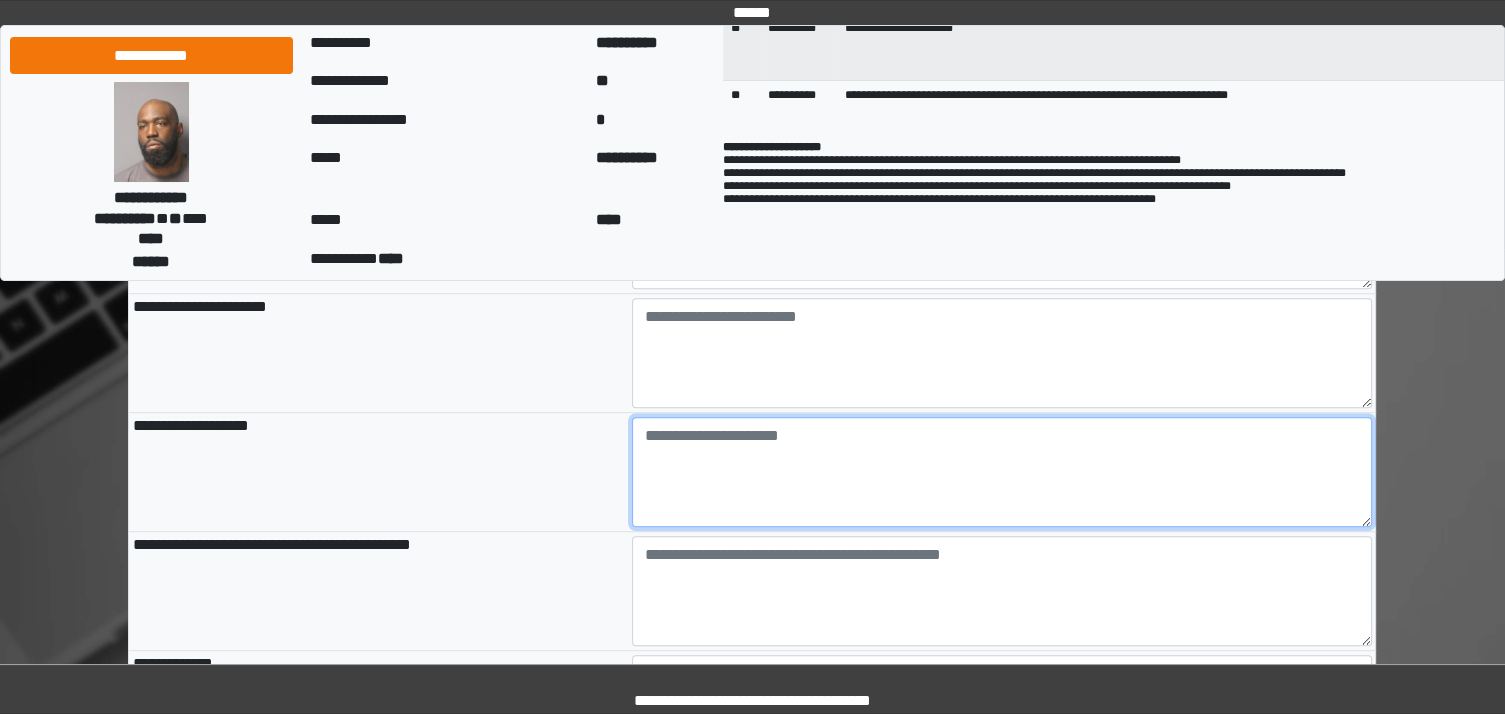 scroll, scrollTop: 0, scrollLeft: 0, axis: both 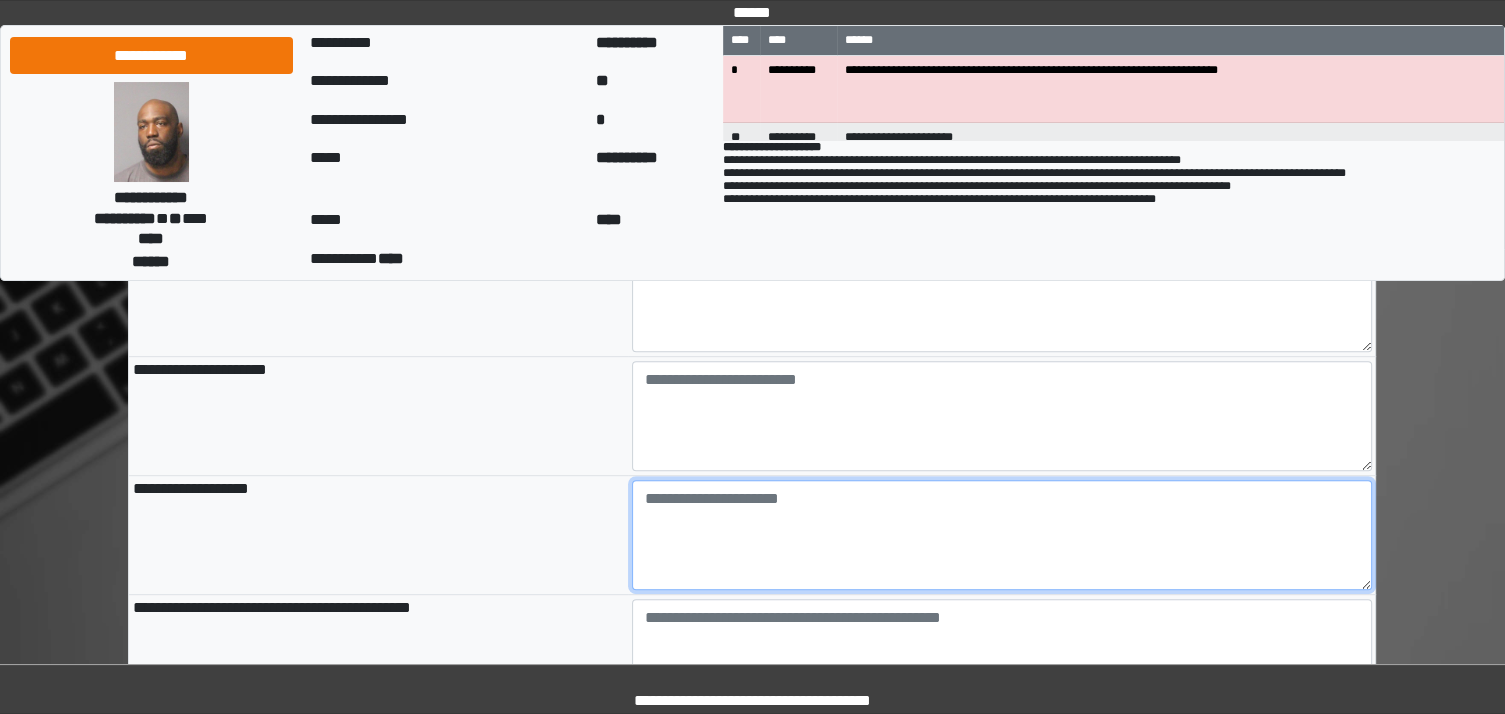 type on "*" 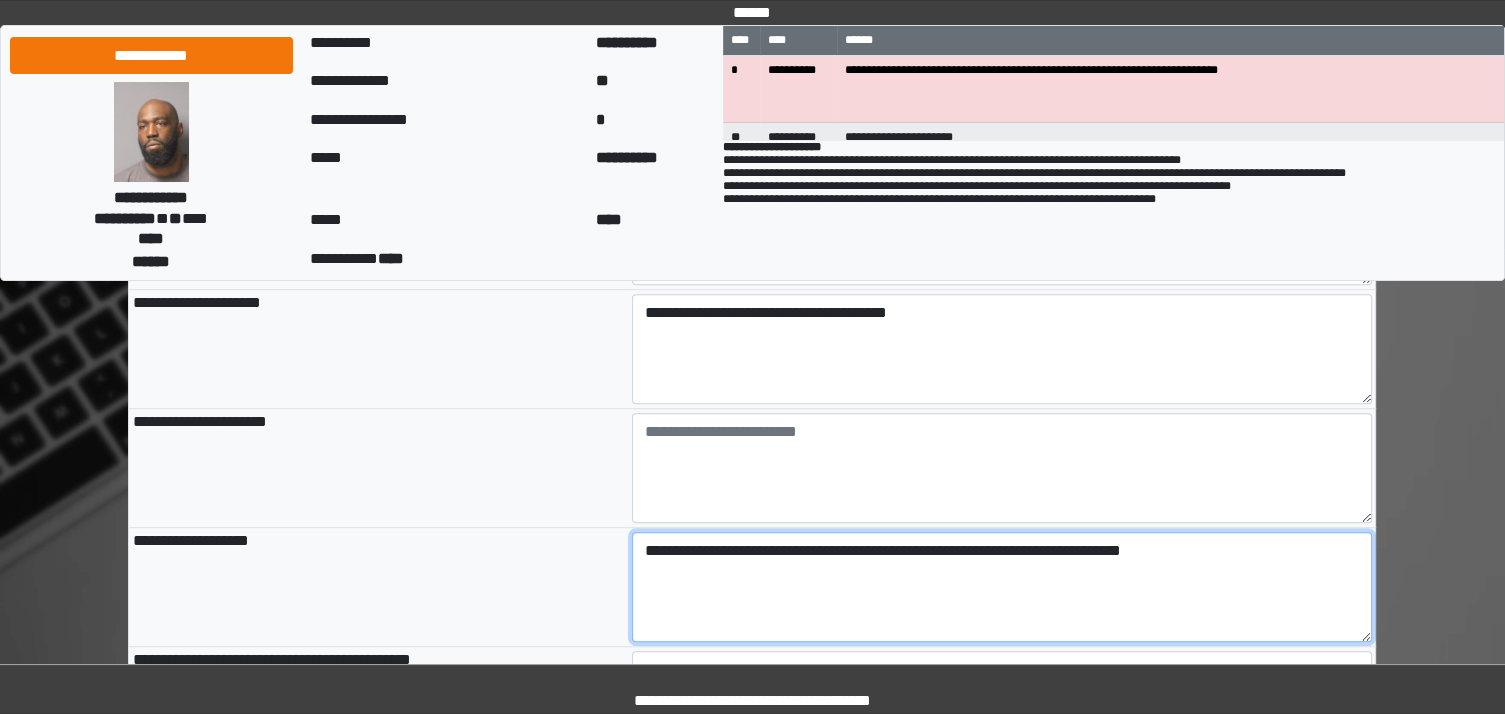 scroll, scrollTop: 842, scrollLeft: 0, axis: vertical 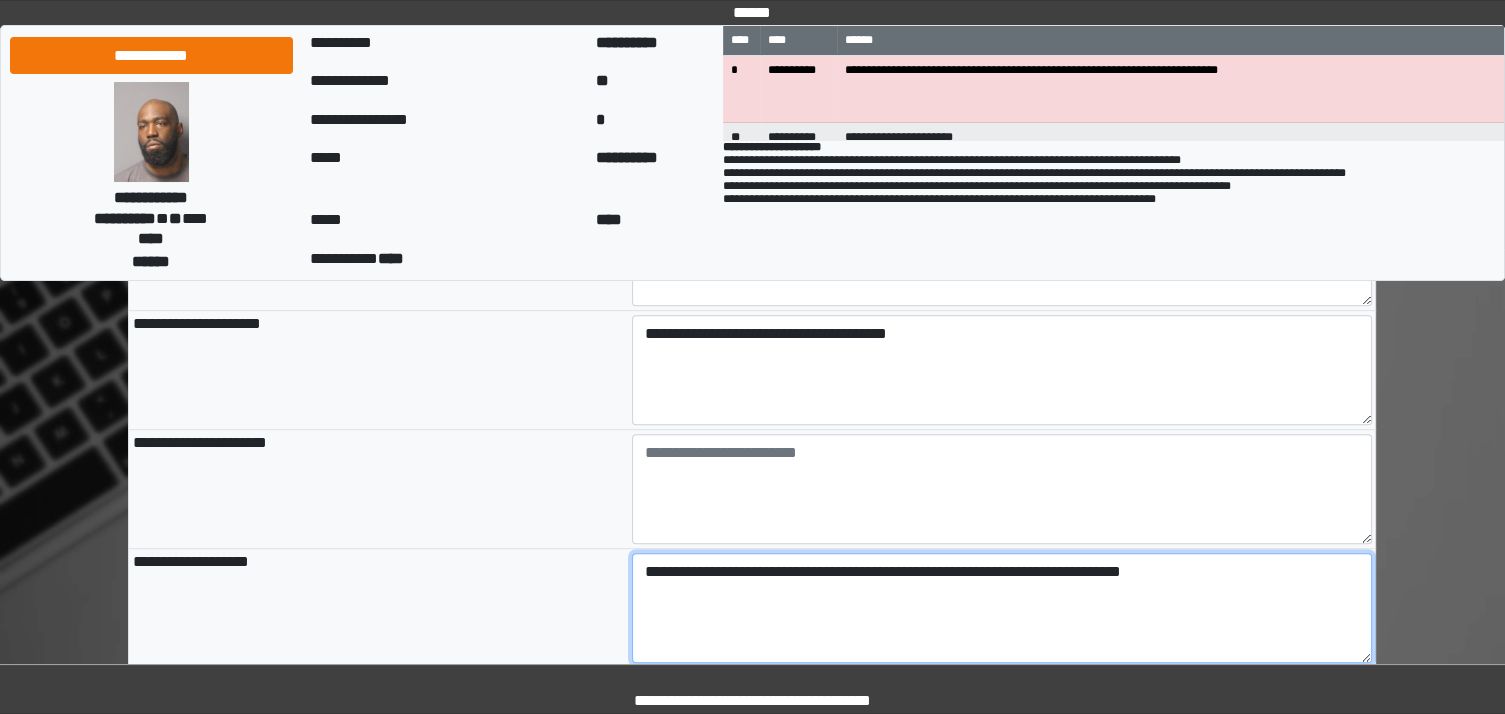 type on "**********" 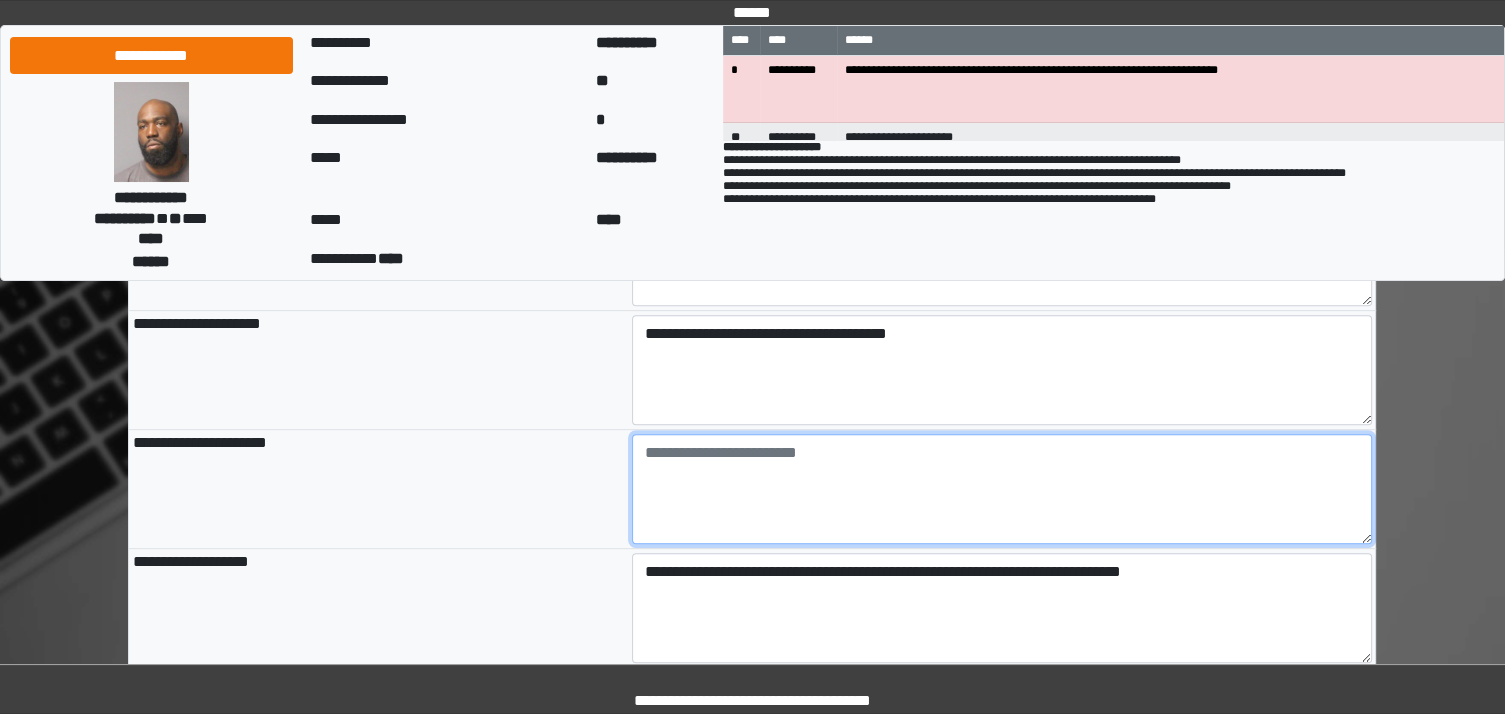 type on "**********" 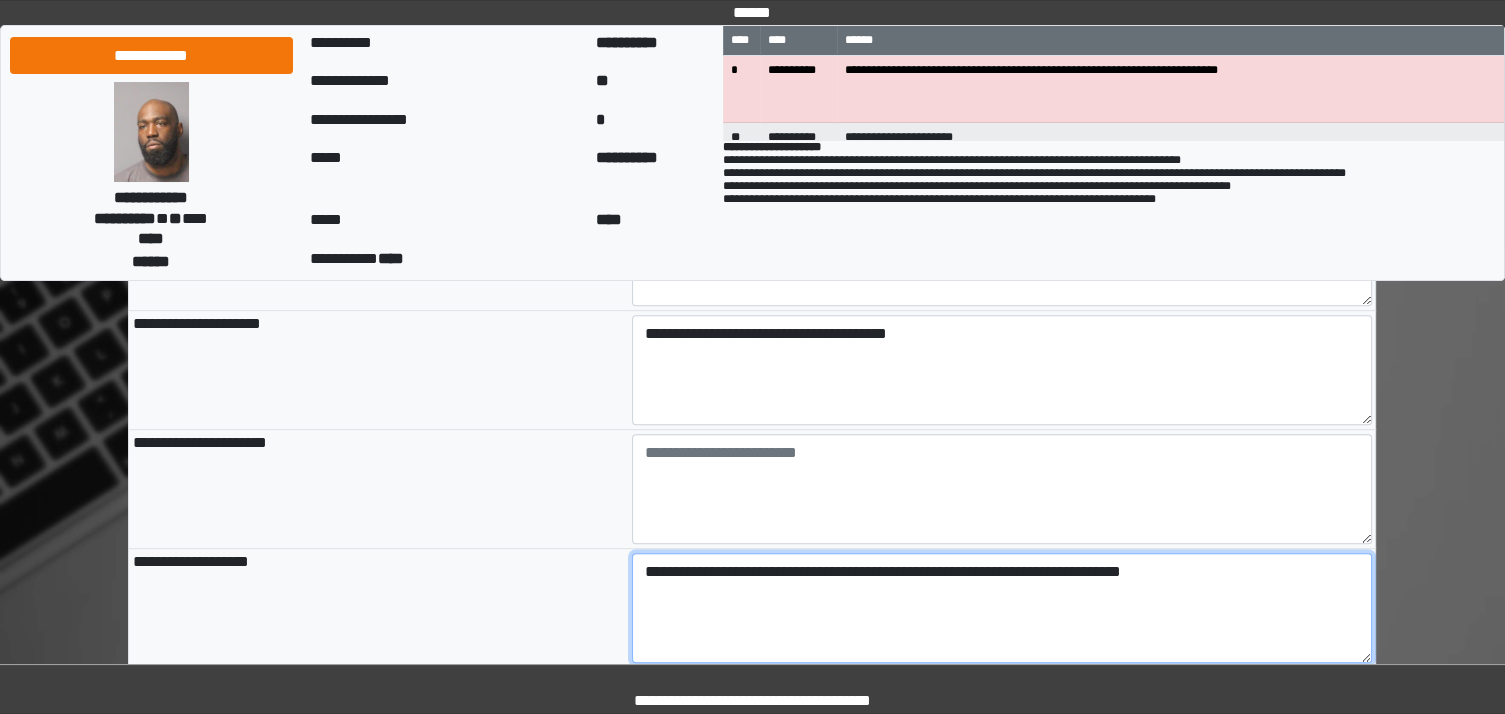 click on "**********" at bounding box center [1002, 608] 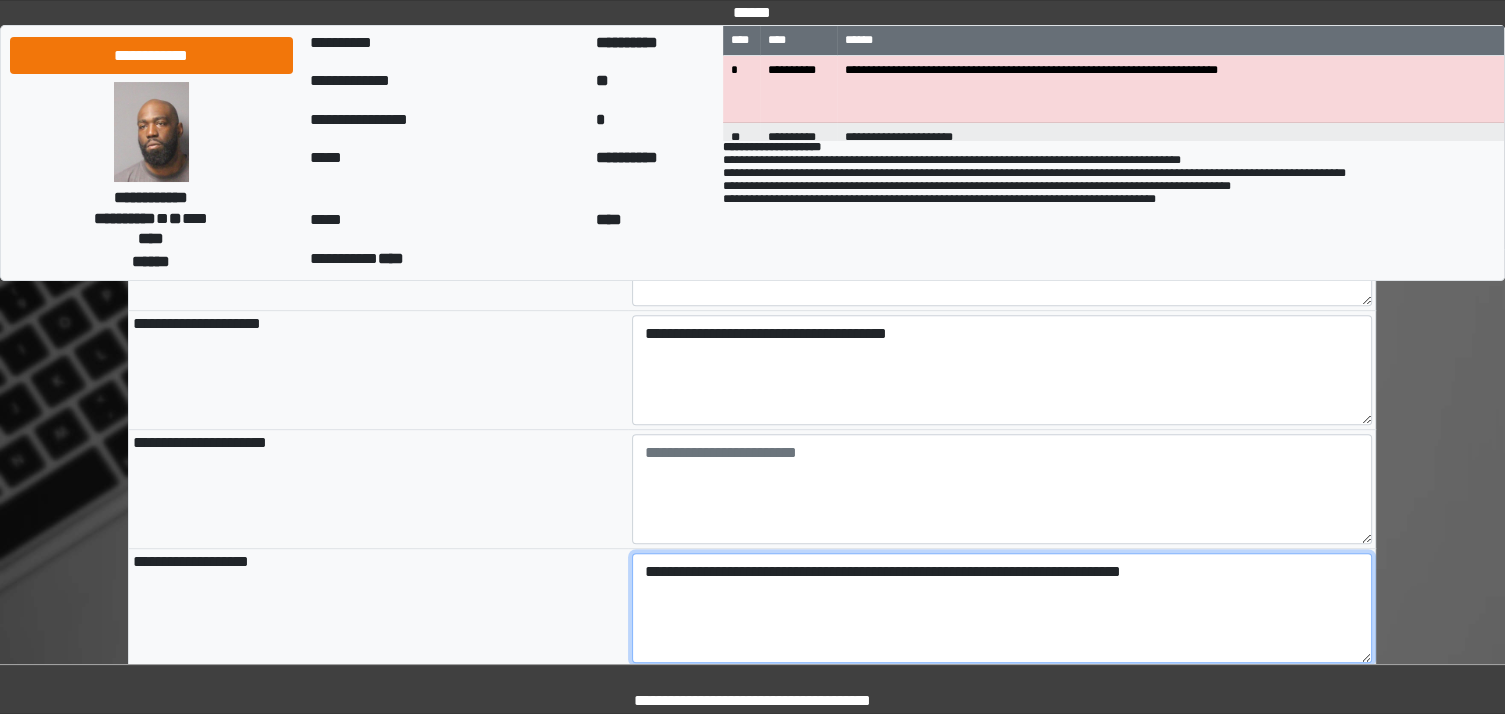 click on "**********" at bounding box center (1002, 608) 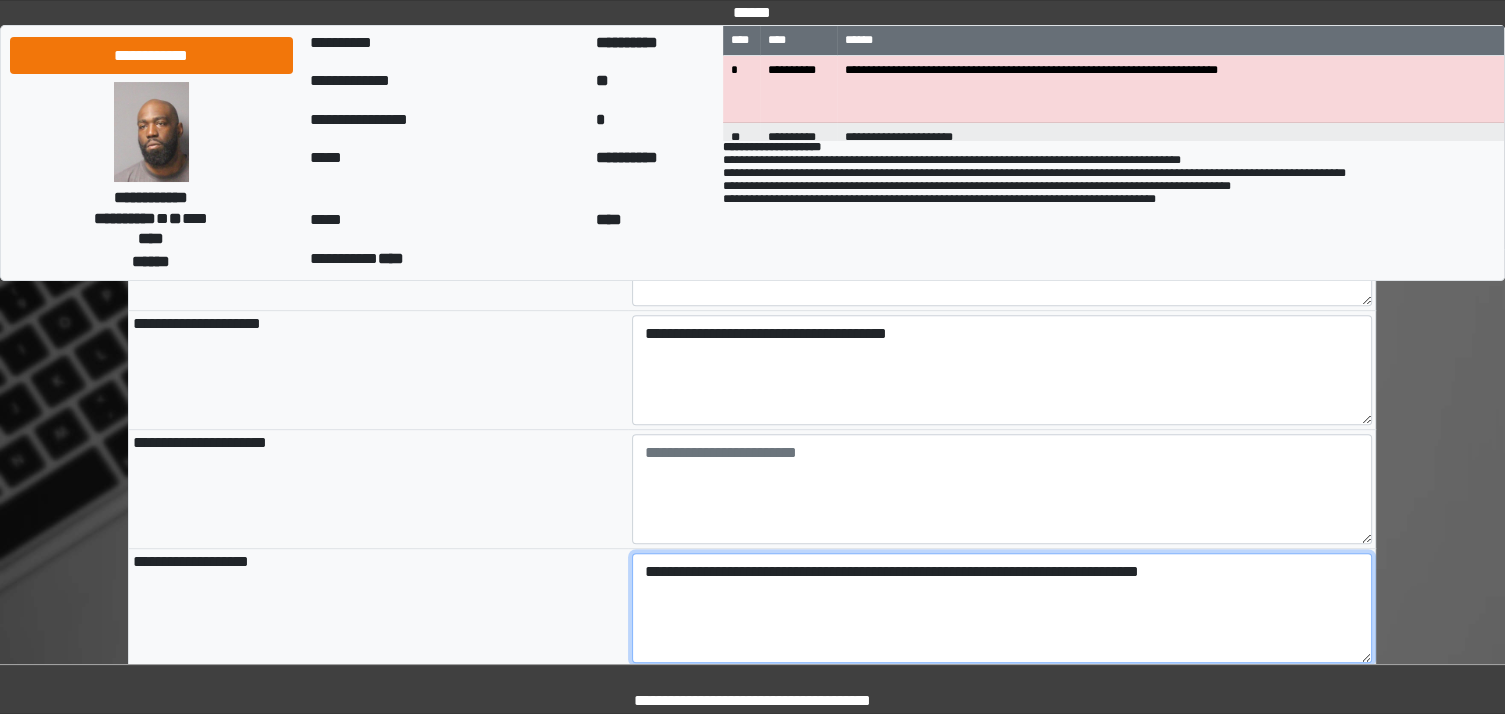 paste on "**********" 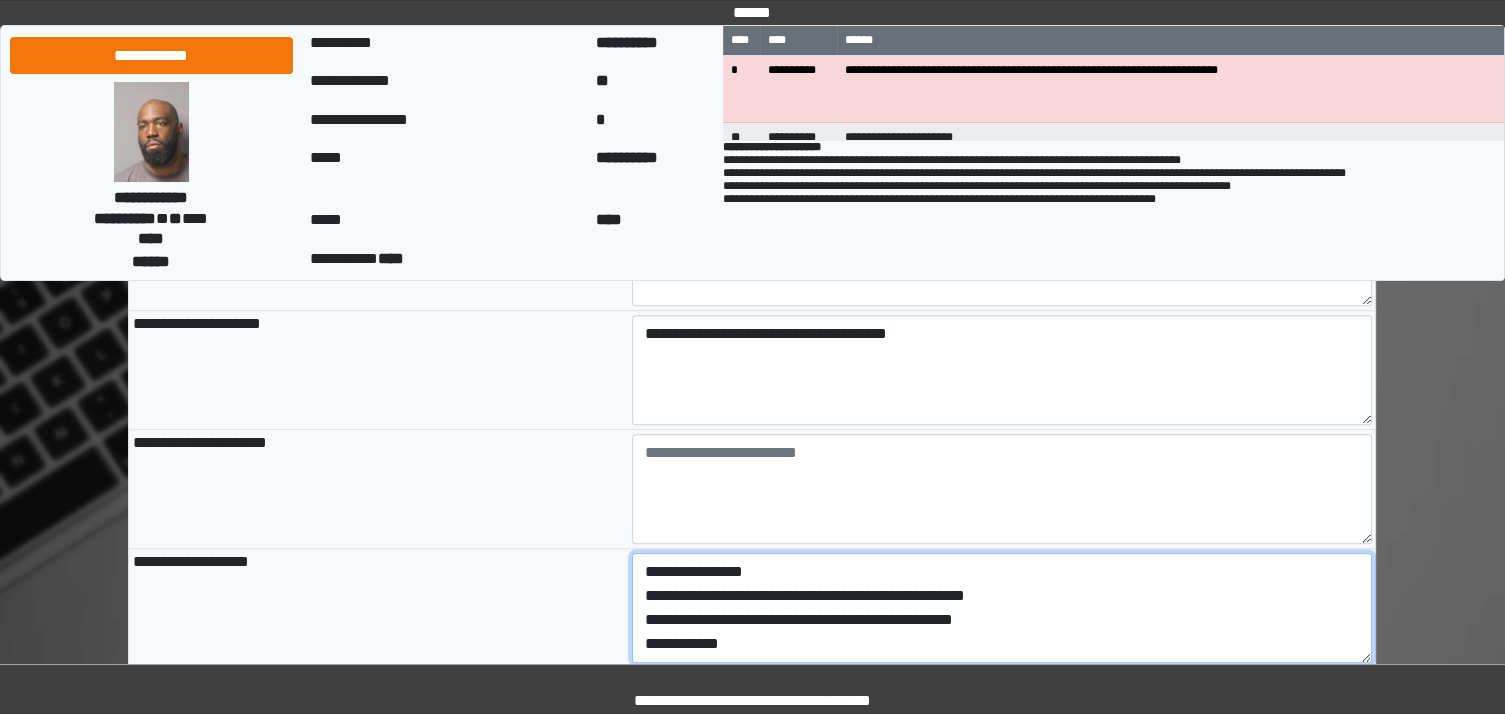 scroll, scrollTop: 0, scrollLeft: 0, axis: both 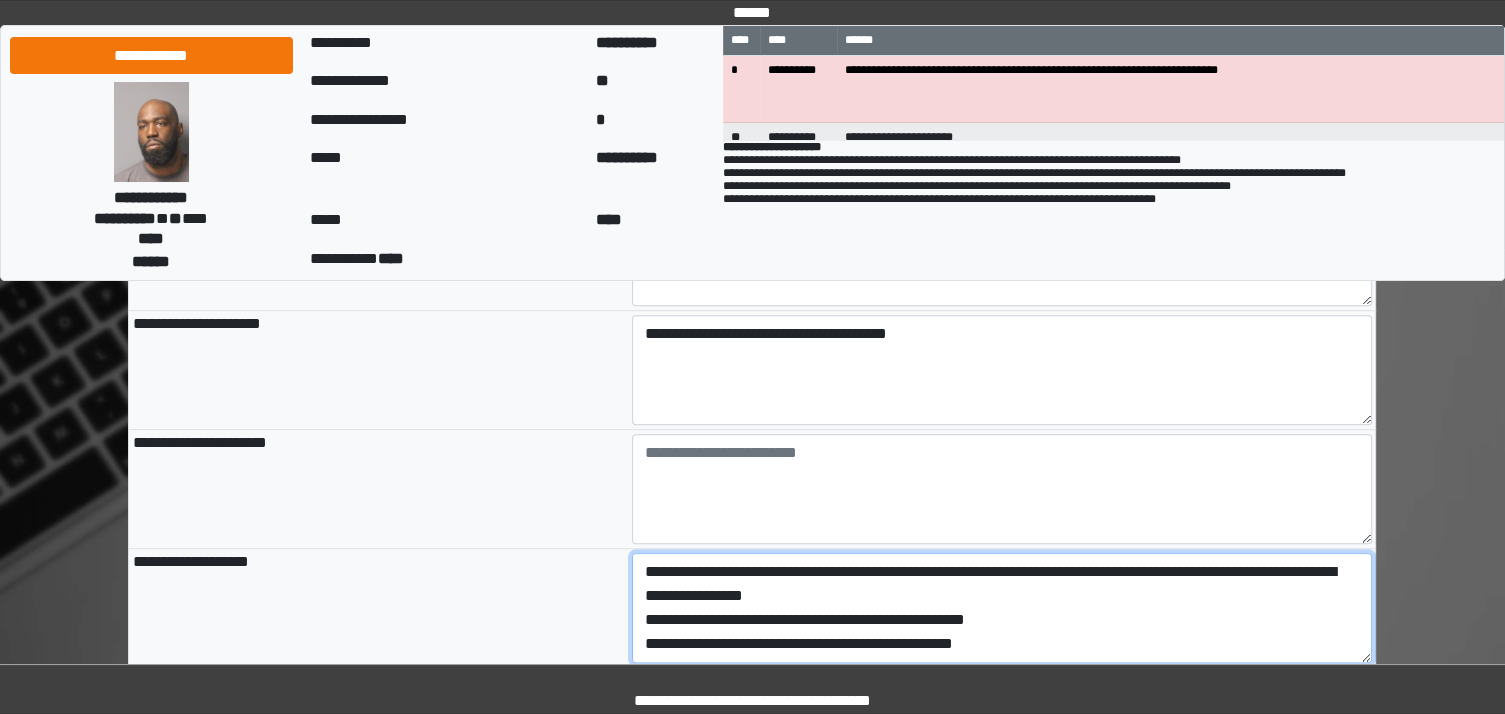 drag, startPoint x: 1215, startPoint y: 563, endPoint x: 617, endPoint y: 561, distance: 598.00336 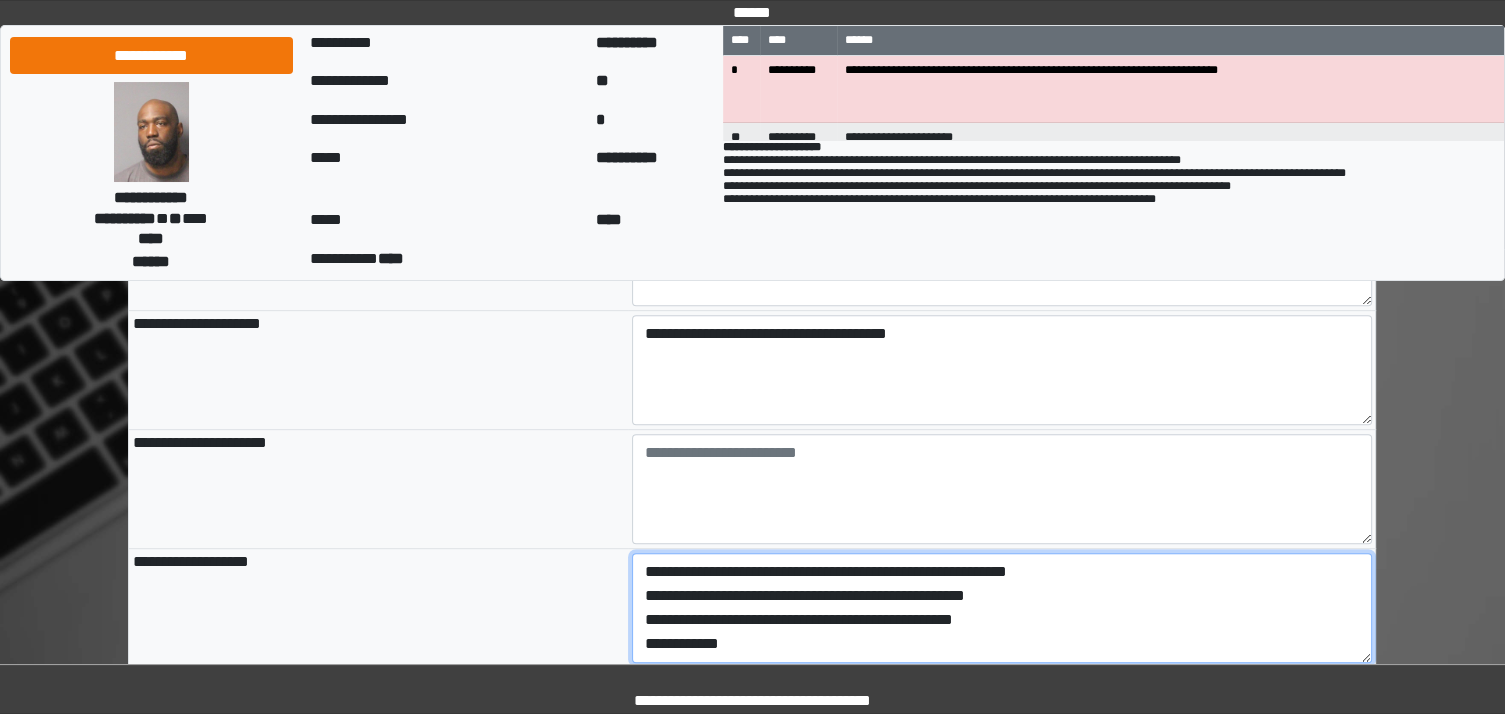 click on "**********" at bounding box center (1002, 608) 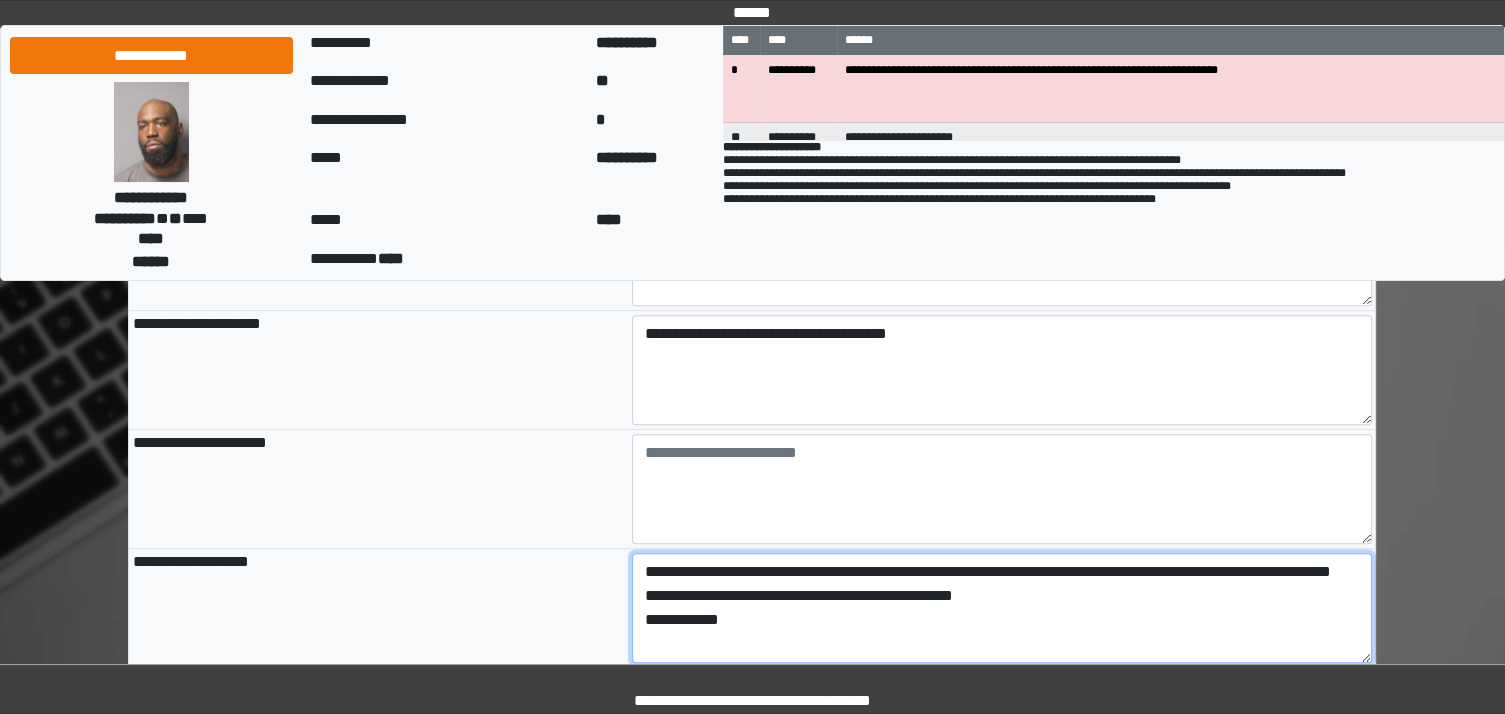 click on "**********" at bounding box center (1002, 608) 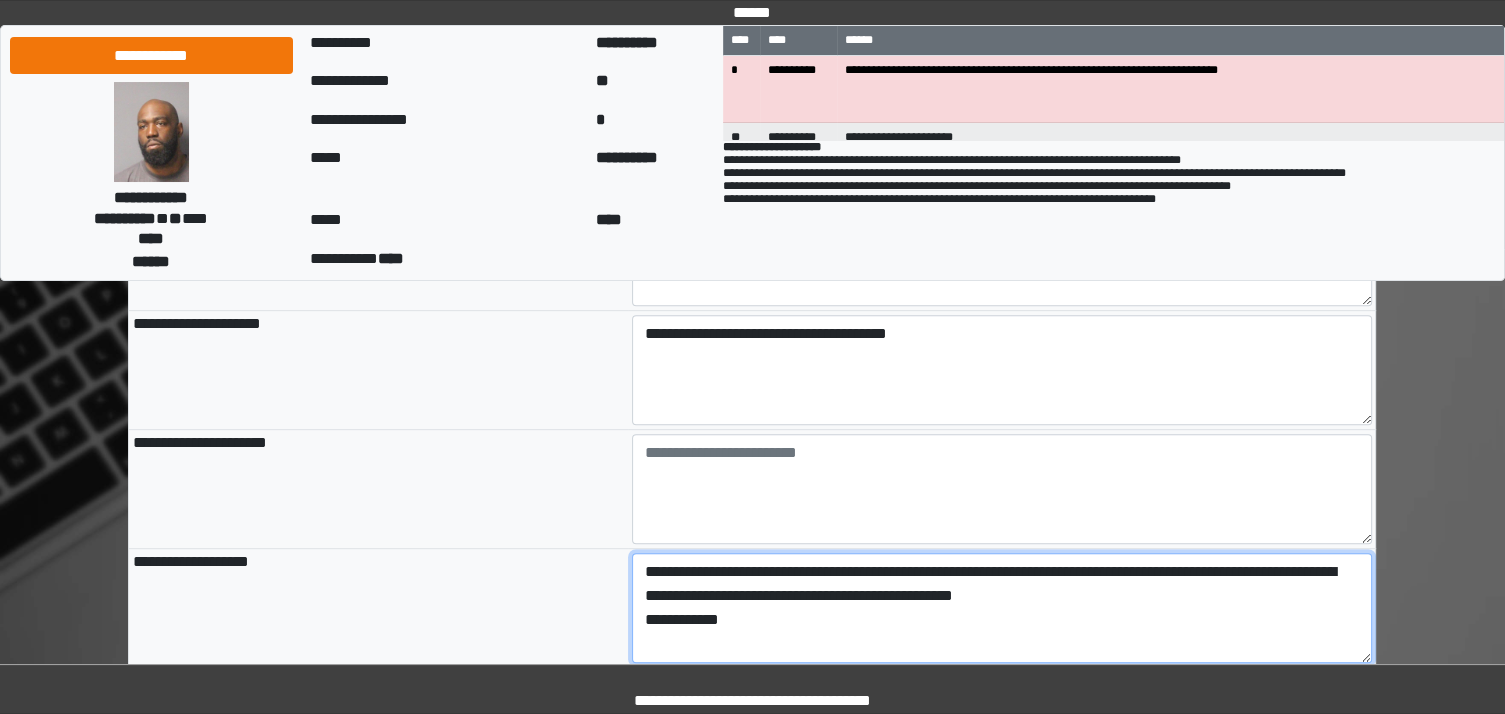 click on "**********" at bounding box center (1002, 608) 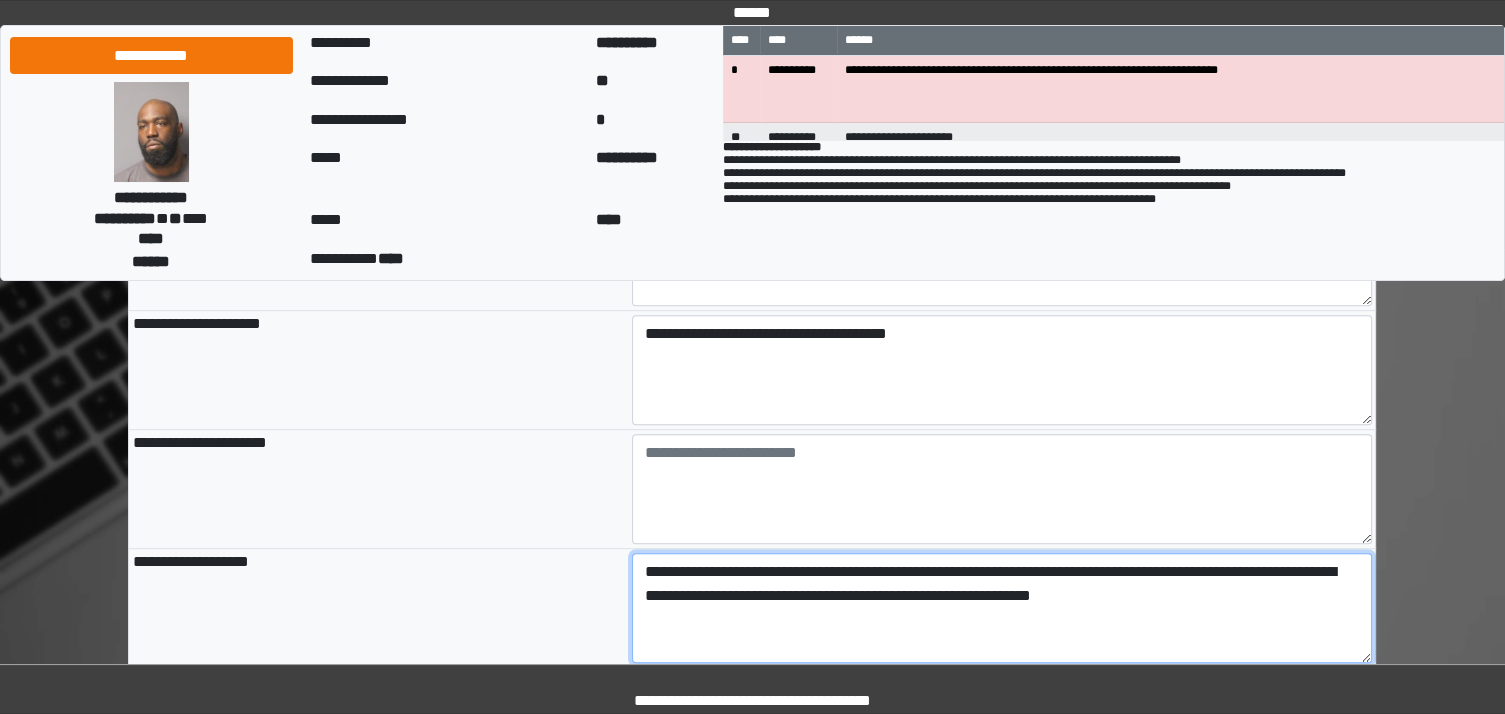 type on "**********" 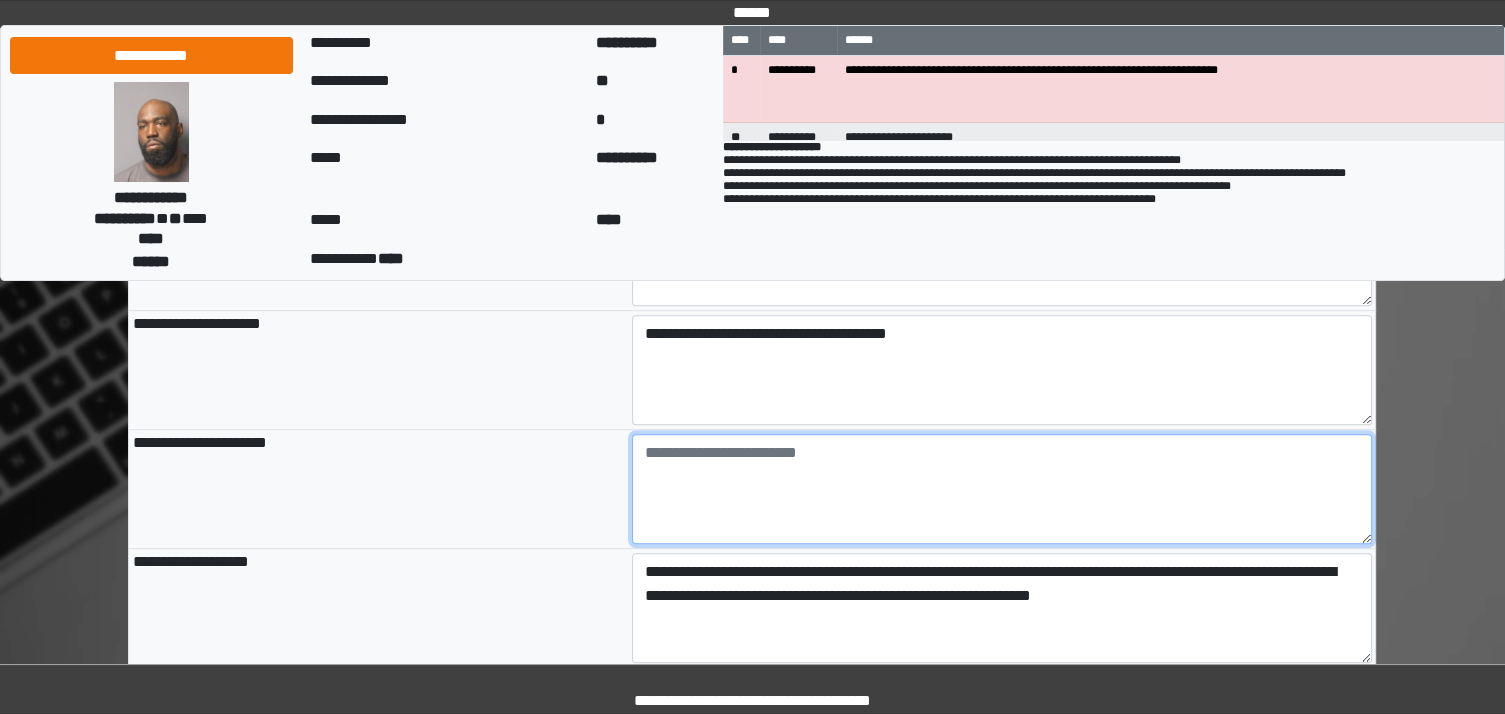 type on "**********" 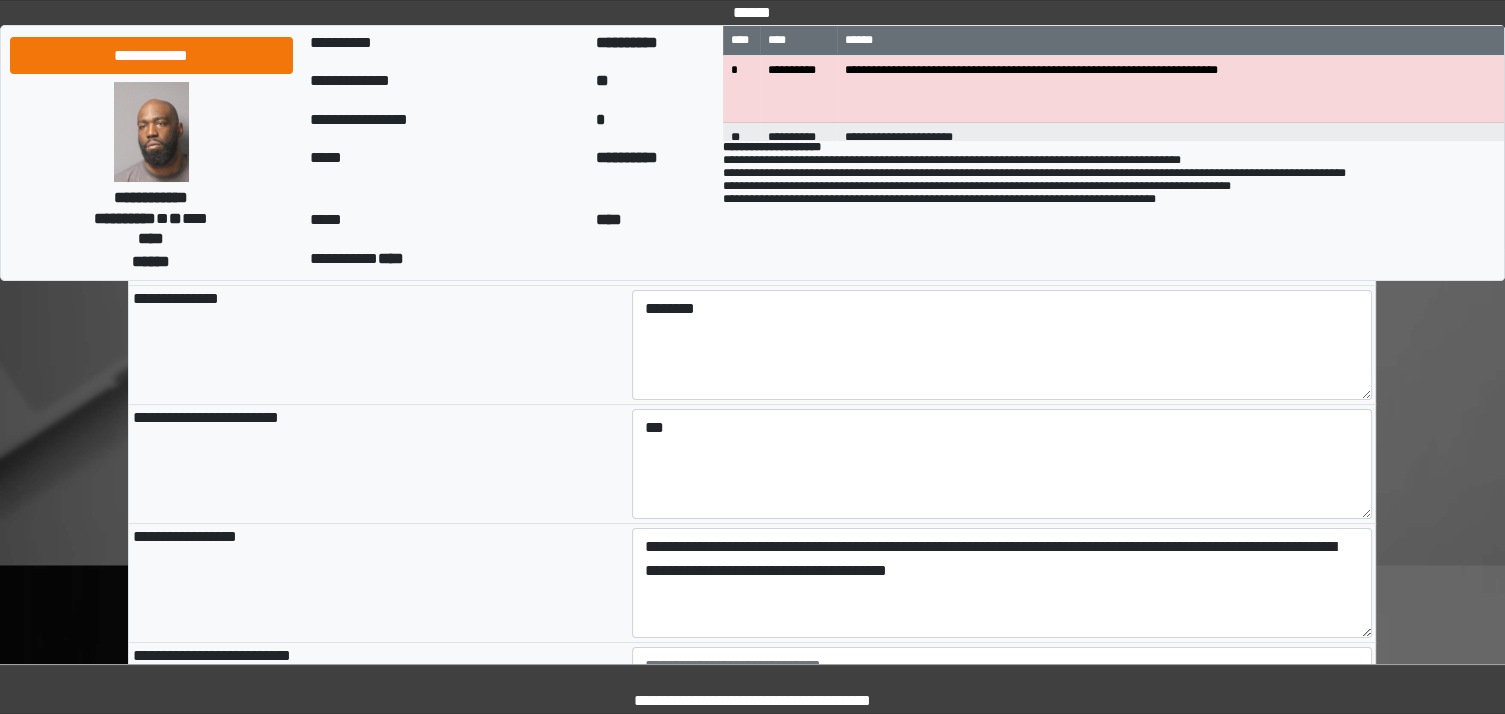 scroll, scrollTop: 148, scrollLeft: 0, axis: vertical 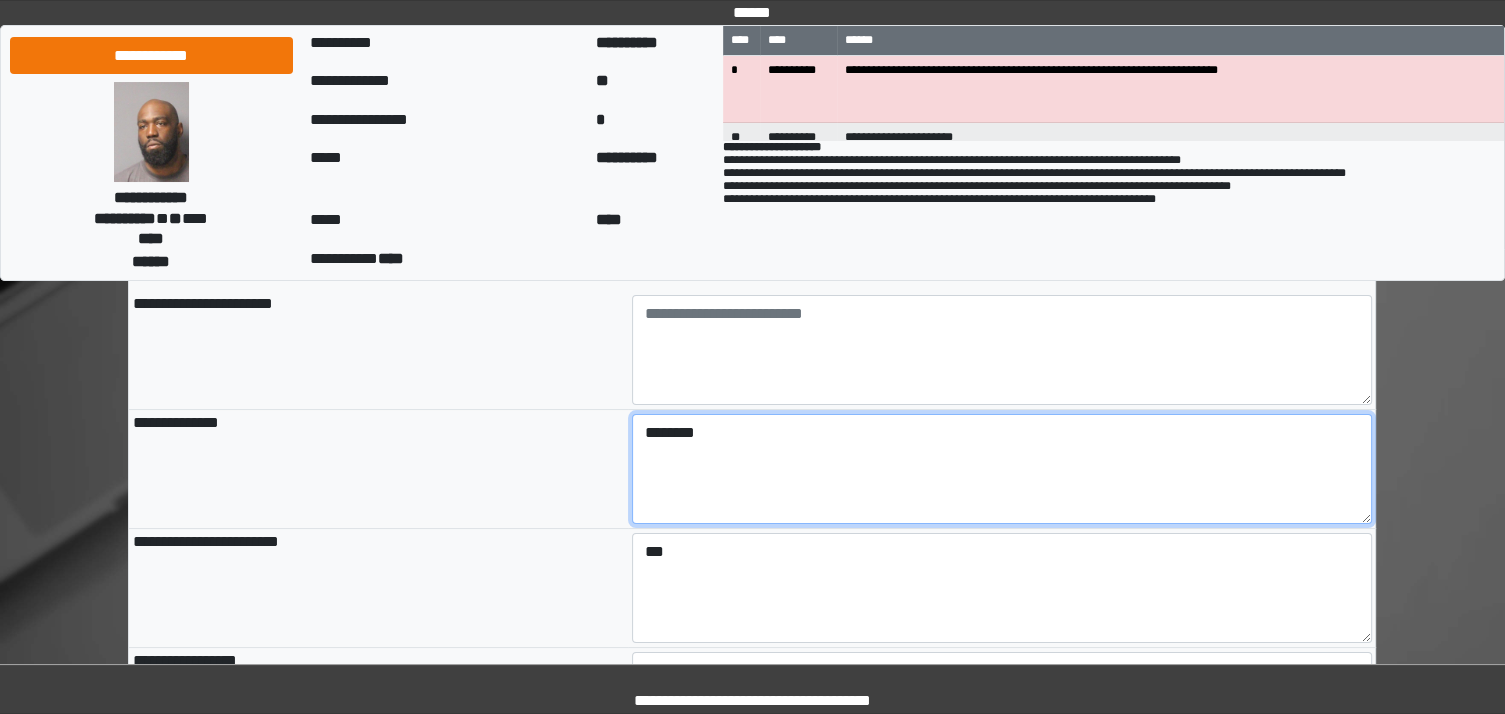 click on "********" at bounding box center (1002, 469) 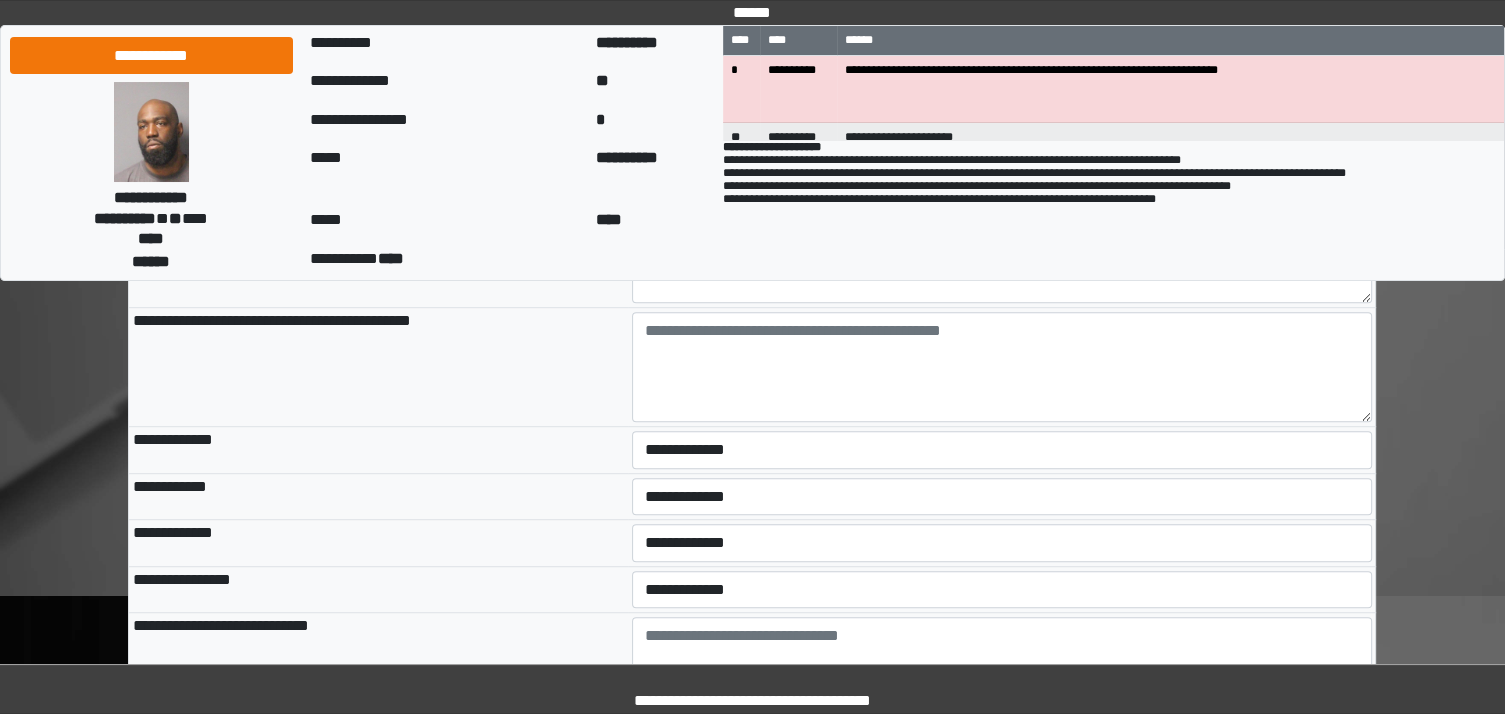 scroll, scrollTop: 1283, scrollLeft: 0, axis: vertical 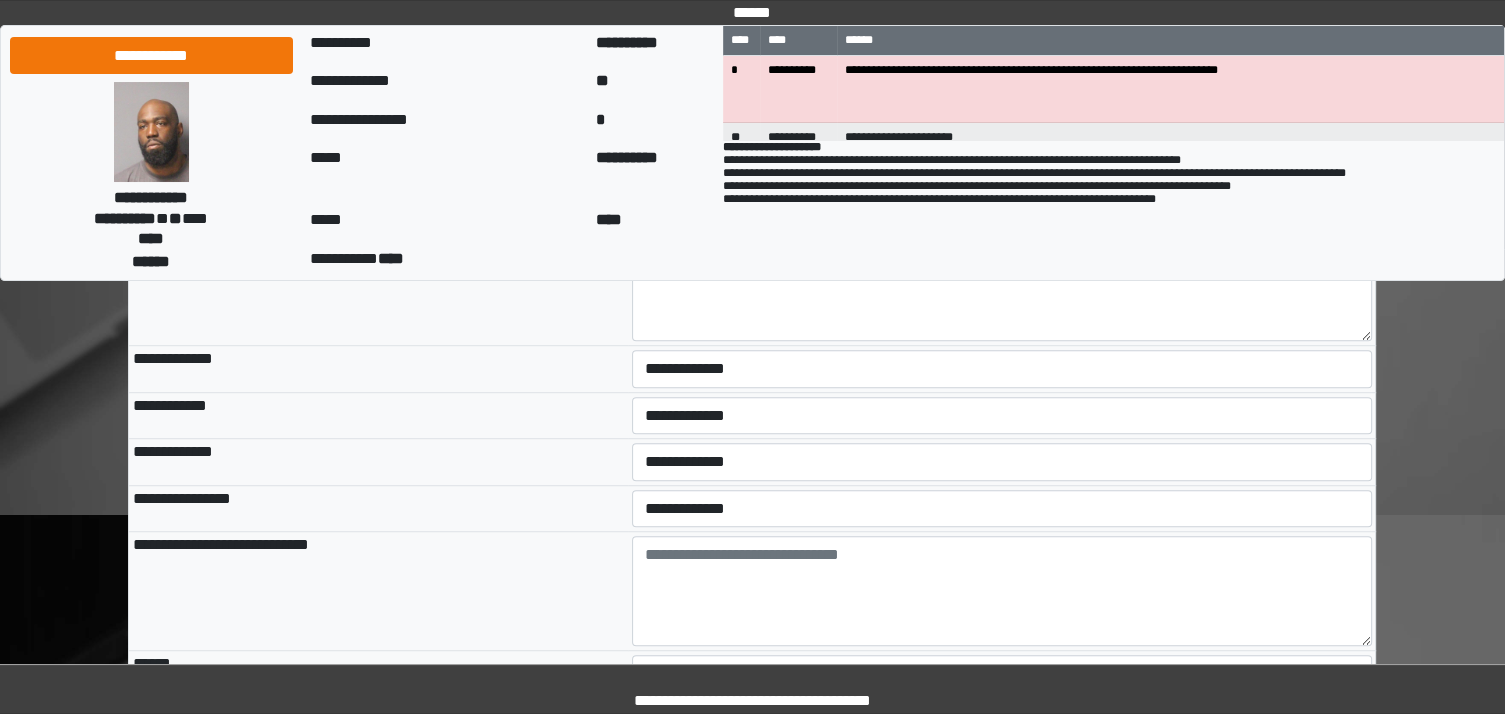 type 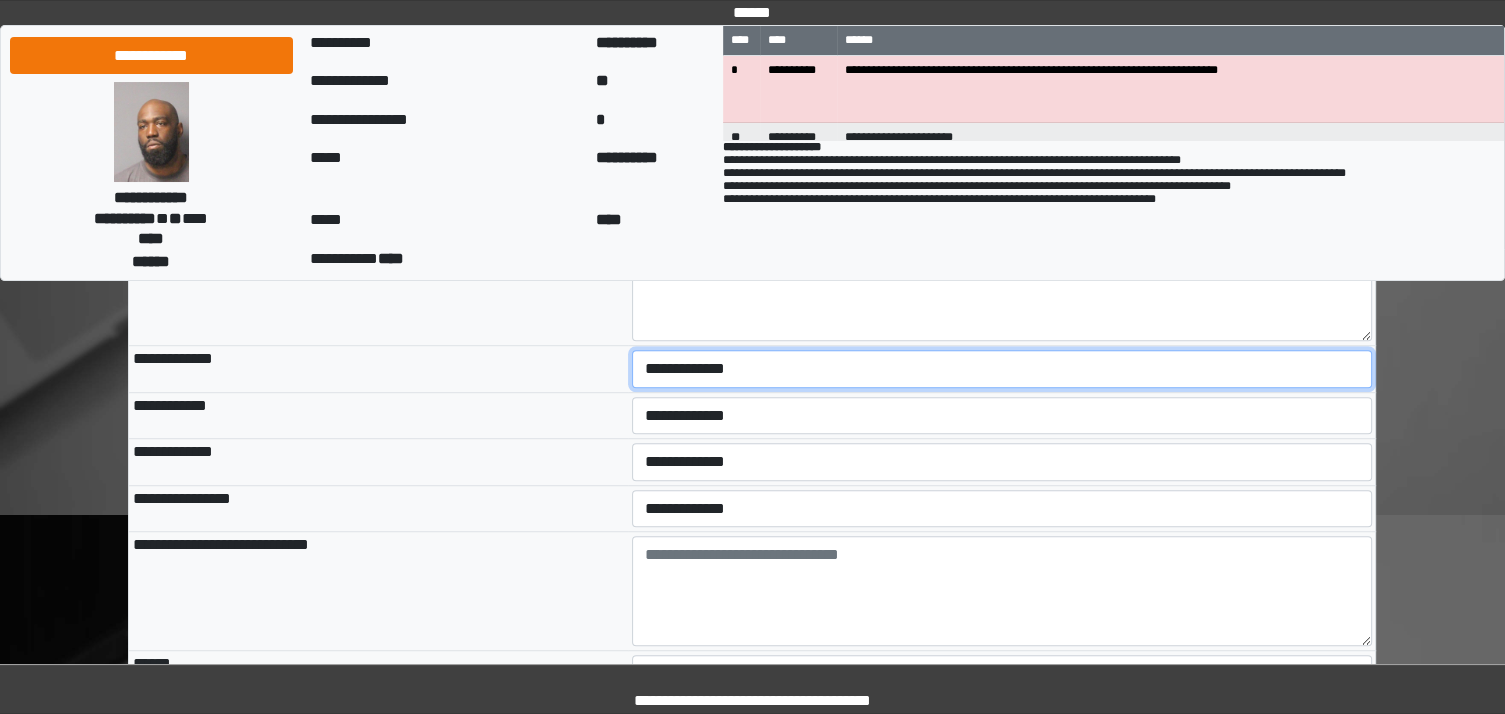 type on "**********" 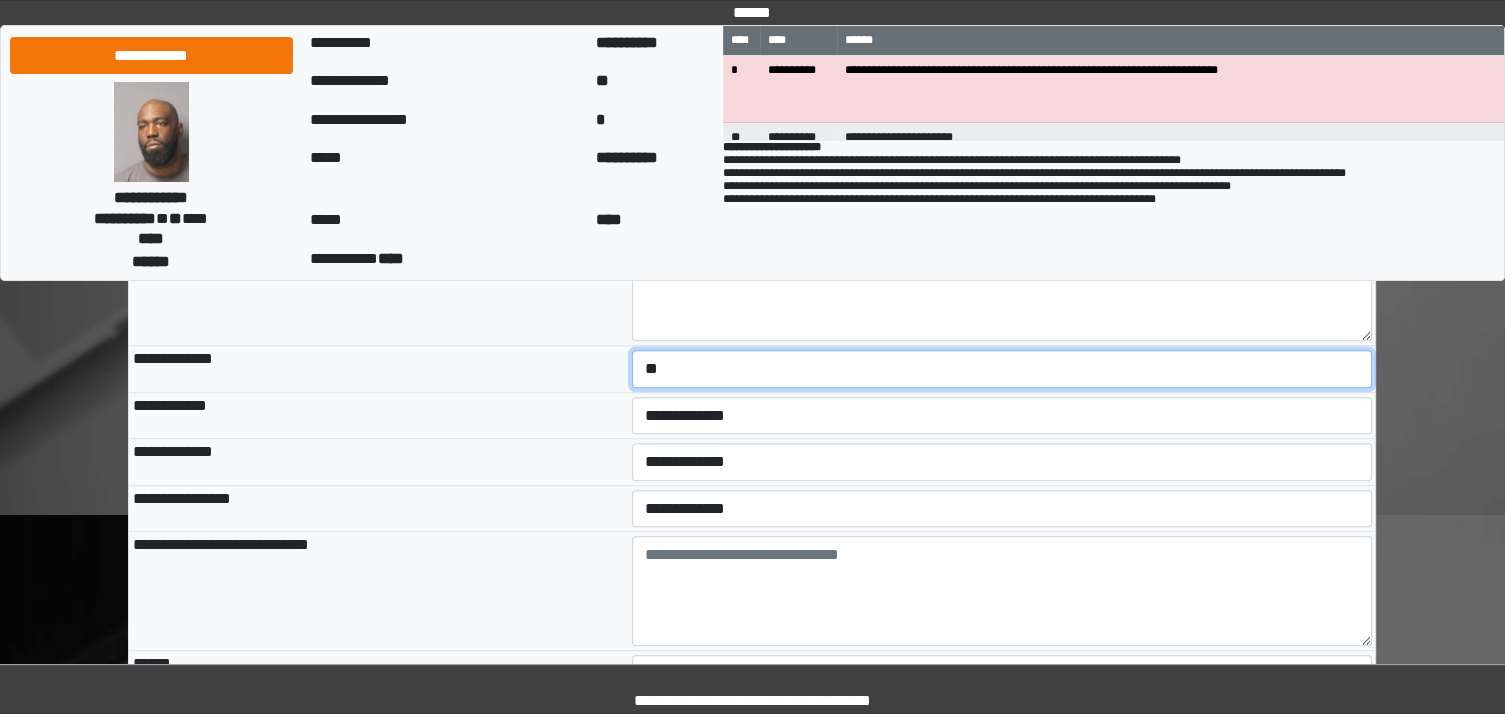 click on "**********" at bounding box center [1002, 369] 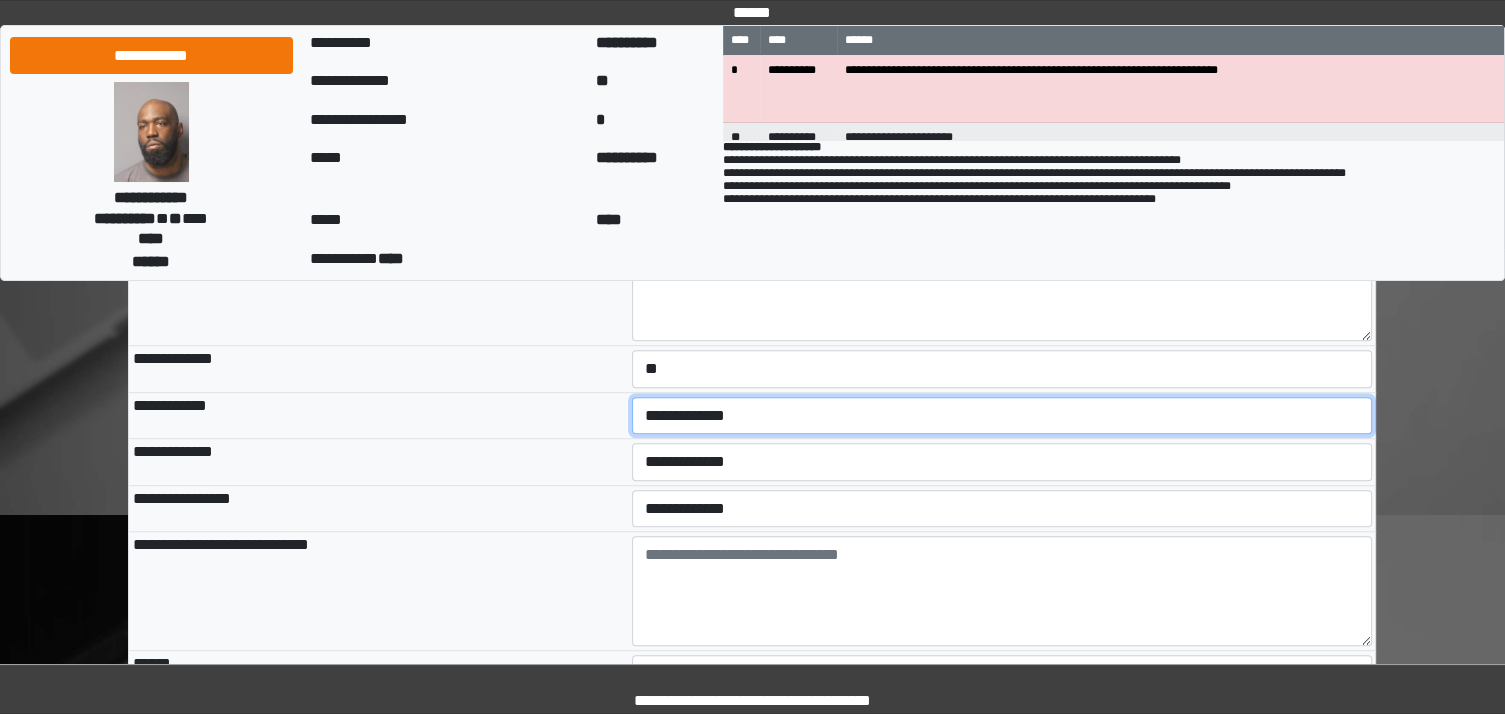 click on "**********" at bounding box center [1002, 416] 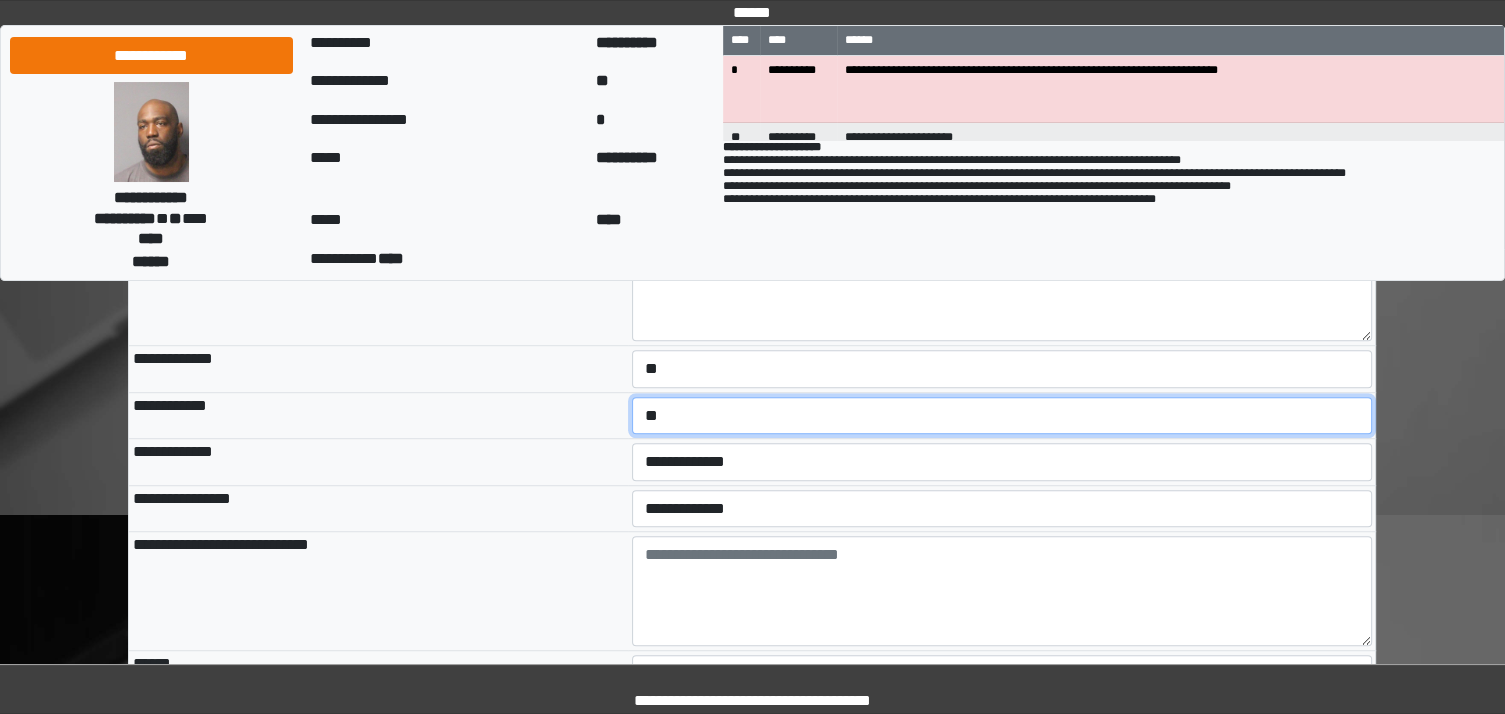 click on "**********" at bounding box center [1002, 416] 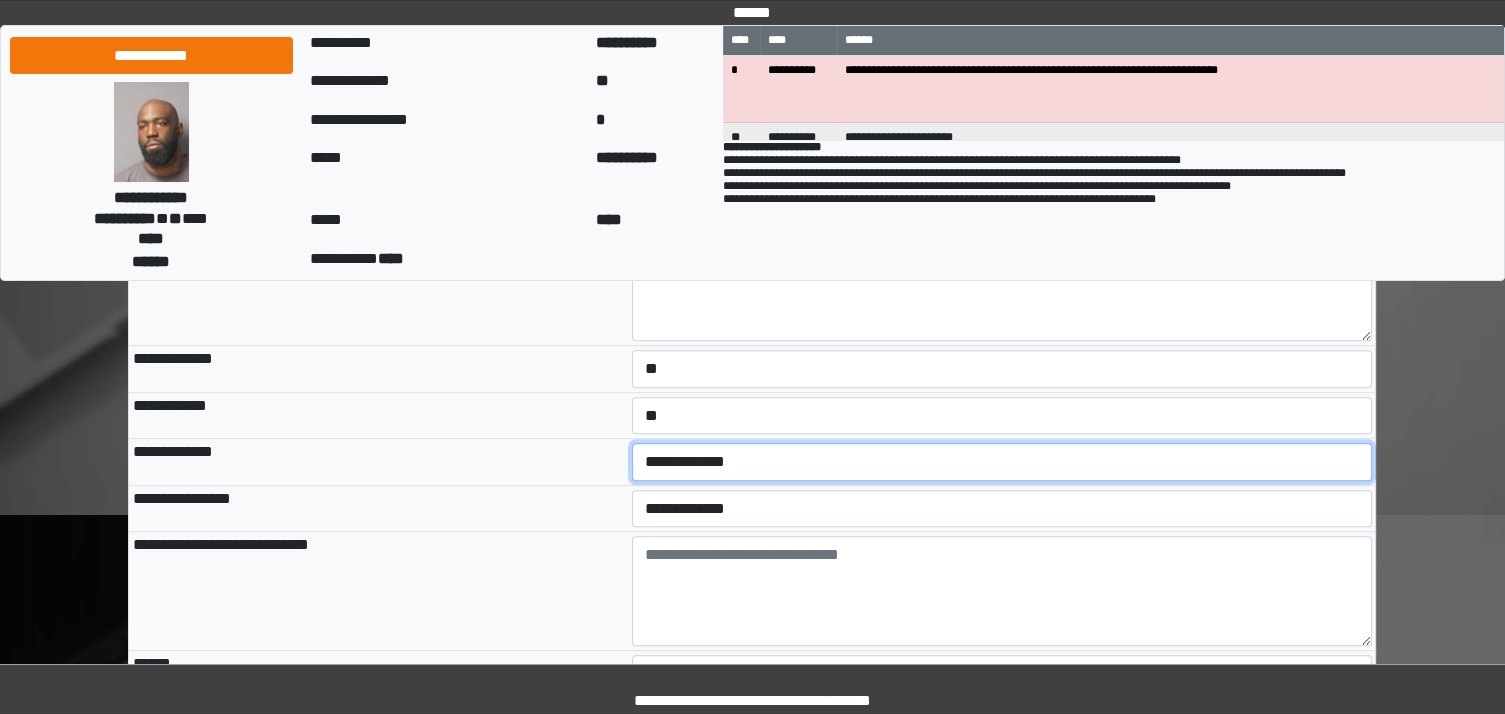 click on "**********" at bounding box center (1002, 462) 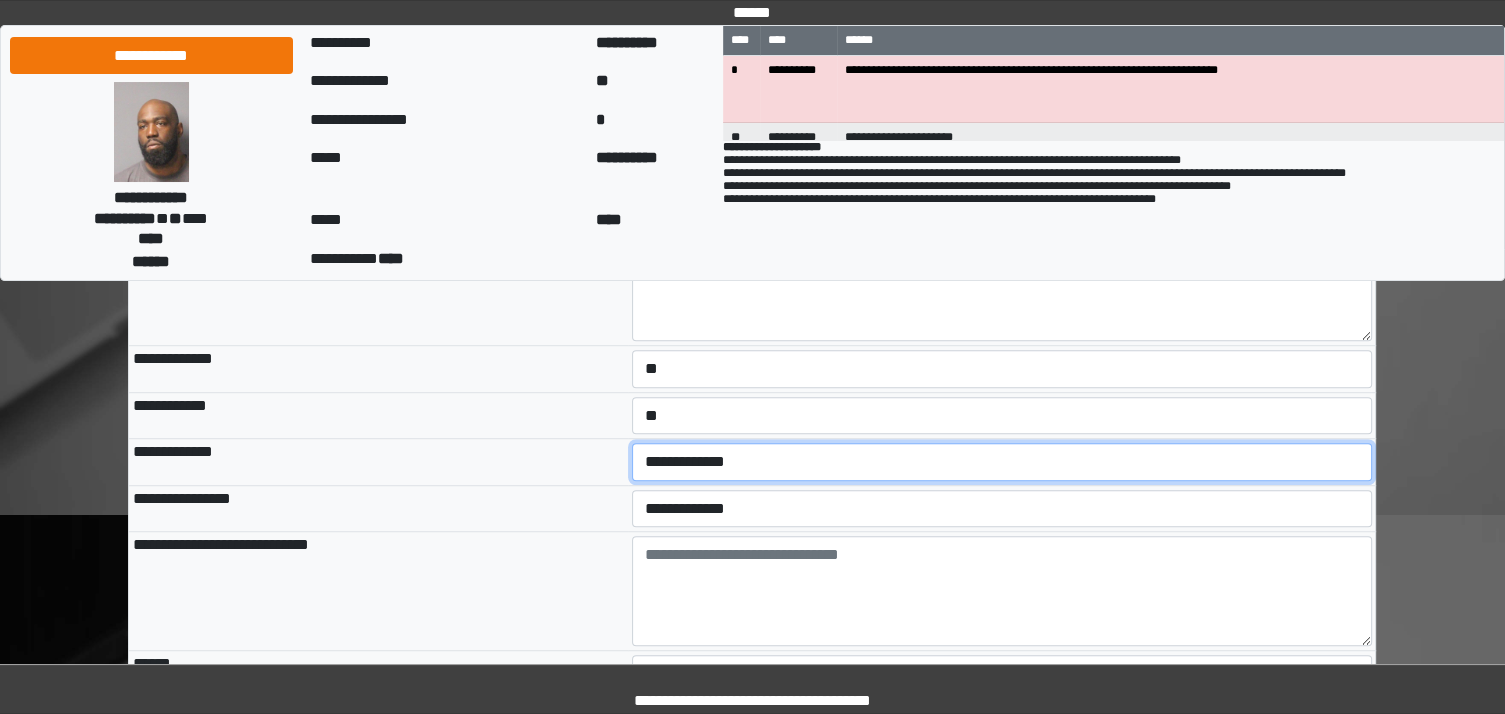 select on "*" 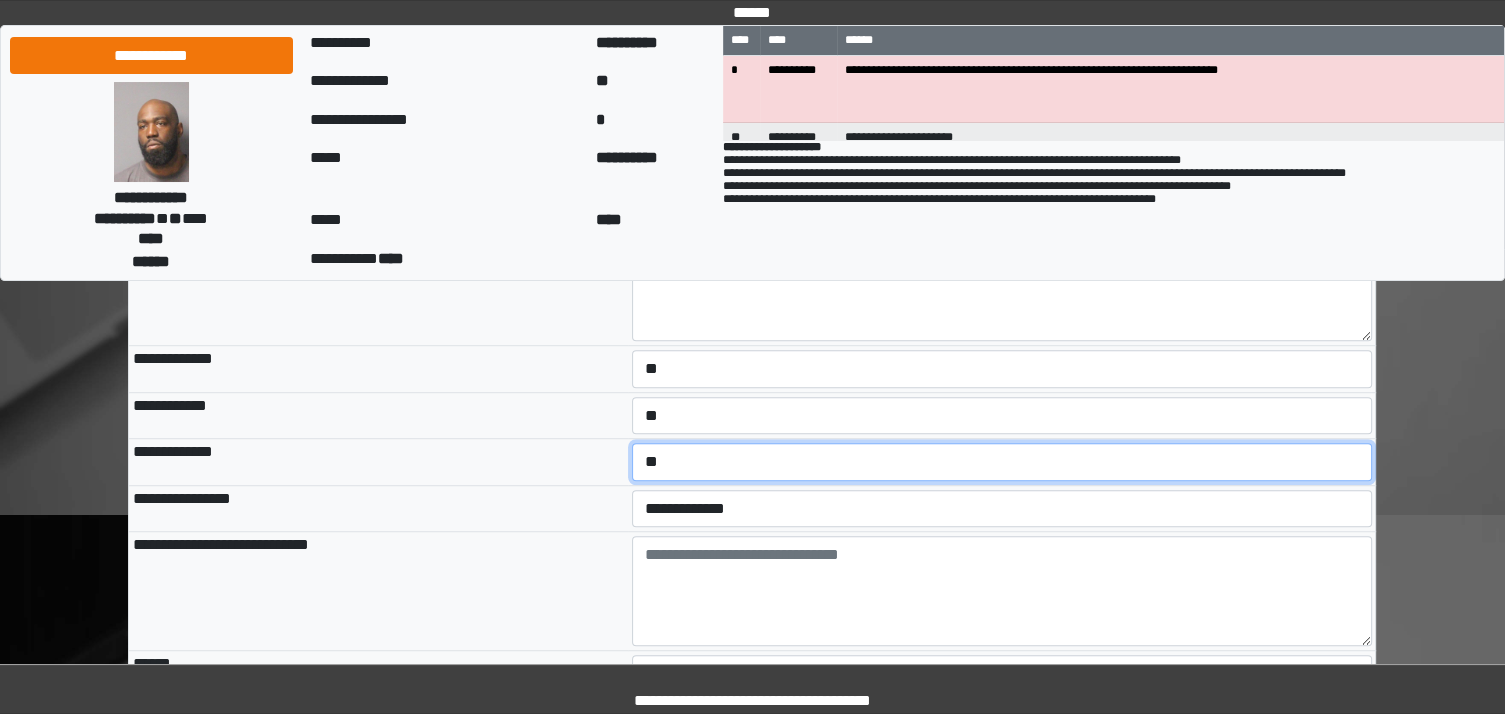 click on "**********" at bounding box center (1002, 462) 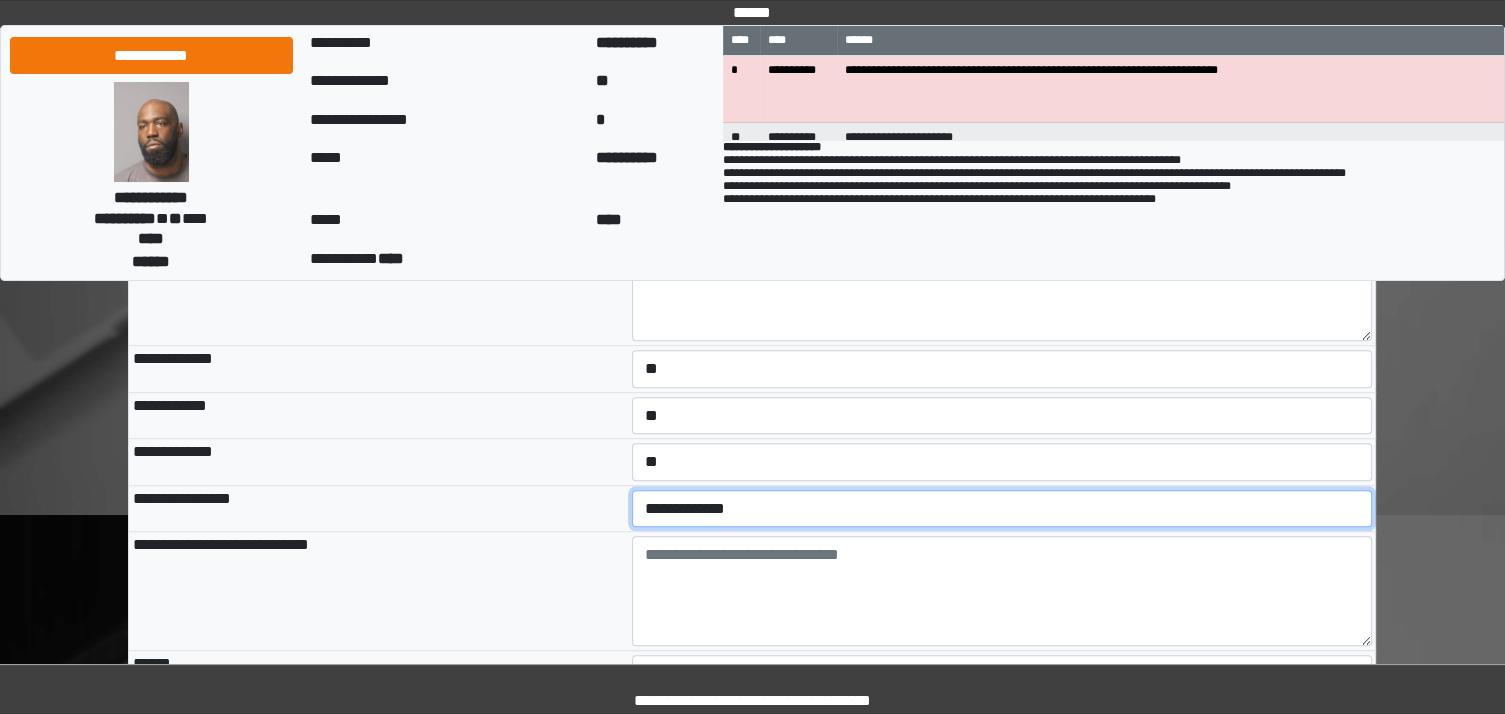 click on "**********" at bounding box center [1002, 509] 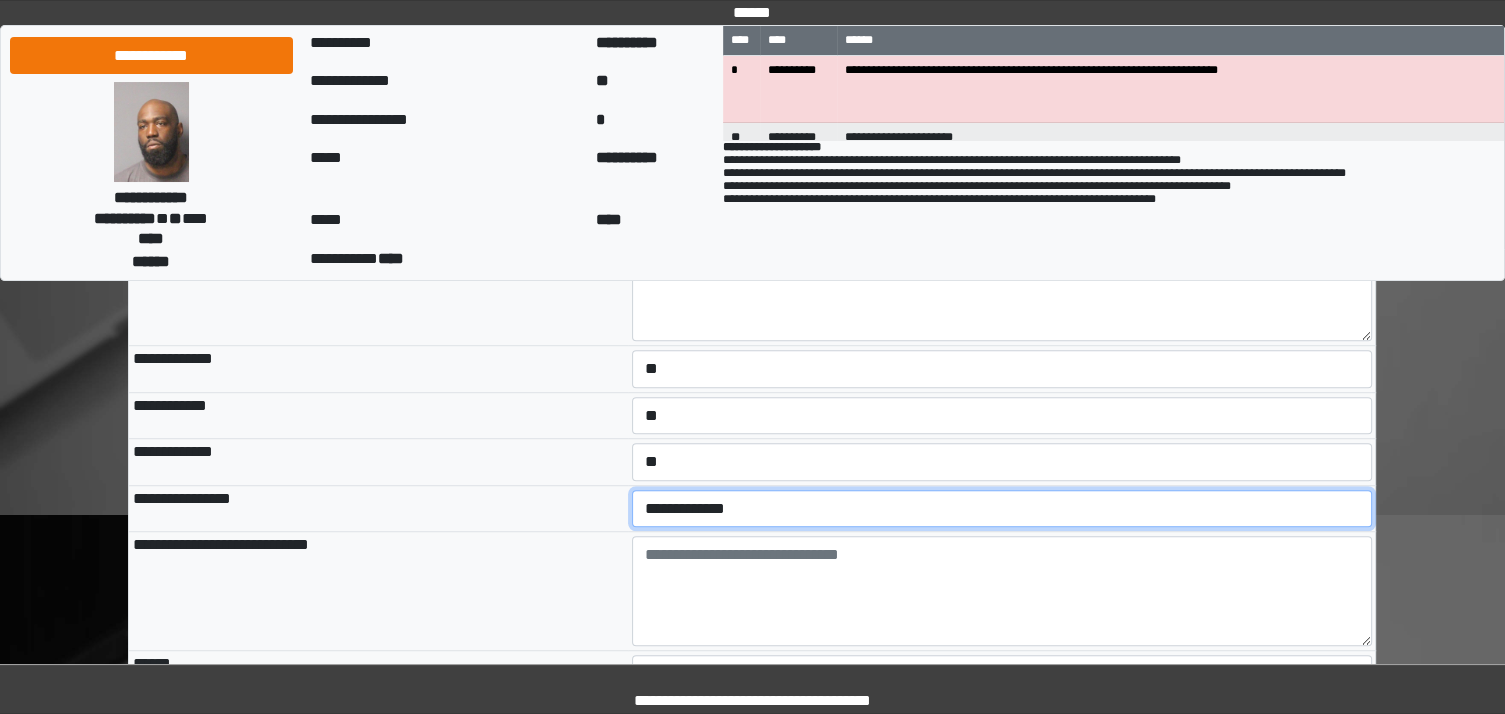 select on "*" 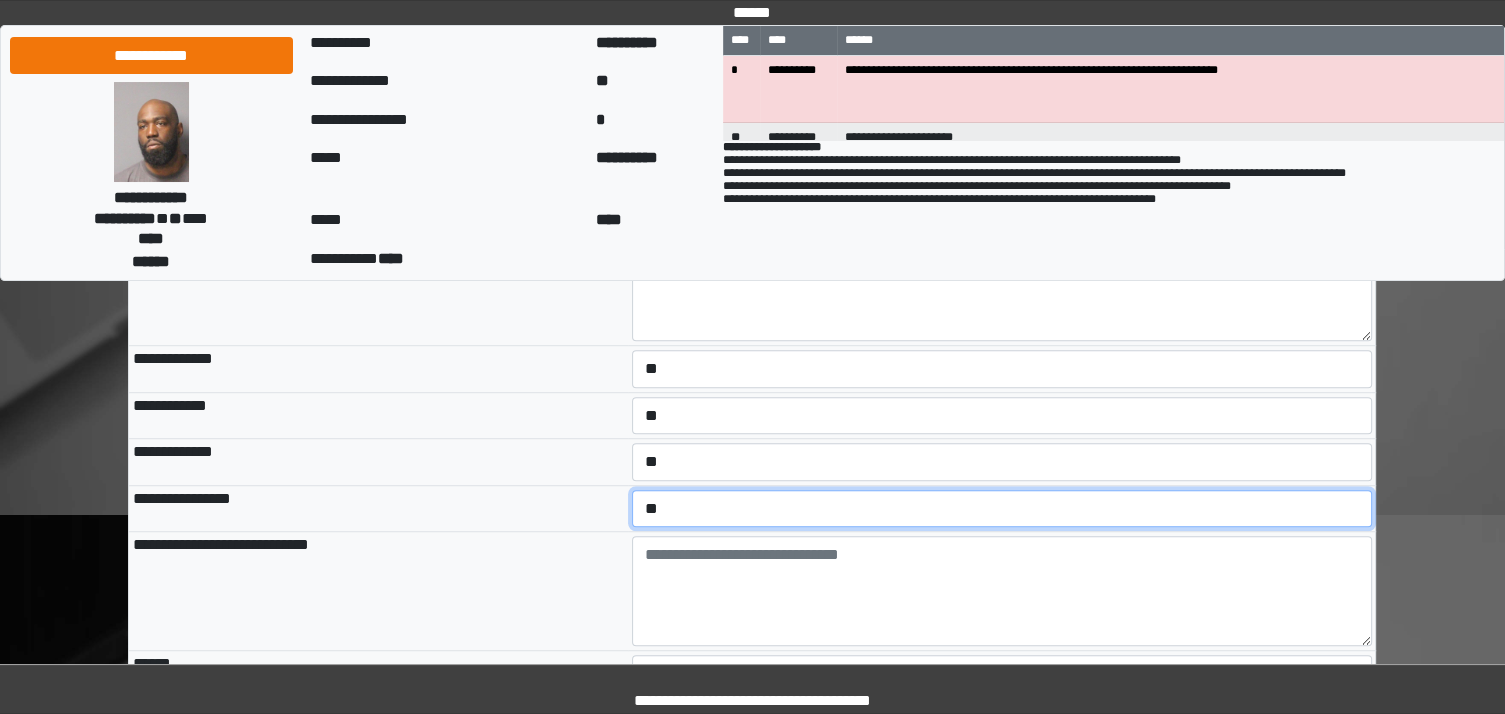 click on "**********" at bounding box center (1002, 509) 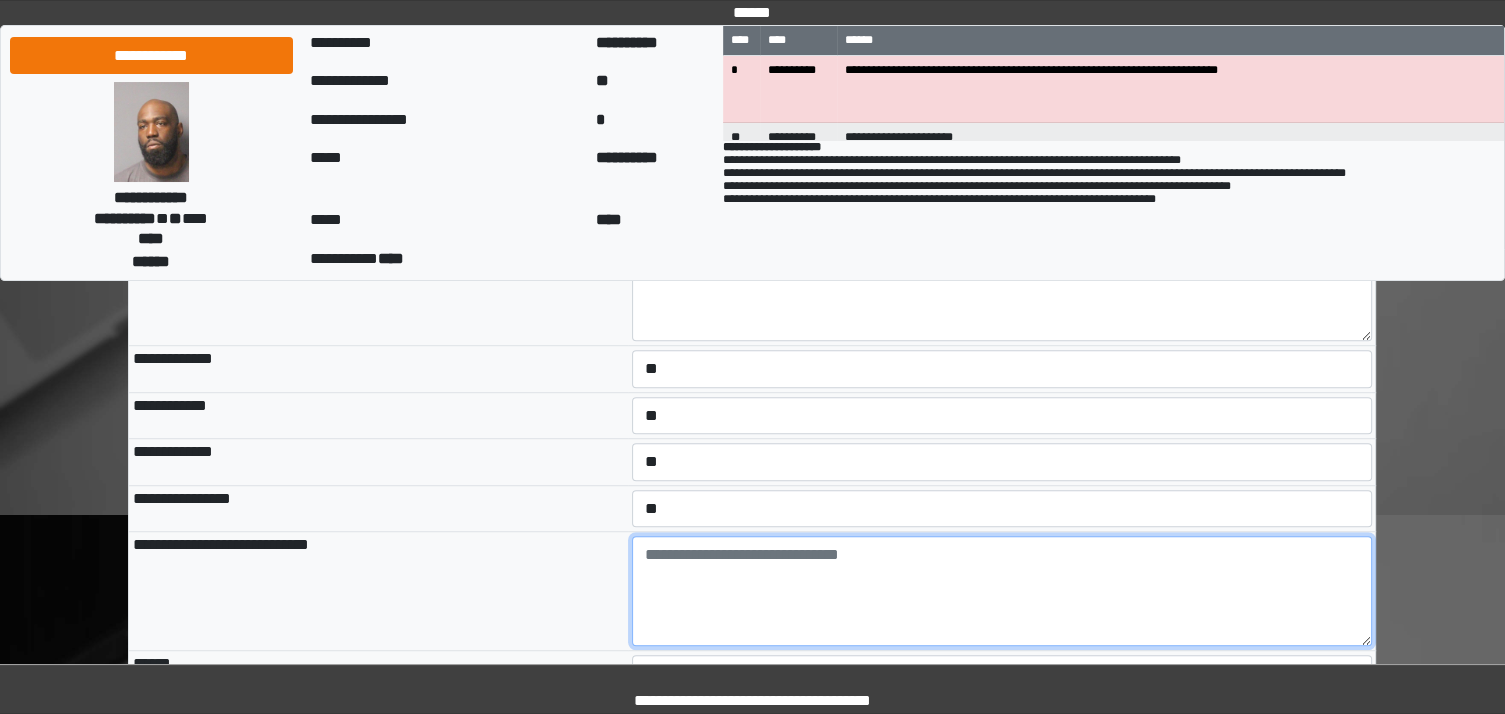 click at bounding box center [1002, 591] 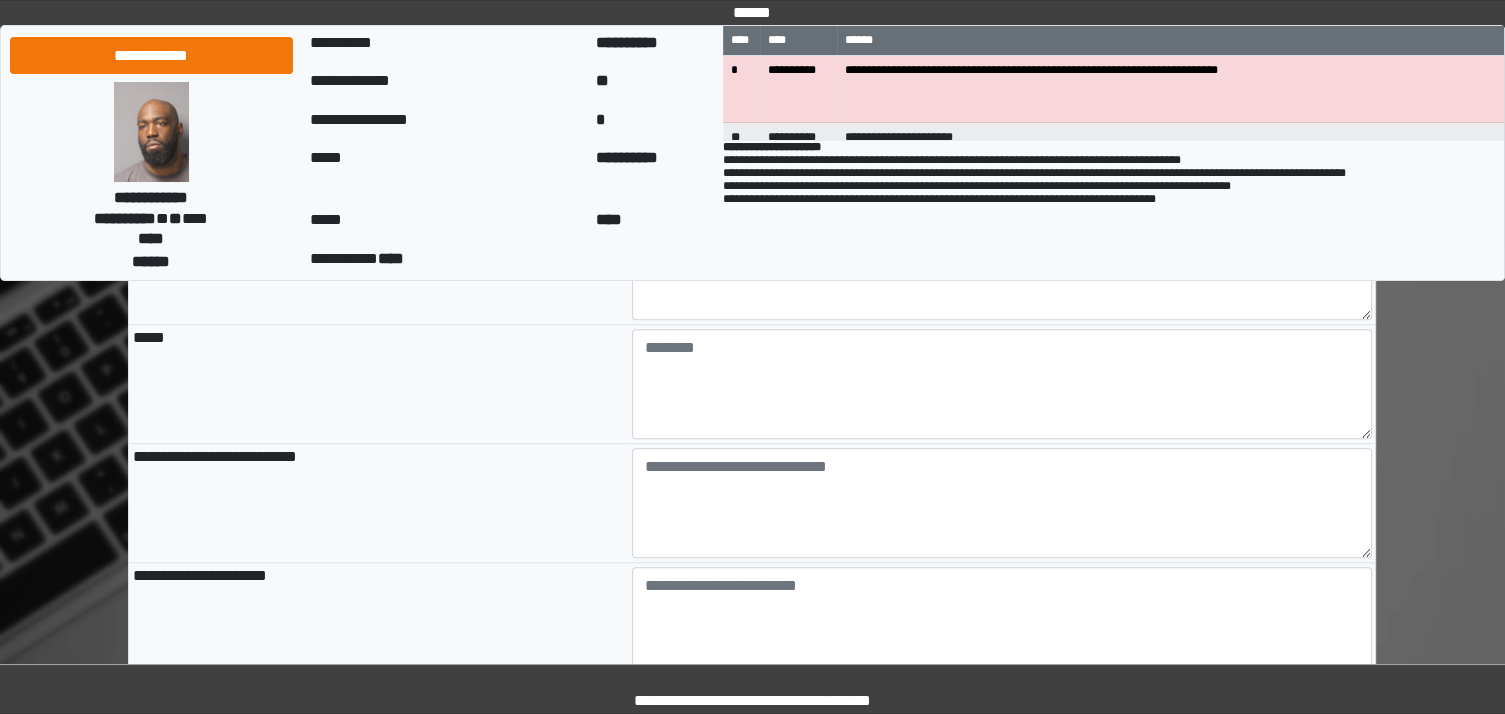 scroll, scrollTop: 1827, scrollLeft: 0, axis: vertical 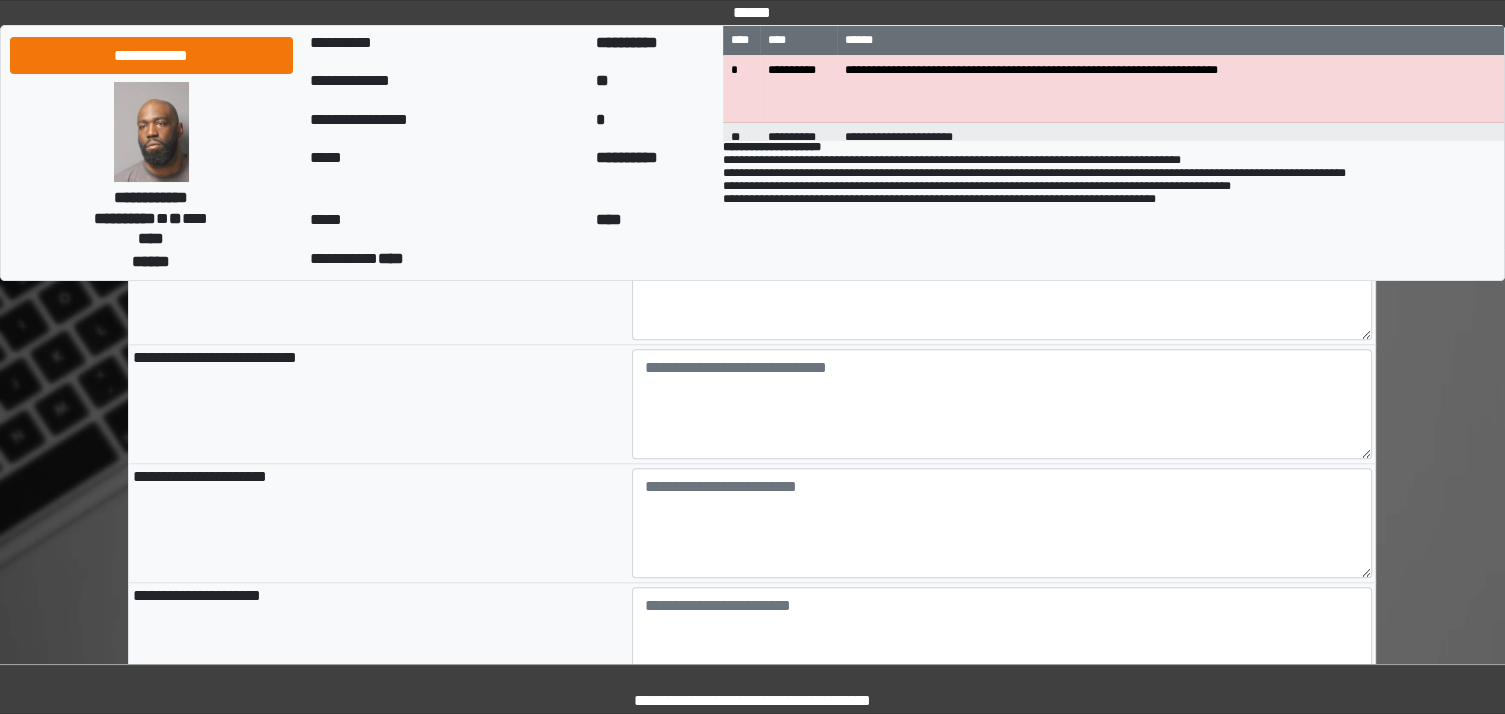 type on "**********" 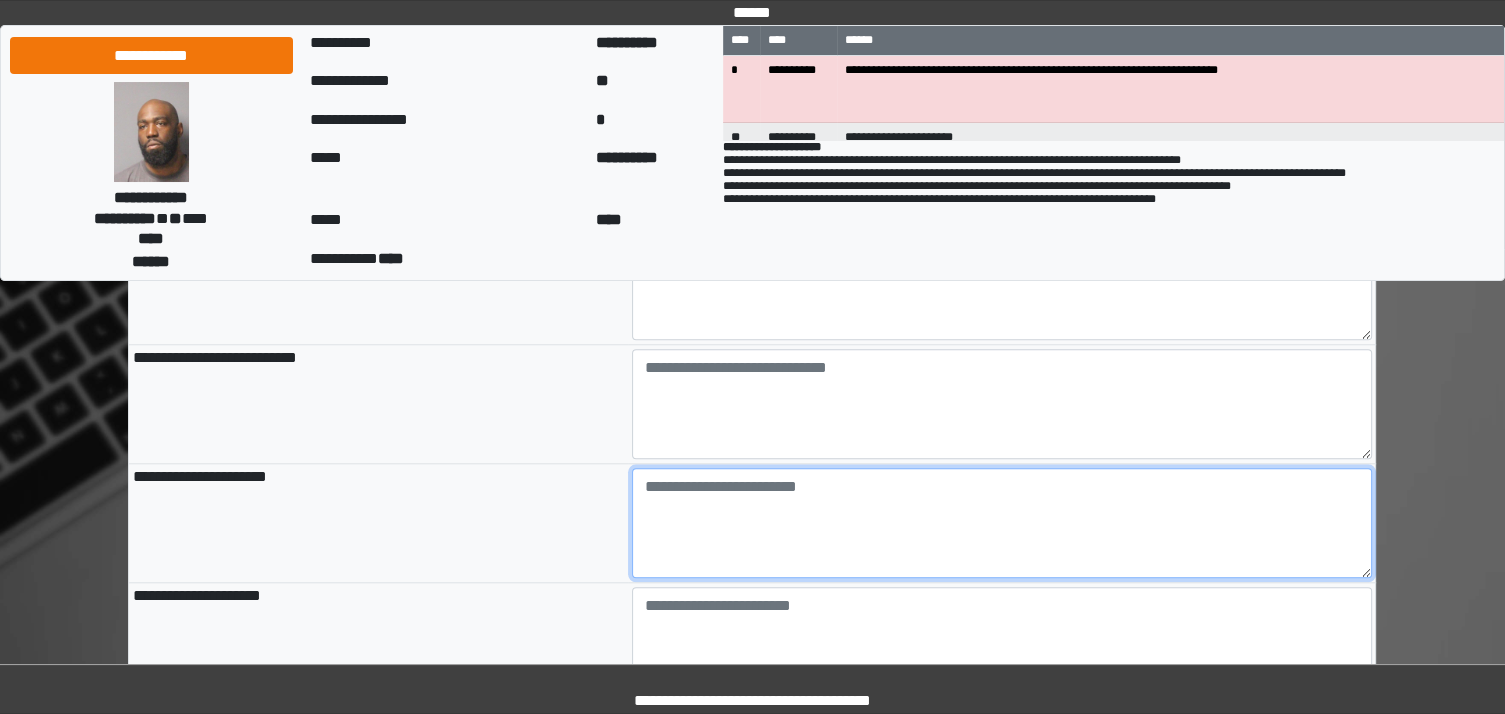 type on "**********" 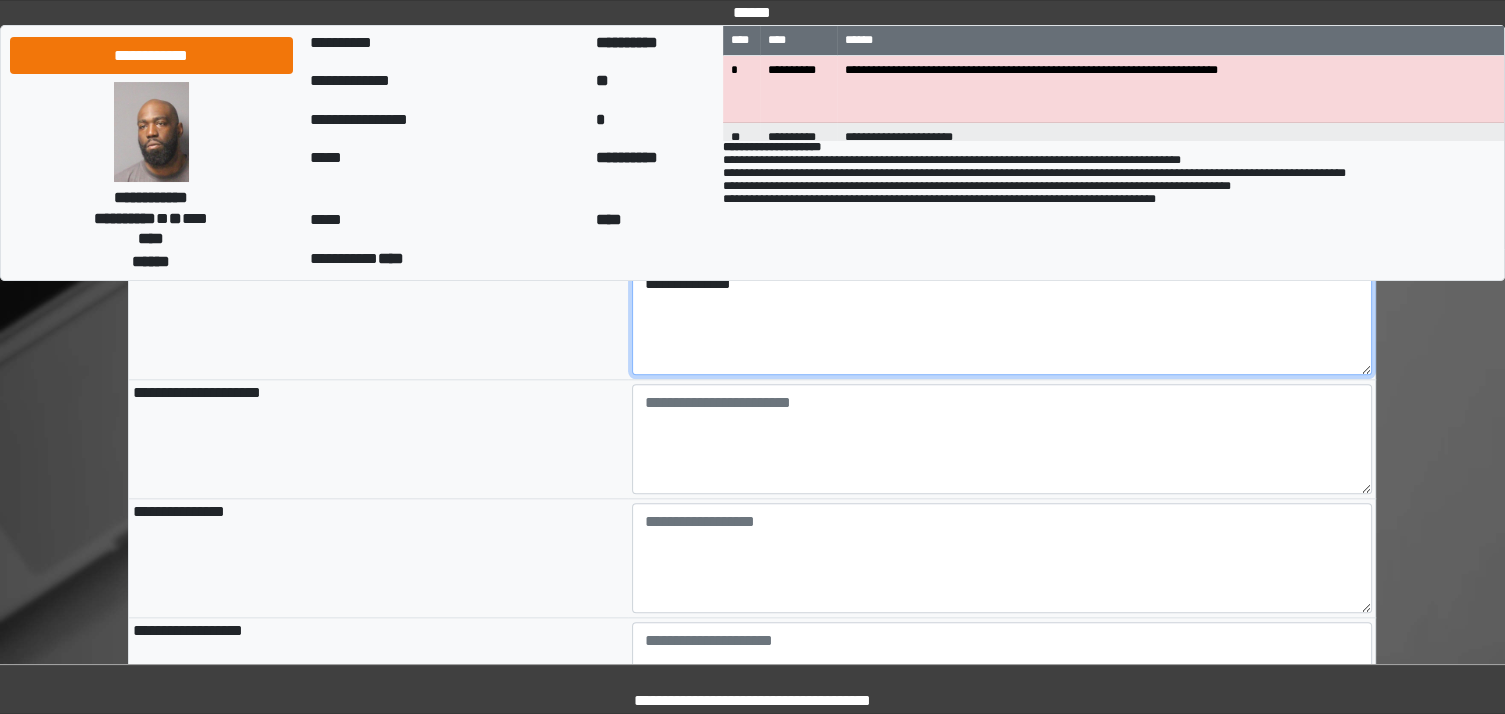 scroll, scrollTop: 2142, scrollLeft: 0, axis: vertical 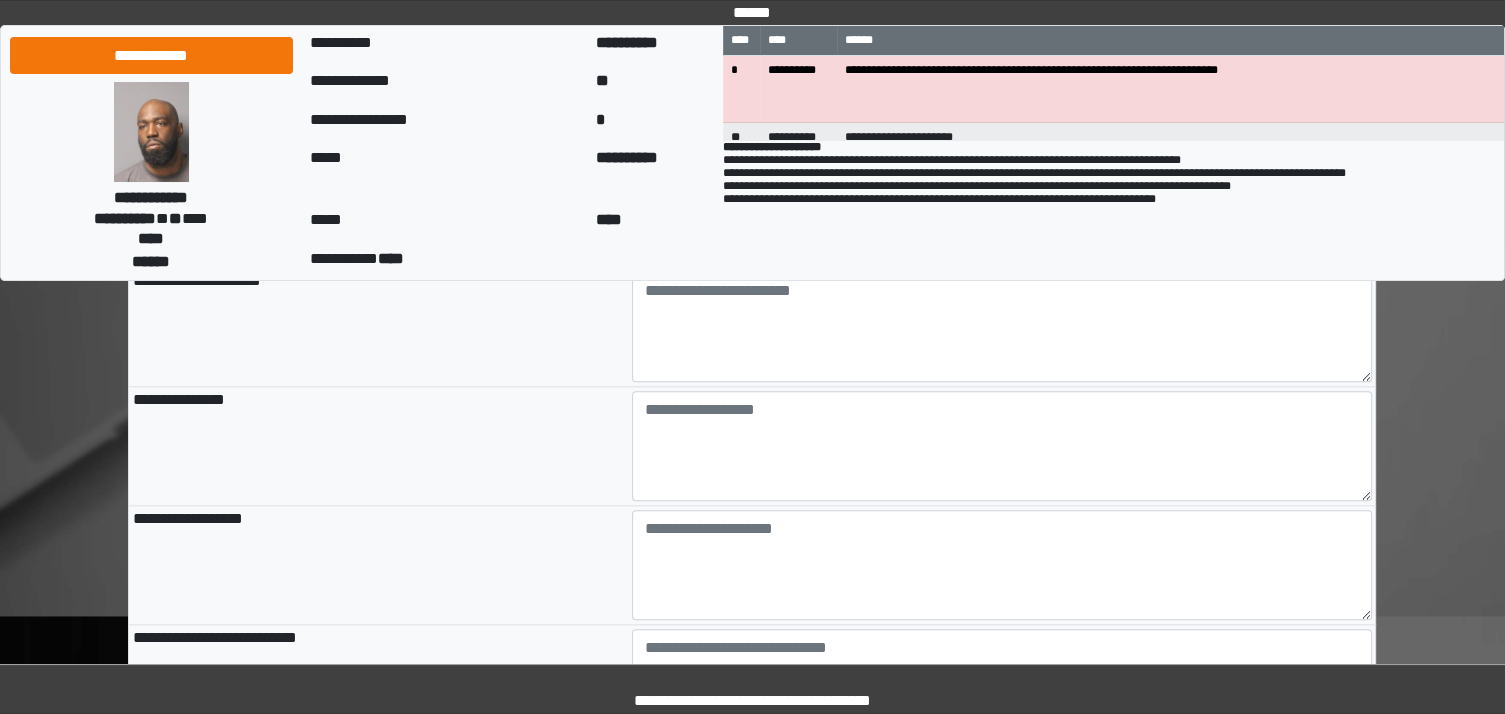 type on "**********" 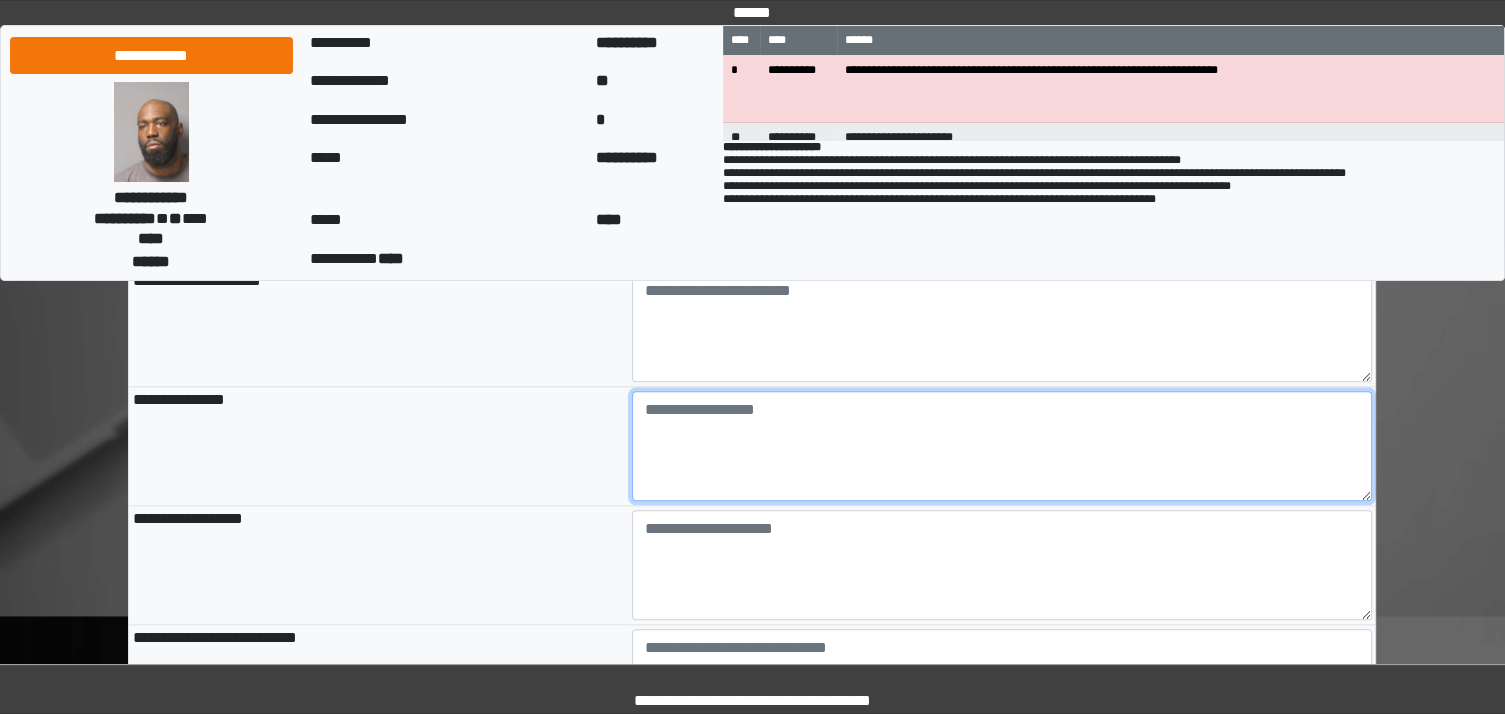 type on "**********" 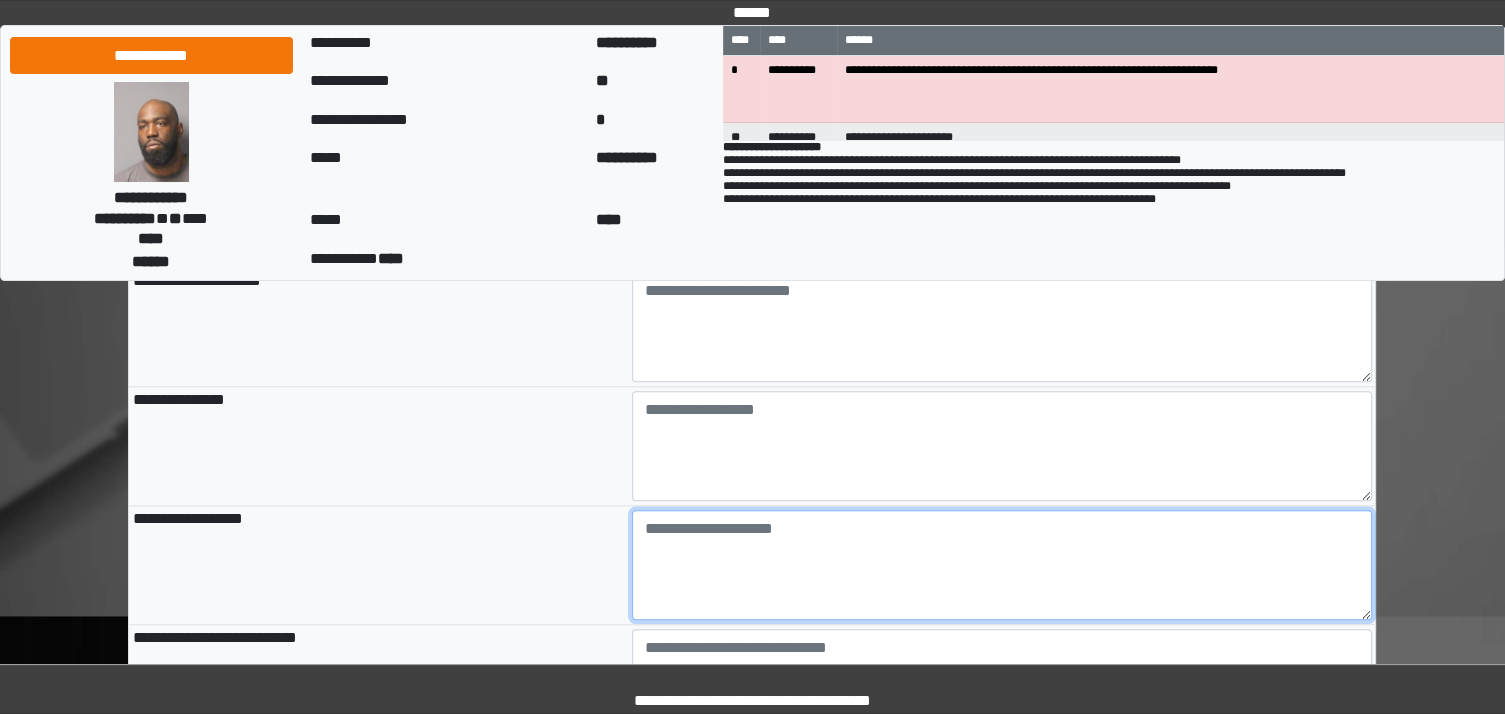 click at bounding box center (1002, 565) 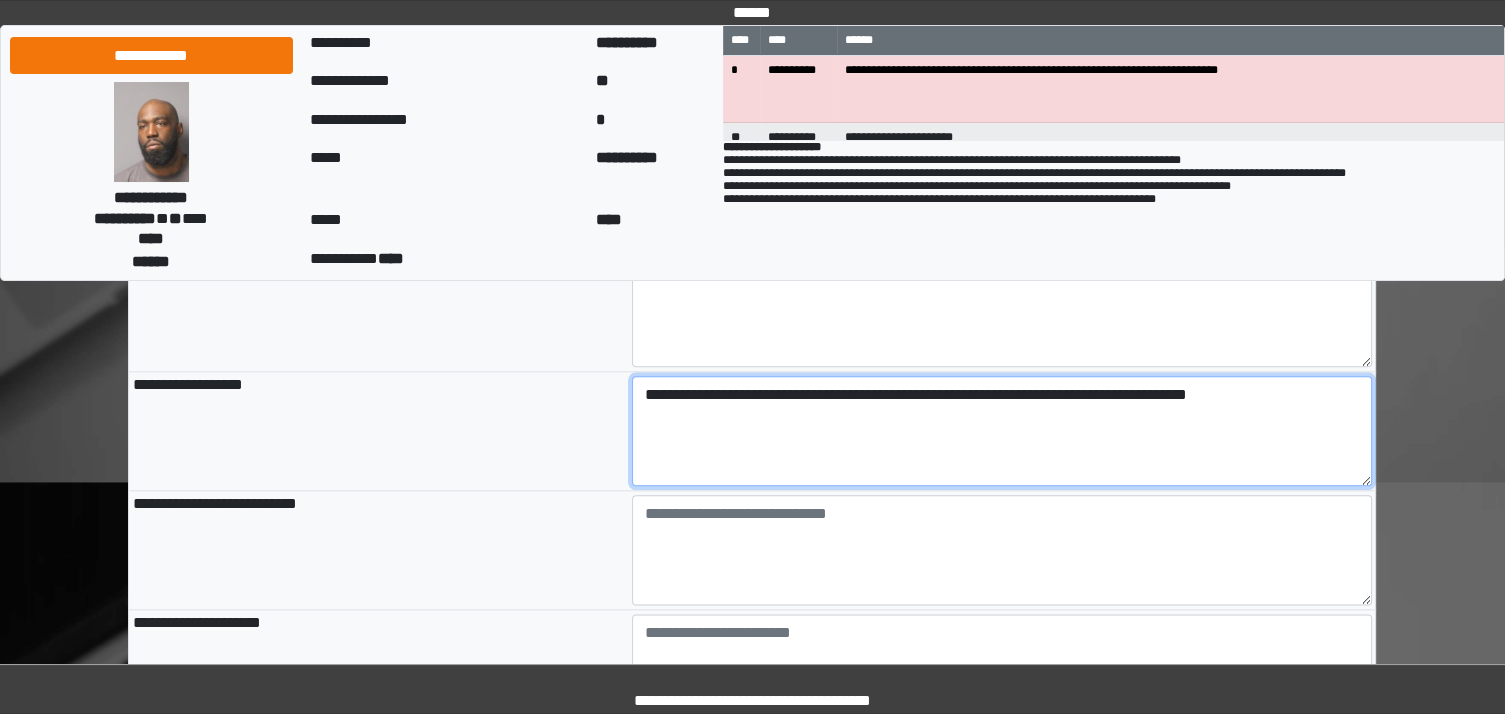 scroll, scrollTop: 2278, scrollLeft: 0, axis: vertical 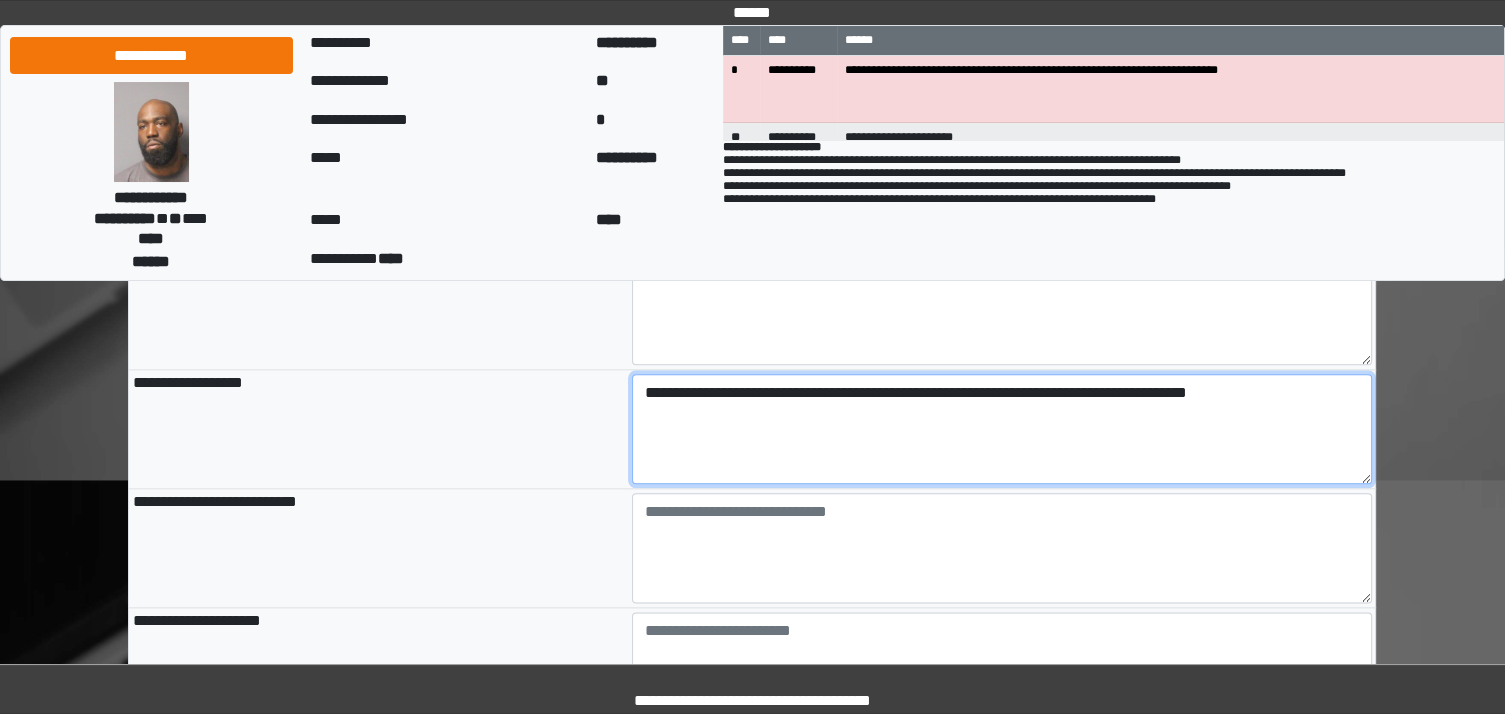type on "**********" 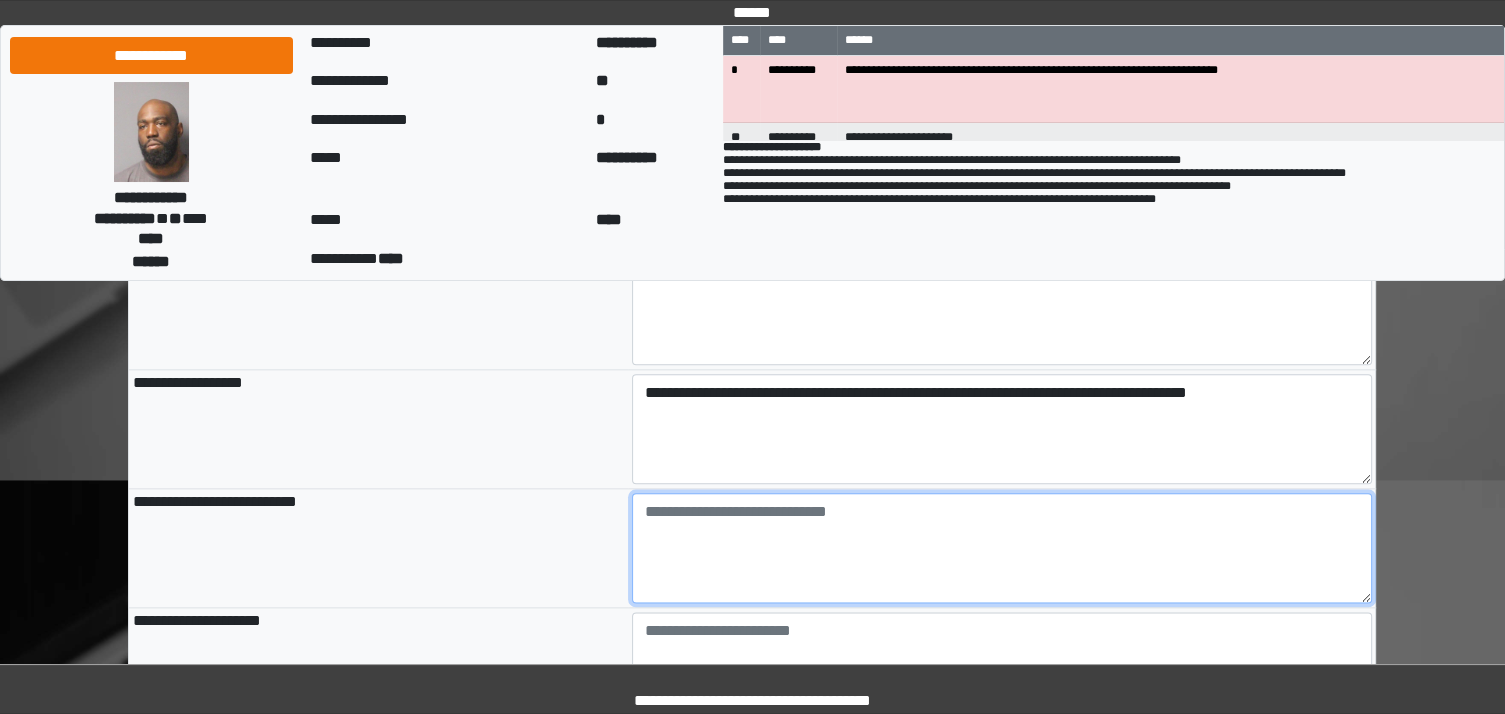 type on "**********" 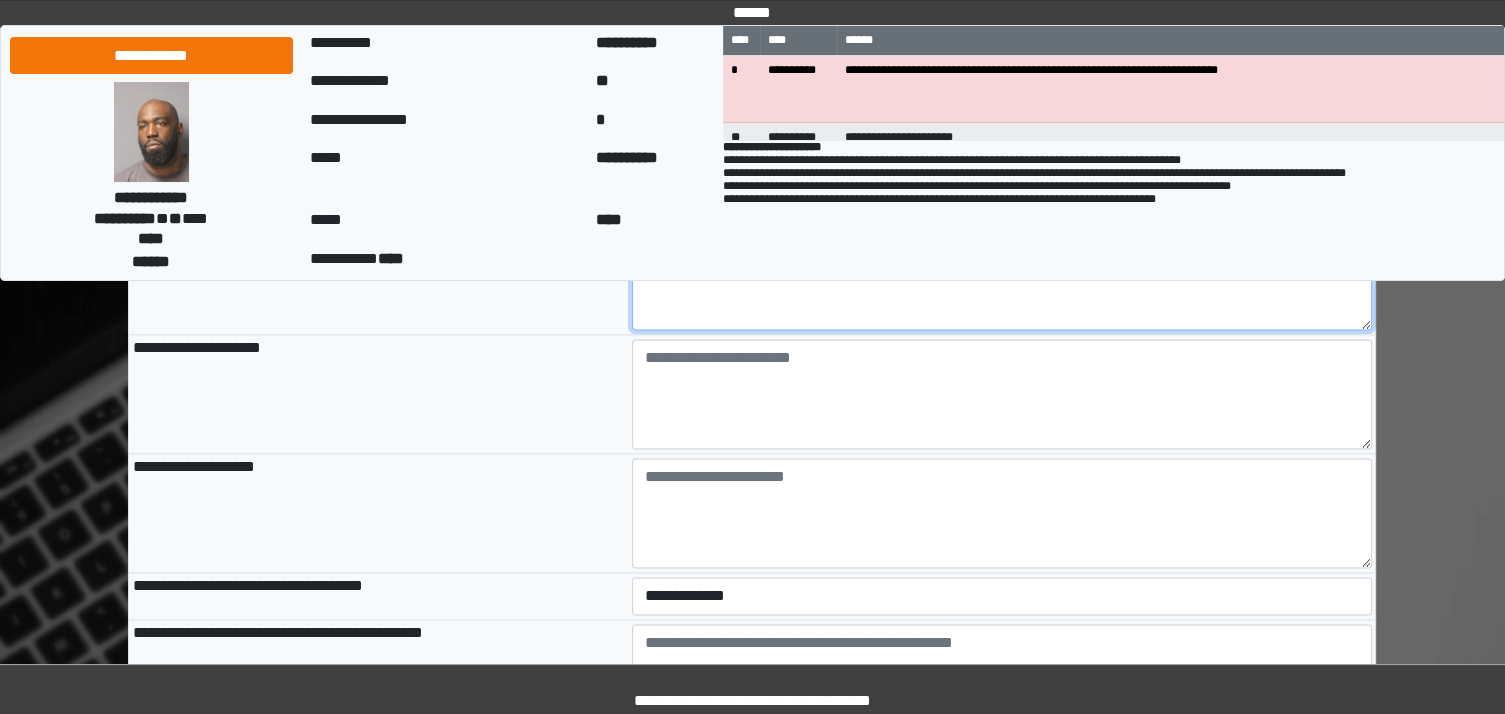 scroll, scrollTop: 2554, scrollLeft: 0, axis: vertical 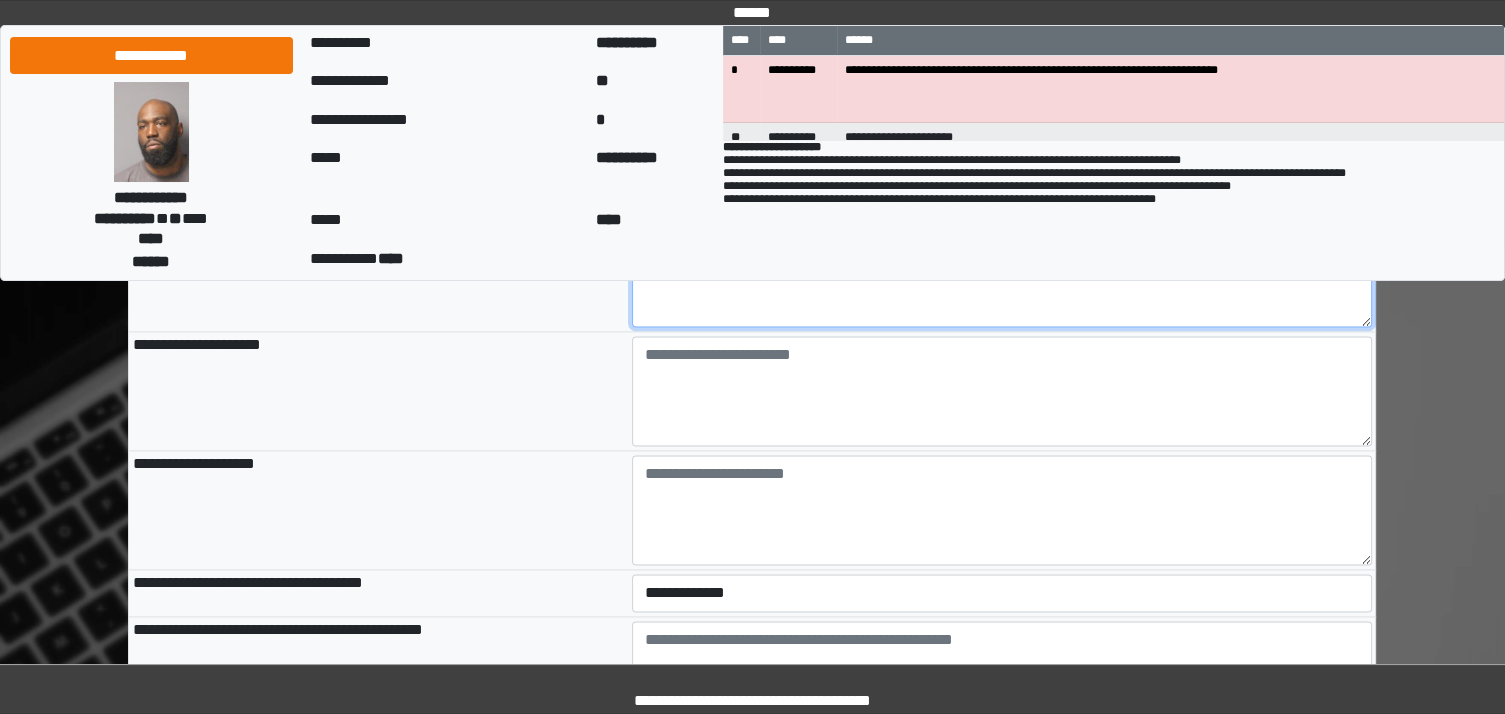 type on "**********" 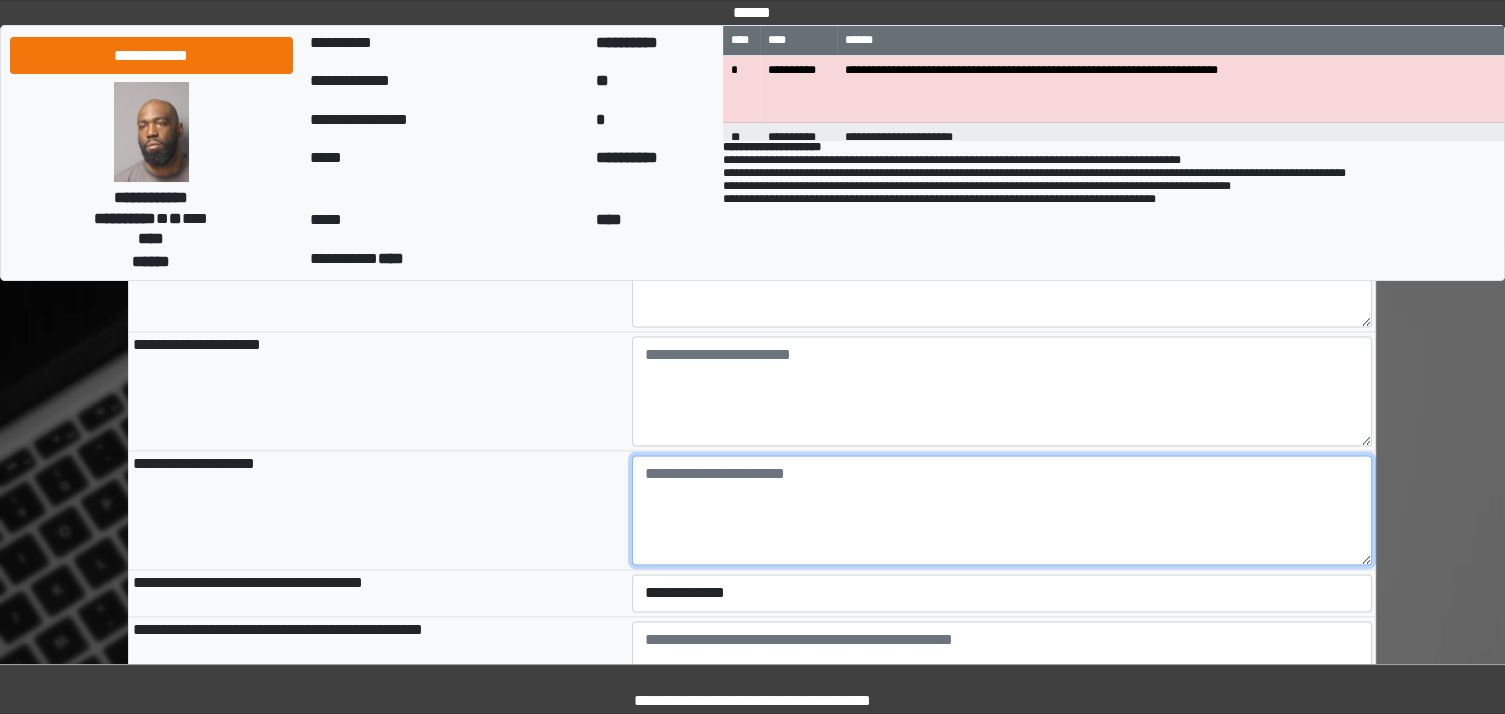 type on "**********" 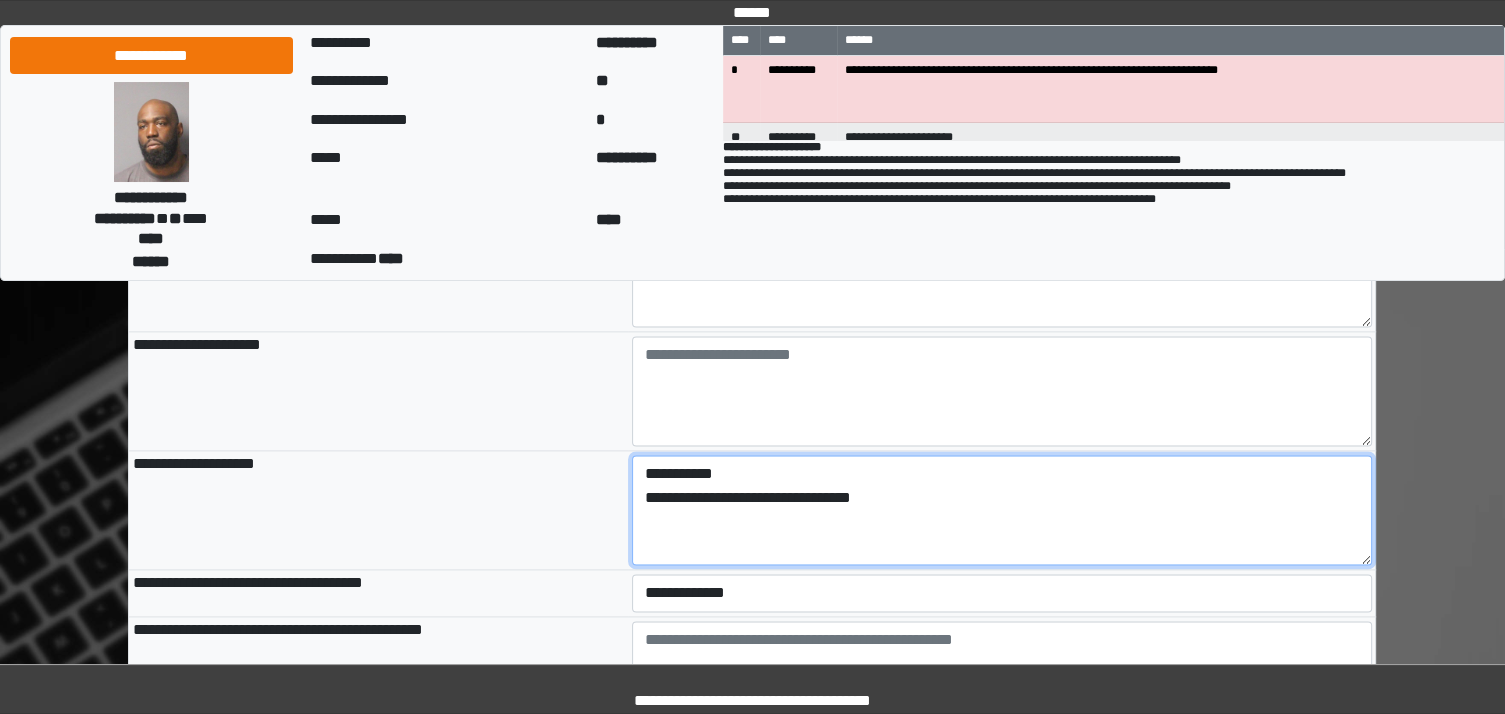 click on "**********" at bounding box center [1002, 510] 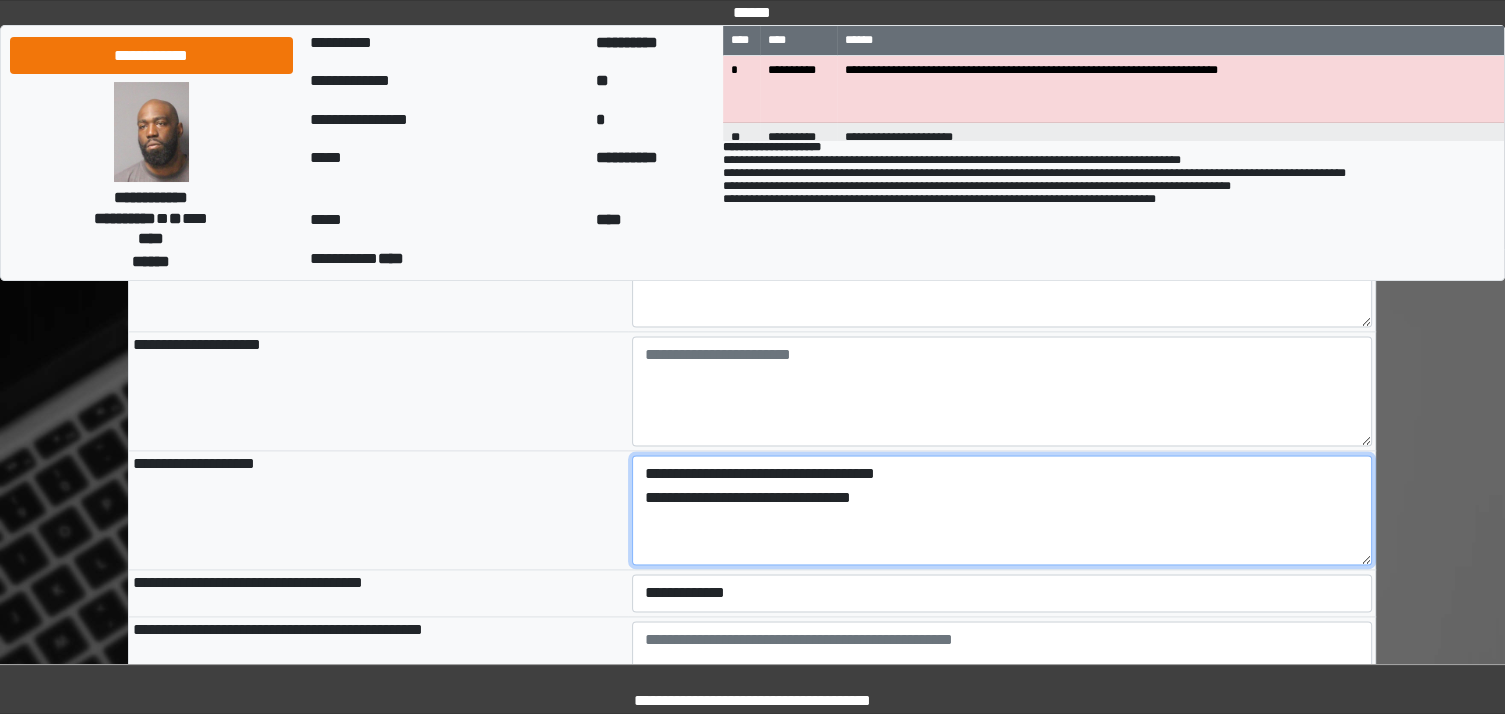 click on "**********" at bounding box center (1002, 510) 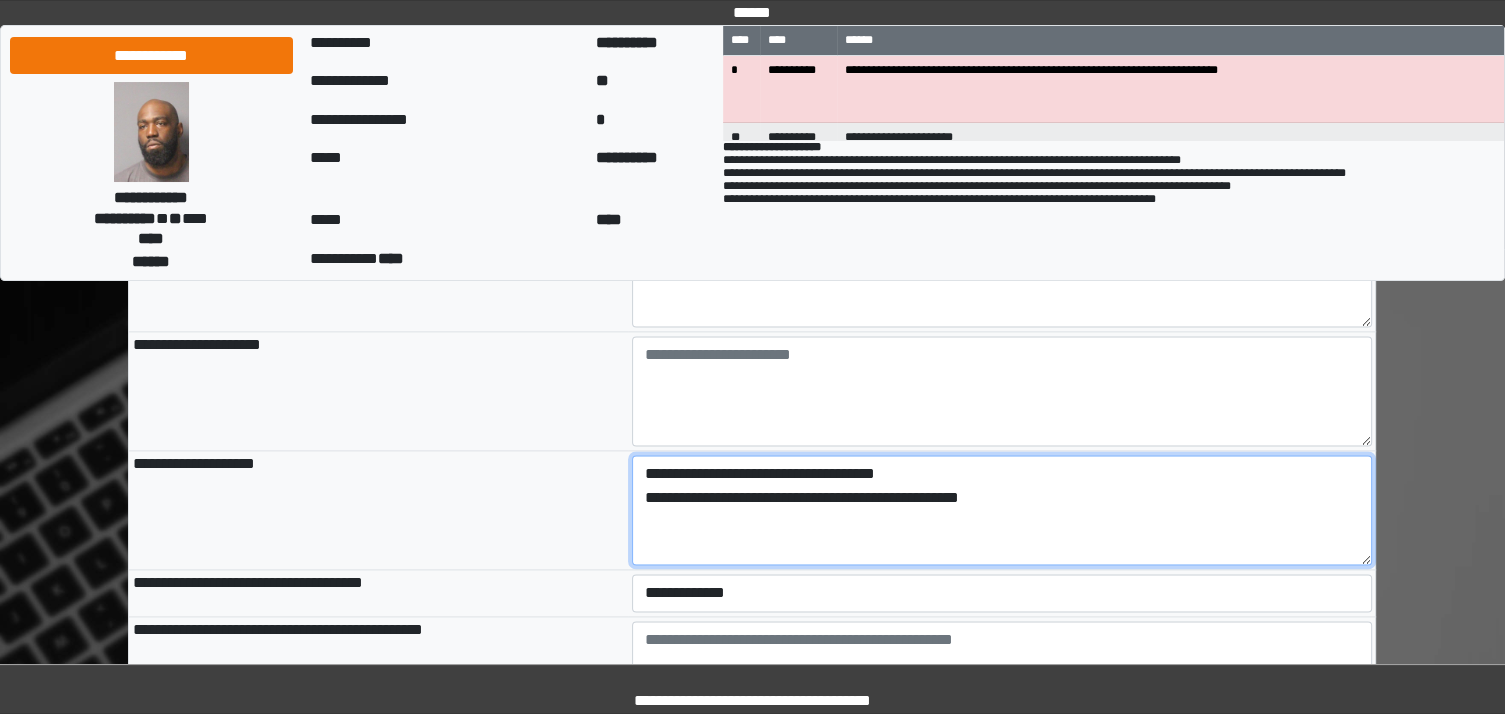 click on "**********" at bounding box center [1002, 510] 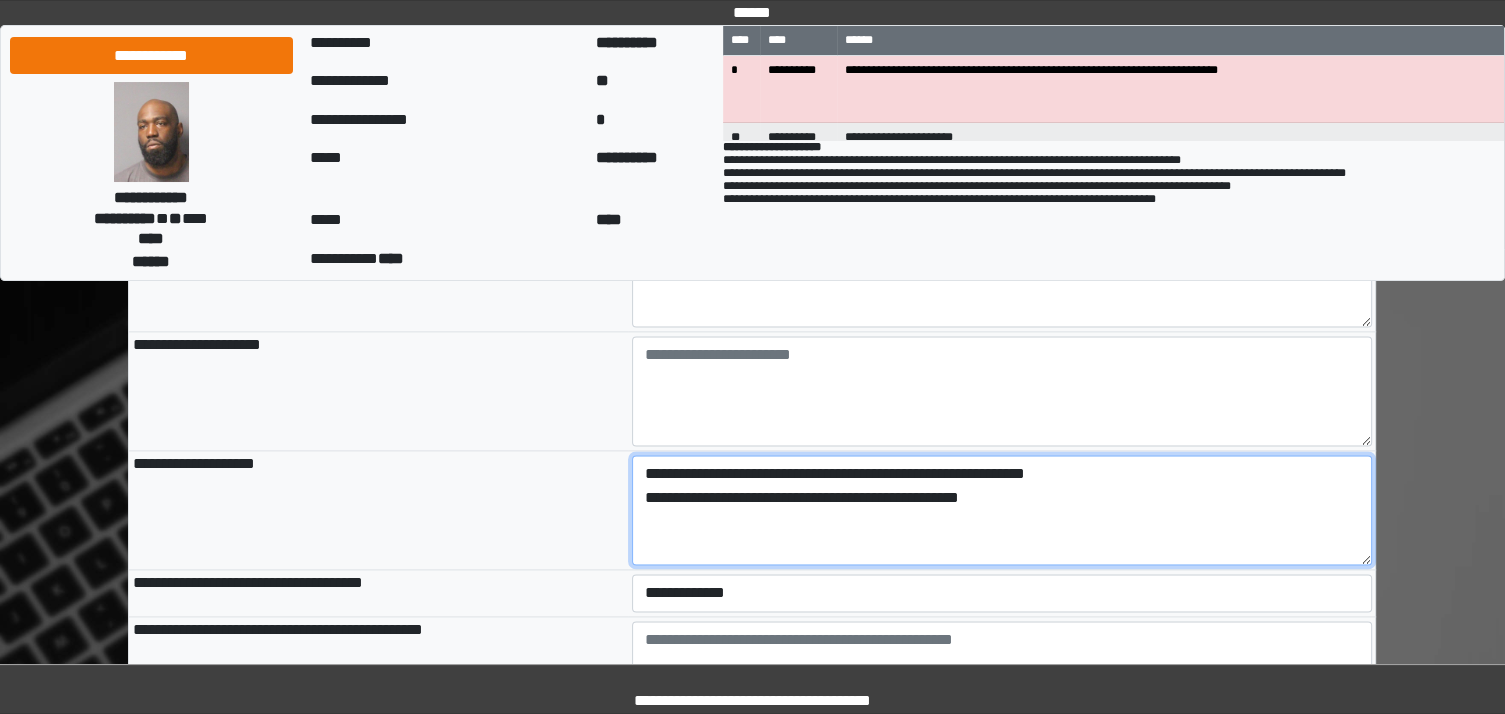 click on "**********" at bounding box center (1002, 510) 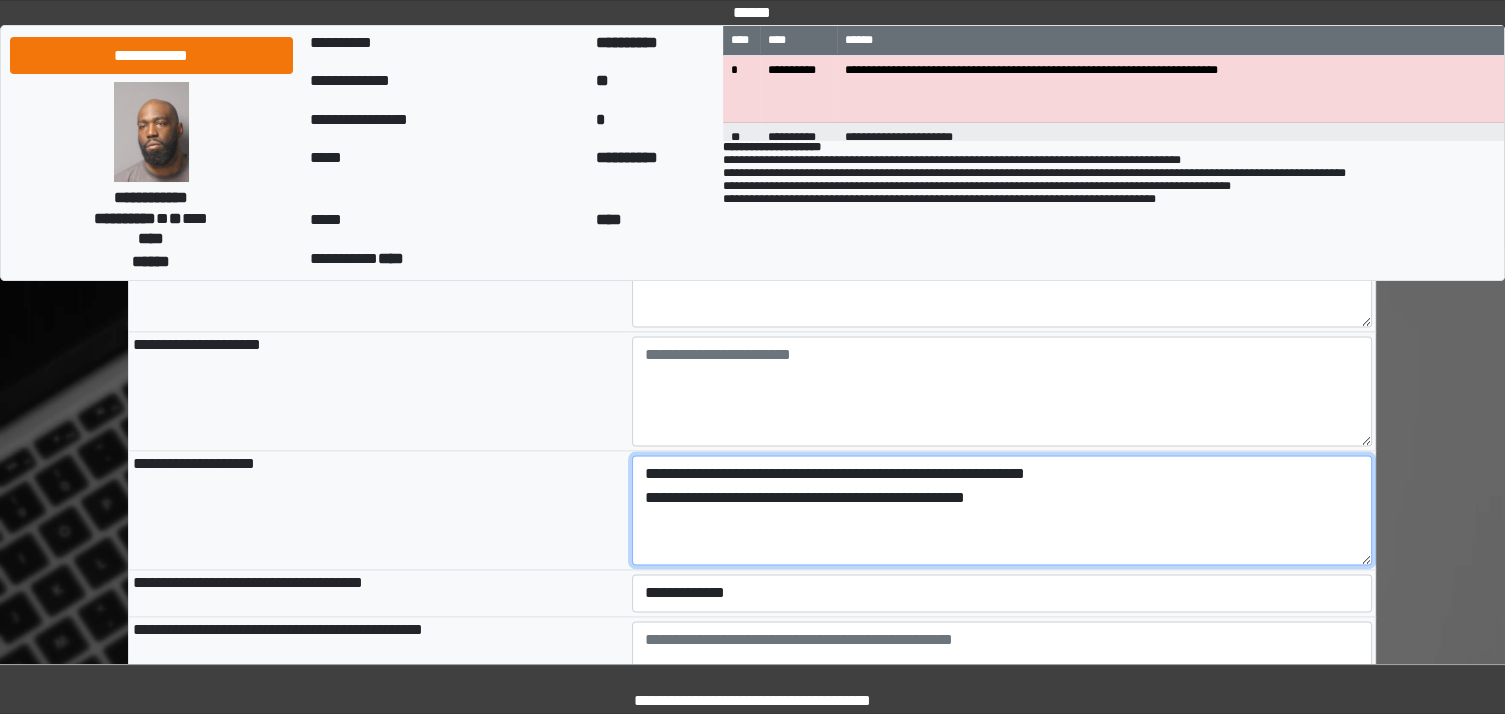 scroll, scrollTop: 2642, scrollLeft: 0, axis: vertical 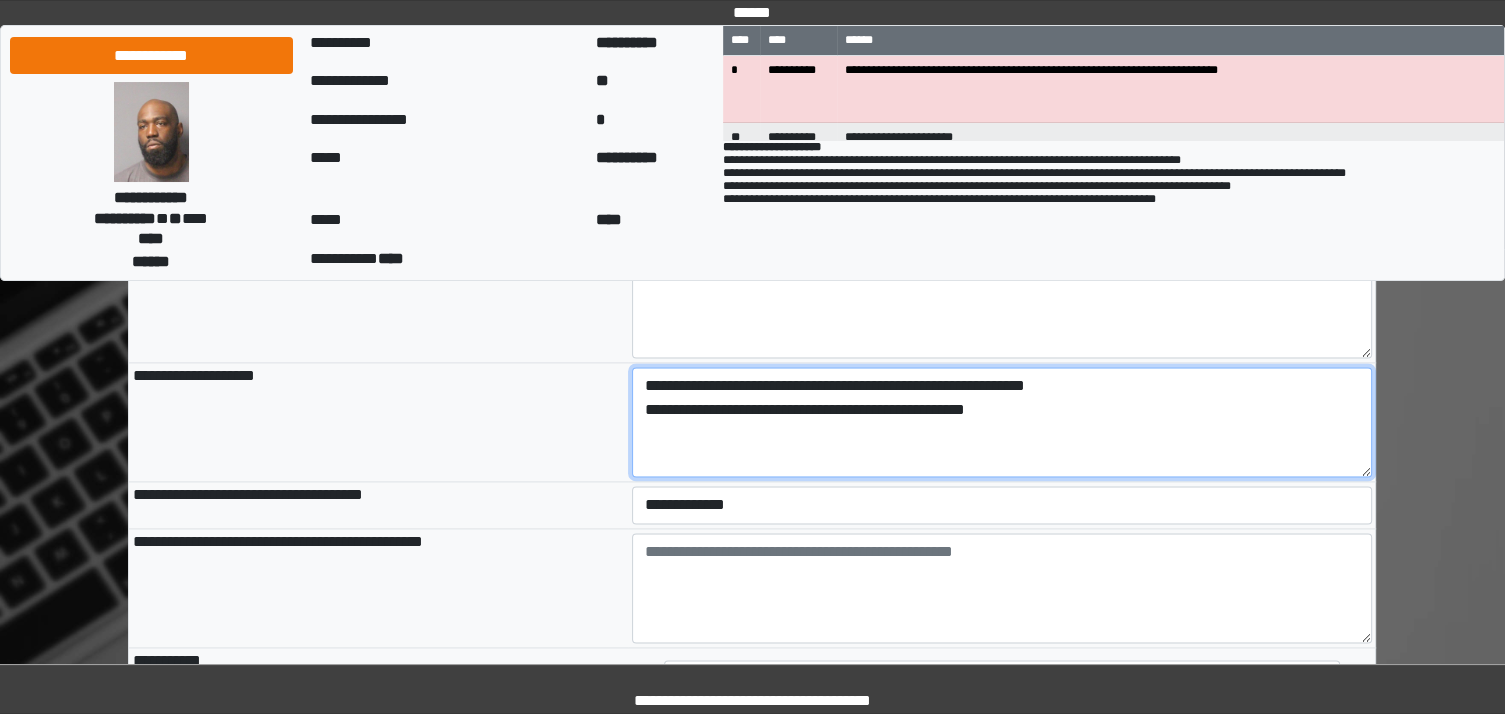 type on "**********" 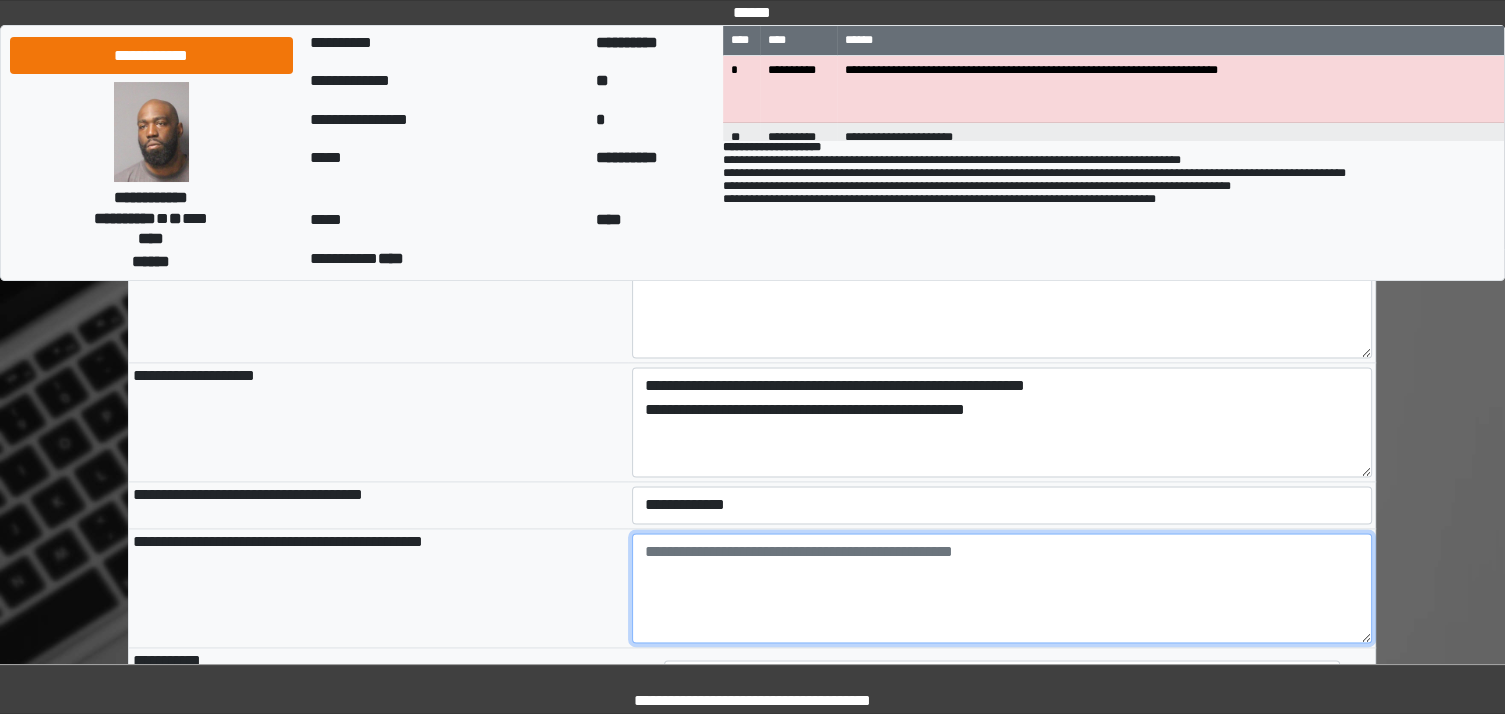 type on "**********" 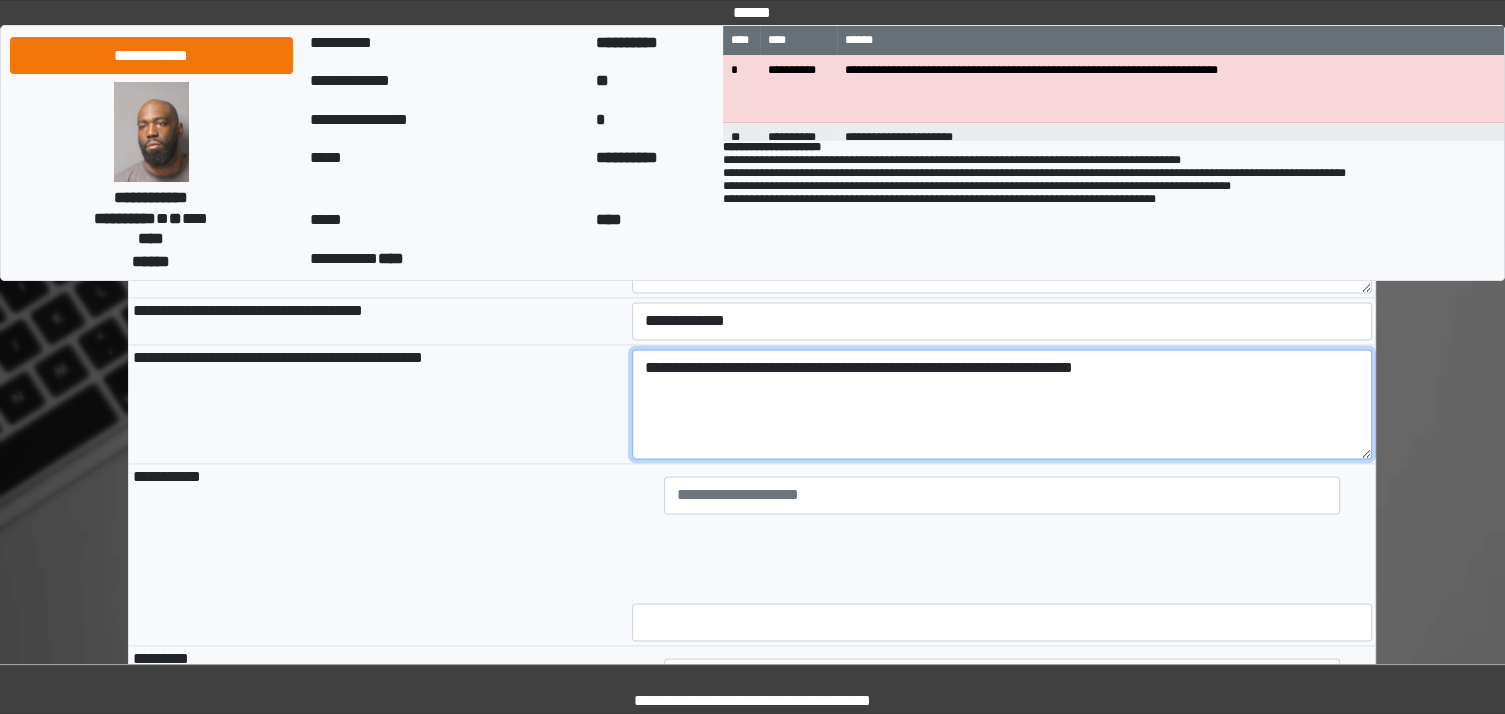 scroll, scrollTop: 2824, scrollLeft: 0, axis: vertical 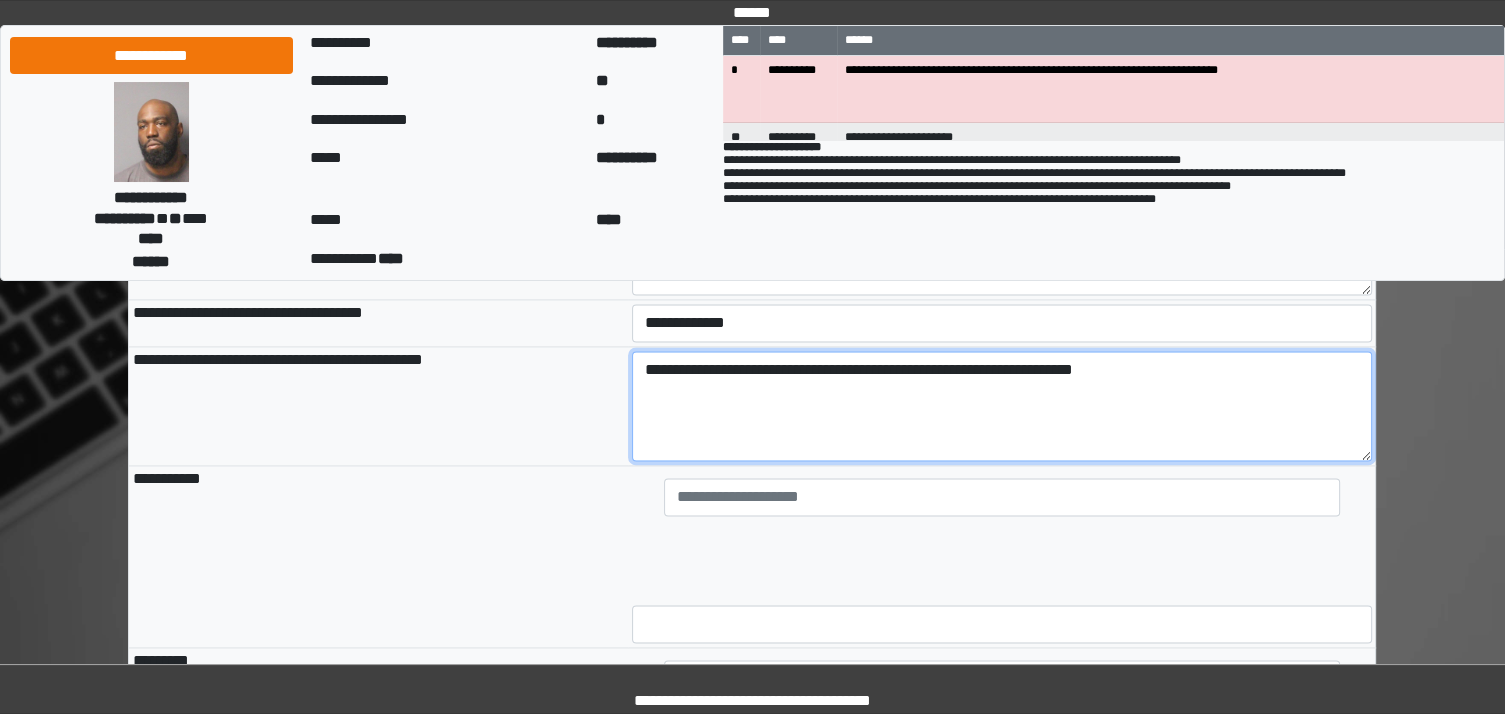 type on "**********" 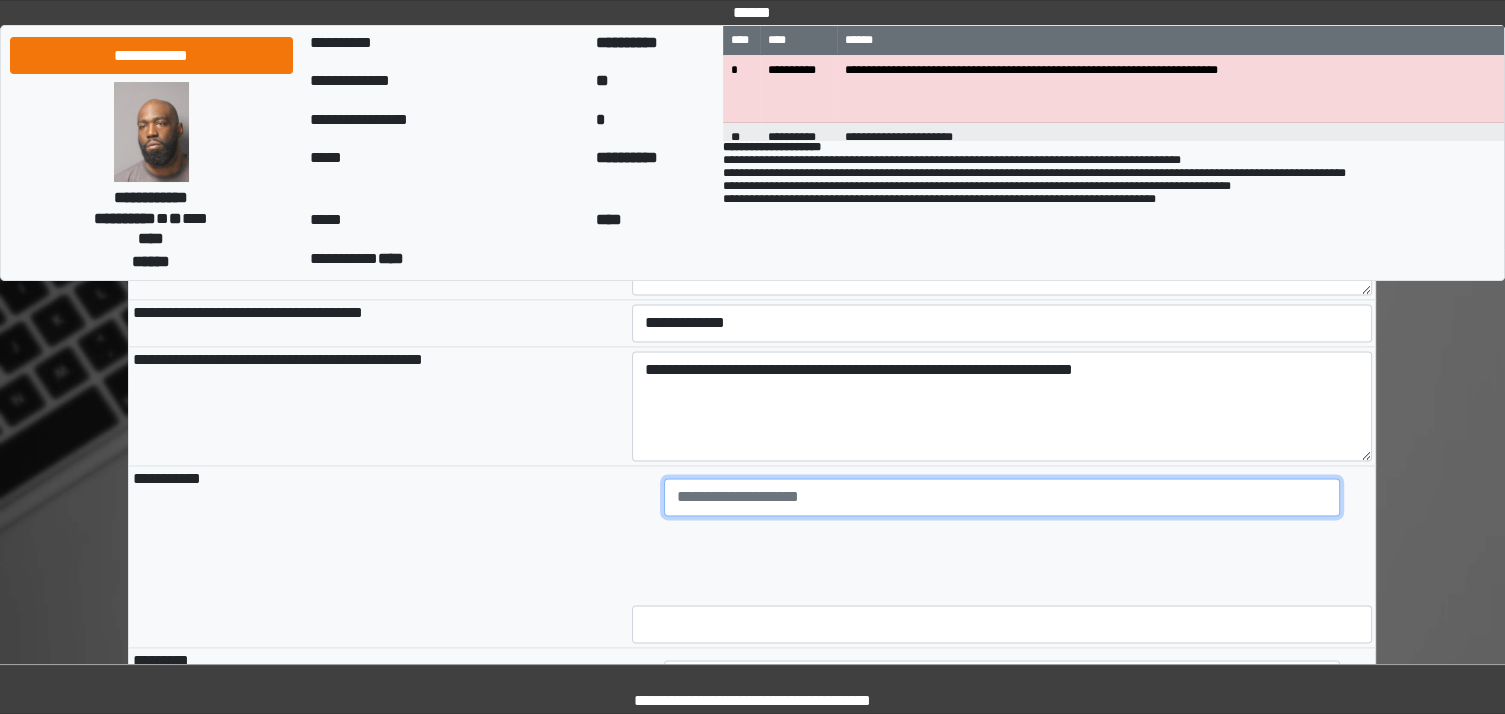 type on "**********" 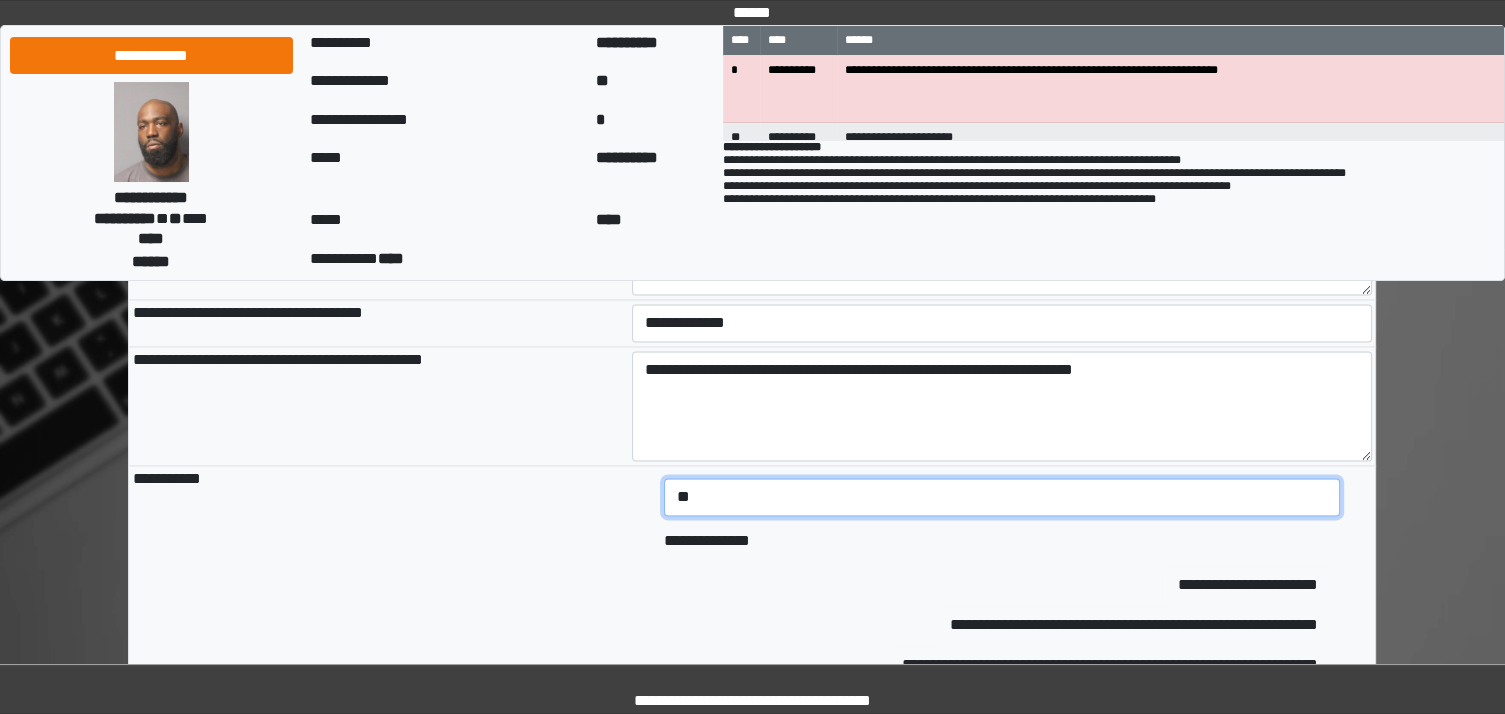 type on "*" 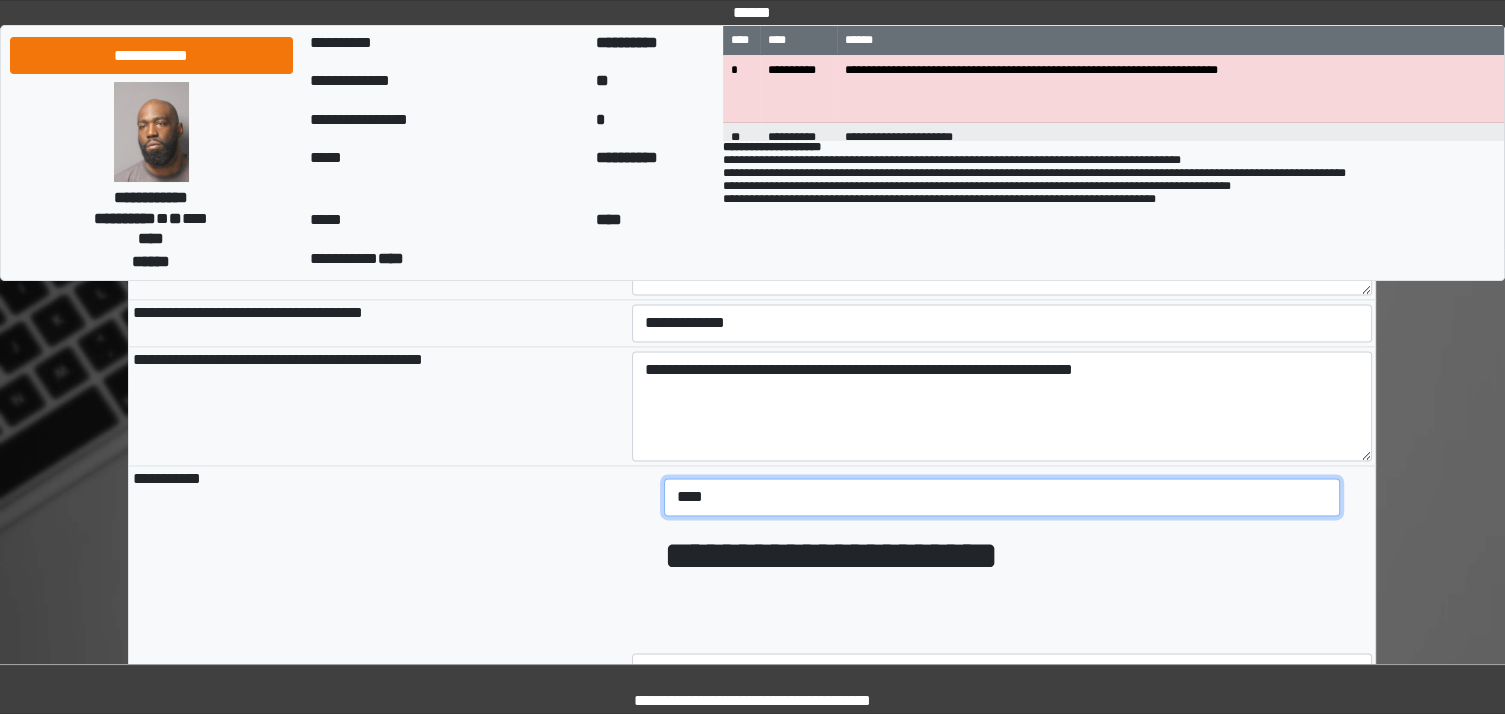 scroll, scrollTop: 2956, scrollLeft: 0, axis: vertical 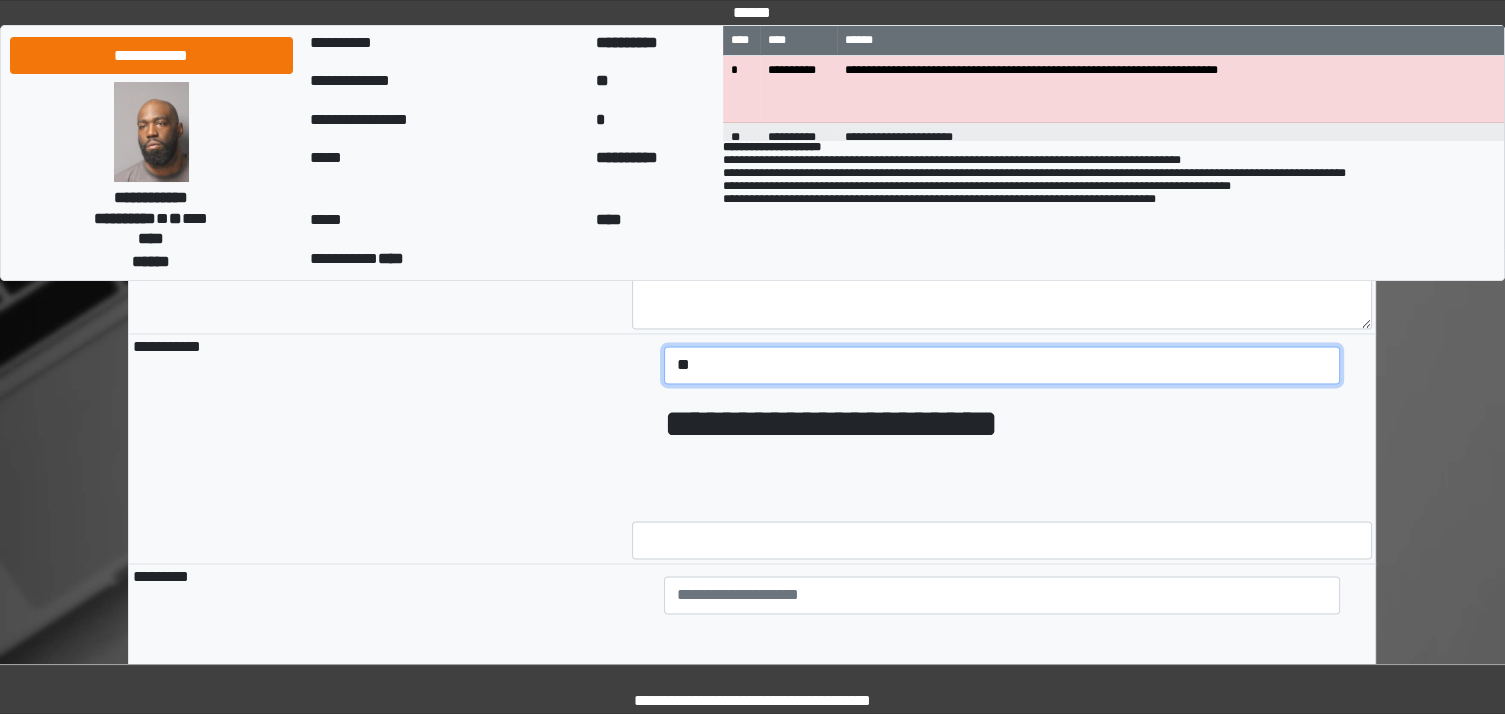 type on "*" 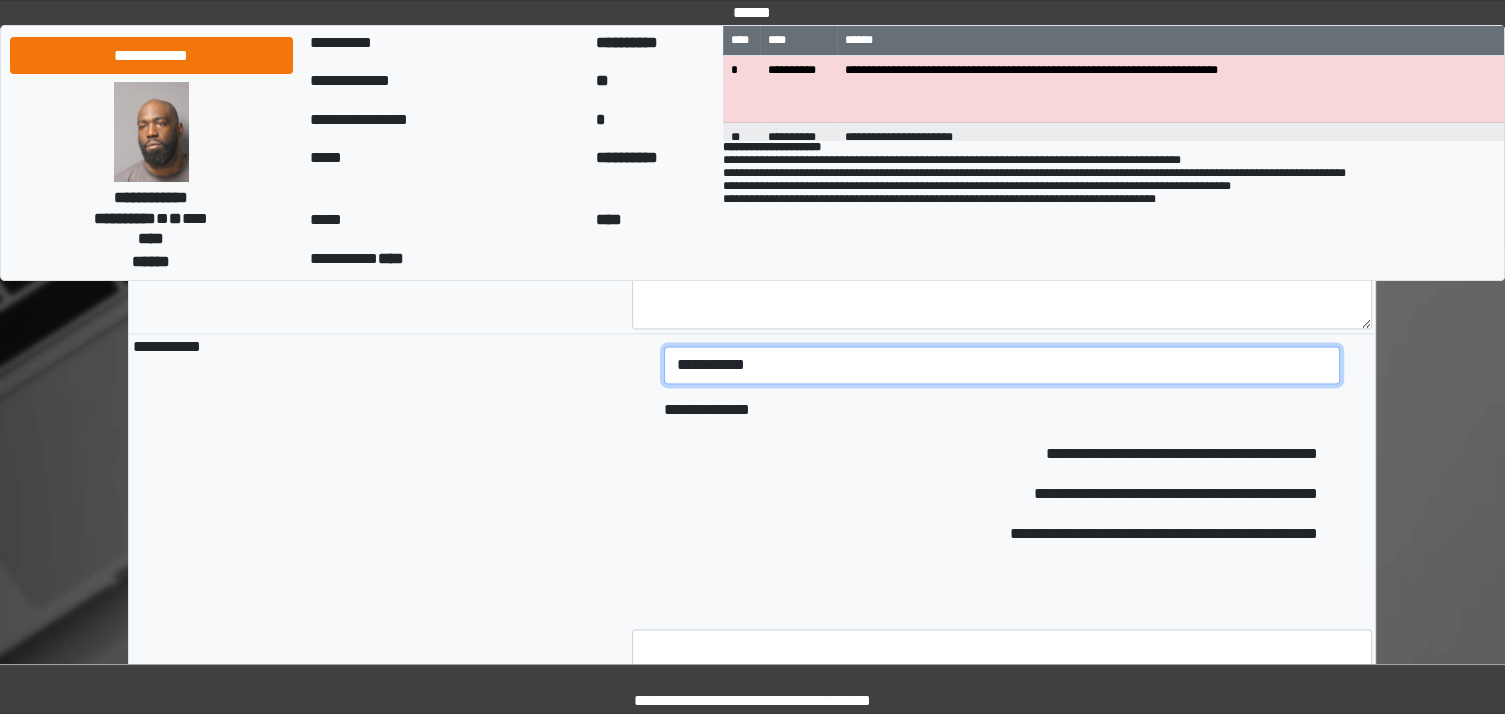 type on "**********" 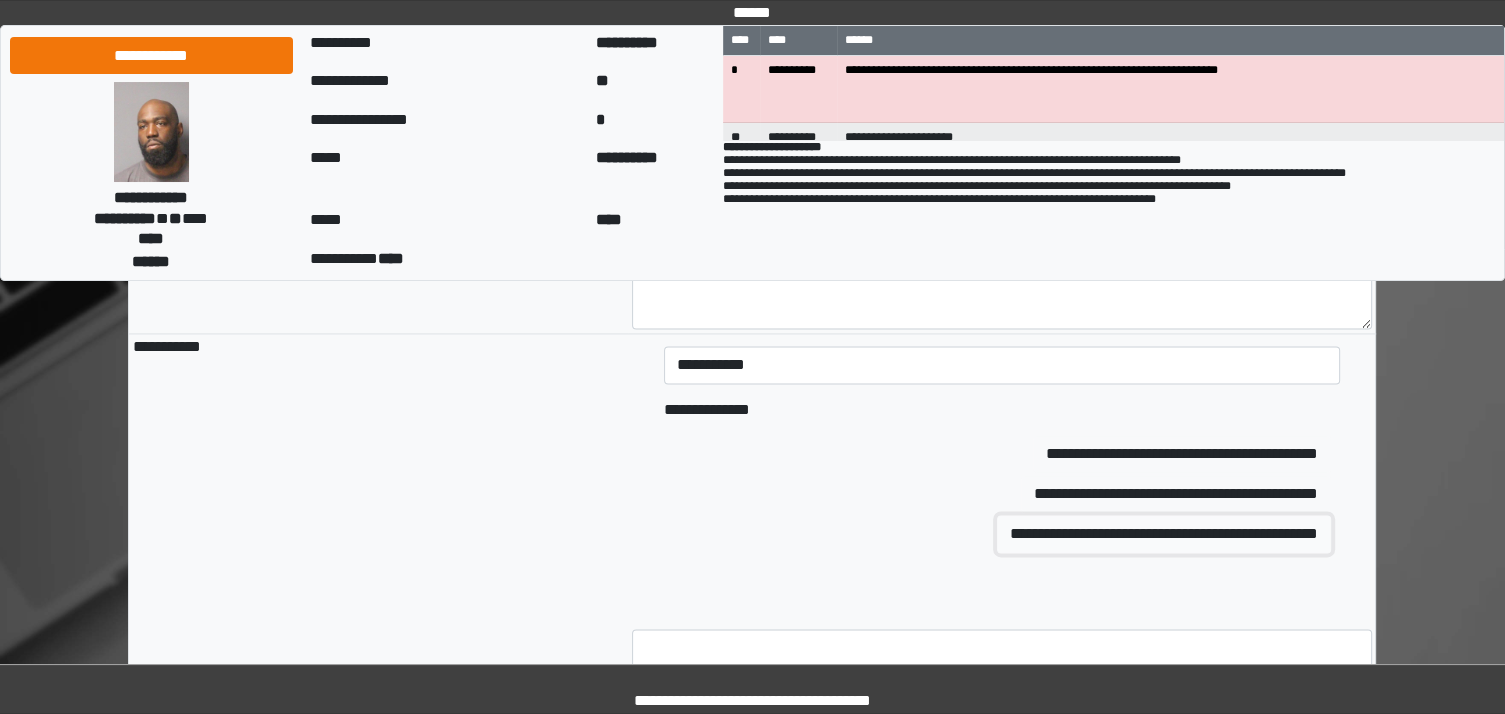 click on "**********" at bounding box center (1164, 534) 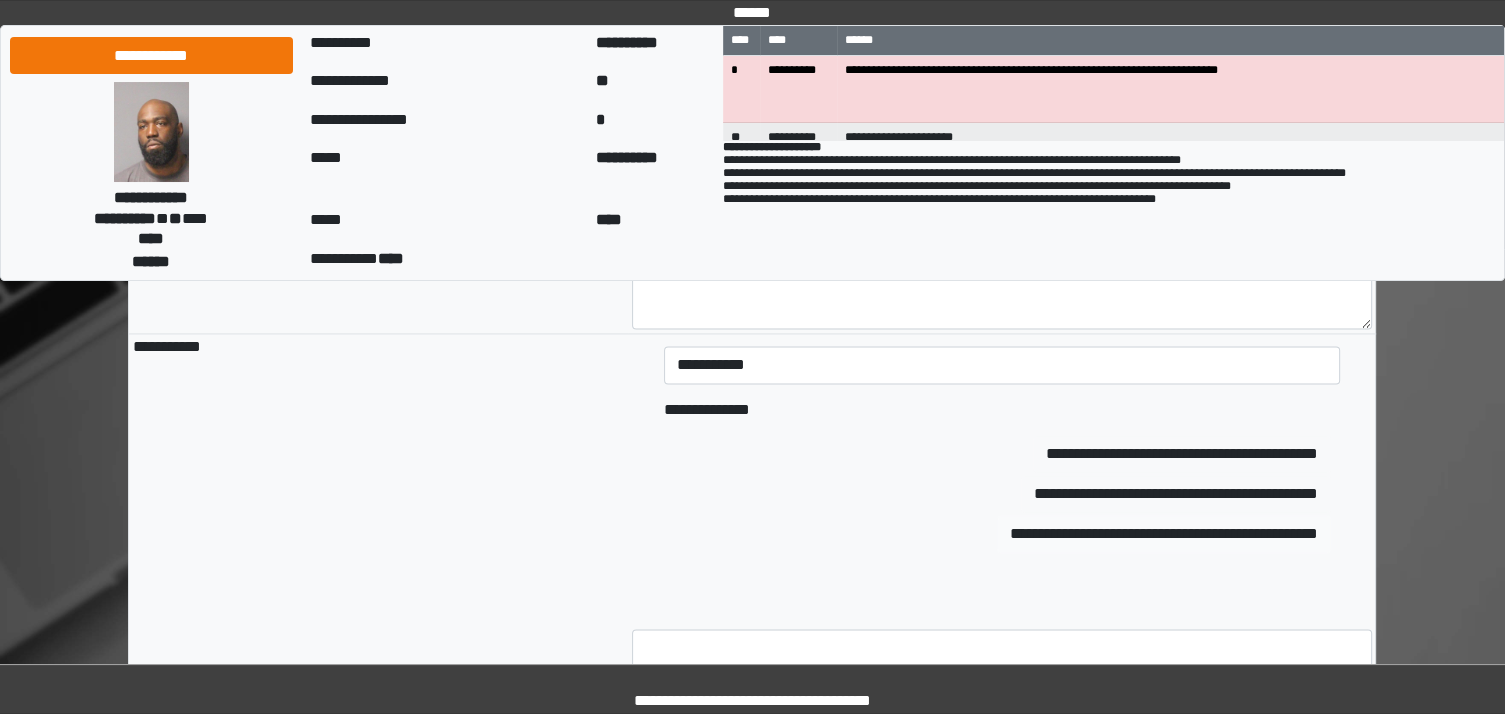 type 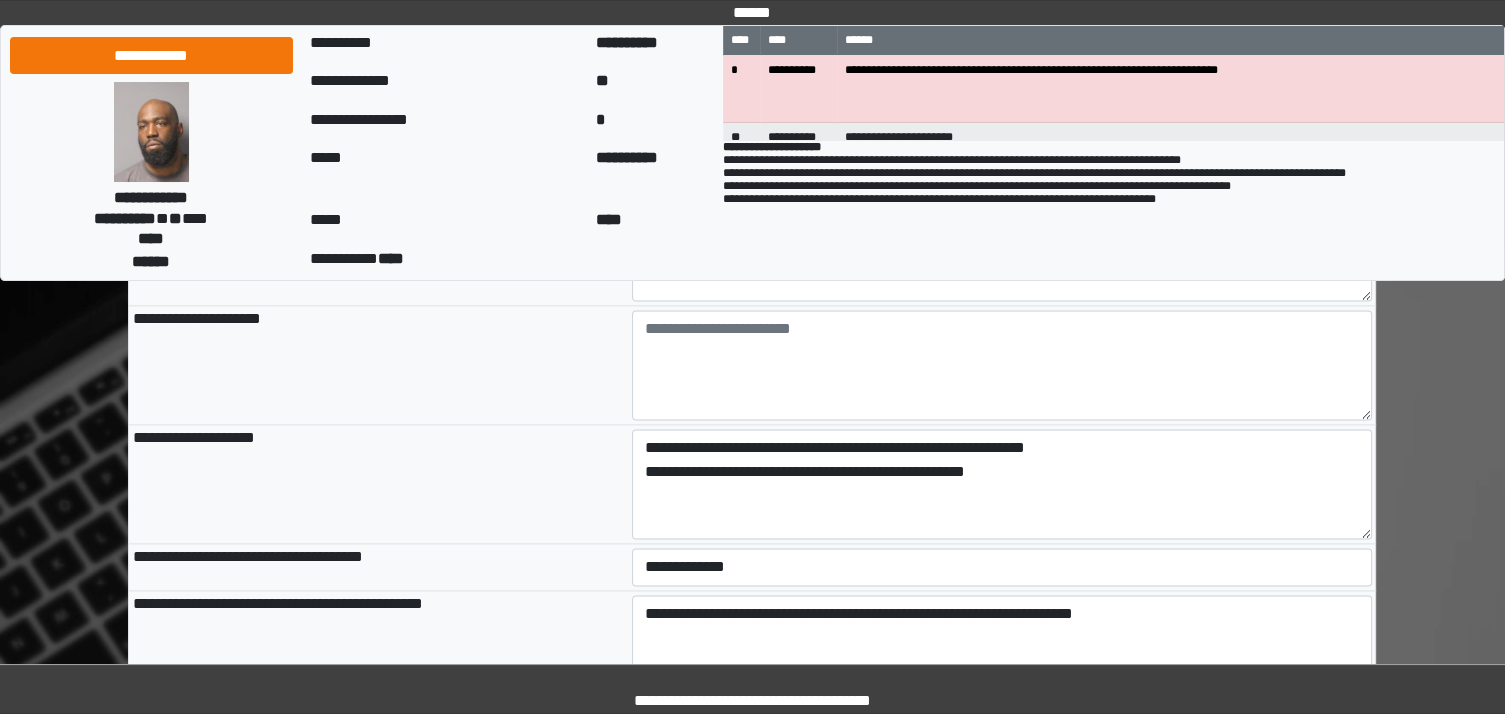 scroll, scrollTop: 2576, scrollLeft: 0, axis: vertical 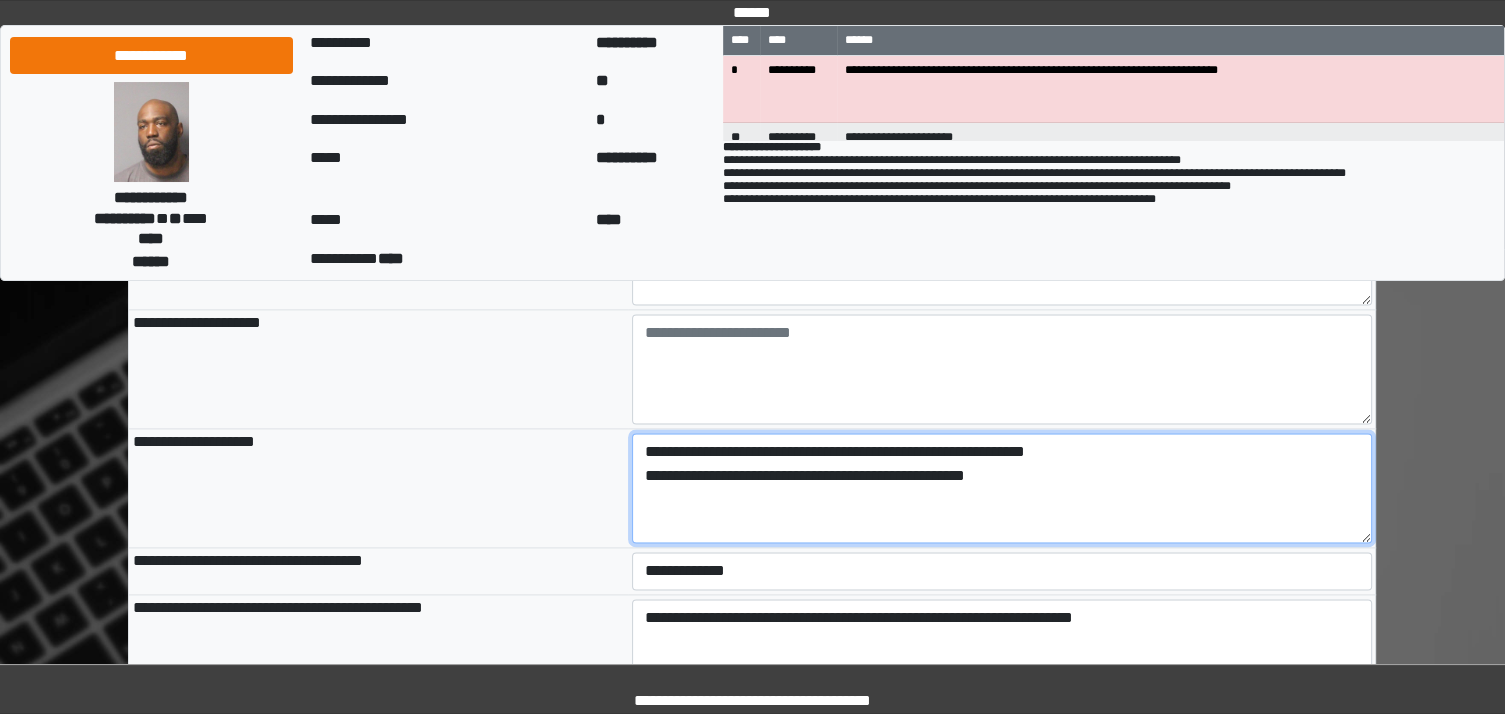 click on "**********" at bounding box center [1002, 488] 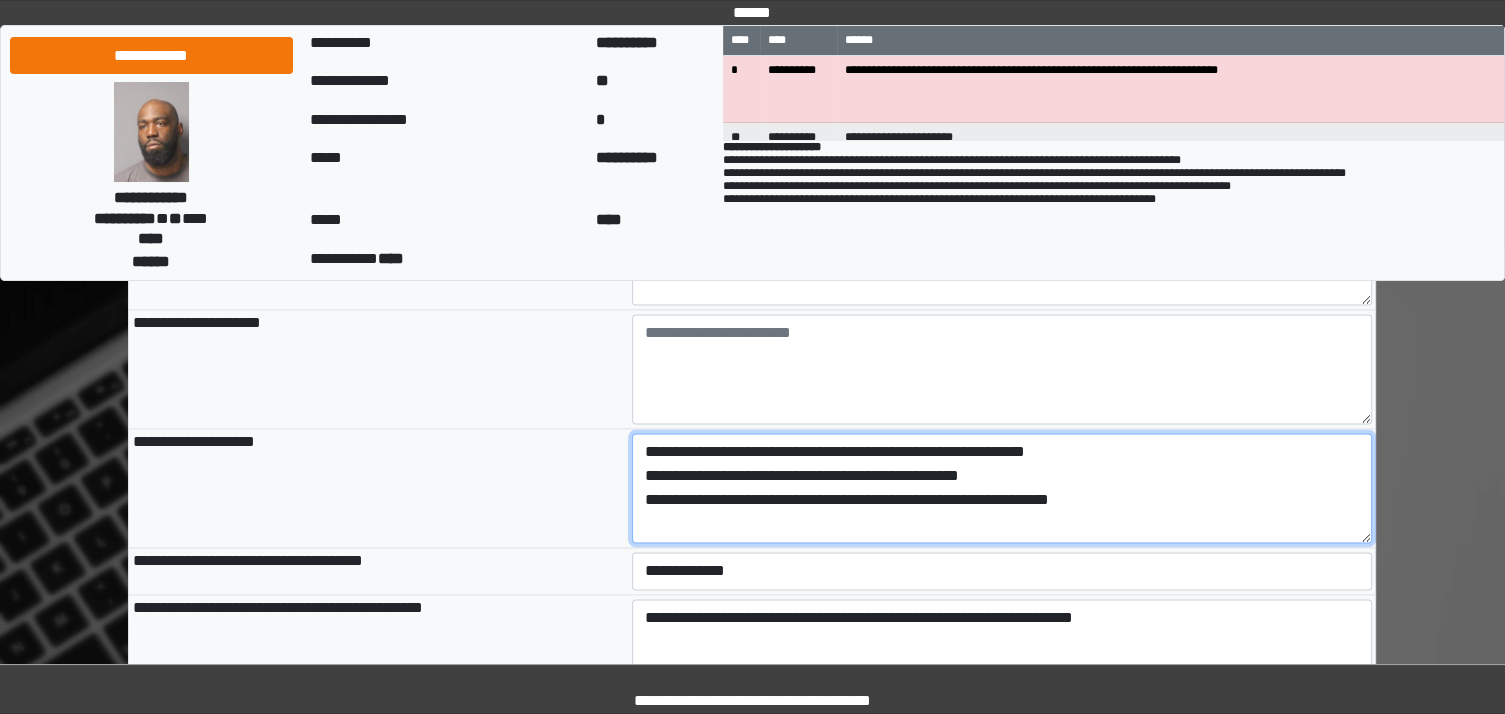 click on "**********" at bounding box center (1002, 488) 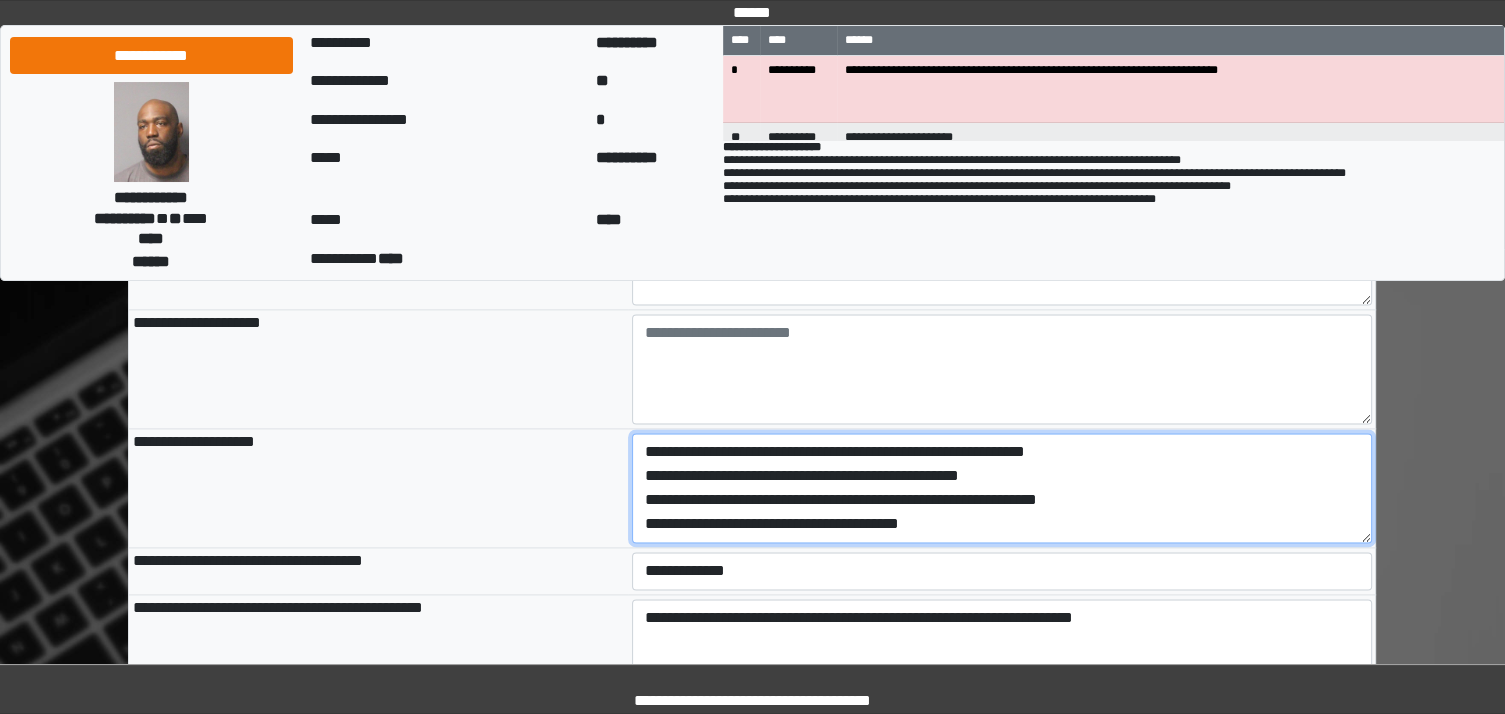 click on "**********" at bounding box center [1002, 488] 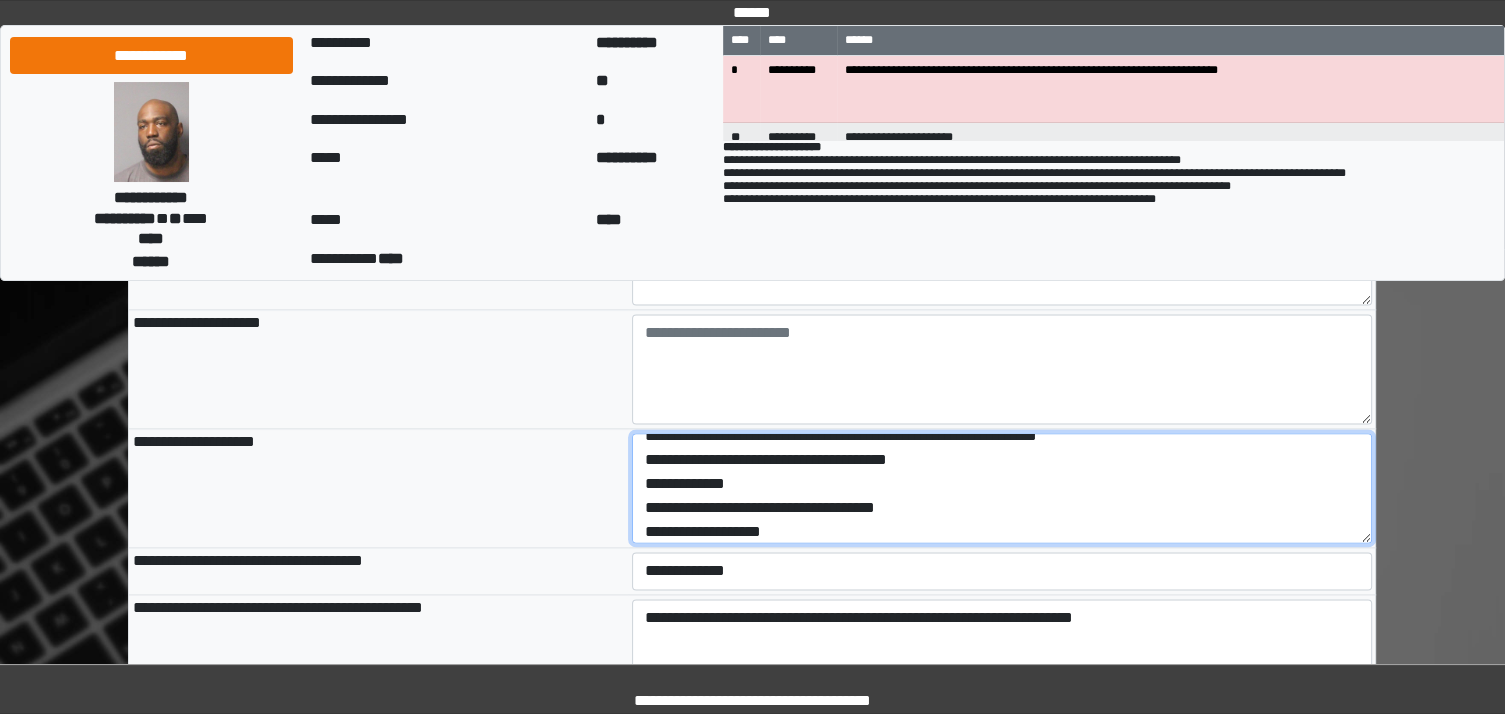 scroll, scrollTop: 88, scrollLeft: 0, axis: vertical 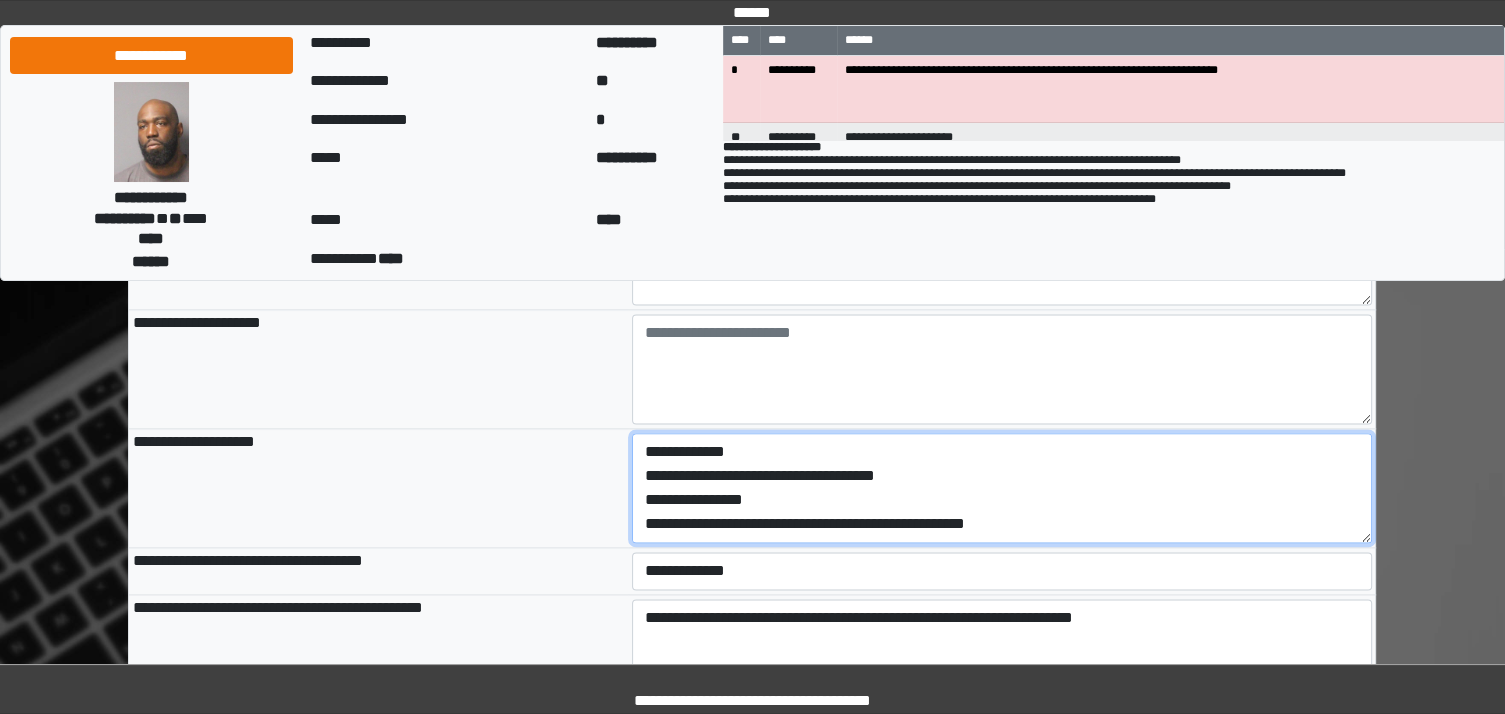click on "**********" at bounding box center [1002, 488] 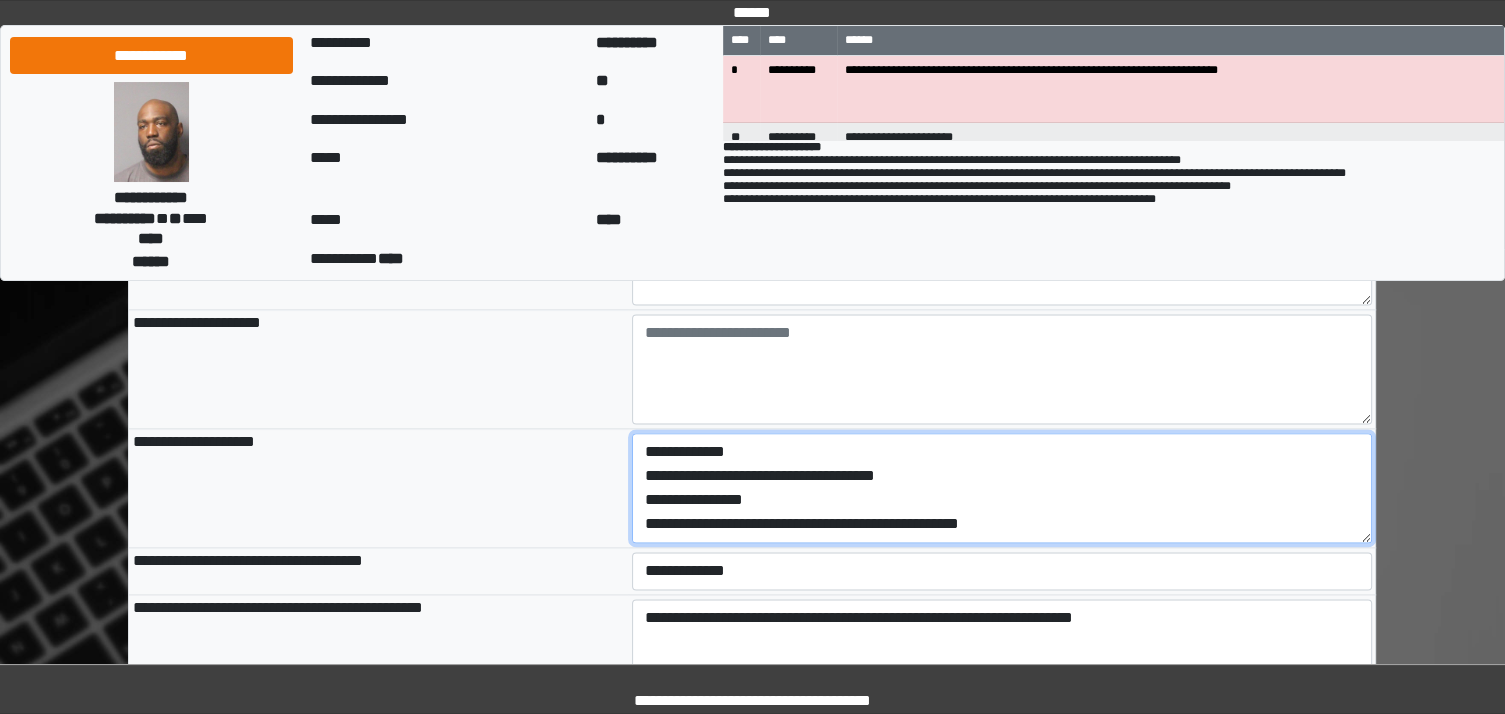 scroll, scrollTop: 120, scrollLeft: 0, axis: vertical 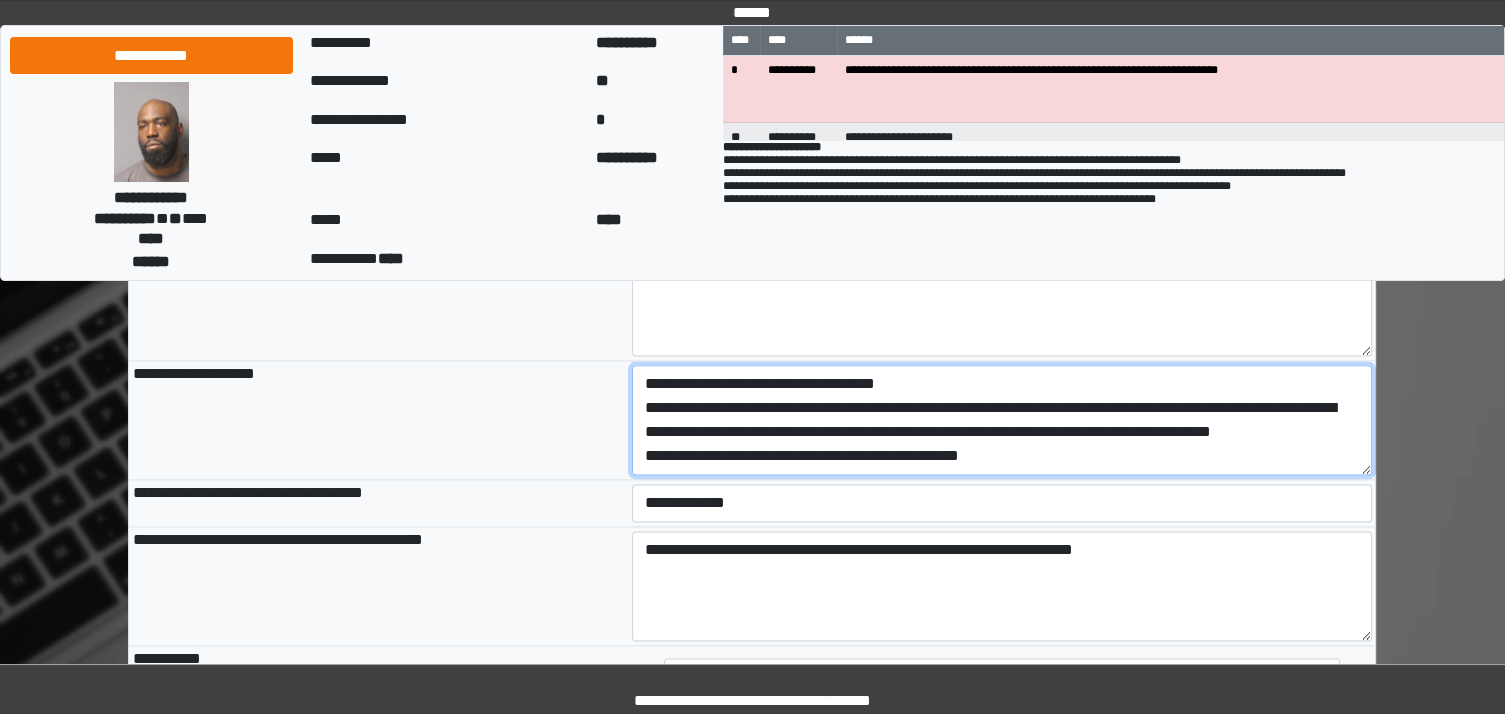 click on "**********" at bounding box center [1002, 420] 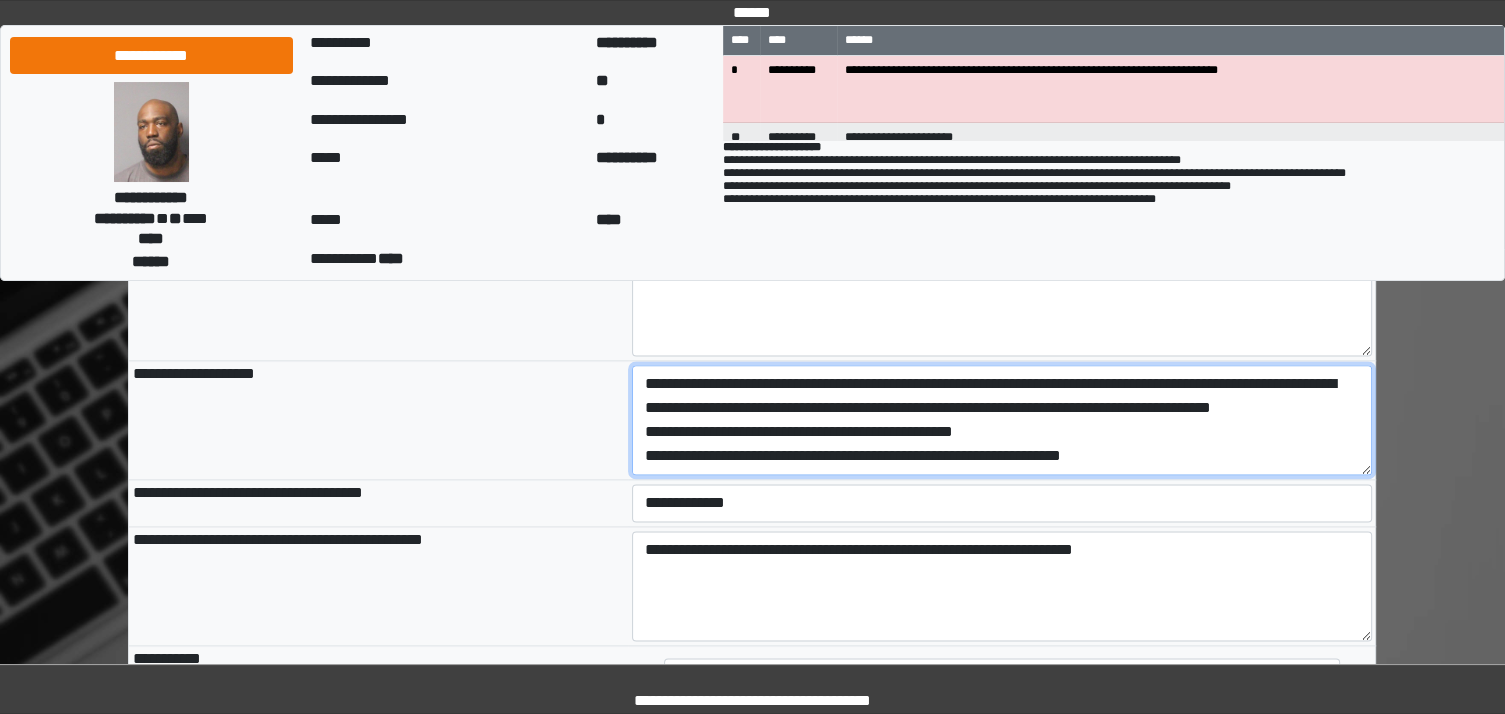 scroll, scrollTop: 184, scrollLeft: 0, axis: vertical 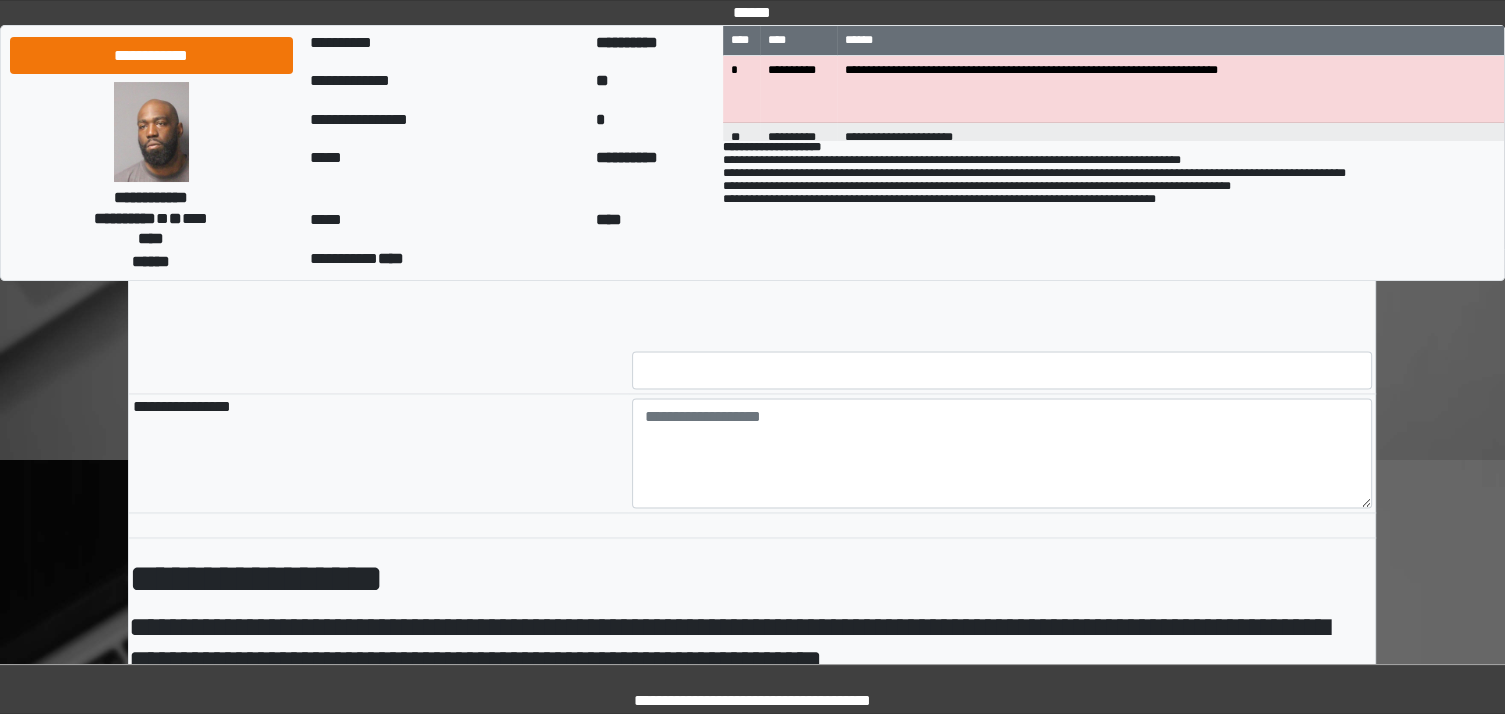 type on "**********" 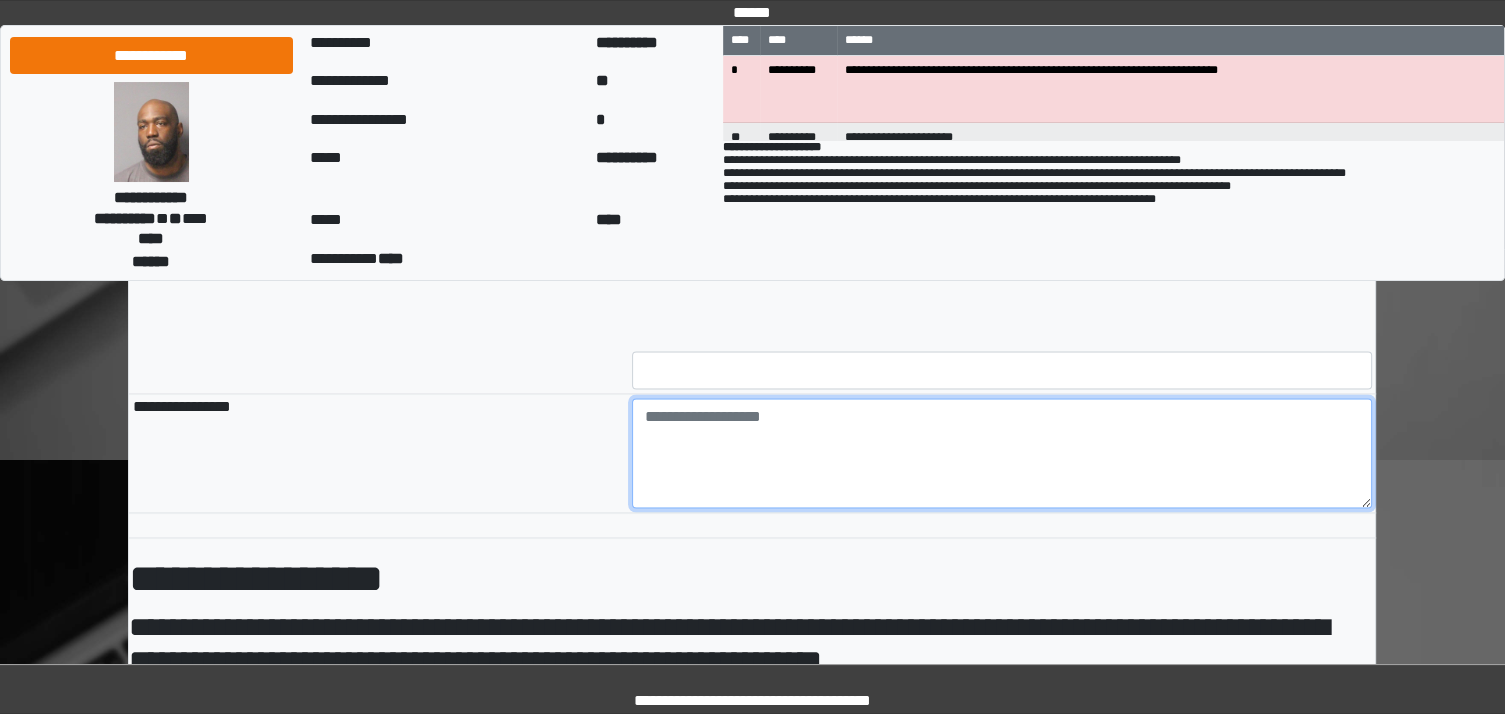 type on "**********" 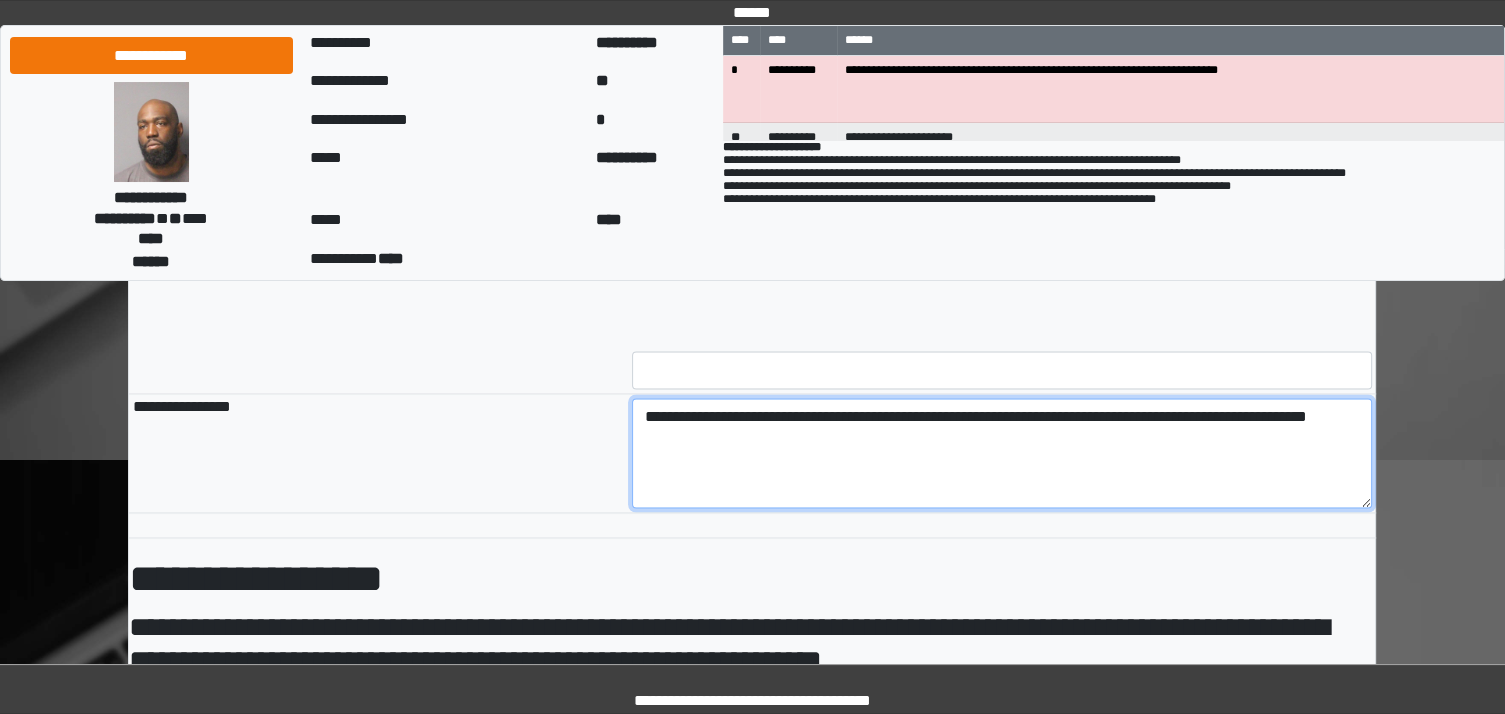 click on "**********" at bounding box center (1002, 453) 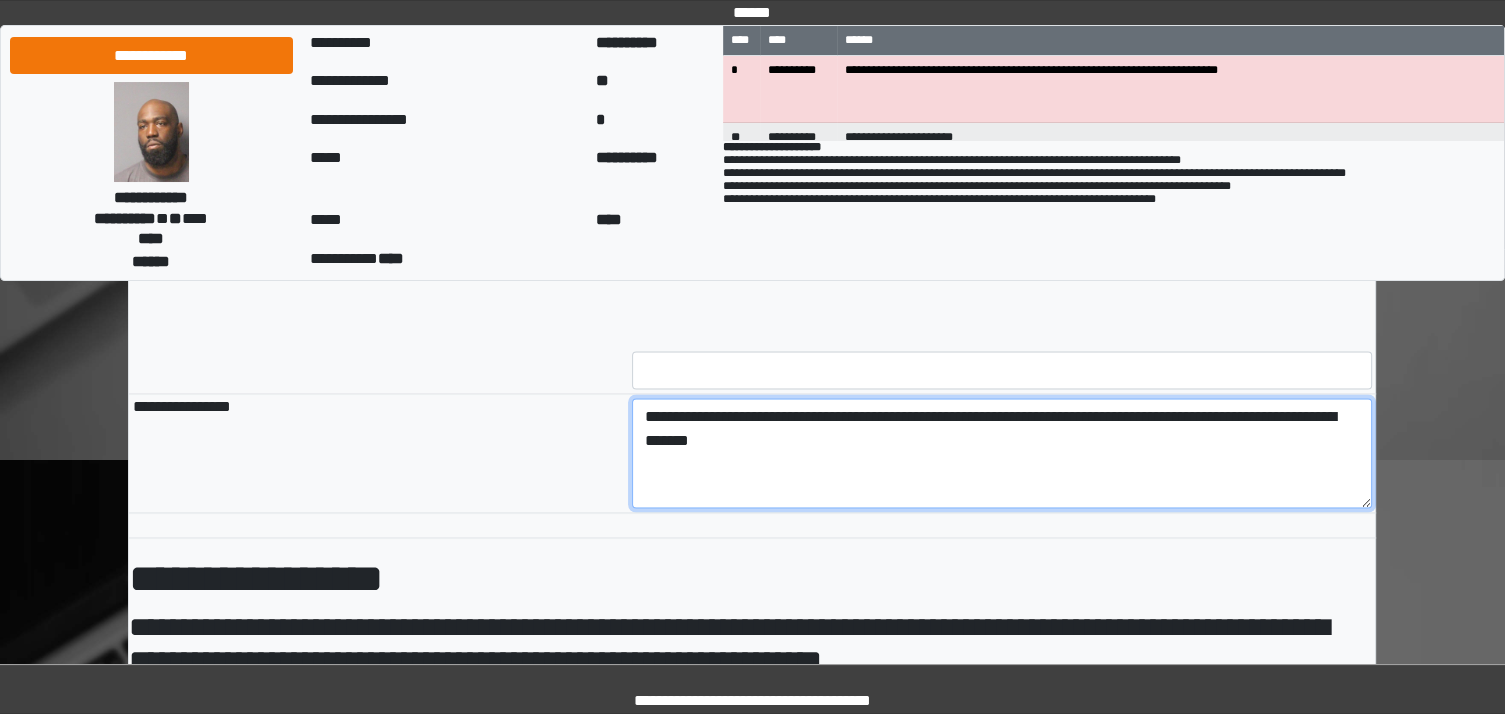 click on "**********" at bounding box center (1002, 453) 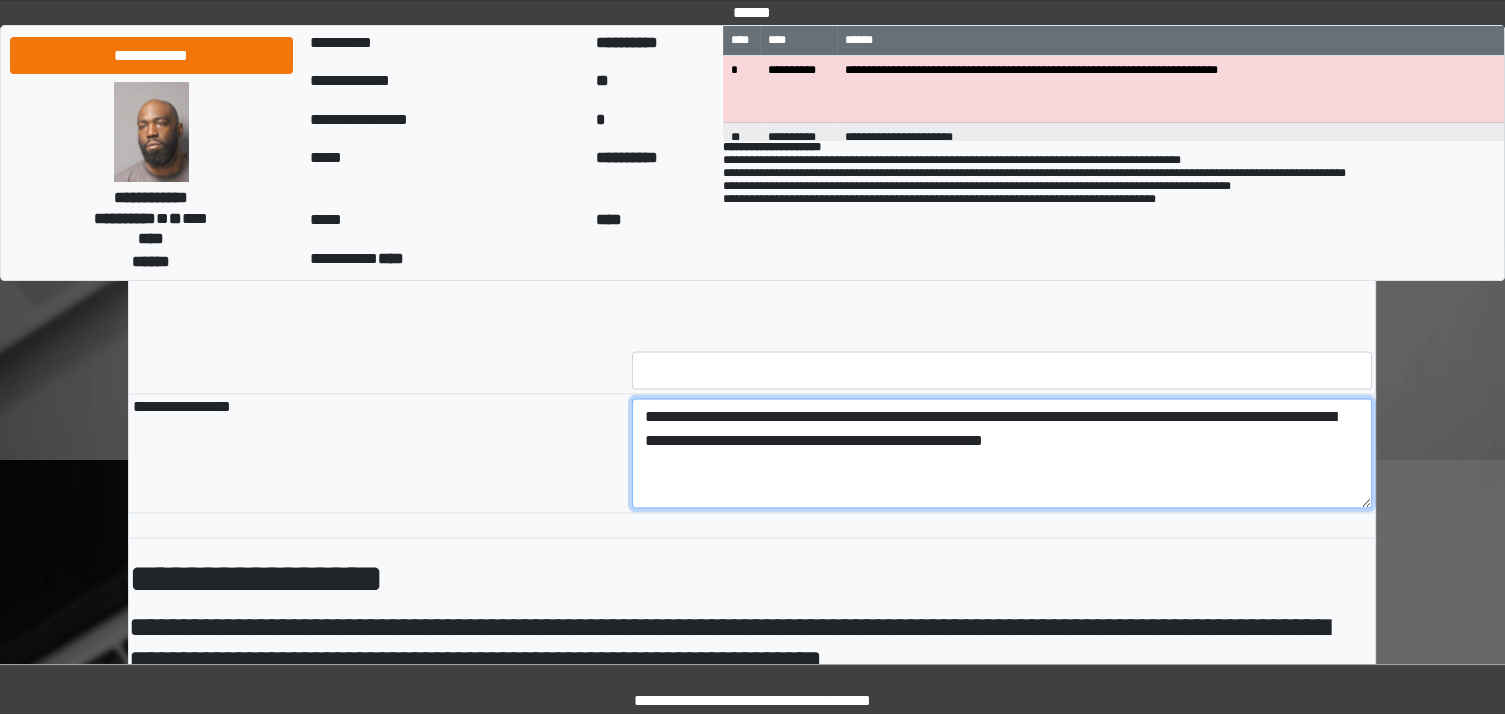 click on "**********" at bounding box center (1002, 453) 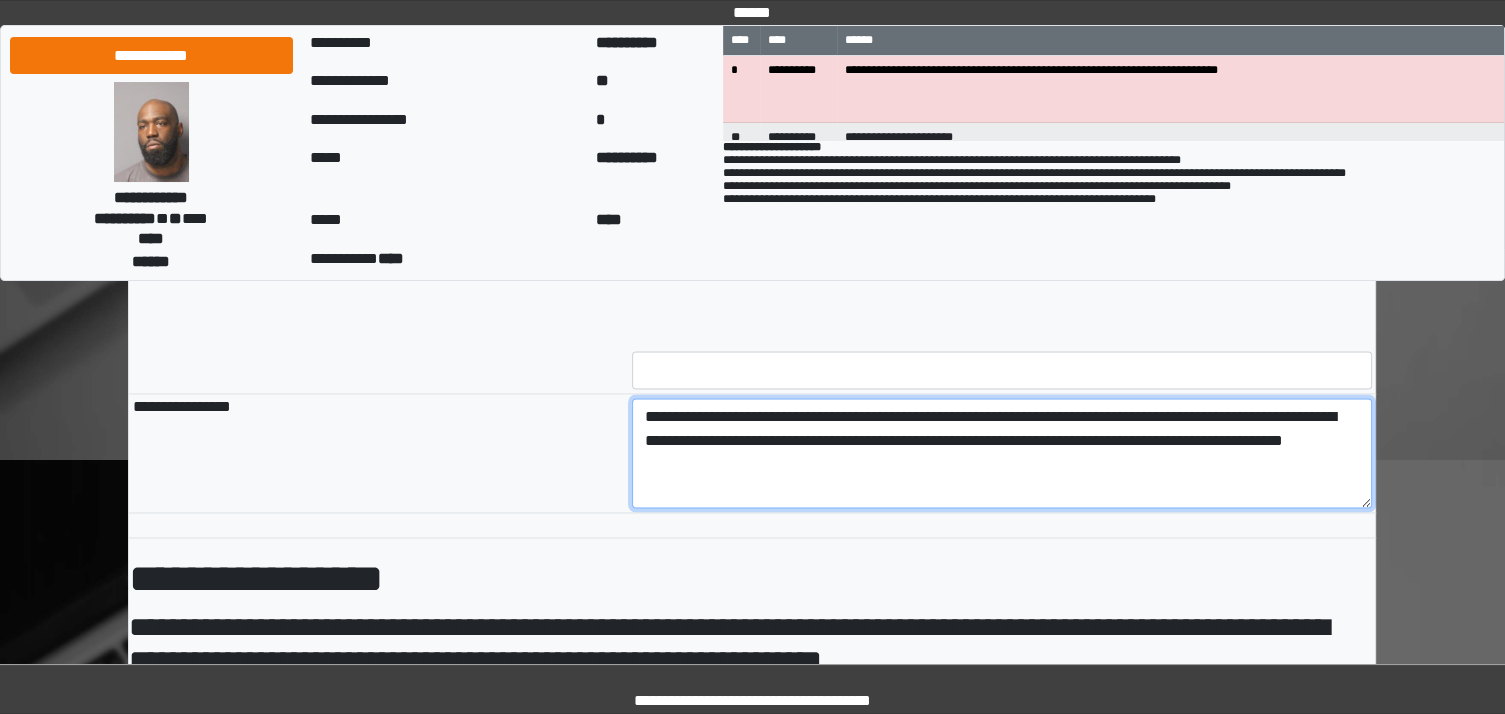 click on "**********" at bounding box center [1002, 453] 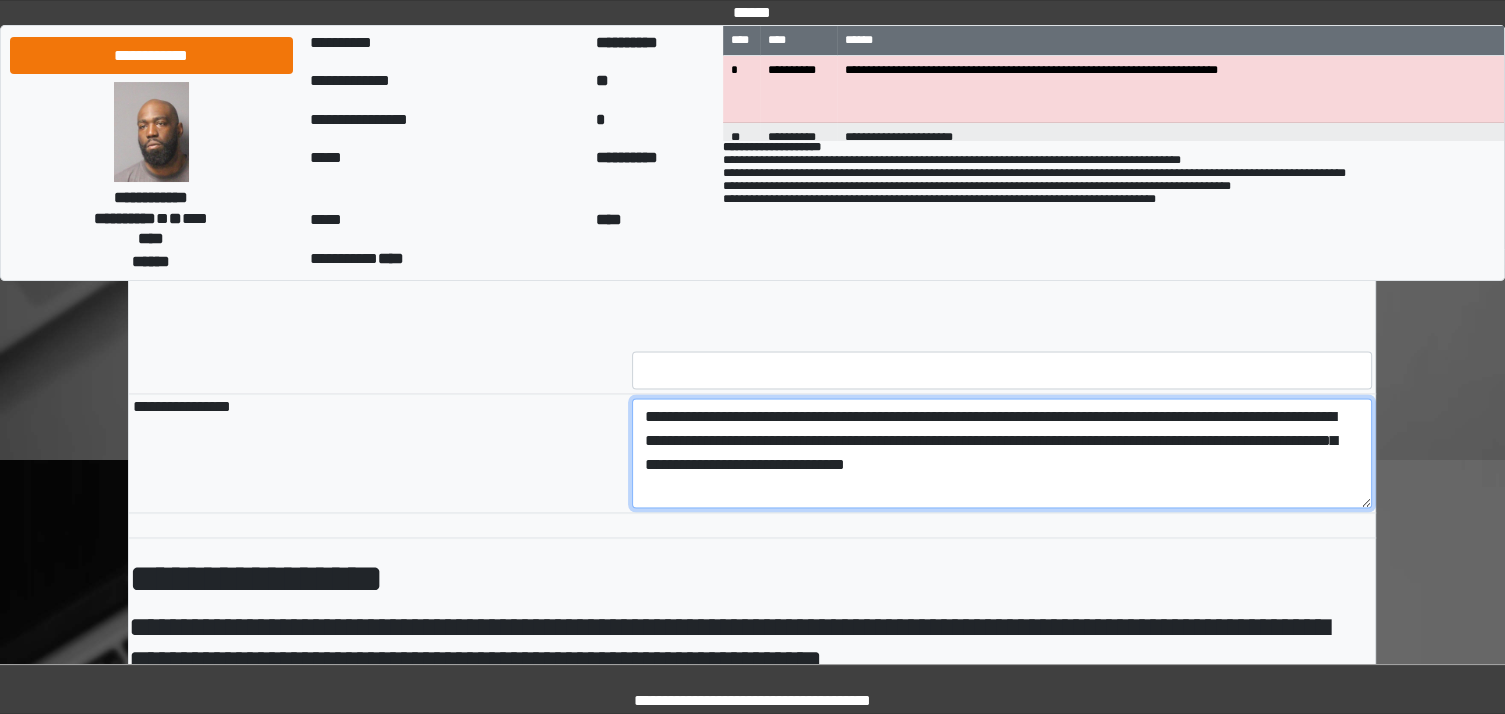 click on "**********" at bounding box center (1002, 453) 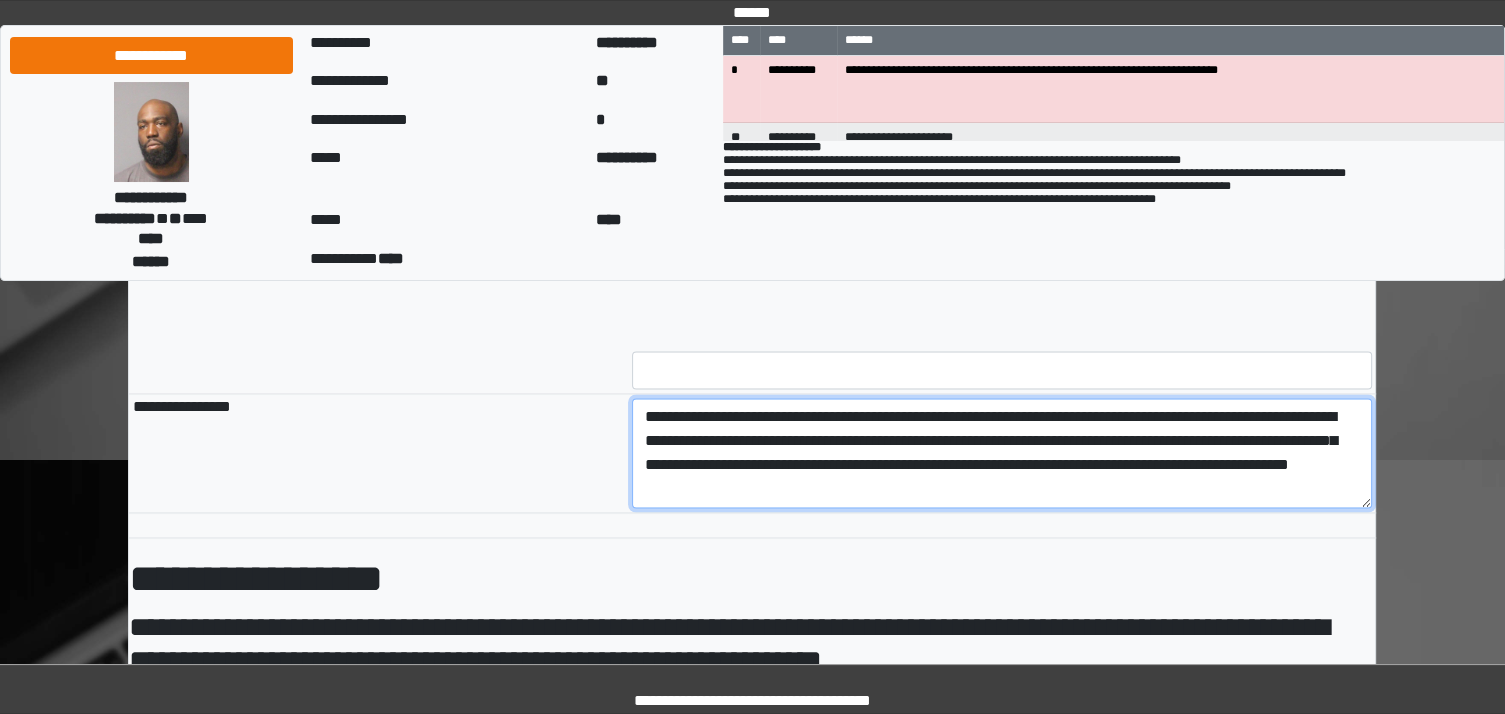 click on "**********" at bounding box center [1002, 453] 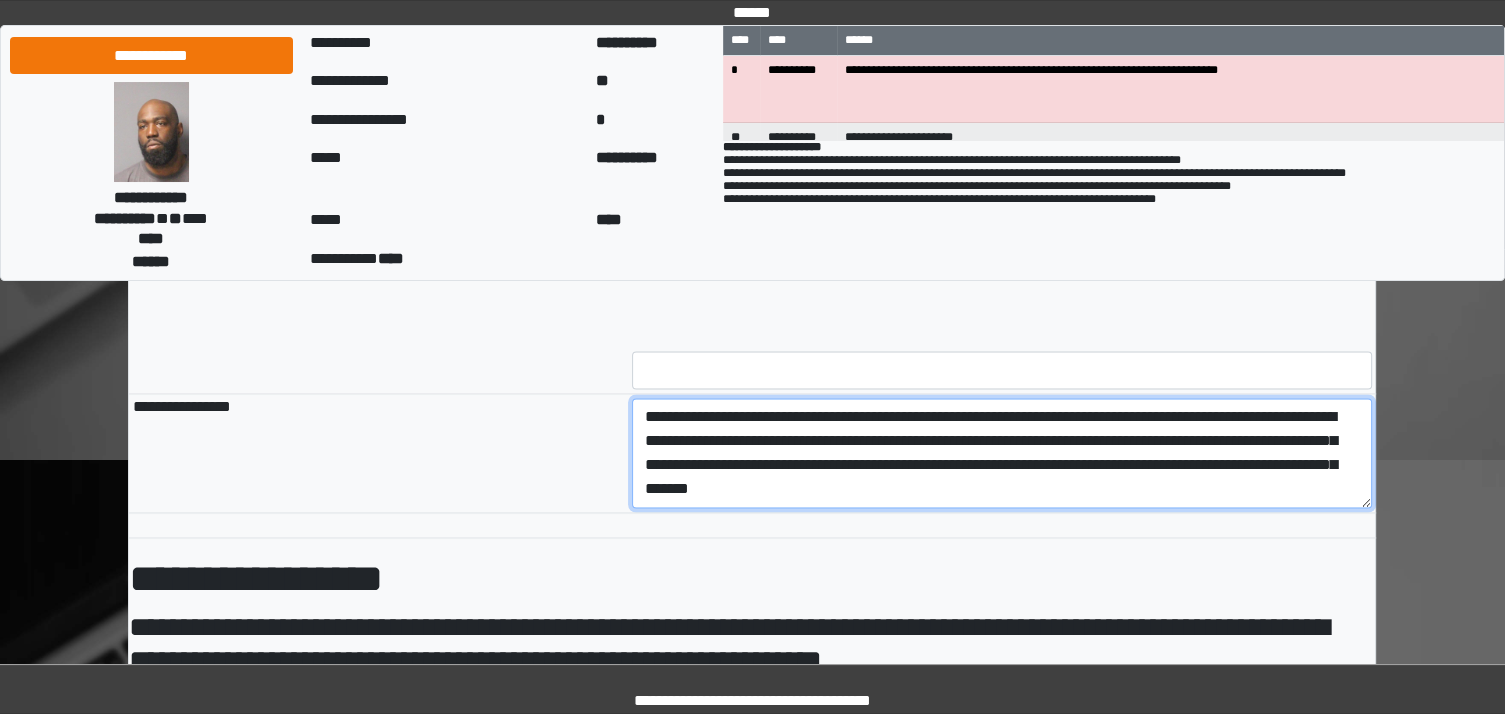 click on "**********" at bounding box center [1002, 453] 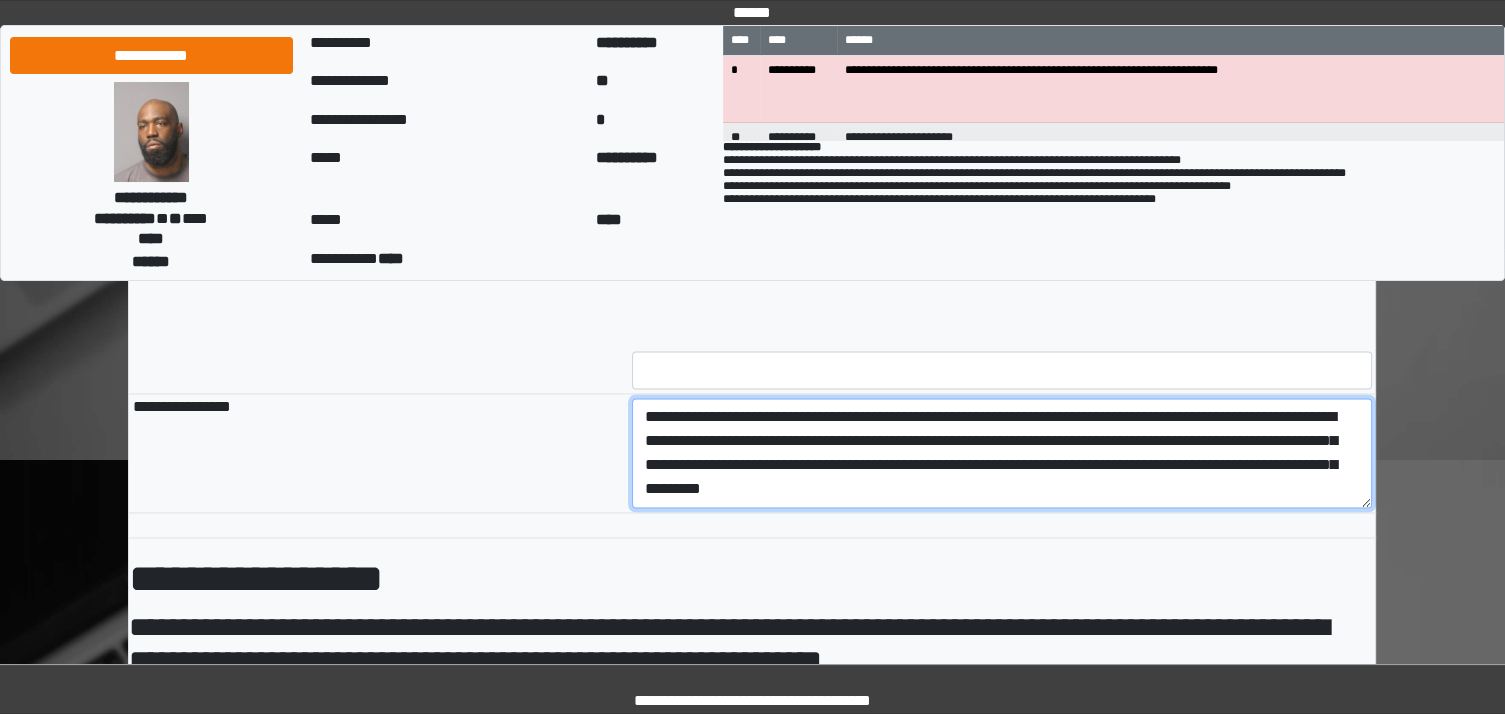 drag, startPoint x: 700, startPoint y: 485, endPoint x: 1060, endPoint y: 492, distance: 360.06805 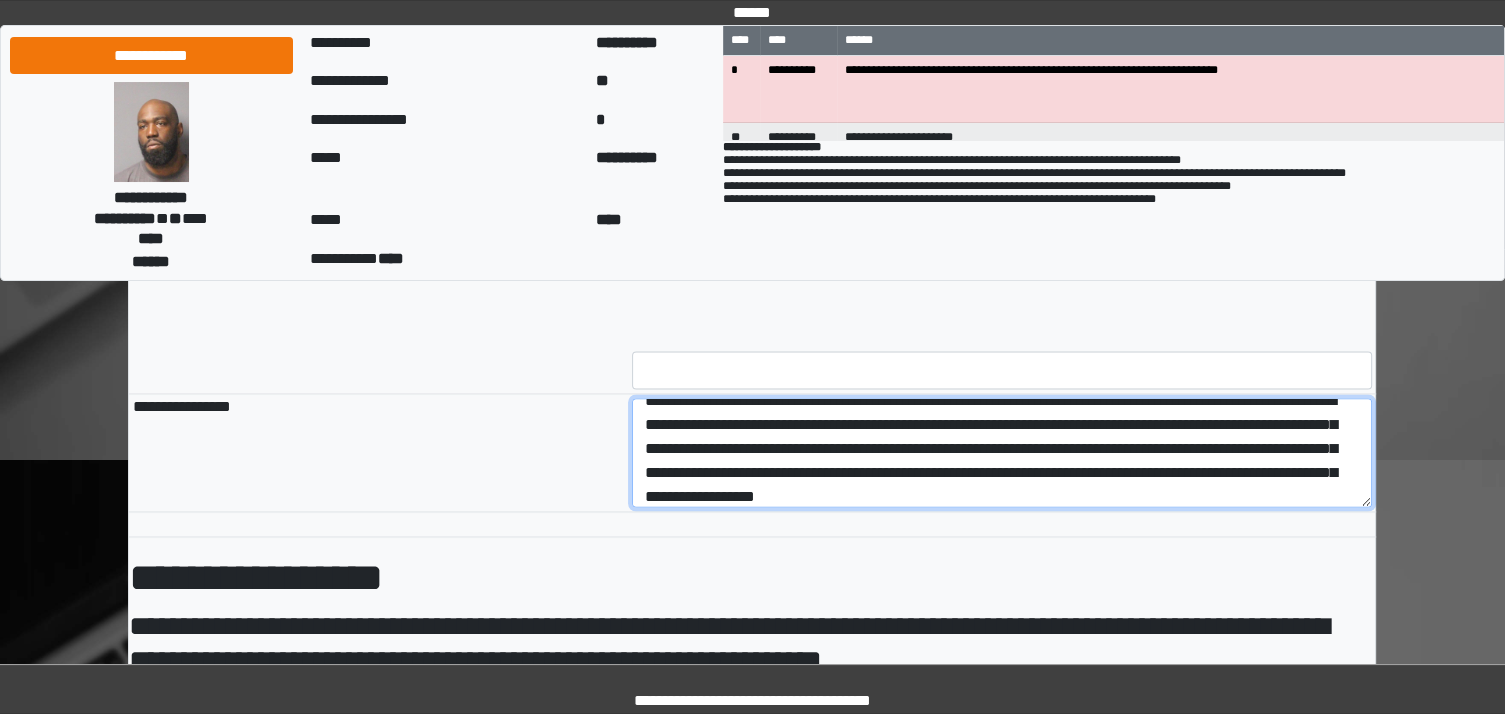 scroll, scrollTop: 40, scrollLeft: 0, axis: vertical 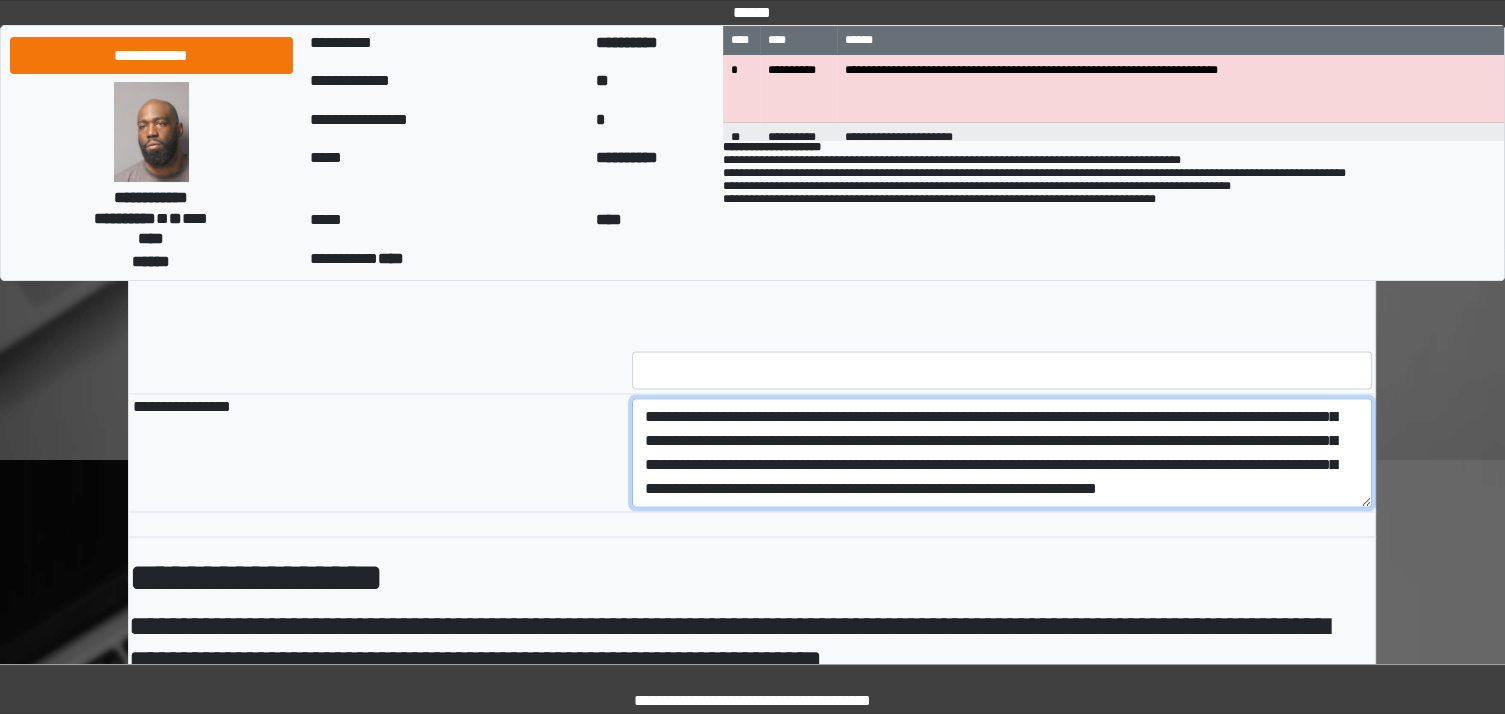click on "**********" at bounding box center (1002, 453) 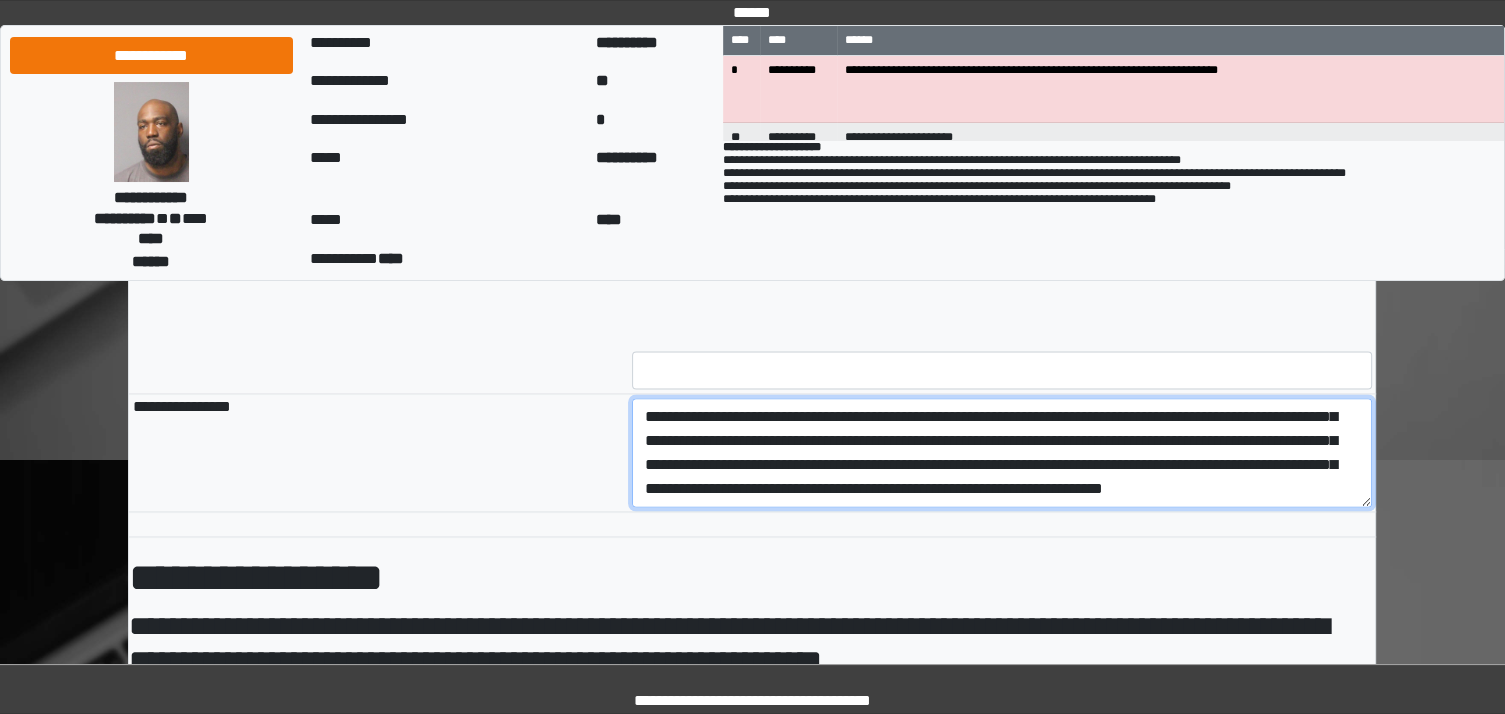 click on "**********" at bounding box center (1002, 453) 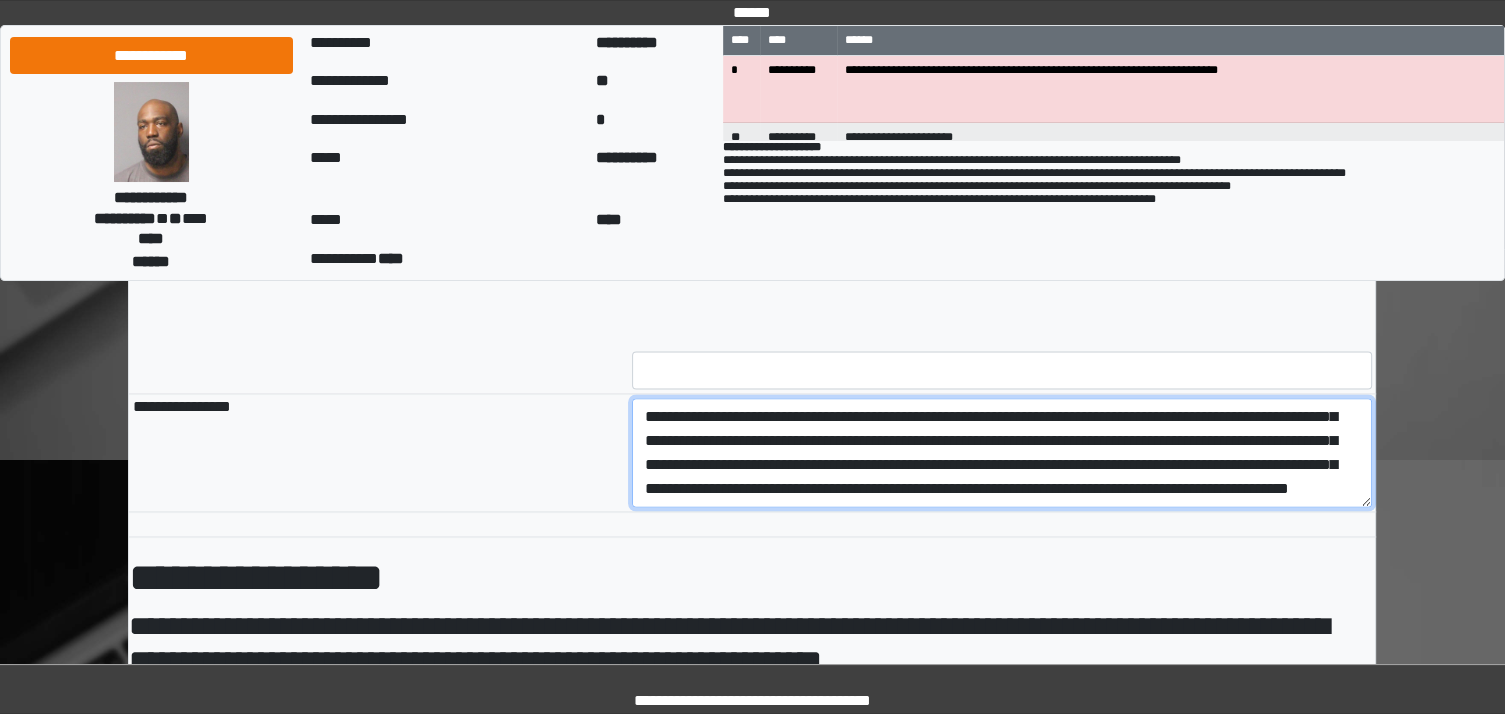 scroll, scrollTop: 64, scrollLeft: 0, axis: vertical 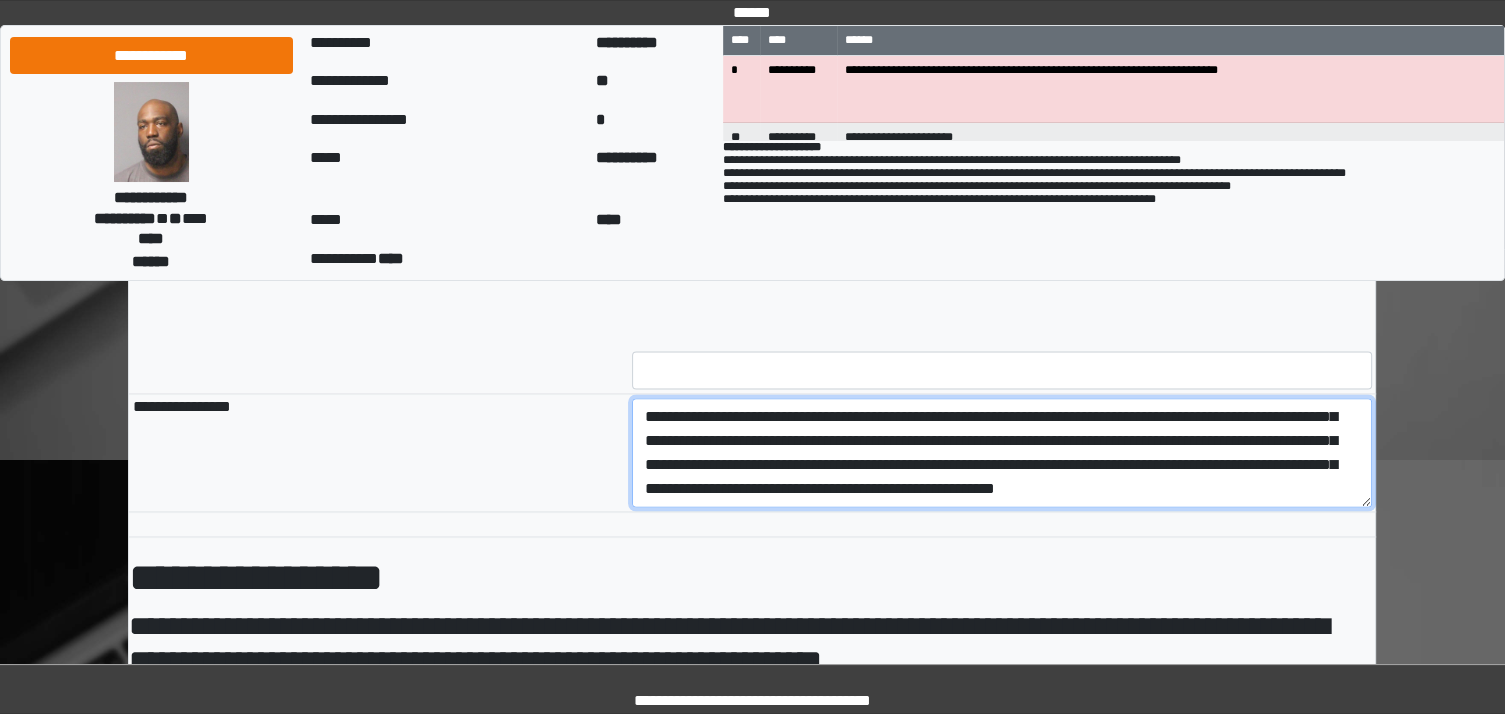 click on "**********" at bounding box center [1002, 453] 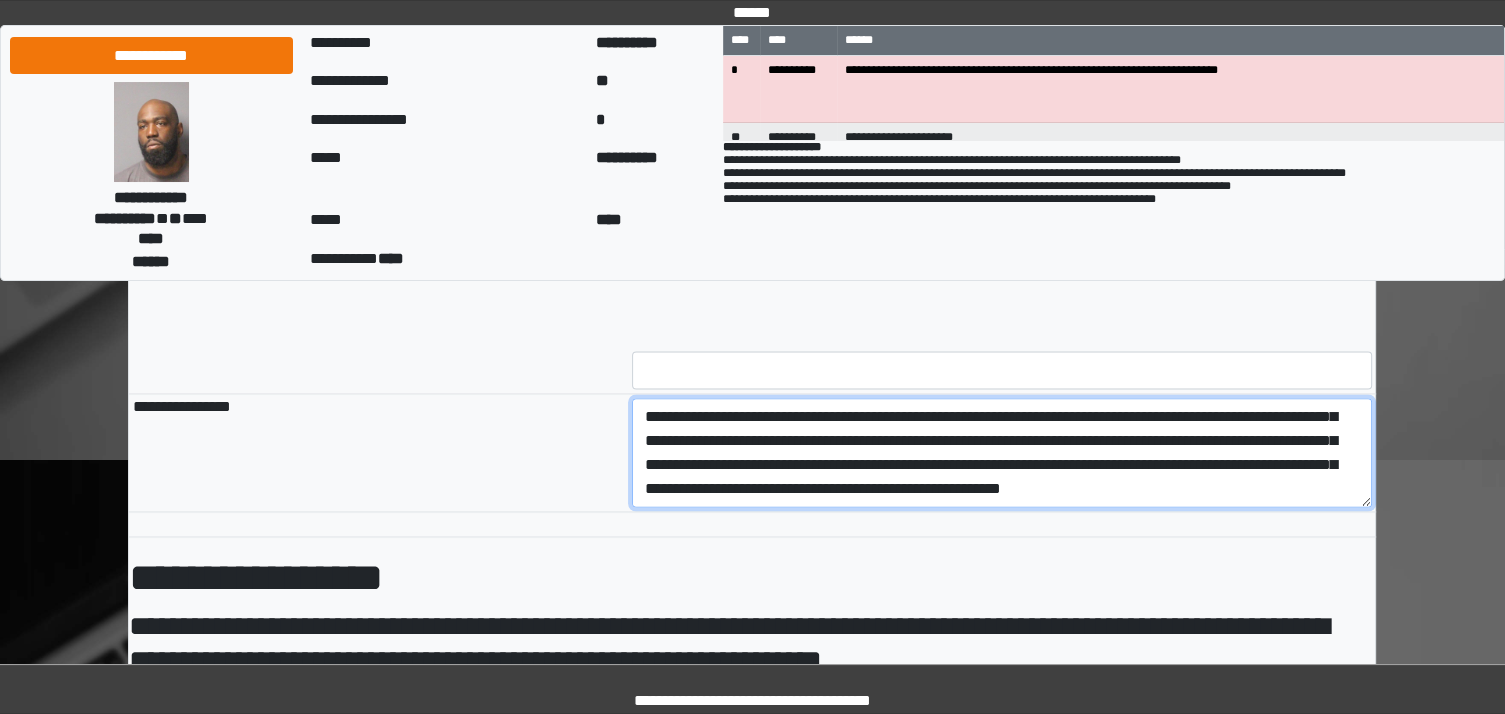 click on "**********" at bounding box center (1002, 453) 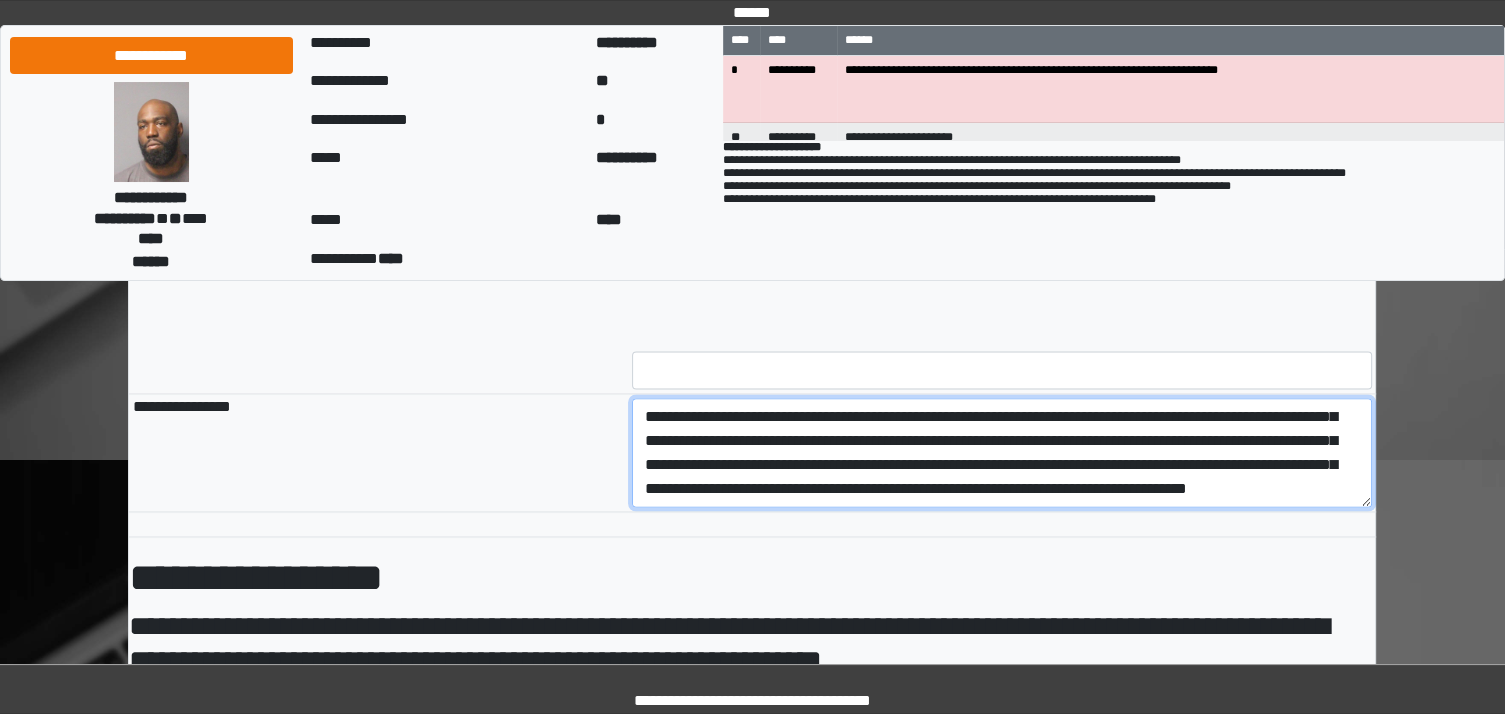 scroll, scrollTop: 88, scrollLeft: 0, axis: vertical 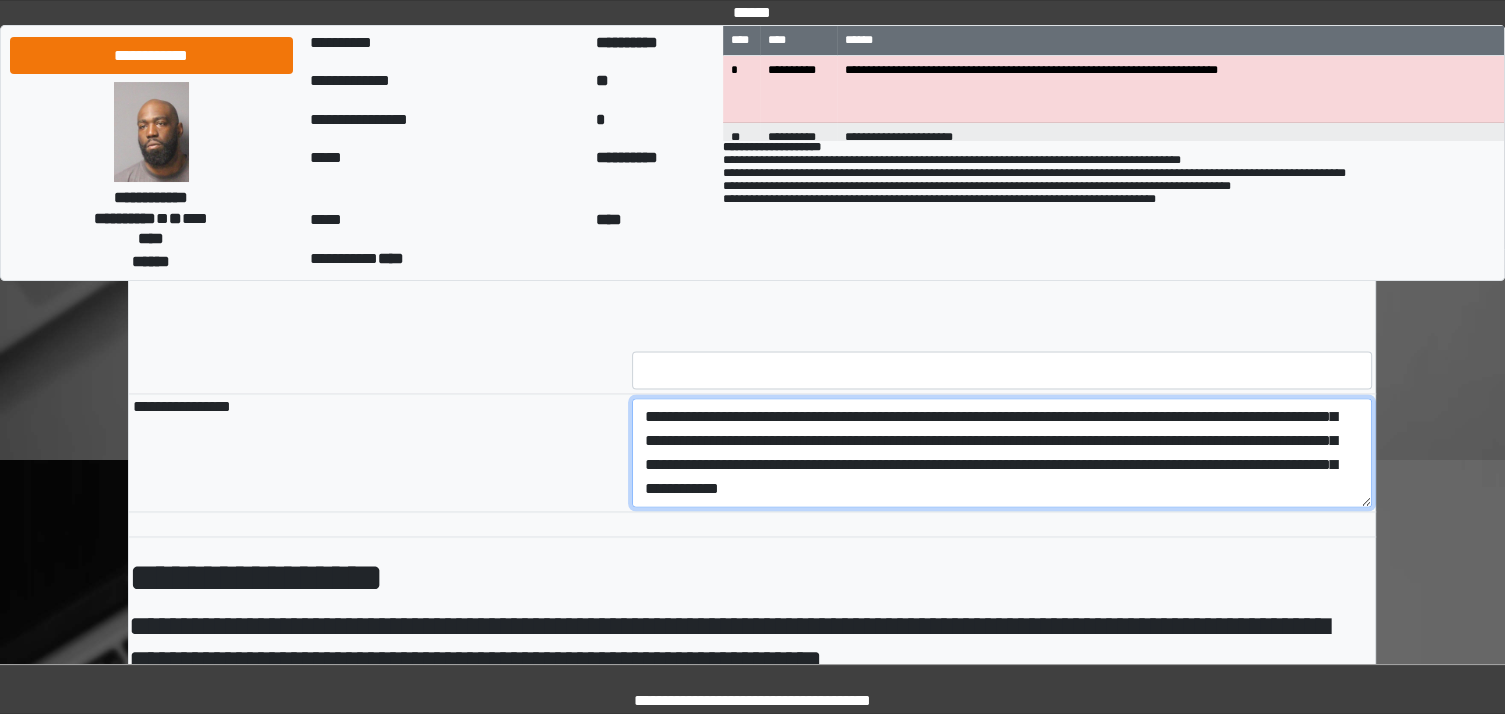click on "**********" at bounding box center (1002, 453) 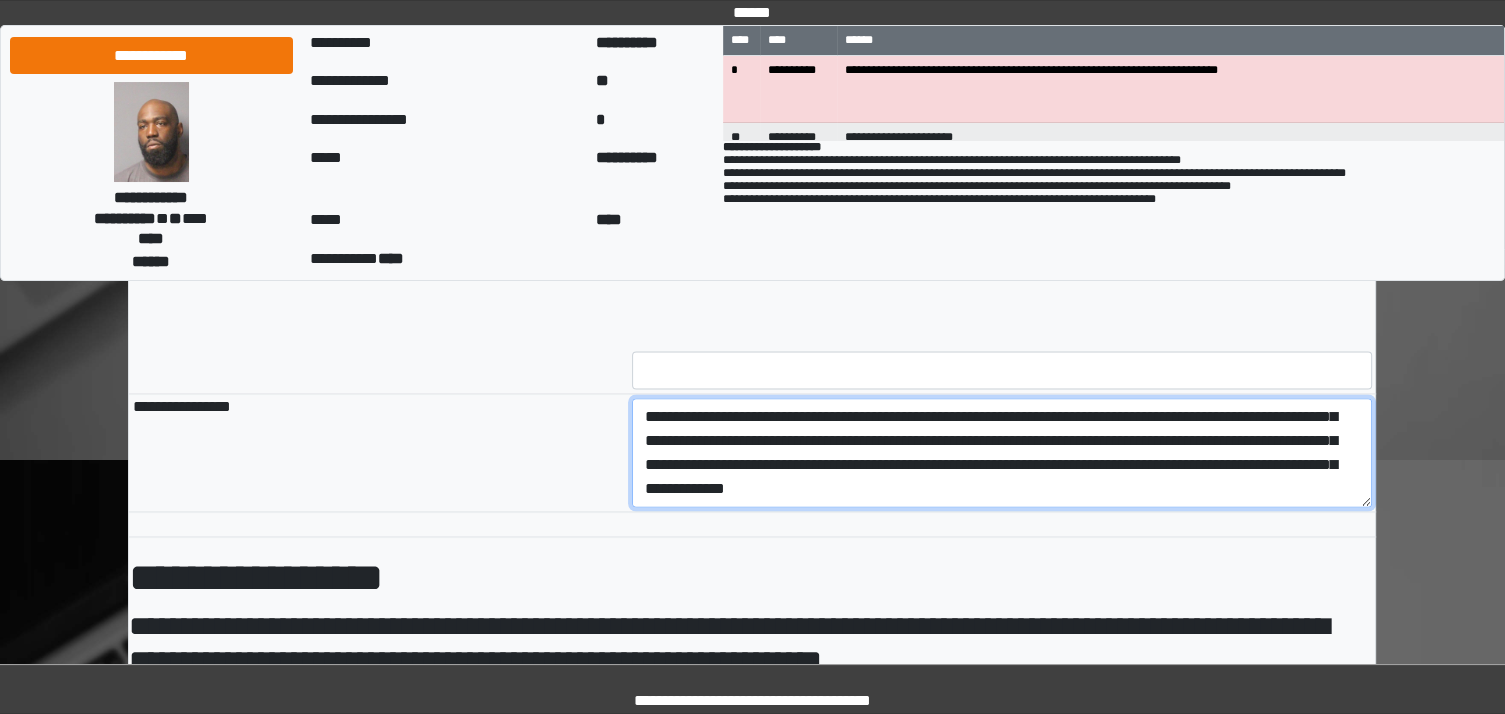 click on "**********" at bounding box center [1002, 453] 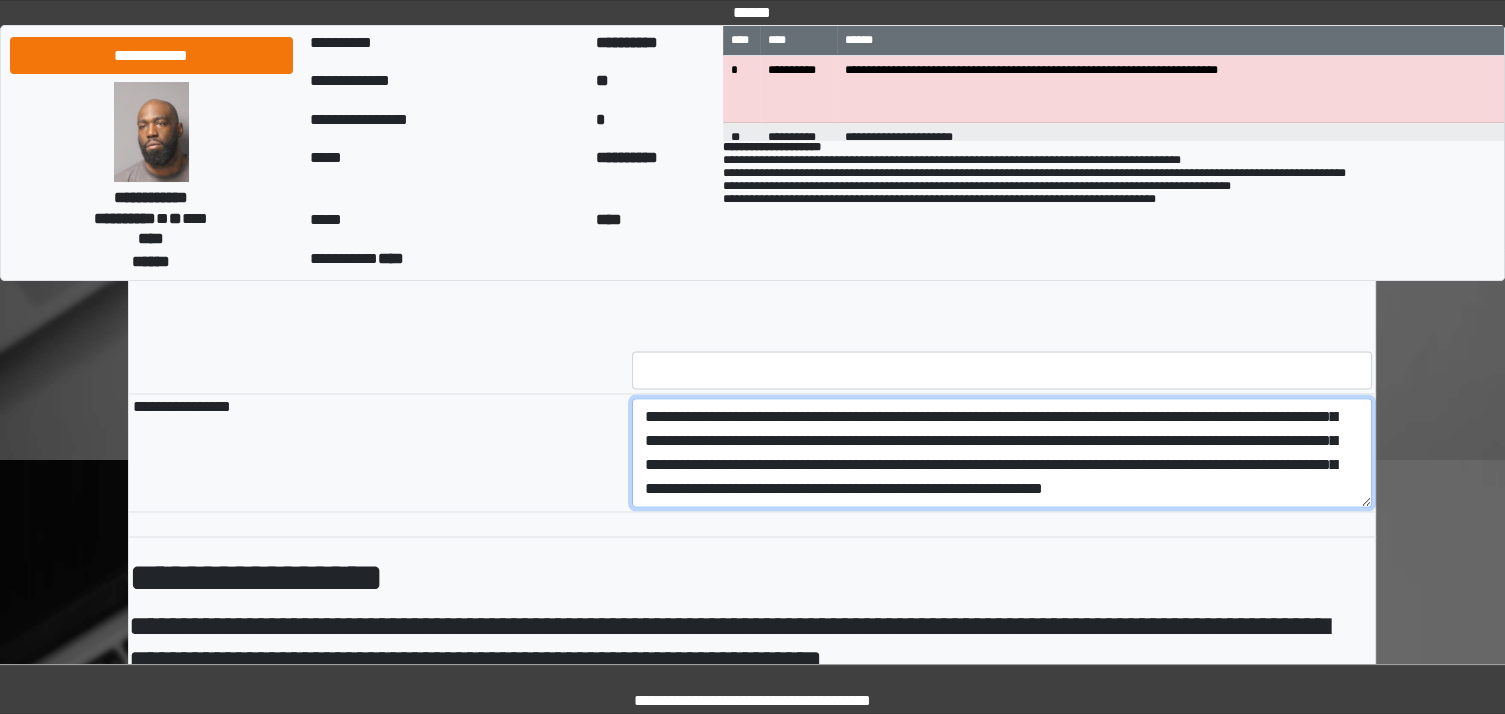 click on "**********" at bounding box center [1002, 453] 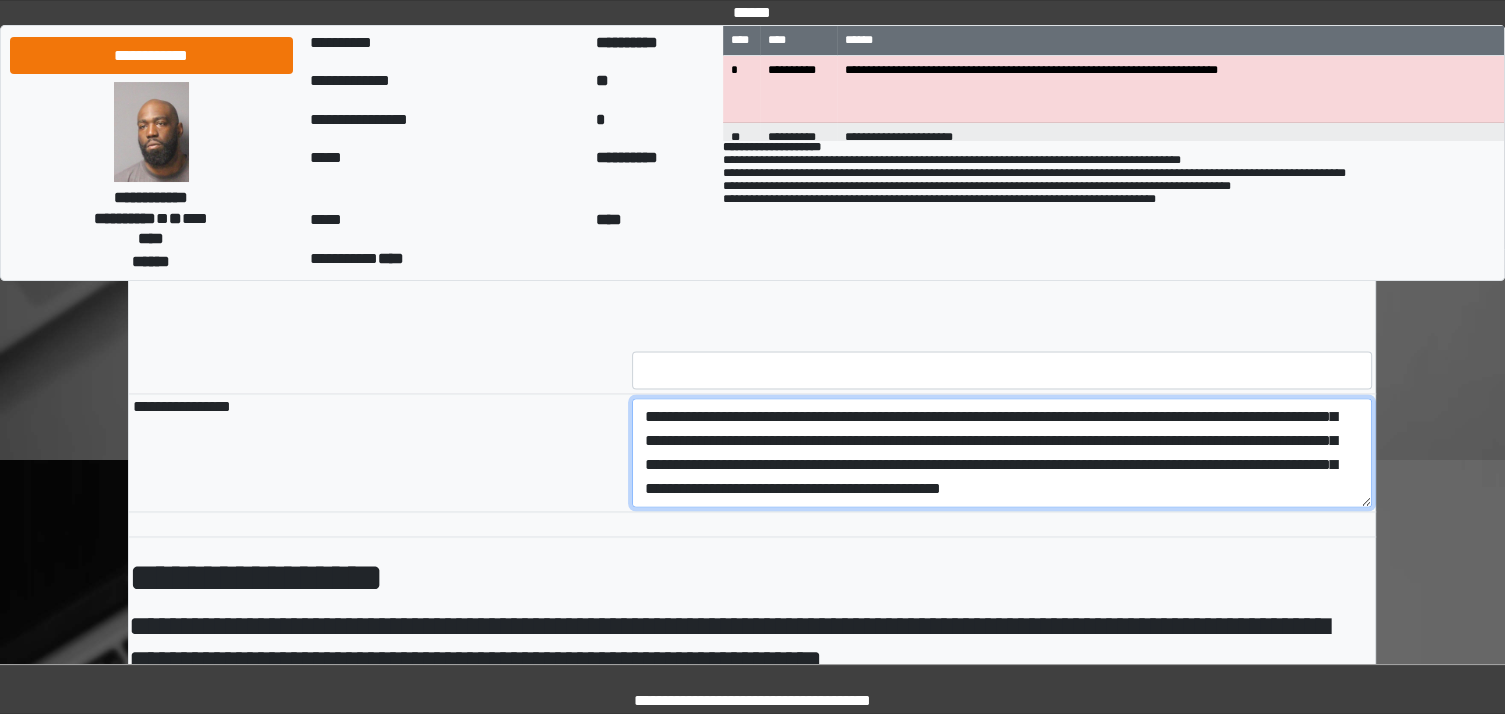 scroll, scrollTop: 136, scrollLeft: 0, axis: vertical 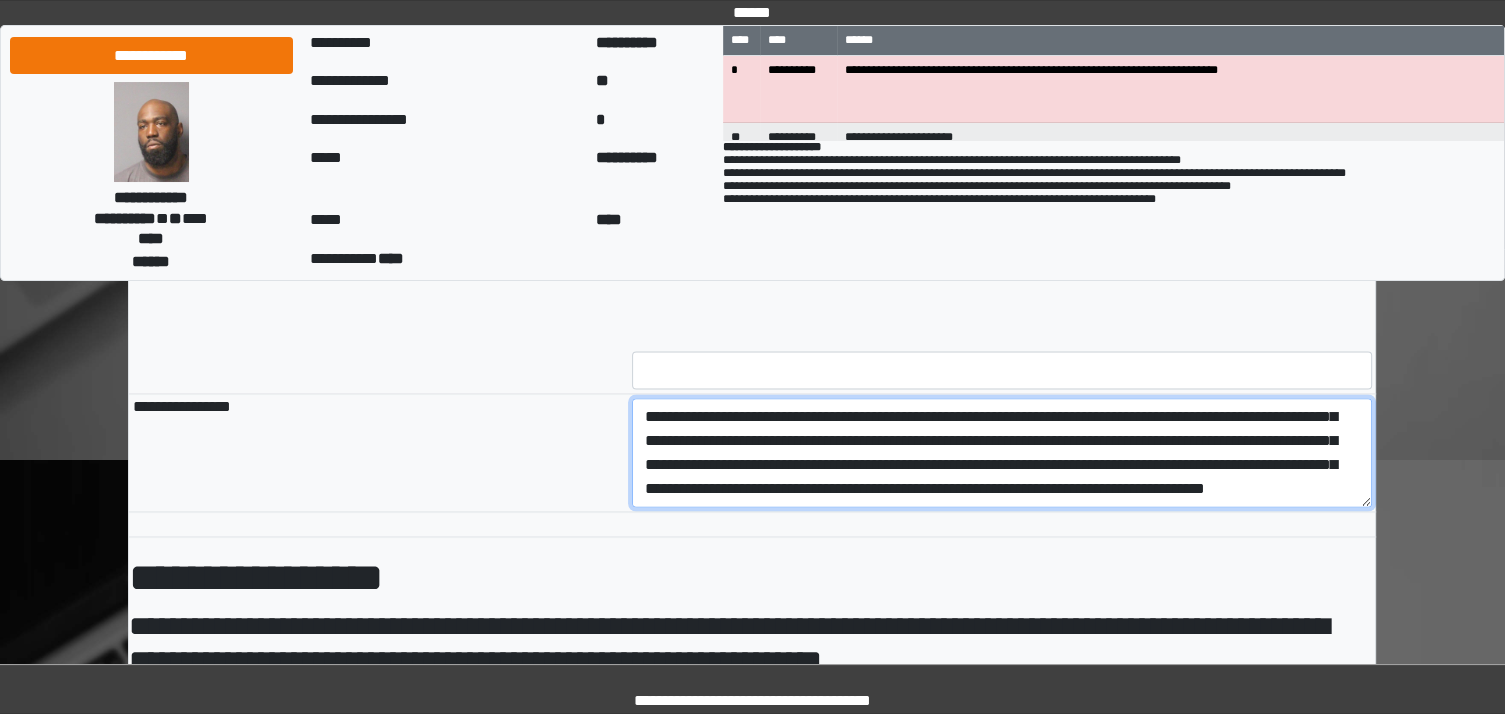 click on "**********" at bounding box center [1002, 453] 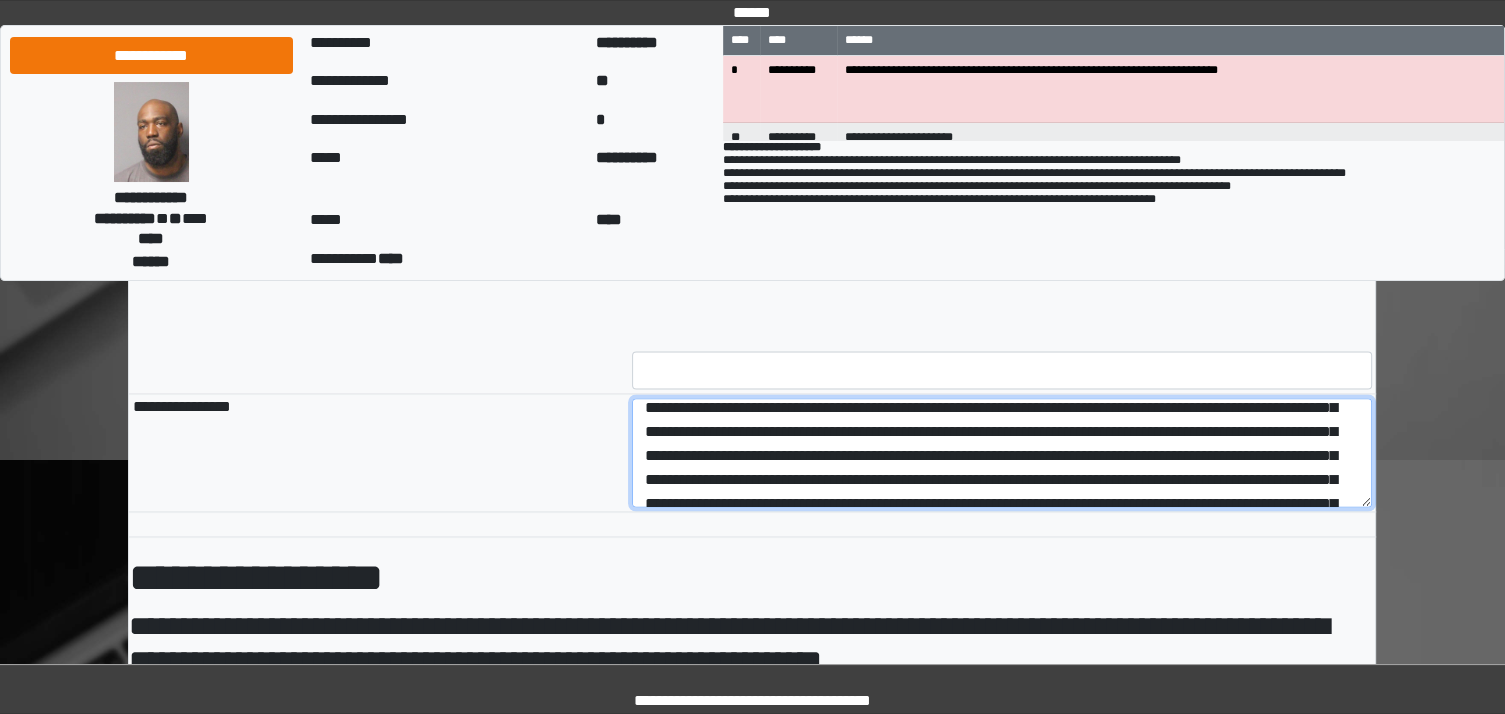 scroll, scrollTop: 0, scrollLeft: 0, axis: both 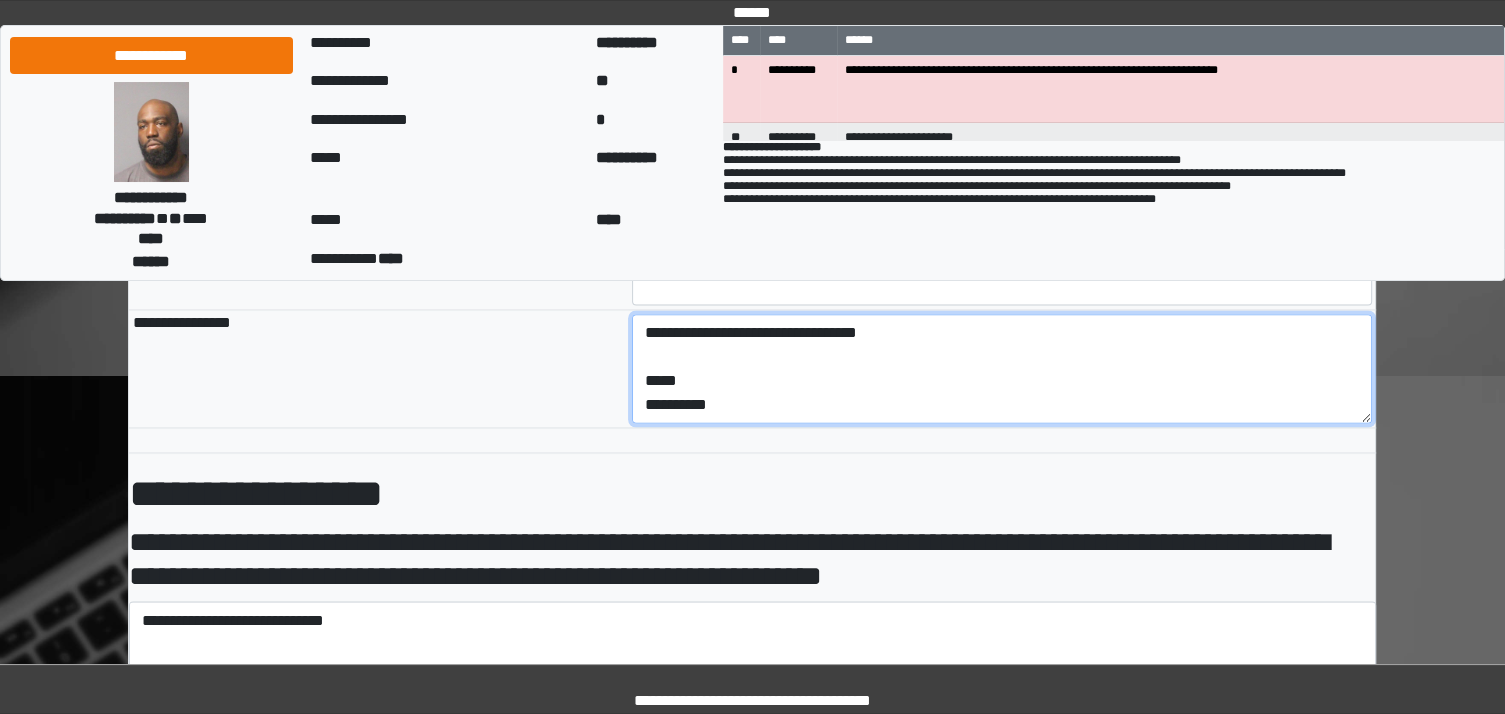 click on "**********" at bounding box center (1002, 369) 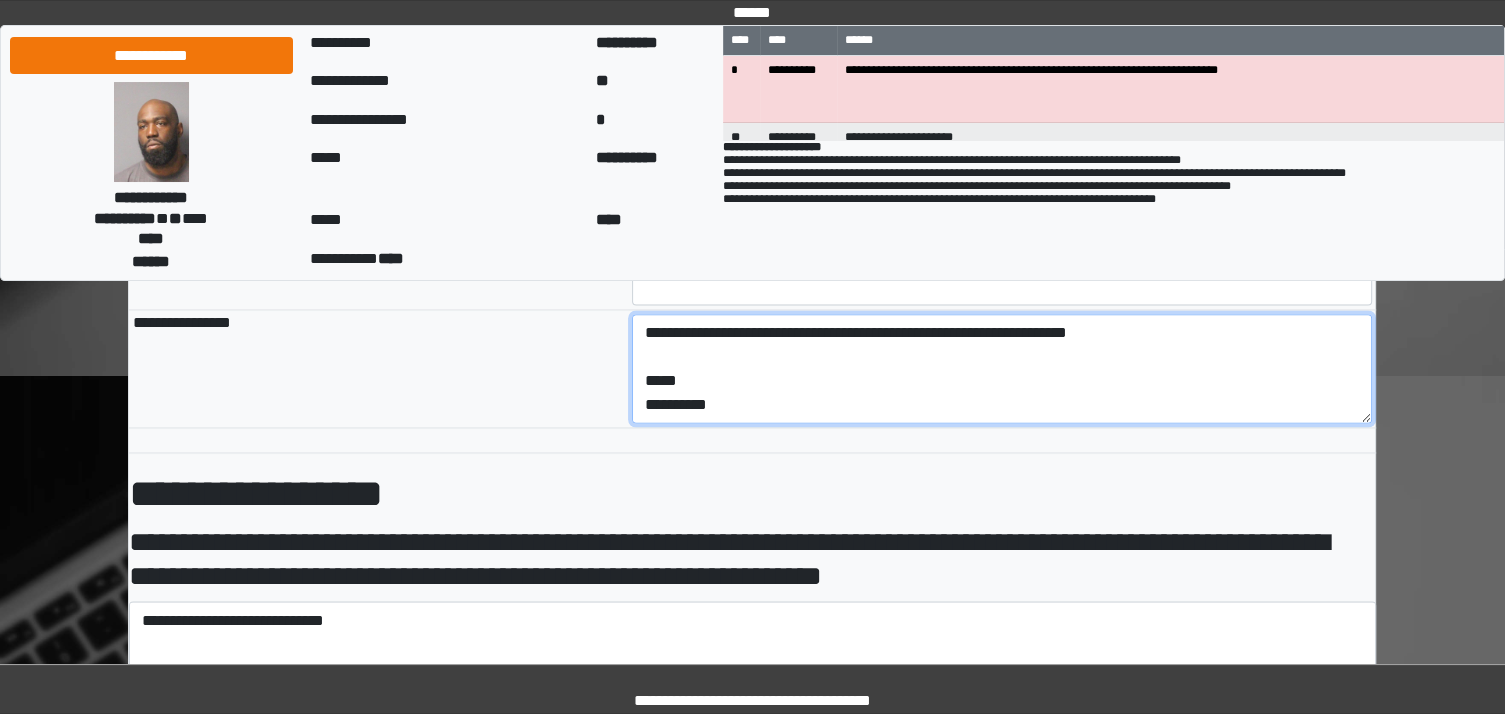 click on "**********" at bounding box center [1002, 369] 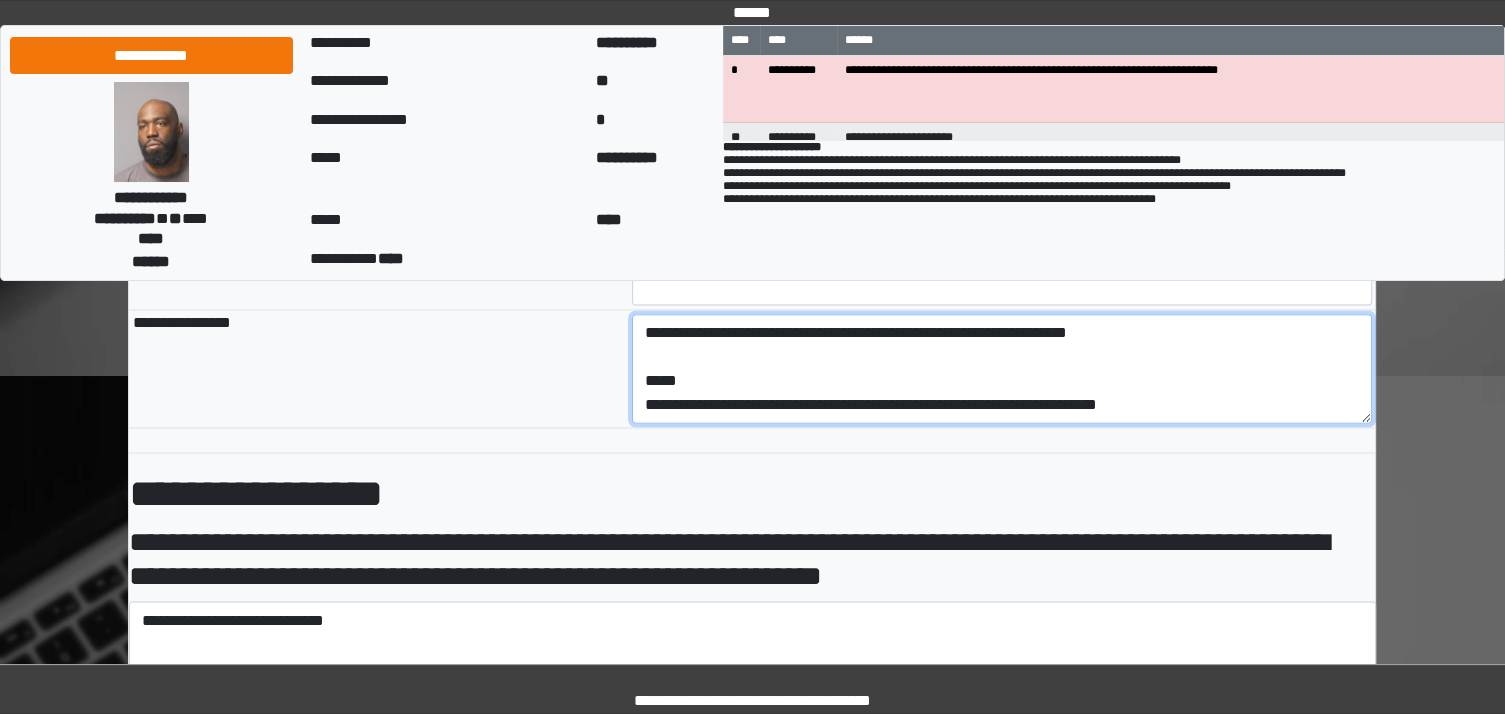 drag, startPoint x: 687, startPoint y: 409, endPoint x: 674, endPoint y: 413, distance: 13.601471 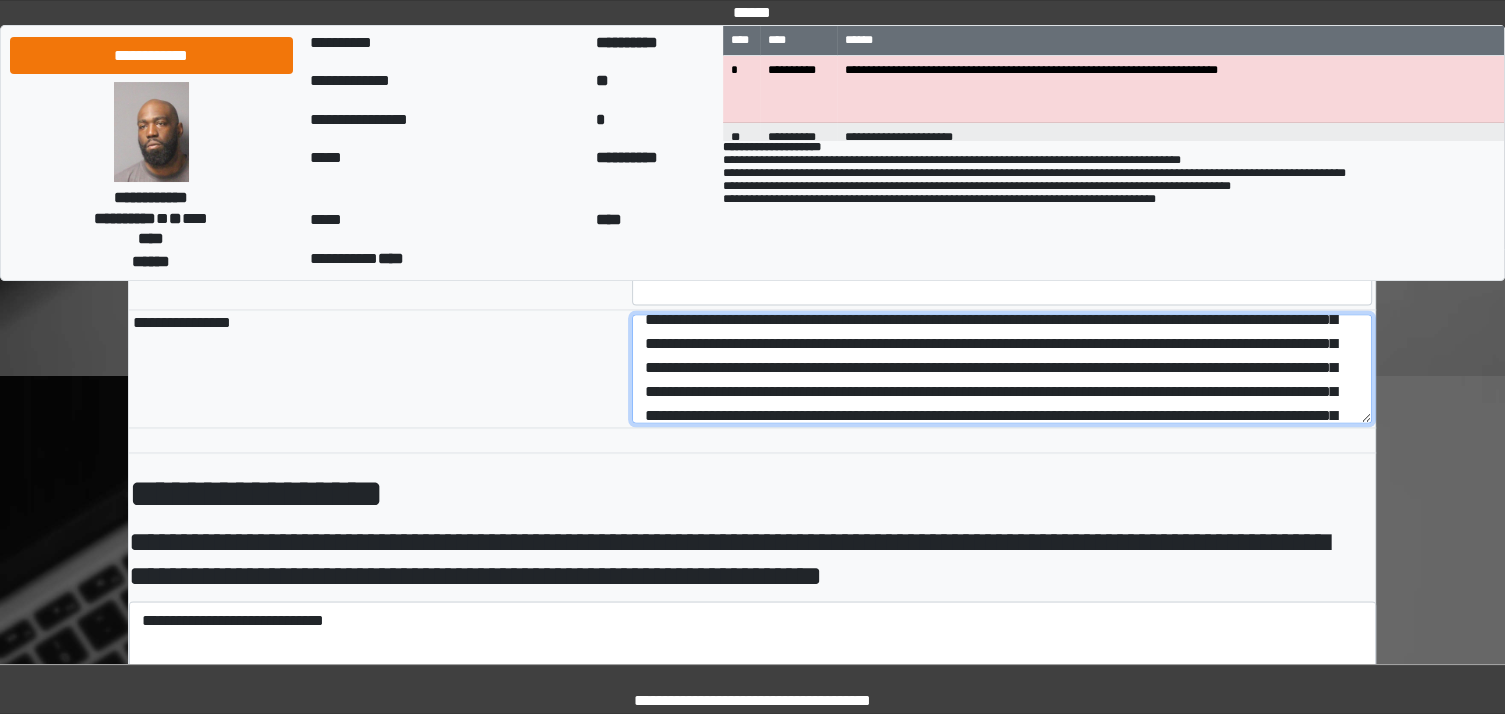 scroll, scrollTop: 0, scrollLeft: 0, axis: both 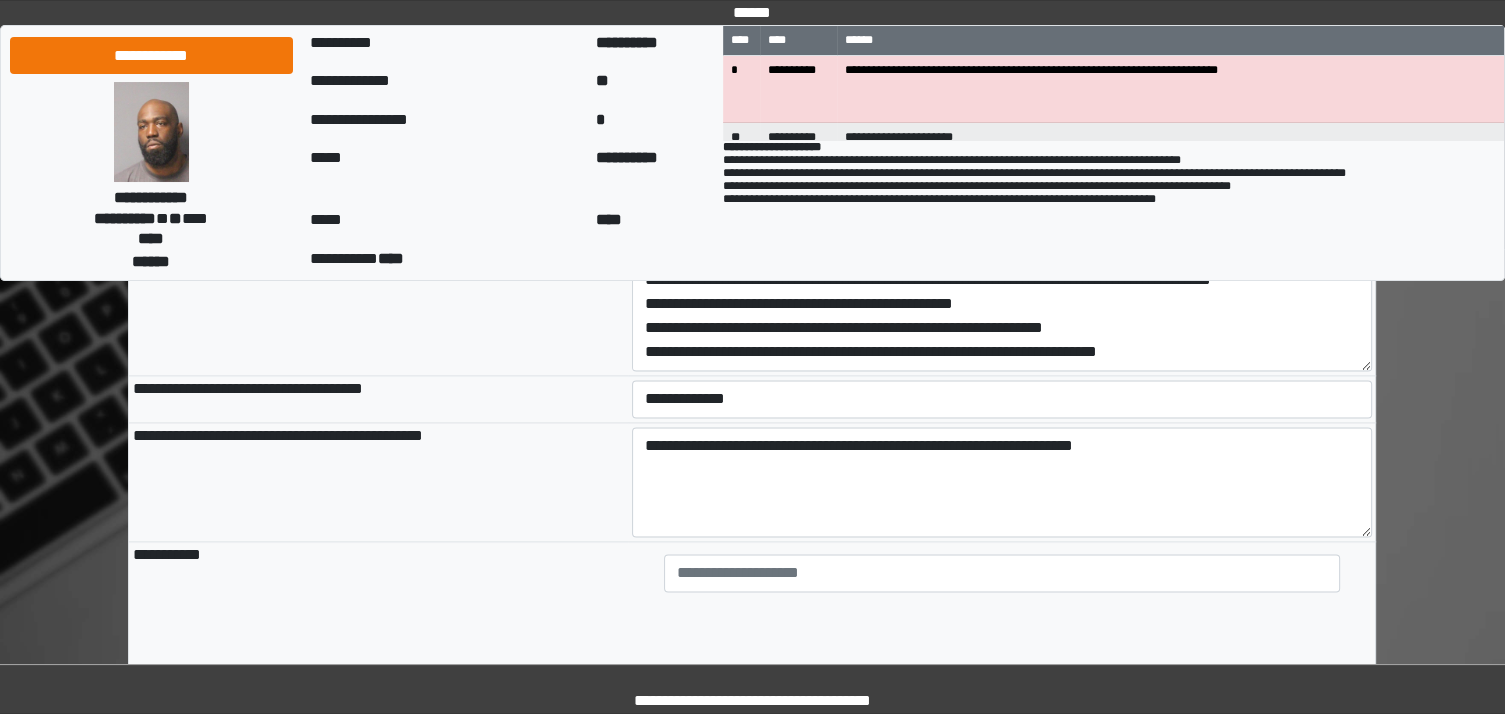 type on "**********" 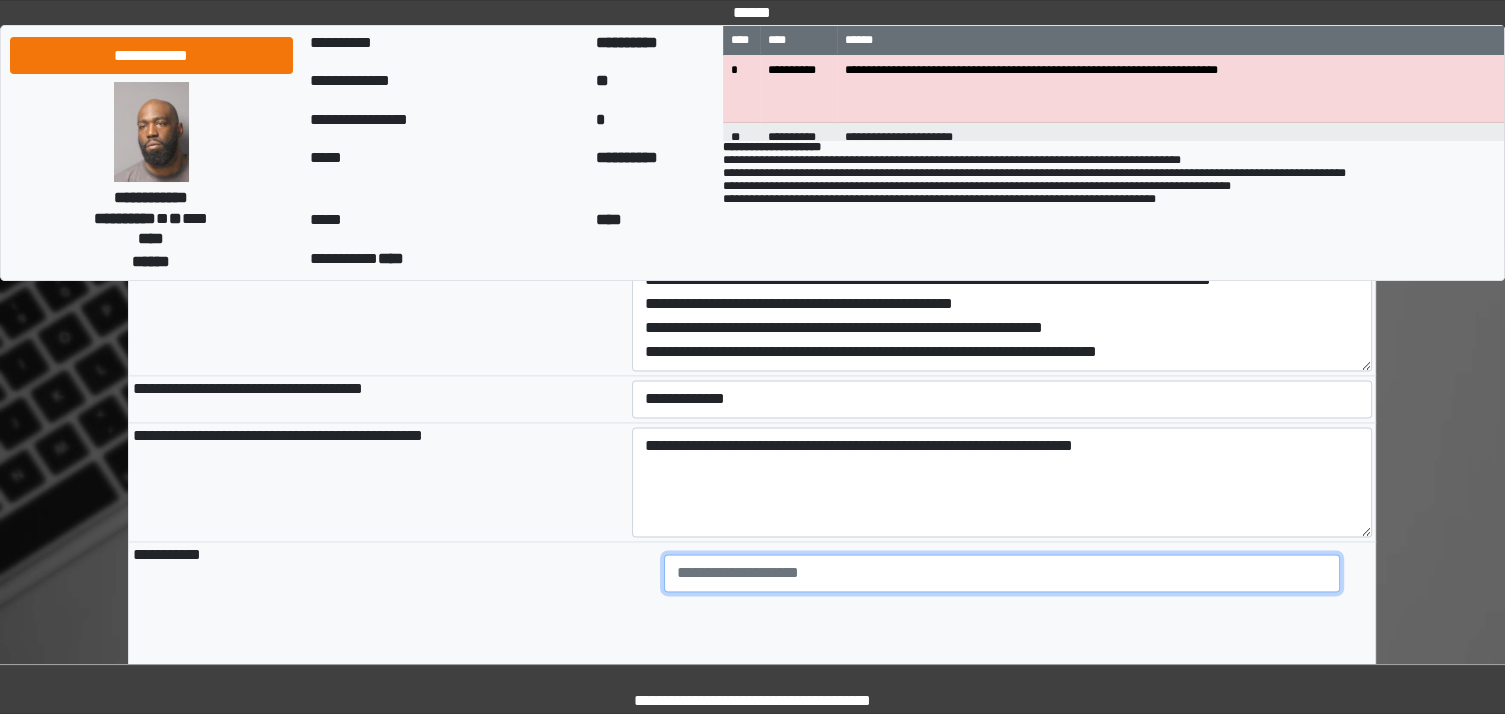 type on "**********" 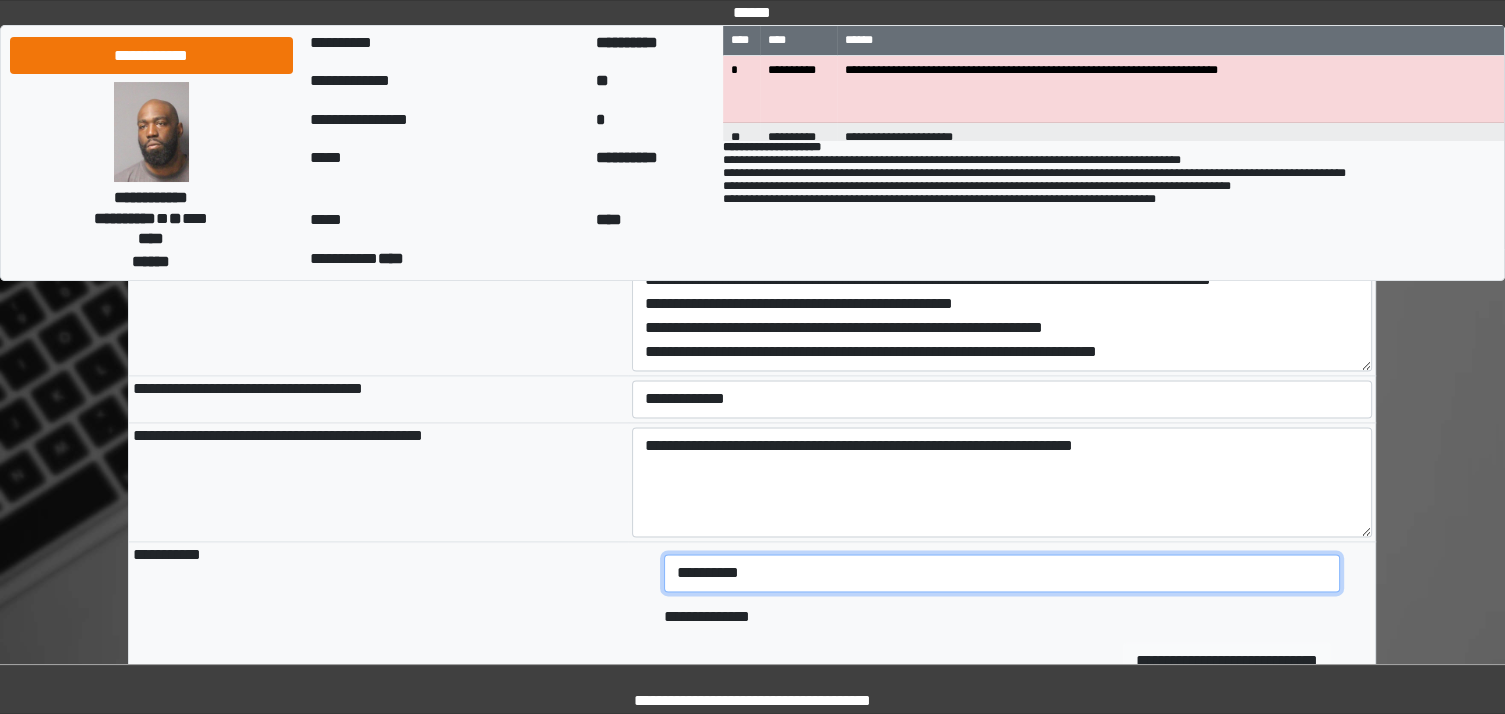 type on "**********" 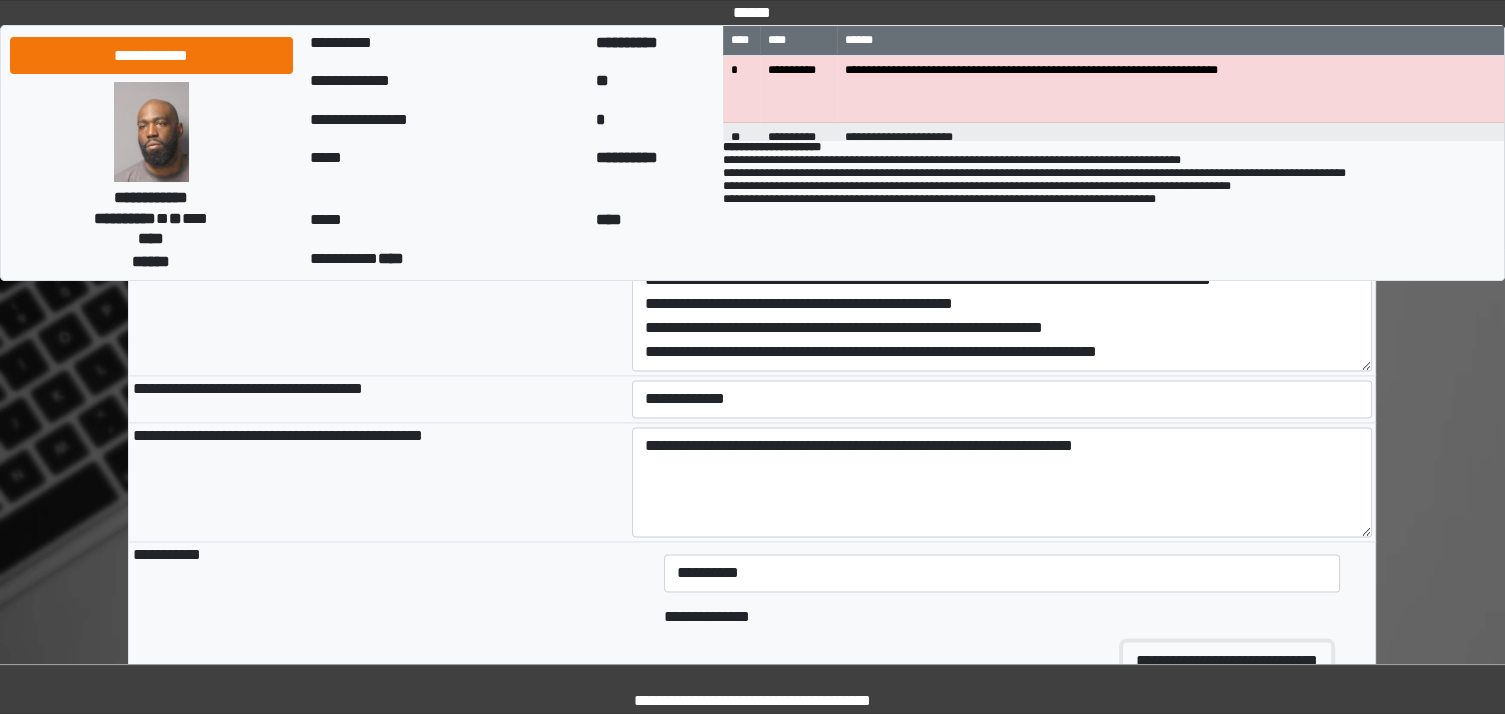 click on "**********" at bounding box center (1227, 661) 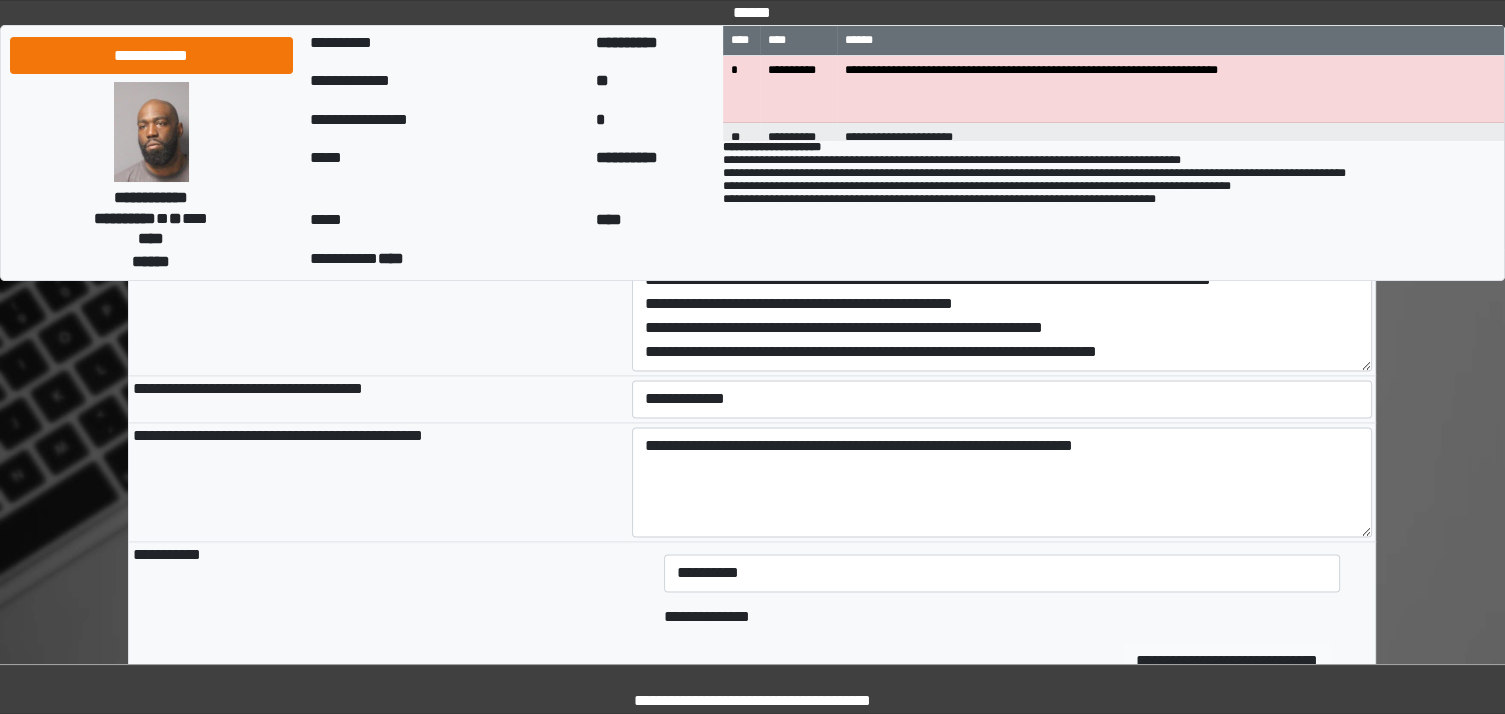 type 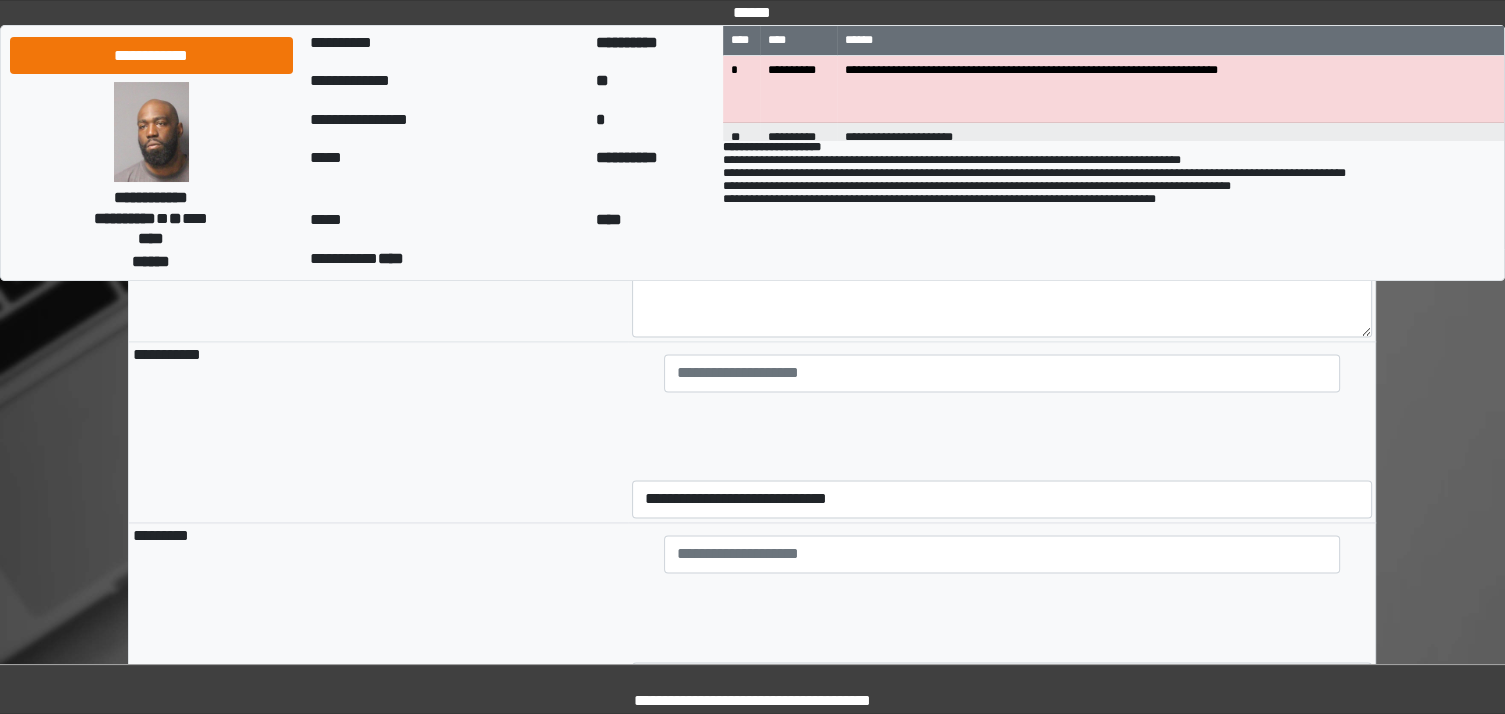 scroll, scrollTop: 2952, scrollLeft: 0, axis: vertical 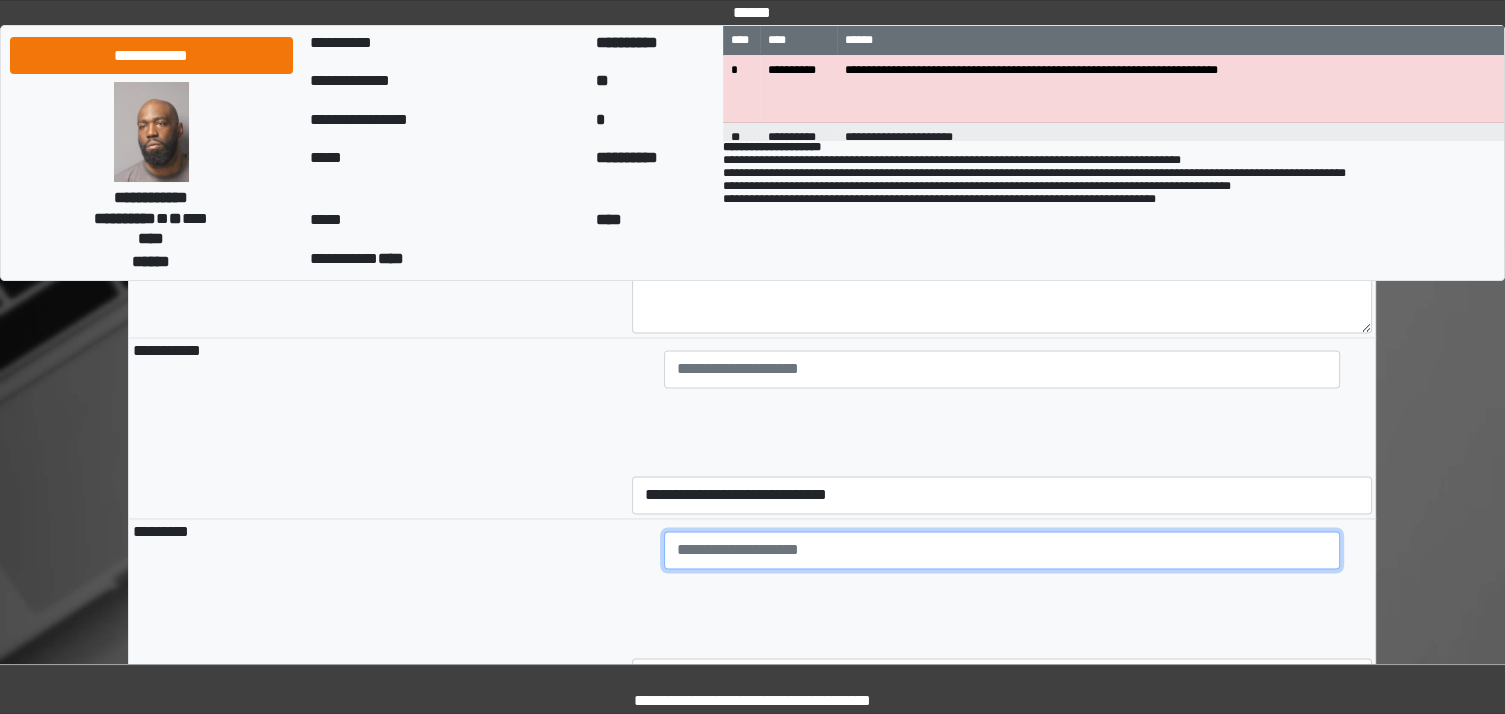 click at bounding box center (1002, 369) 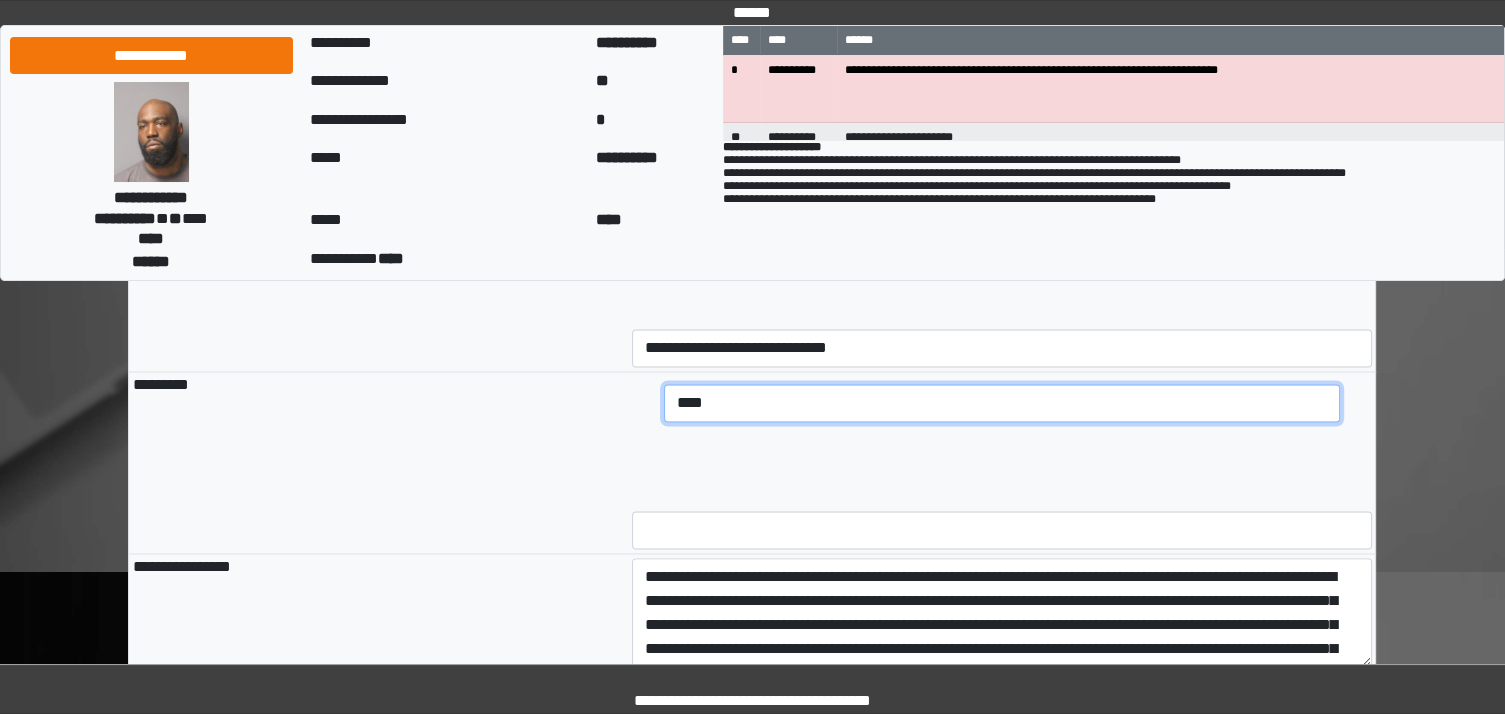 scroll, scrollTop: 3148, scrollLeft: 0, axis: vertical 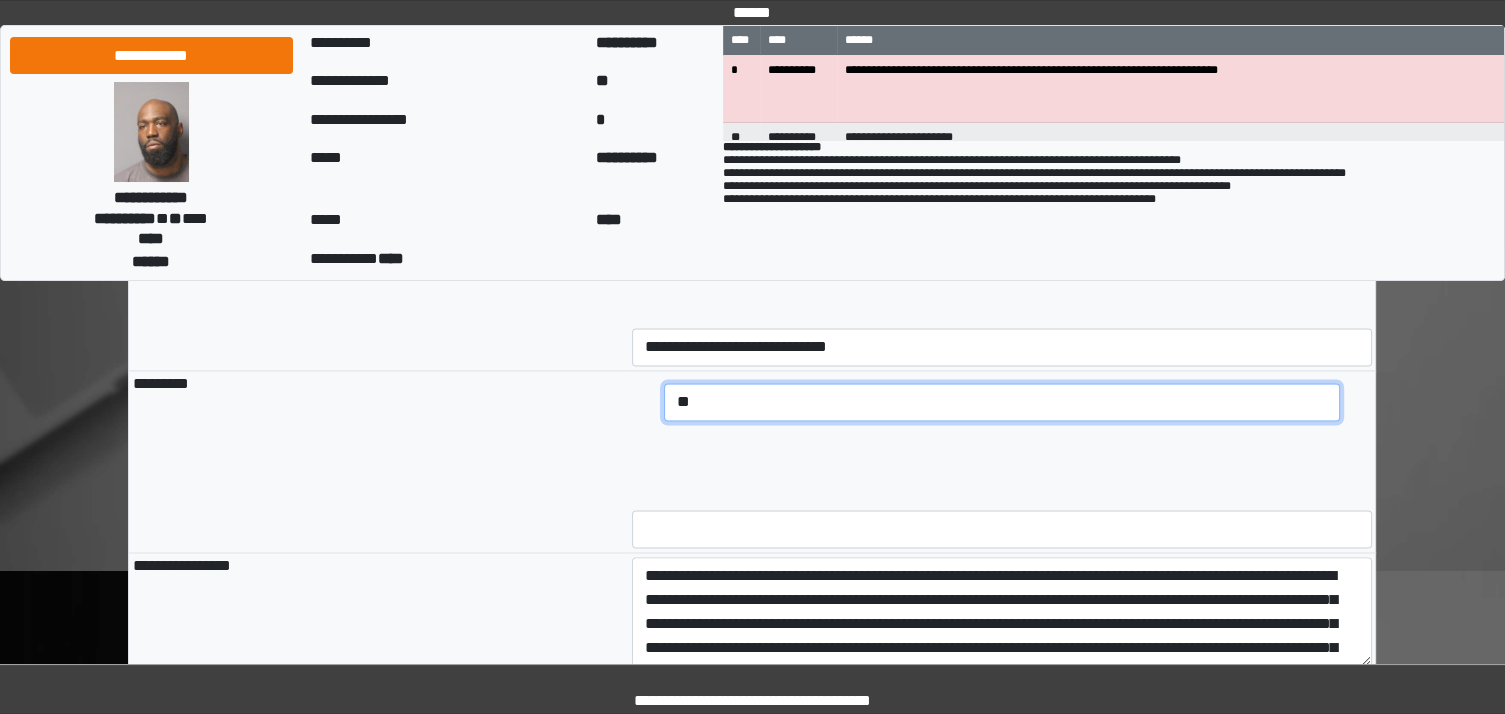 type on "*" 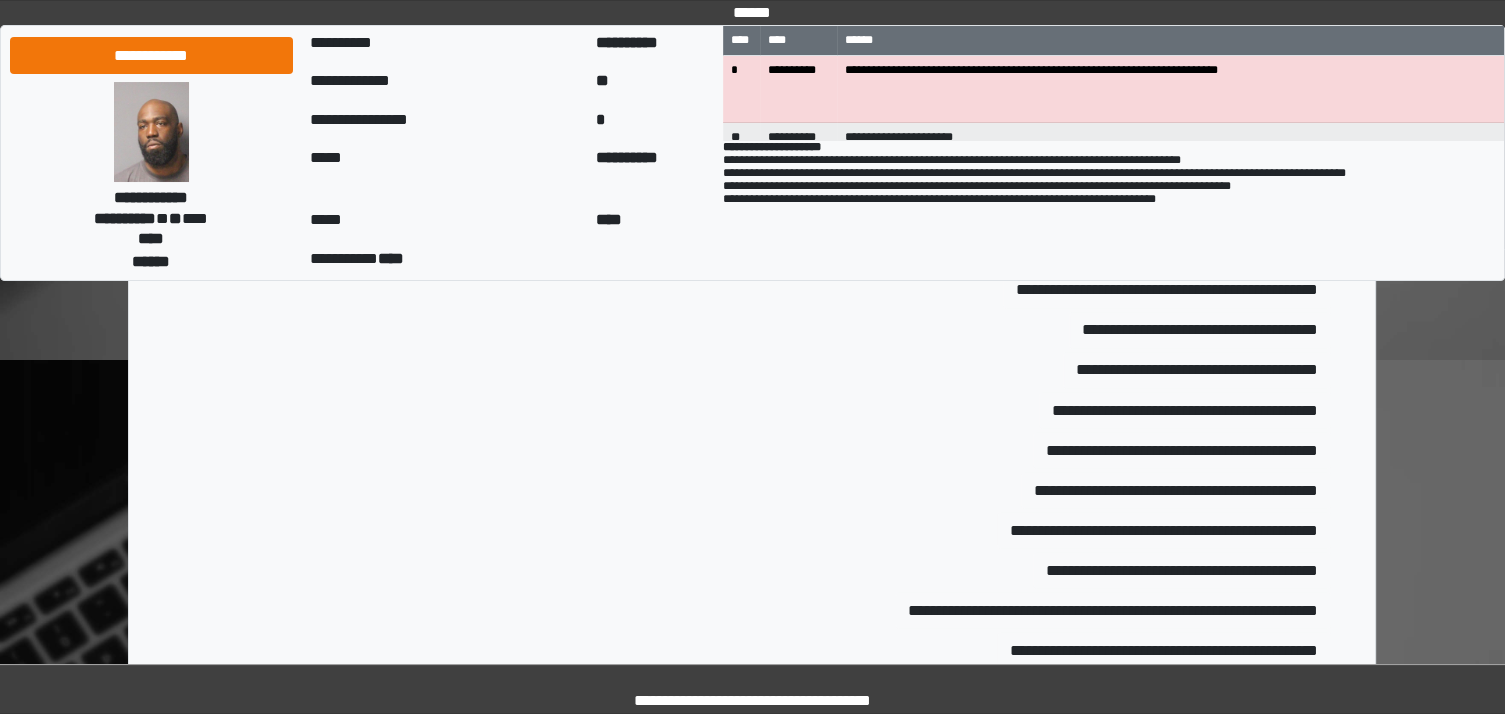 scroll, scrollTop: 3326, scrollLeft: 0, axis: vertical 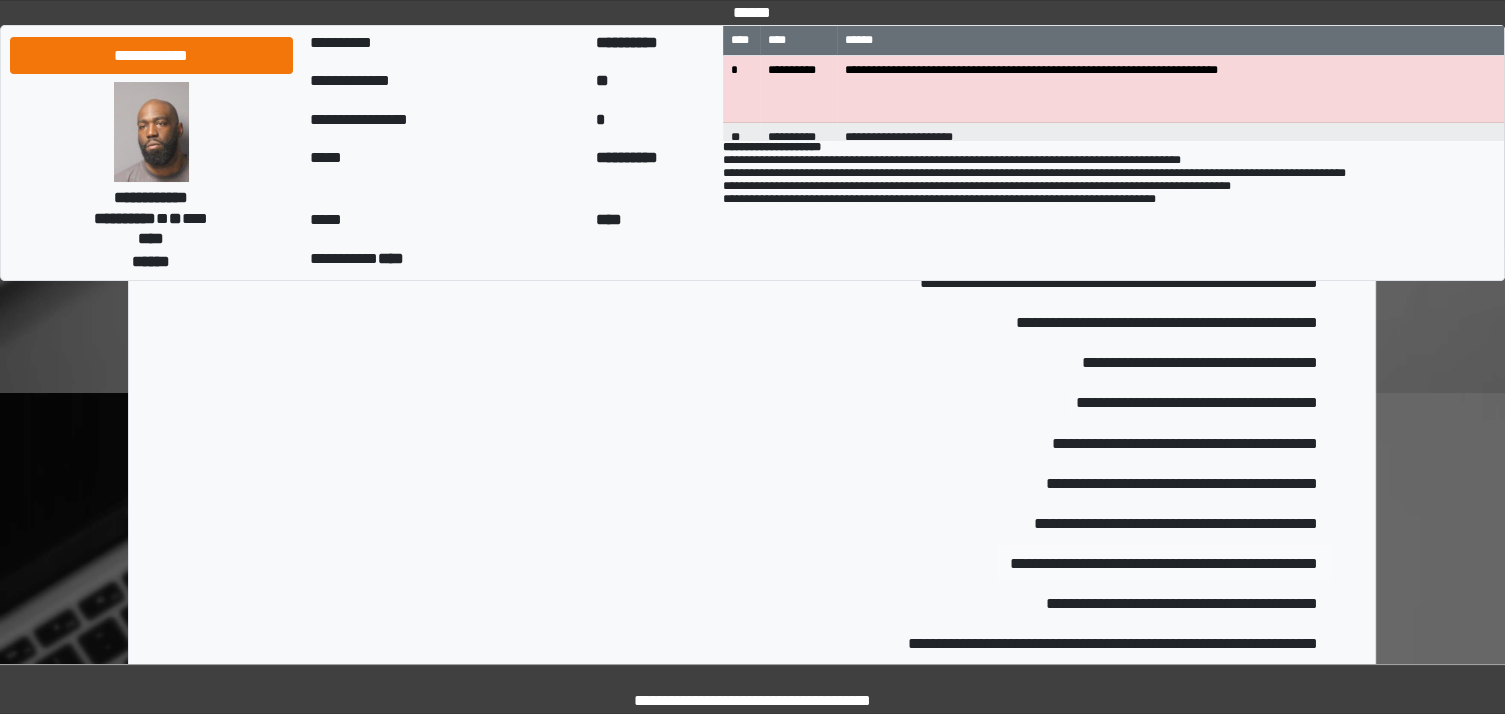 type on "******" 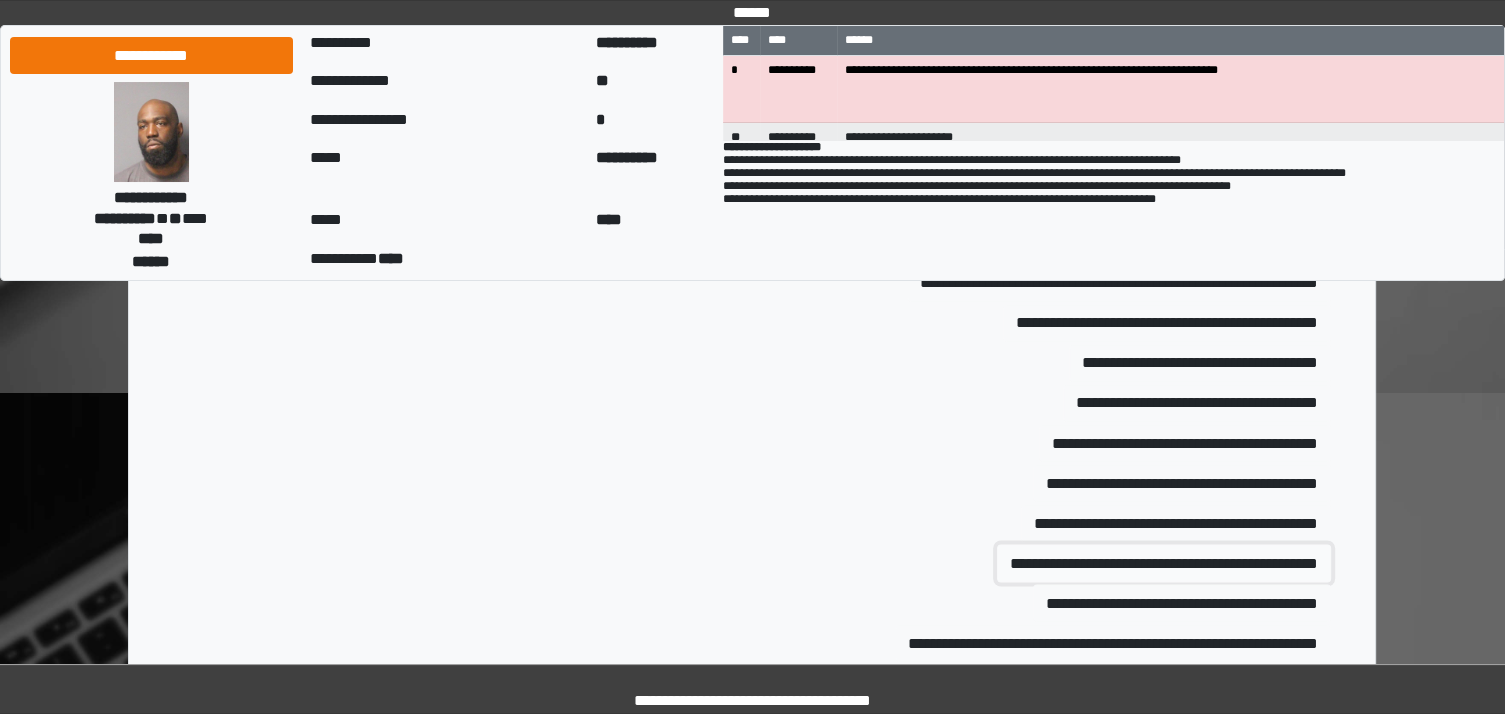 click on "**********" at bounding box center [1164, 563] 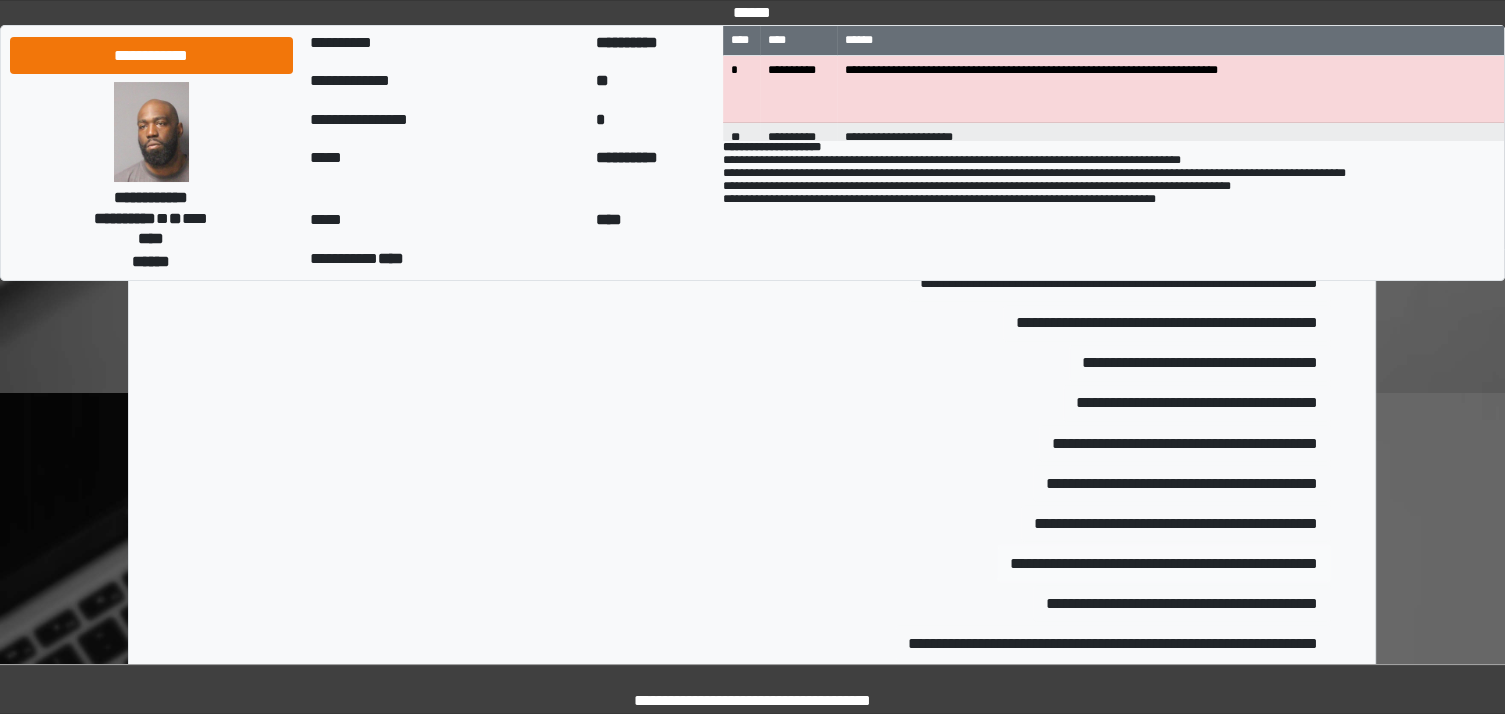 type on "**********" 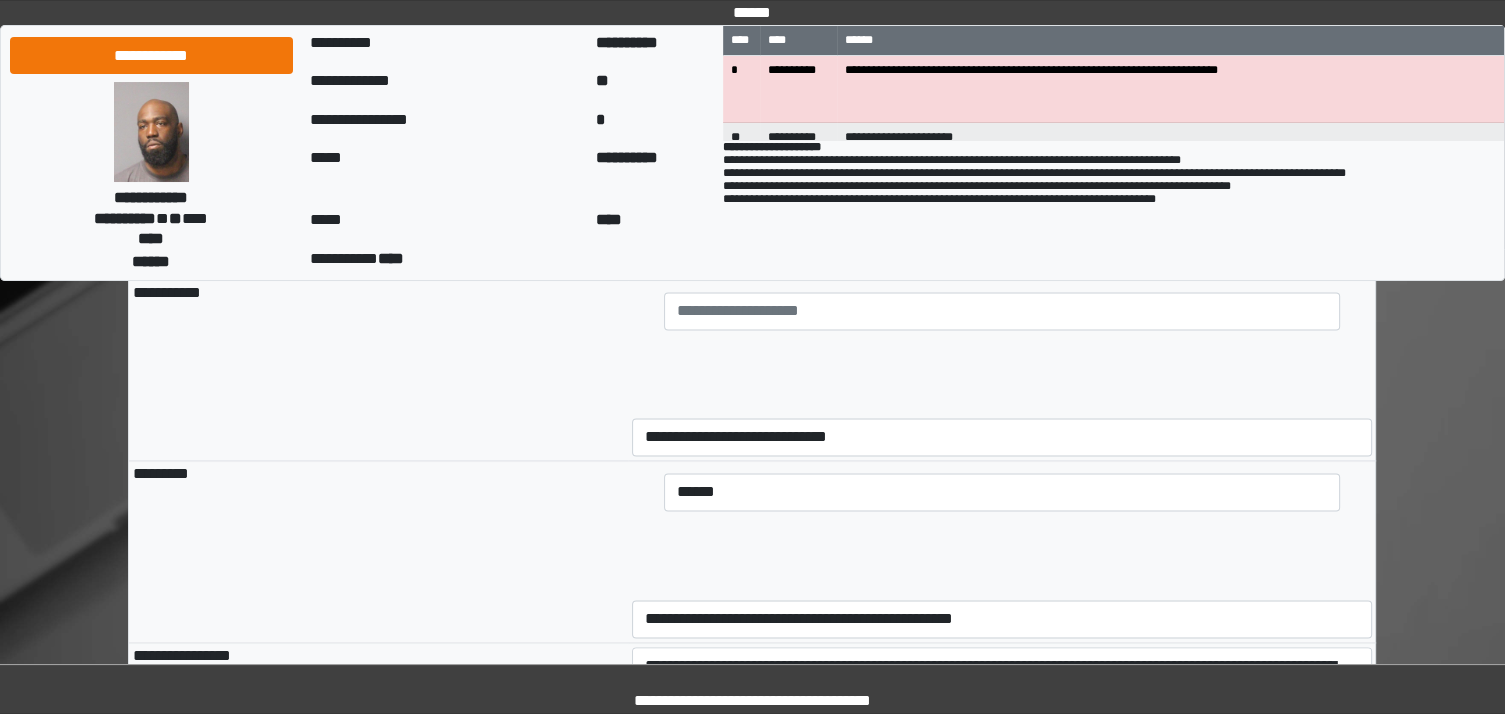 scroll, scrollTop: 2997, scrollLeft: 0, axis: vertical 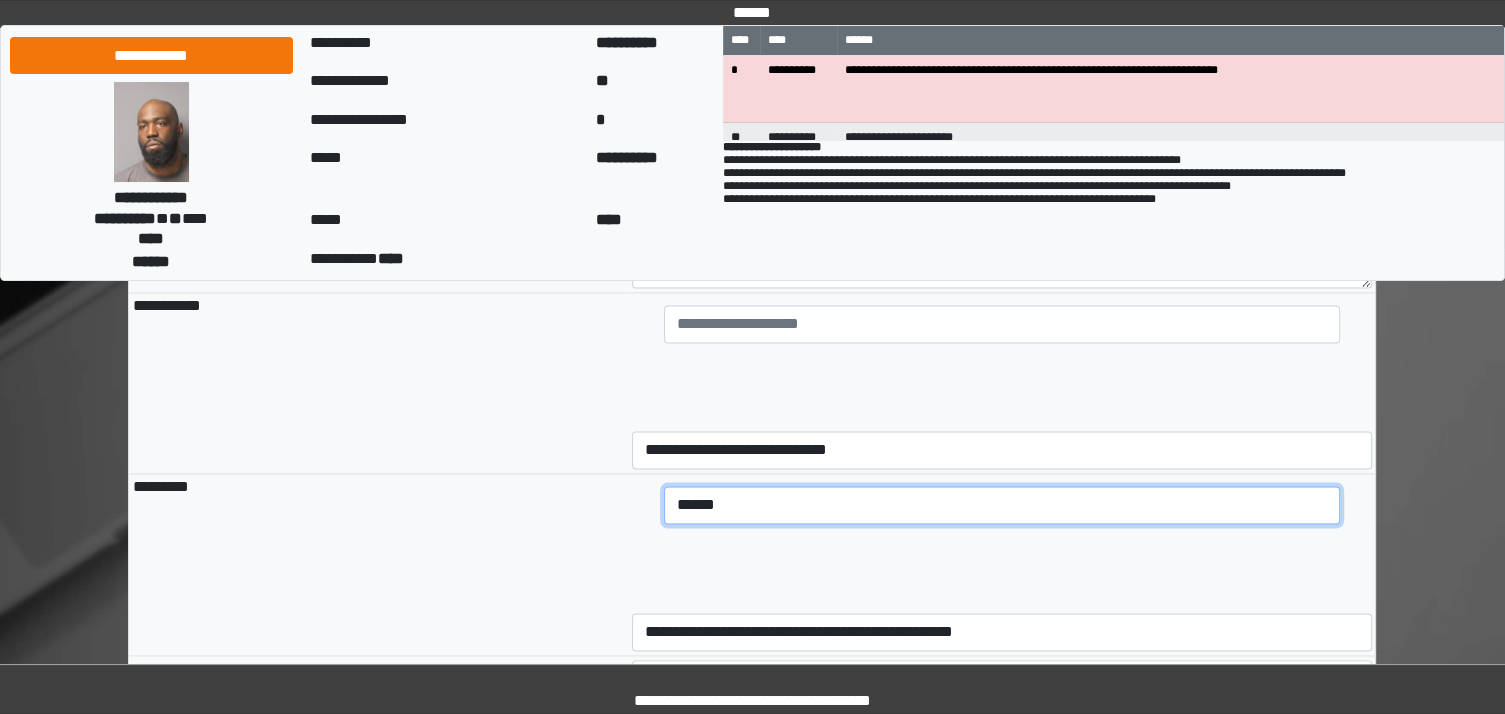 click on "******" at bounding box center (1002, 324) 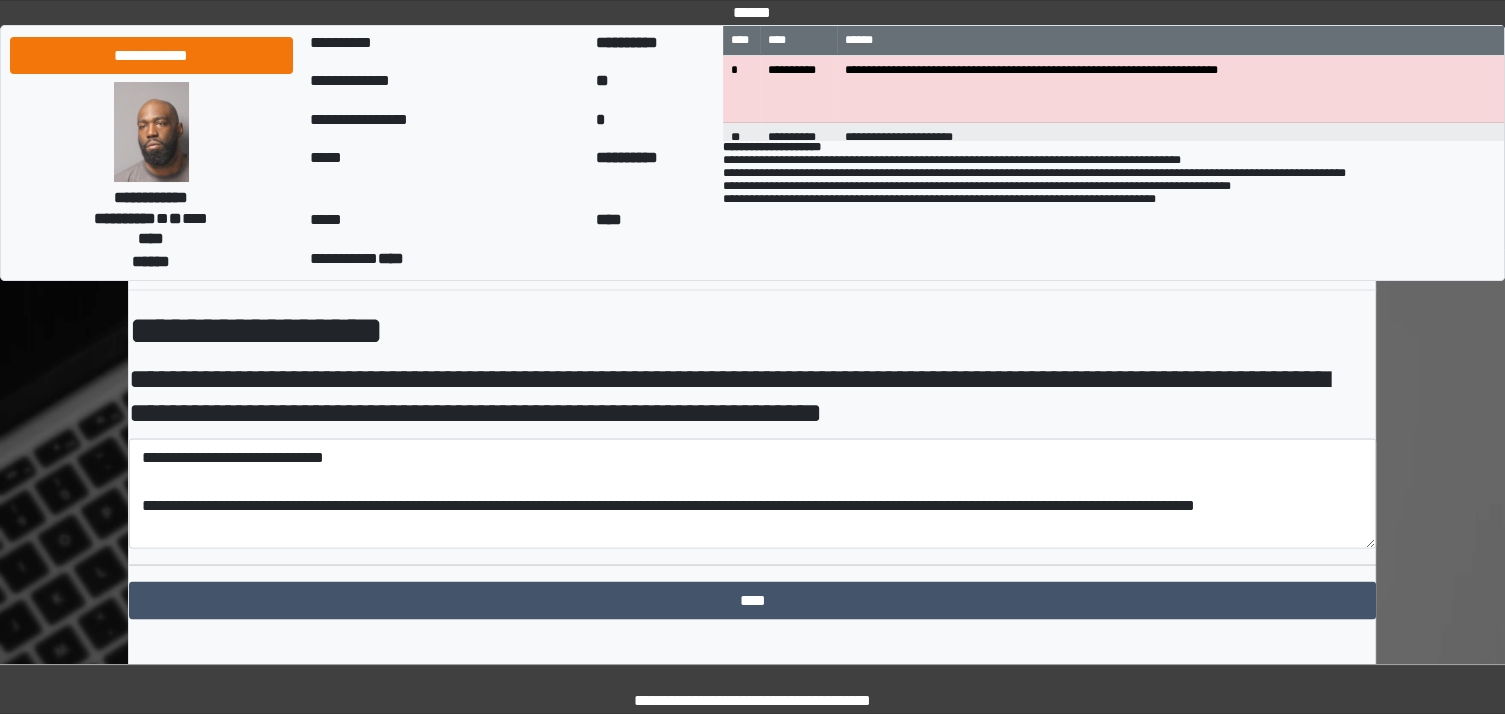 scroll, scrollTop: 3532, scrollLeft: 0, axis: vertical 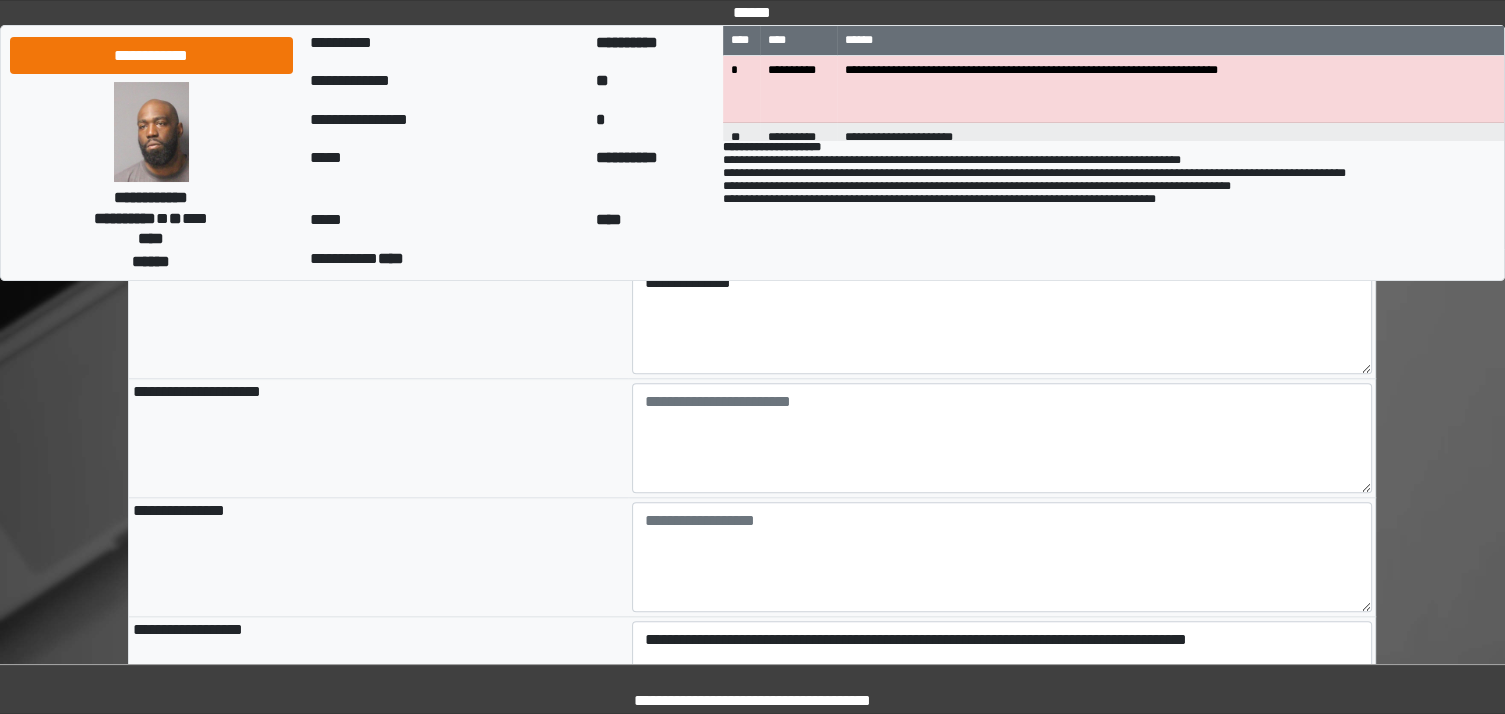 type 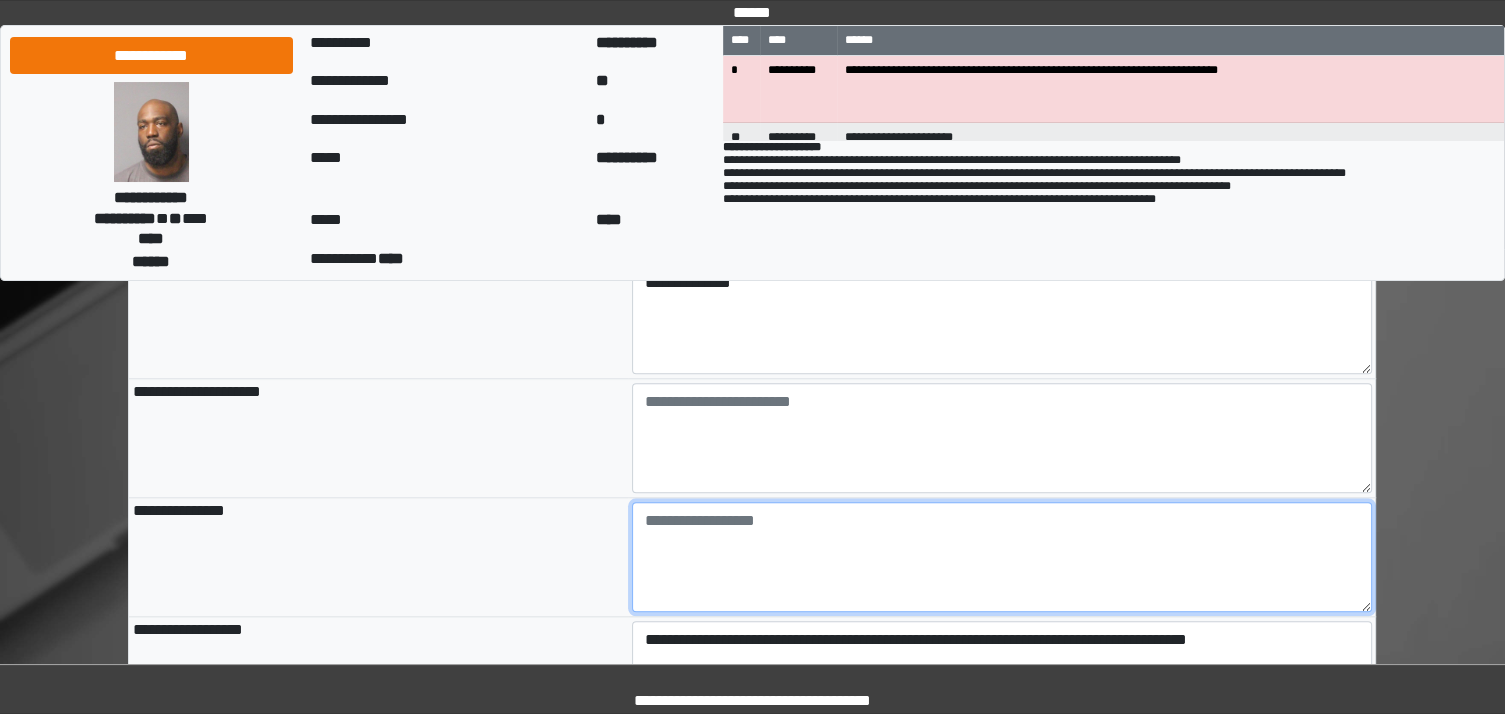 click at bounding box center [1002, 557] 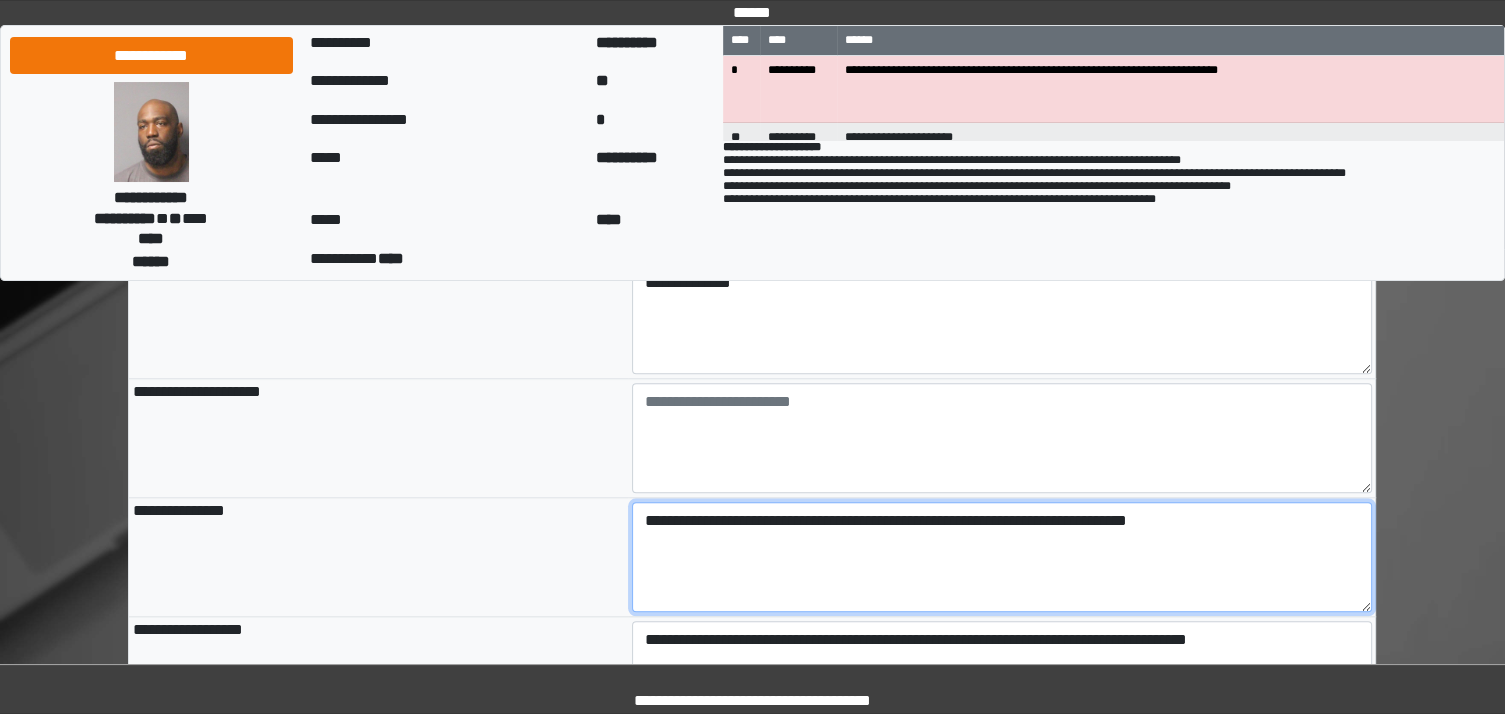 click on "**********" at bounding box center (1002, 557) 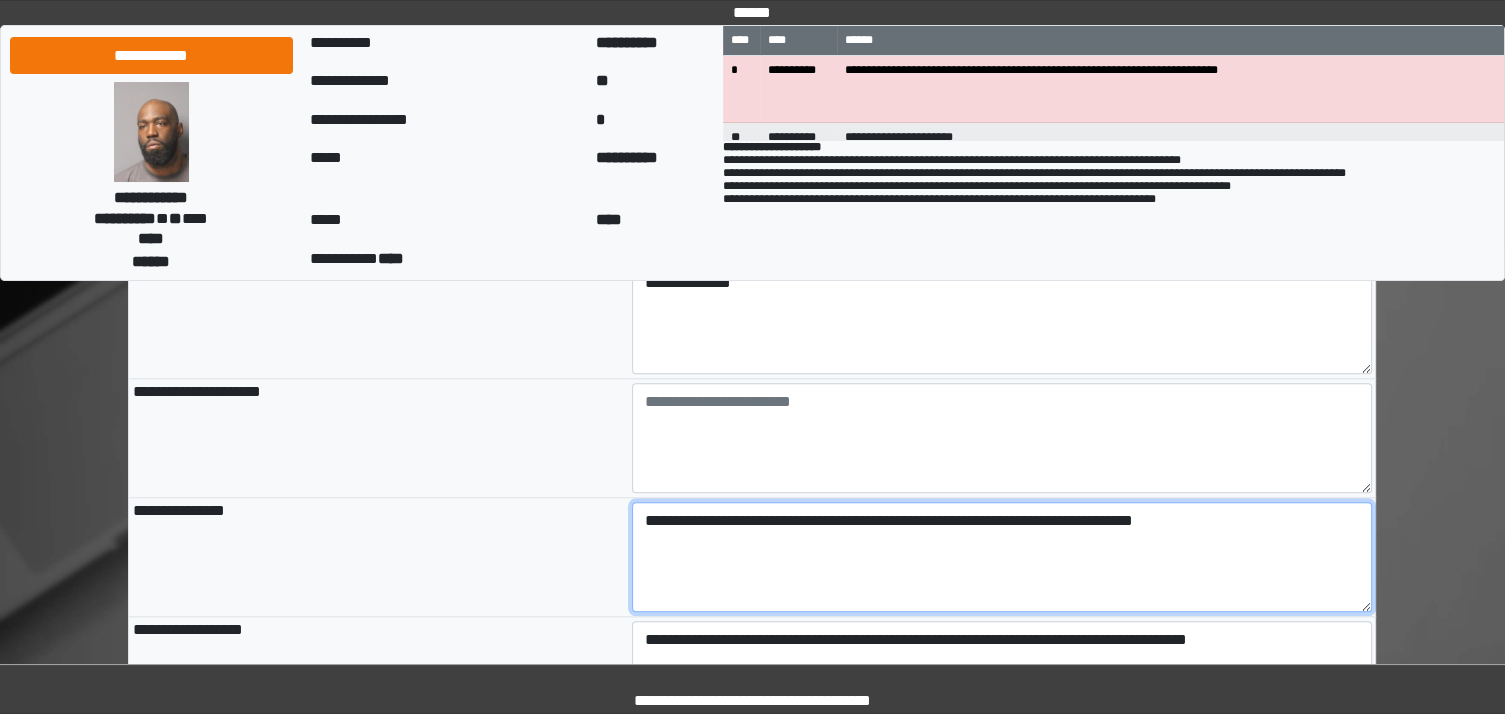 click on "**********" at bounding box center (1002, 557) 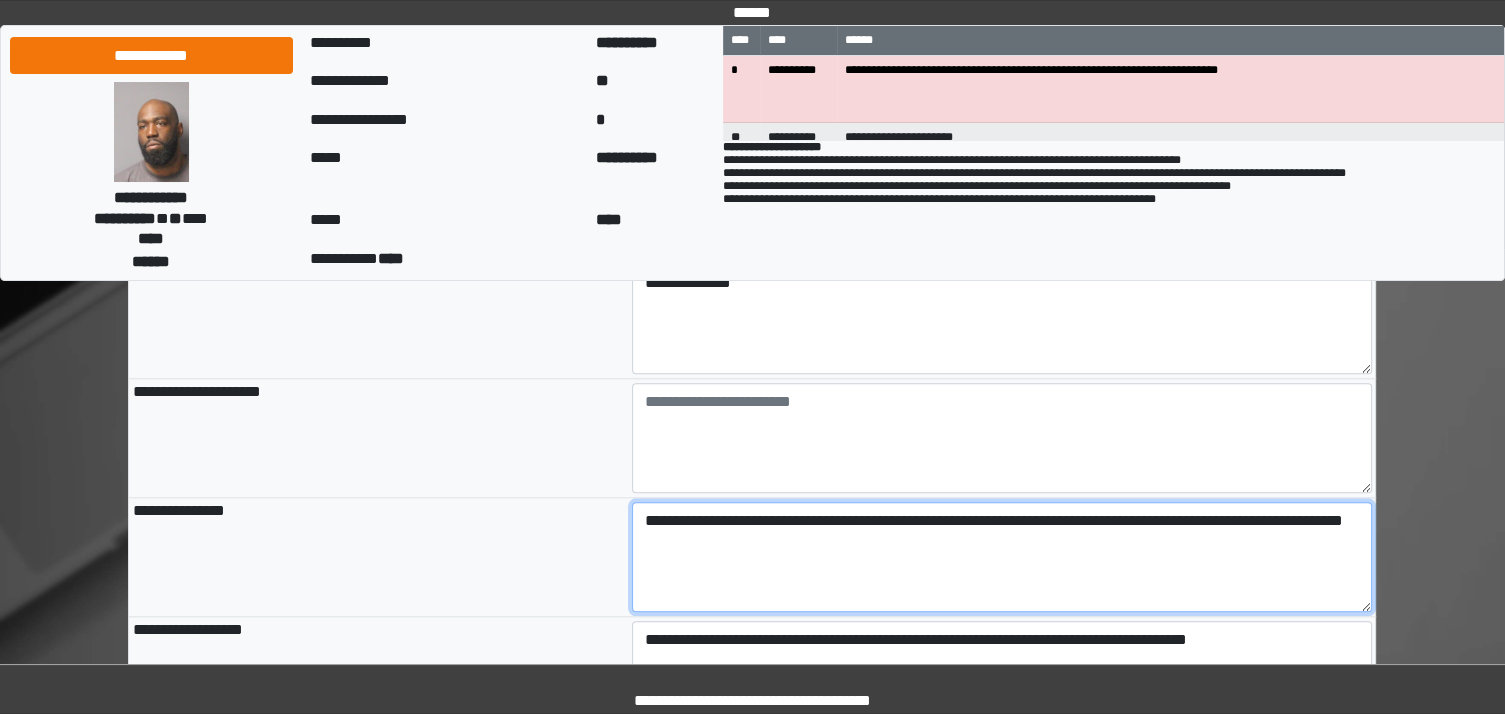 click on "**********" at bounding box center (1002, 557) 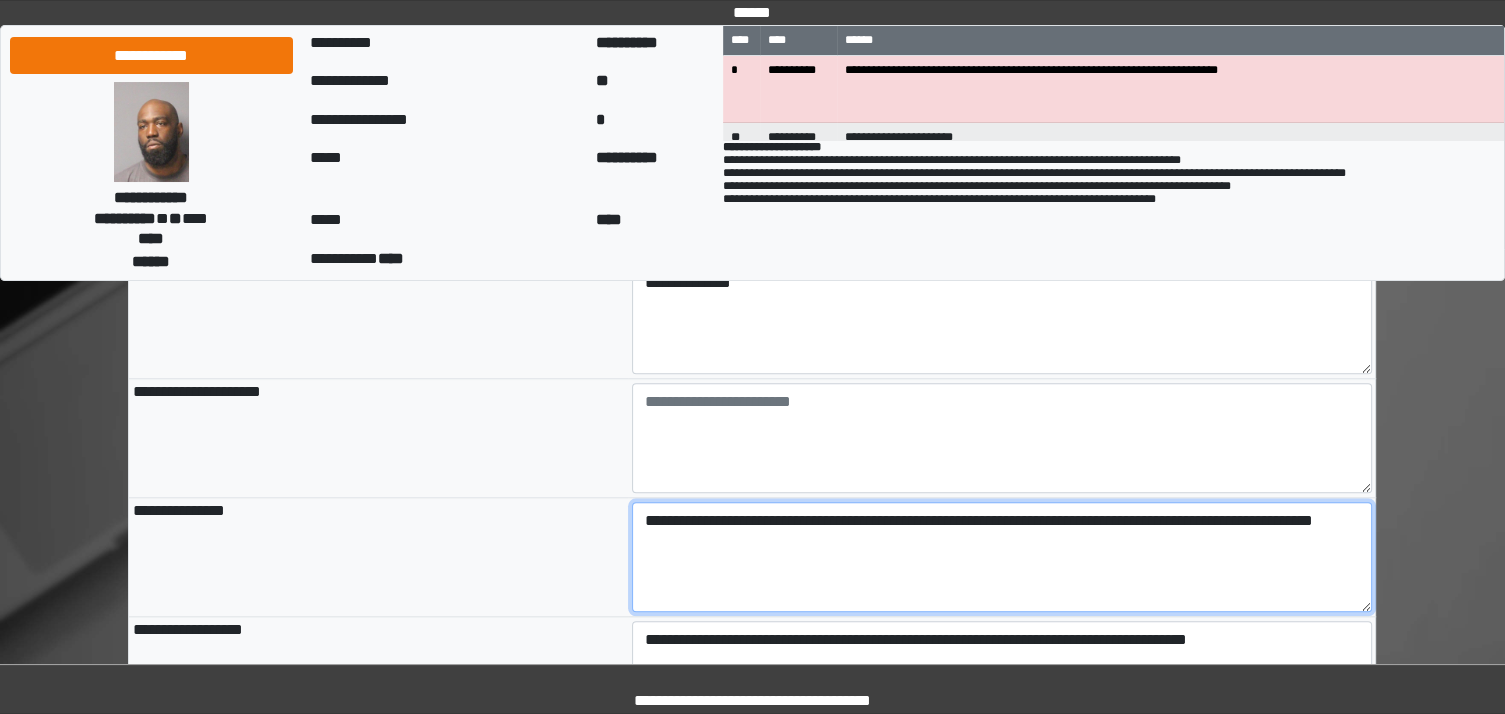 click on "**********" at bounding box center [1002, 557] 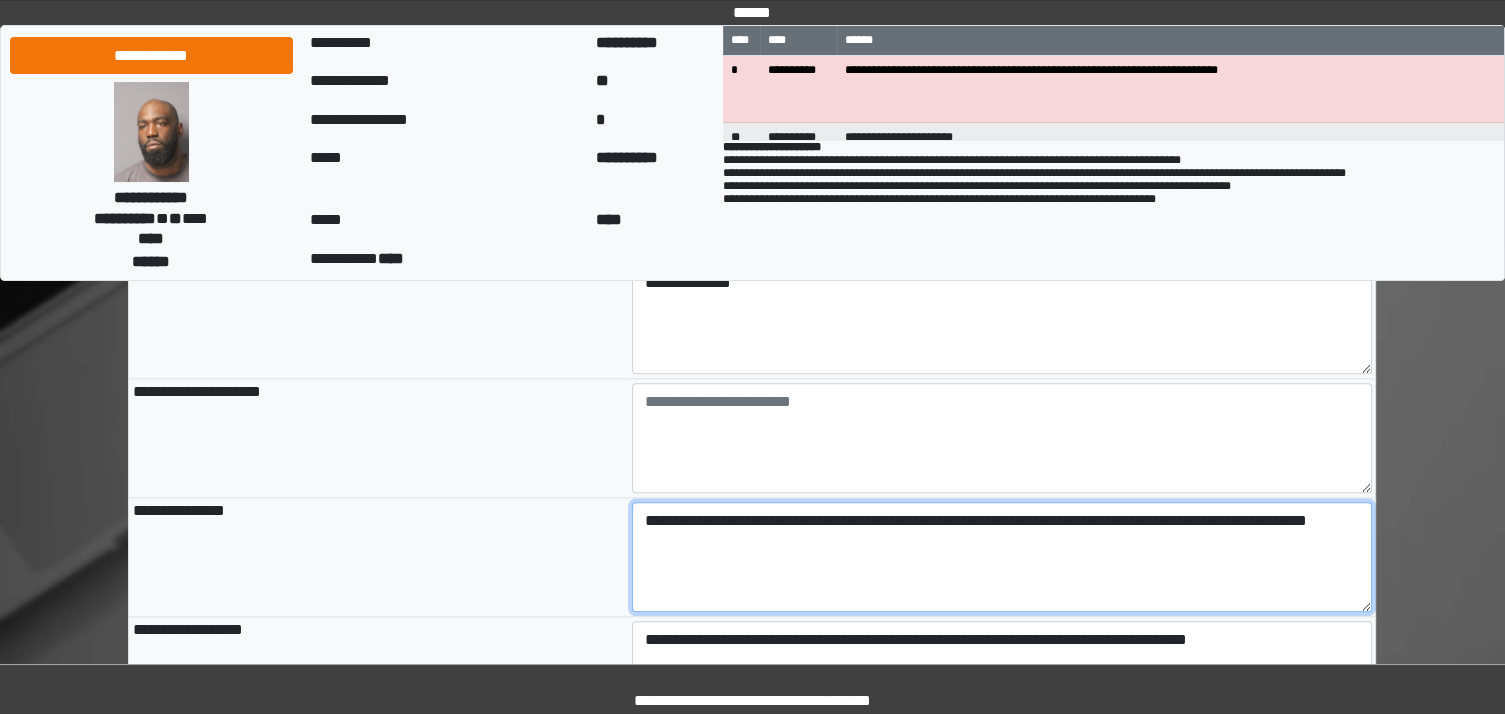 click on "**********" at bounding box center [1002, 557] 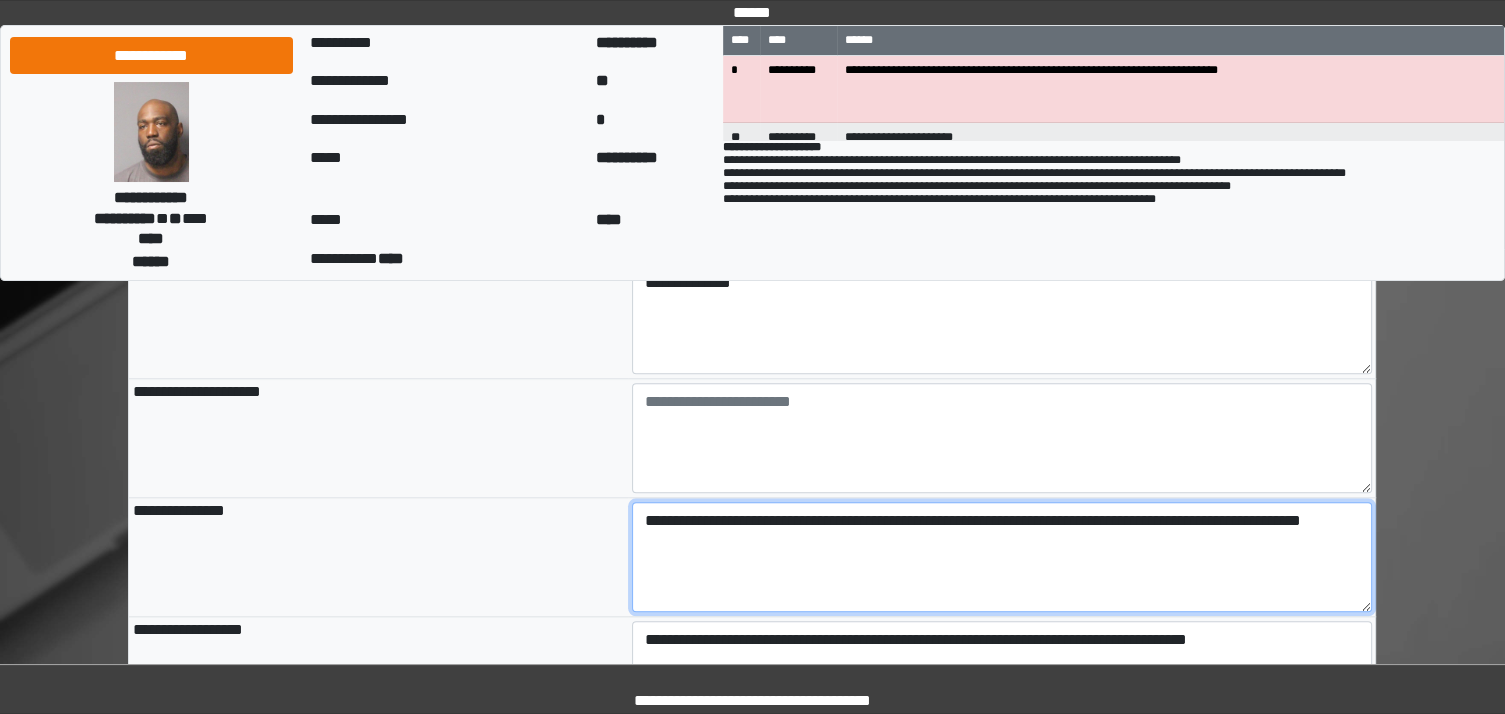 drag, startPoint x: 1044, startPoint y: 513, endPoint x: 1012, endPoint y: 542, distance: 43.185646 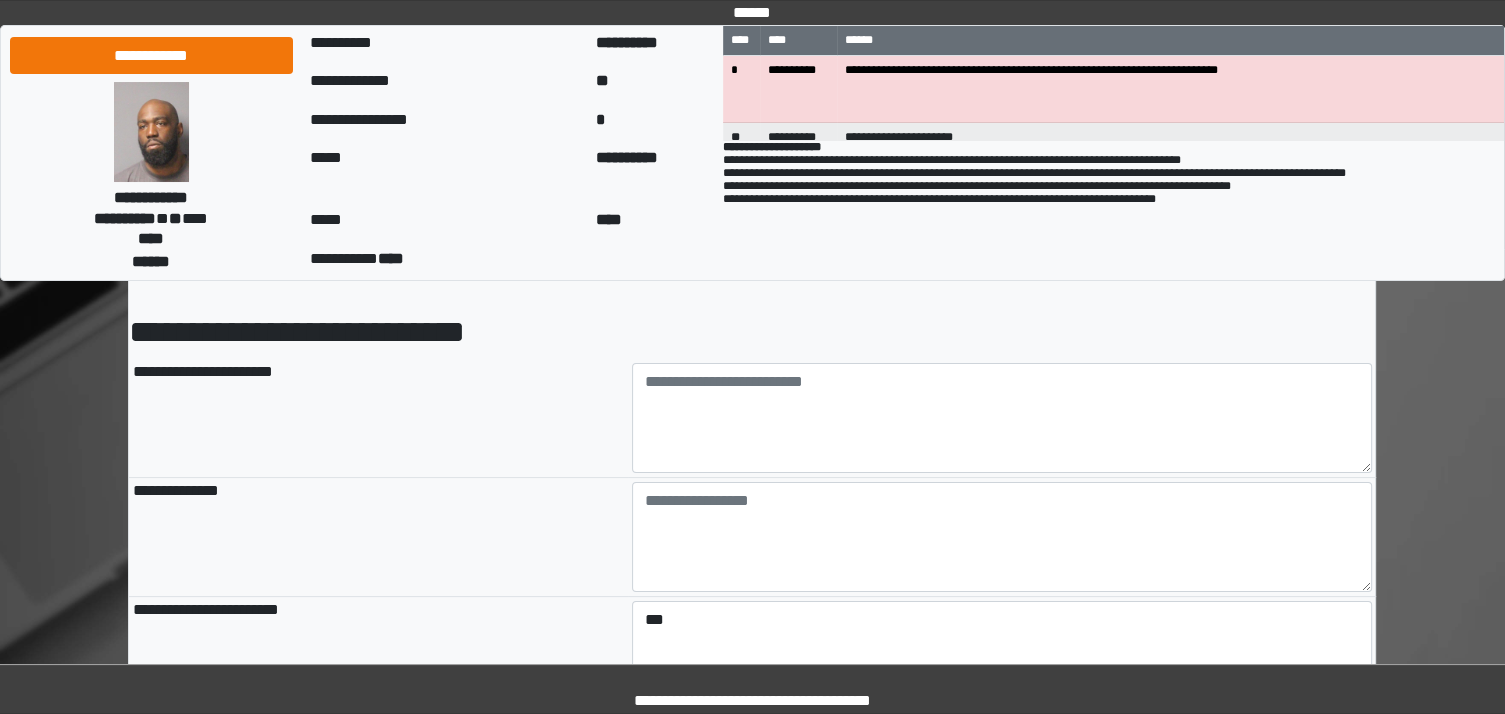 scroll, scrollTop: 0, scrollLeft: 0, axis: both 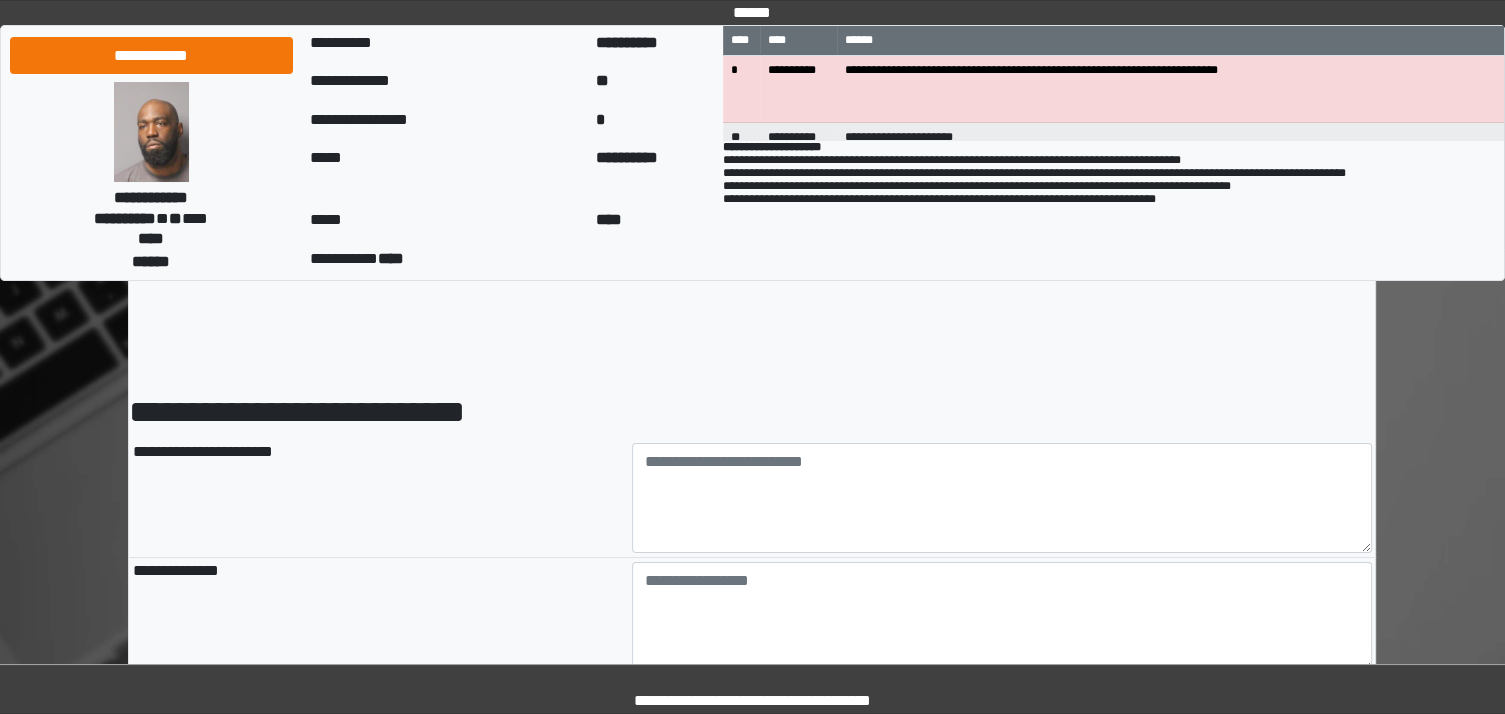 type on "**********" 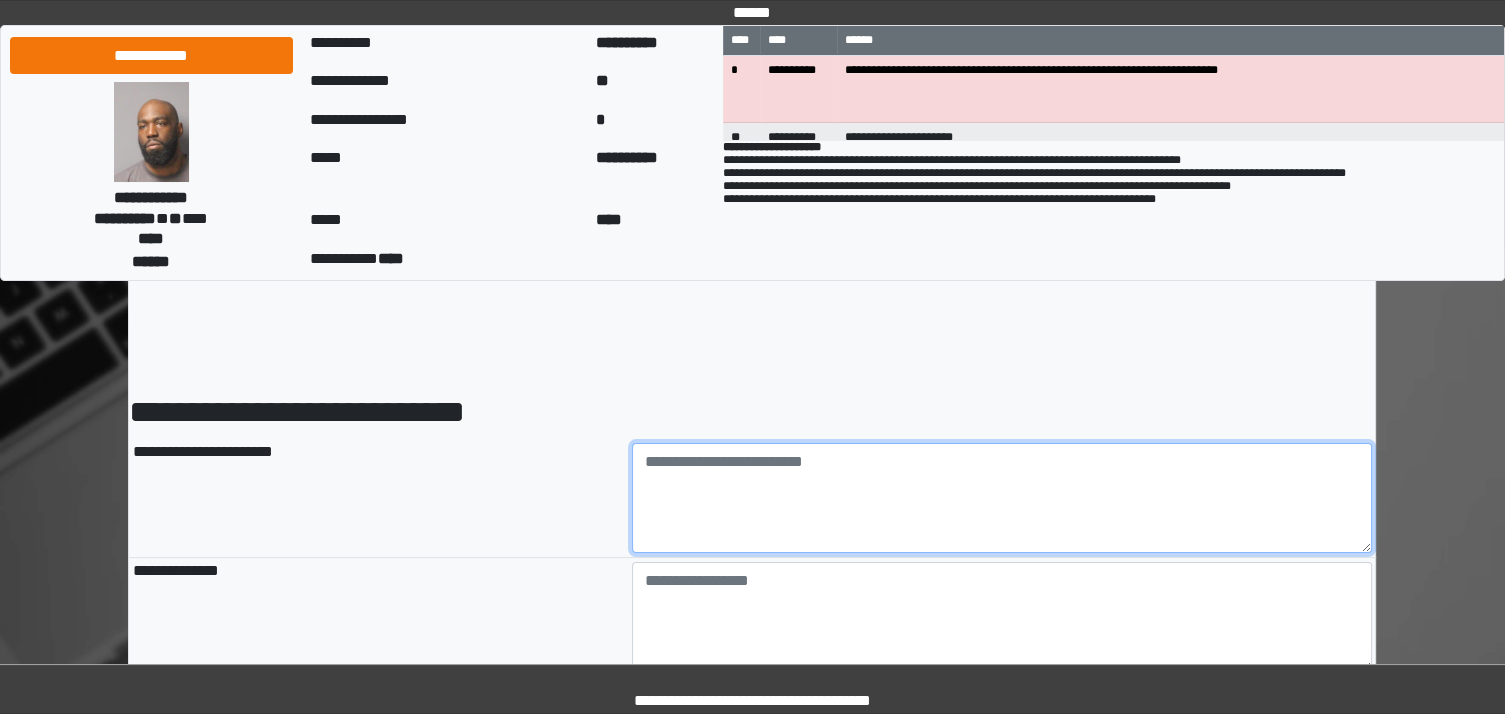 click at bounding box center [1002, 498] 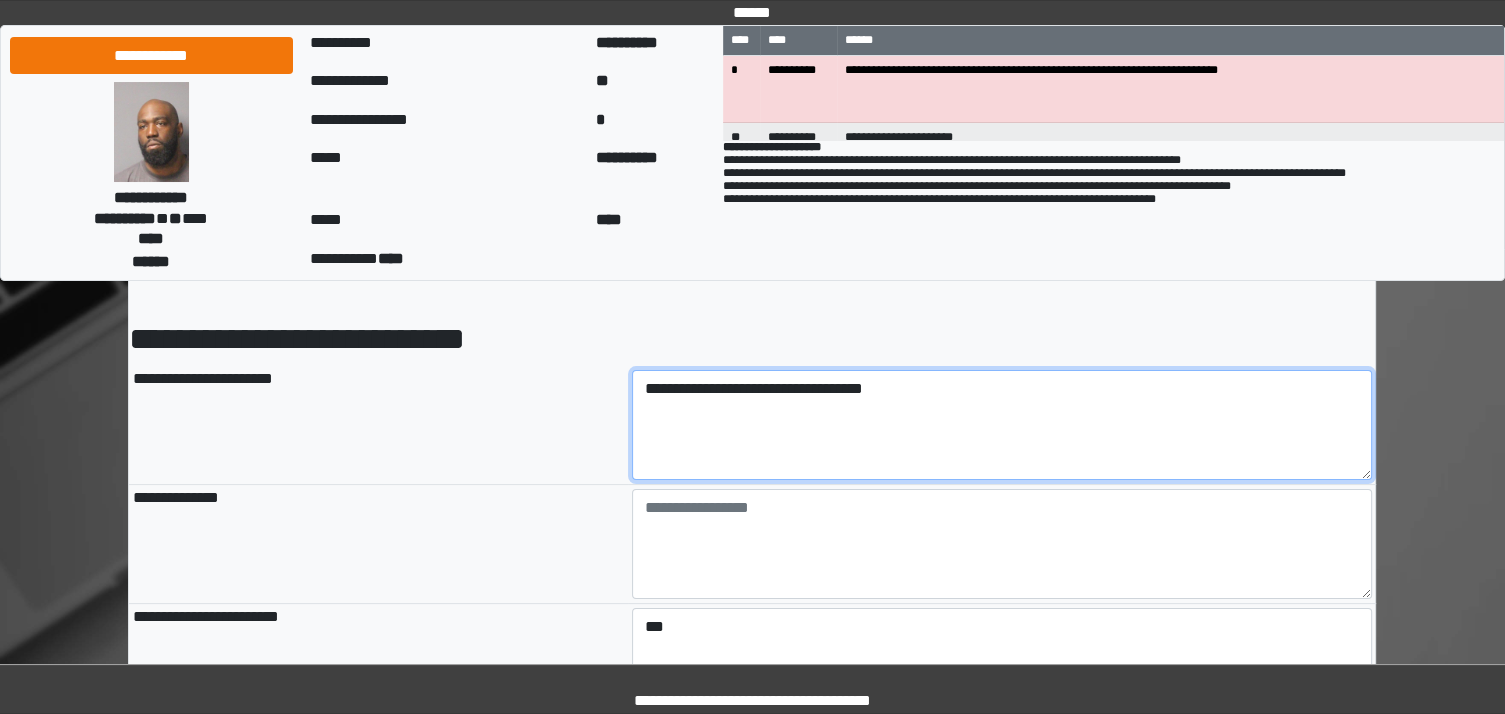 scroll, scrollTop: 72, scrollLeft: 0, axis: vertical 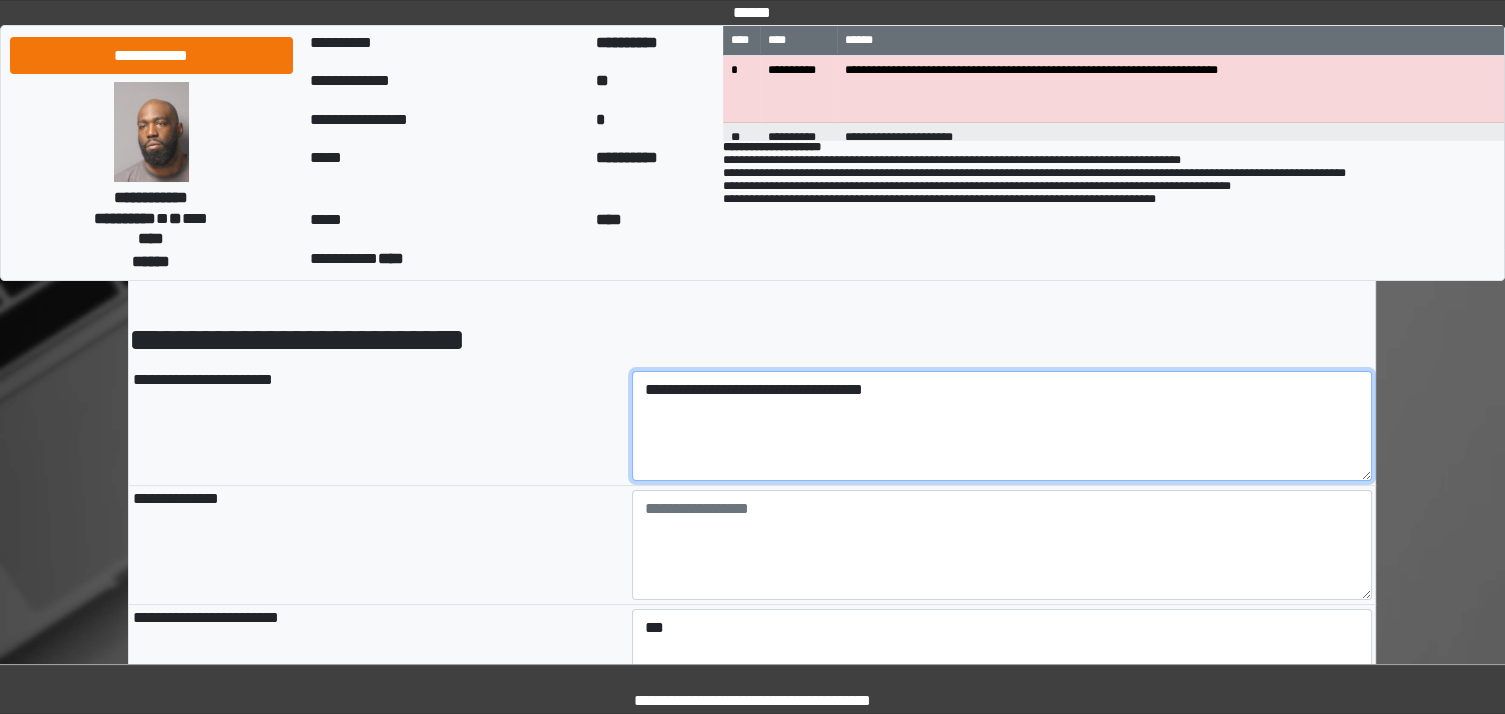 click on "**********" at bounding box center [1002, 426] 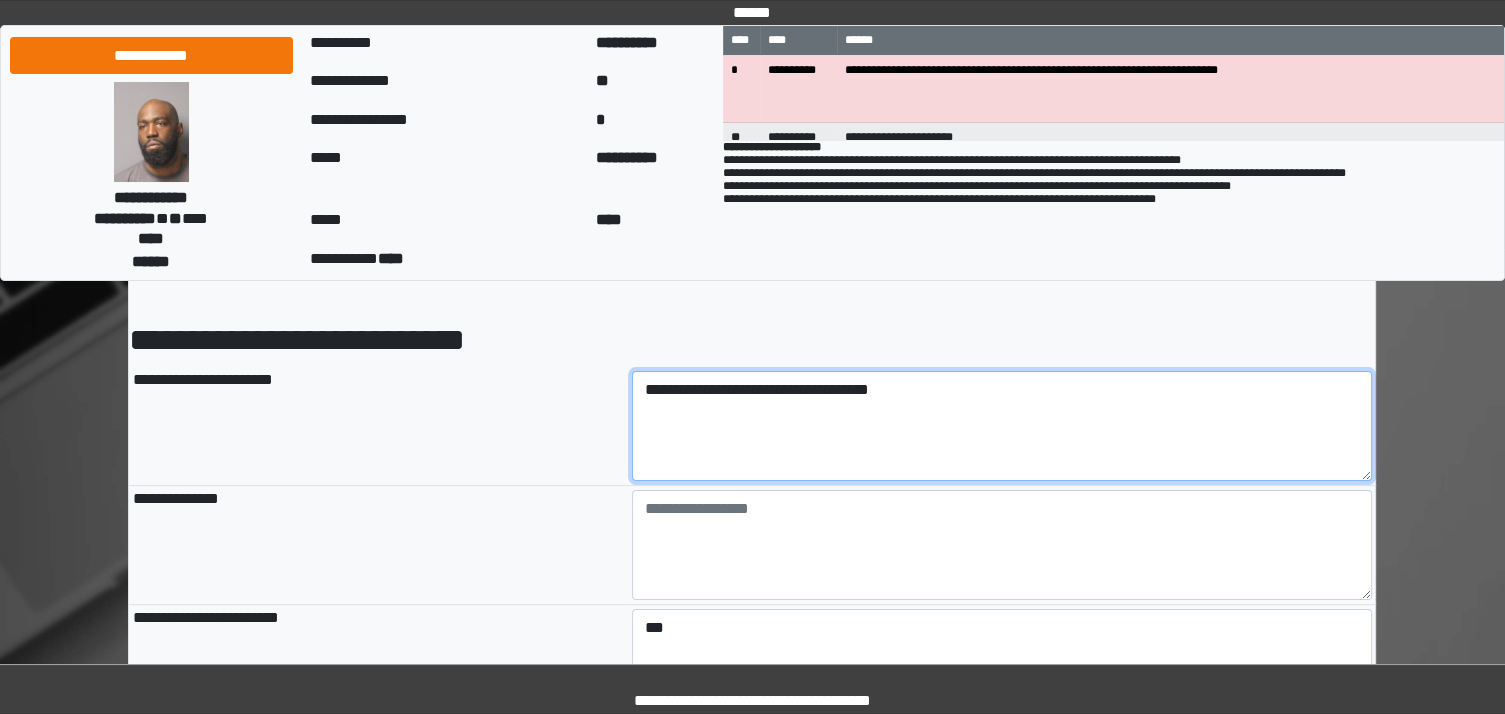 click on "**********" at bounding box center (1002, 426) 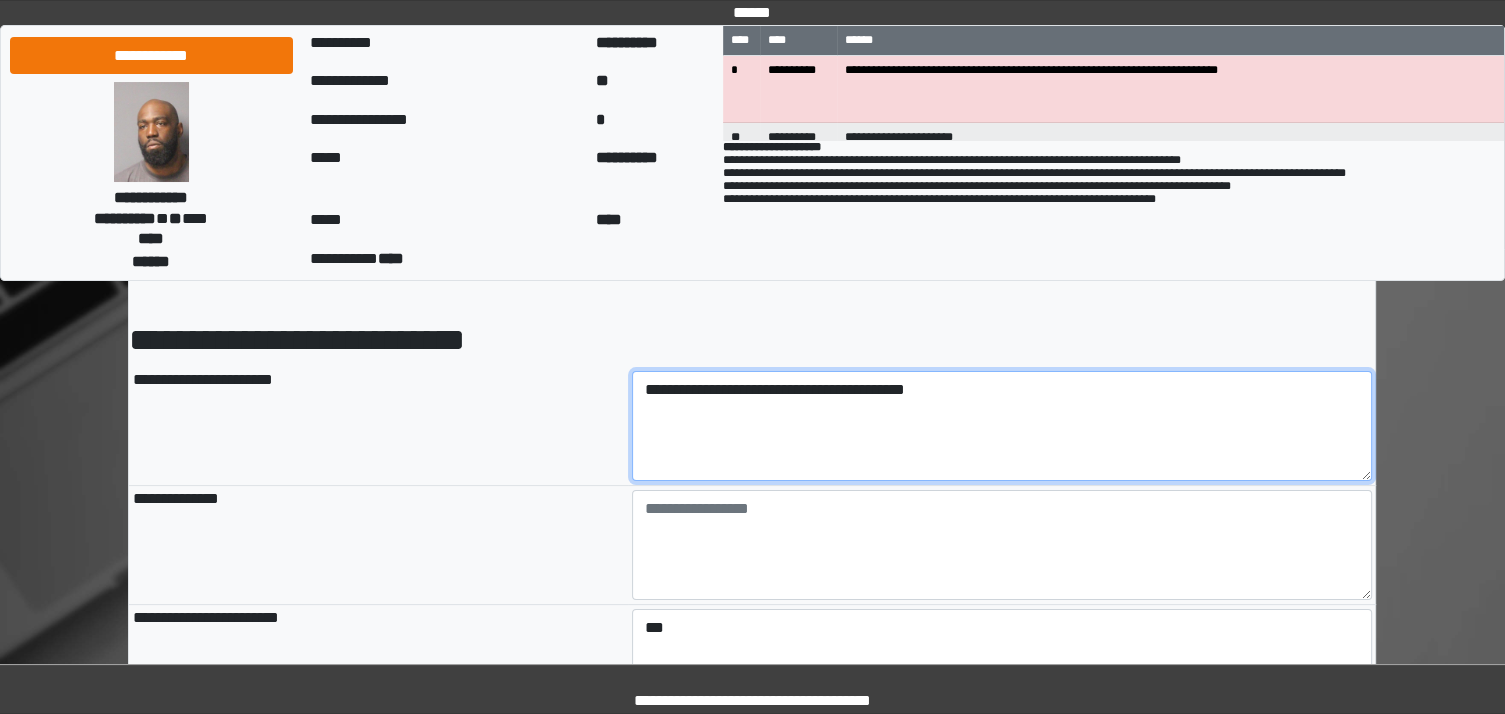 click on "**********" at bounding box center (1002, 426) 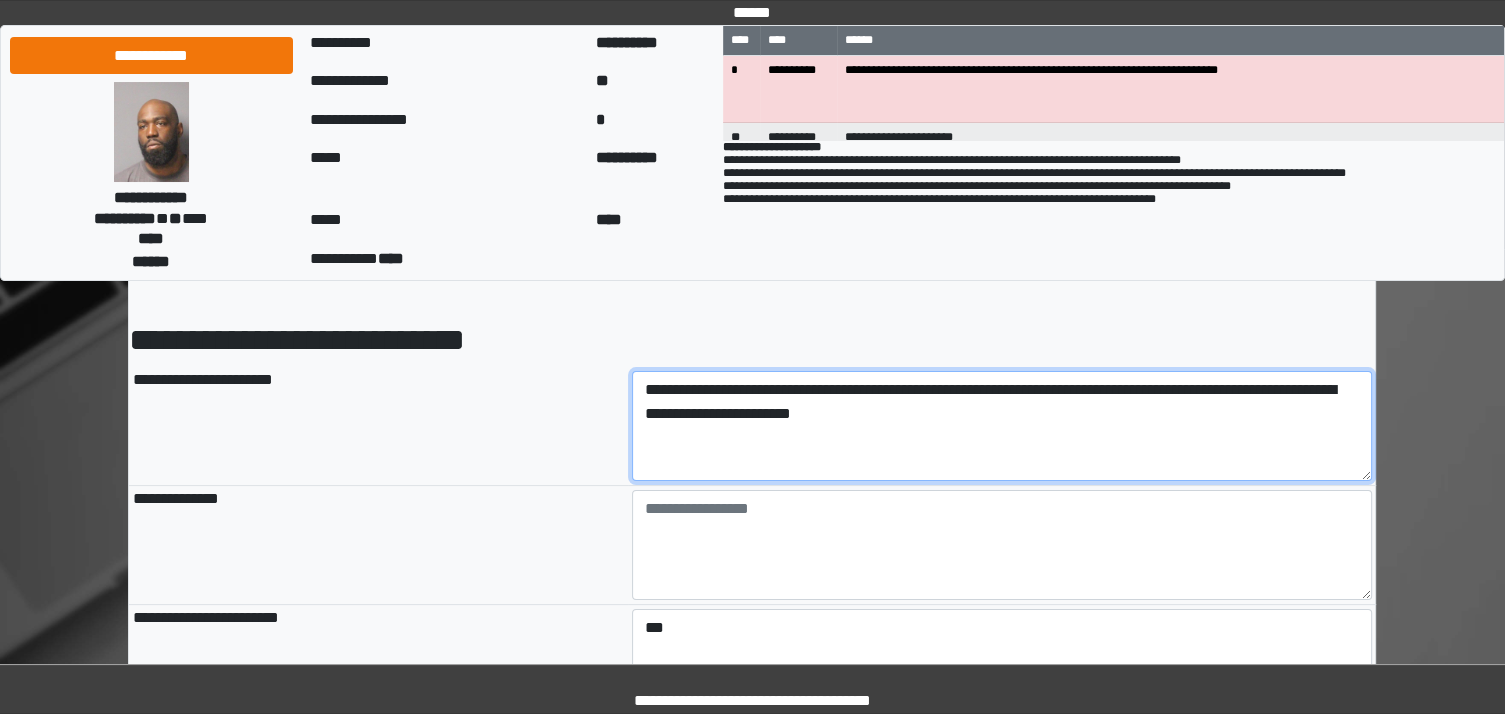 paste on "**********" 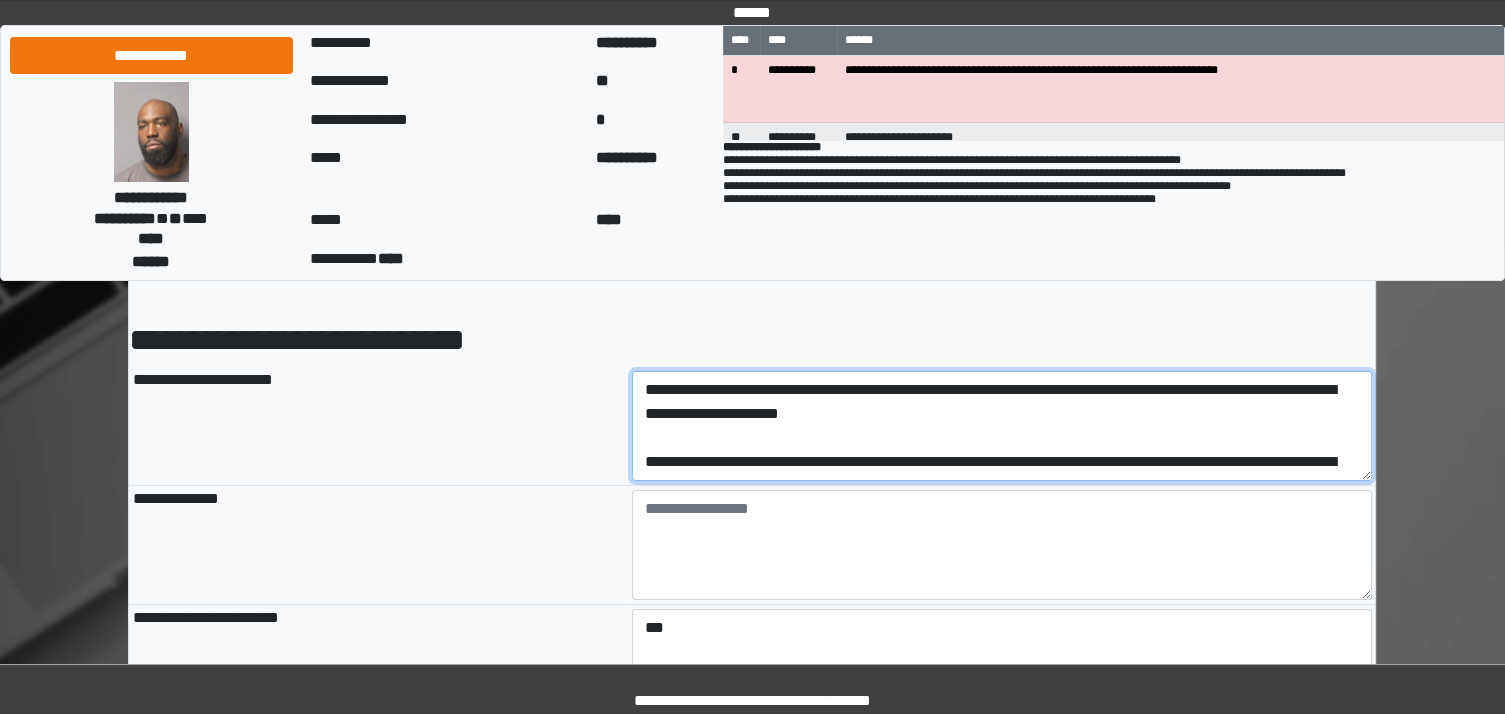 click at bounding box center [1002, 426] 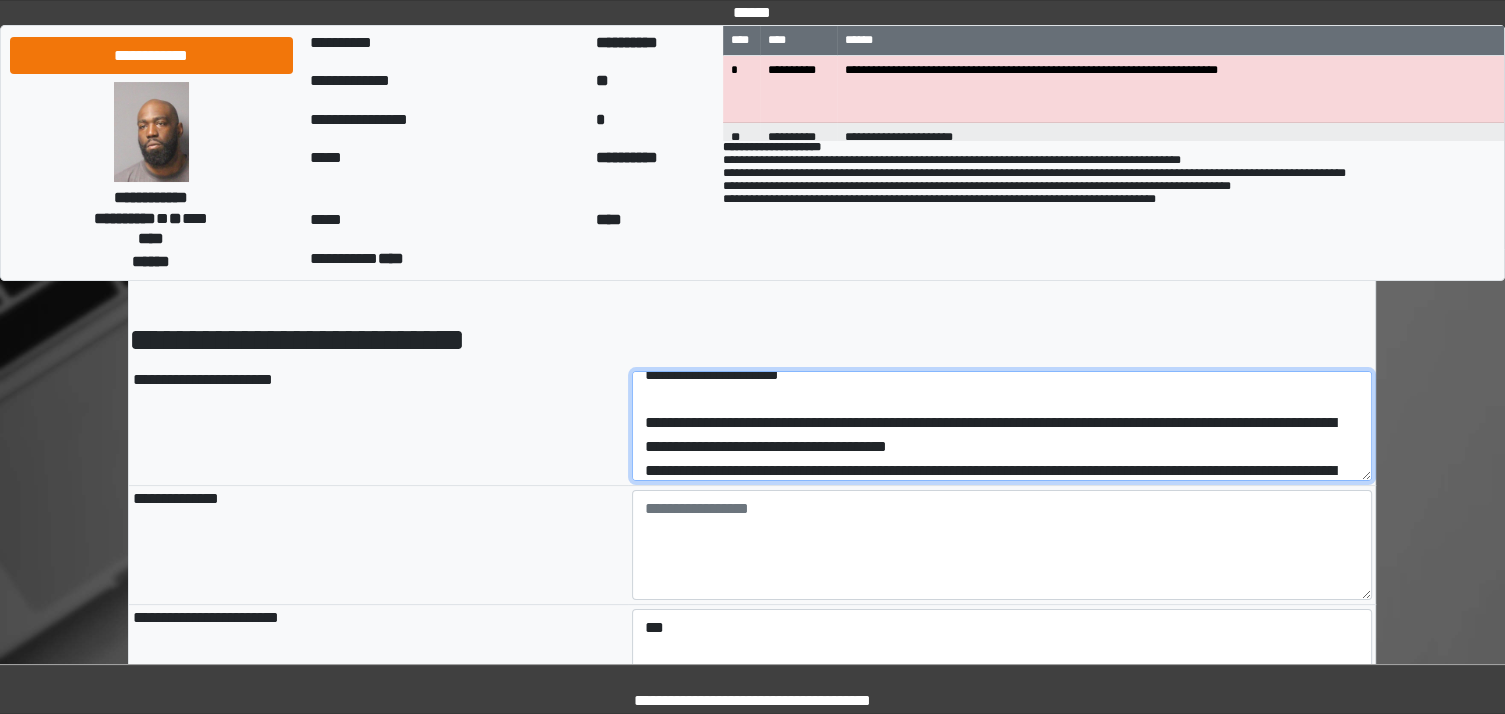 scroll, scrollTop: 40, scrollLeft: 0, axis: vertical 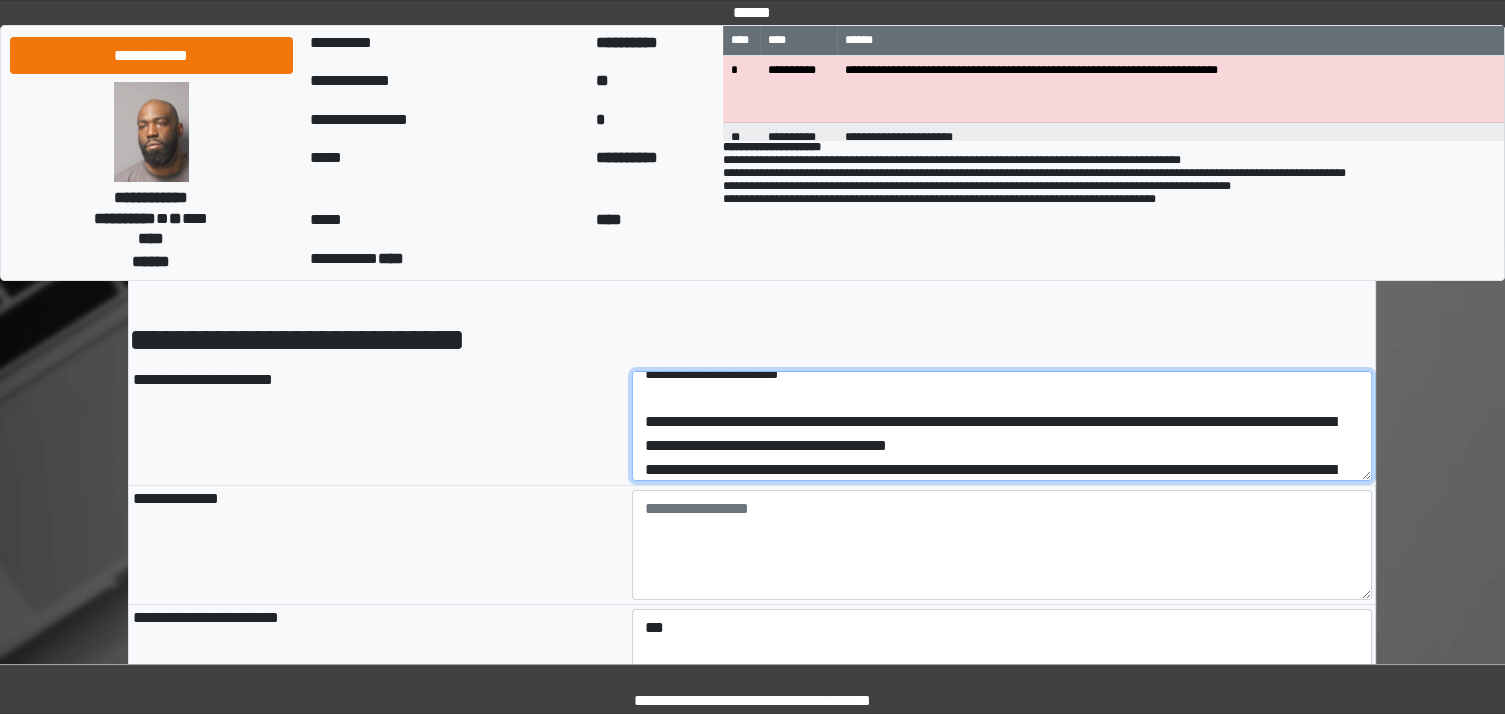 click at bounding box center [1002, 426] 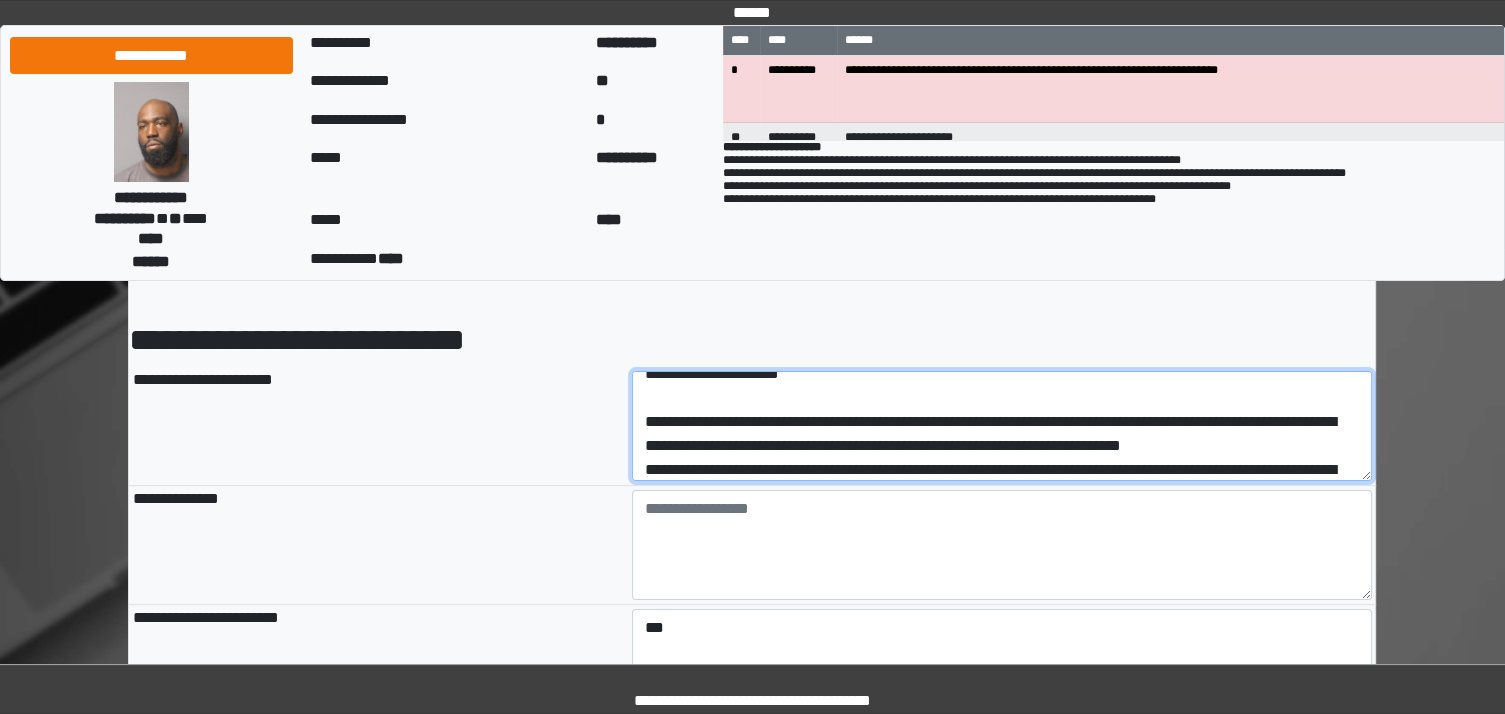 click at bounding box center [1002, 426] 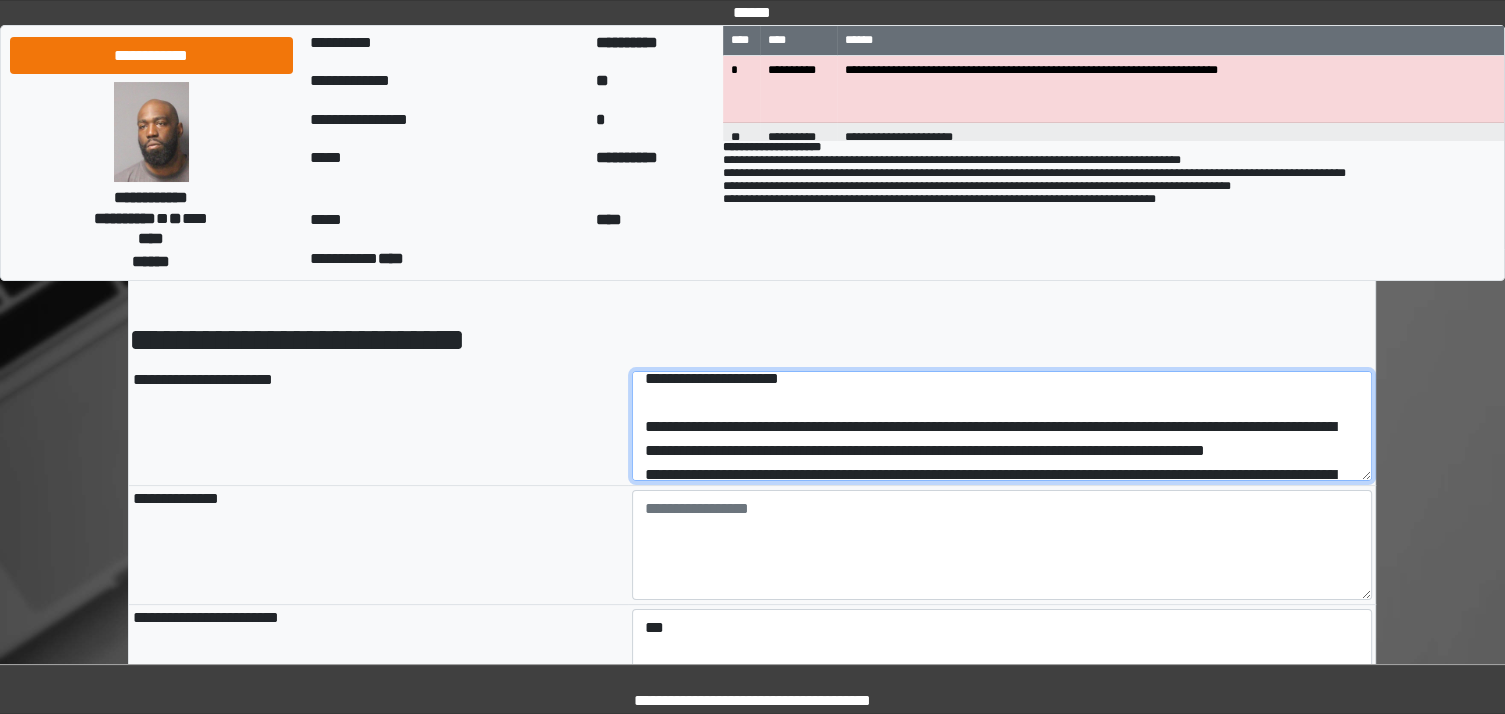 scroll, scrollTop: 74, scrollLeft: 0, axis: vertical 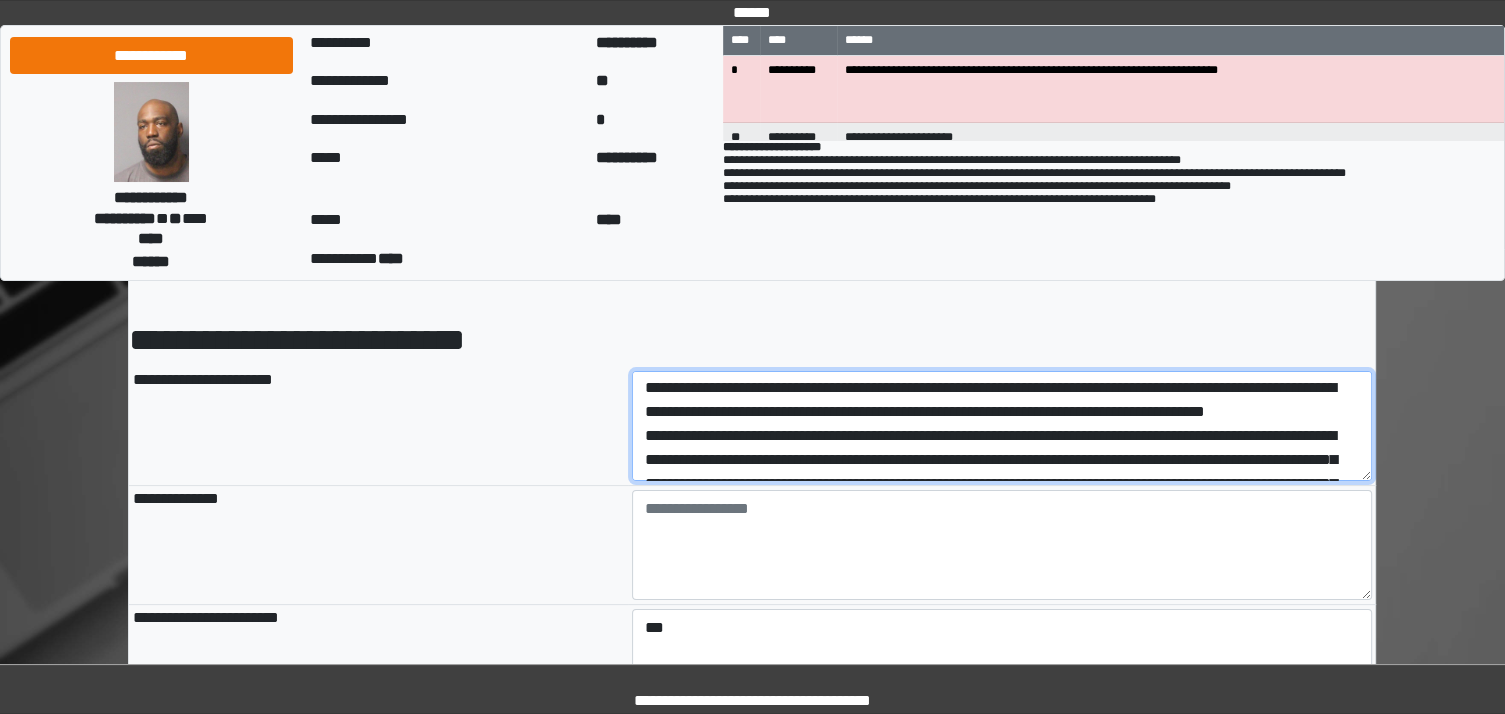 click at bounding box center [1002, 426] 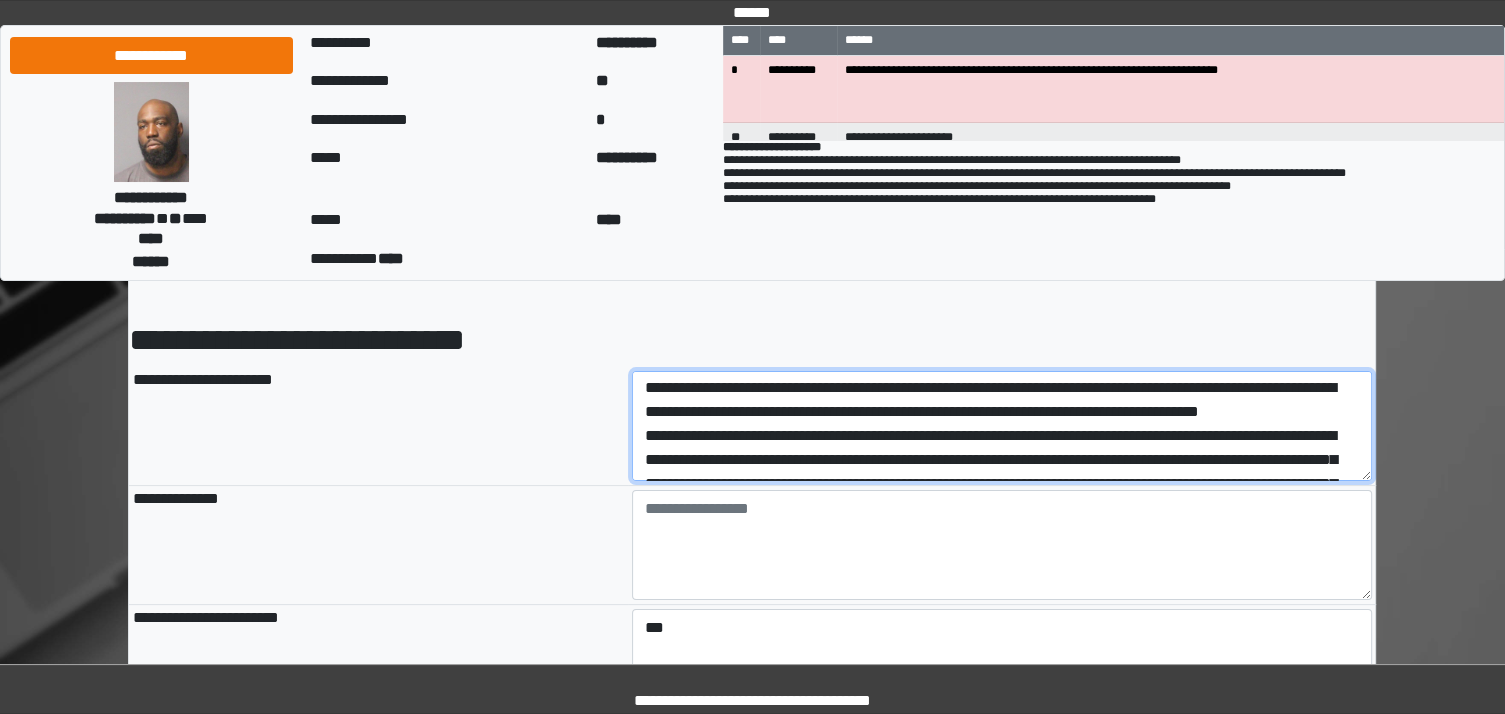 click at bounding box center (1002, 426) 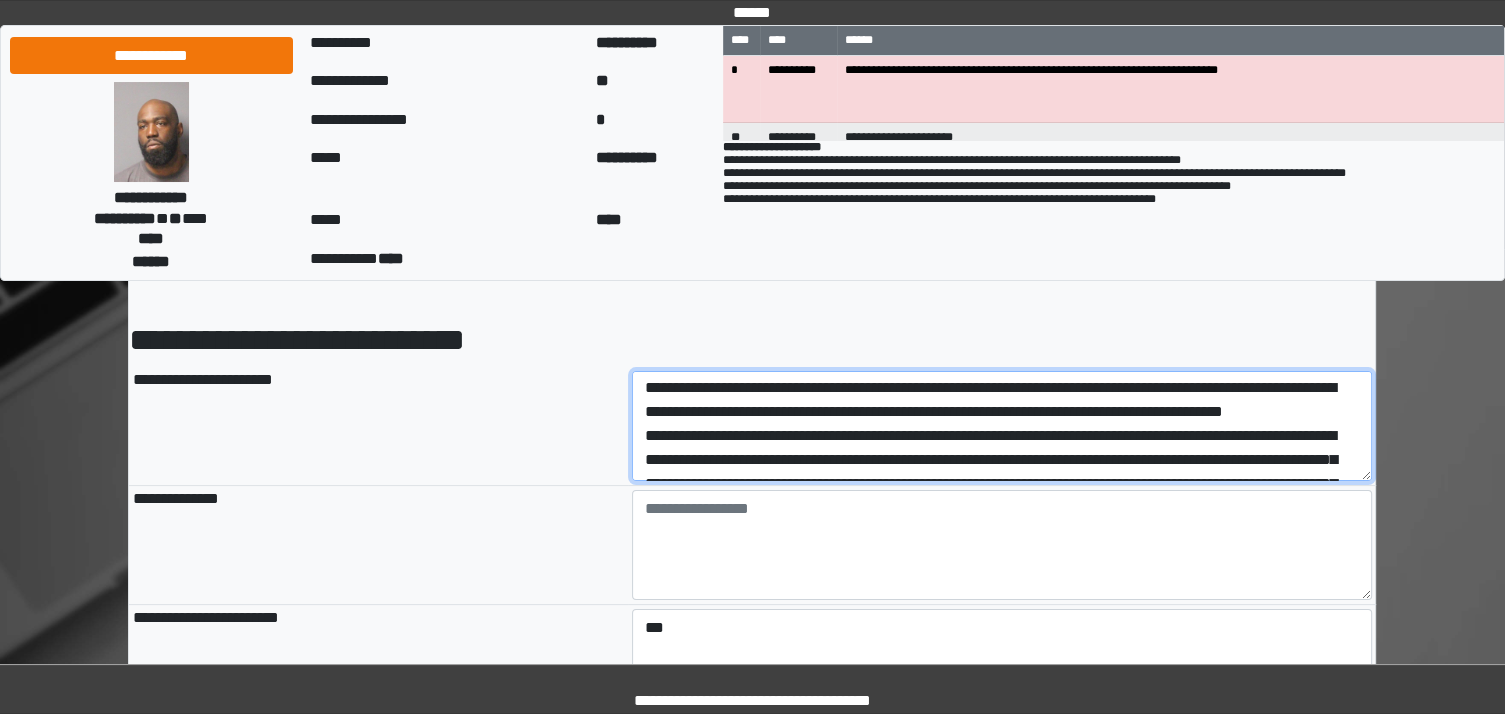 click at bounding box center (1002, 426) 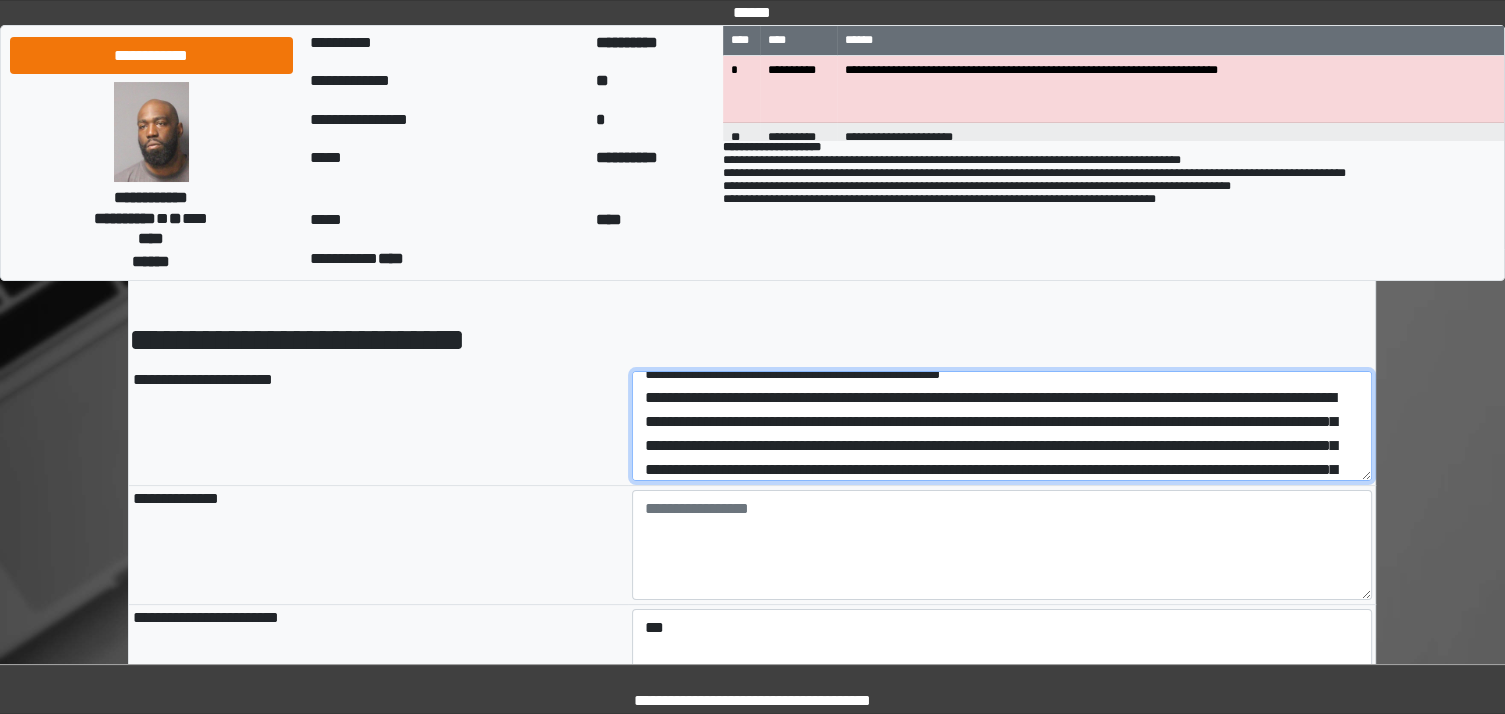 scroll, scrollTop: 160, scrollLeft: 0, axis: vertical 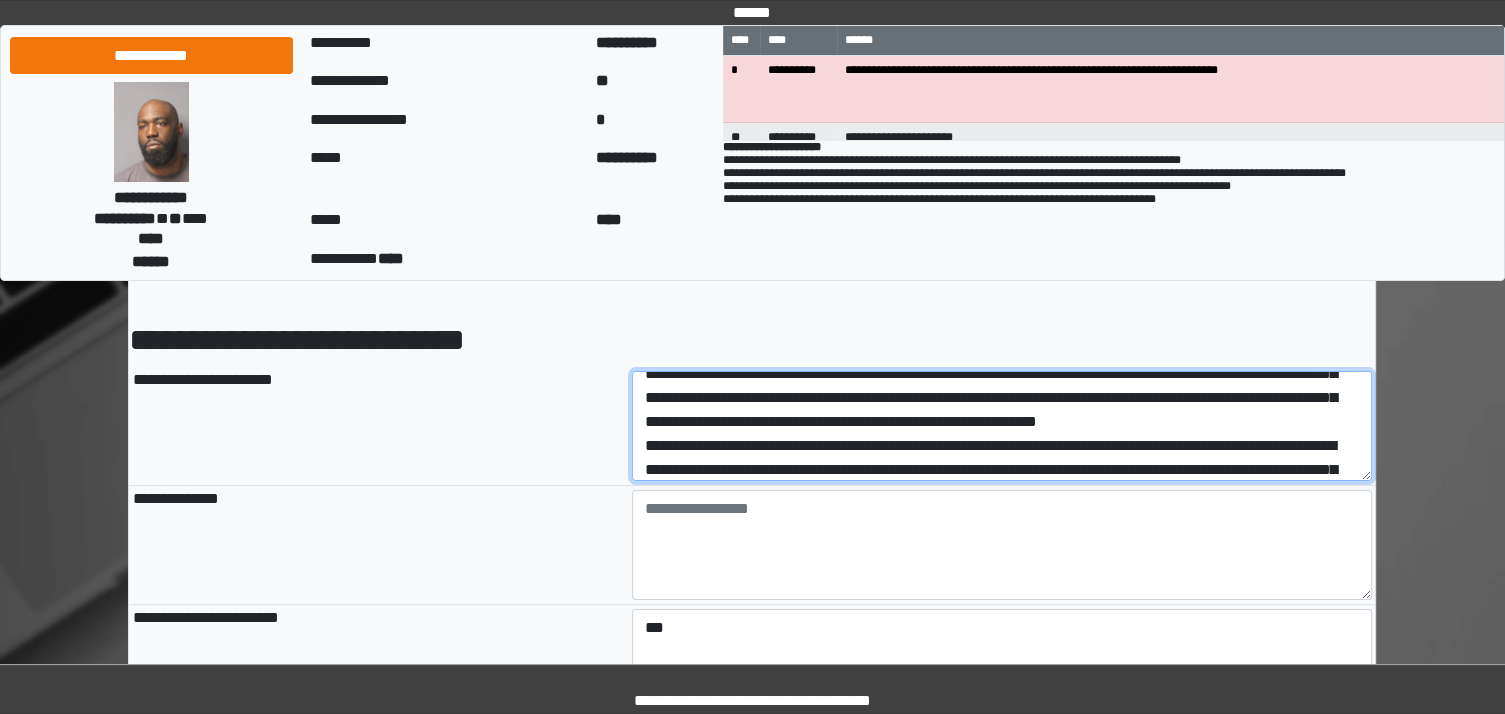 click at bounding box center (1002, 426) 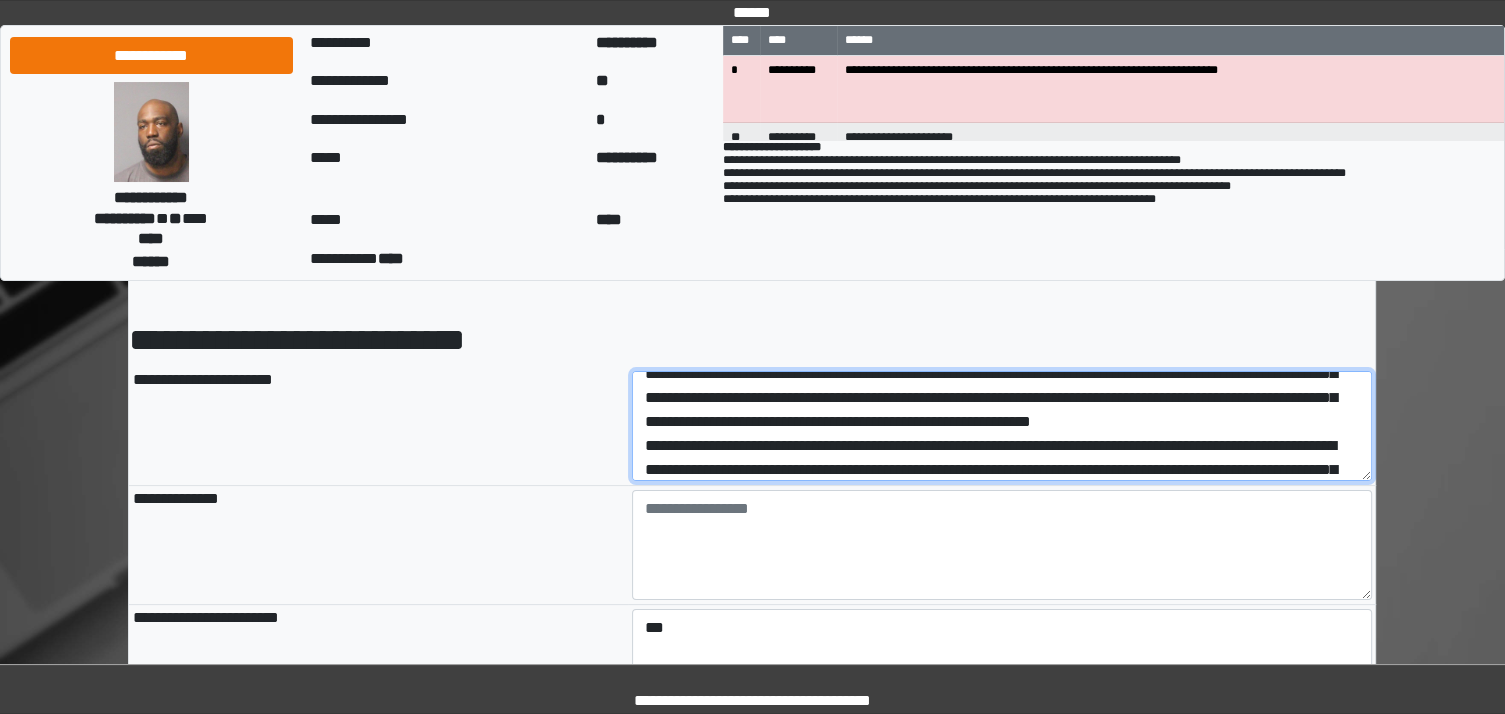 click at bounding box center (1002, 426) 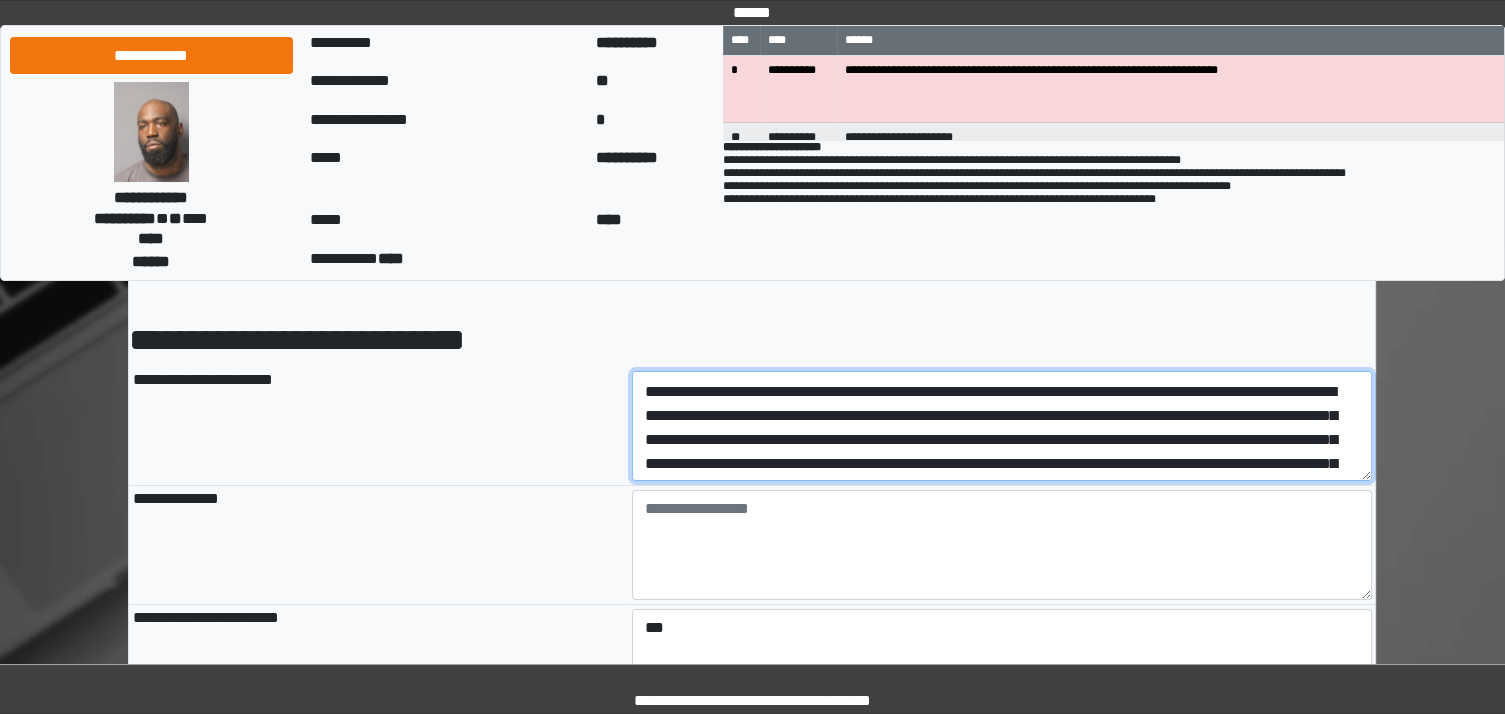 scroll, scrollTop: 208, scrollLeft: 0, axis: vertical 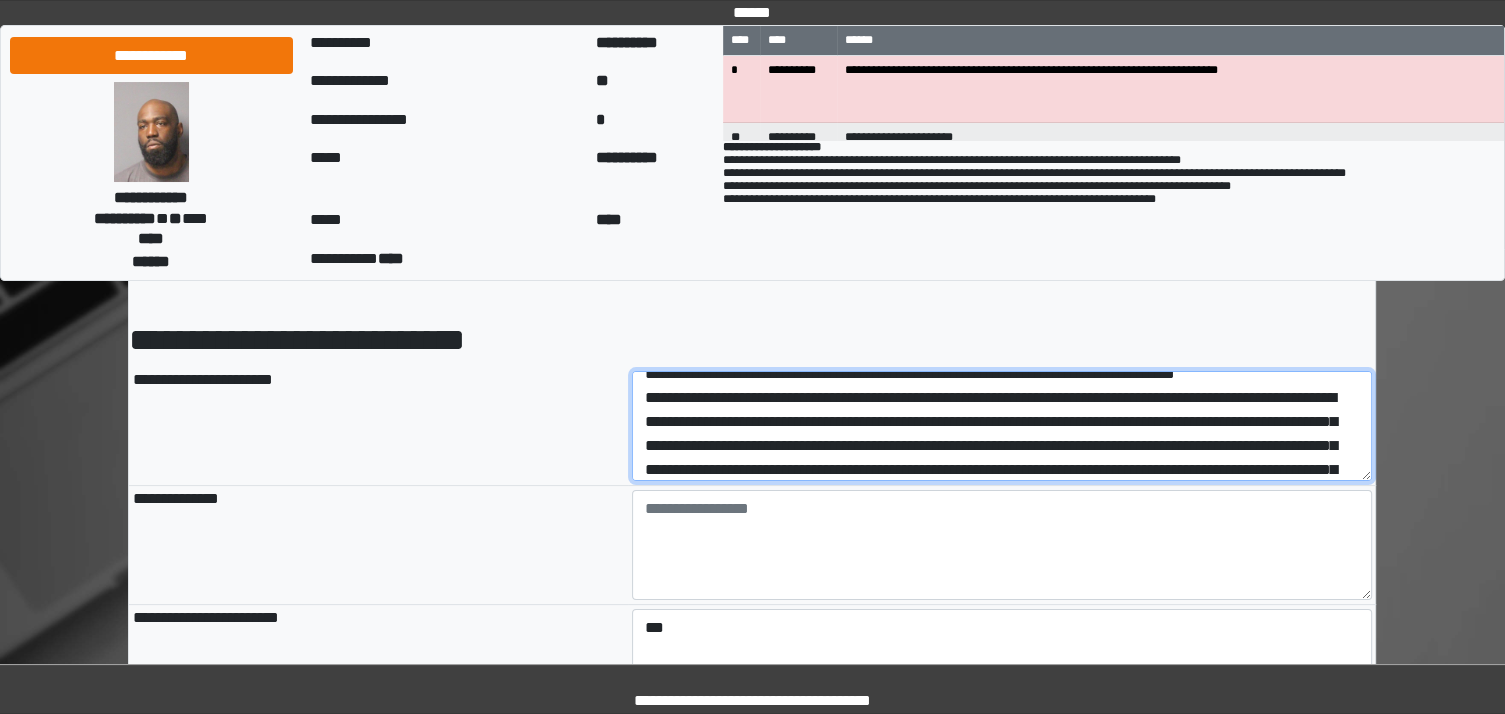 type on "**********" 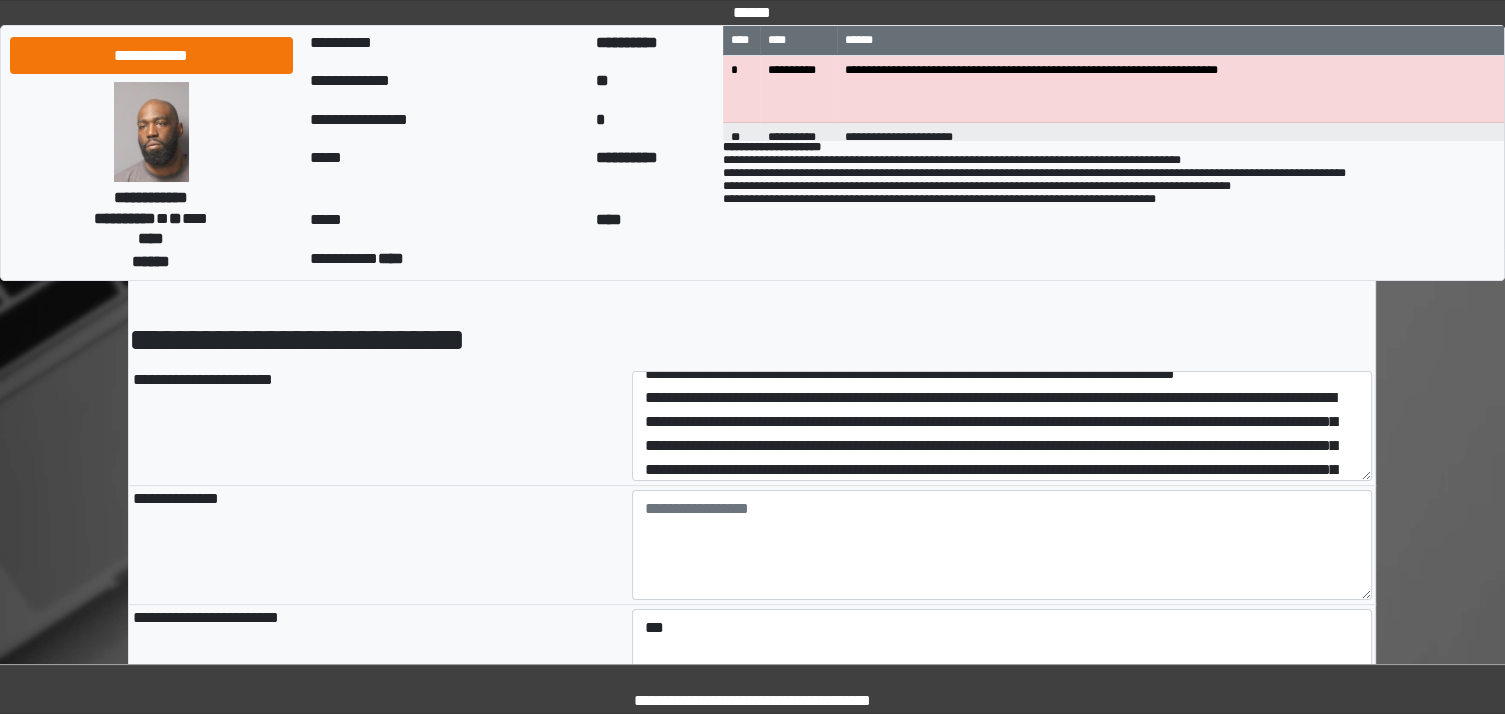 type on "**********" 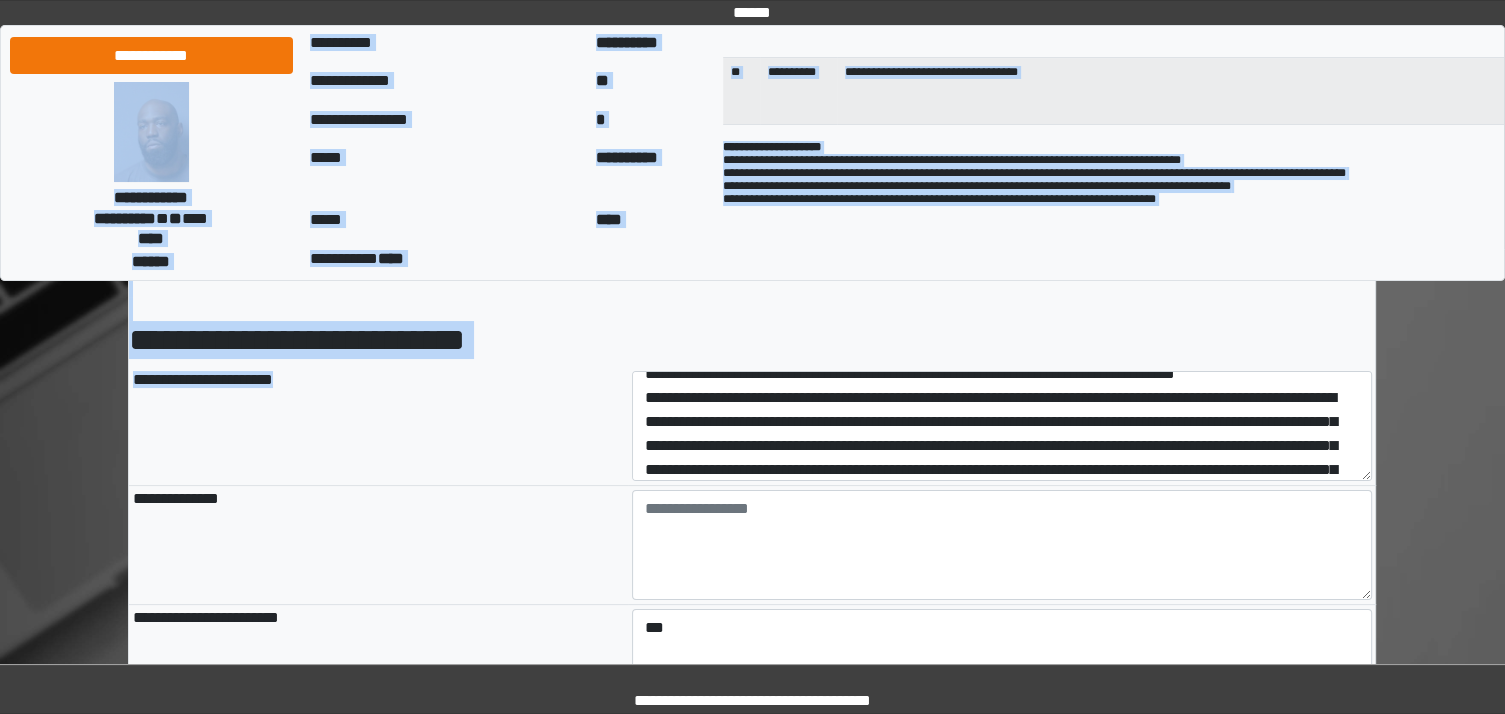 drag, startPoint x: 1170, startPoint y: 399, endPoint x: 1154, endPoint y: 393, distance: 17.088007 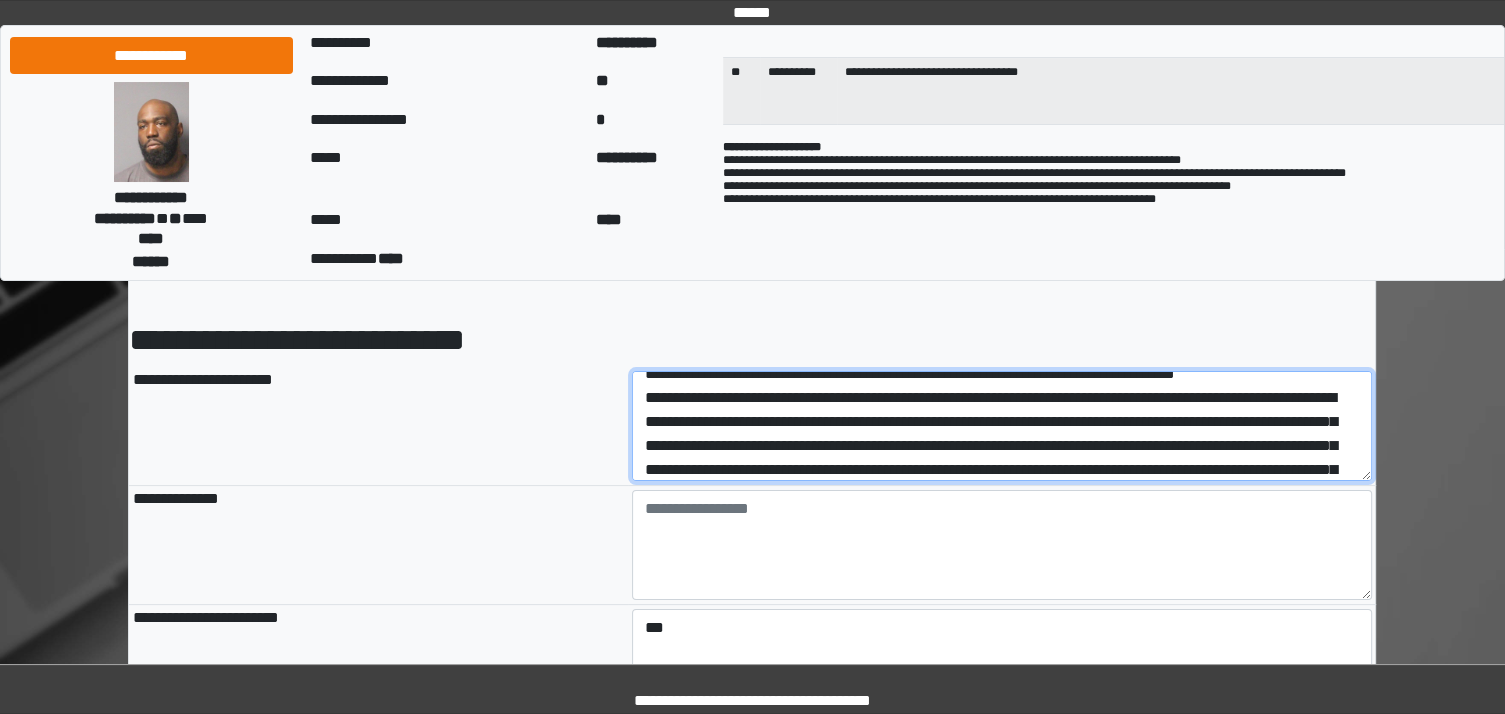click at bounding box center (1002, 426) 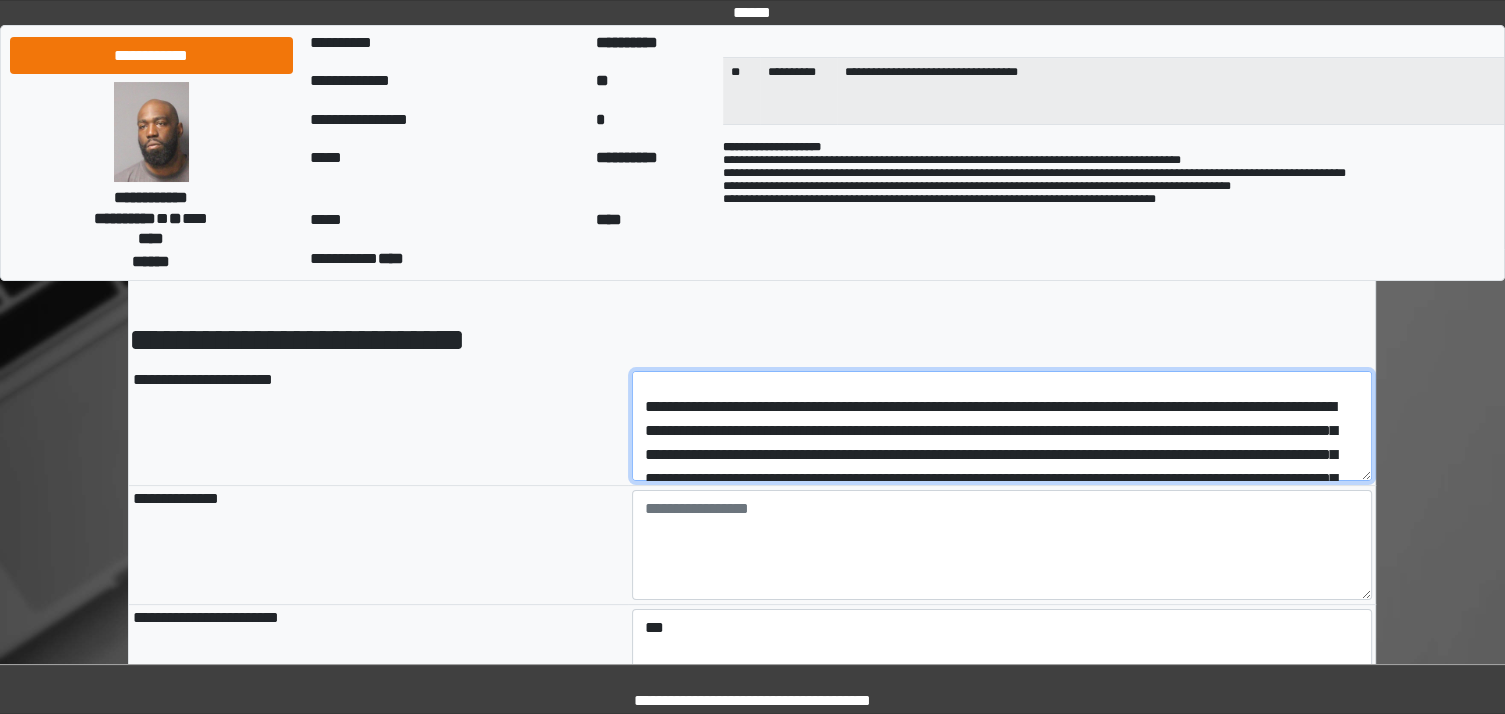 drag, startPoint x: 640, startPoint y: 420, endPoint x: 851, endPoint y: 387, distance: 213.56497 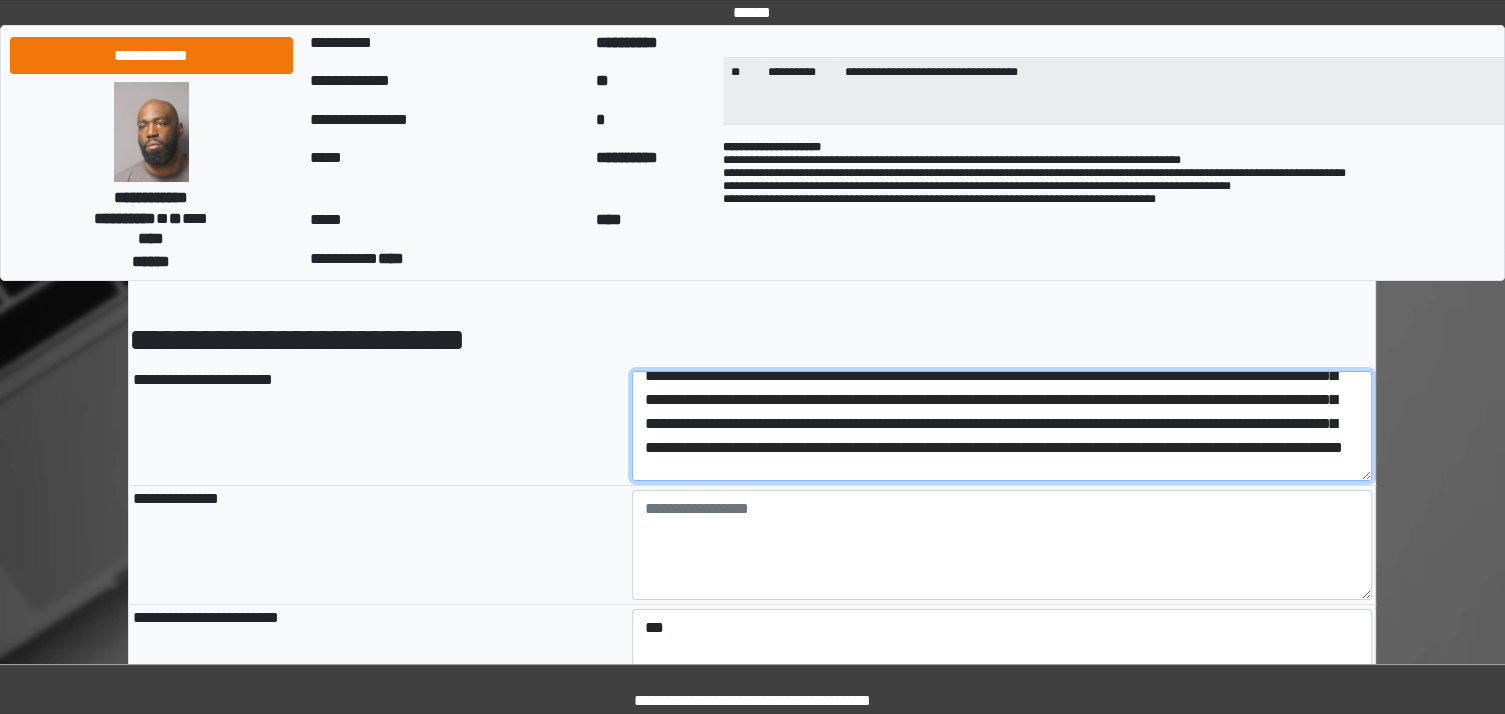 scroll, scrollTop: 221, scrollLeft: 0, axis: vertical 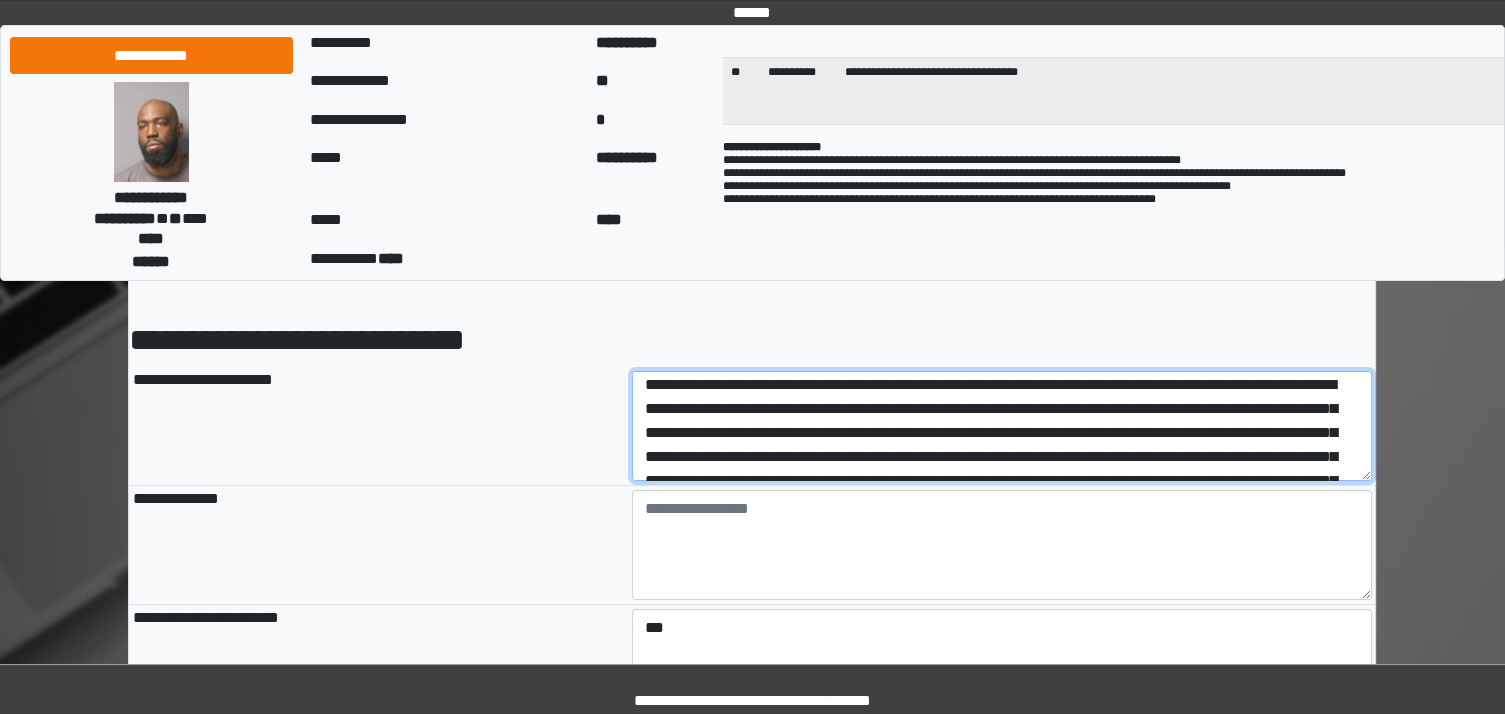 click at bounding box center (1002, 426) 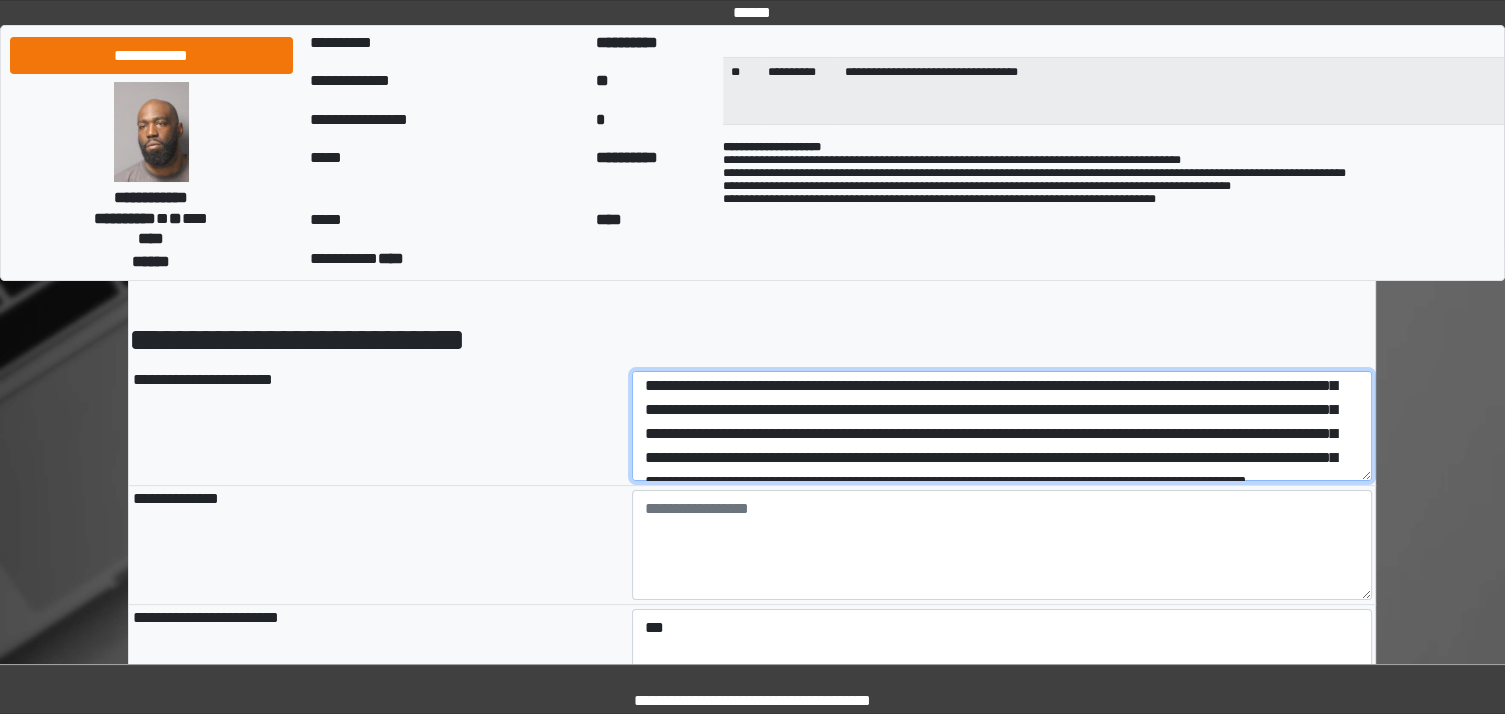 scroll, scrollTop: 196, scrollLeft: 0, axis: vertical 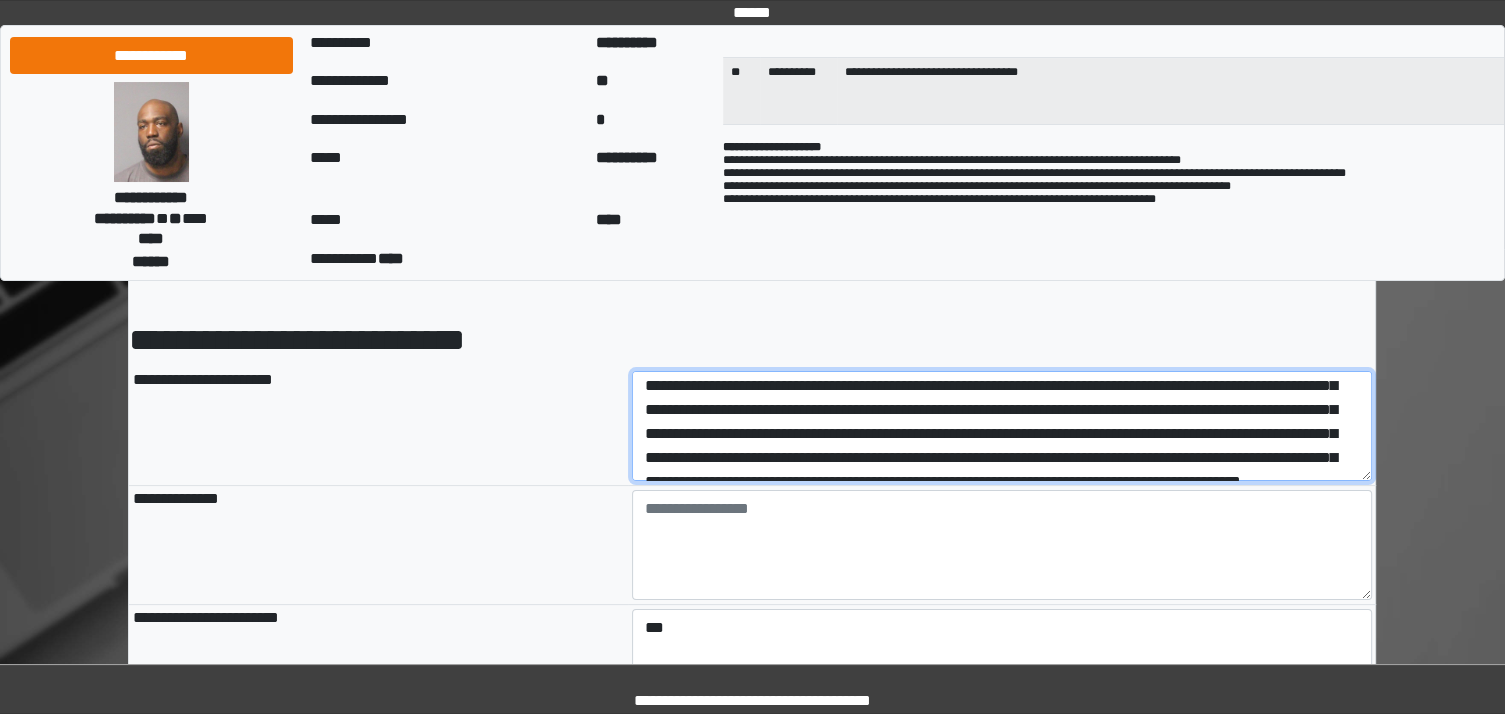 click at bounding box center (1002, 426) 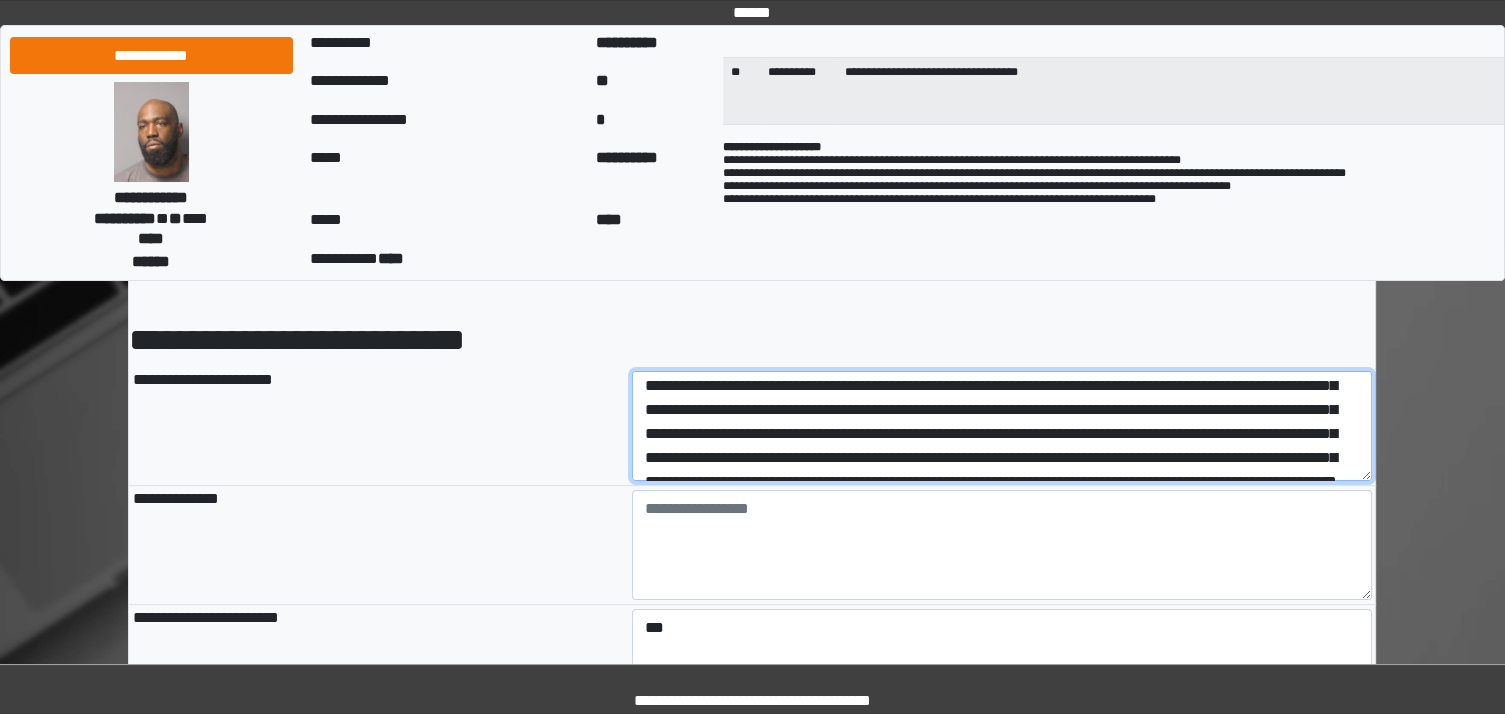 click at bounding box center [1002, 426] 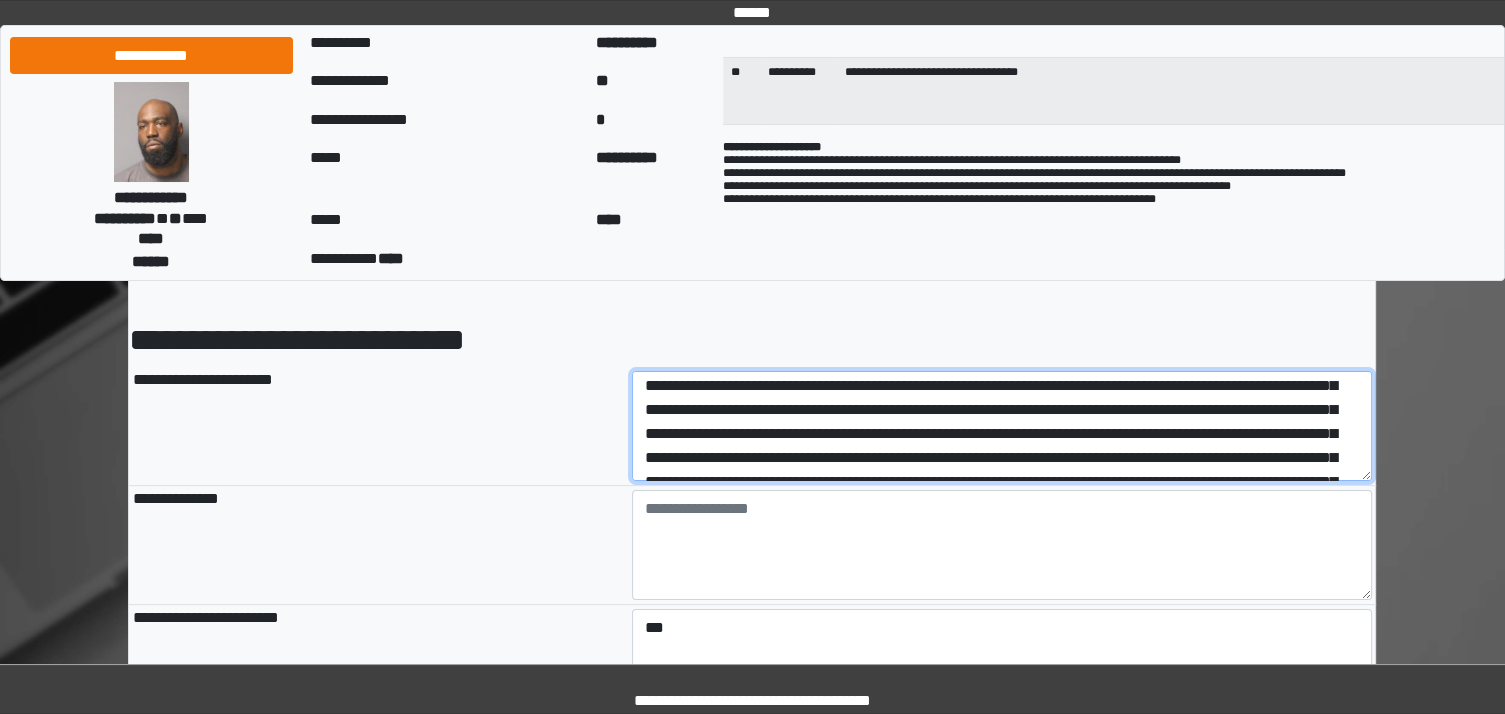 click at bounding box center [1002, 426] 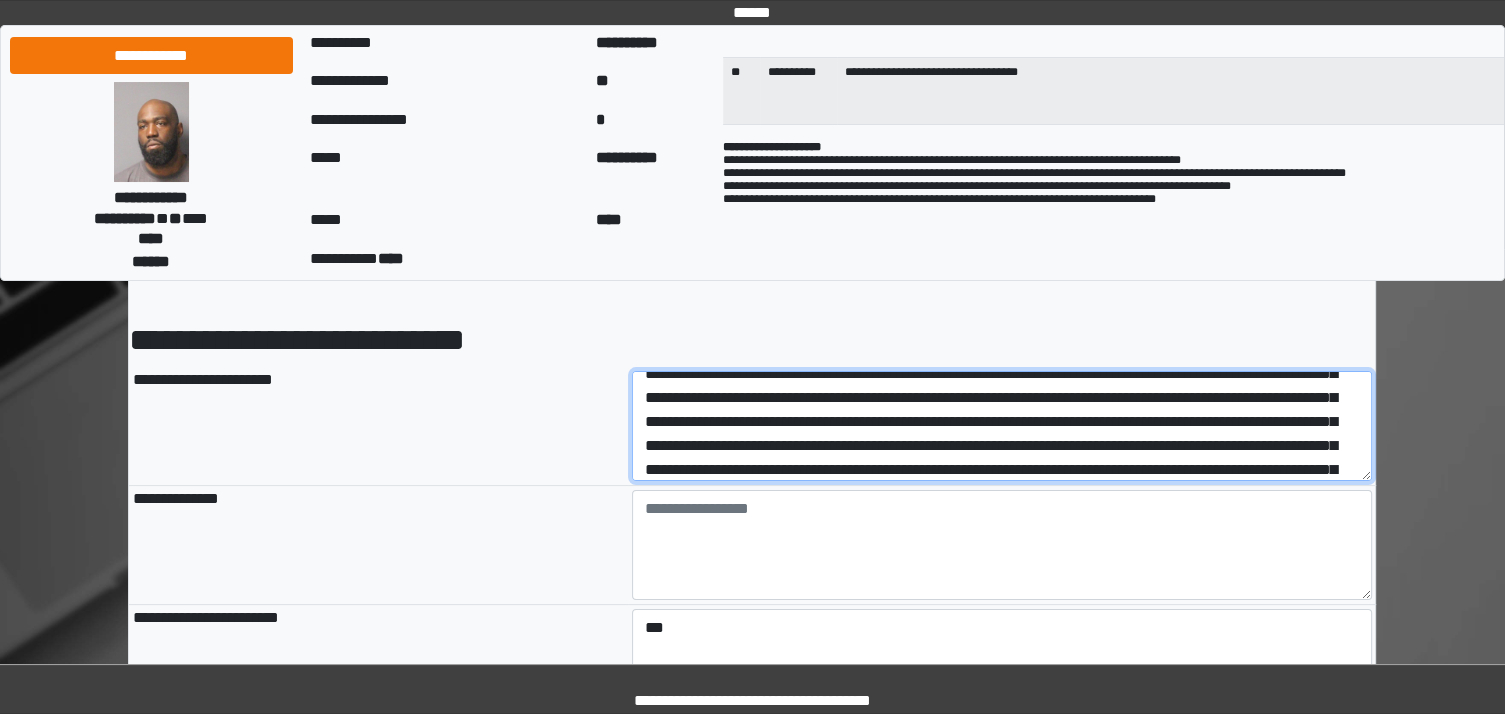 click at bounding box center (1002, 426) 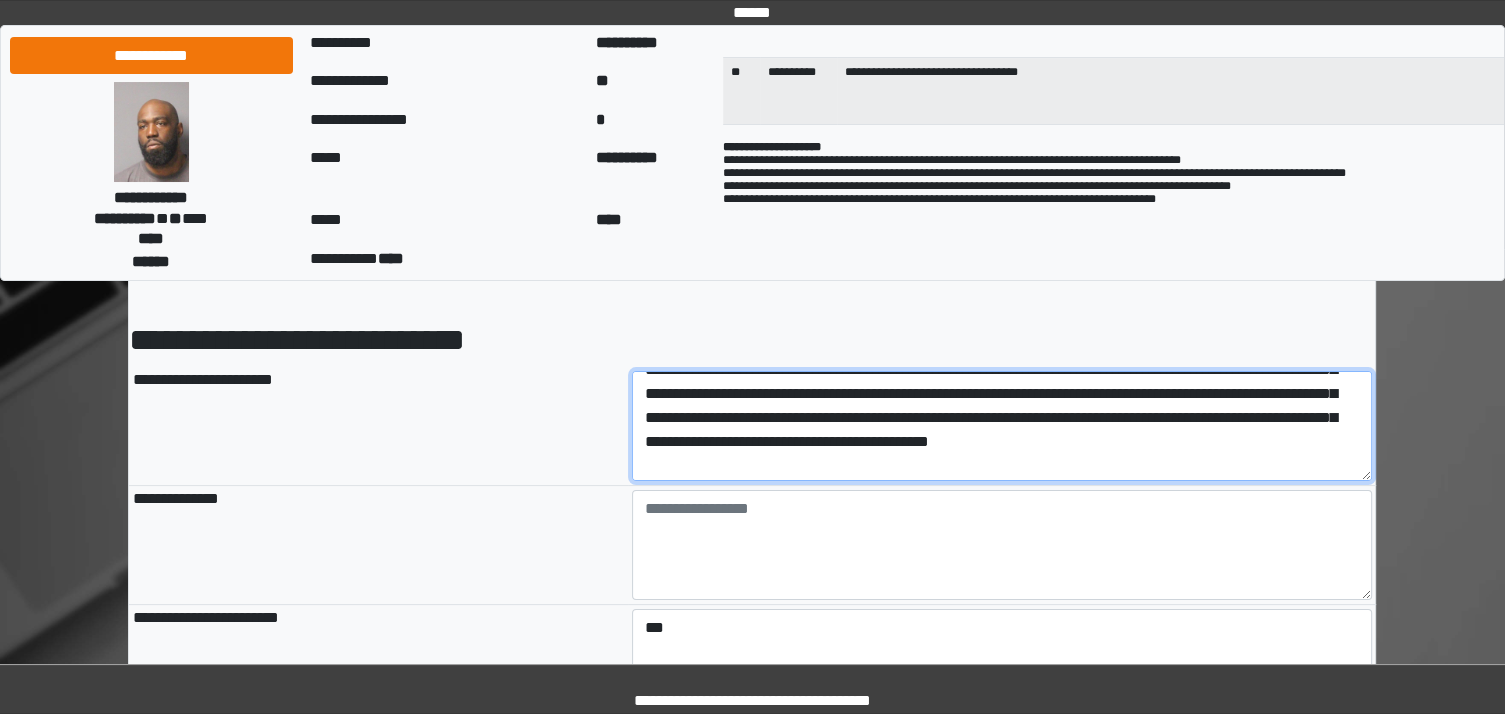 scroll, scrollTop: 284, scrollLeft: 0, axis: vertical 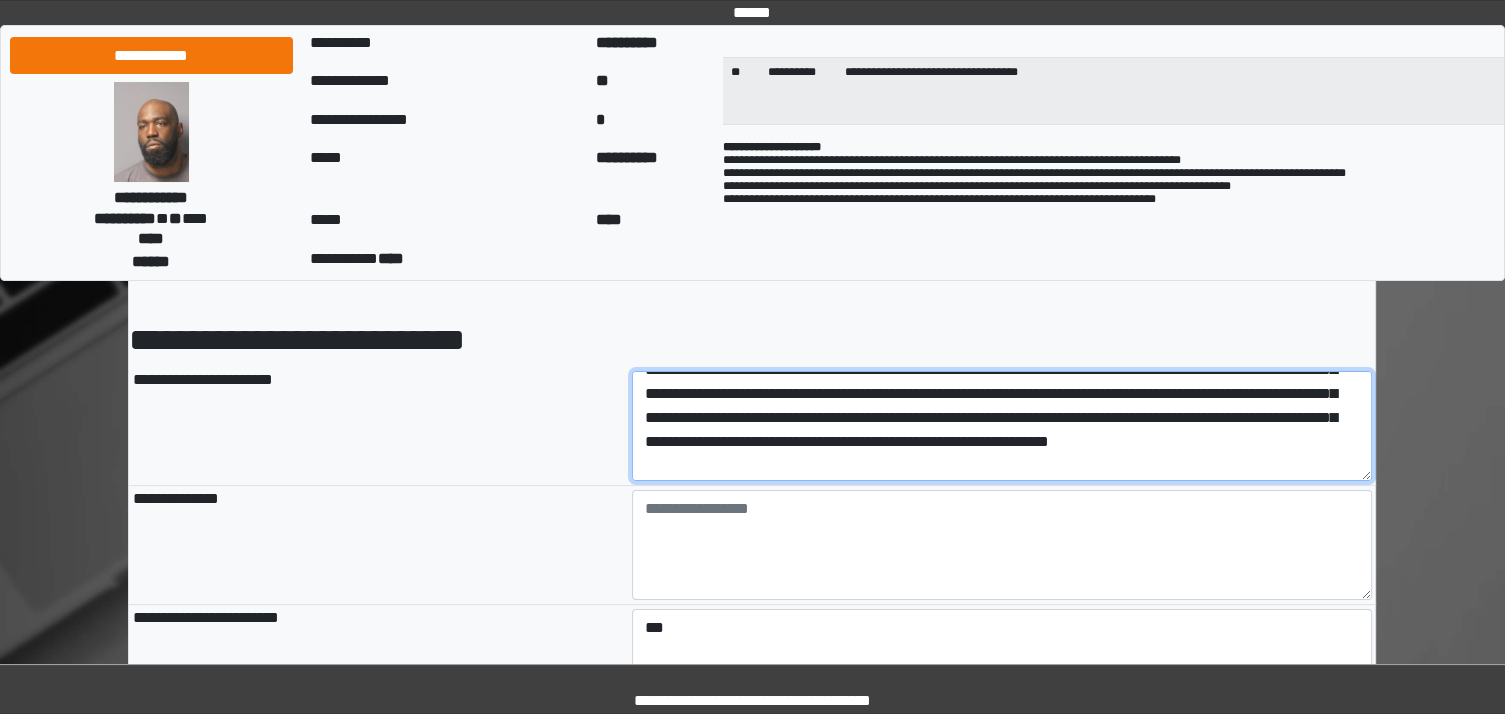 click at bounding box center (1002, 426) 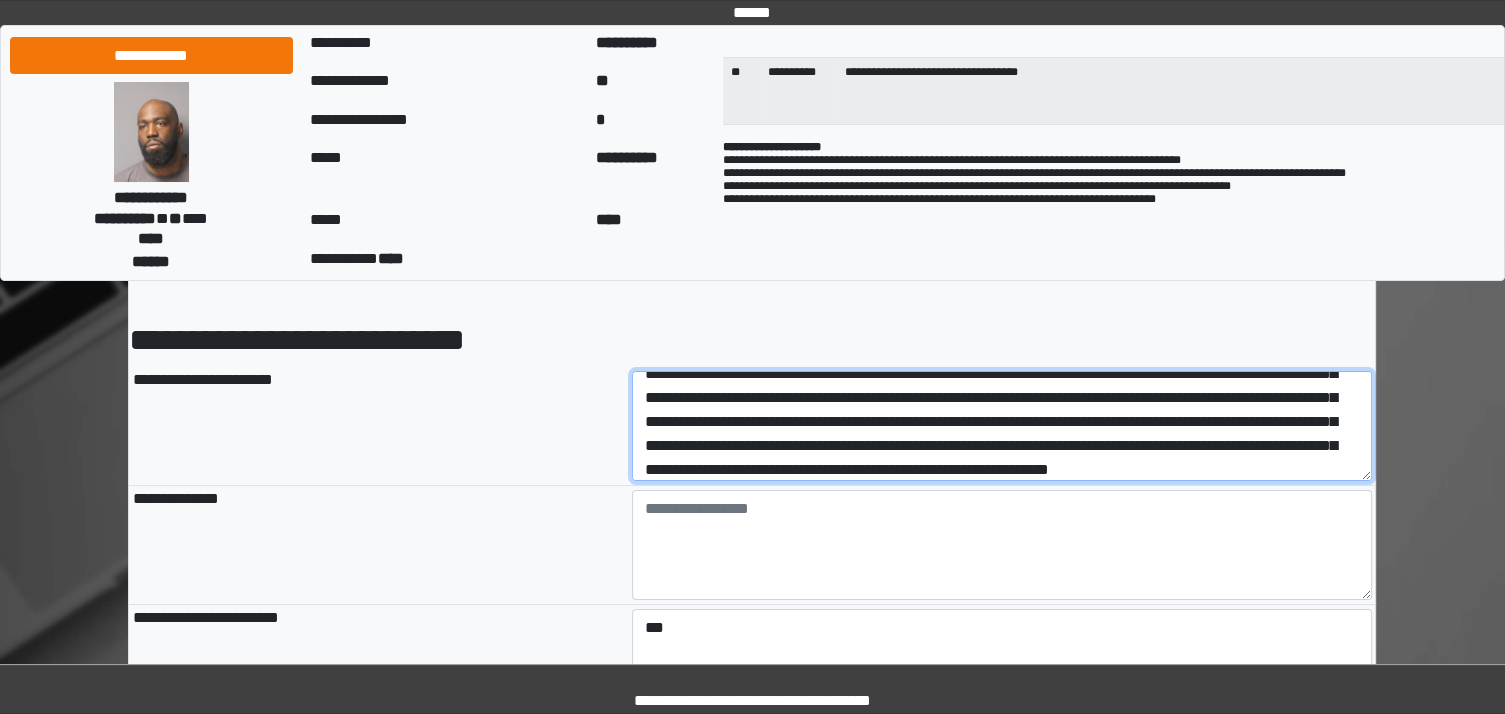 scroll, scrollTop: 253, scrollLeft: 0, axis: vertical 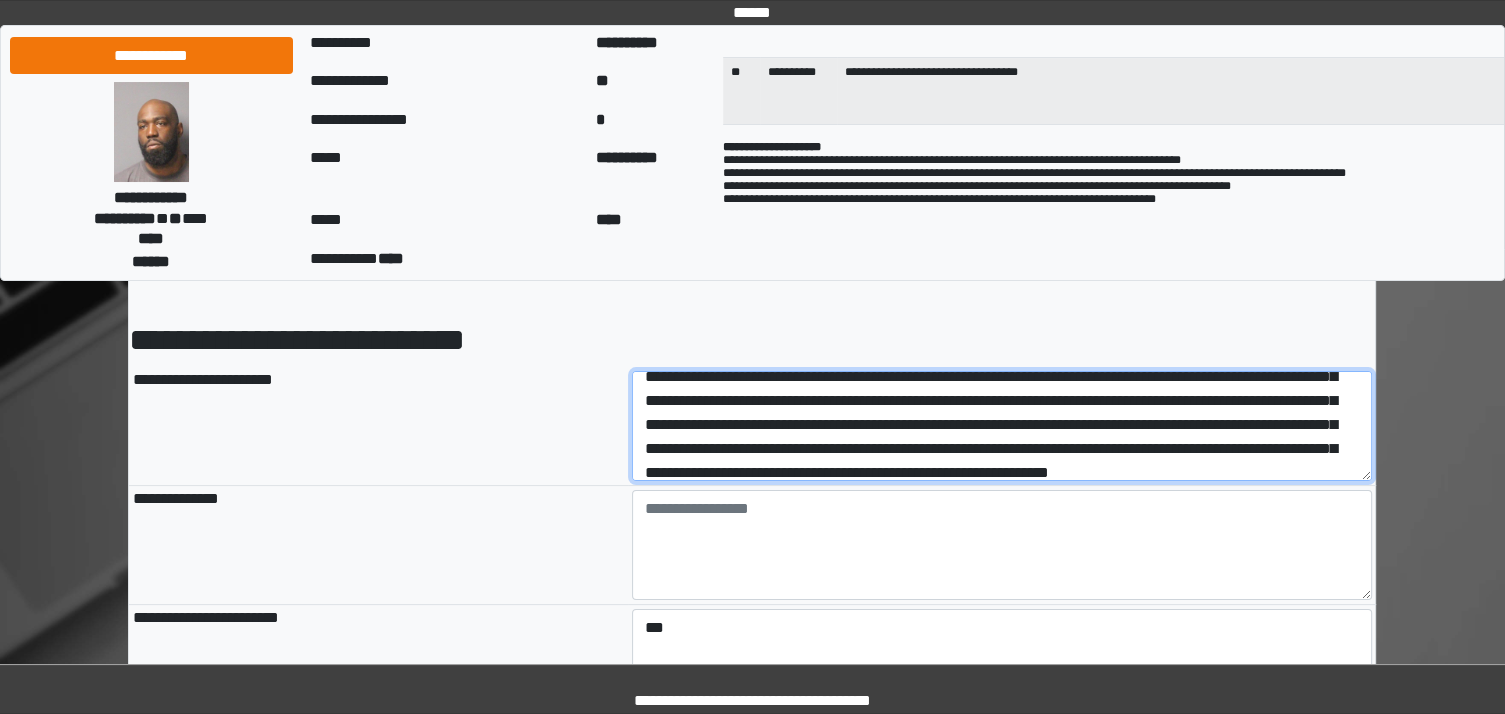 click at bounding box center (1002, 426) 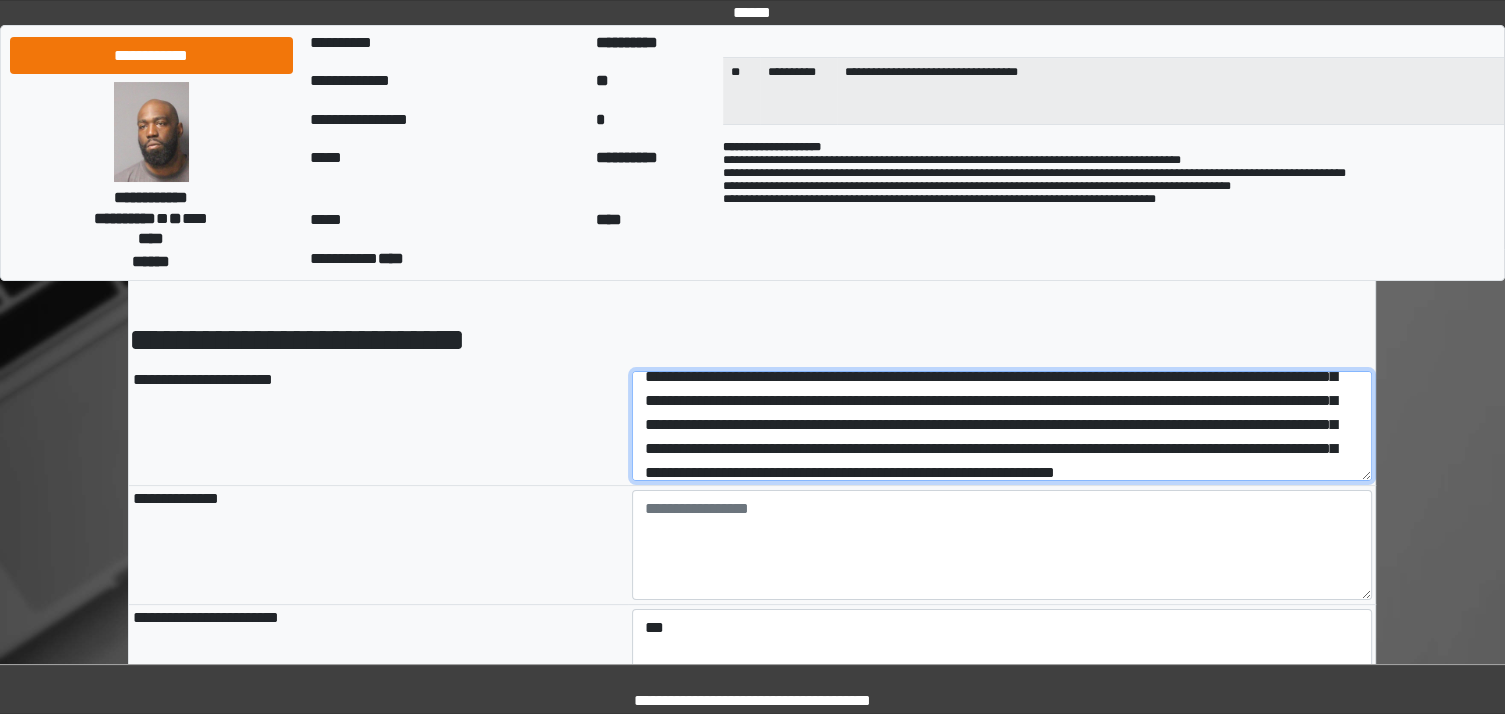 click at bounding box center [1002, 426] 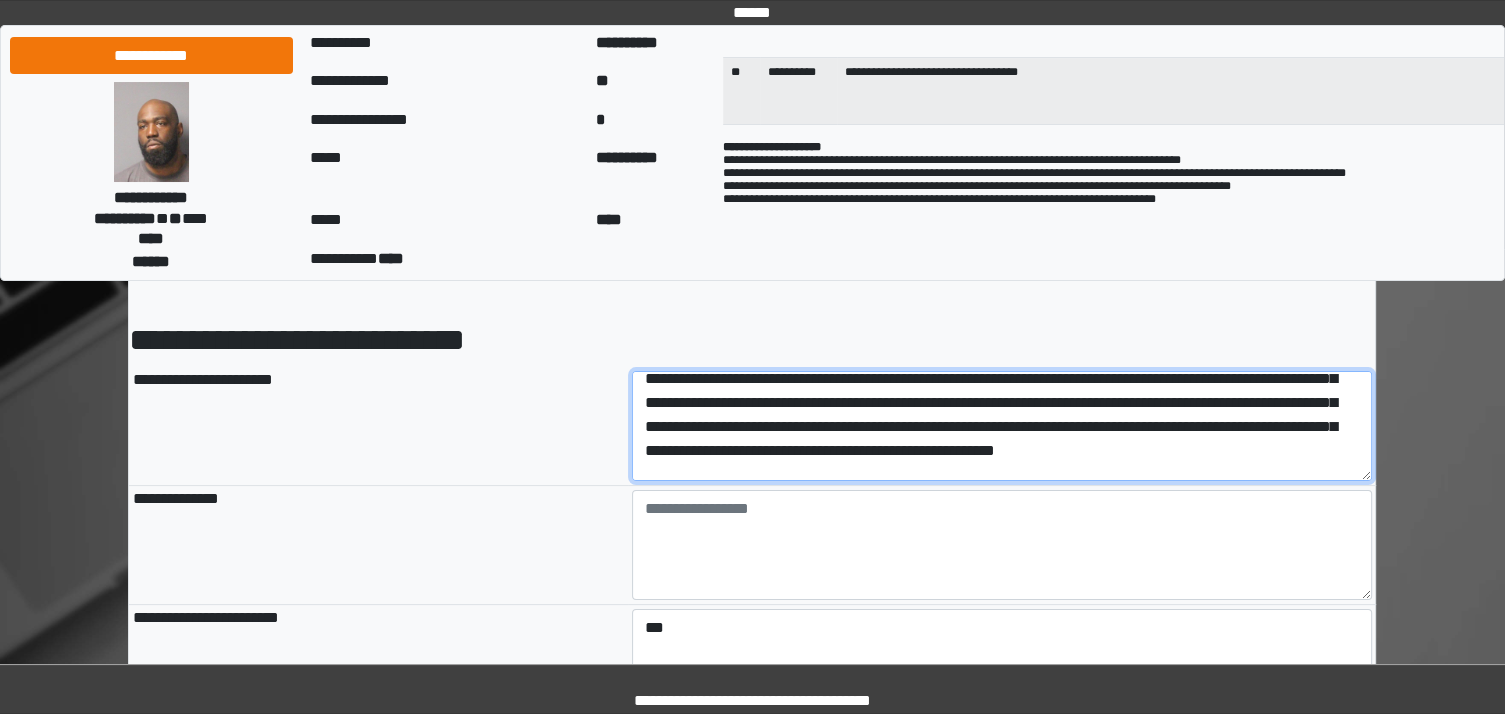 scroll, scrollTop: 276, scrollLeft: 0, axis: vertical 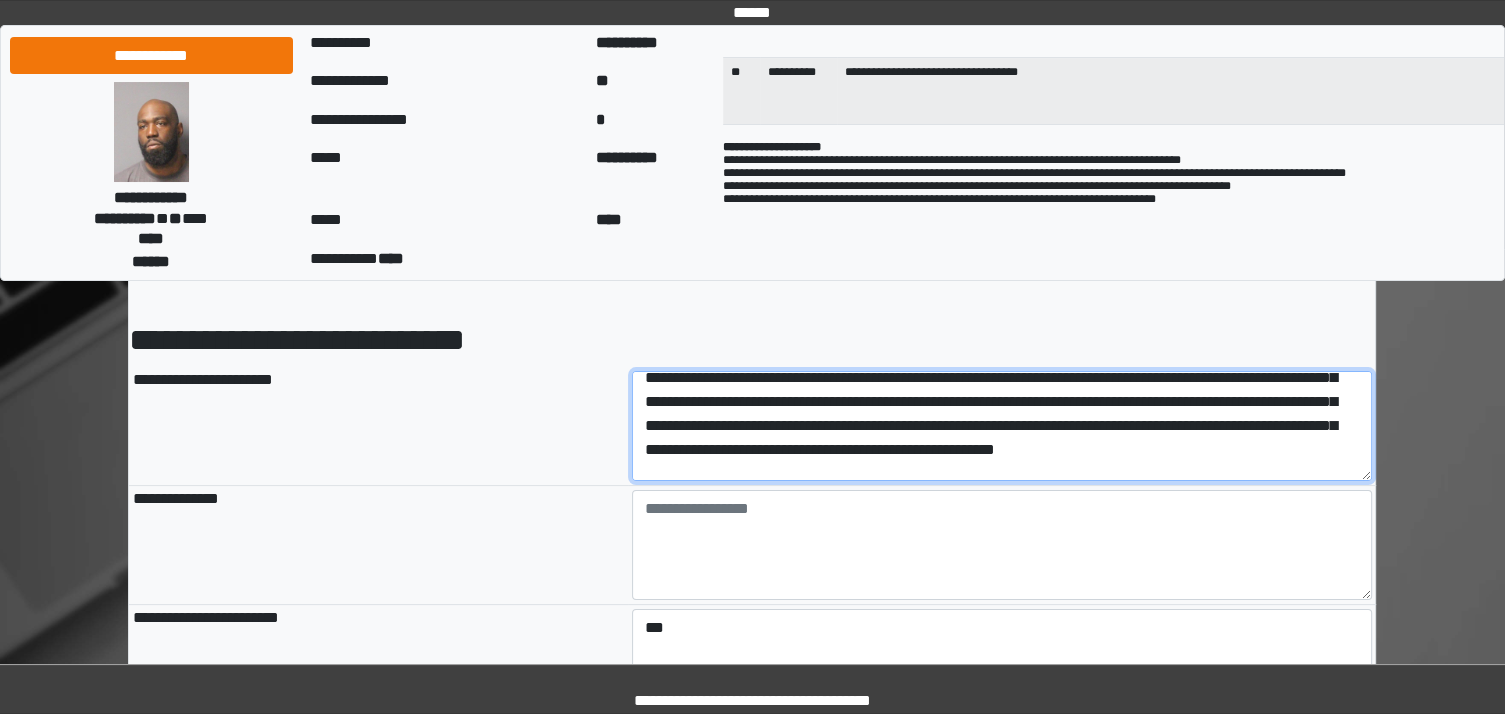click at bounding box center [1002, 426] 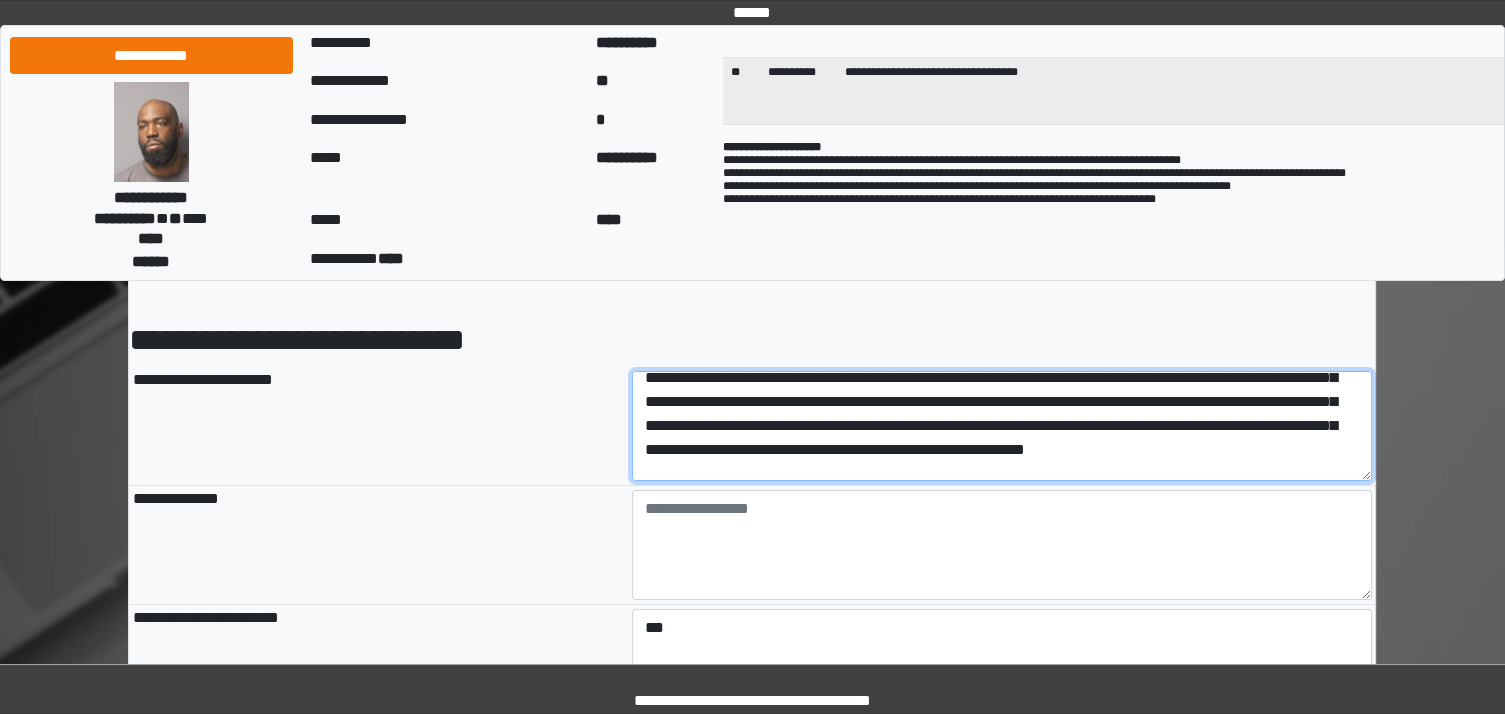 click at bounding box center [1002, 426] 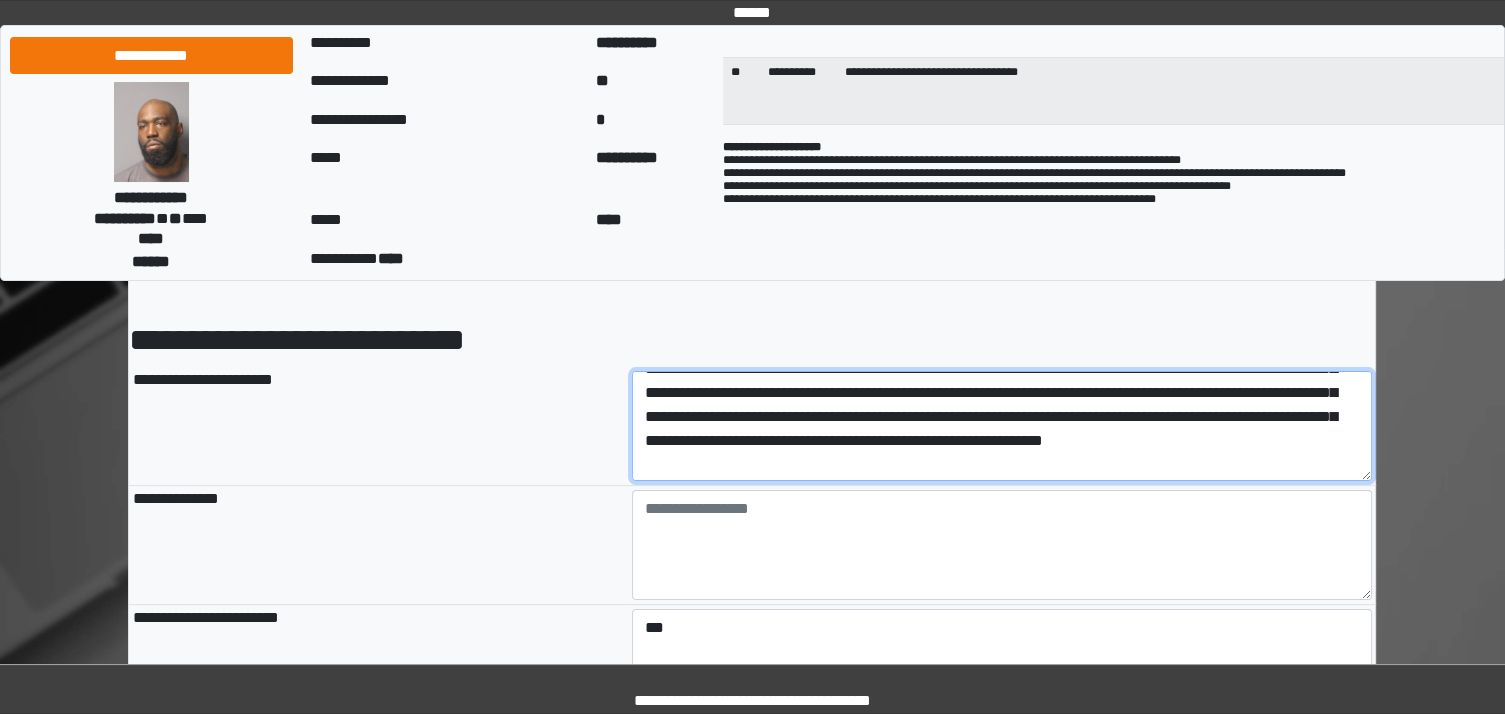 scroll, scrollTop: 289, scrollLeft: 0, axis: vertical 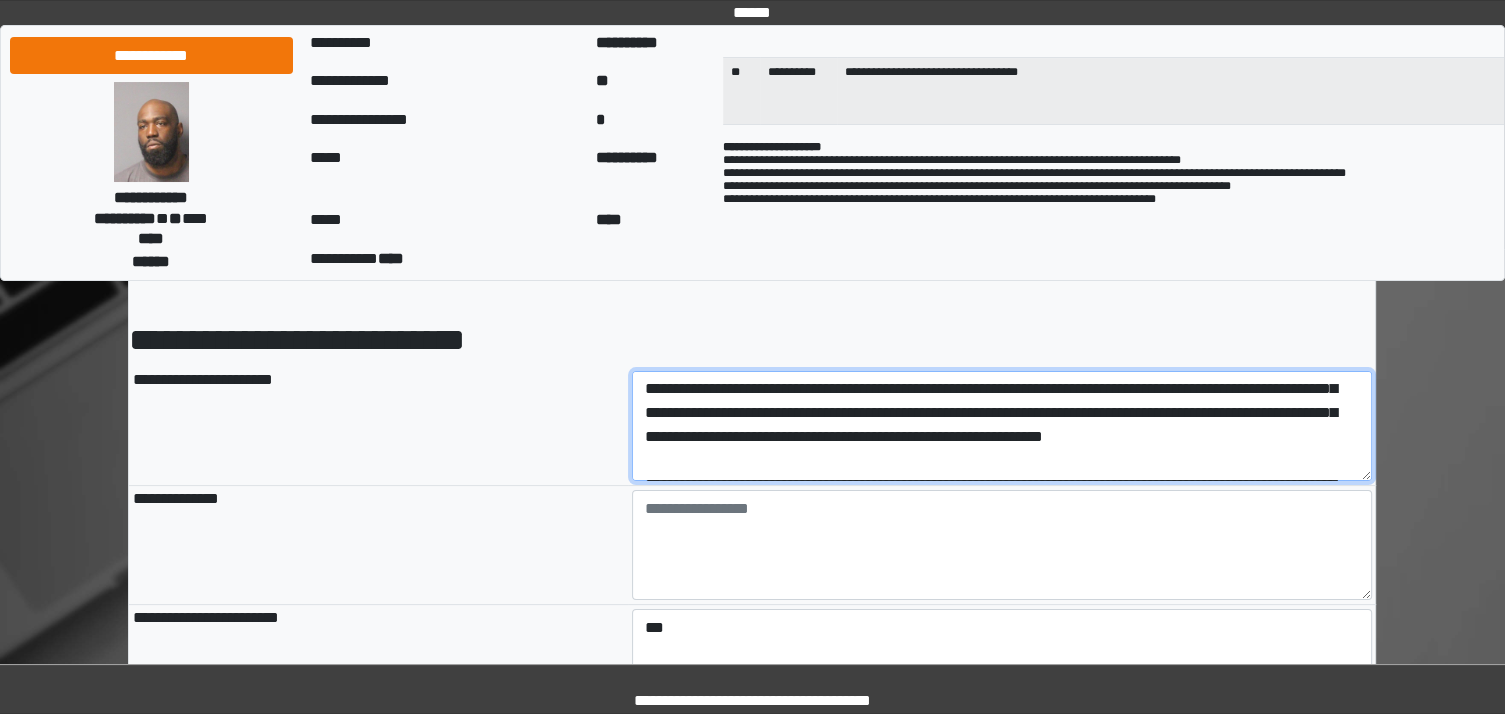 click at bounding box center (1002, 426) 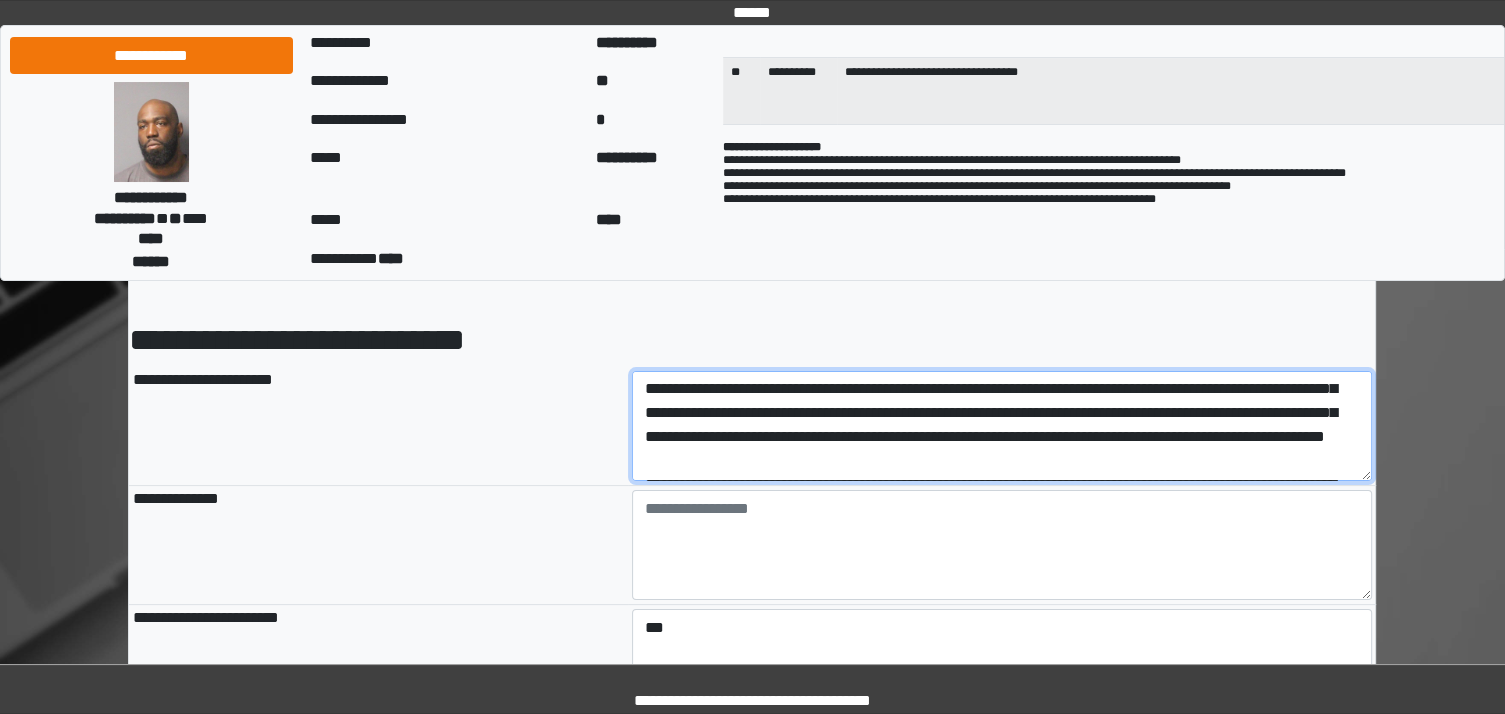 click at bounding box center [1002, 426] 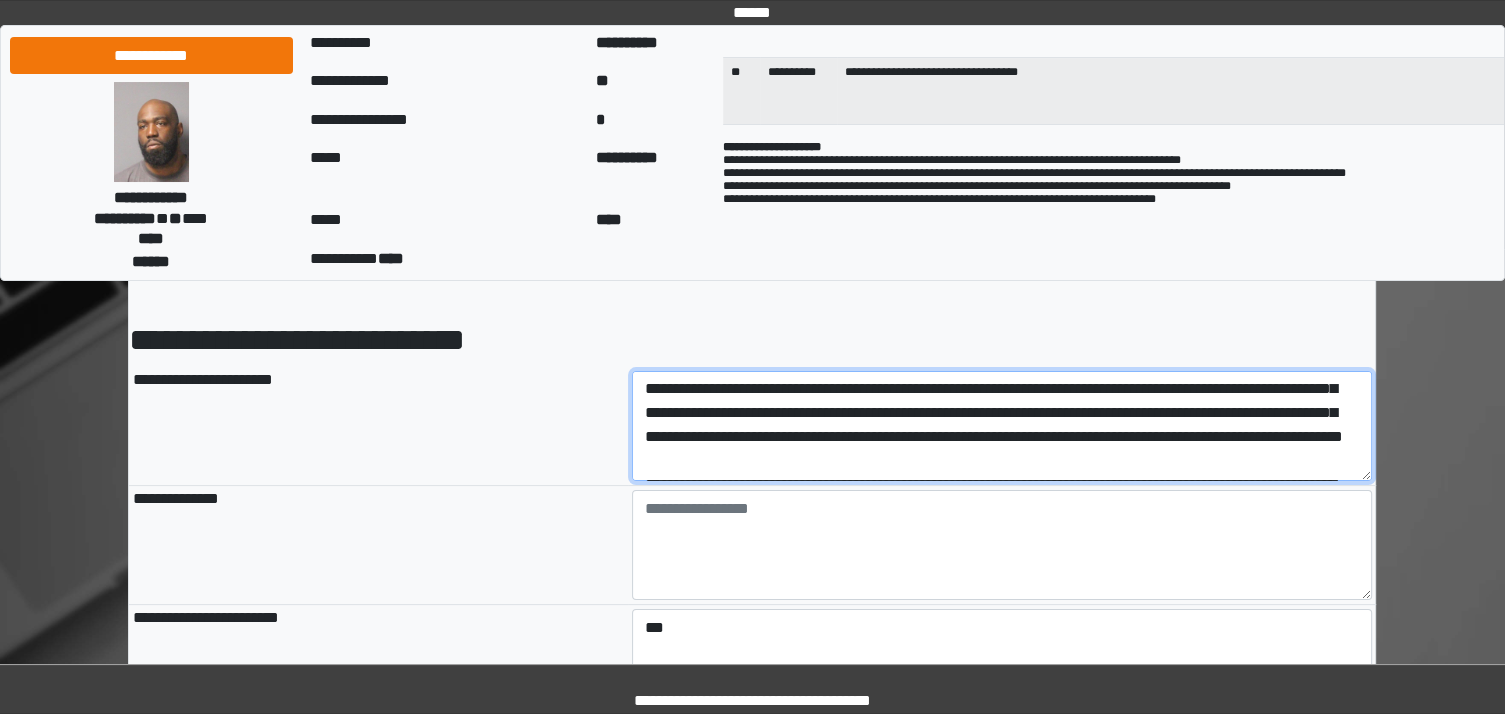 scroll, scrollTop: 328, scrollLeft: 0, axis: vertical 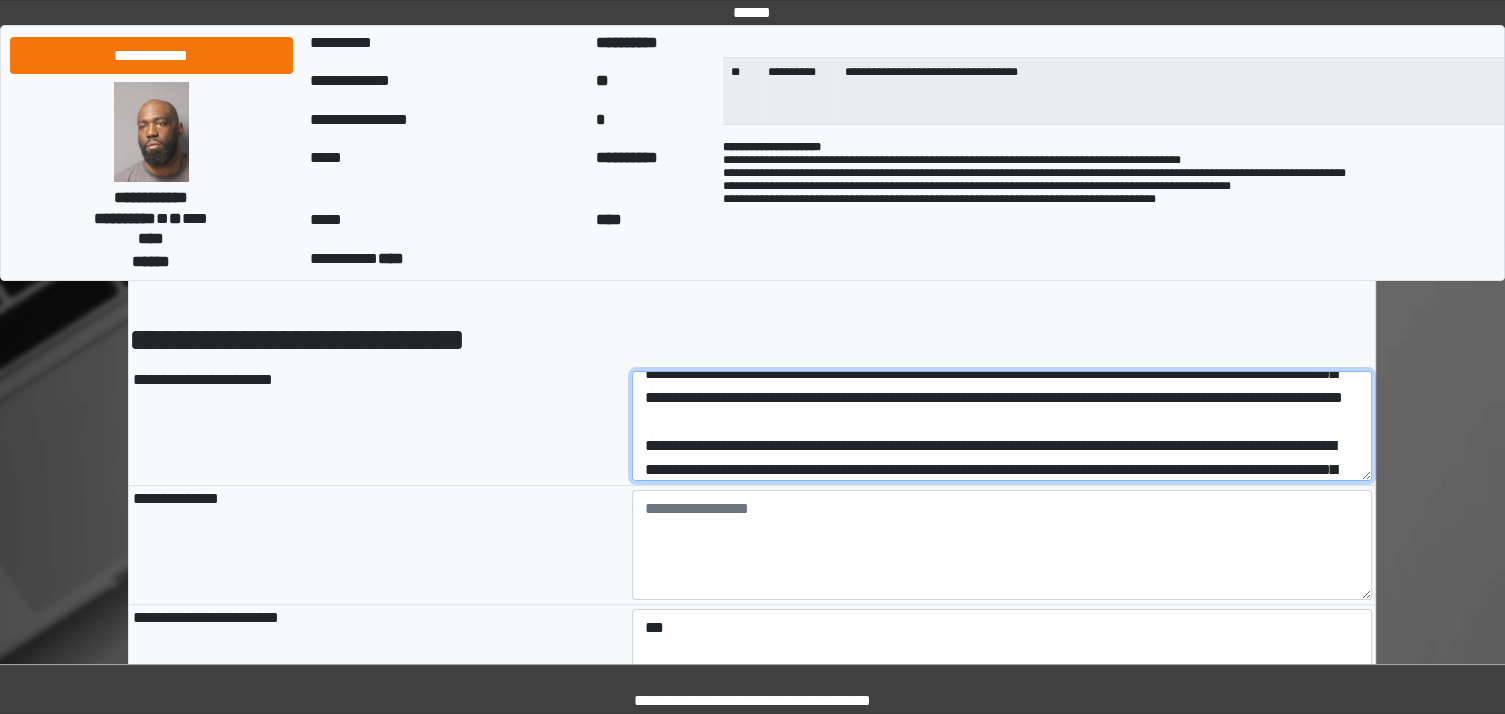 click at bounding box center (1002, 426) 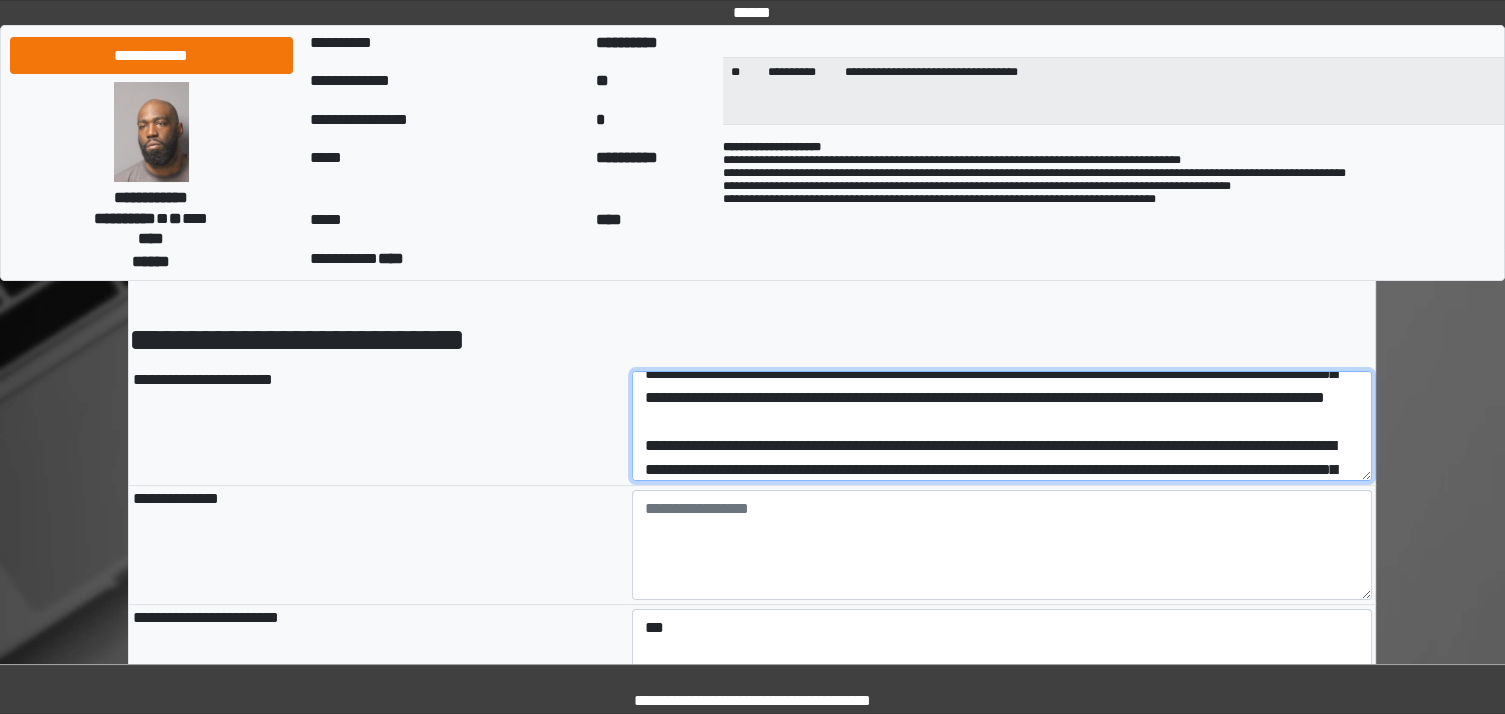 click at bounding box center (1002, 426) 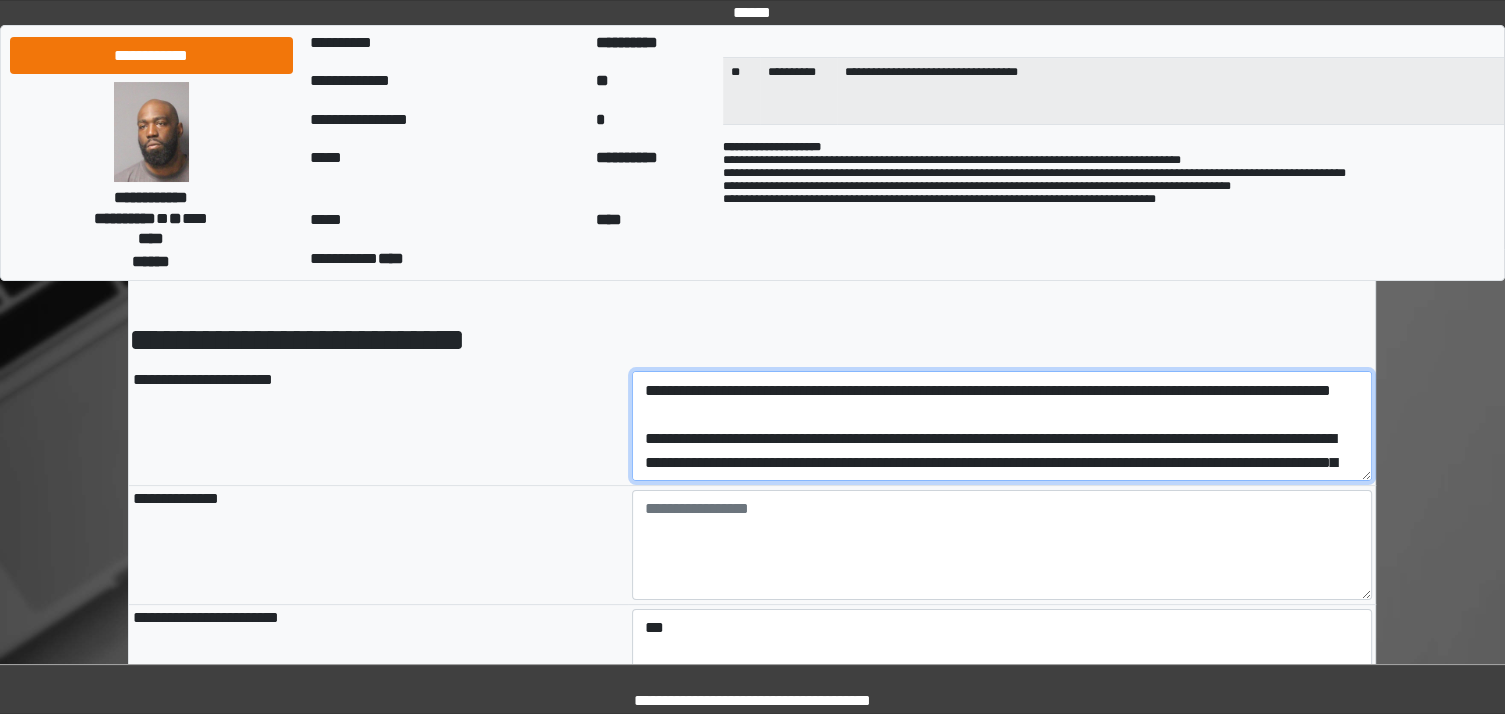 scroll, scrollTop: 347, scrollLeft: 0, axis: vertical 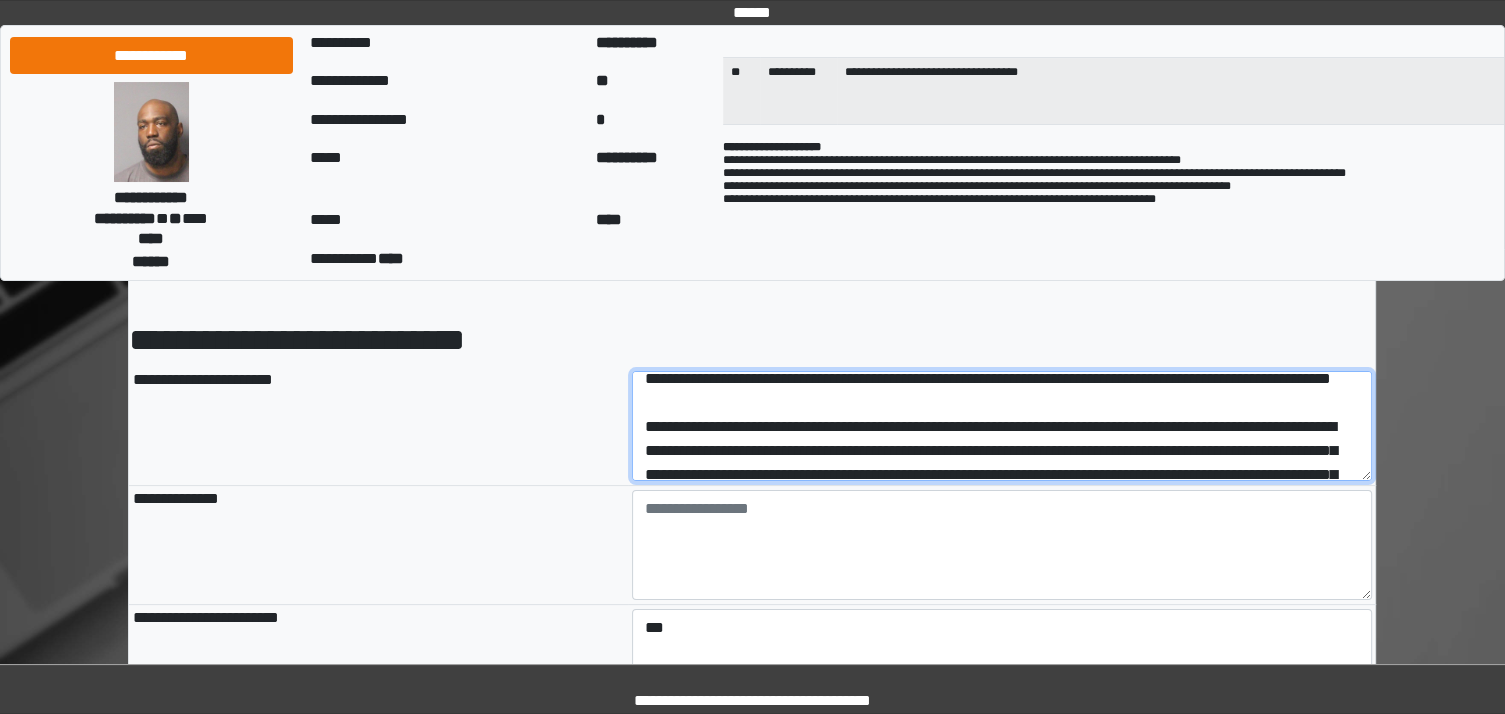 click at bounding box center [1002, 426] 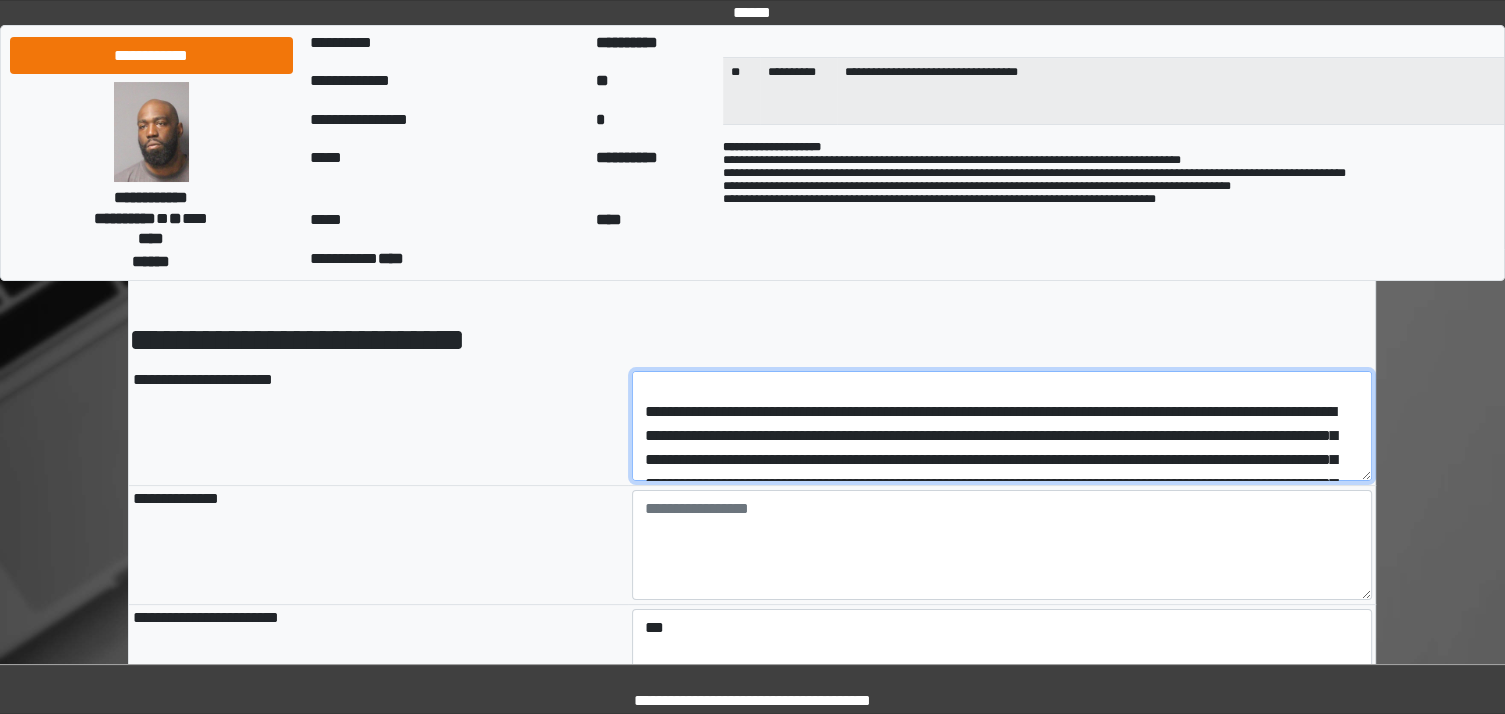 scroll, scrollTop: 394, scrollLeft: 0, axis: vertical 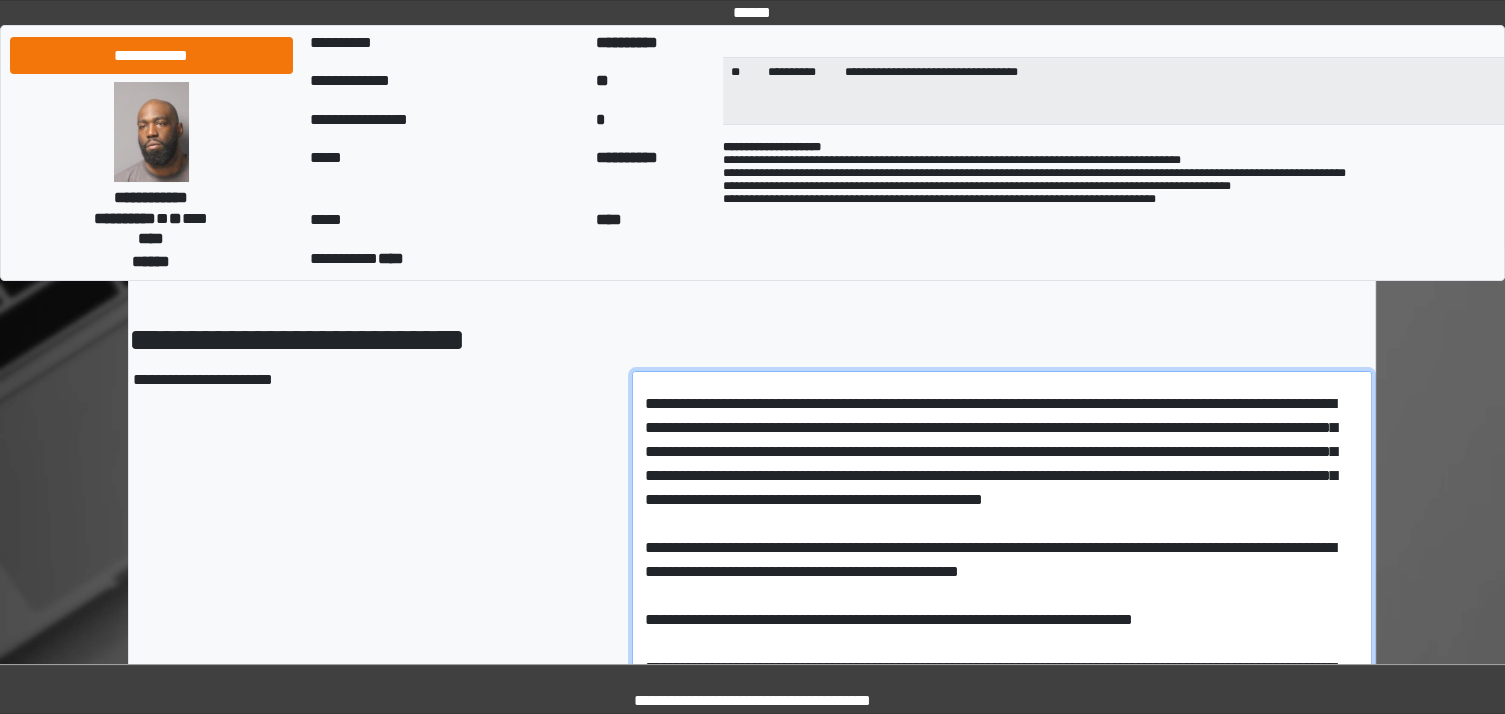 drag, startPoint x: 1364, startPoint y: 477, endPoint x: 1371, endPoint y: 740, distance: 263.09314 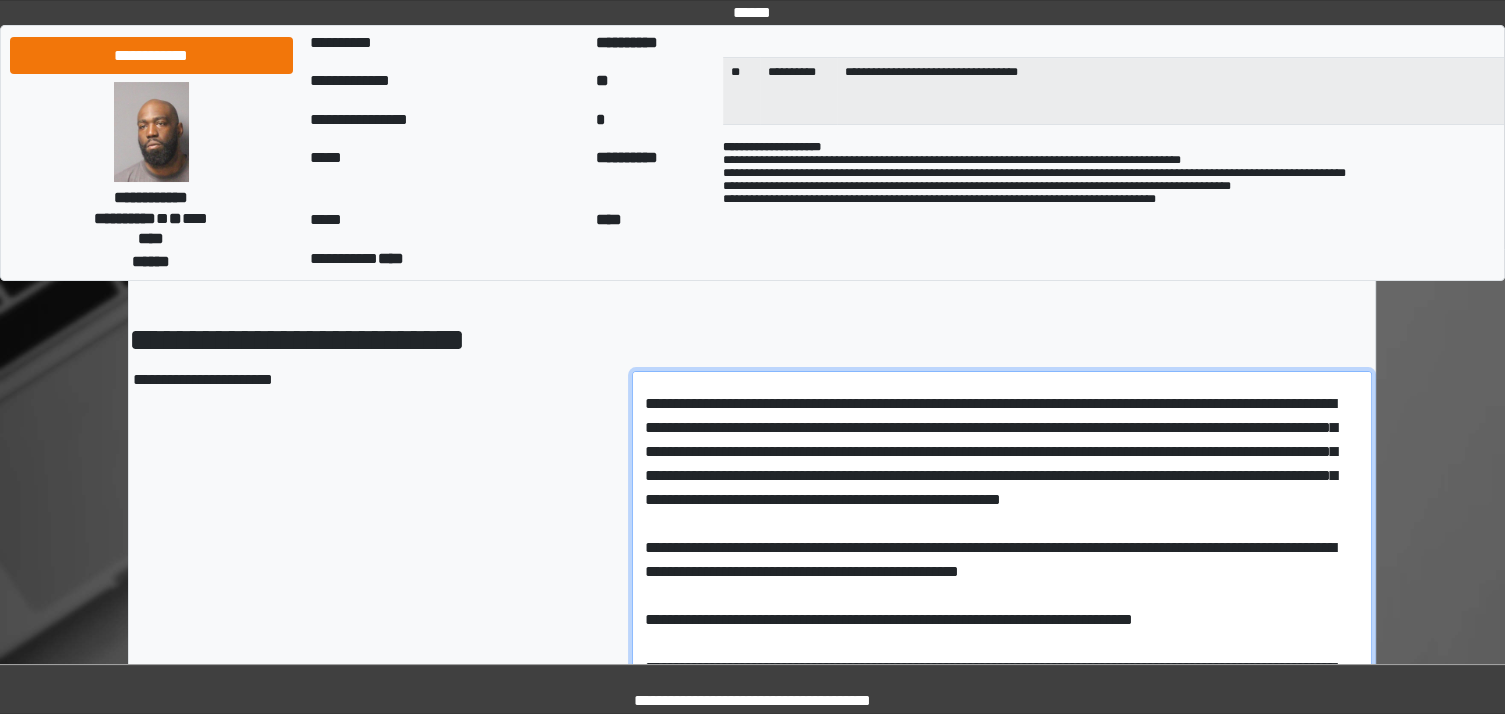 click at bounding box center [1002, 557] 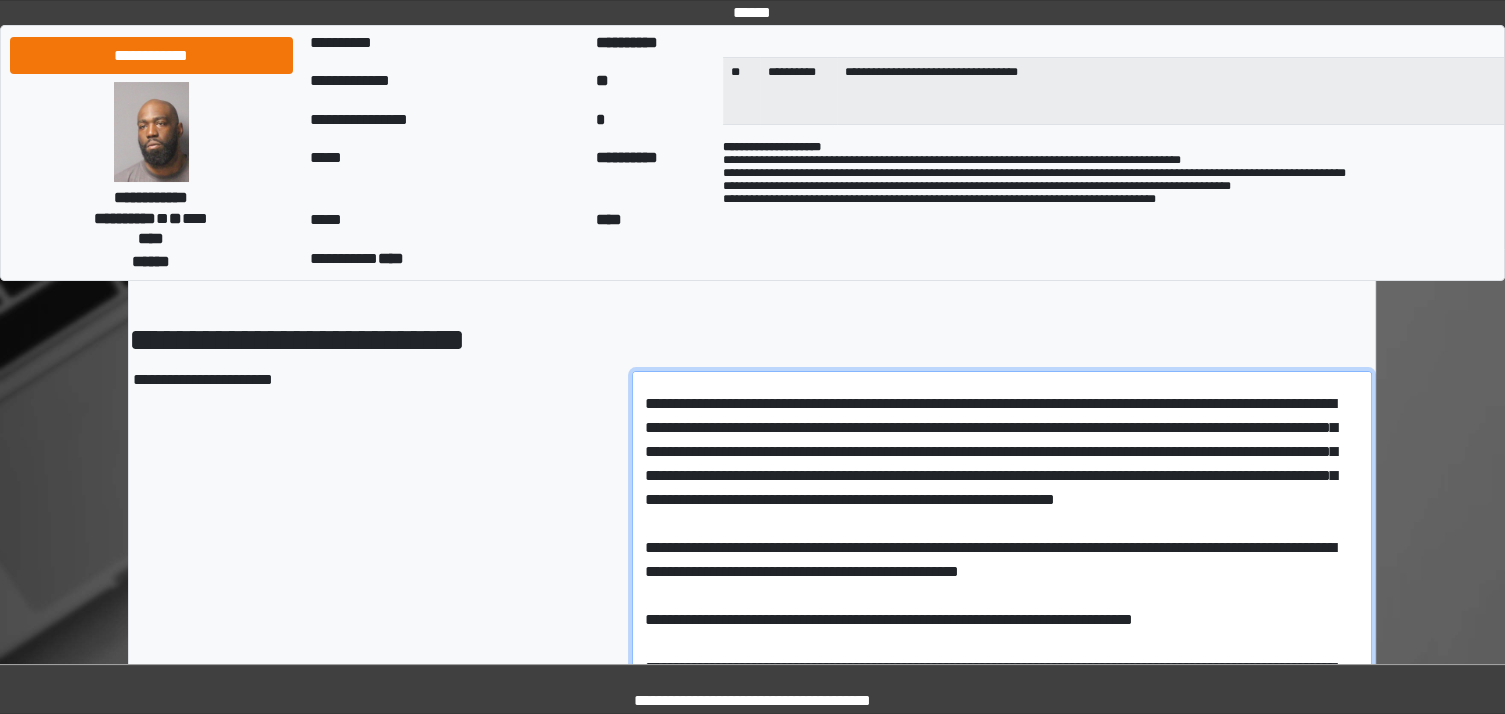 click at bounding box center (1002, 557) 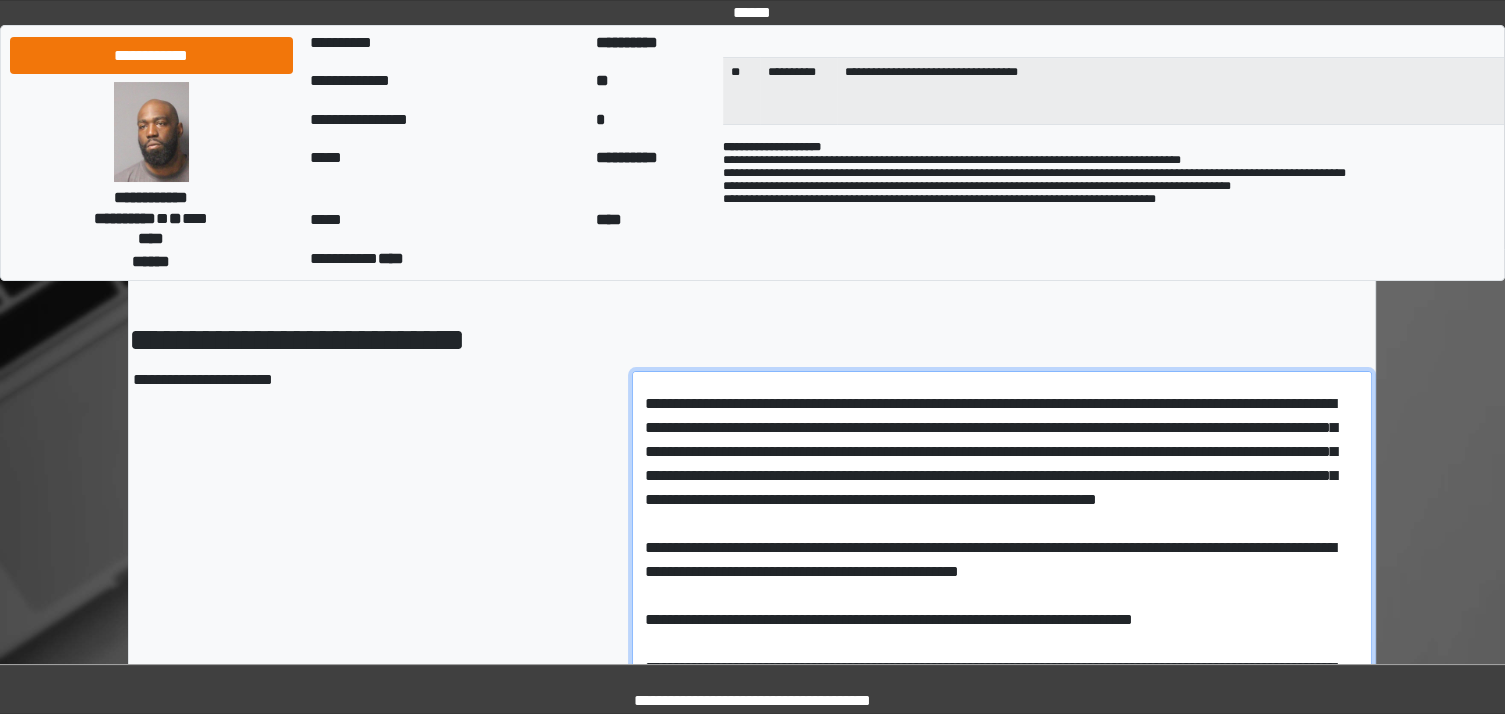 click at bounding box center [1002, 557] 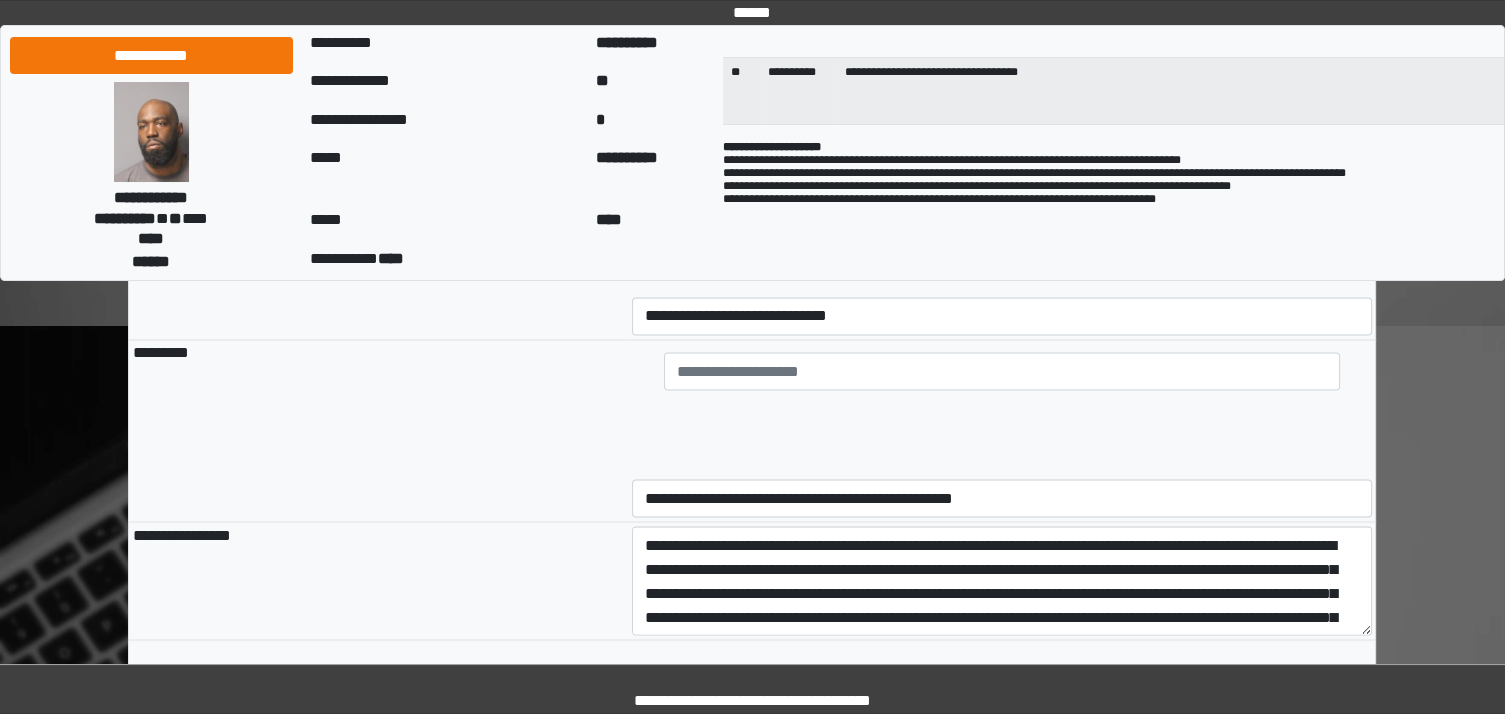 scroll, scrollTop: 3794, scrollLeft: 0, axis: vertical 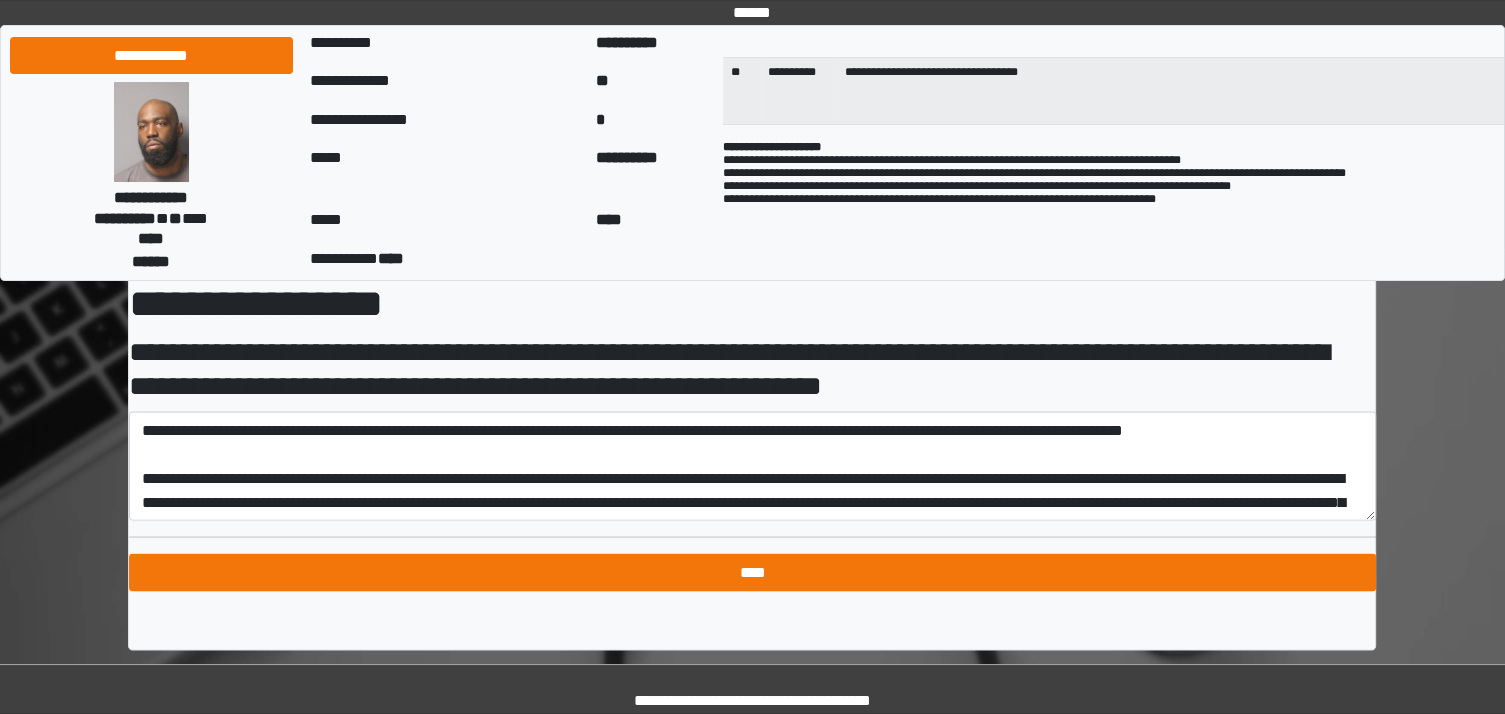 type on "**********" 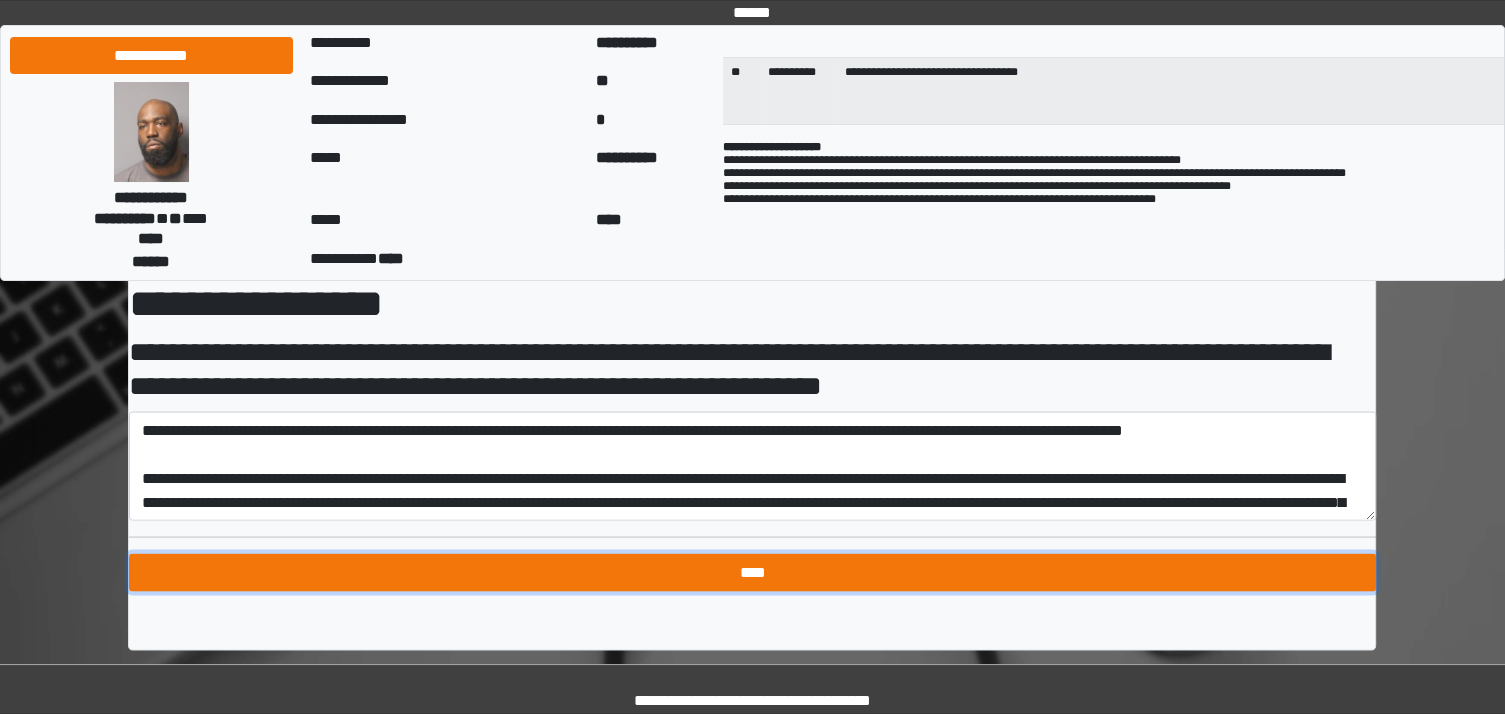 type on "**********" 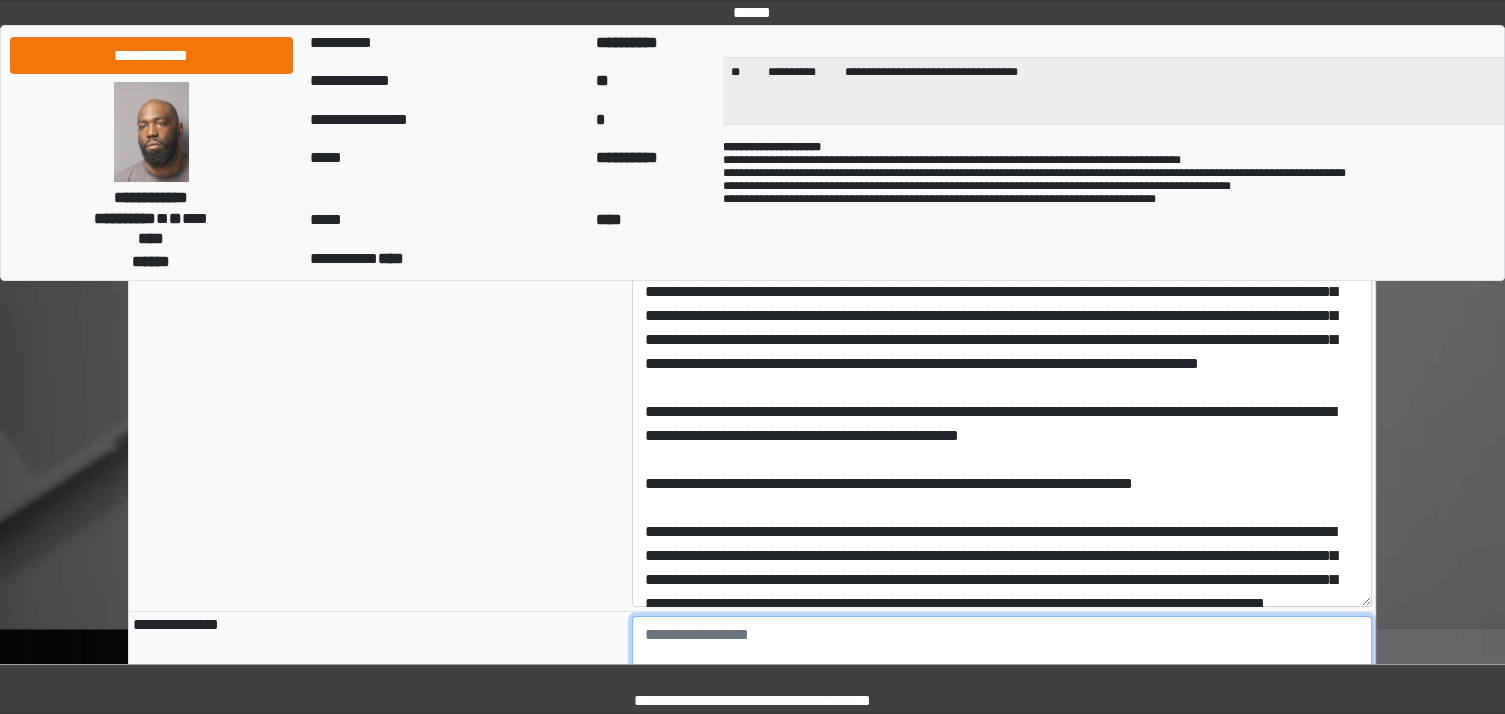 scroll, scrollTop: 206, scrollLeft: 0, axis: vertical 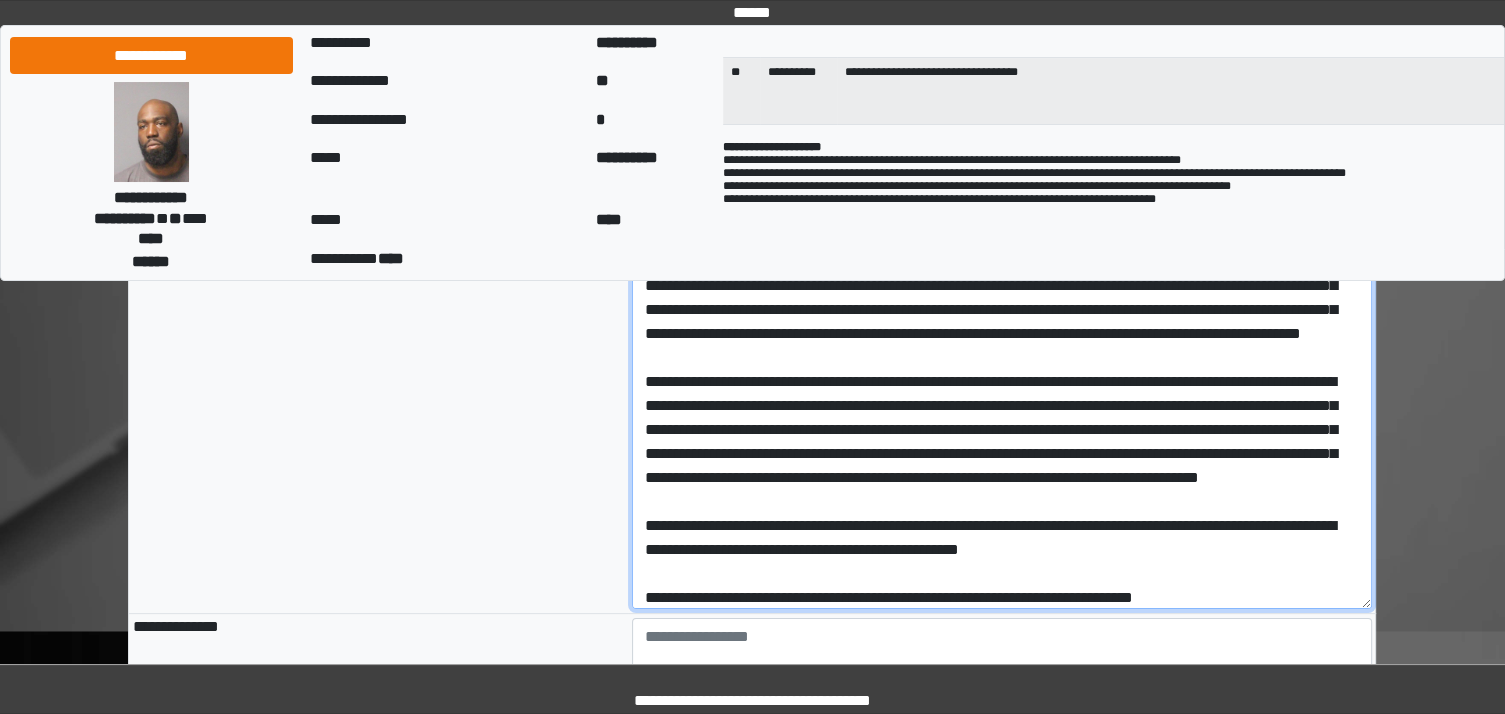 click at bounding box center [1002, 423] 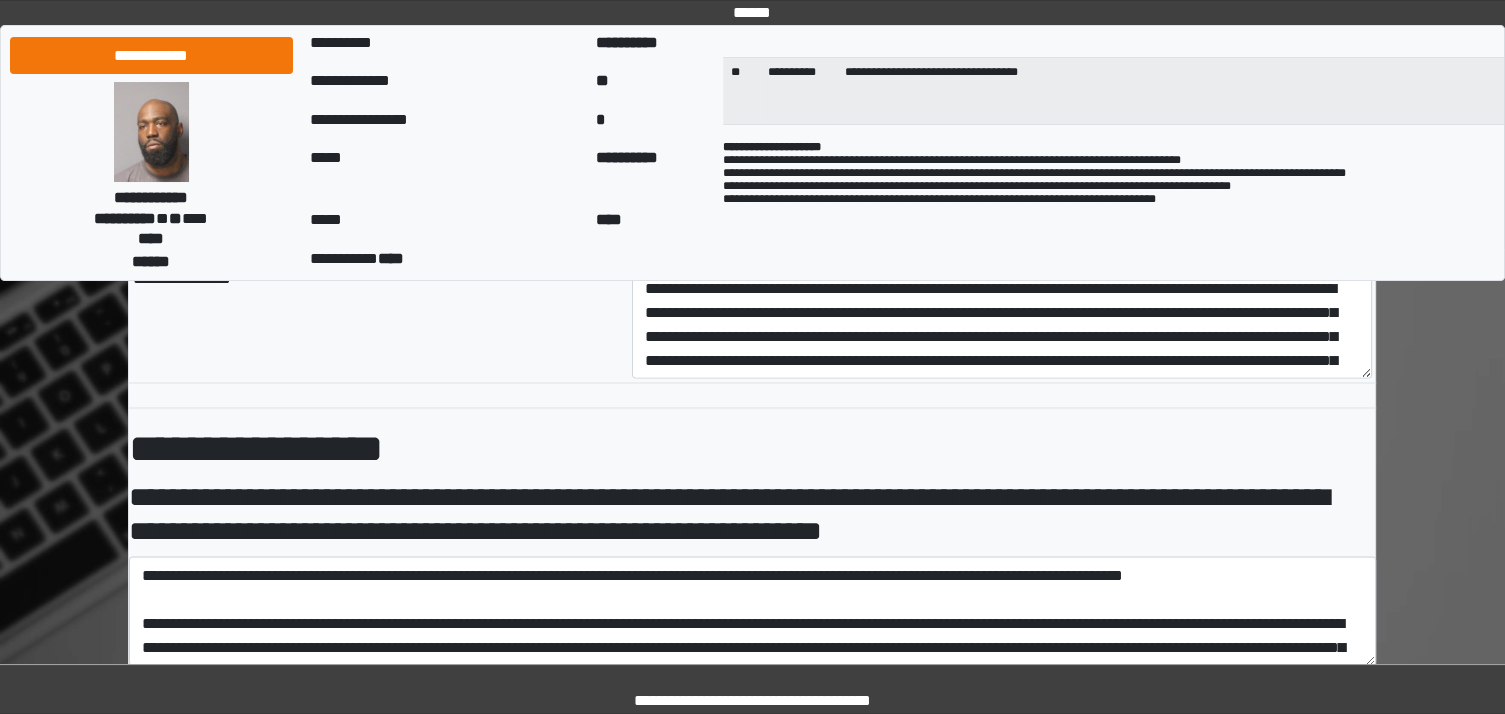 scroll, scrollTop: 3794, scrollLeft: 0, axis: vertical 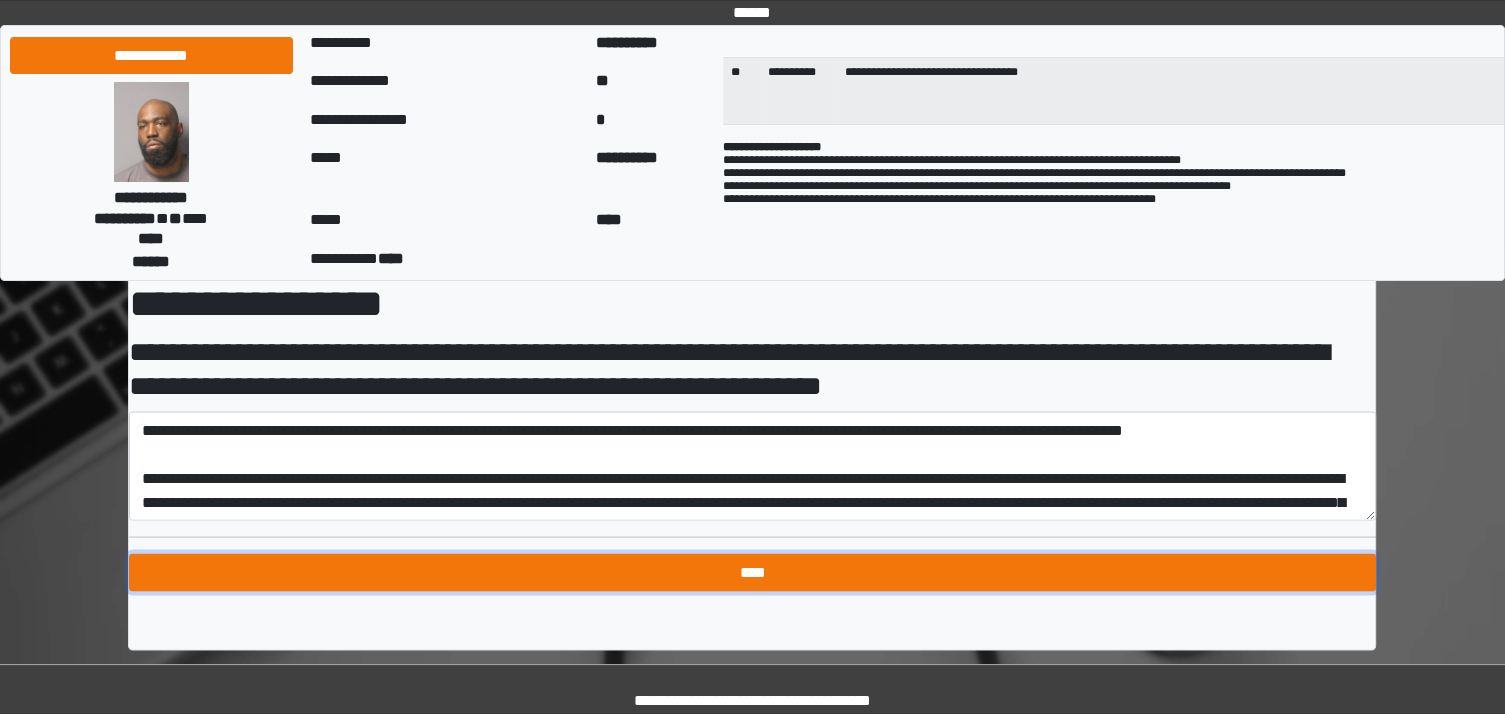drag, startPoint x: 484, startPoint y: 552, endPoint x: 430, endPoint y: 568, distance: 56.32051 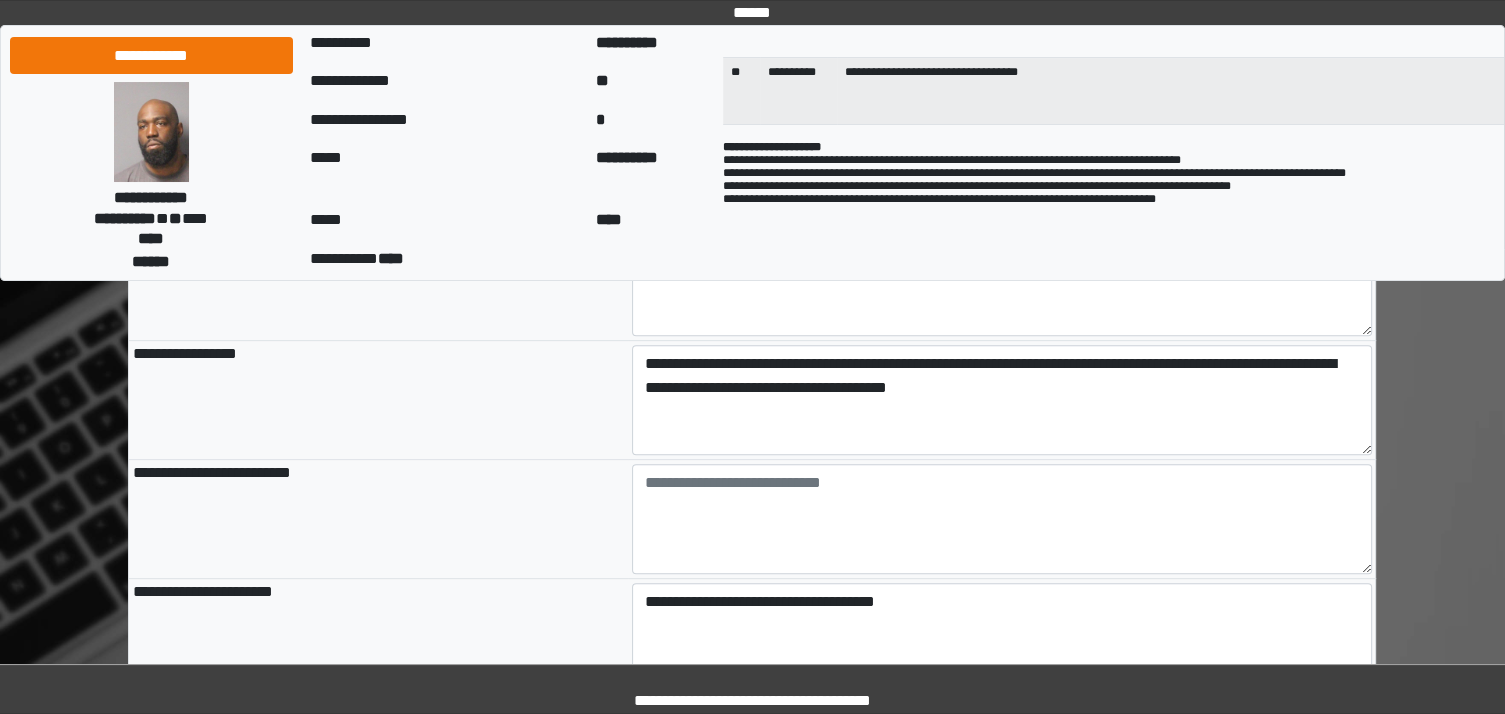 scroll, scrollTop: 722, scrollLeft: 0, axis: vertical 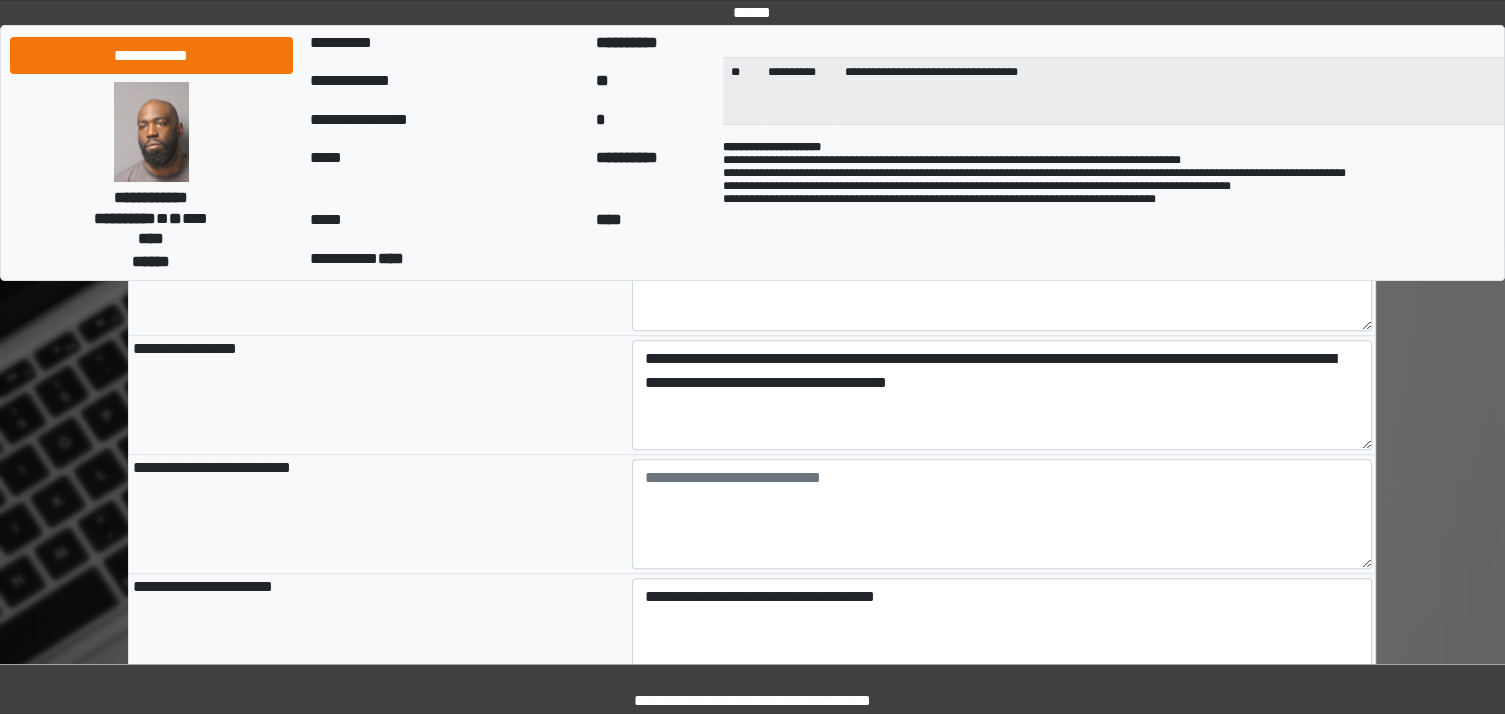 type on "********" 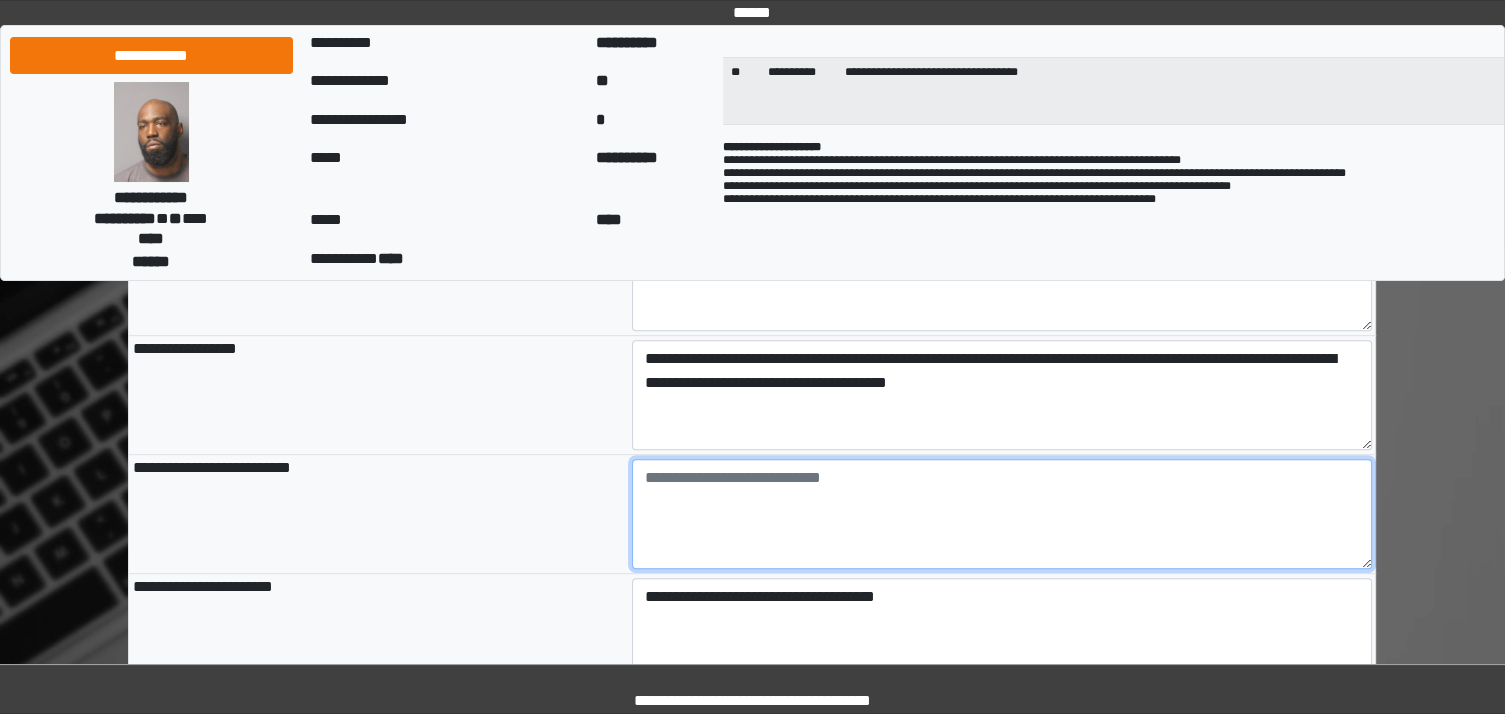type on "**********" 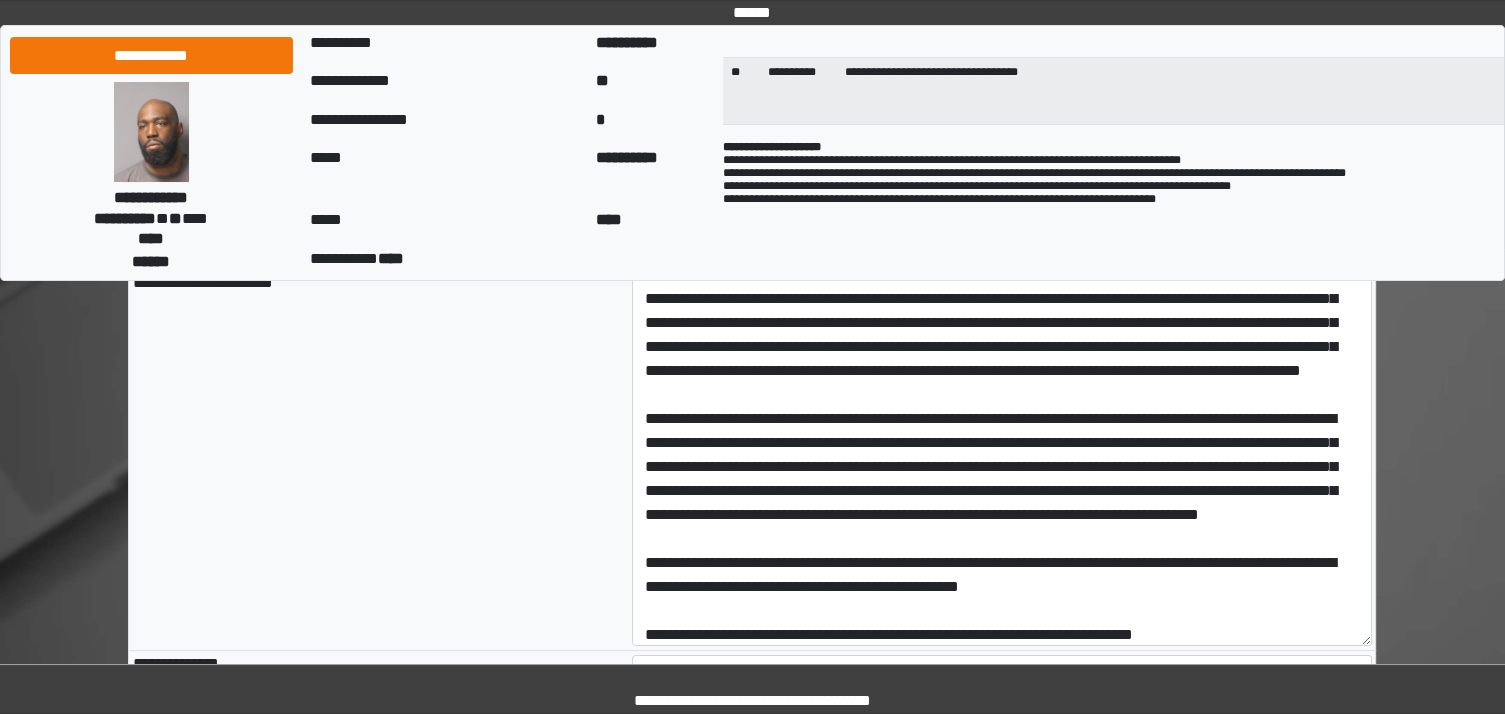 scroll, scrollTop: 168, scrollLeft: 0, axis: vertical 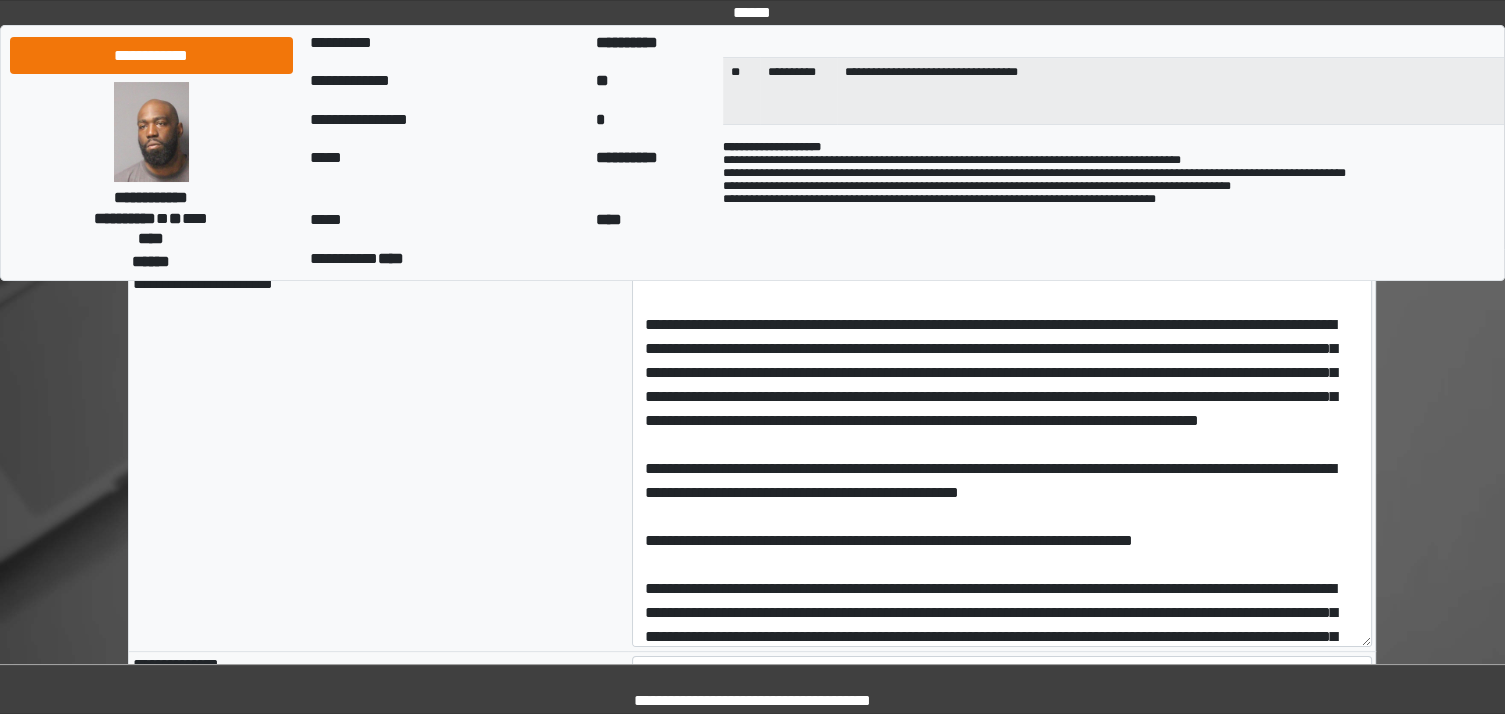 type on "***" 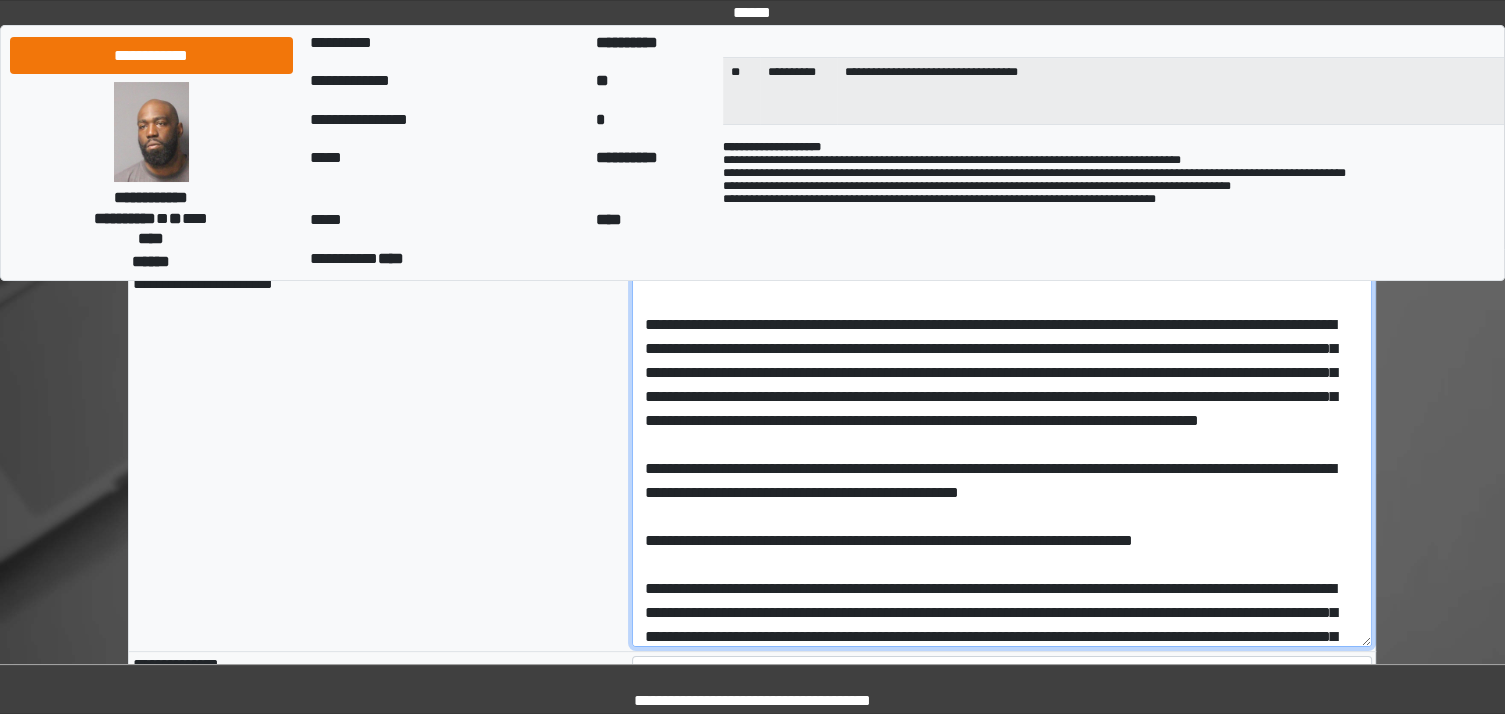 click at bounding box center (1002, 461) 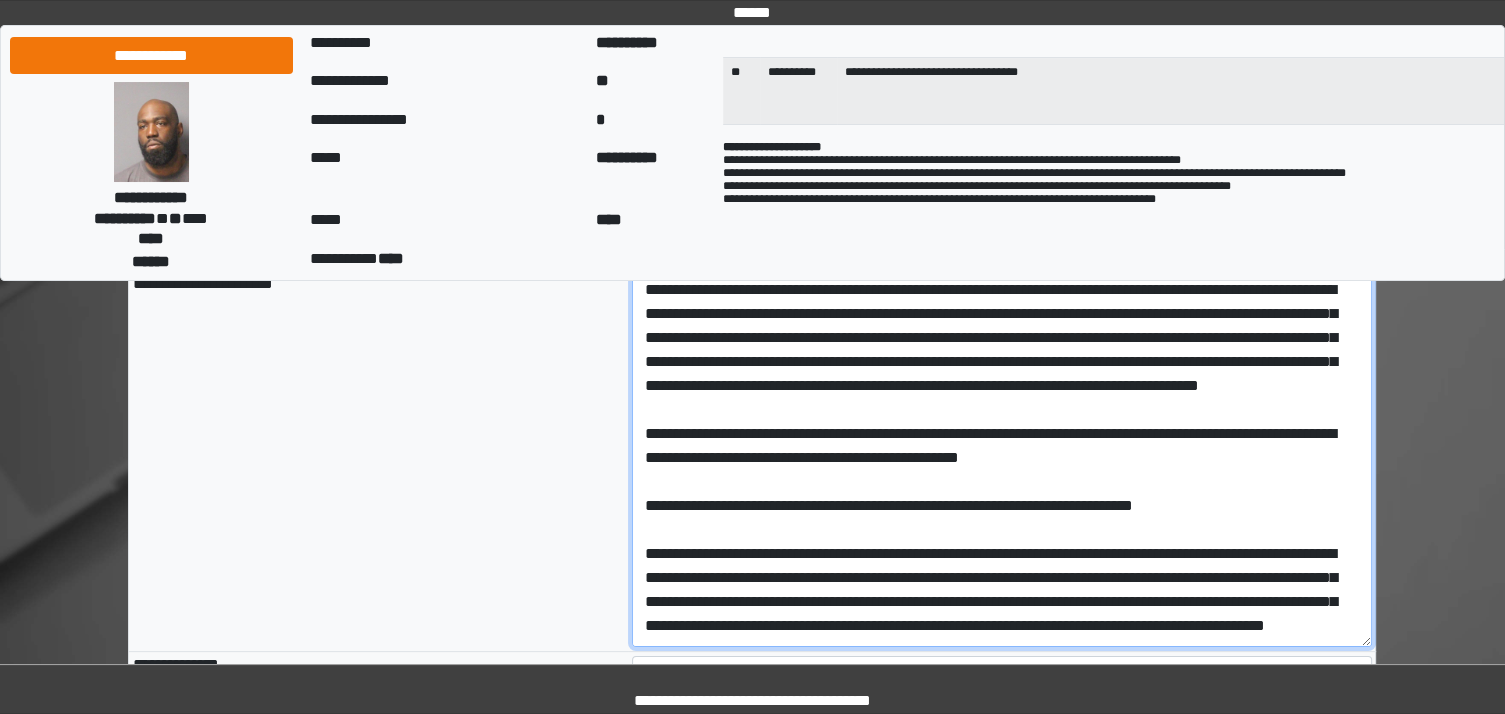 scroll, scrollTop: 412, scrollLeft: 0, axis: vertical 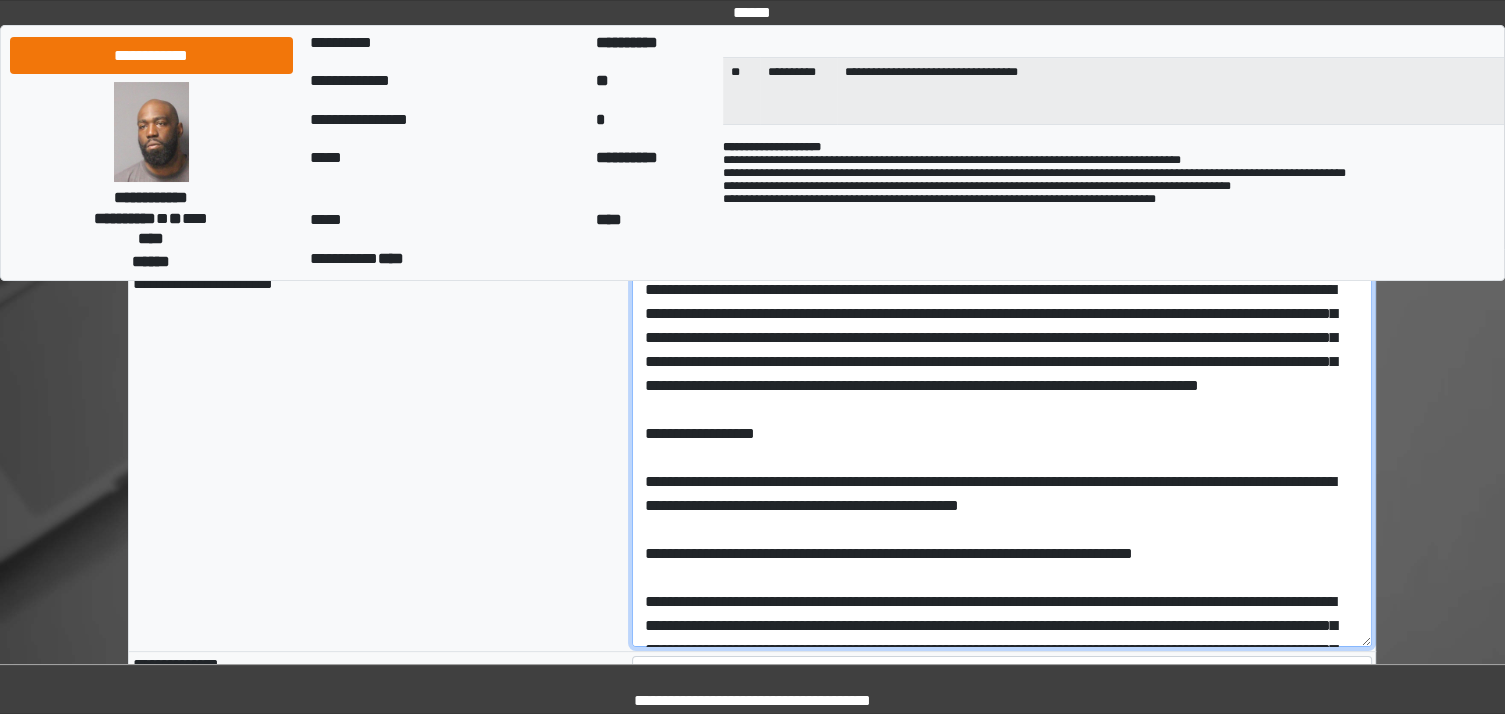 click at bounding box center (1002, 461) 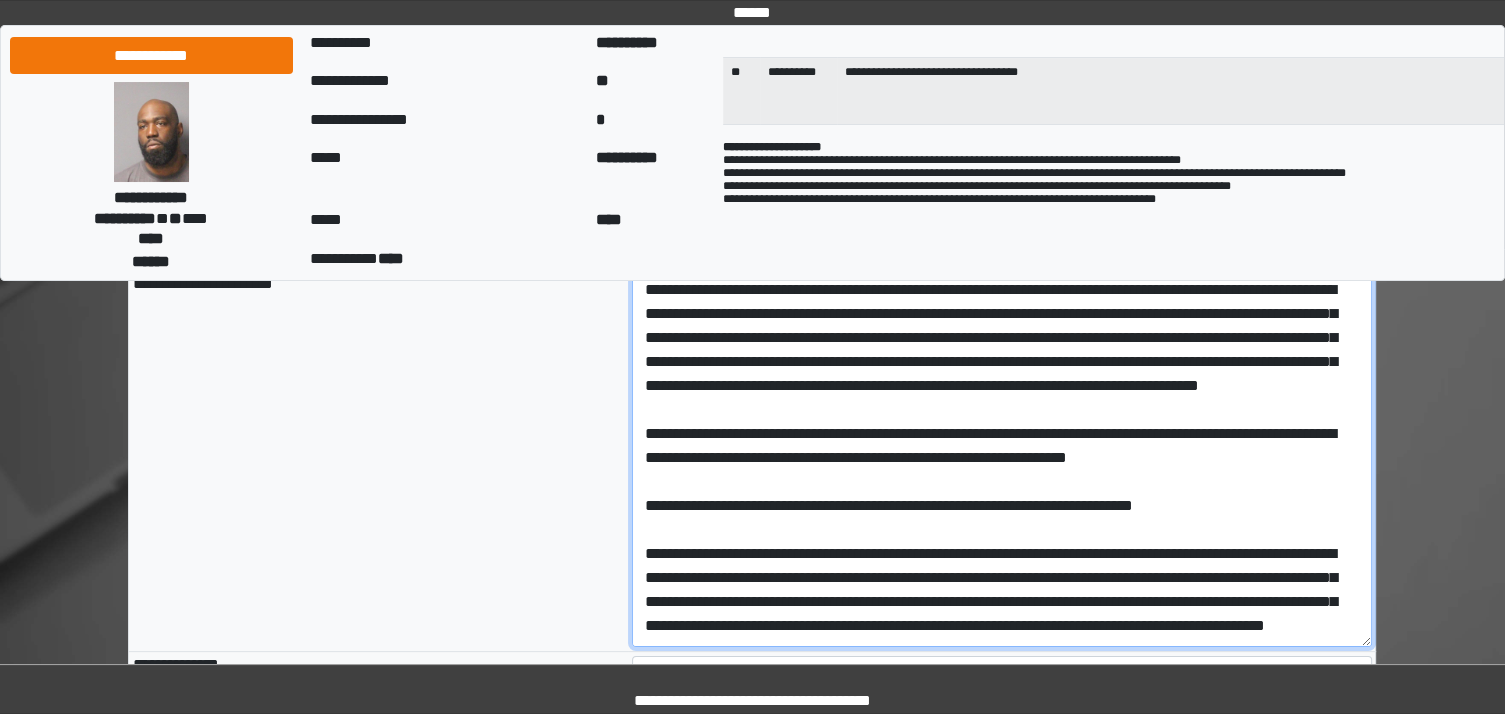 click at bounding box center [1002, 461] 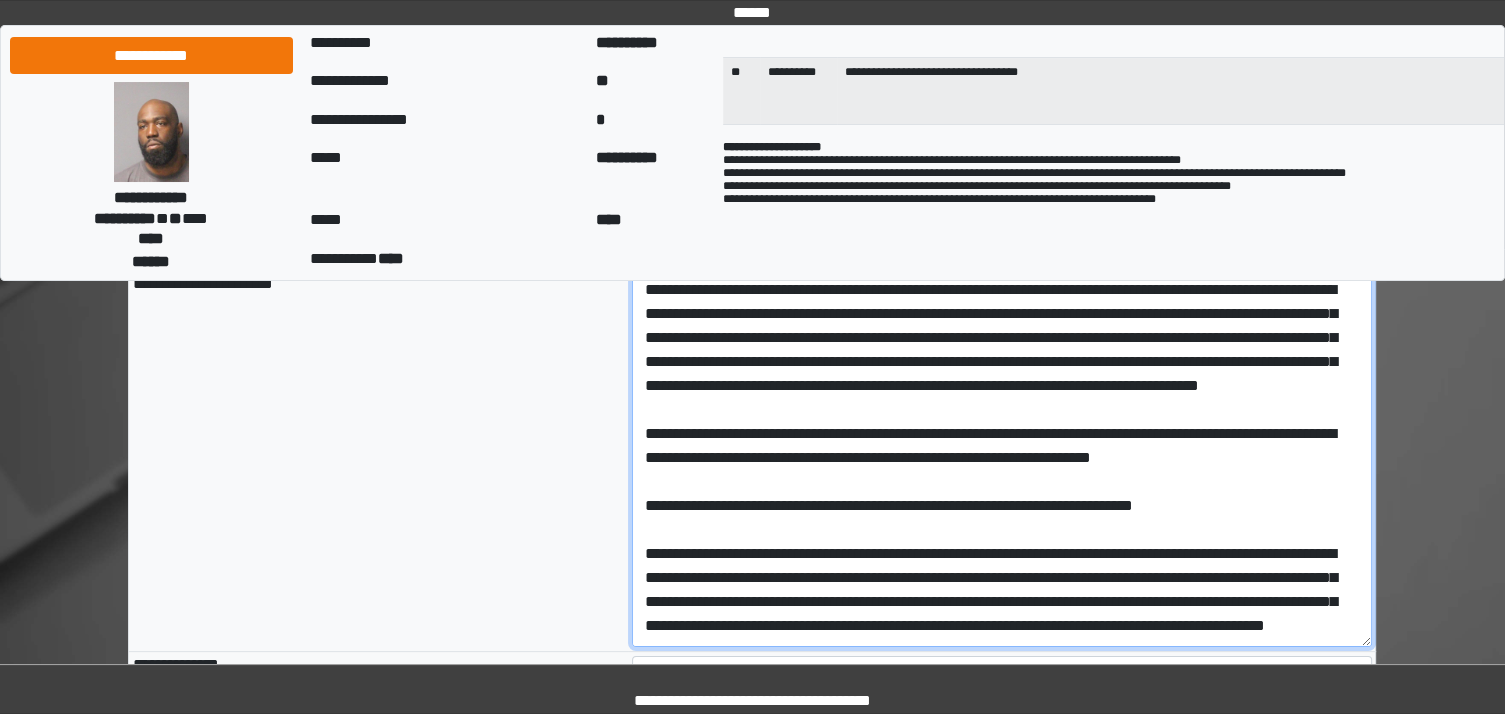 click at bounding box center (1002, 461) 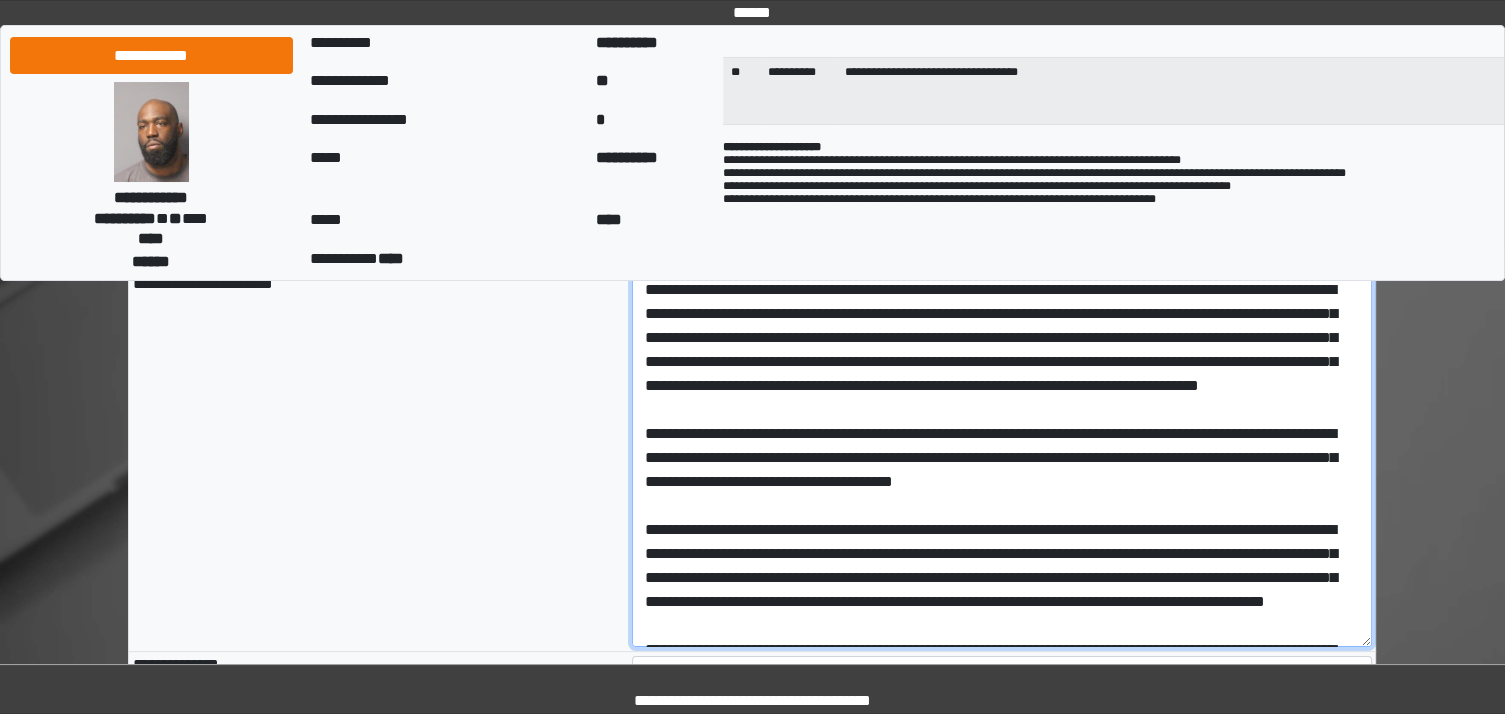 click at bounding box center [1002, 461] 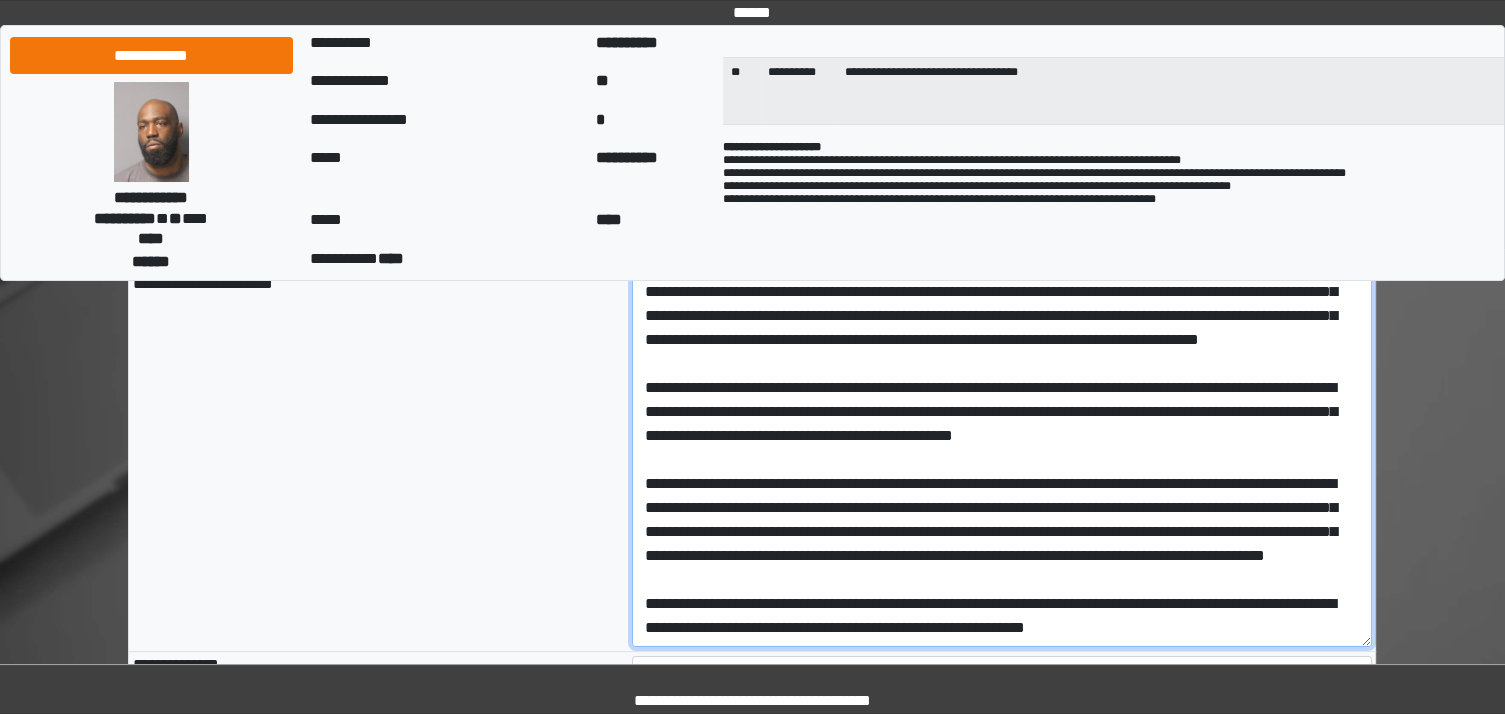 scroll, scrollTop: 520, scrollLeft: 0, axis: vertical 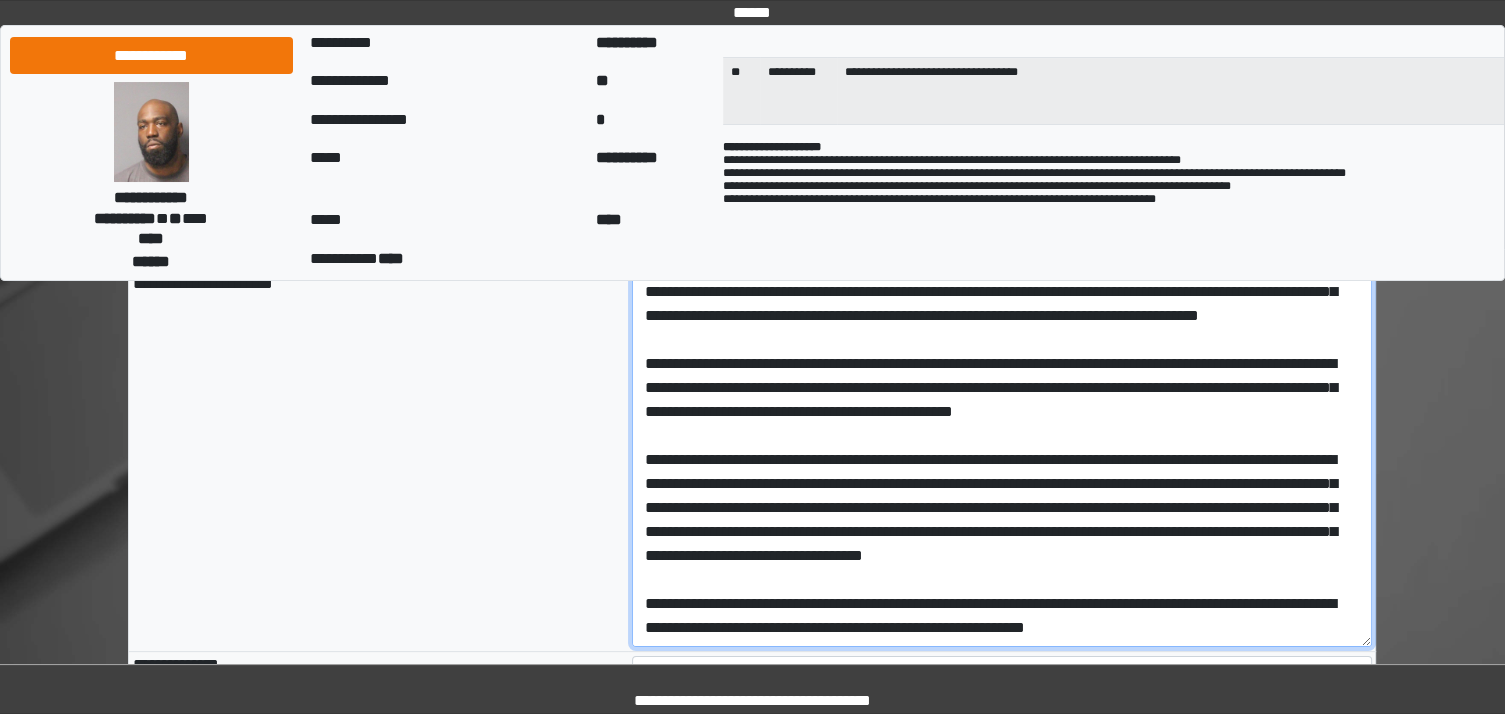 click at bounding box center [1002, 461] 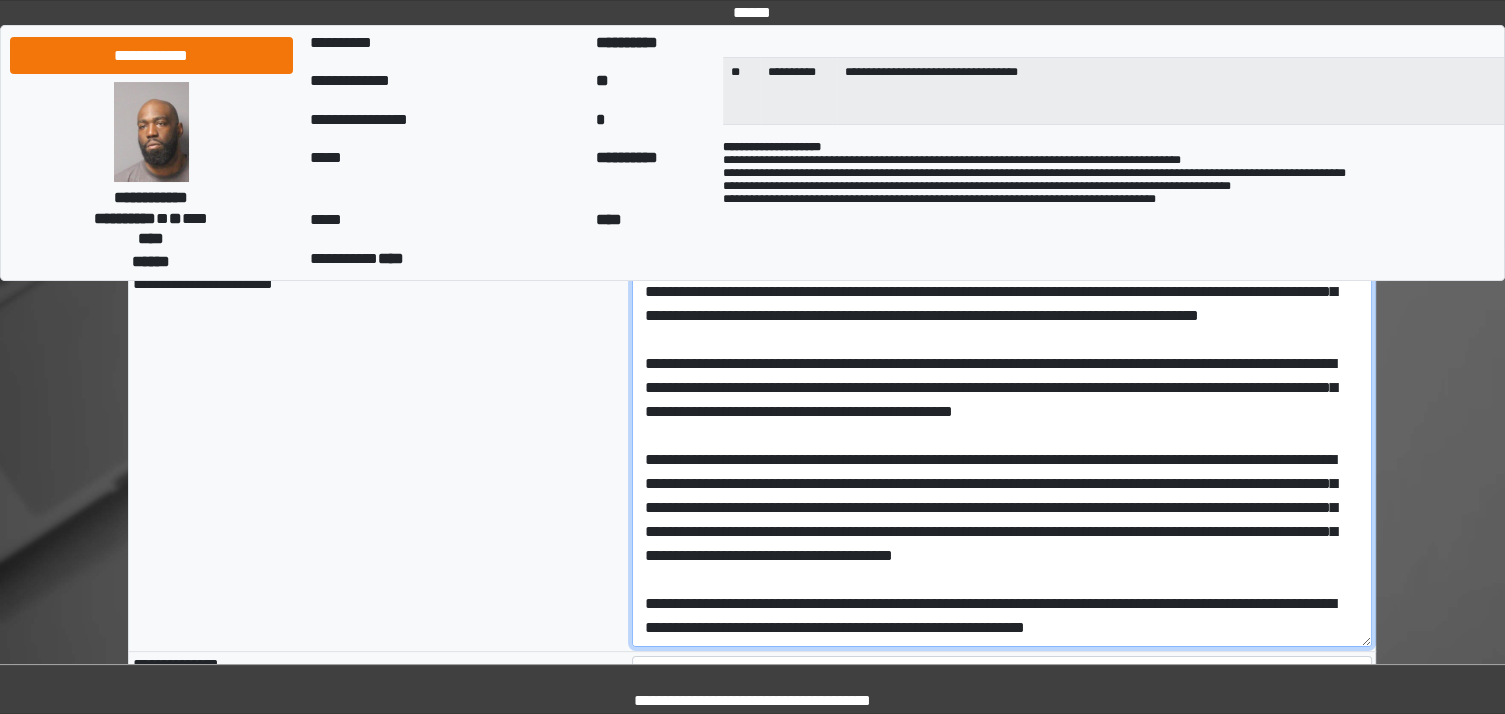 click at bounding box center [1002, 461] 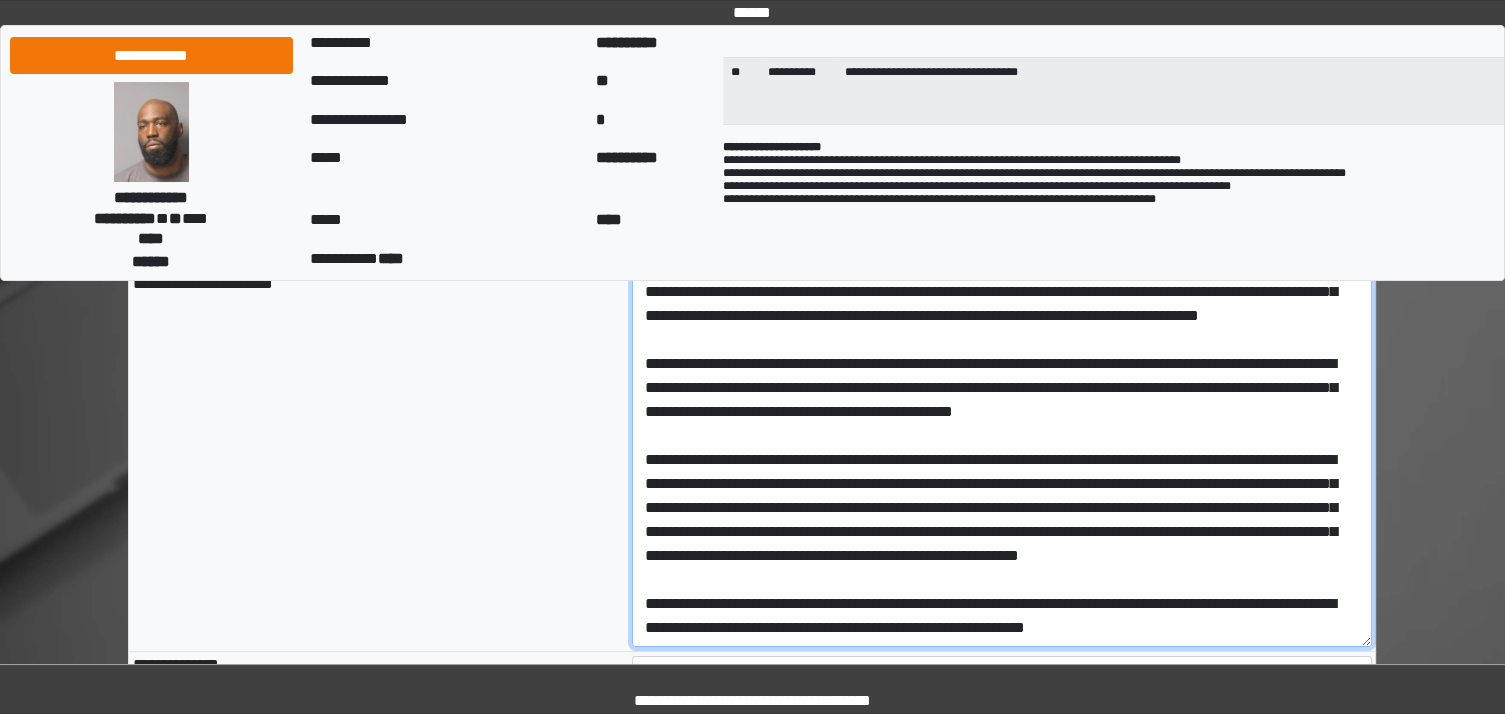 scroll, scrollTop: 546, scrollLeft: 0, axis: vertical 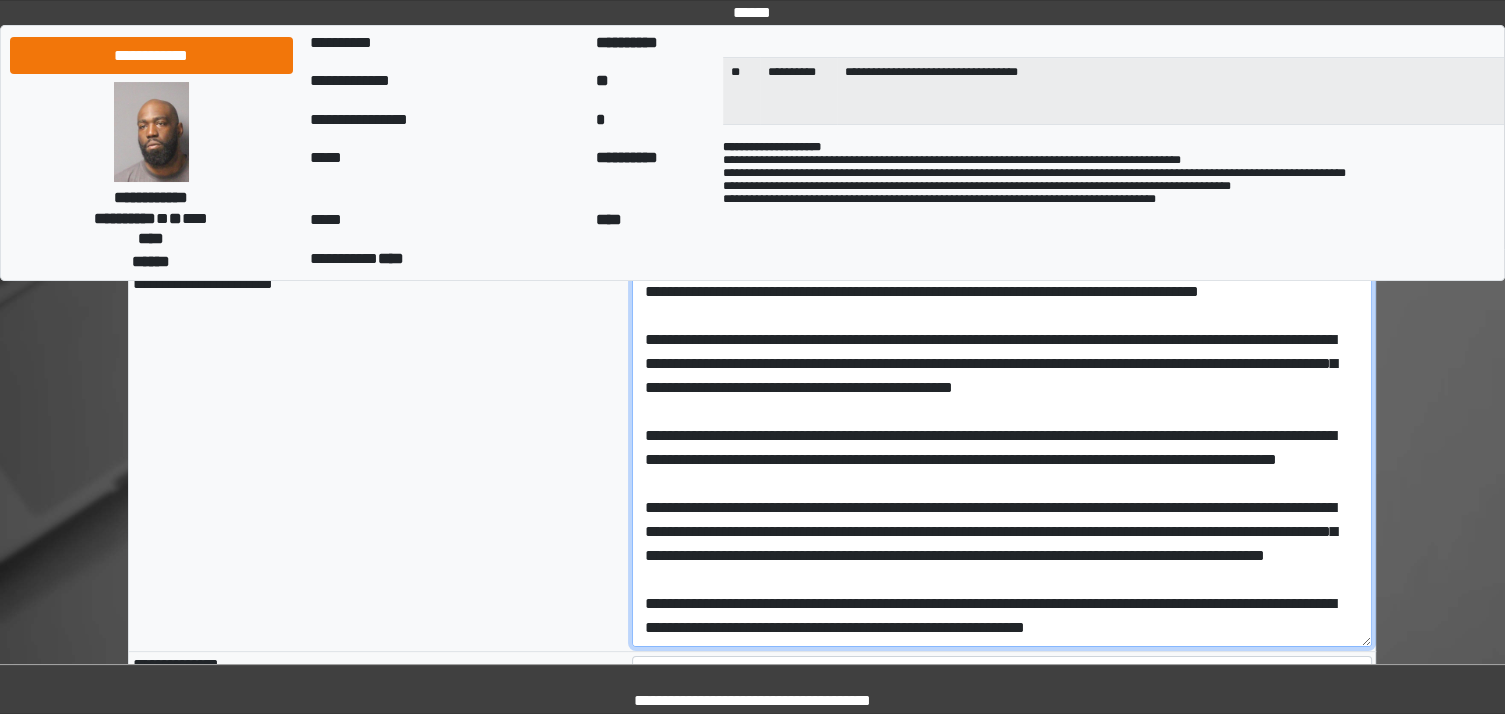 click at bounding box center [1002, 461] 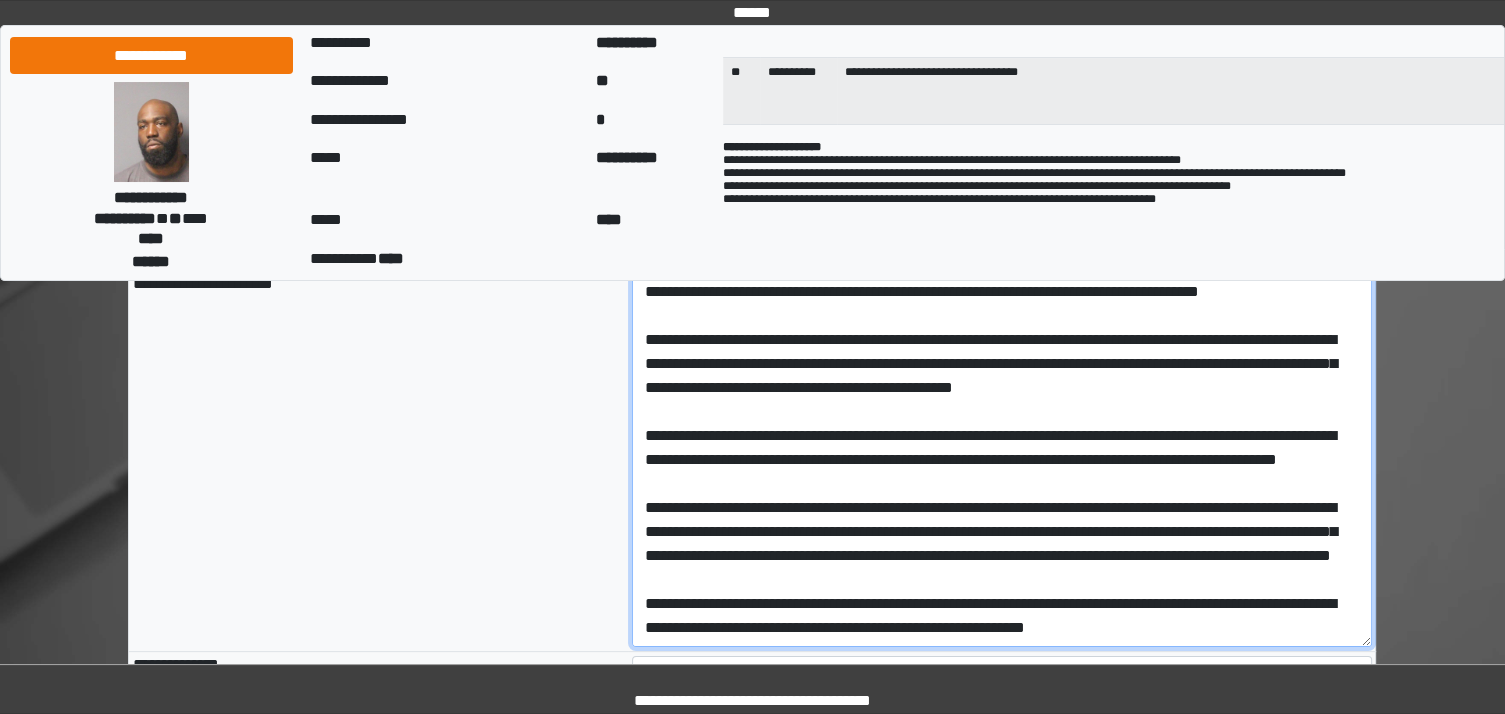 click at bounding box center (1002, 461) 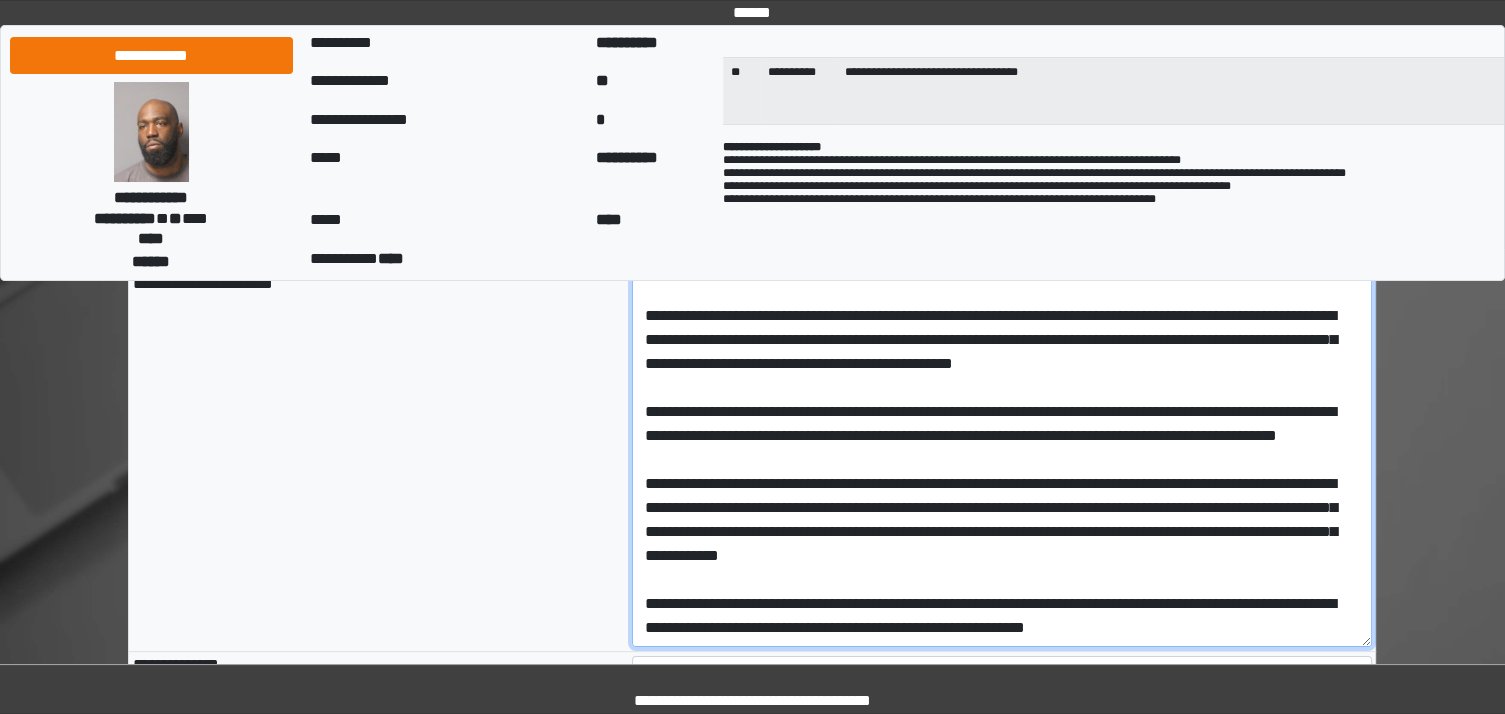 scroll, scrollTop: 673, scrollLeft: 0, axis: vertical 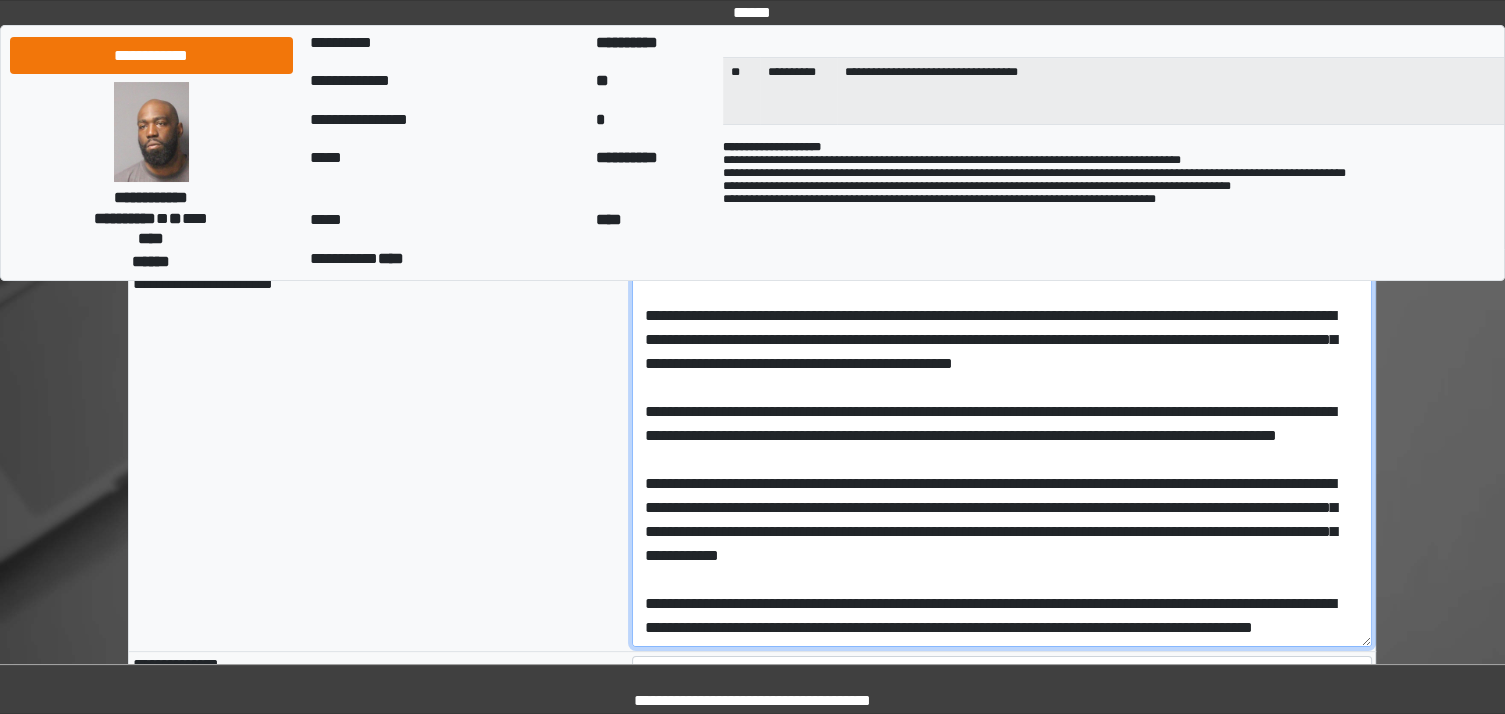 click at bounding box center (1002, 461) 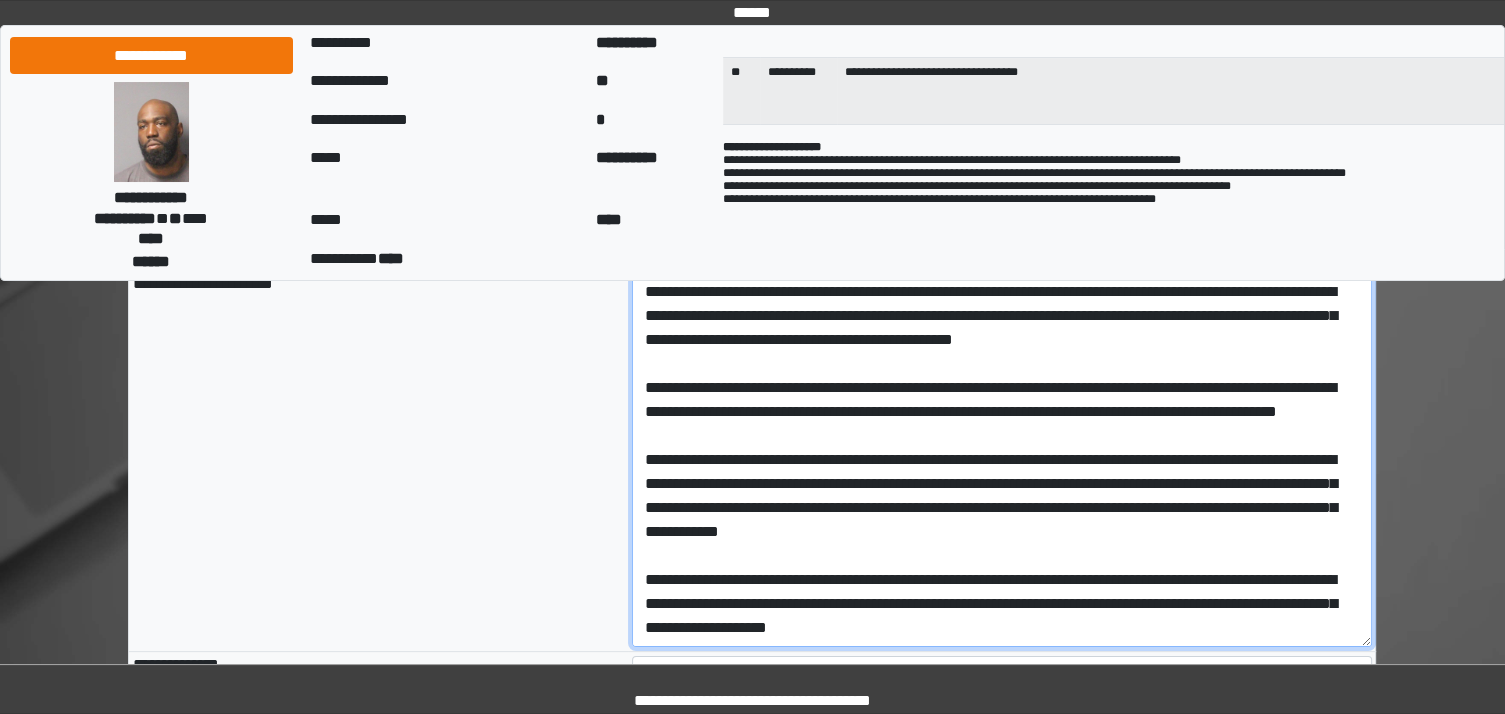 click at bounding box center [1002, 461] 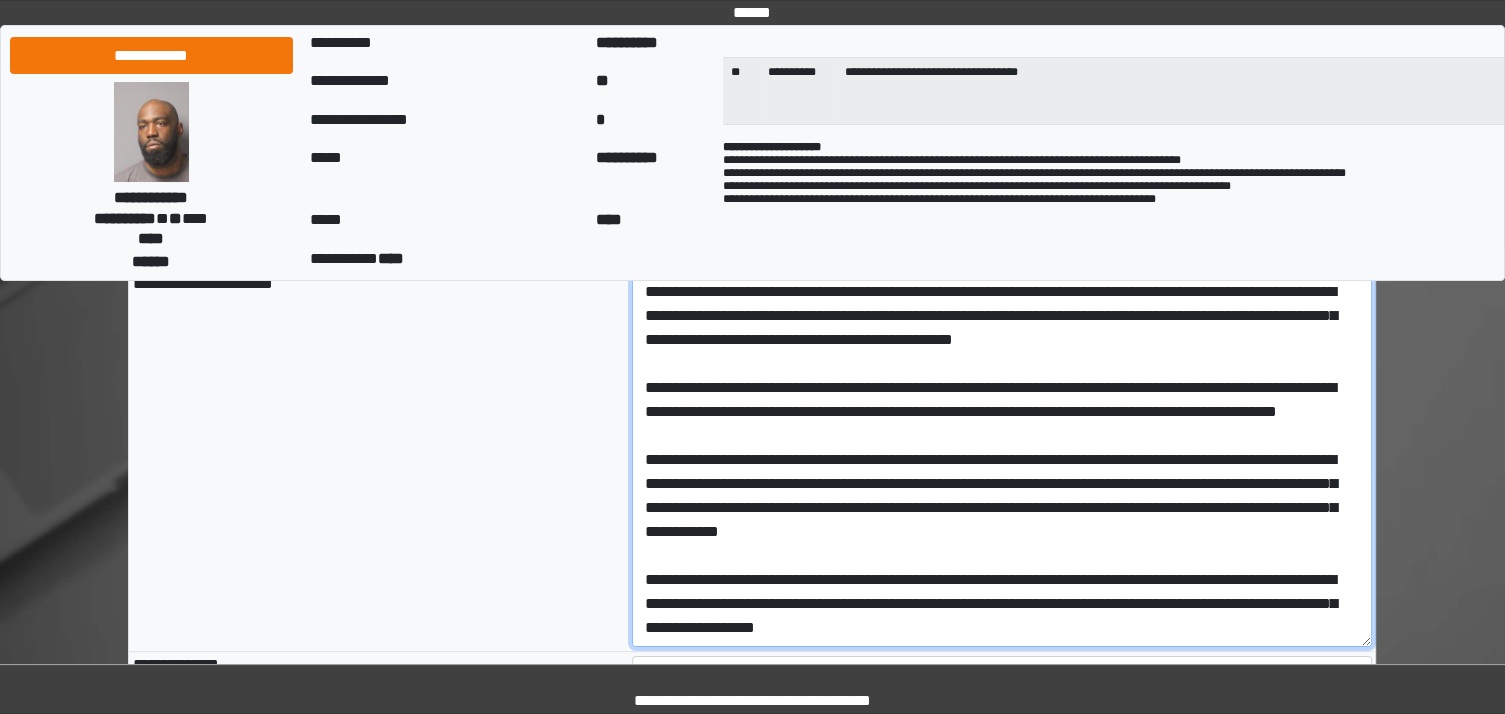 click at bounding box center [1002, 461] 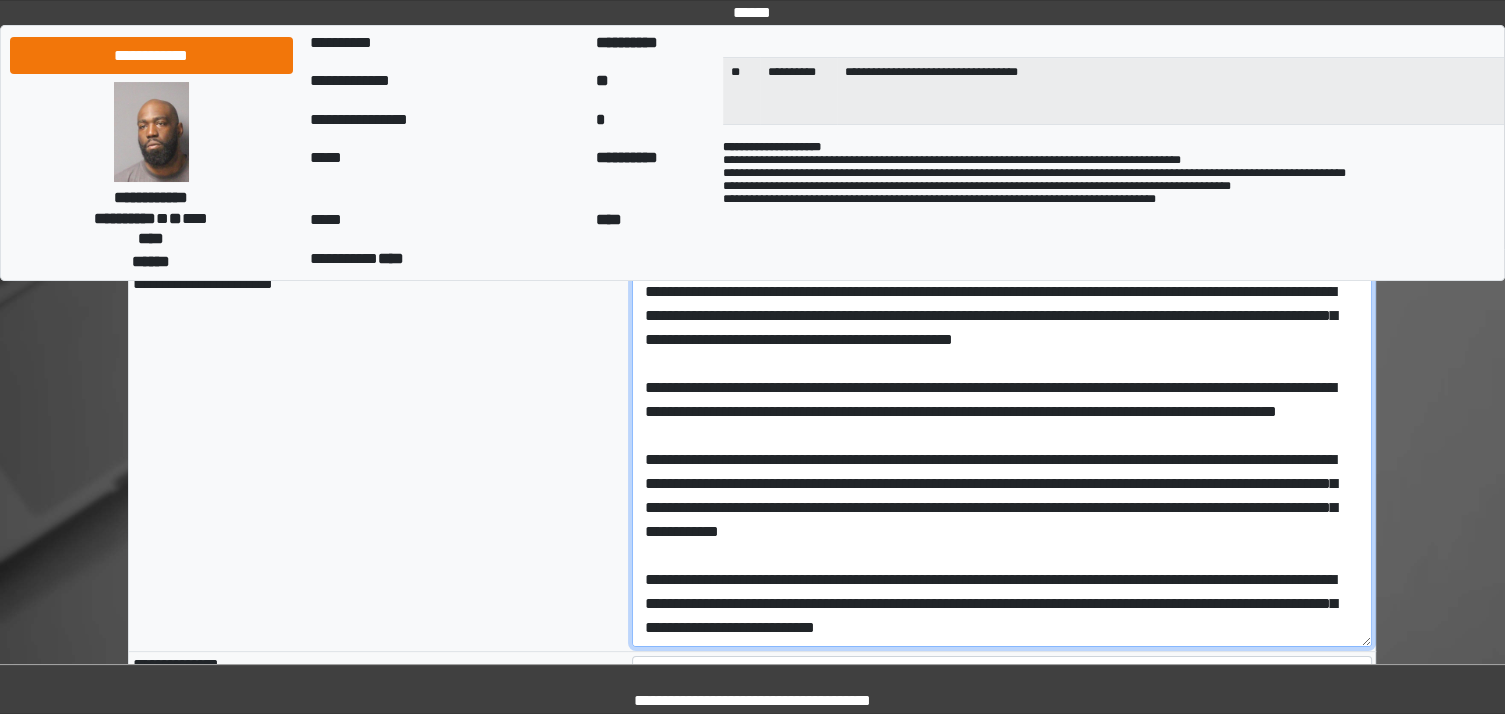 click at bounding box center [1002, 461] 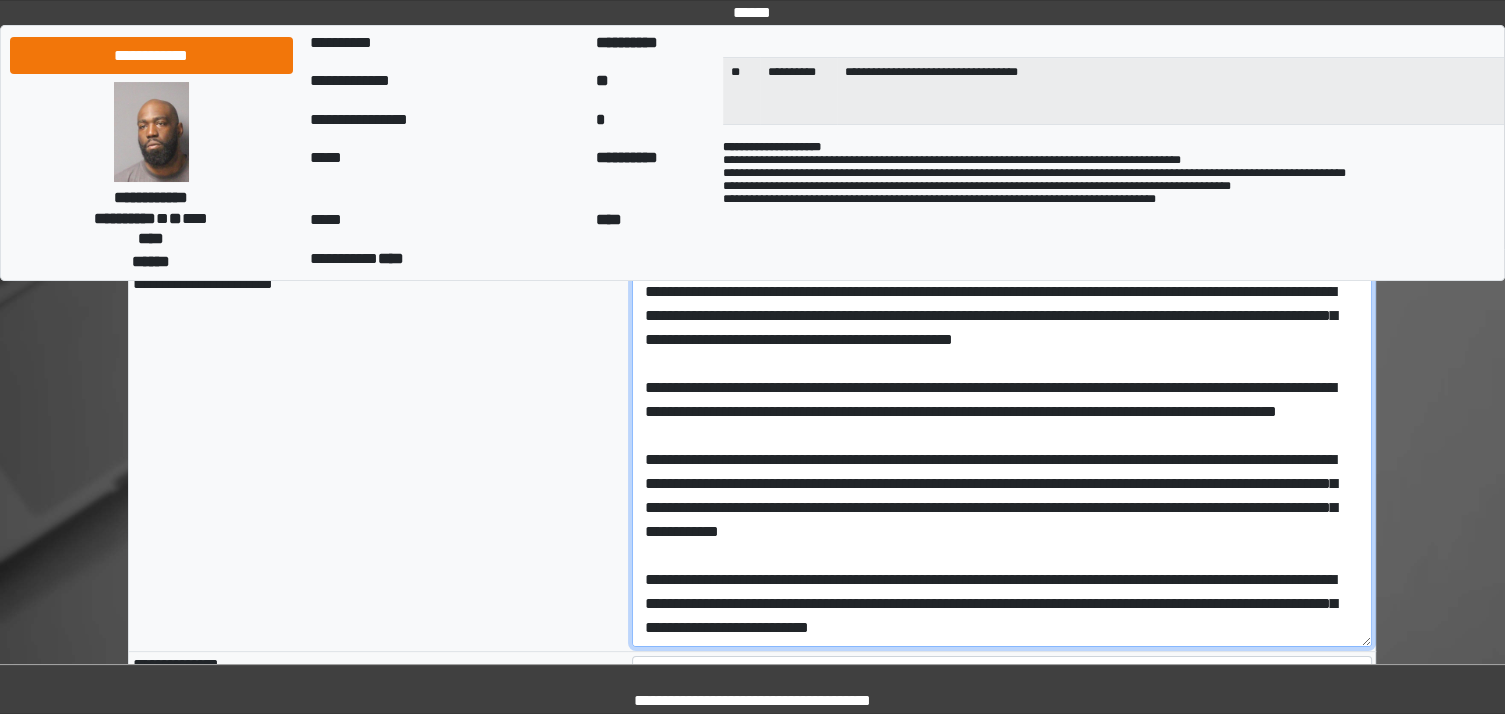click at bounding box center (1002, 461) 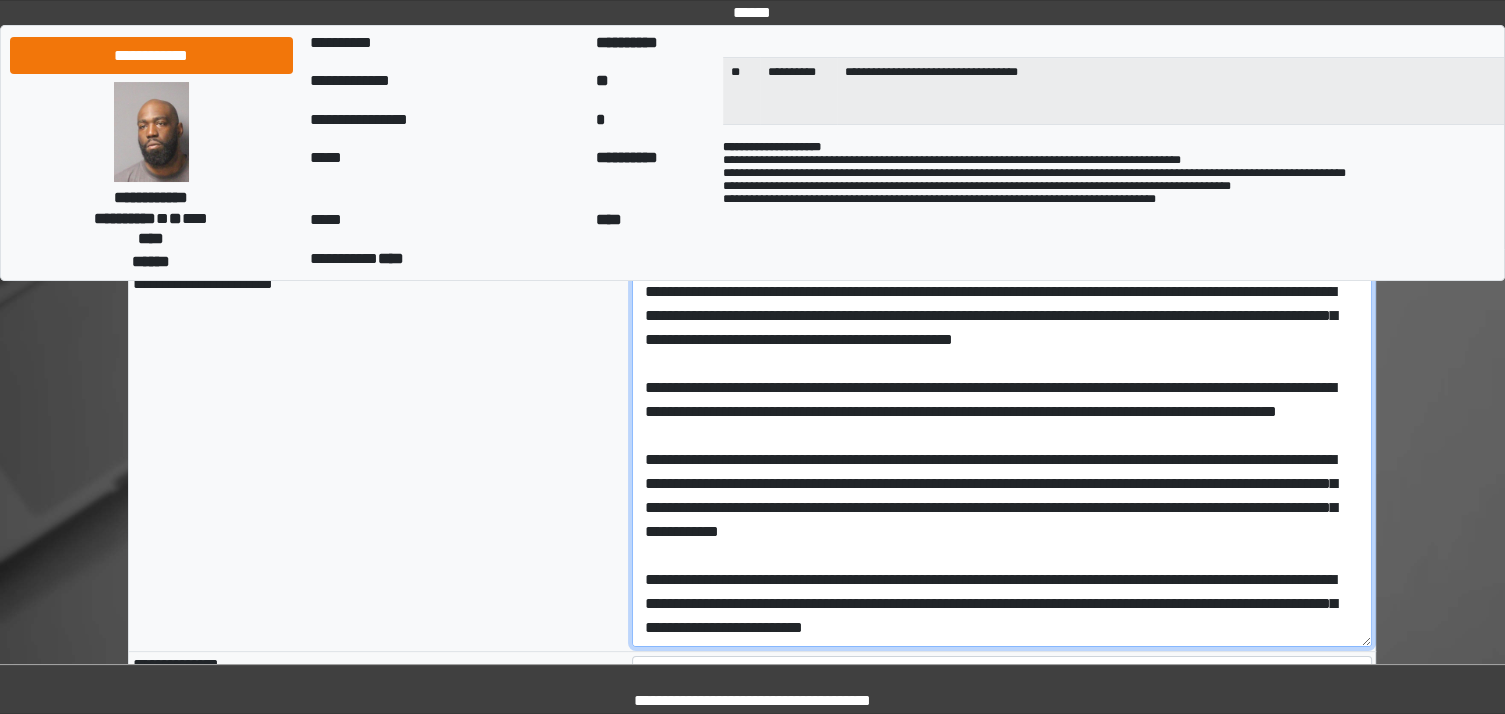 click at bounding box center [1002, 461] 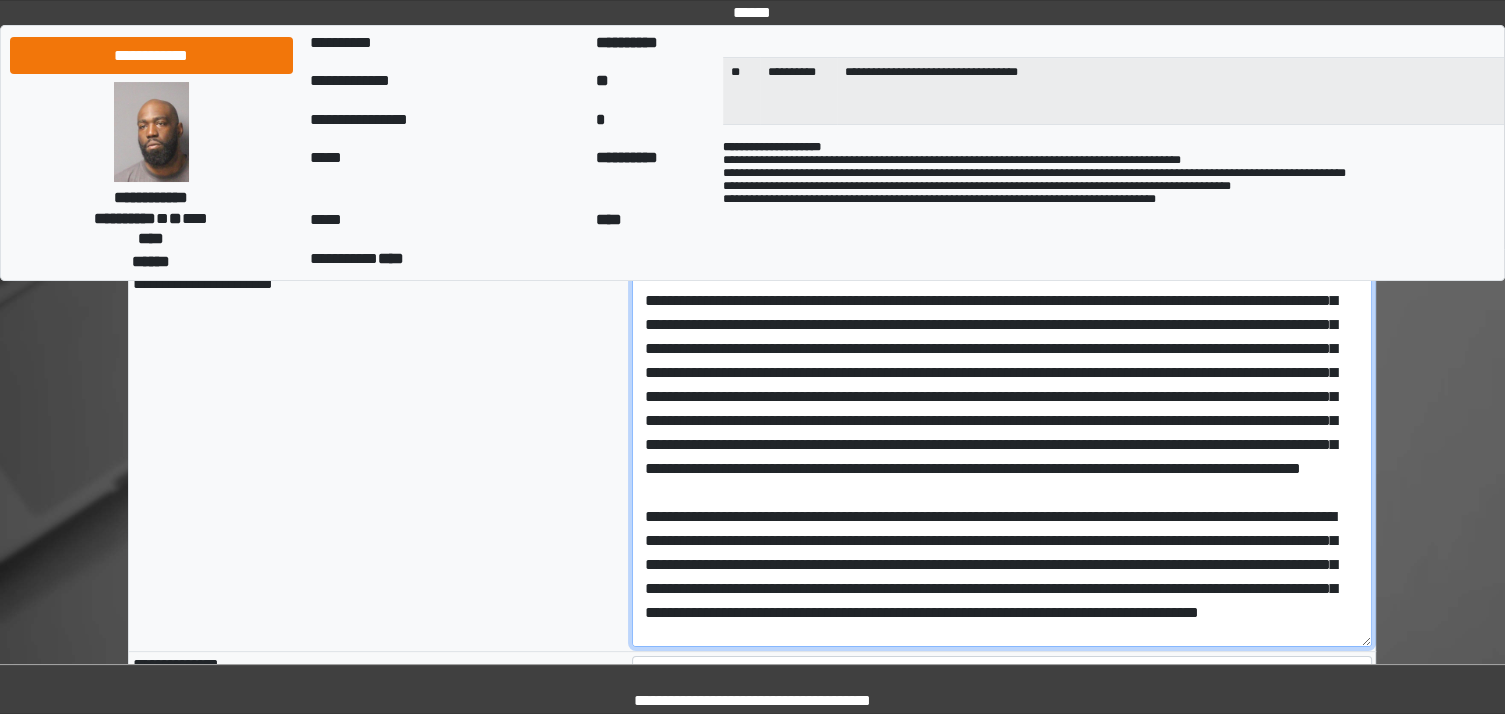 scroll, scrollTop: 0, scrollLeft: 0, axis: both 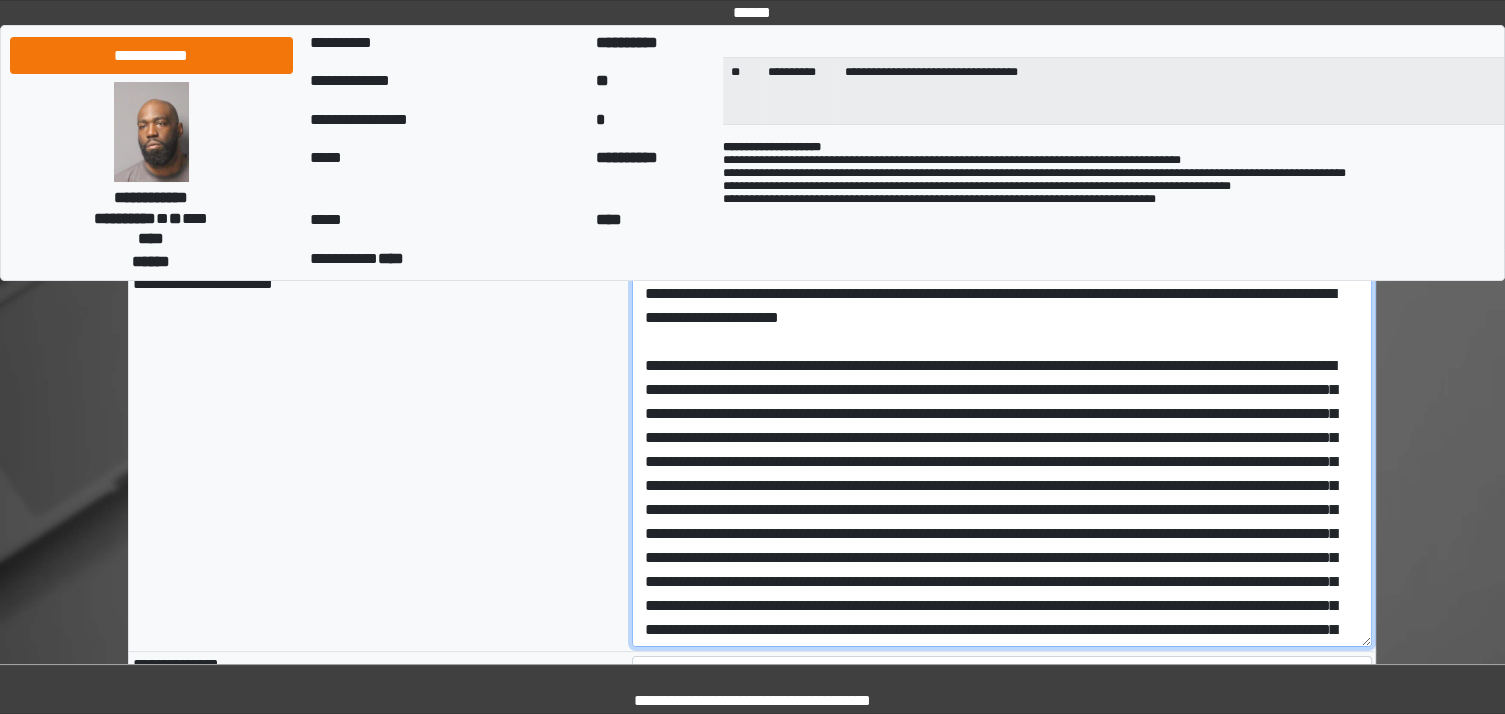 click at bounding box center (1002, 461) 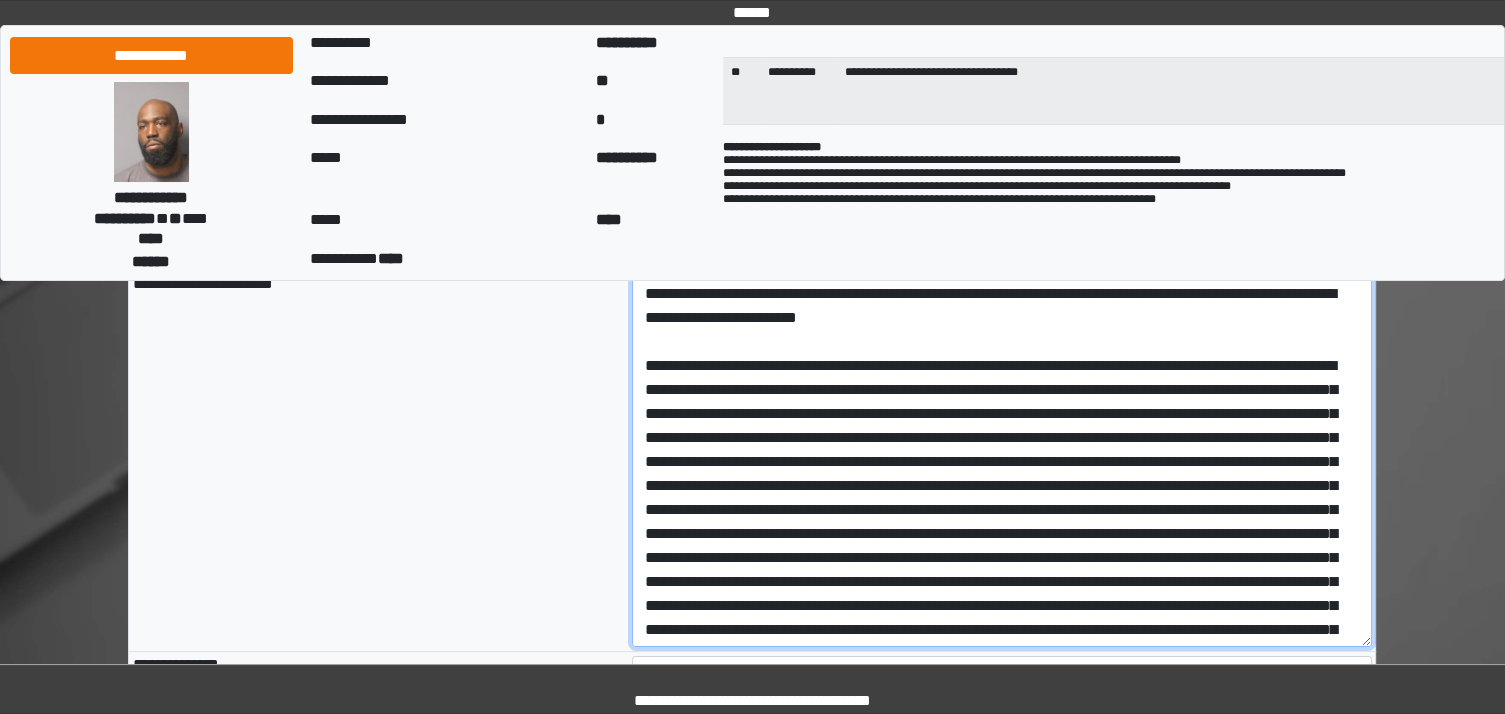 click at bounding box center (1002, 461) 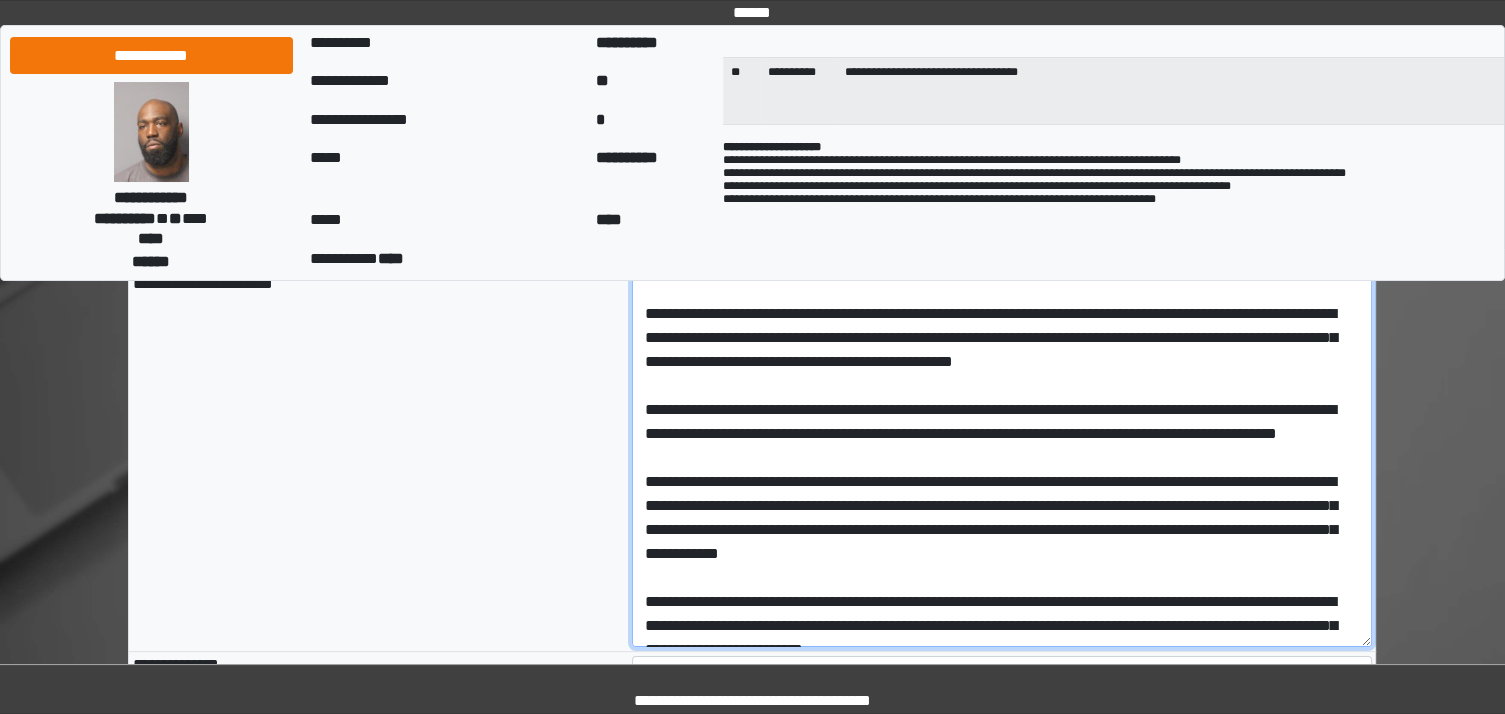scroll, scrollTop: 697, scrollLeft: 0, axis: vertical 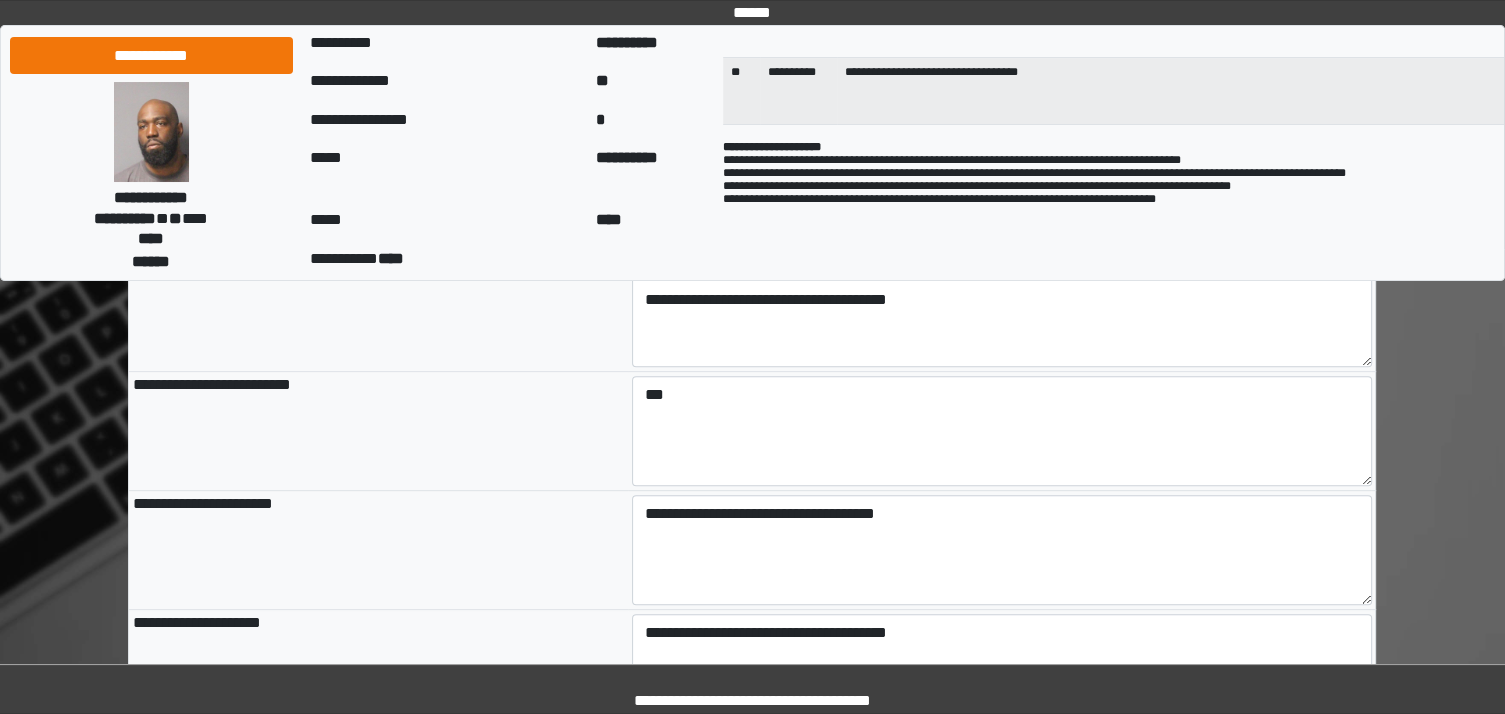 type on "**********" 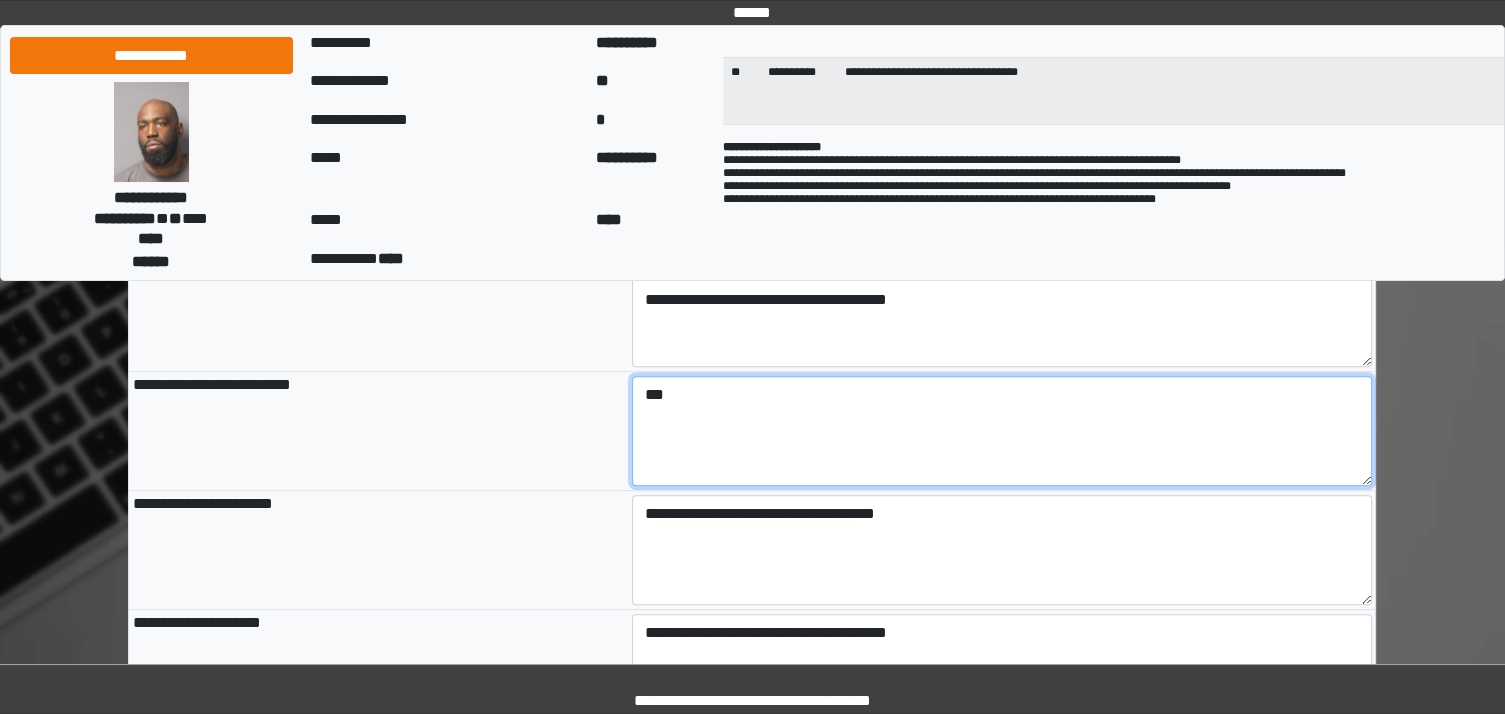 type on "**********" 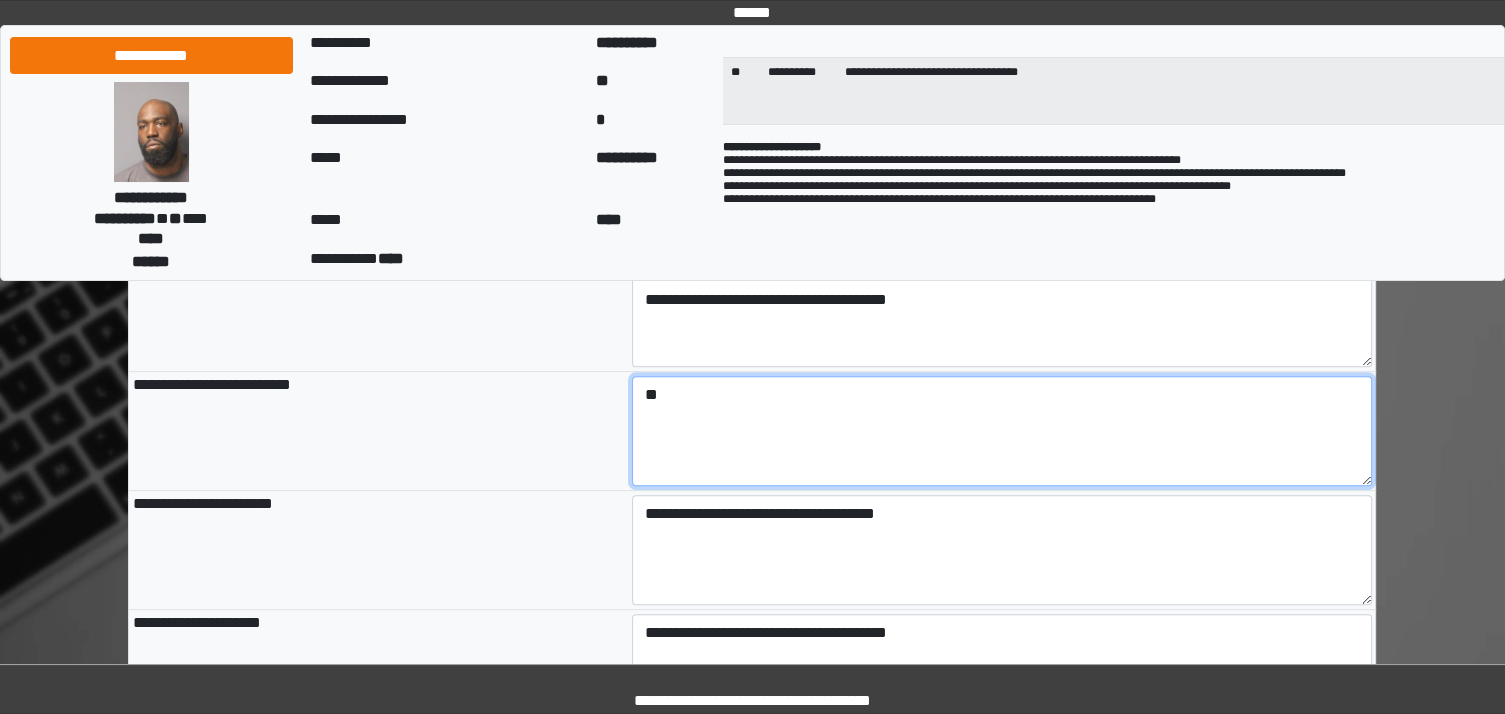 type on "*" 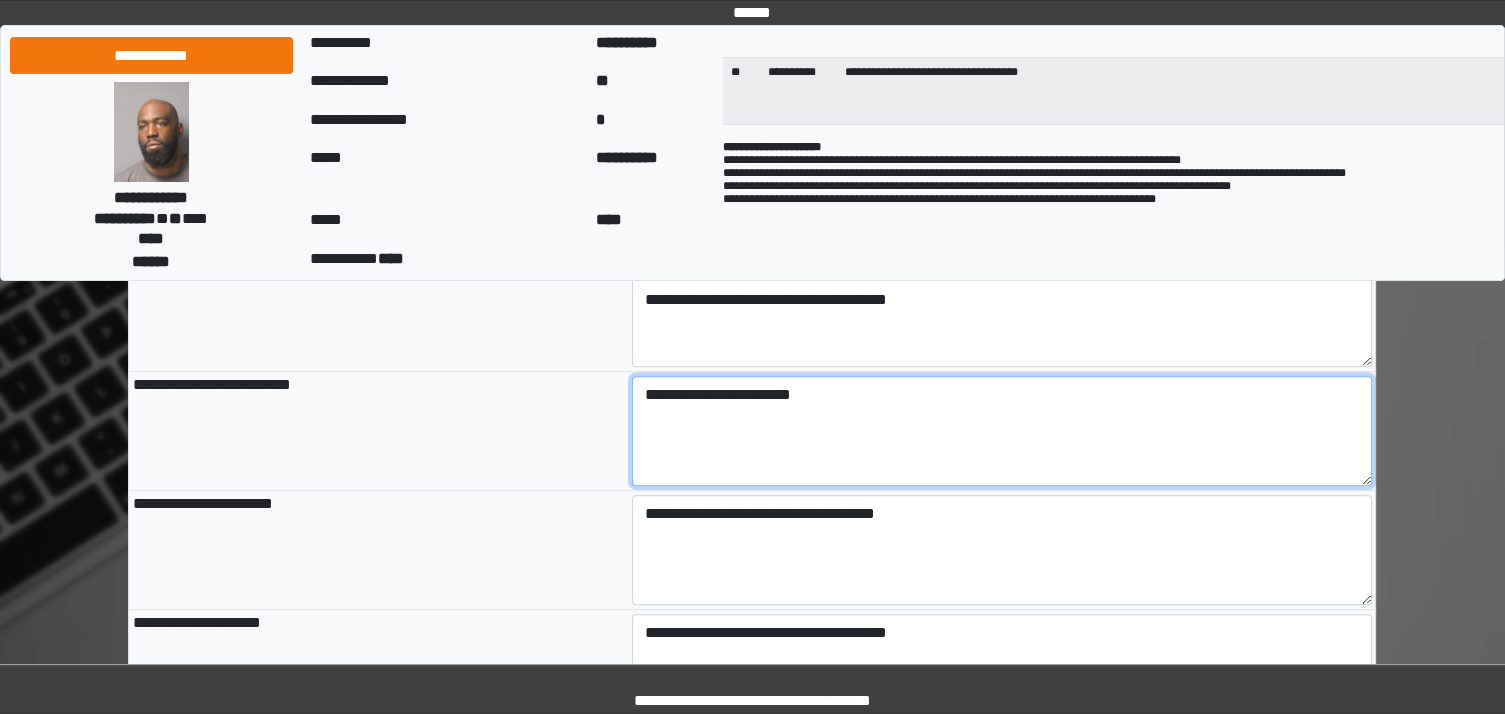 click on "**********" at bounding box center (1002, 431) 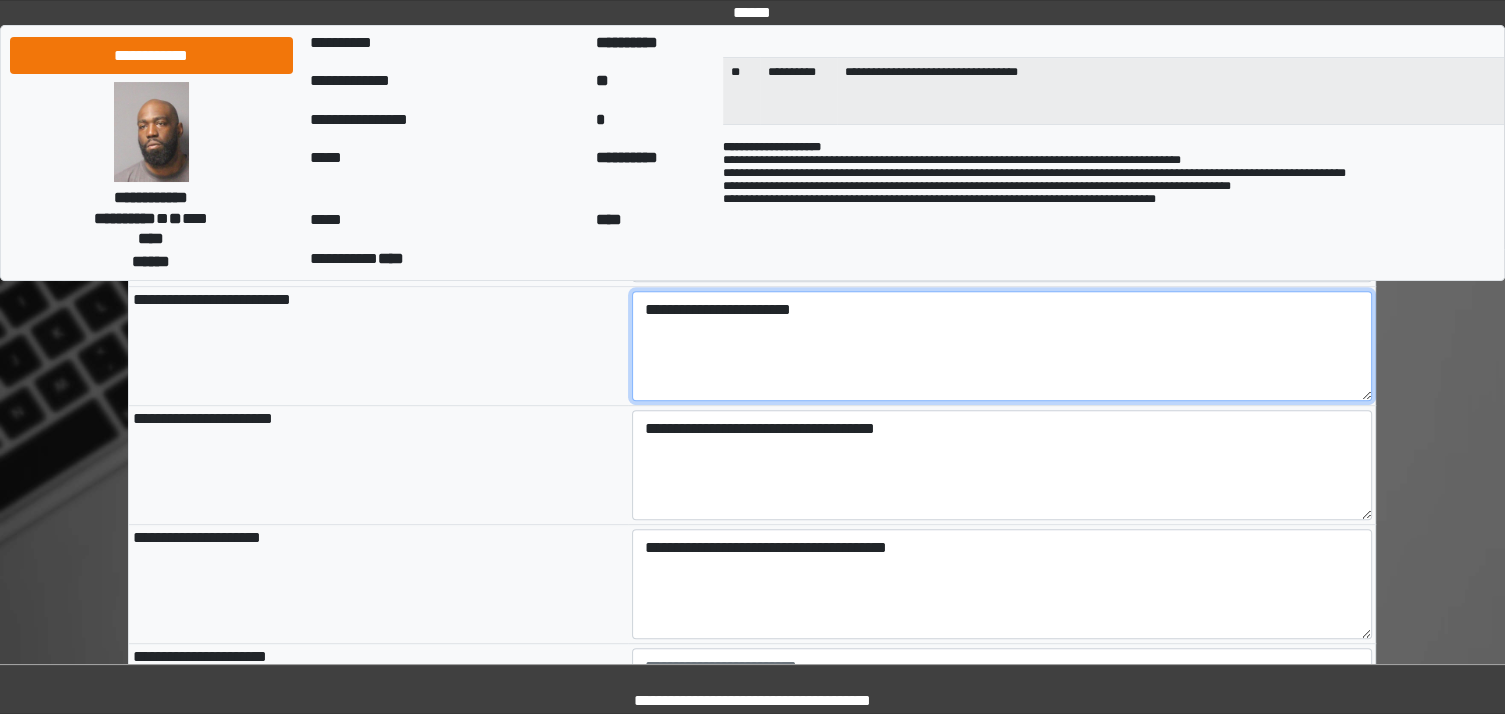 scroll, scrollTop: 892, scrollLeft: 0, axis: vertical 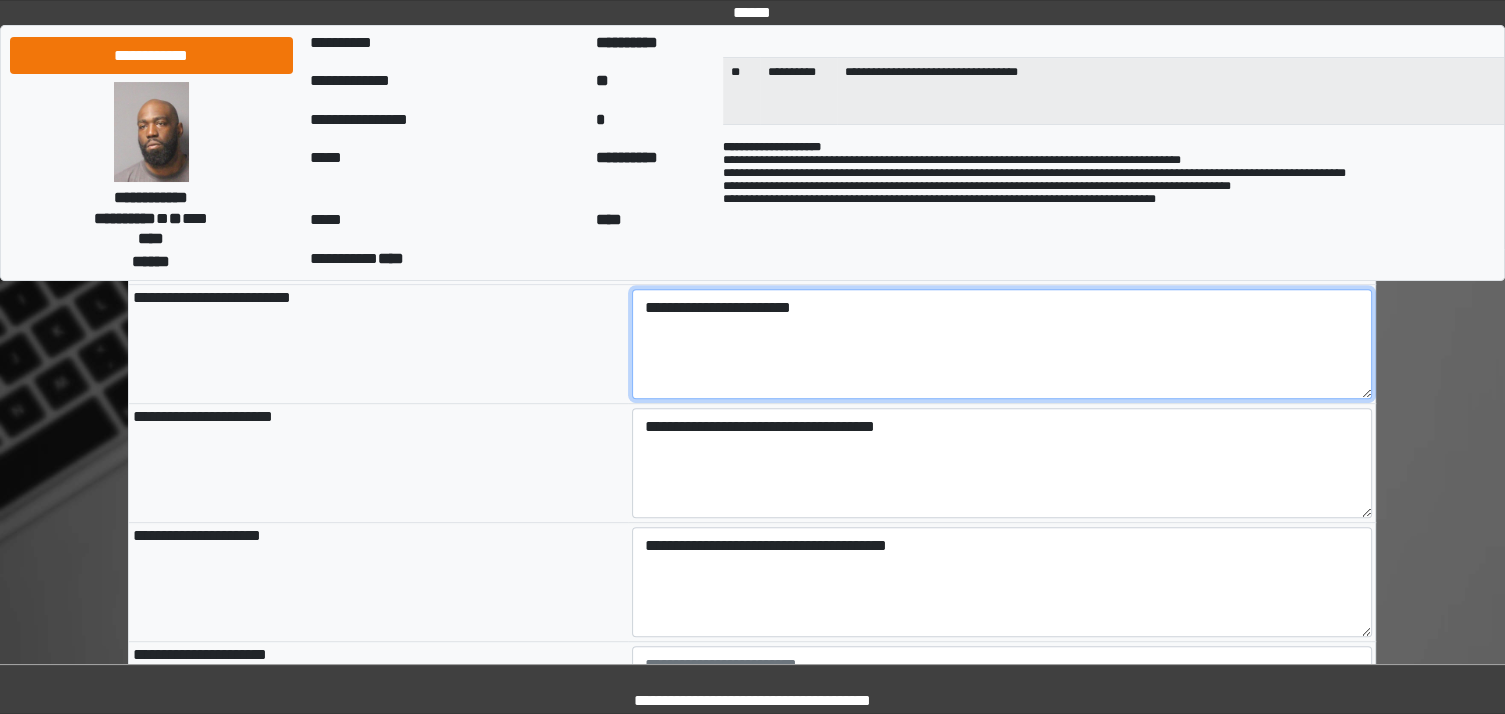 click on "**********" at bounding box center [1002, 344] 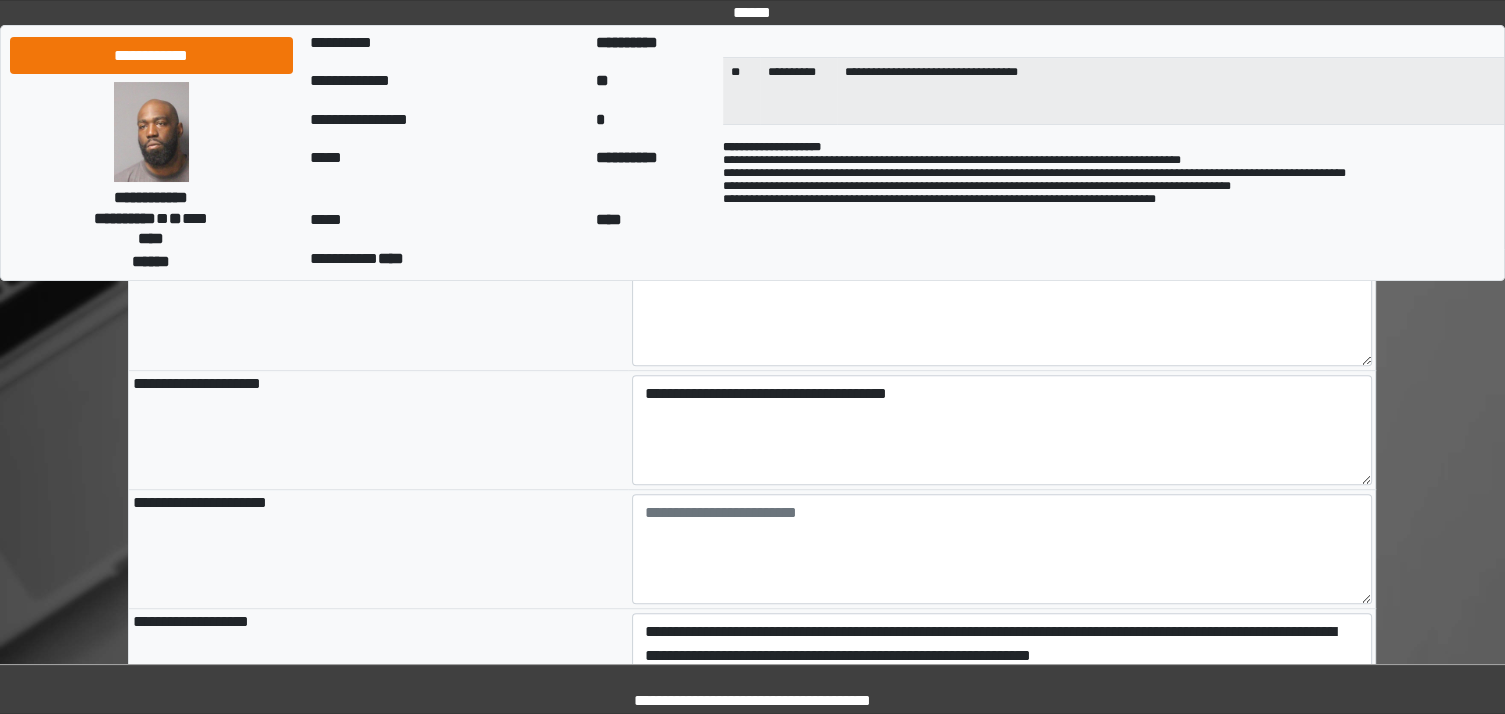 scroll, scrollTop: 1144, scrollLeft: 0, axis: vertical 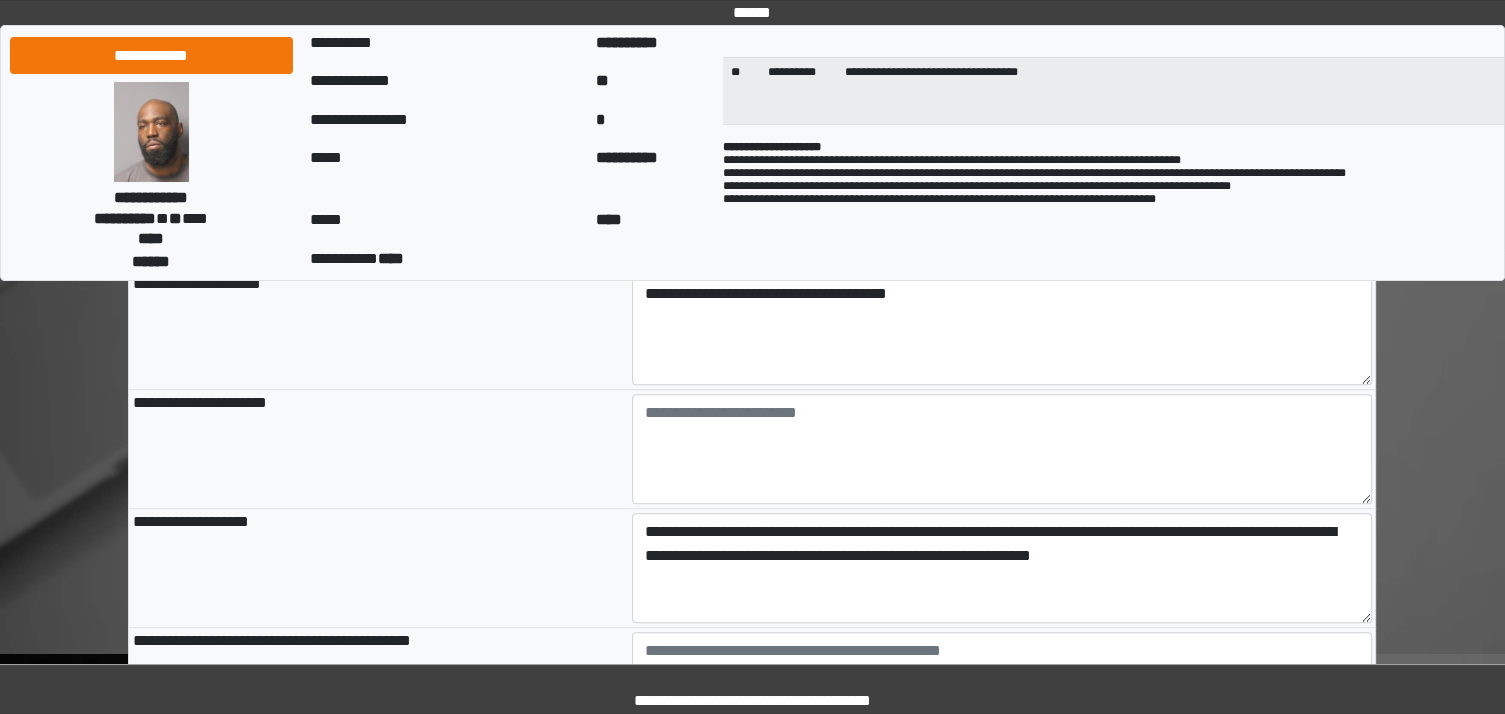 type on "**********" 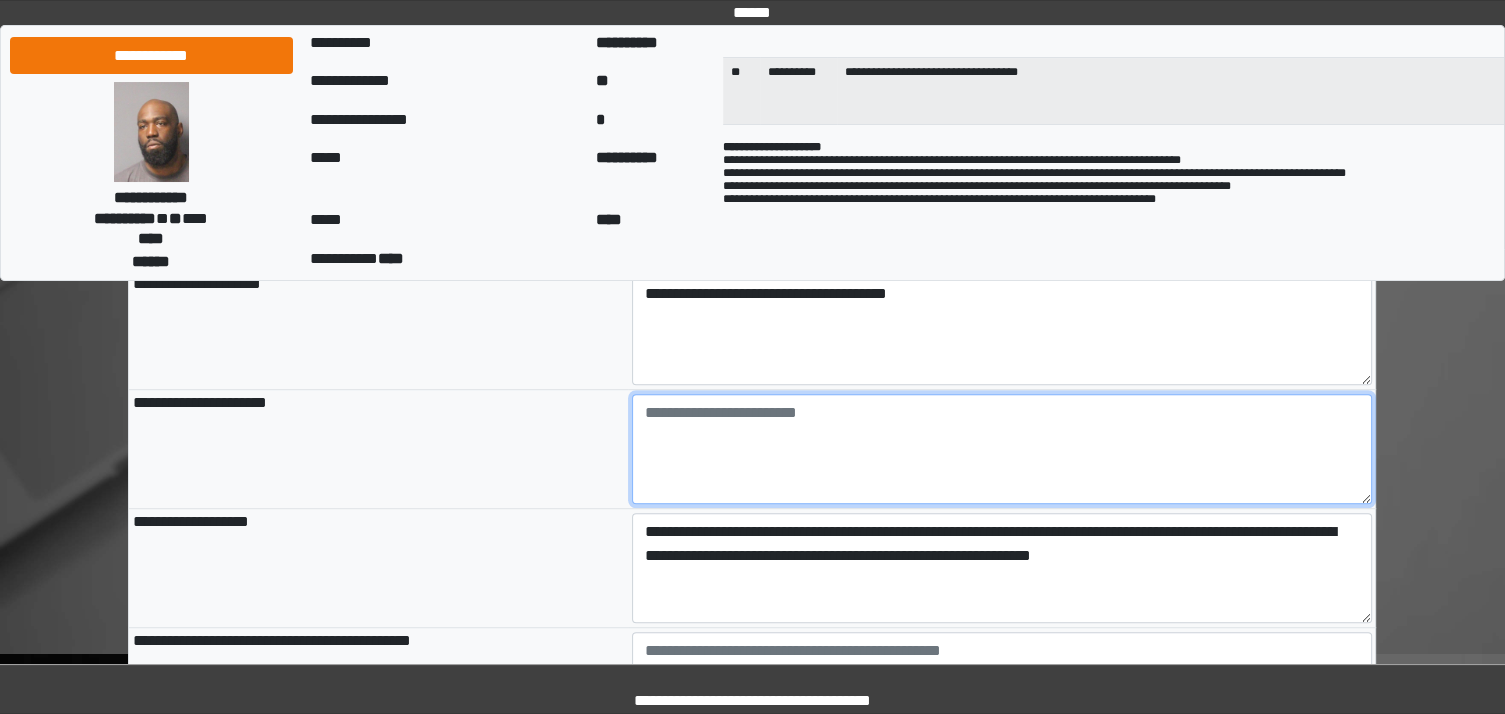 type on "**********" 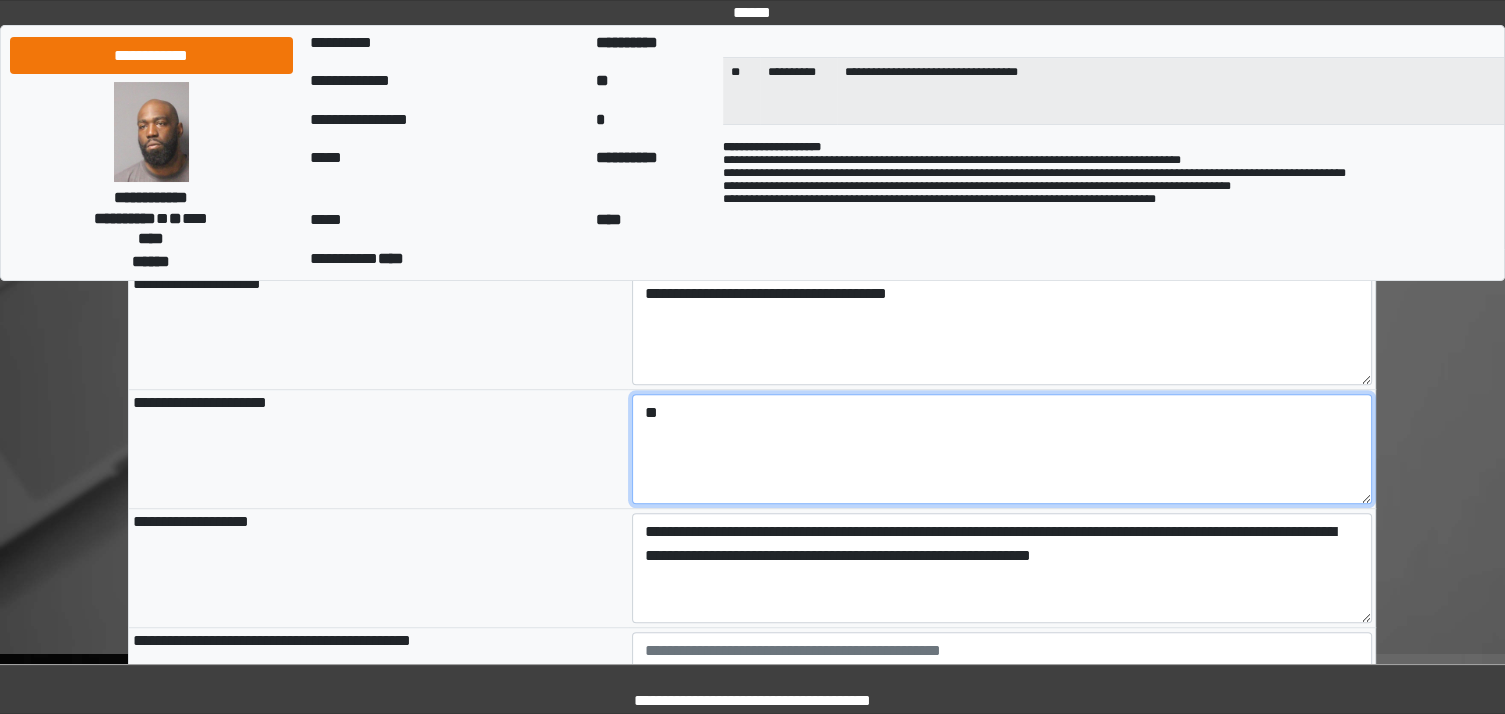 type on "*" 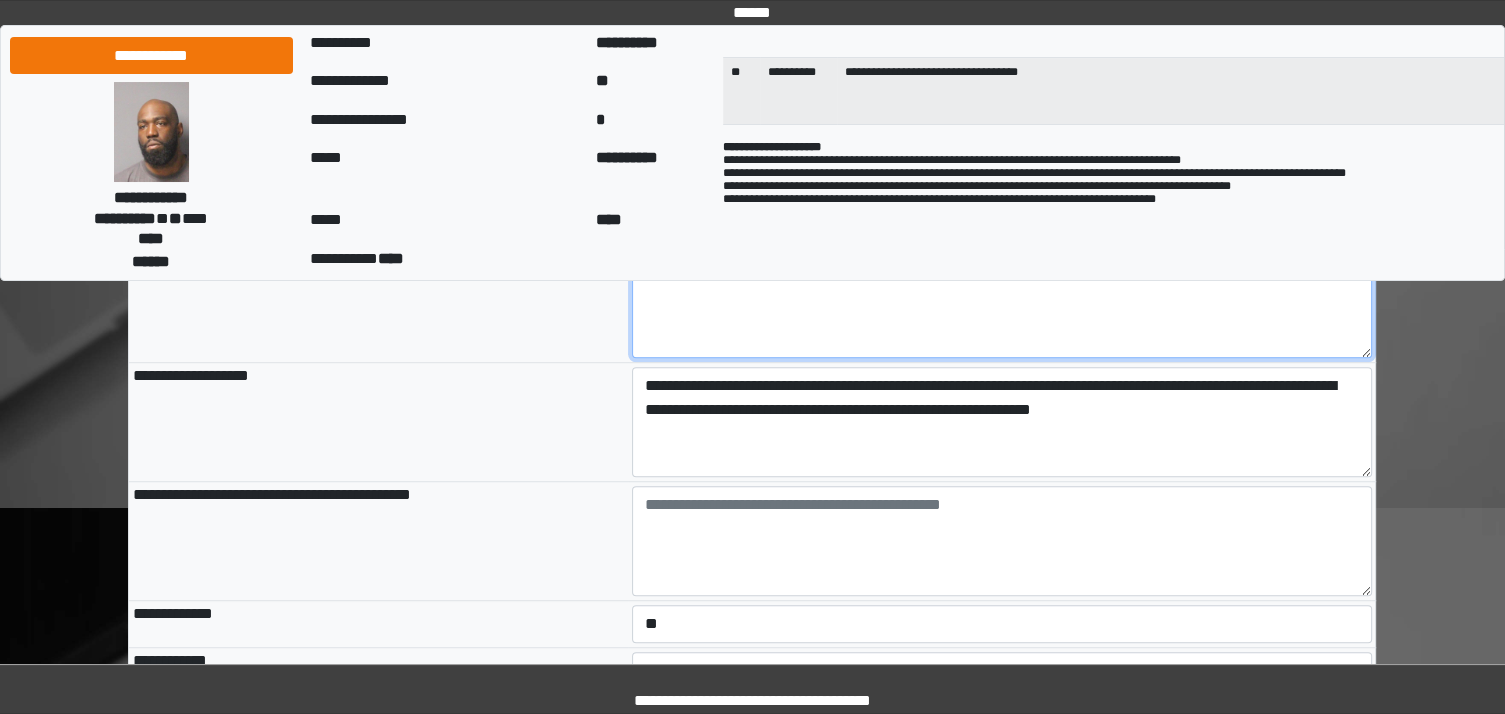 scroll, scrollTop: 1328, scrollLeft: 0, axis: vertical 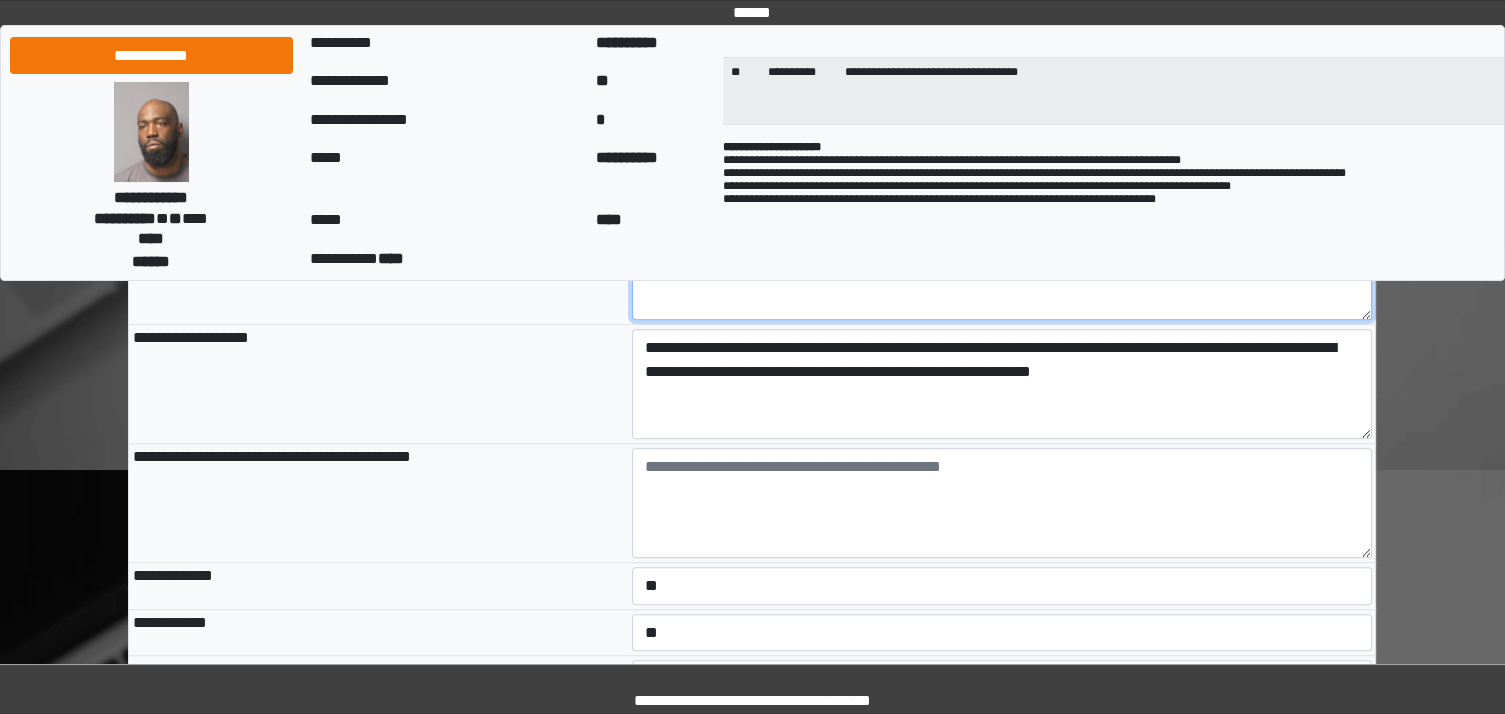 type on "**********" 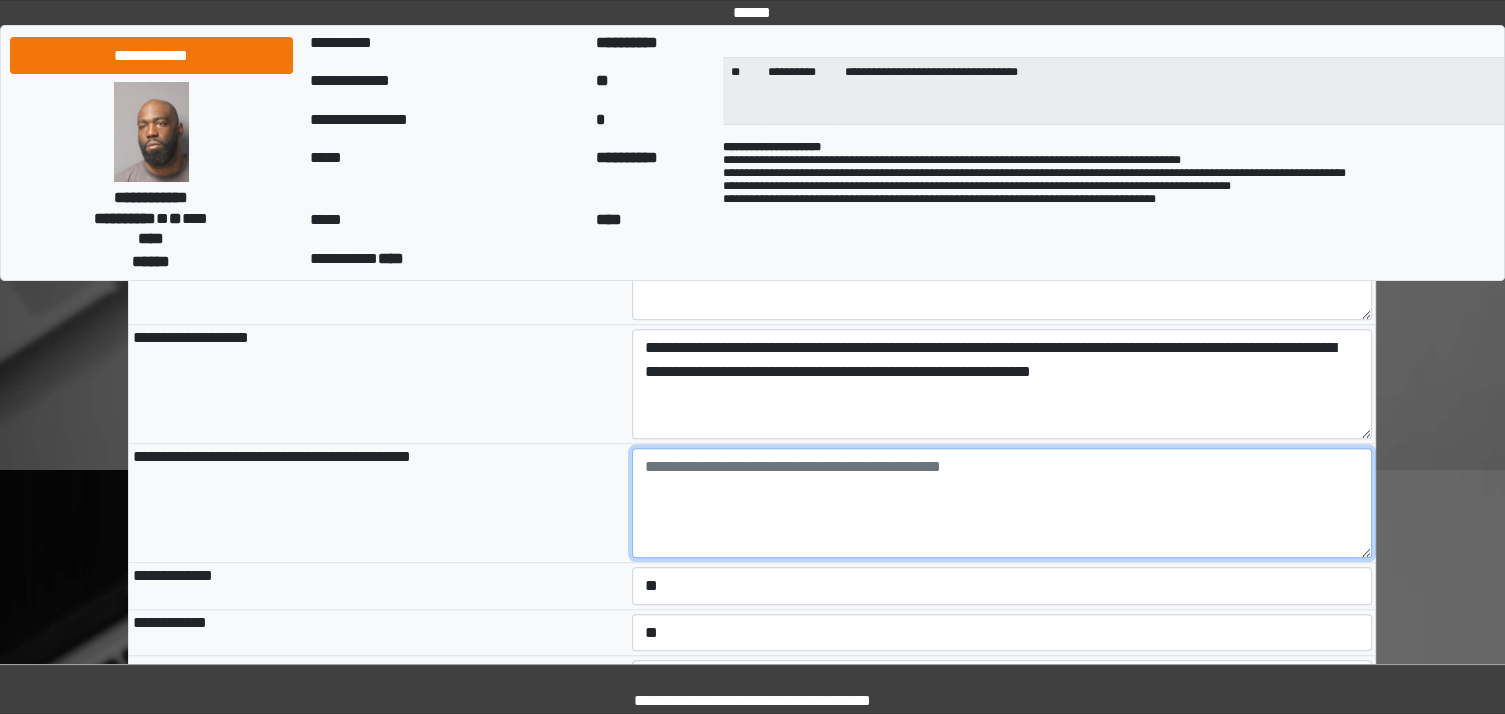 type on "**********" 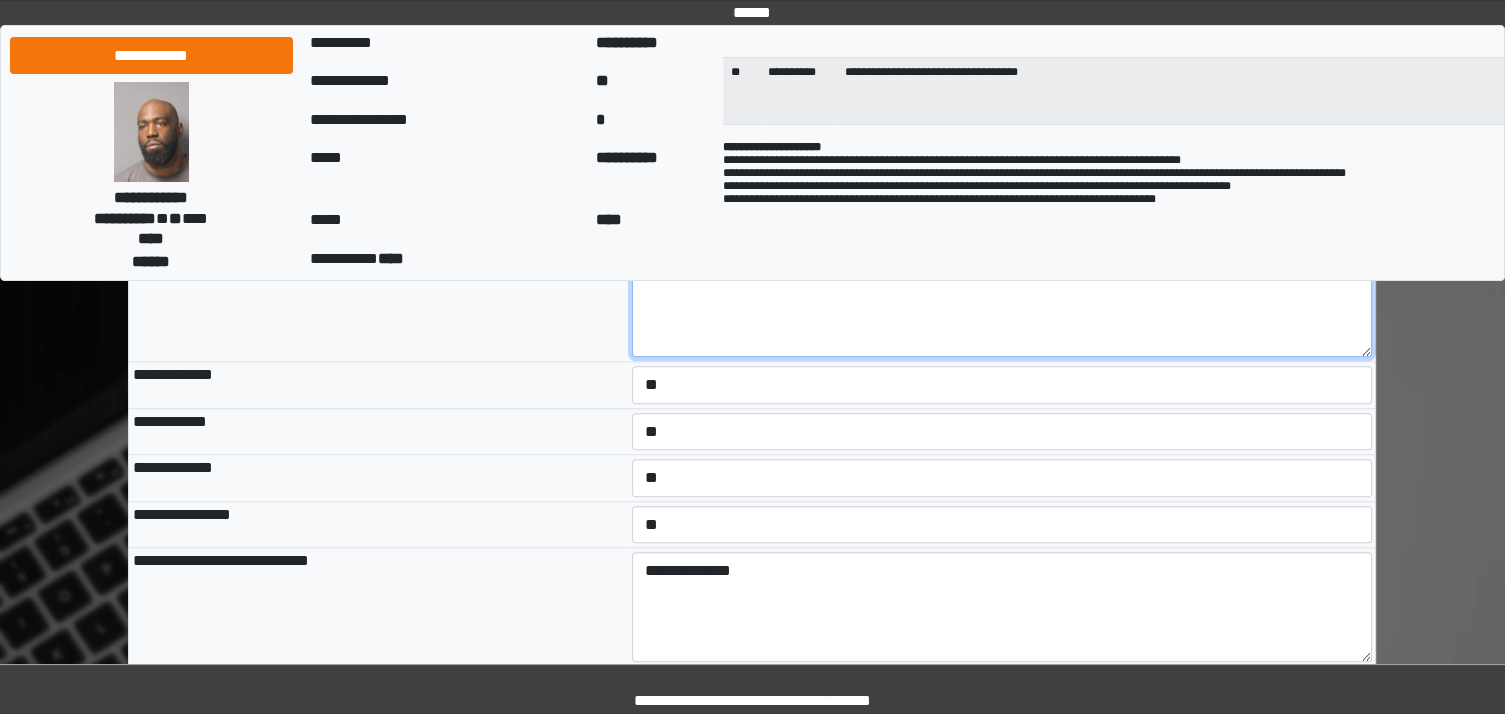 scroll, scrollTop: 1706, scrollLeft: 0, axis: vertical 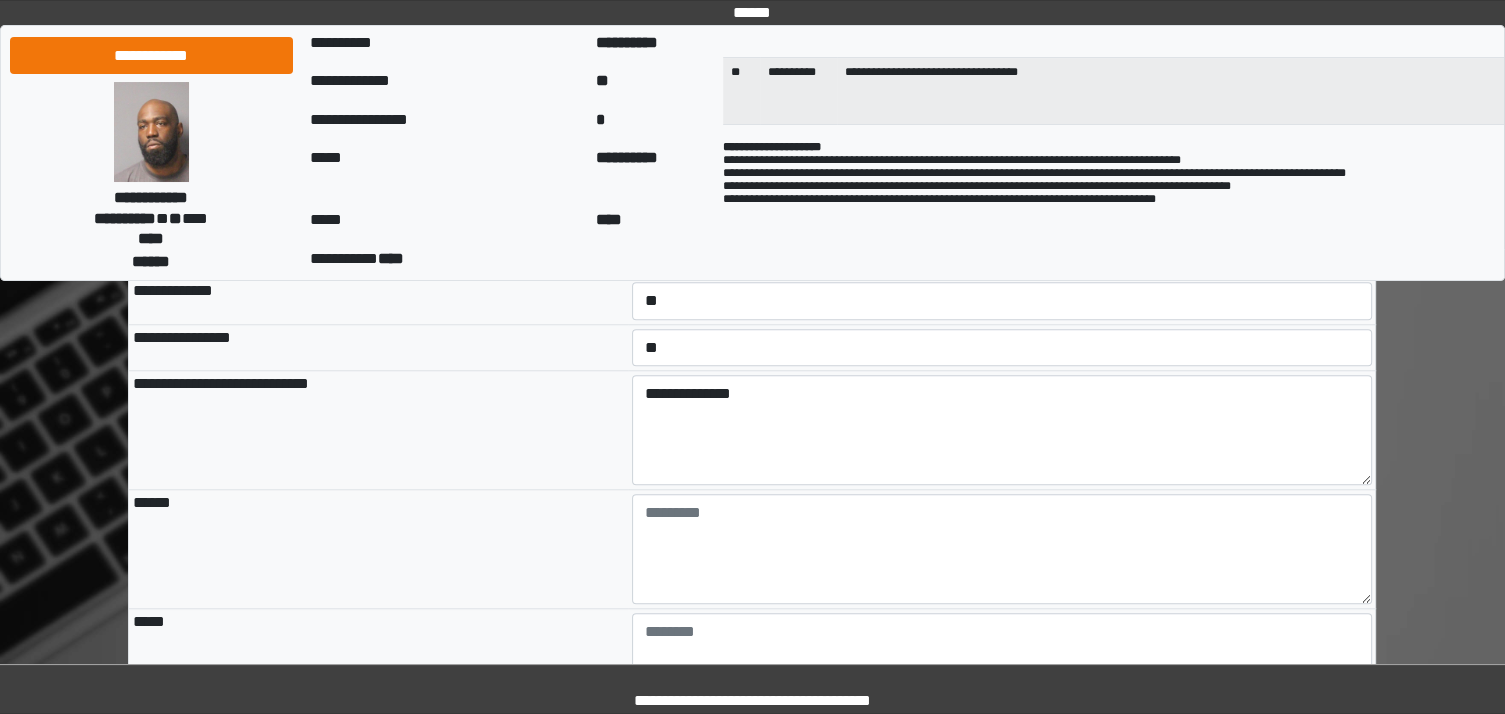 type on "**********" 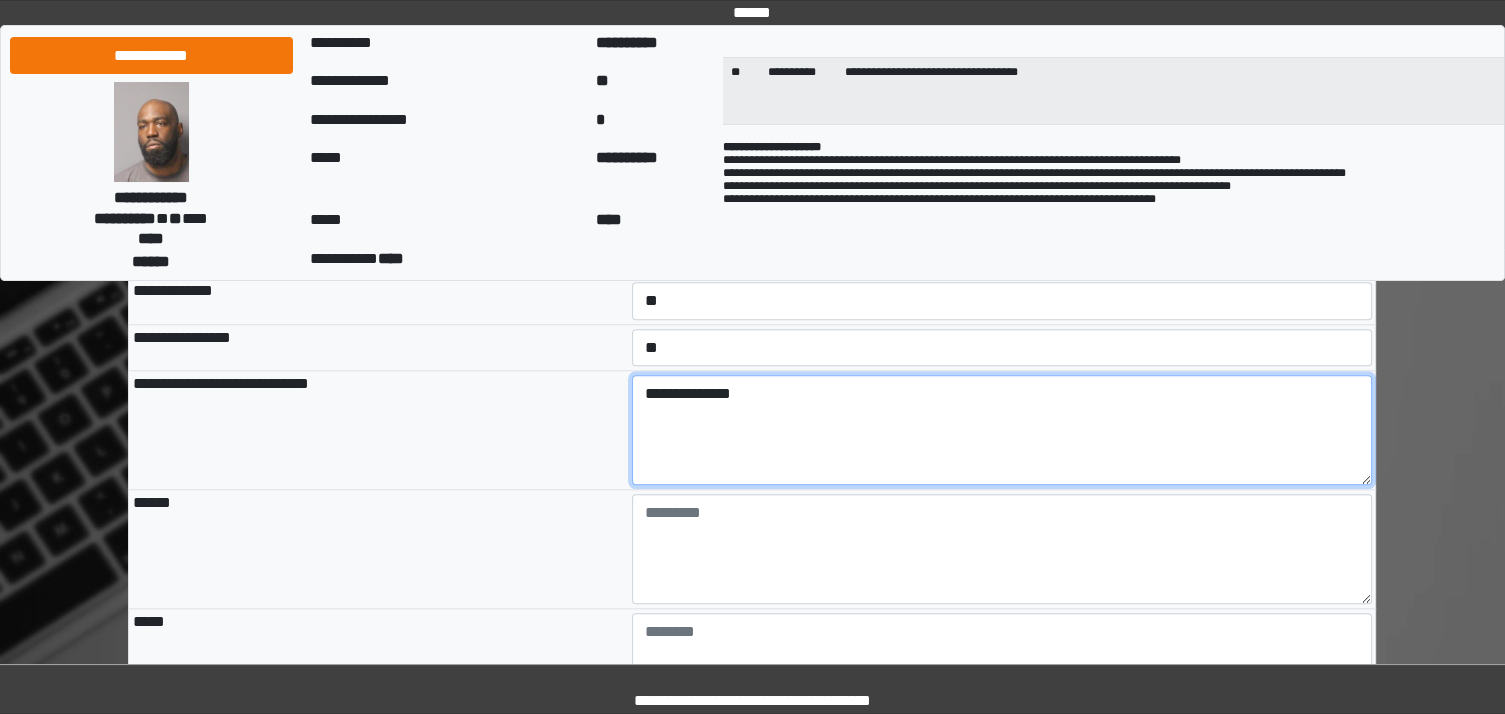 type on "**********" 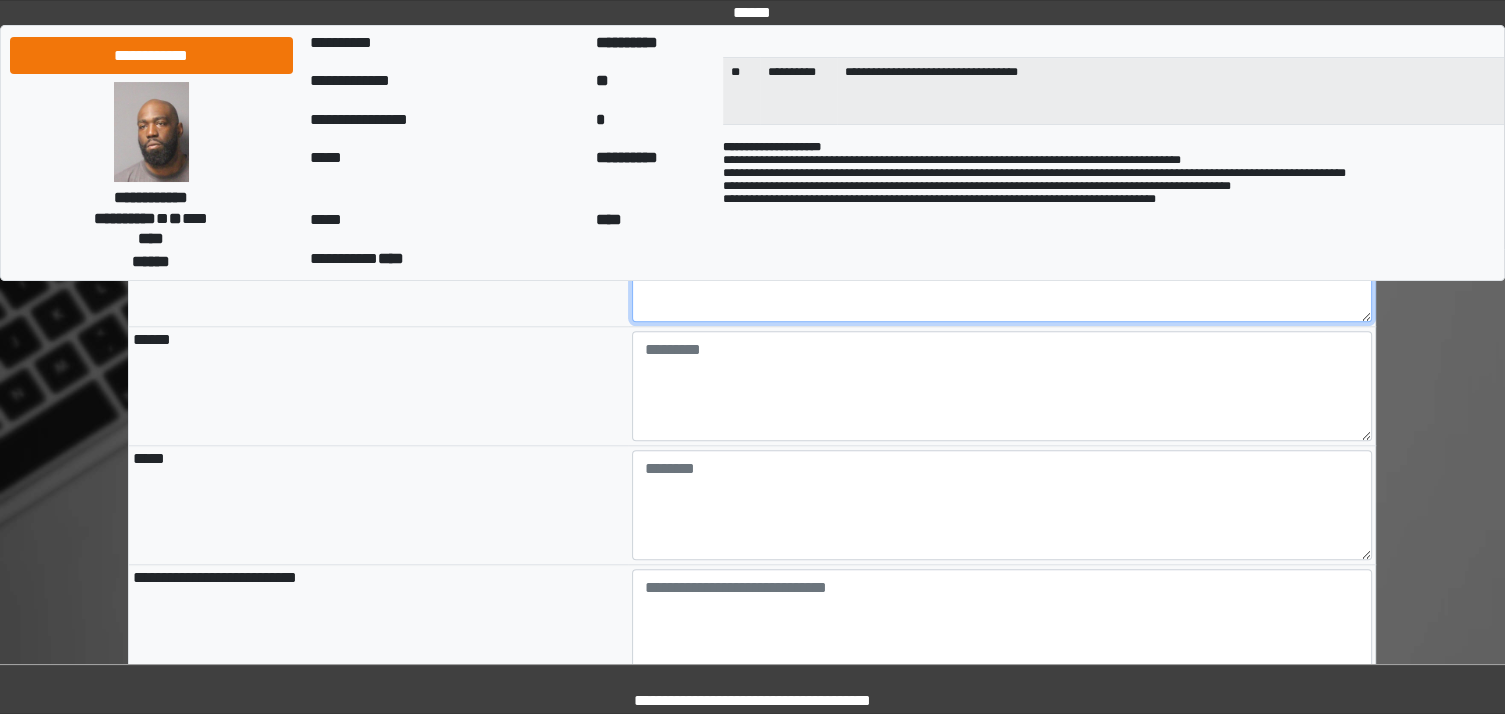 scroll, scrollTop: 1868, scrollLeft: 0, axis: vertical 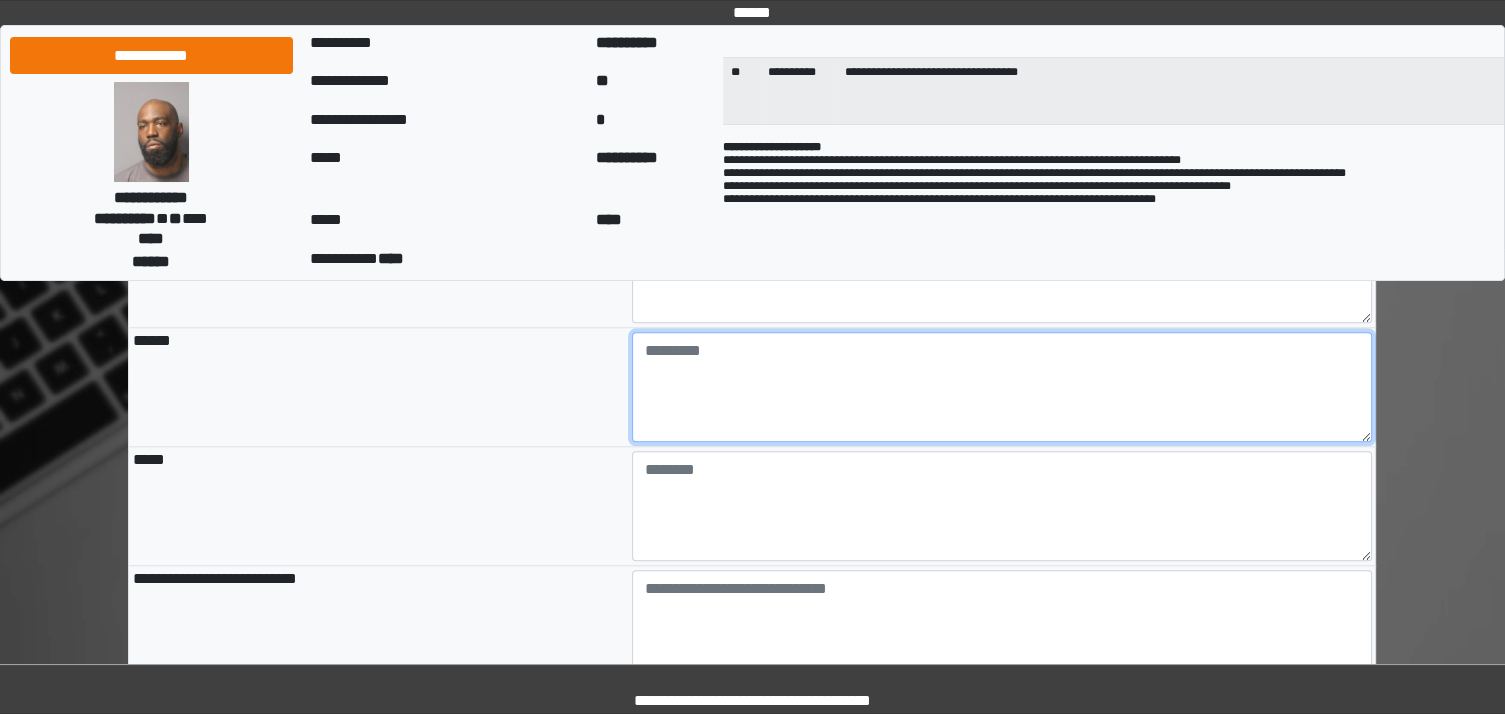 click at bounding box center (1002, 387) 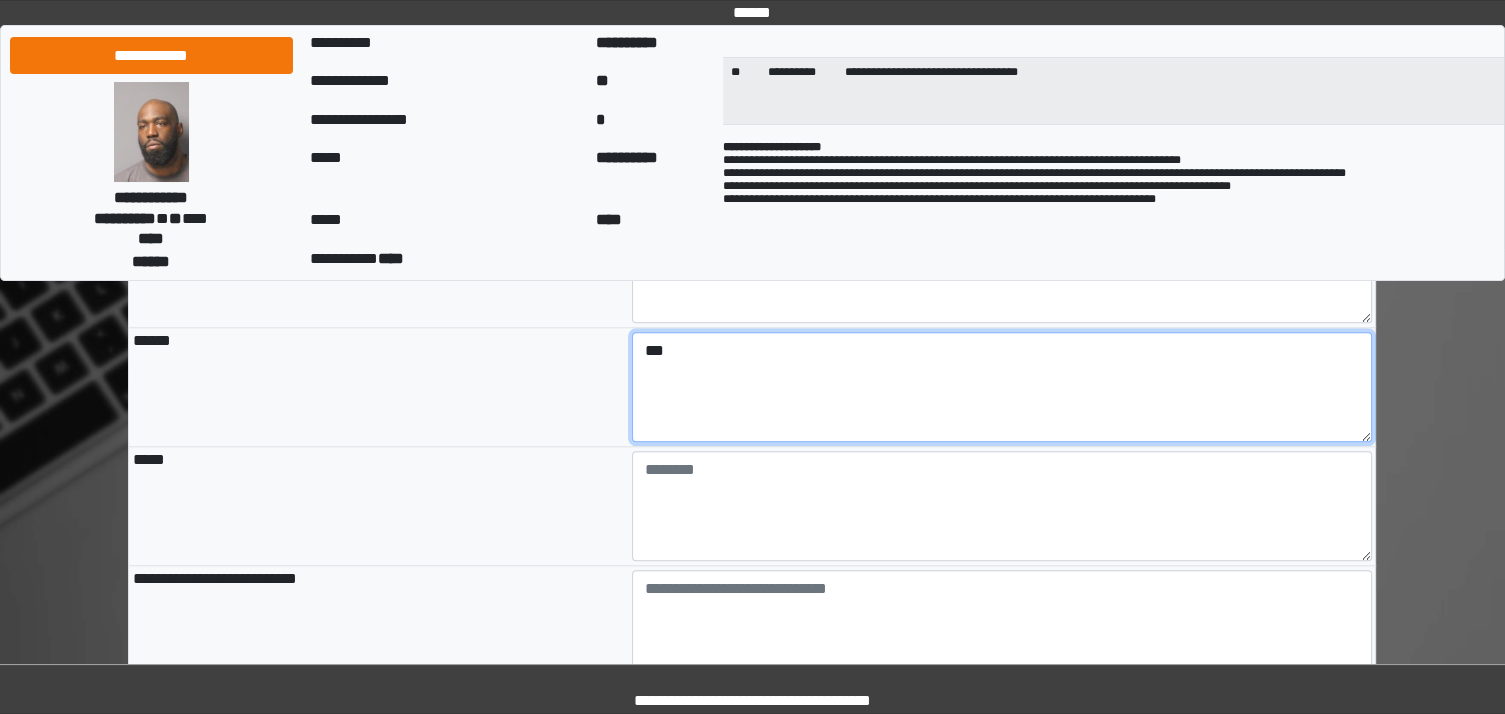 type on "***" 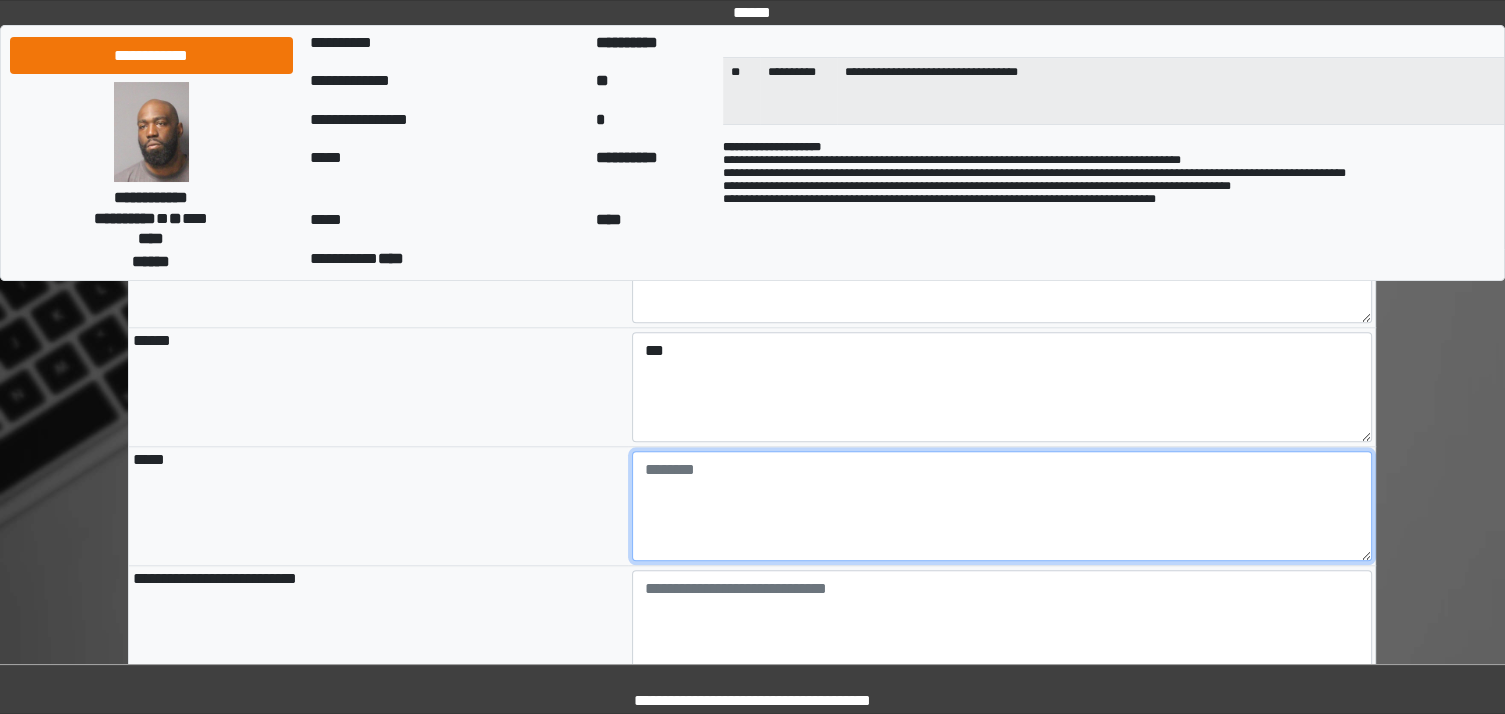 type on "**********" 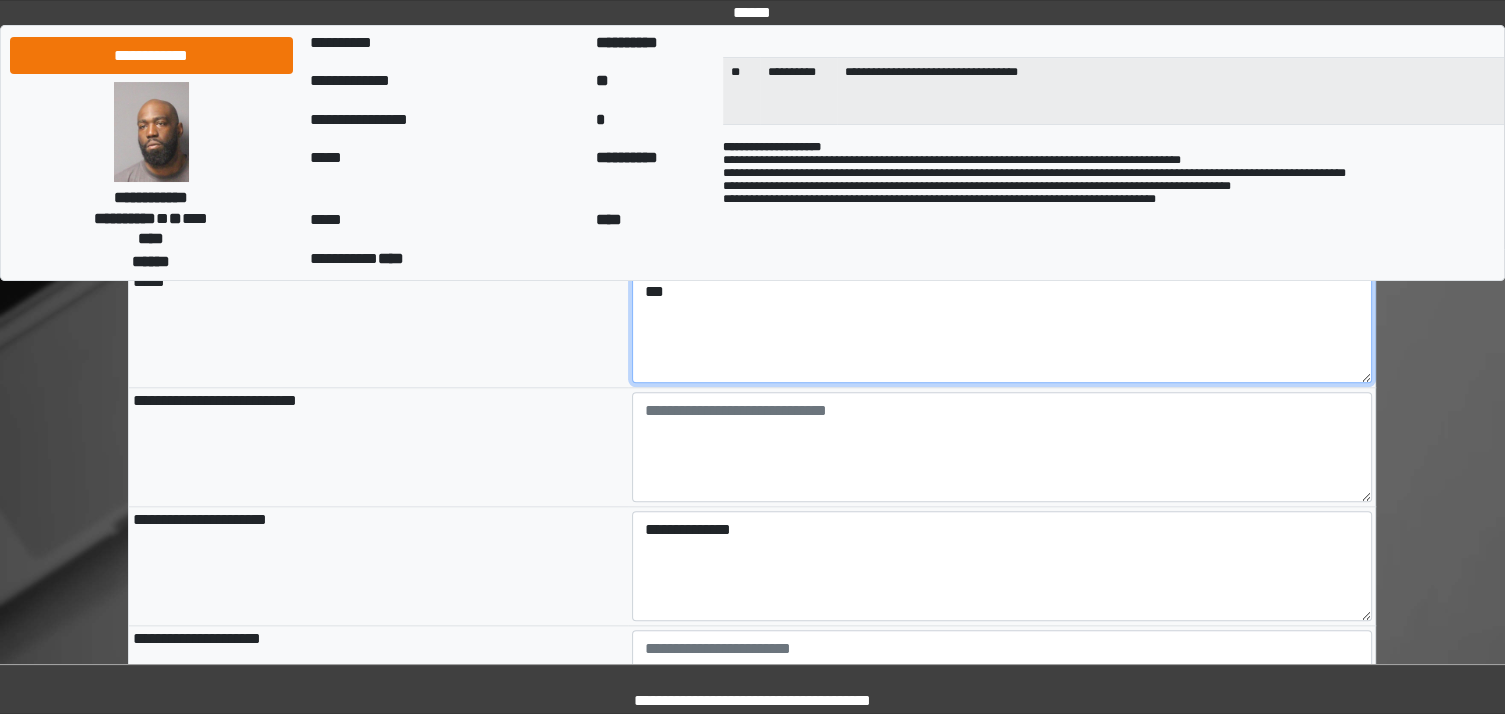 scroll, scrollTop: 2057, scrollLeft: 0, axis: vertical 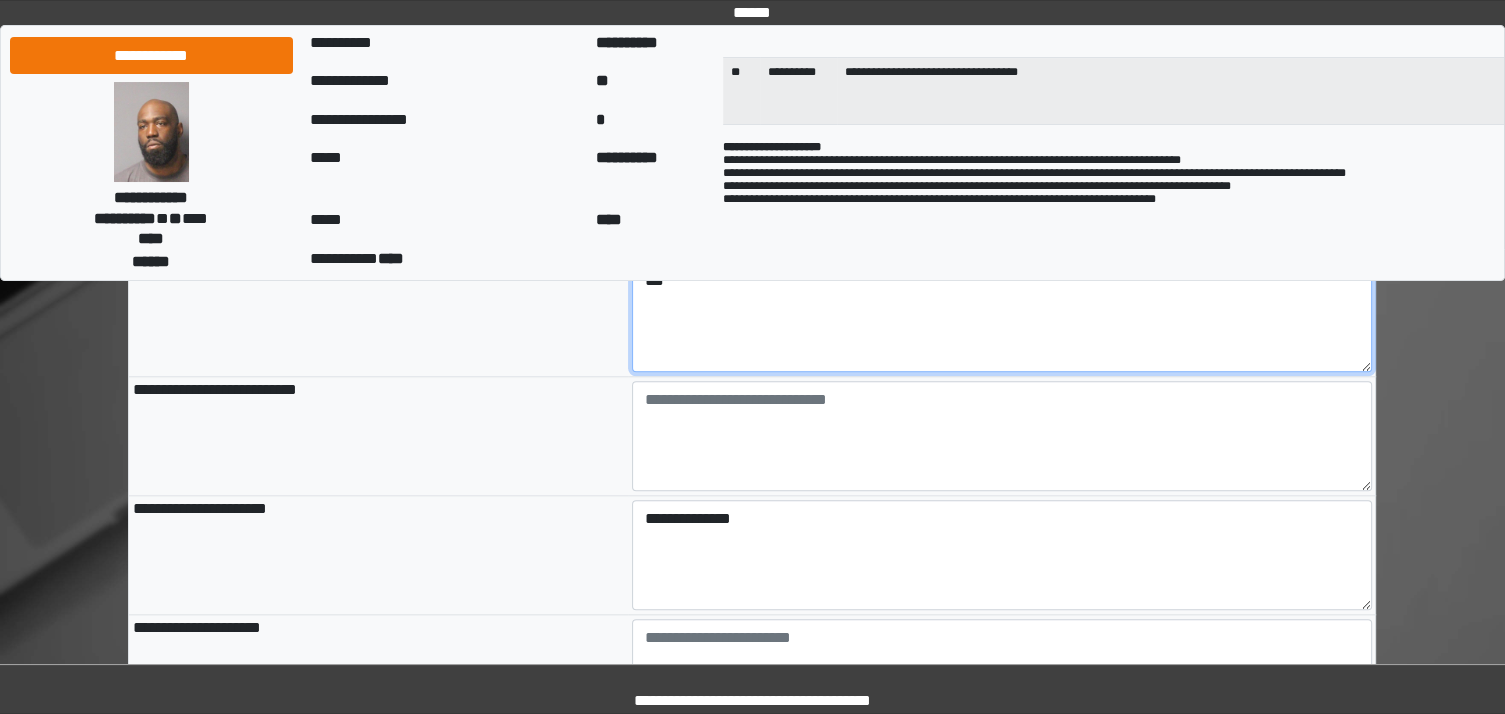 type on "***" 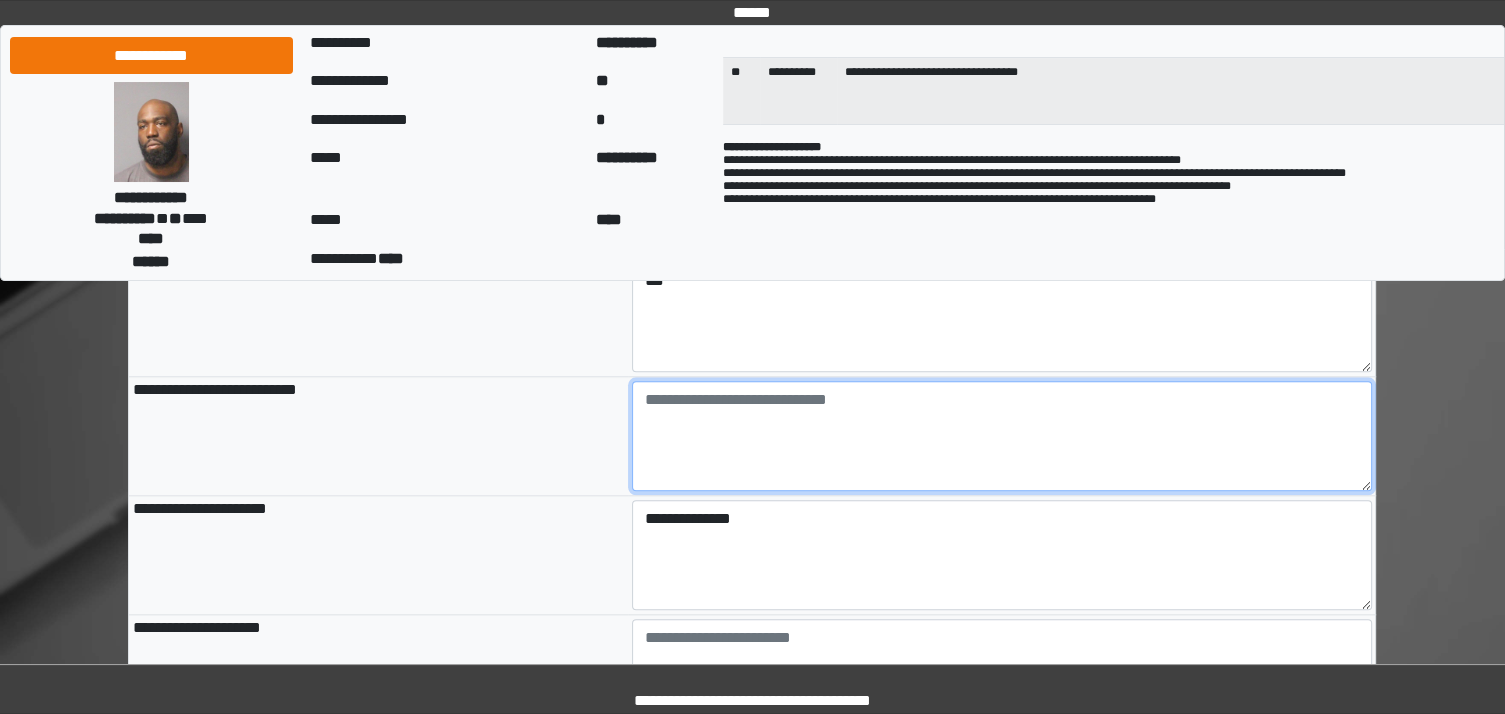type on "**********" 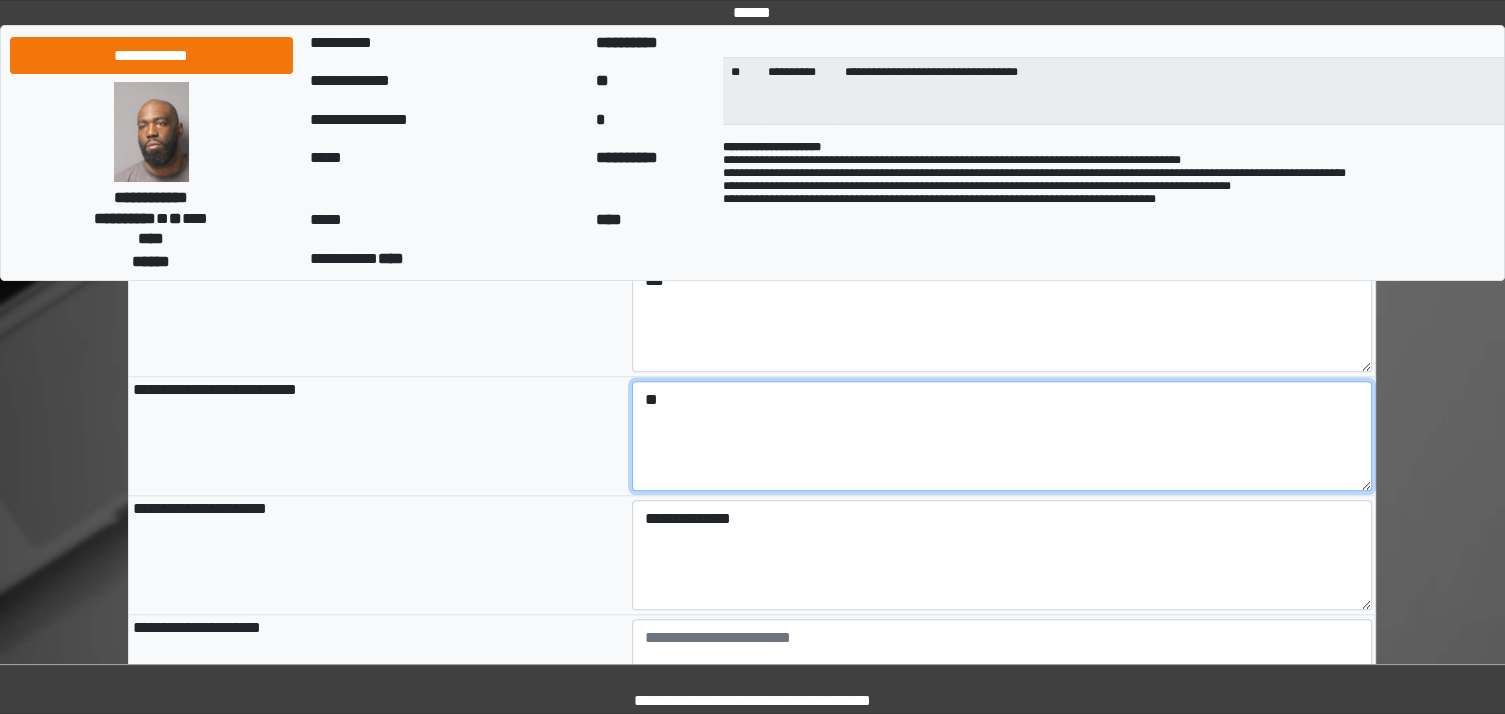 type on "*" 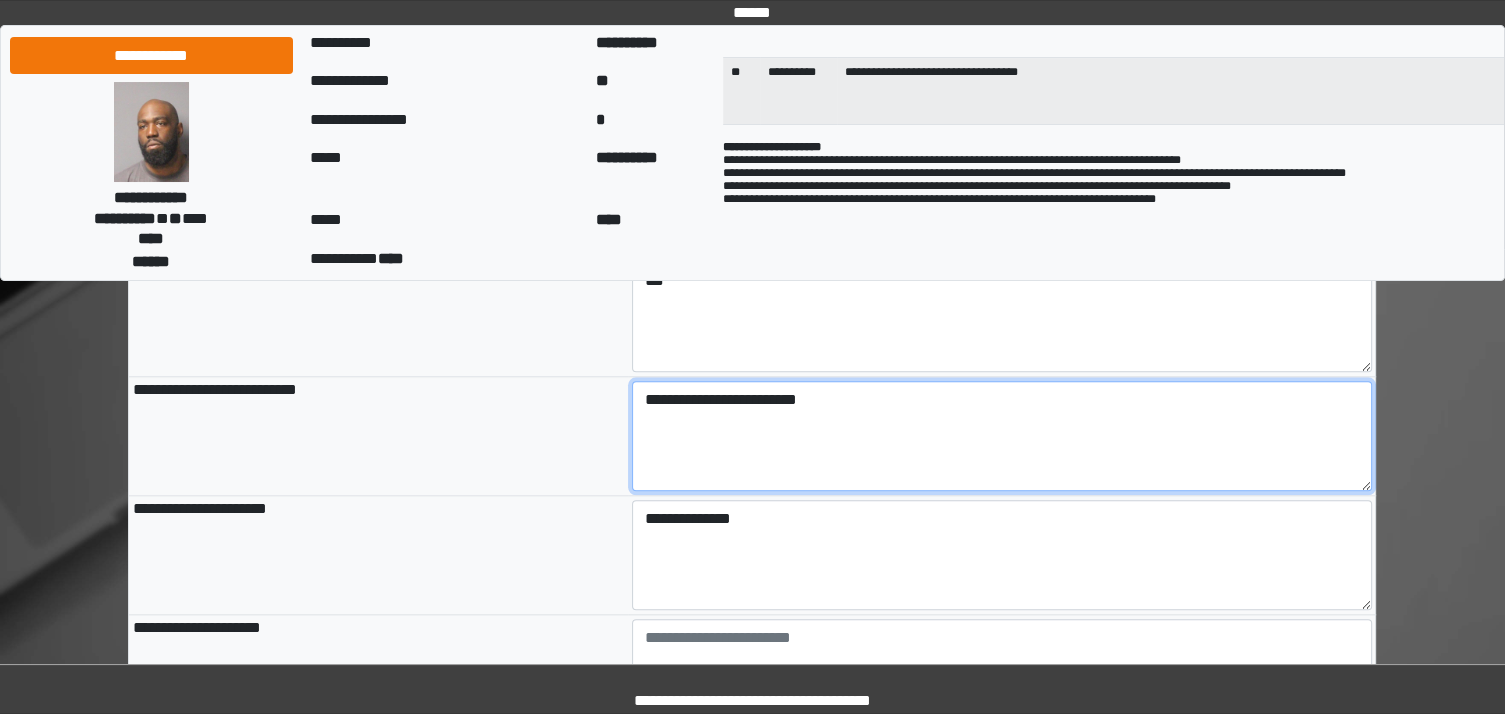 click on "**********" at bounding box center (1002, 436) 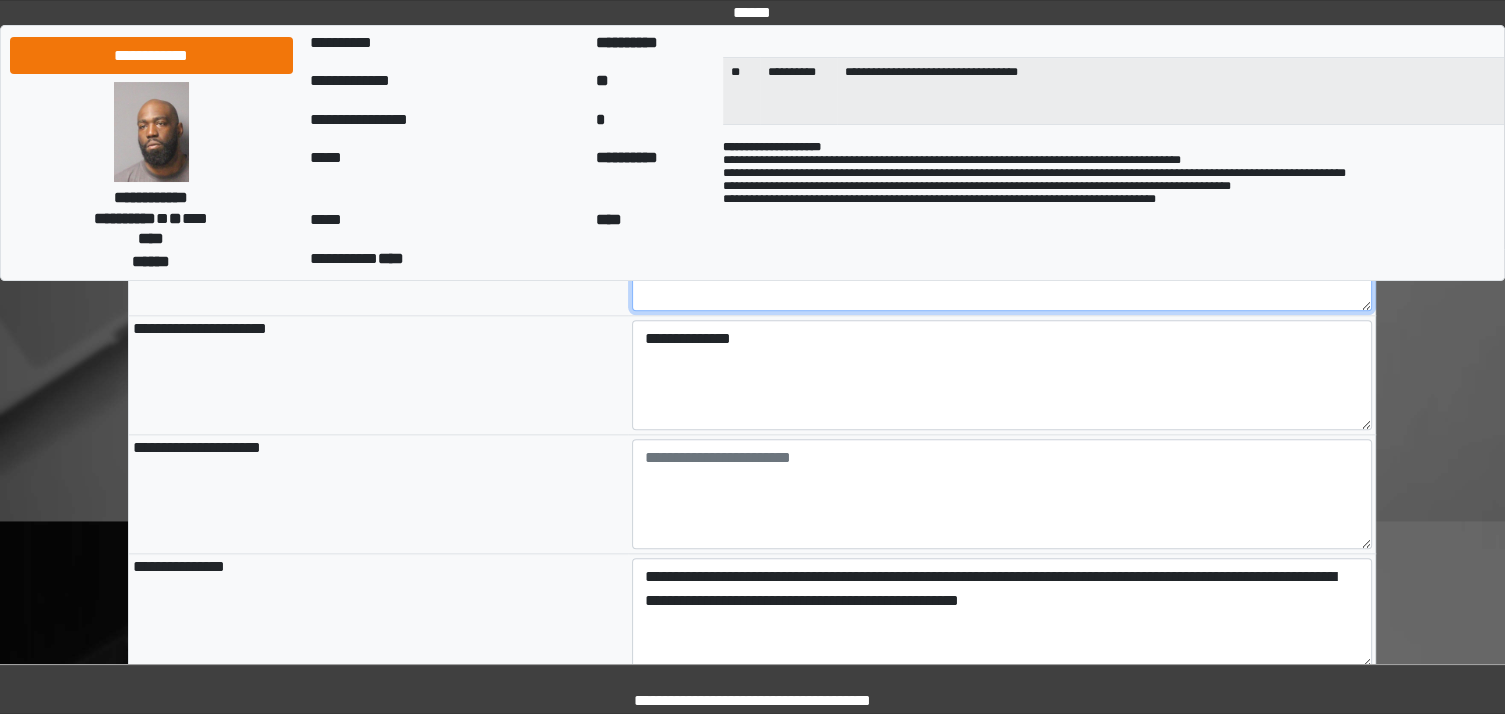 scroll, scrollTop: 2240, scrollLeft: 0, axis: vertical 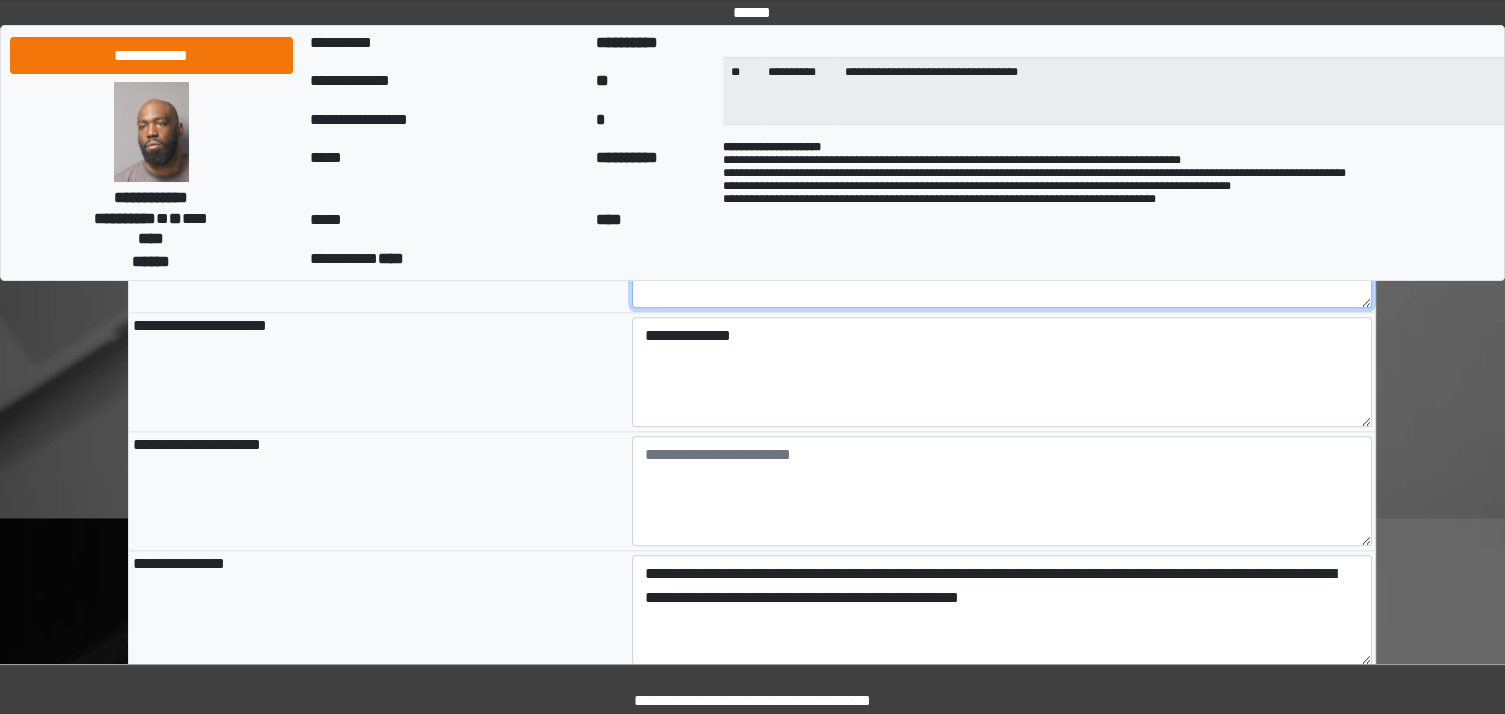 type on "**********" 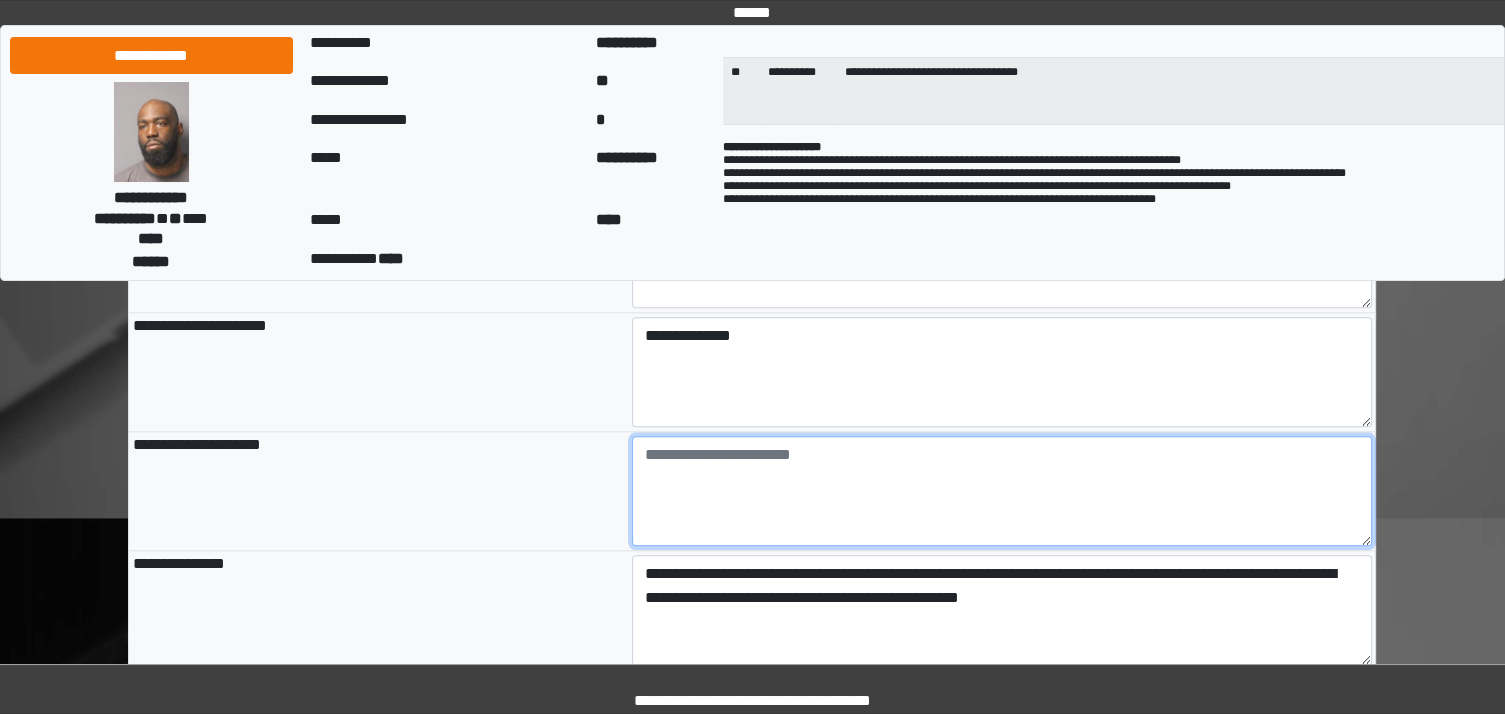 type on "**********" 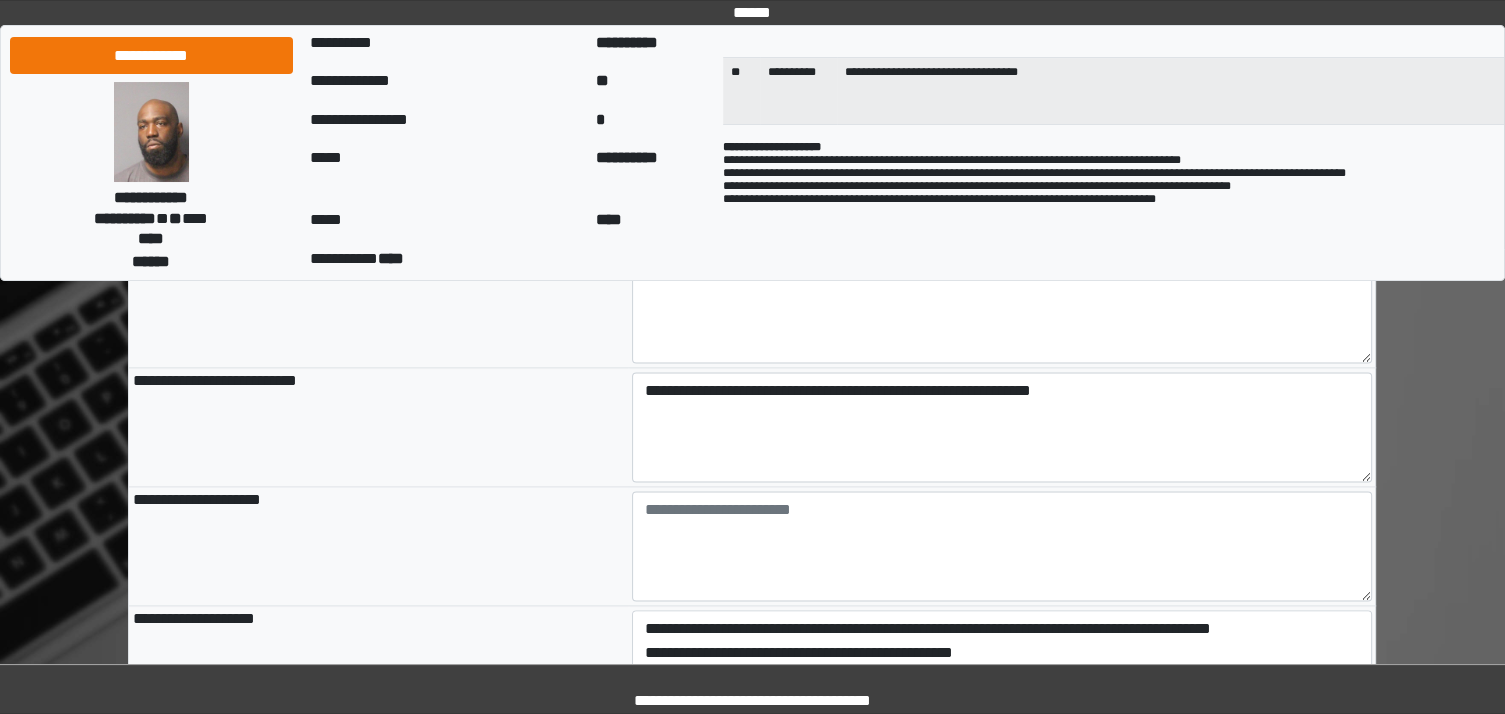 scroll, scrollTop: 2680, scrollLeft: 0, axis: vertical 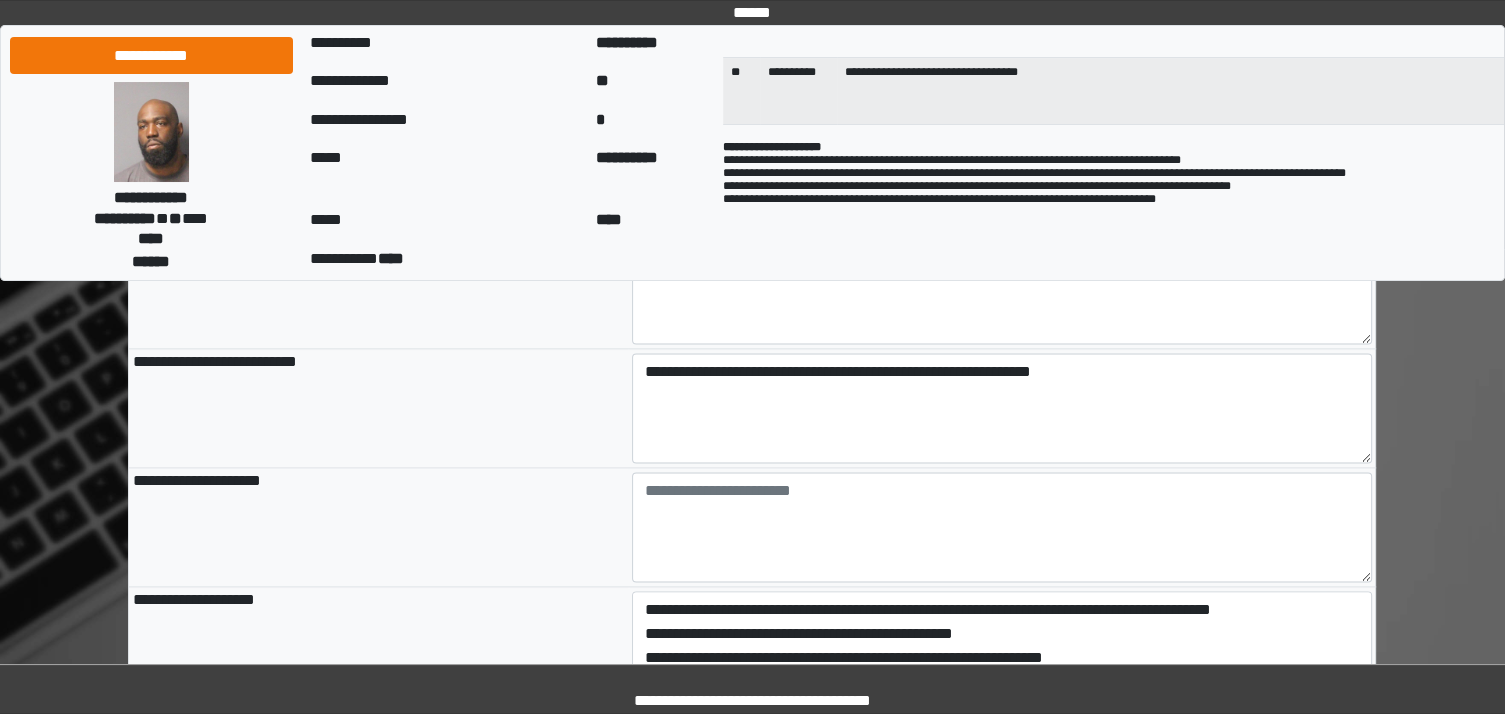 type on "***" 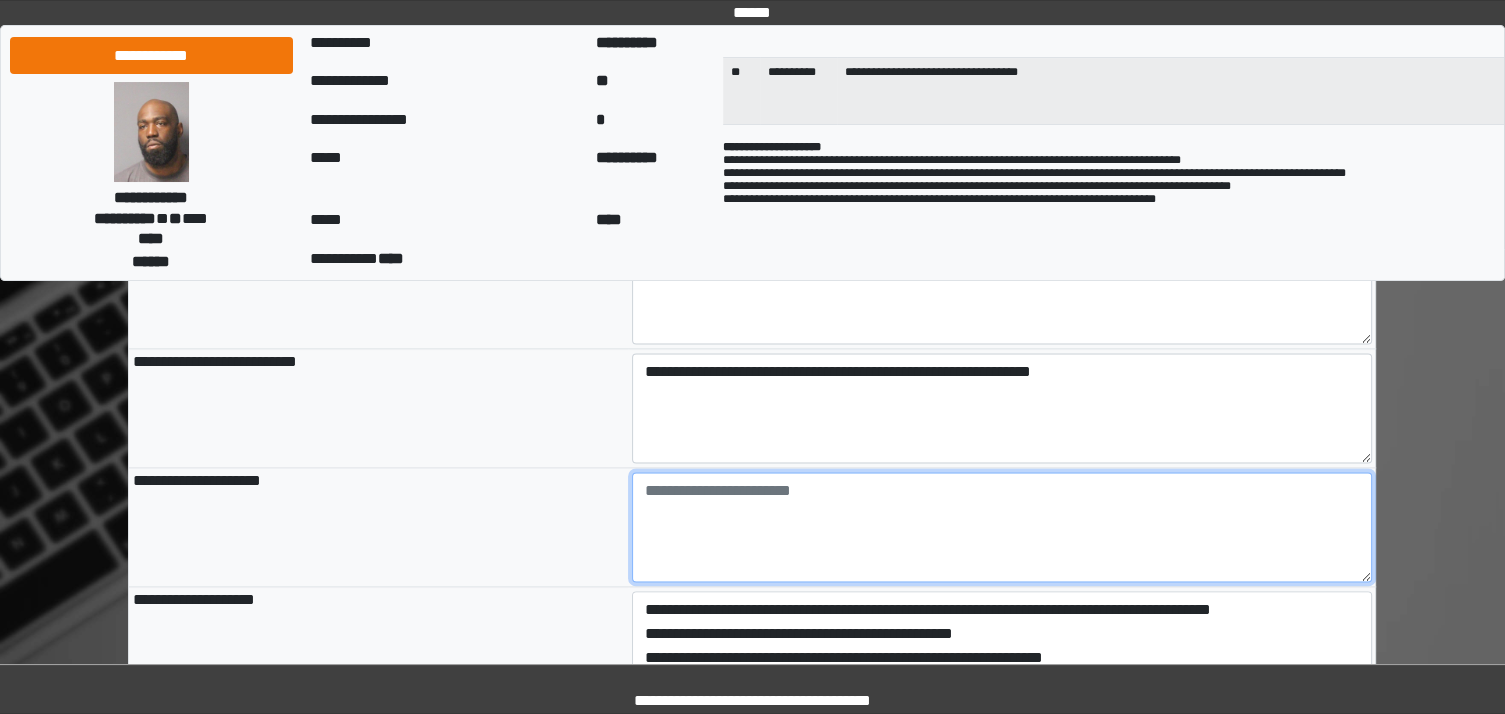 type on "**********" 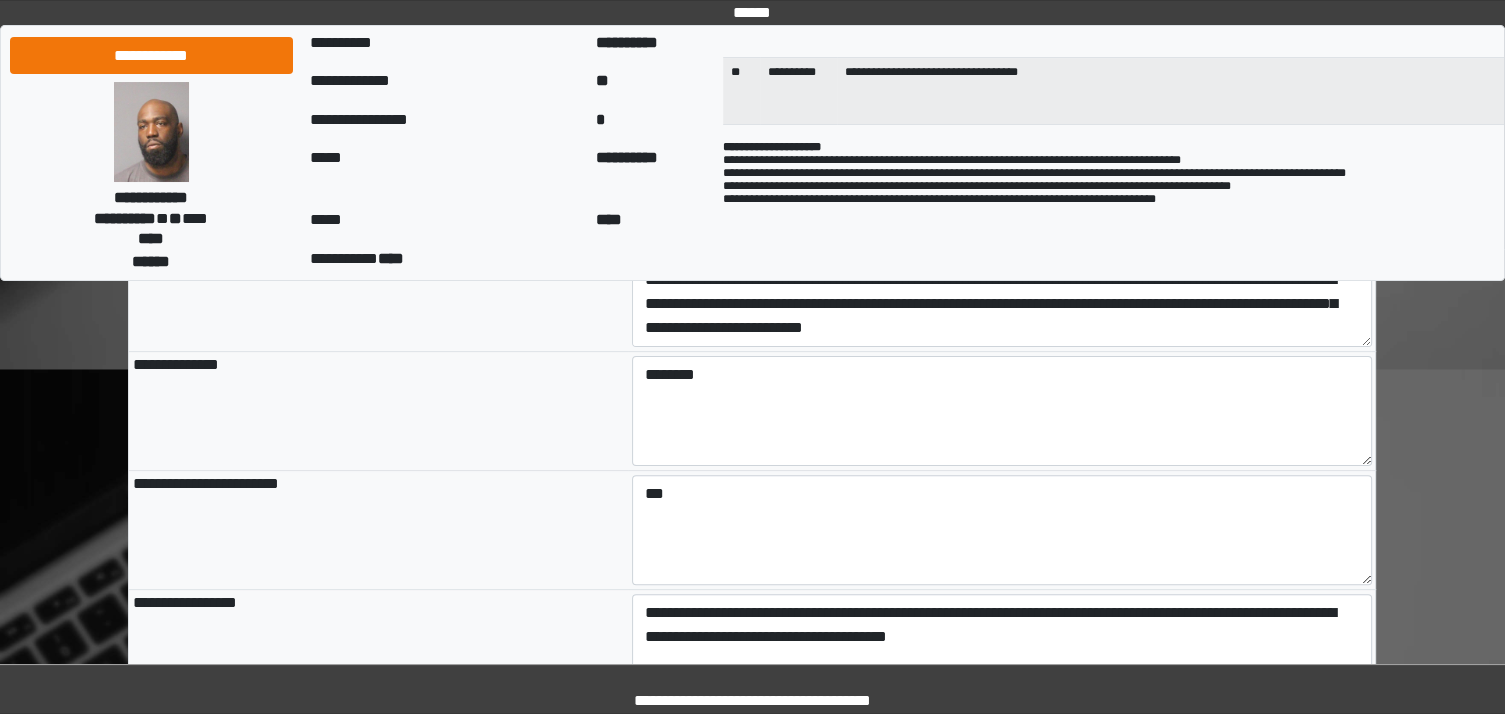 scroll, scrollTop: 301, scrollLeft: 0, axis: vertical 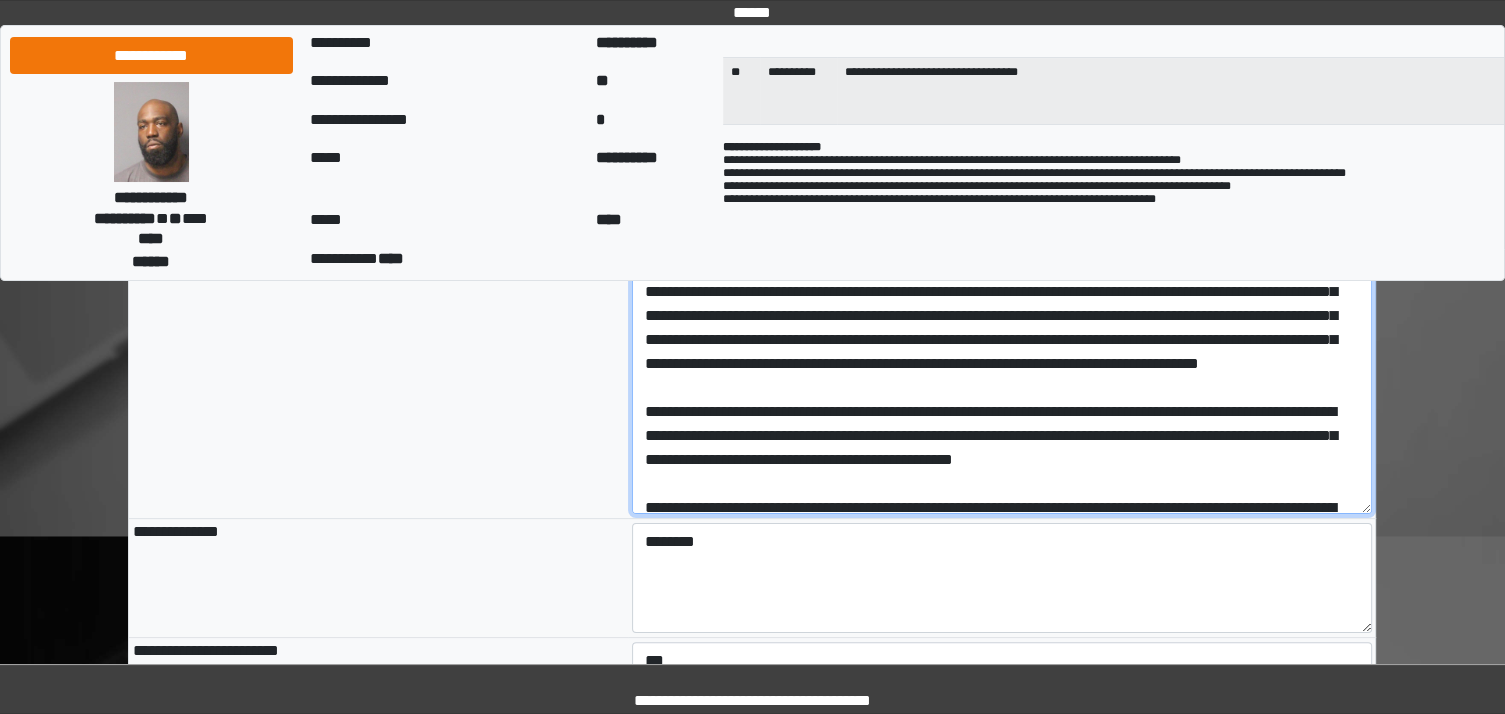 drag, startPoint x: 814, startPoint y: 369, endPoint x: 839, endPoint y: 411, distance: 48.8774 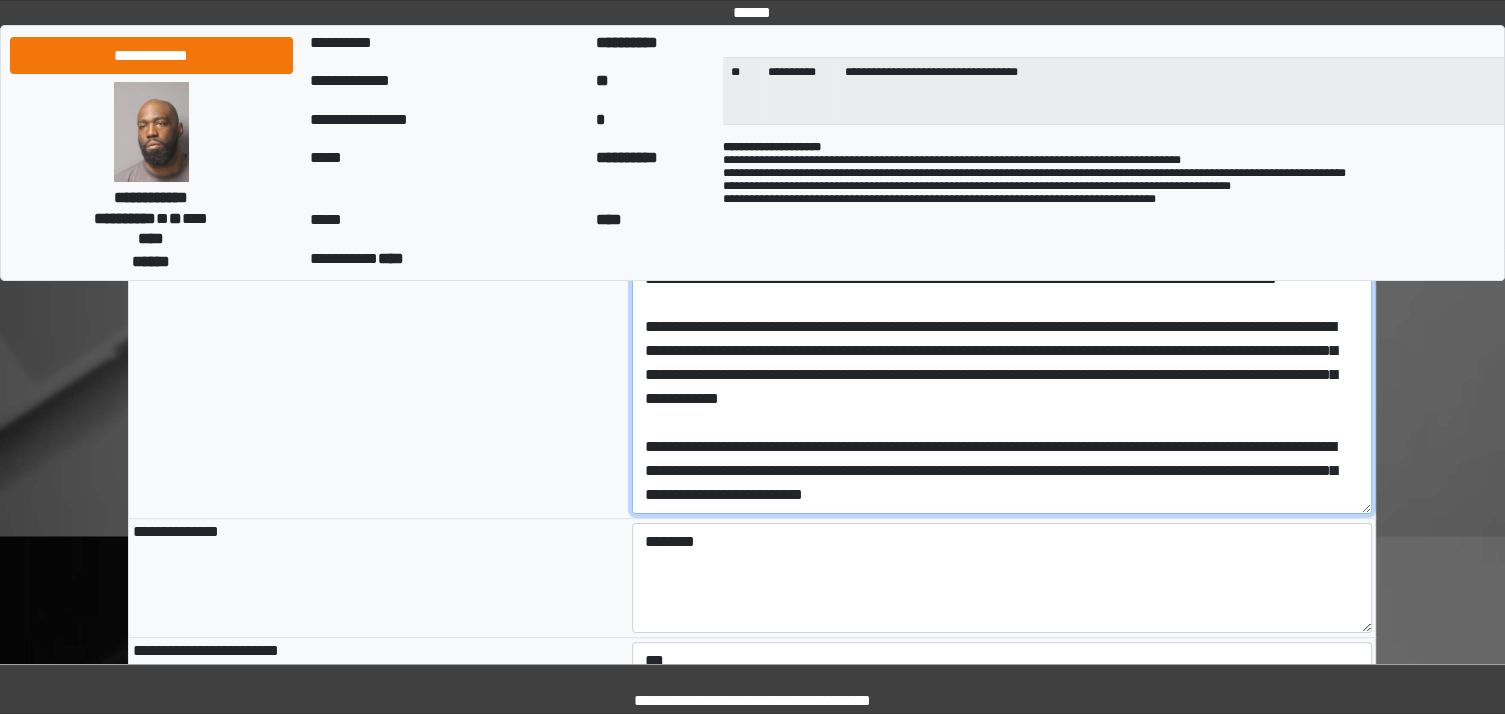 scroll, scrollTop: 697, scrollLeft: 0, axis: vertical 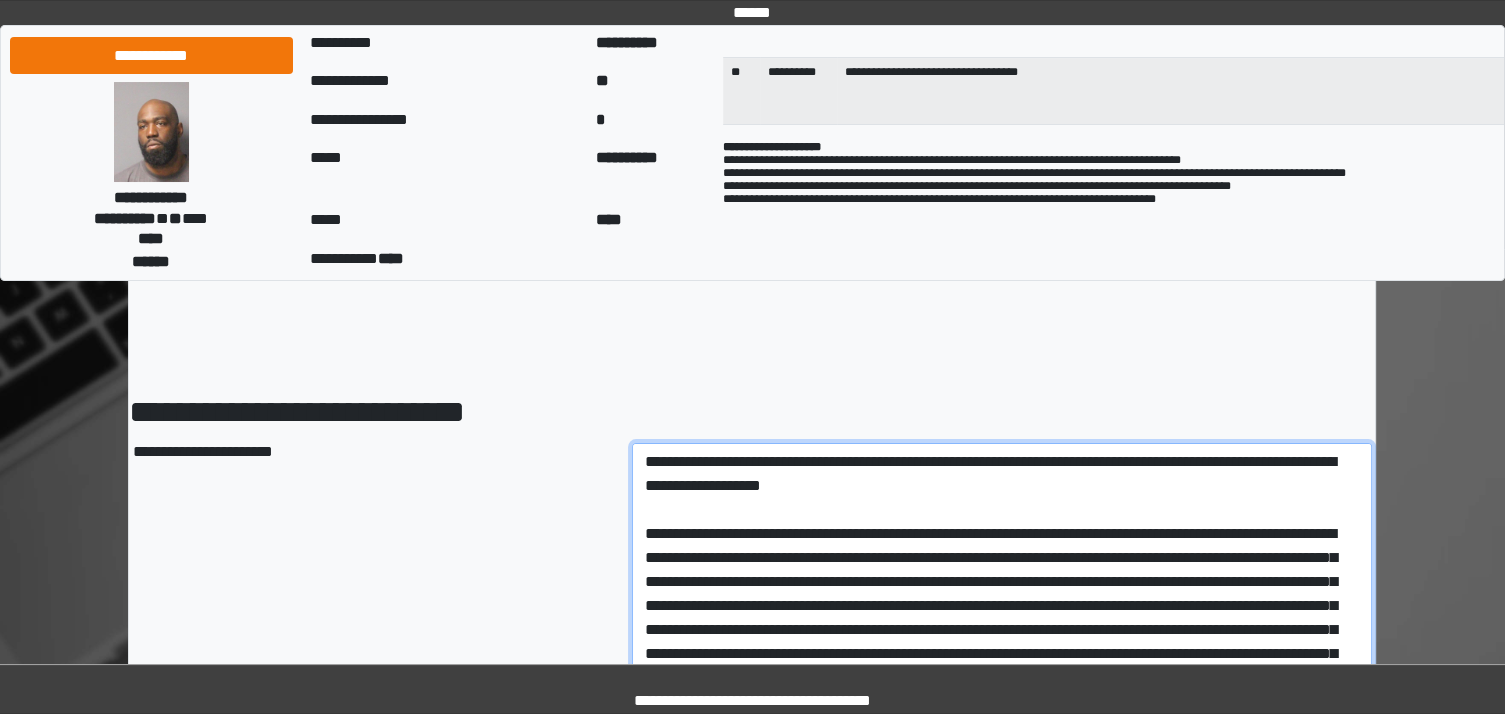 drag, startPoint x: 1128, startPoint y: 383, endPoint x: 794, endPoint y: -40, distance: 538.9666 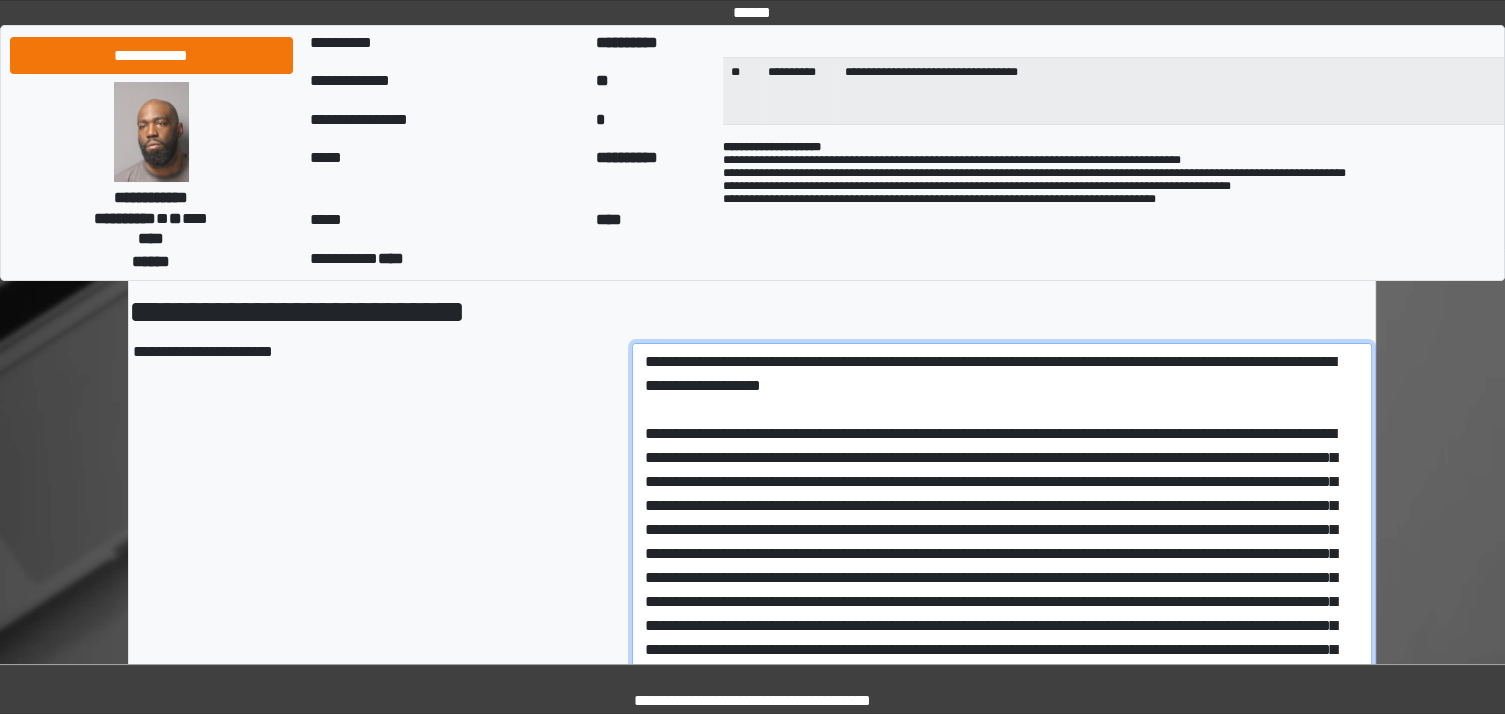 scroll, scrollTop: 697, scrollLeft: 0, axis: vertical 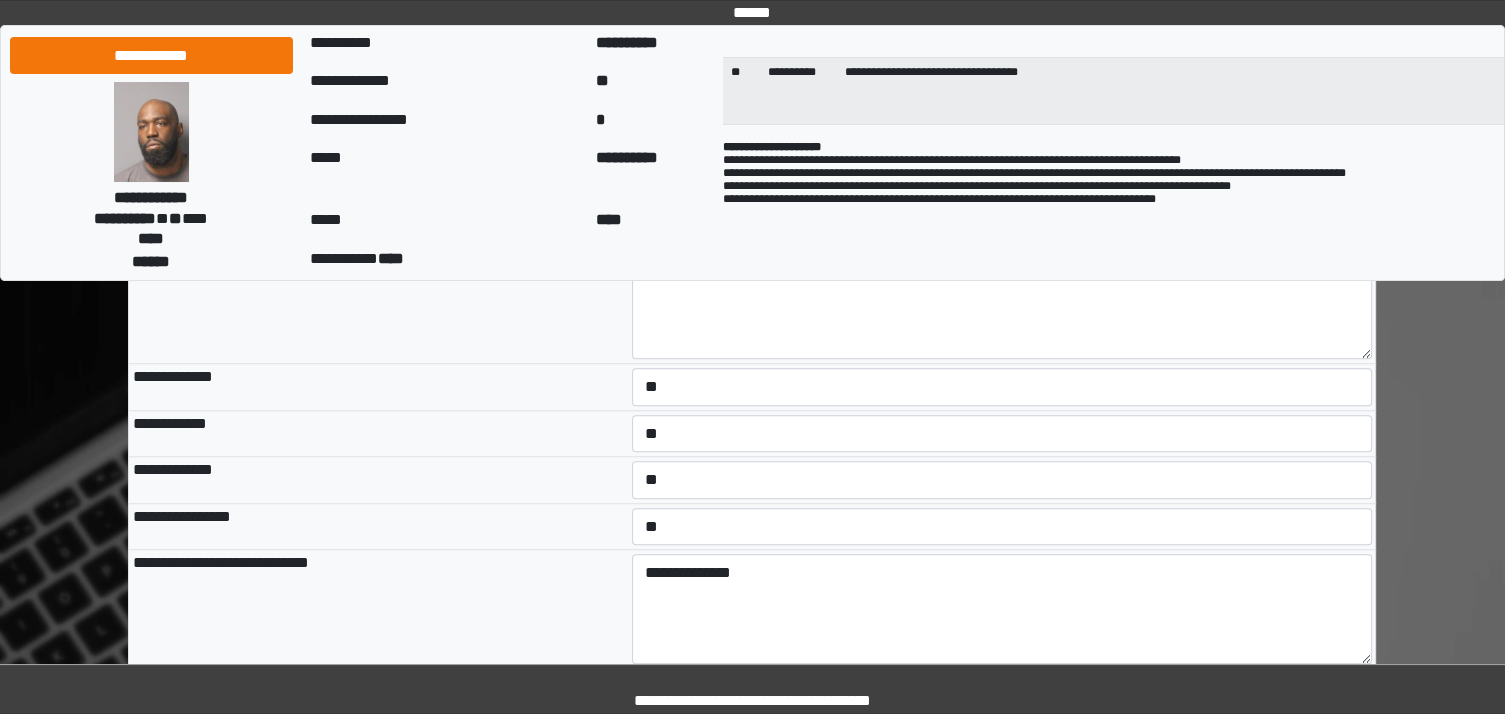 drag, startPoint x: 645, startPoint y: 460, endPoint x: 937, endPoint y: 382, distance: 302.2383 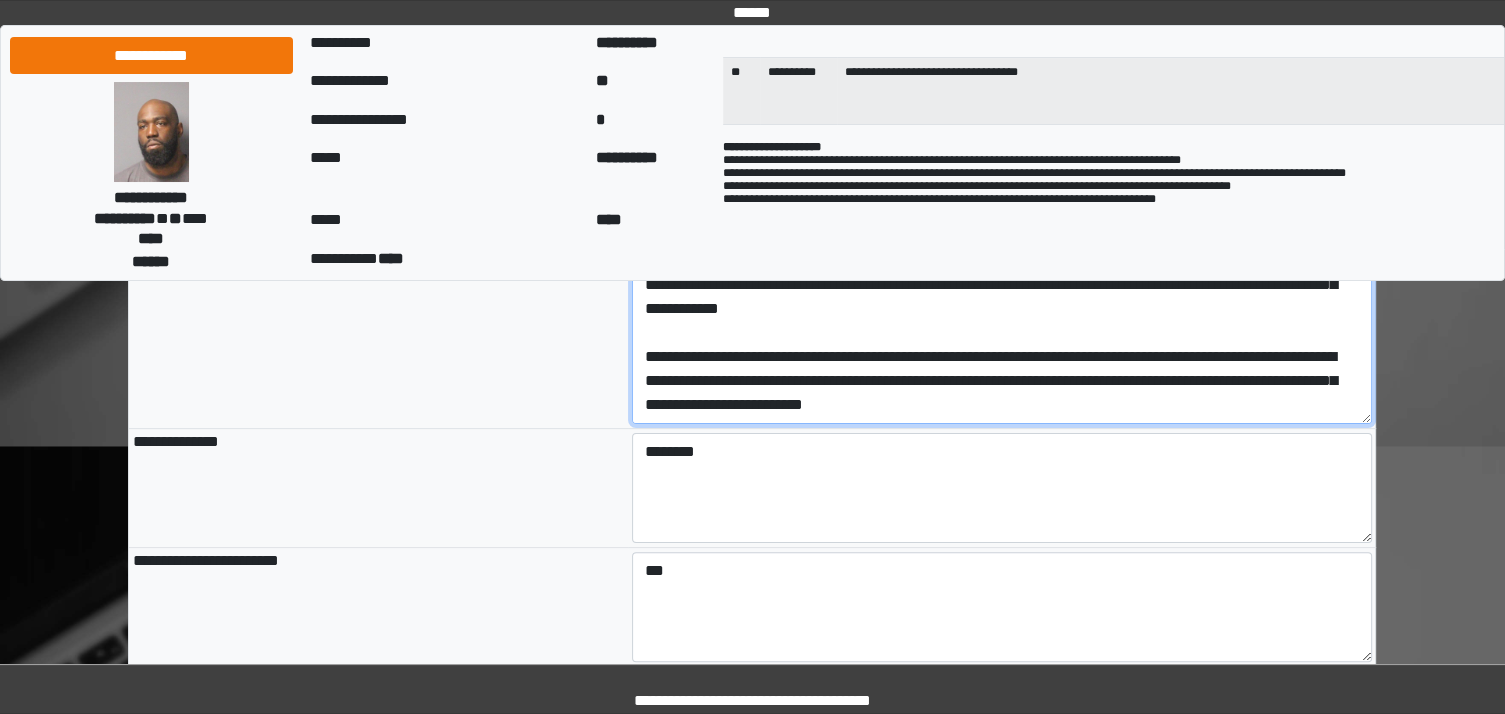 scroll, scrollTop: 353, scrollLeft: 0, axis: vertical 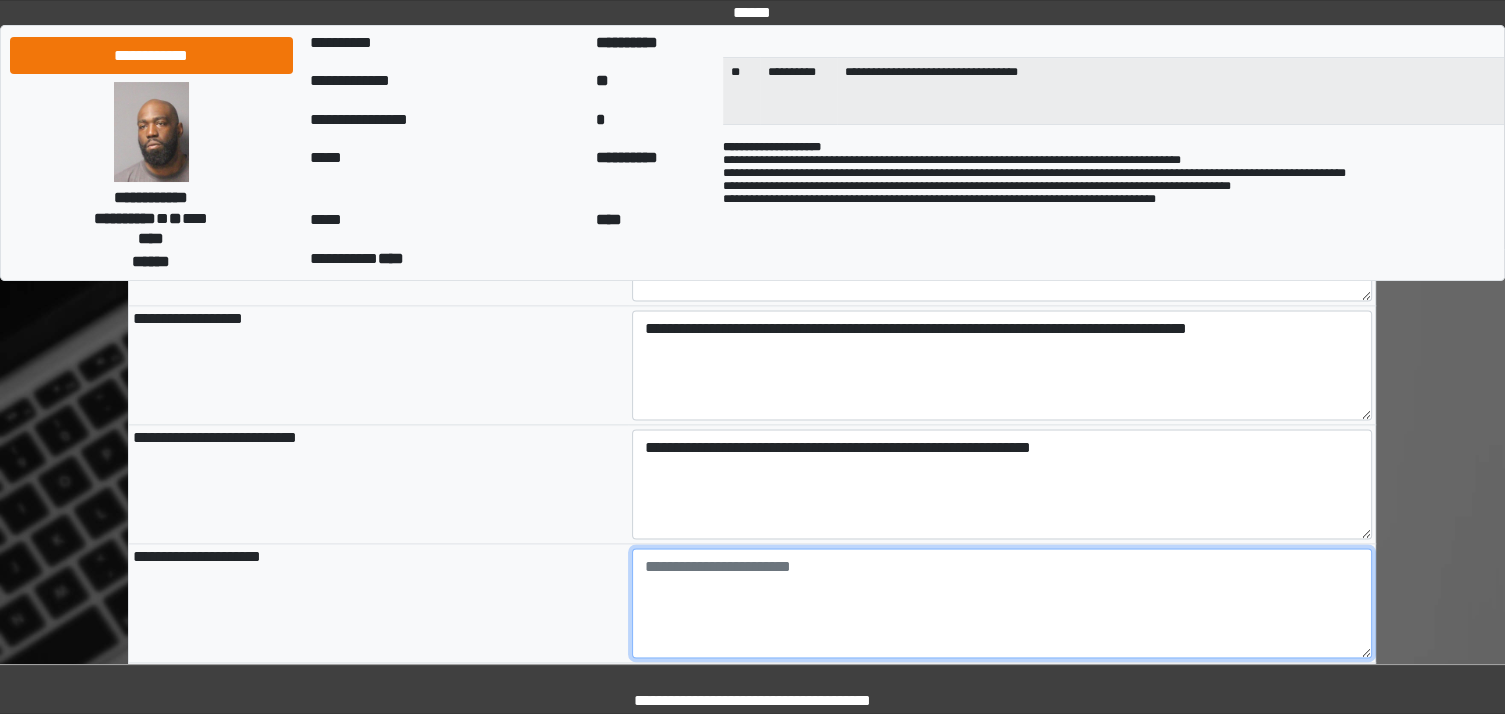 click at bounding box center [1002, 603] 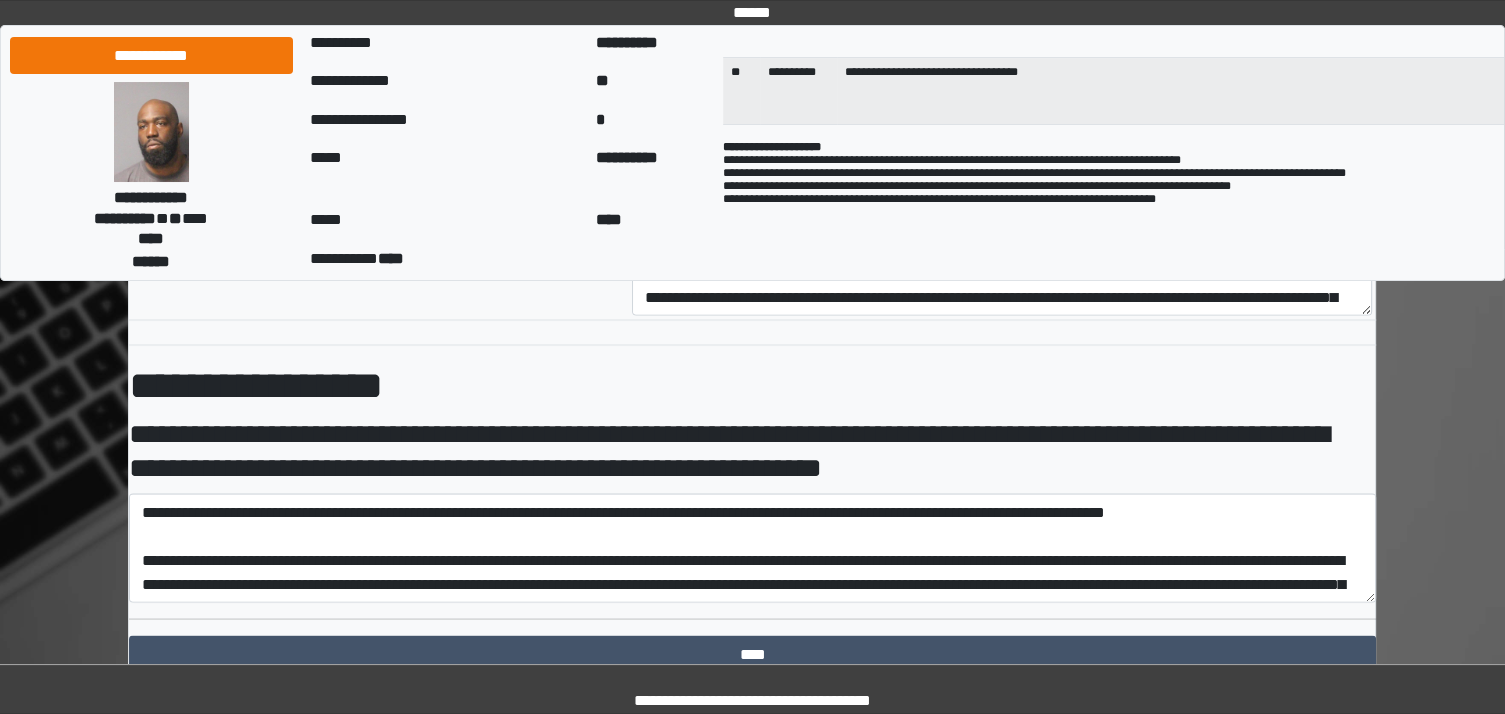 scroll, scrollTop: 3794, scrollLeft: 0, axis: vertical 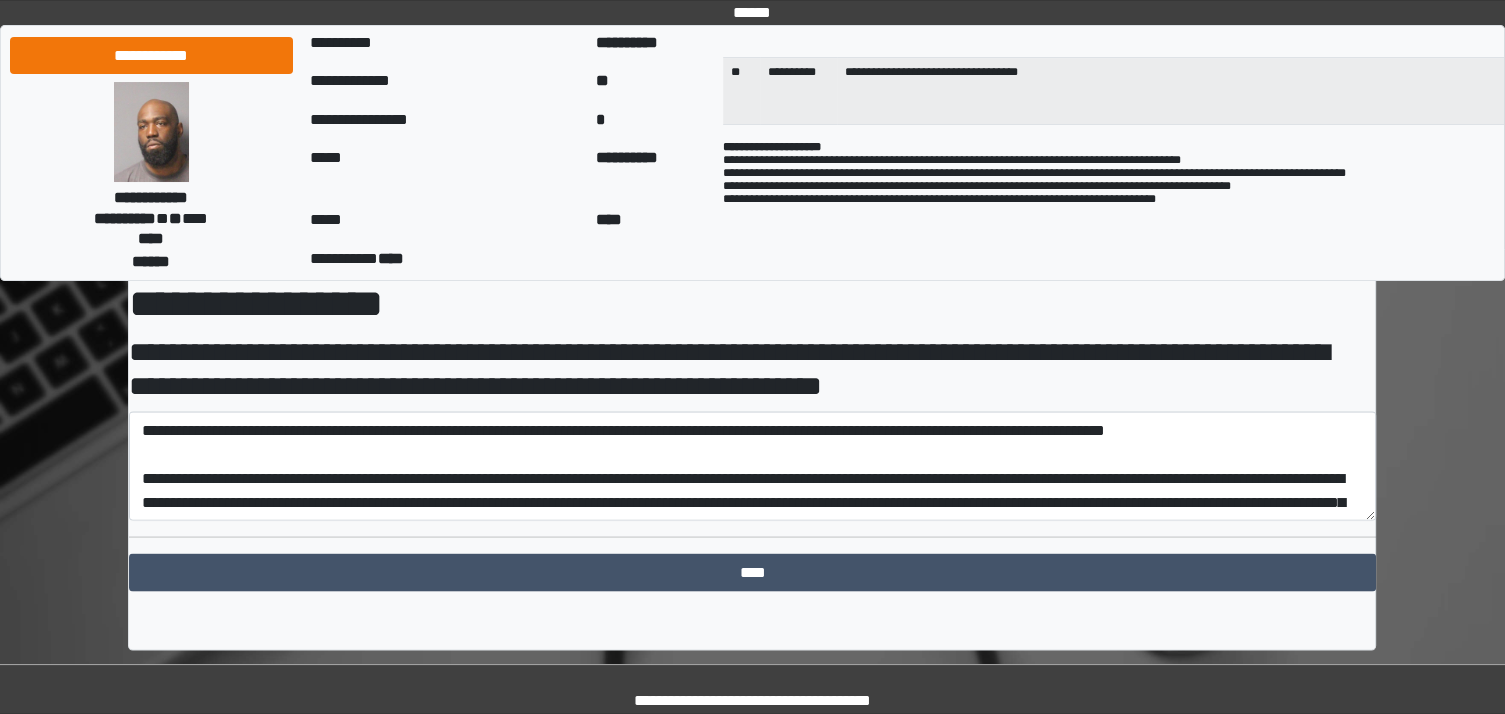 type on "**********" 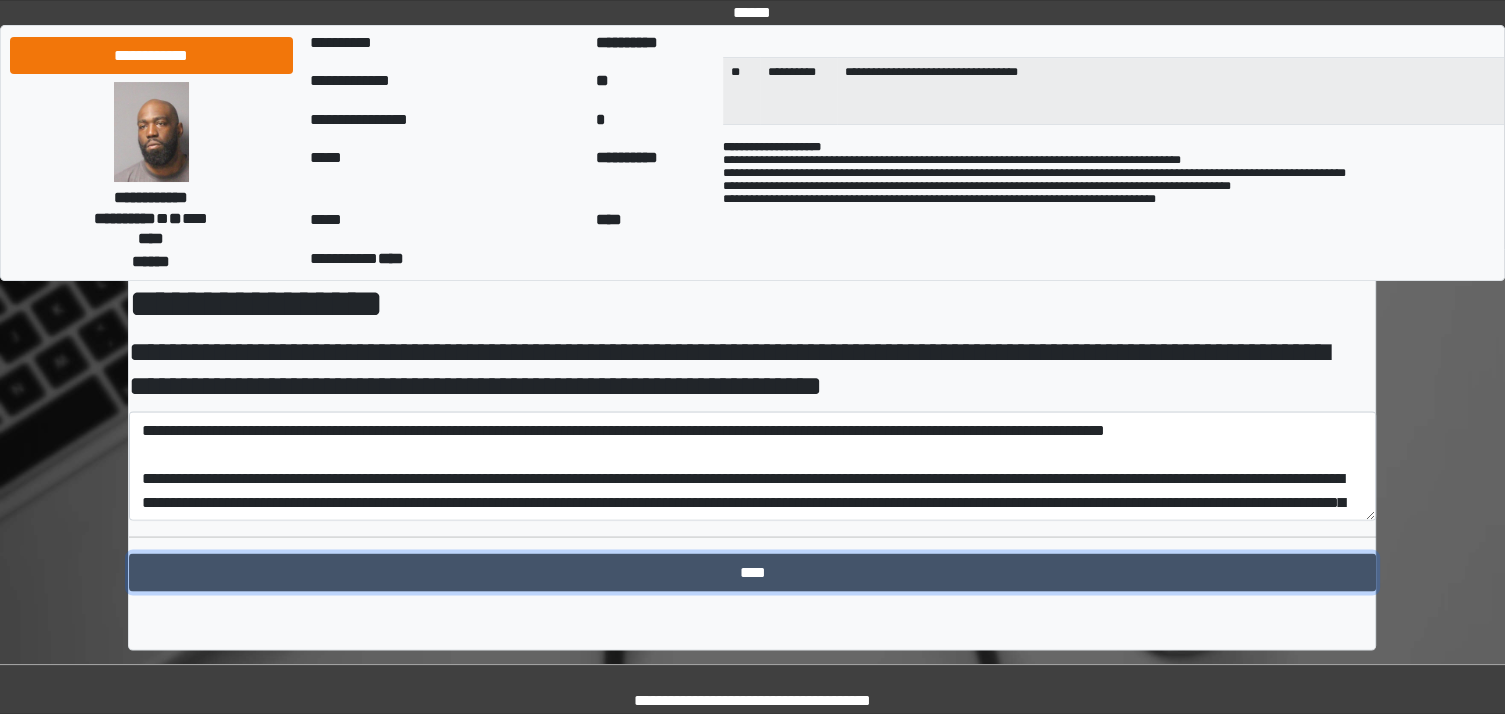 type on "**********" 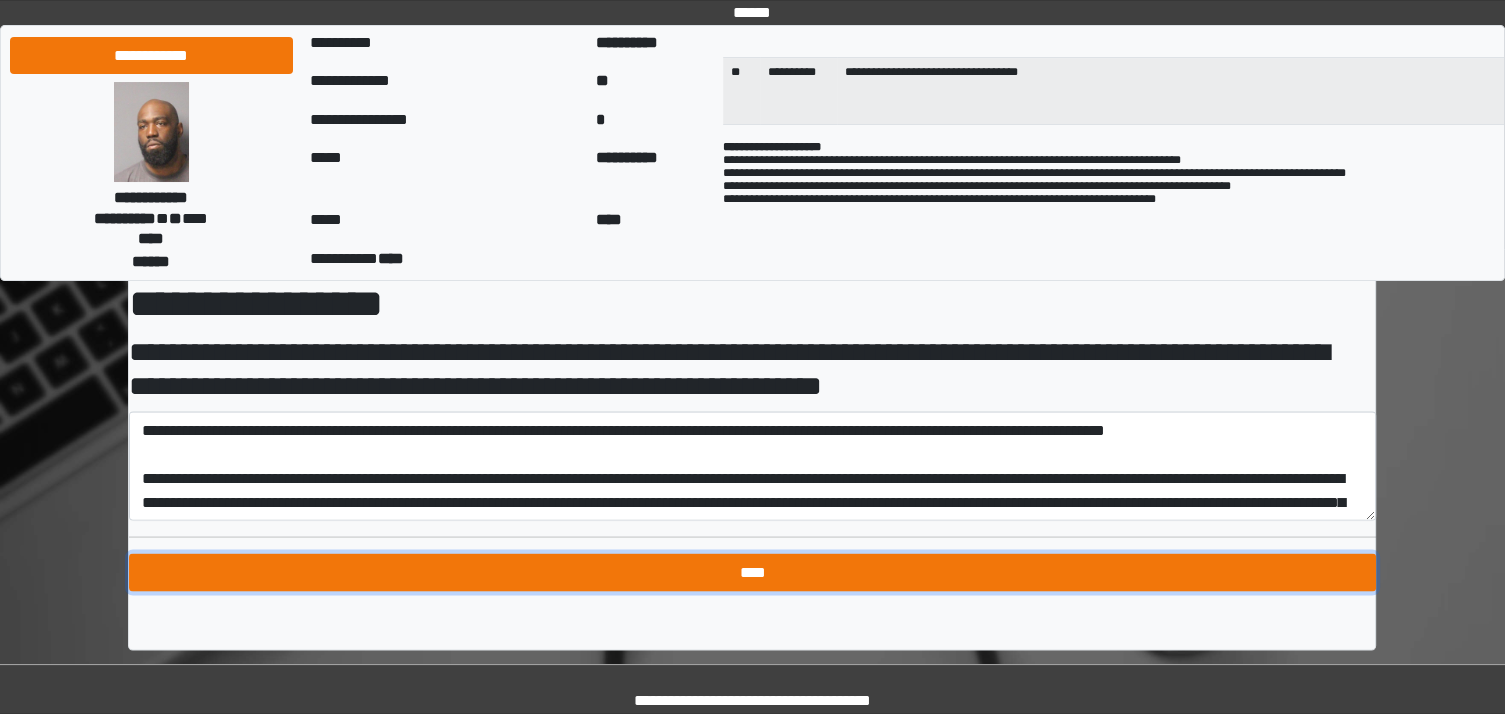 drag, startPoint x: 568, startPoint y: 557, endPoint x: 476, endPoint y: 565, distance: 92.34717 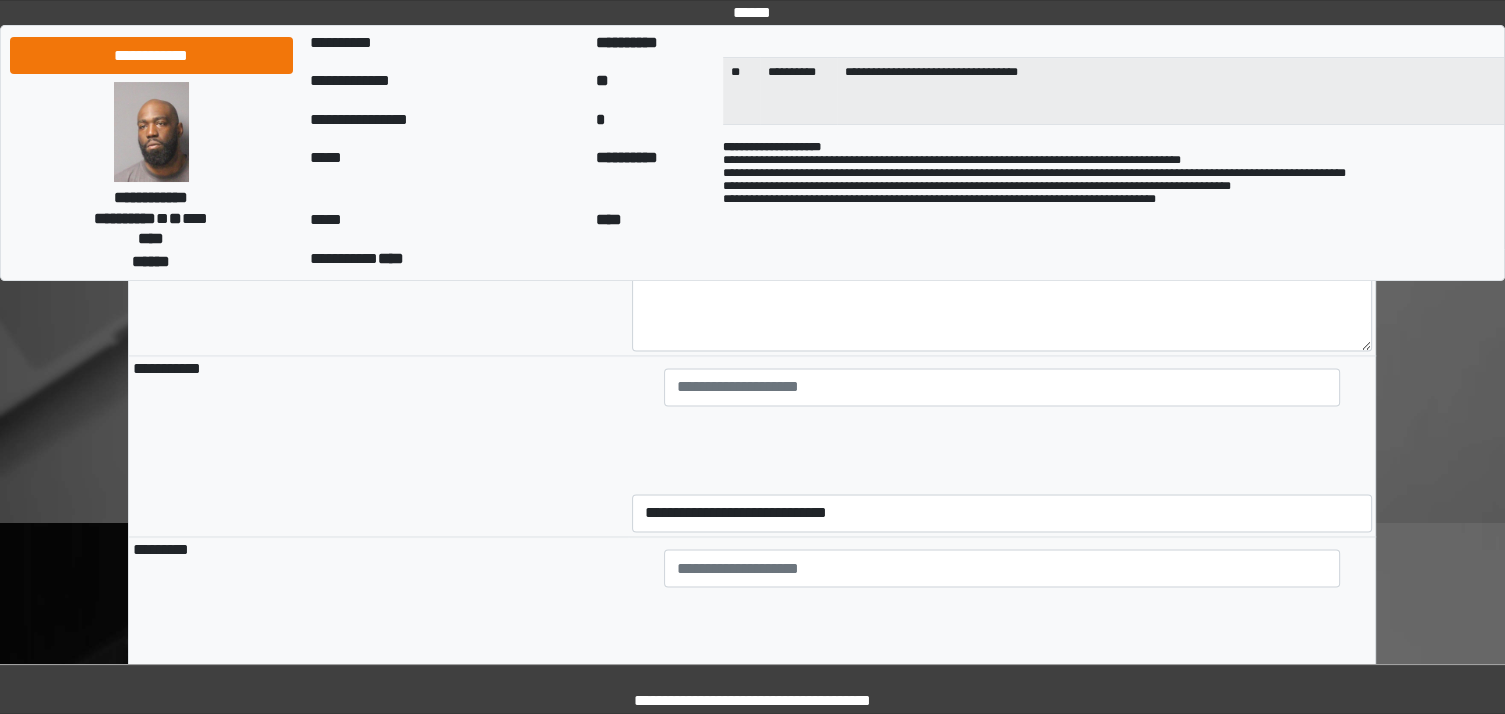 scroll, scrollTop: 3039, scrollLeft: 0, axis: vertical 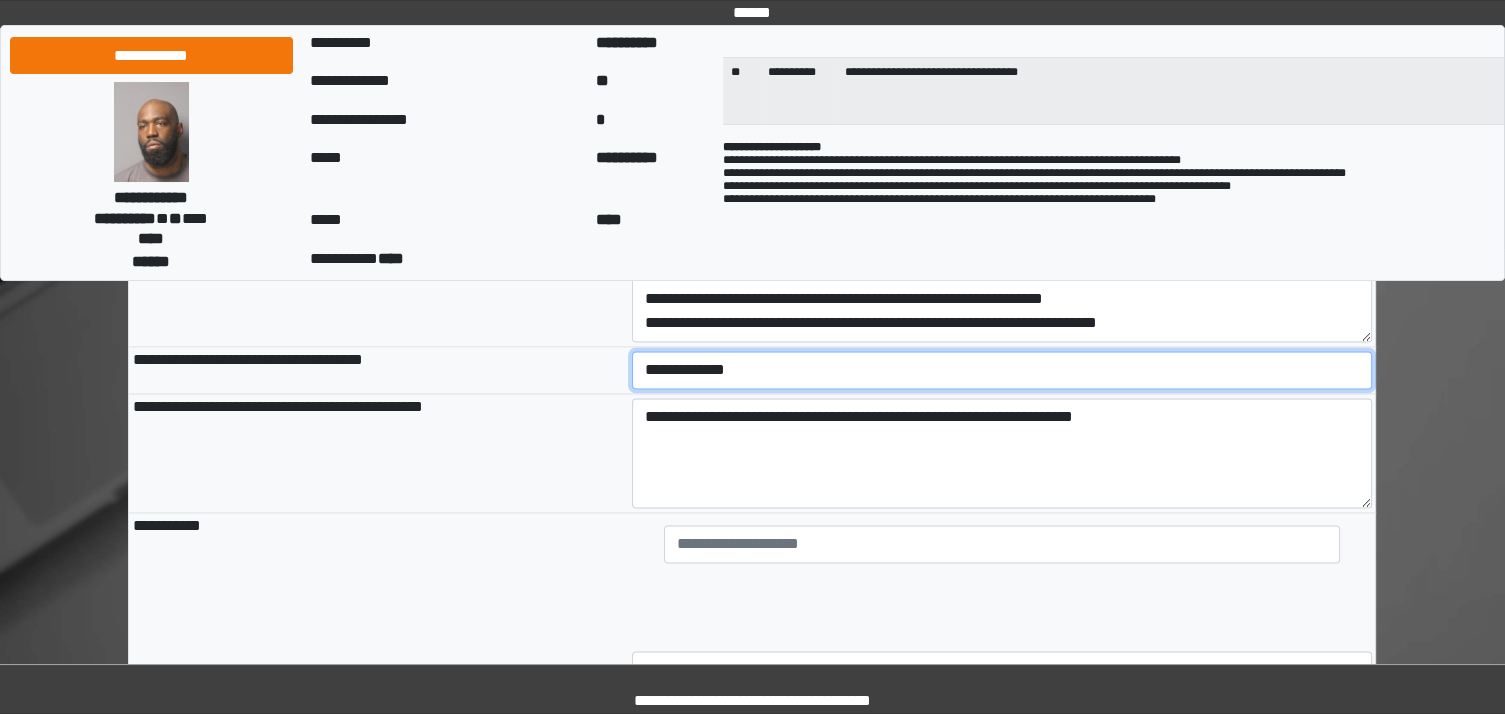 click on "**********" at bounding box center (1002, 370) 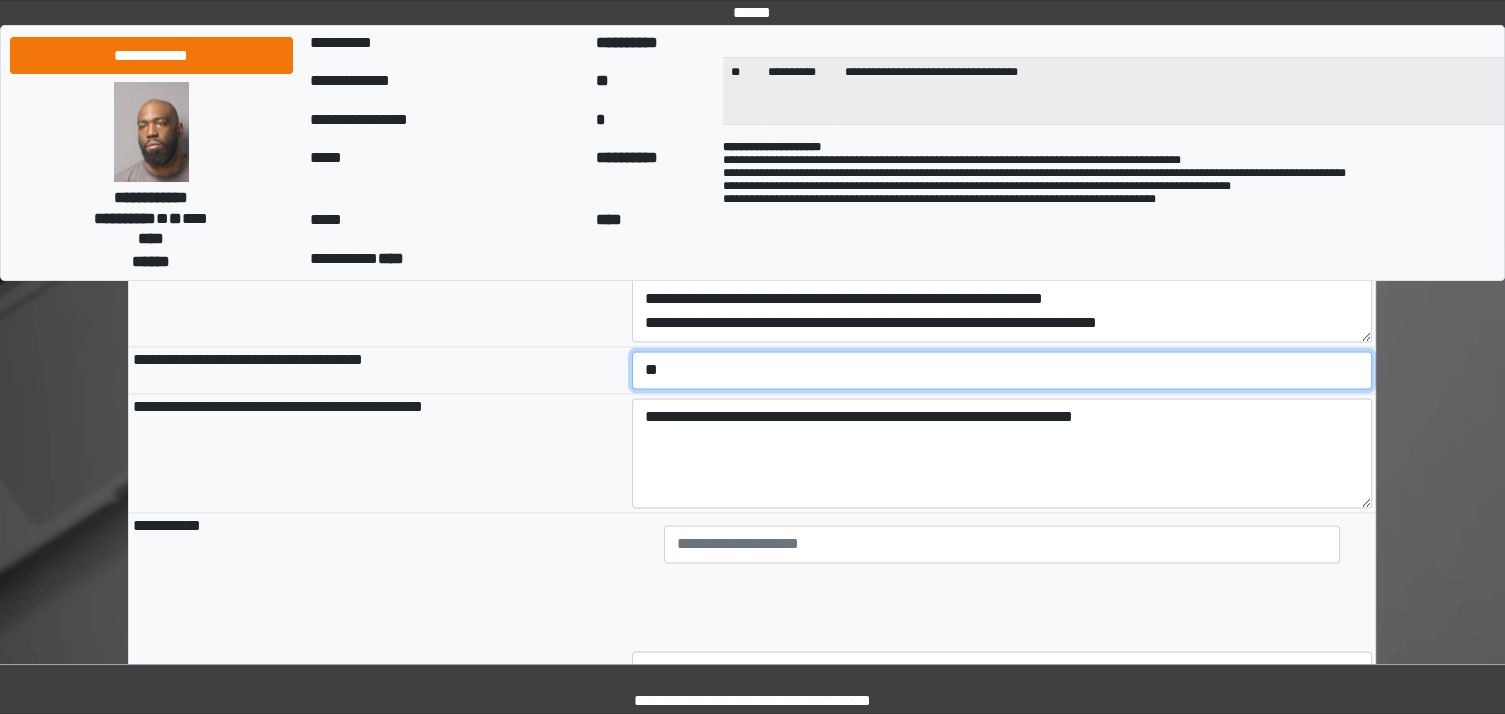 click on "**********" at bounding box center (1002, 370) 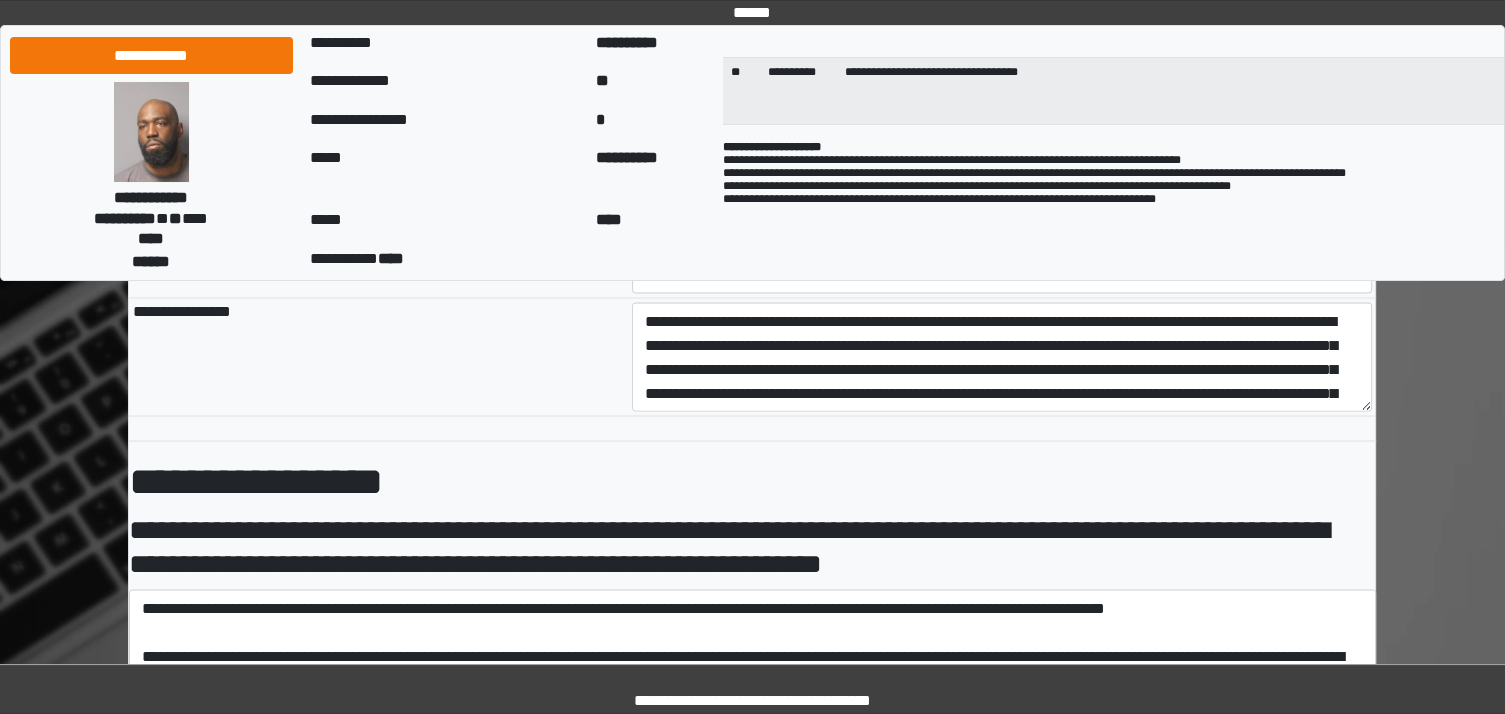 scroll, scrollTop: 3794, scrollLeft: 0, axis: vertical 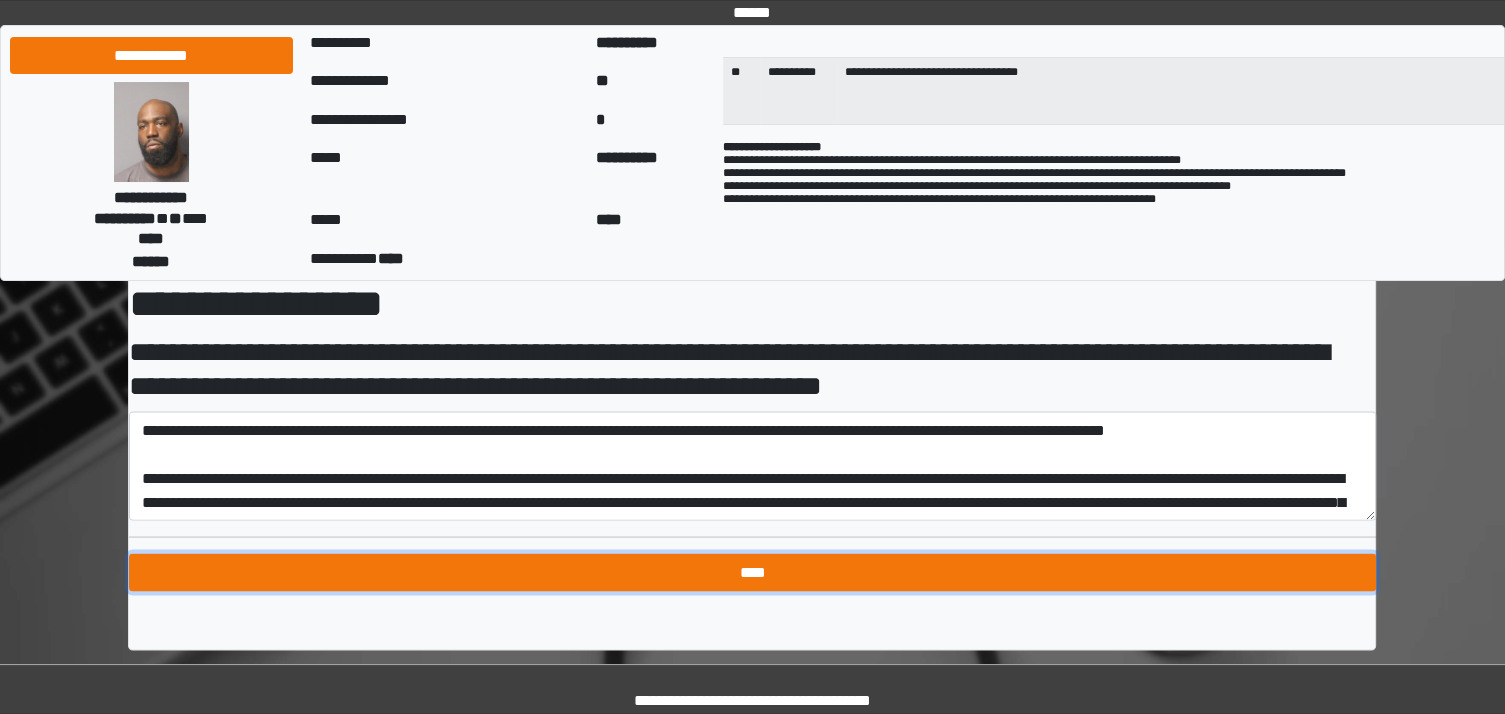 click on "****" at bounding box center [752, 573] 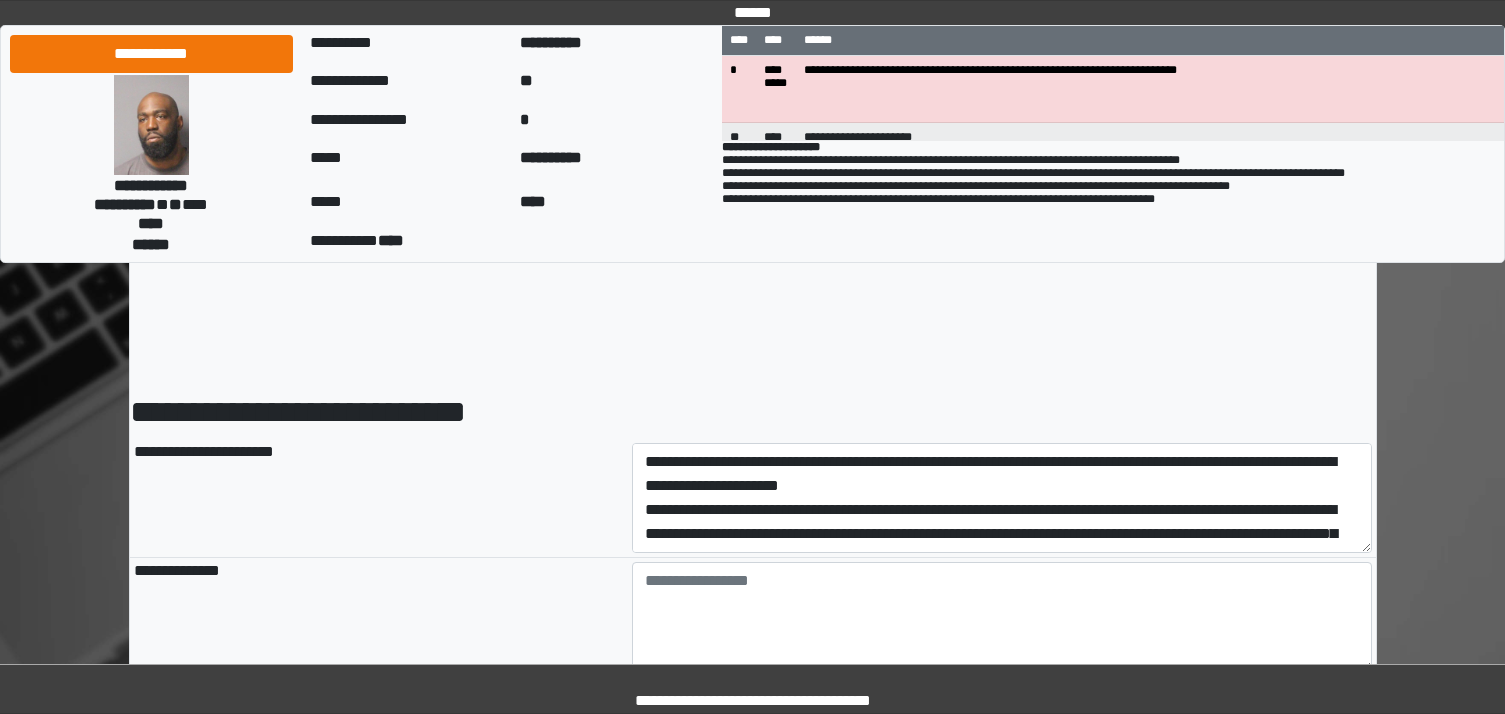 select on "*" 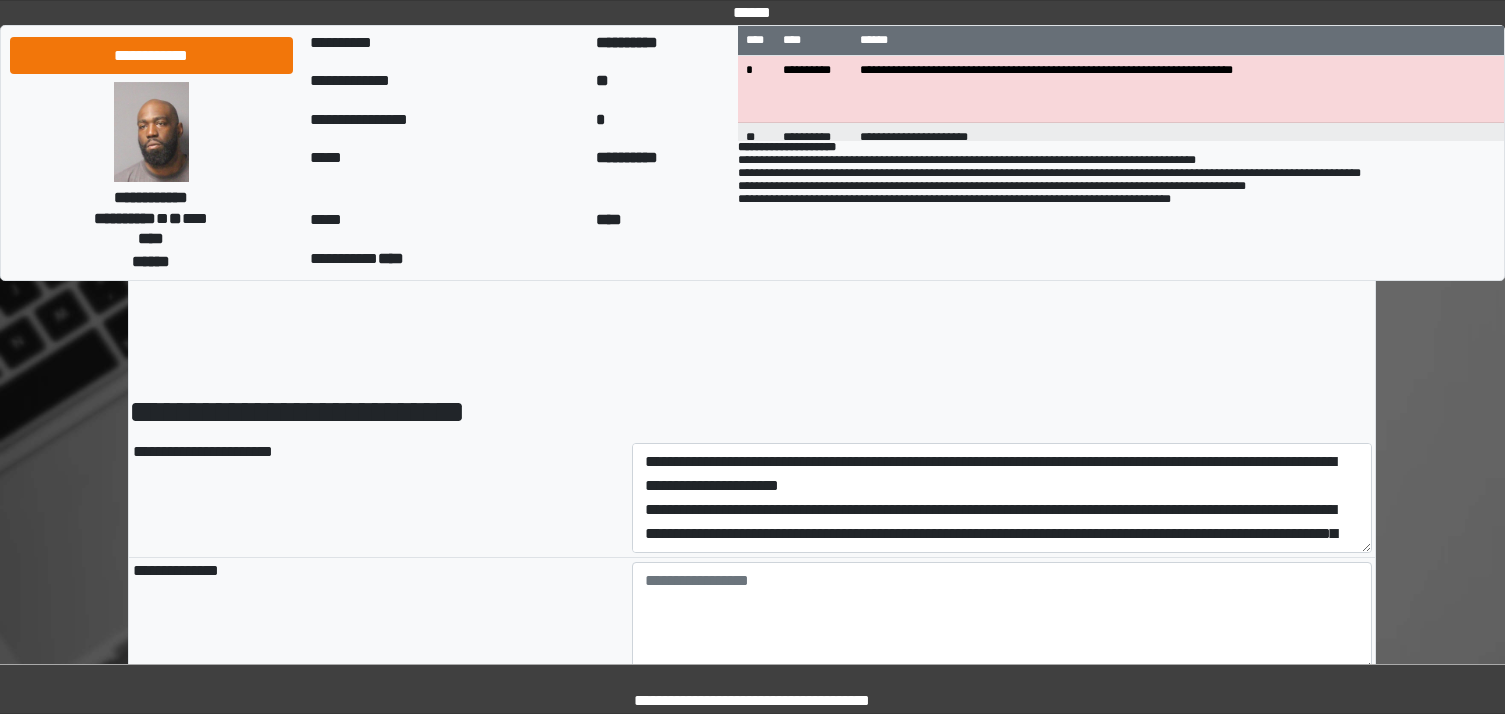 scroll, scrollTop: 647, scrollLeft: 0, axis: vertical 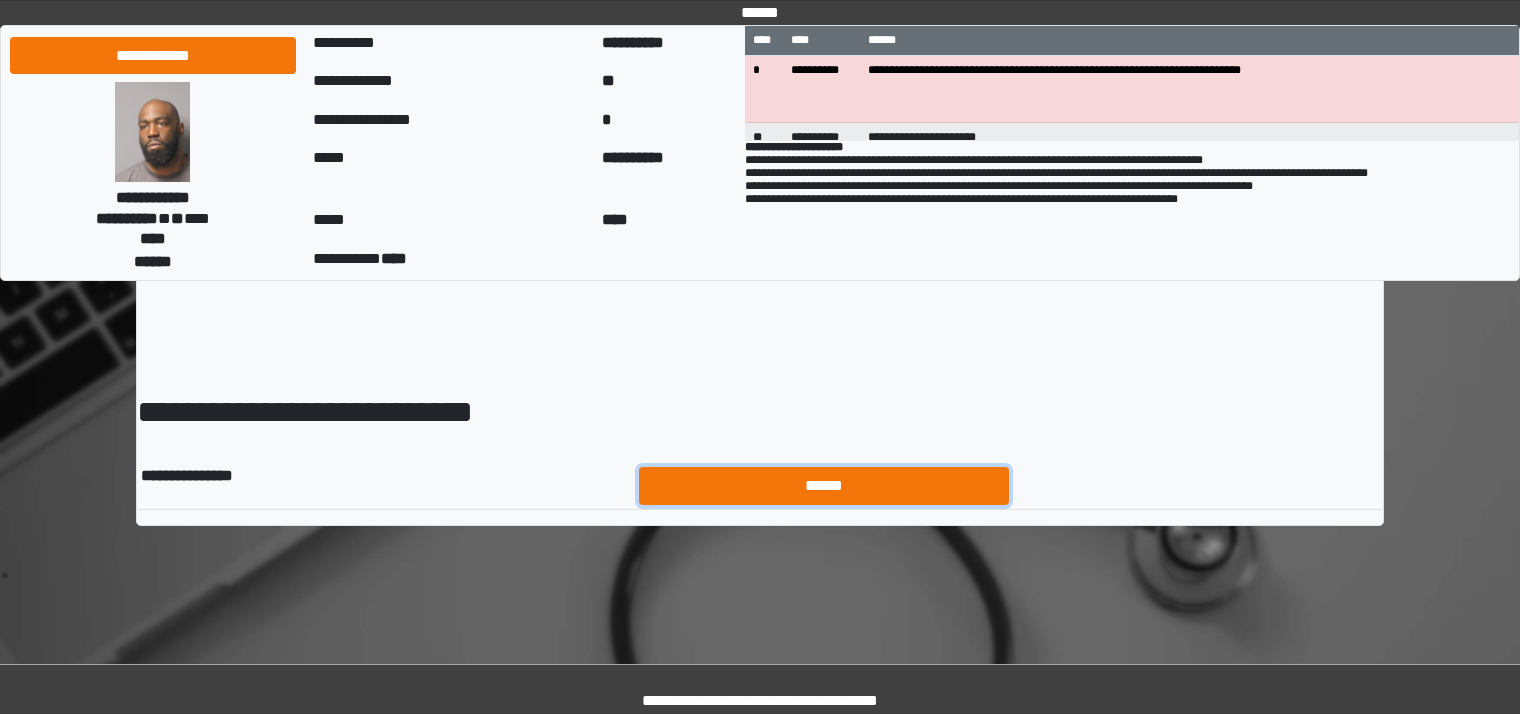 click on "******" at bounding box center [824, 486] 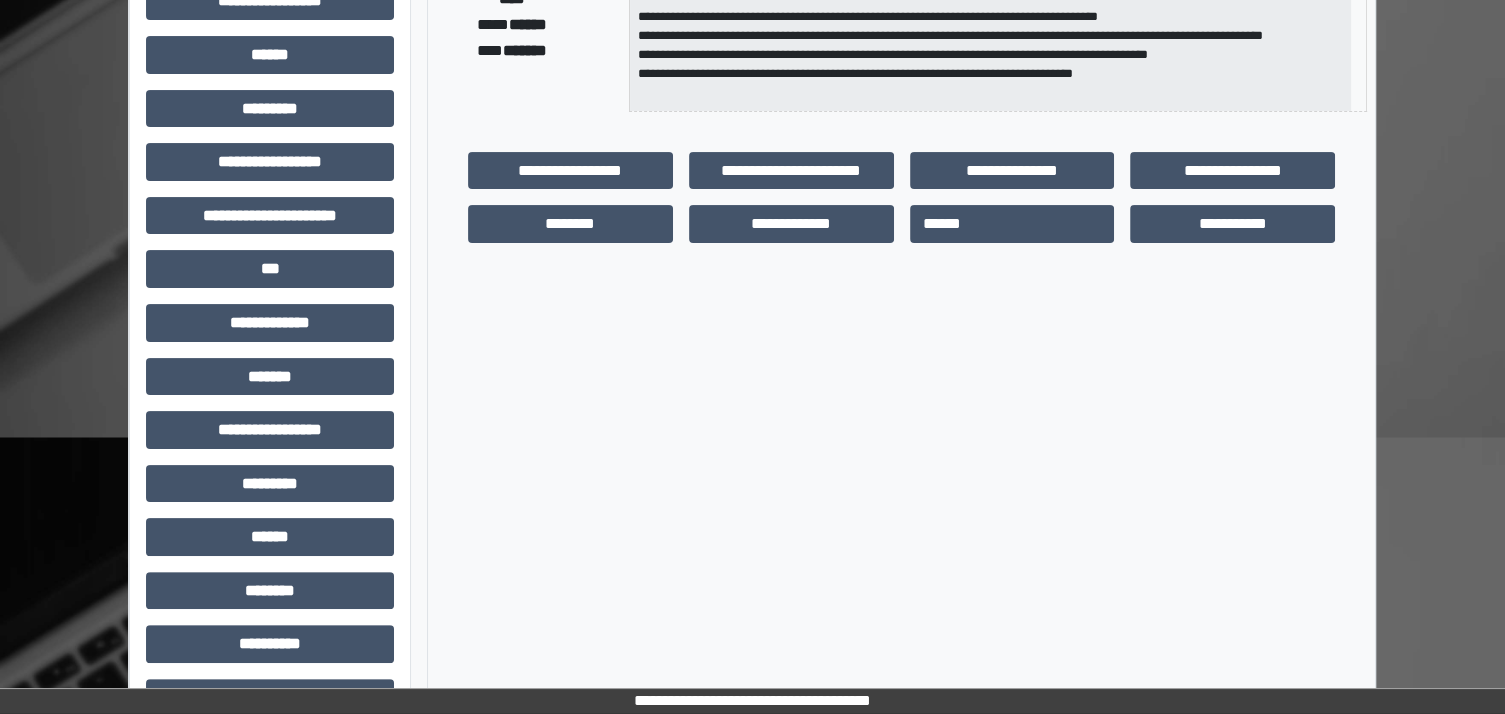 scroll, scrollTop: 452, scrollLeft: 0, axis: vertical 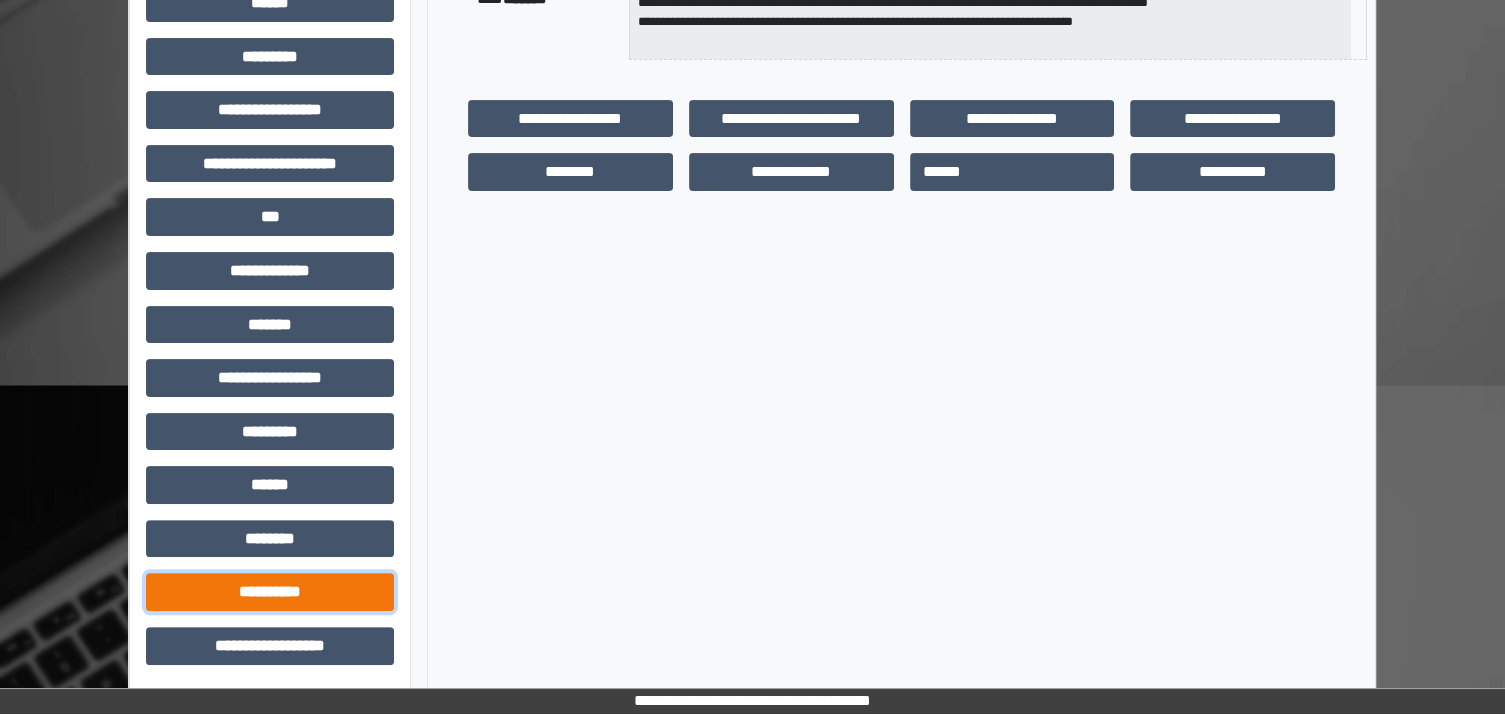 click on "**********" at bounding box center [270, 592] 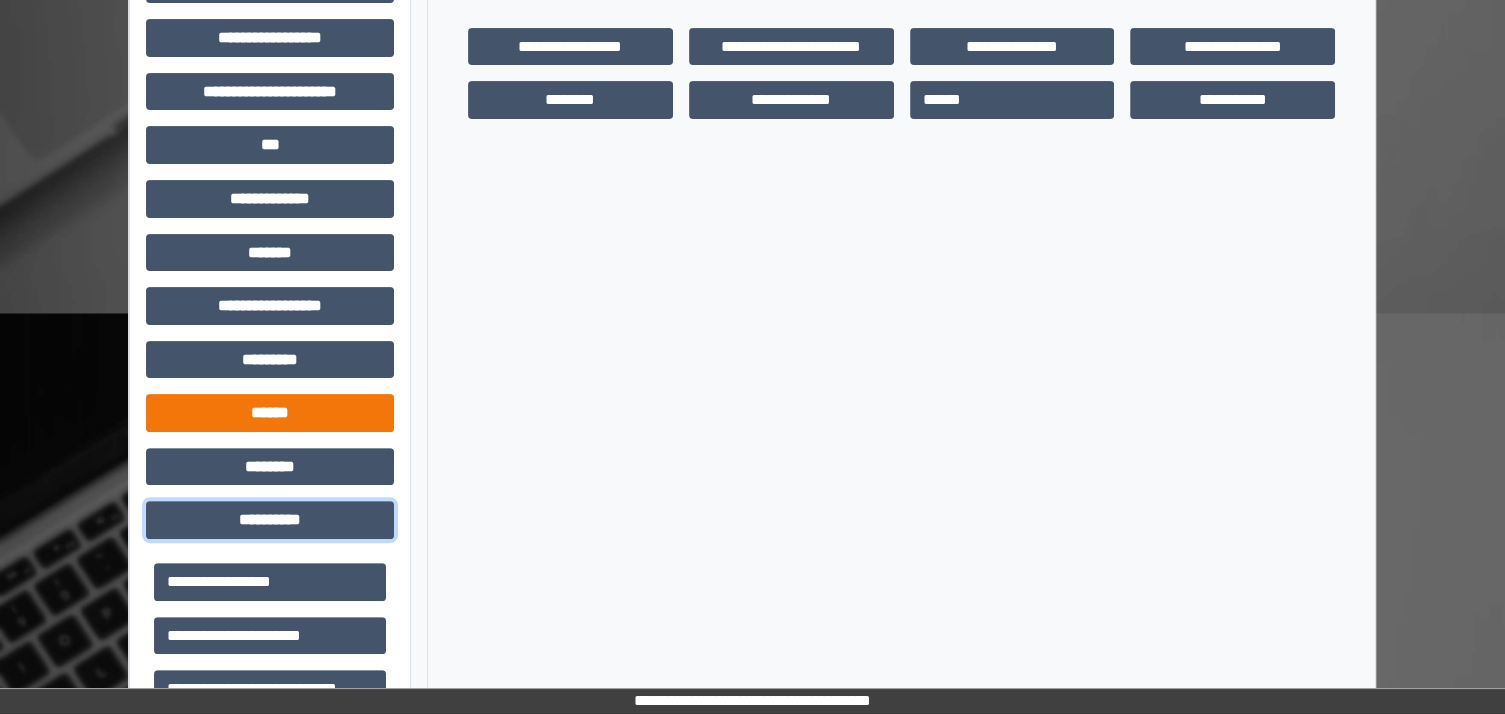scroll, scrollTop: 536, scrollLeft: 0, axis: vertical 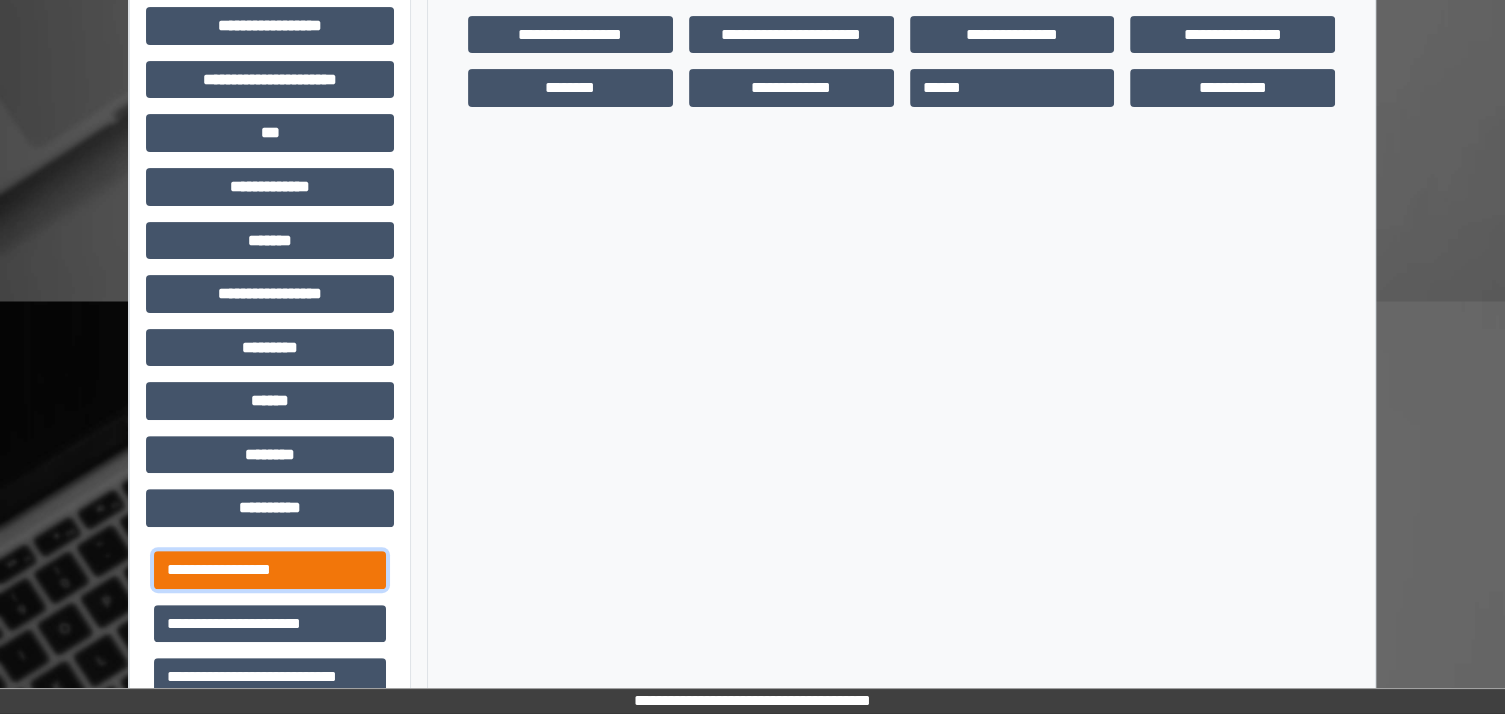 click on "**********" at bounding box center (270, 570) 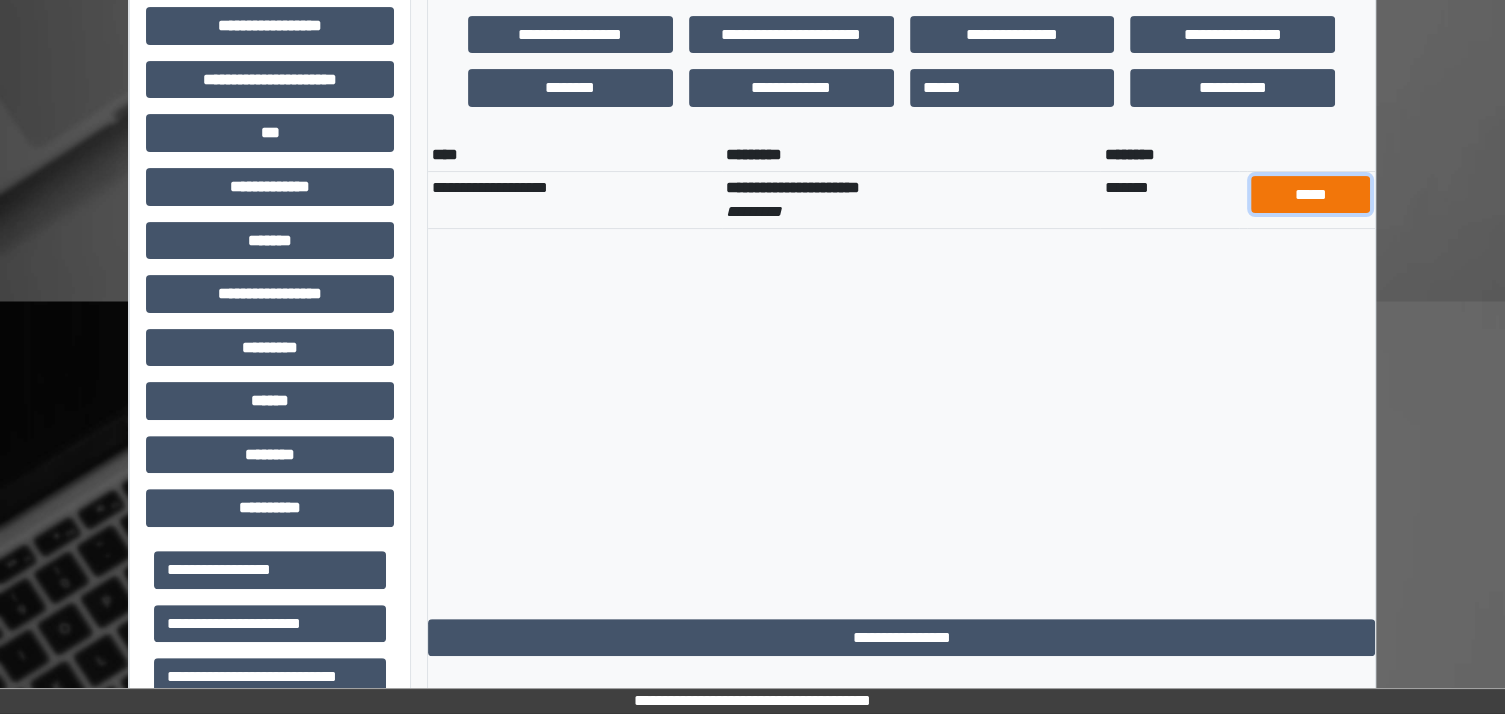 click on "*****" at bounding box center (1310, 195) 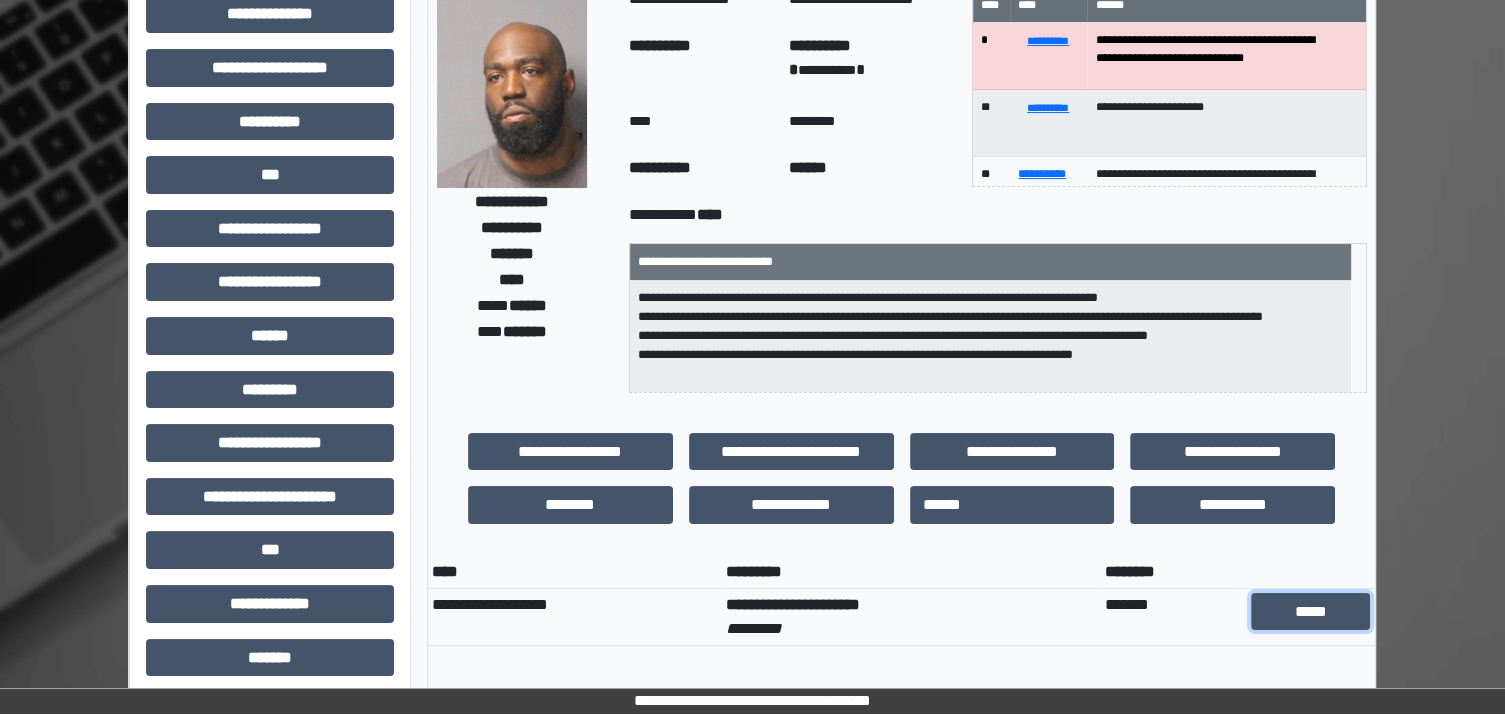 scroll, scrollTop: 300, scrollLeft: 0, axis: vertical 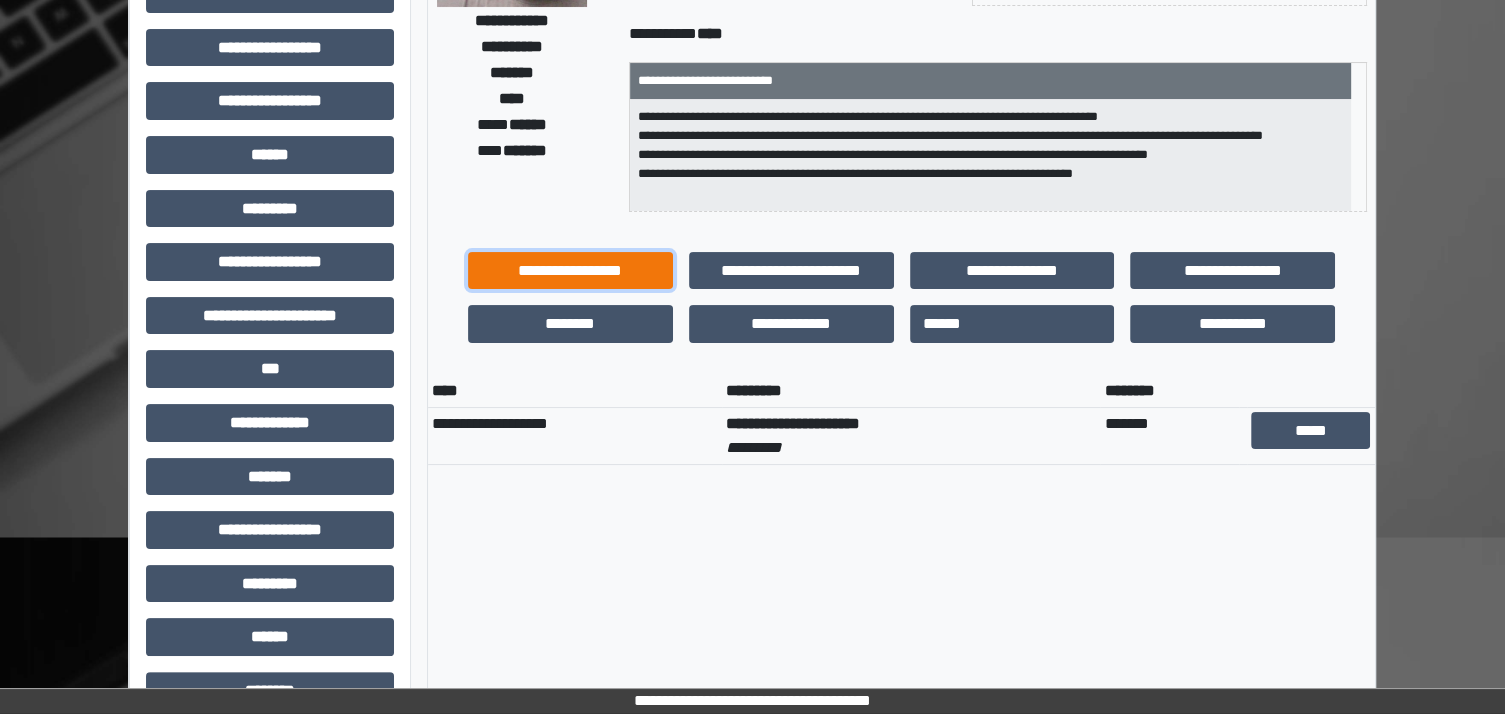 click on "**********" at bounding box center [570, 271] 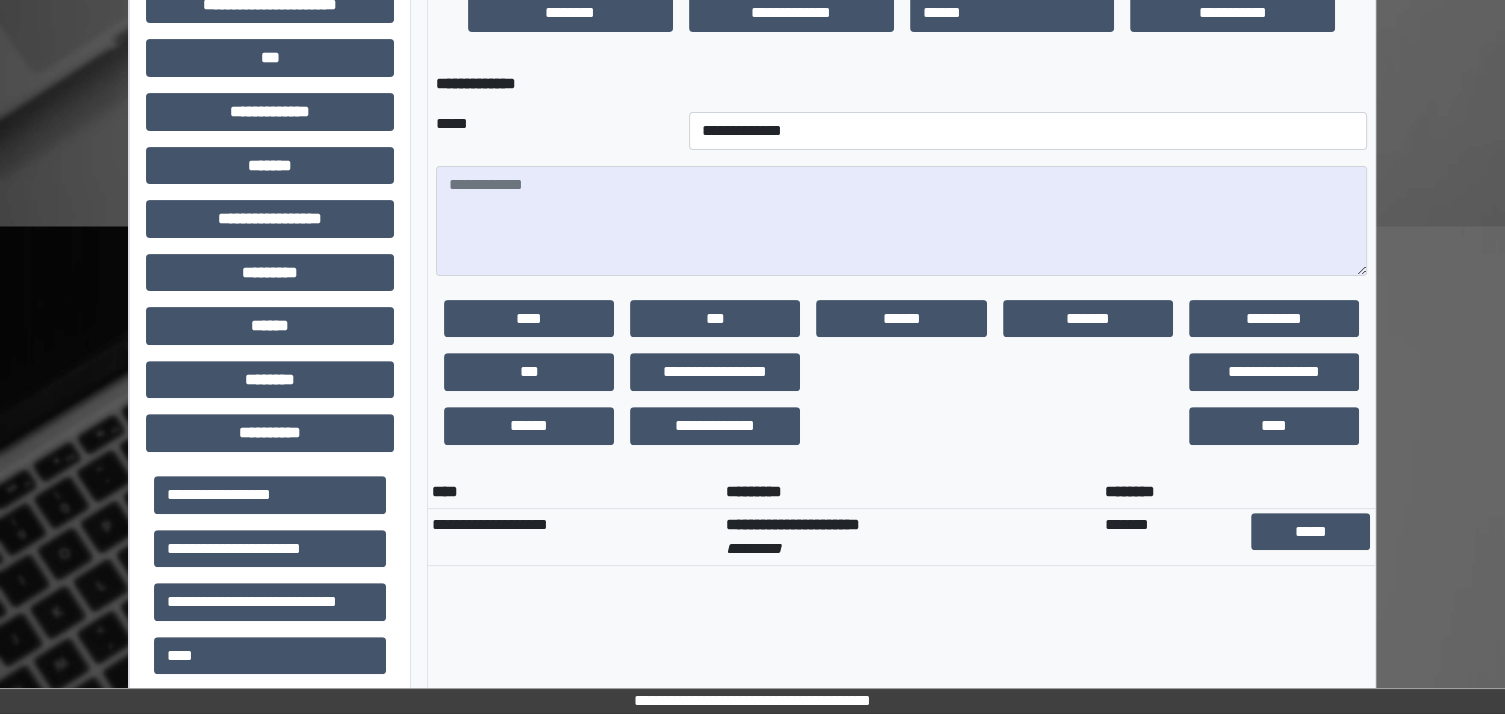 scroll, scrollTop: 663, scrollLeft: 0, axis: vertical 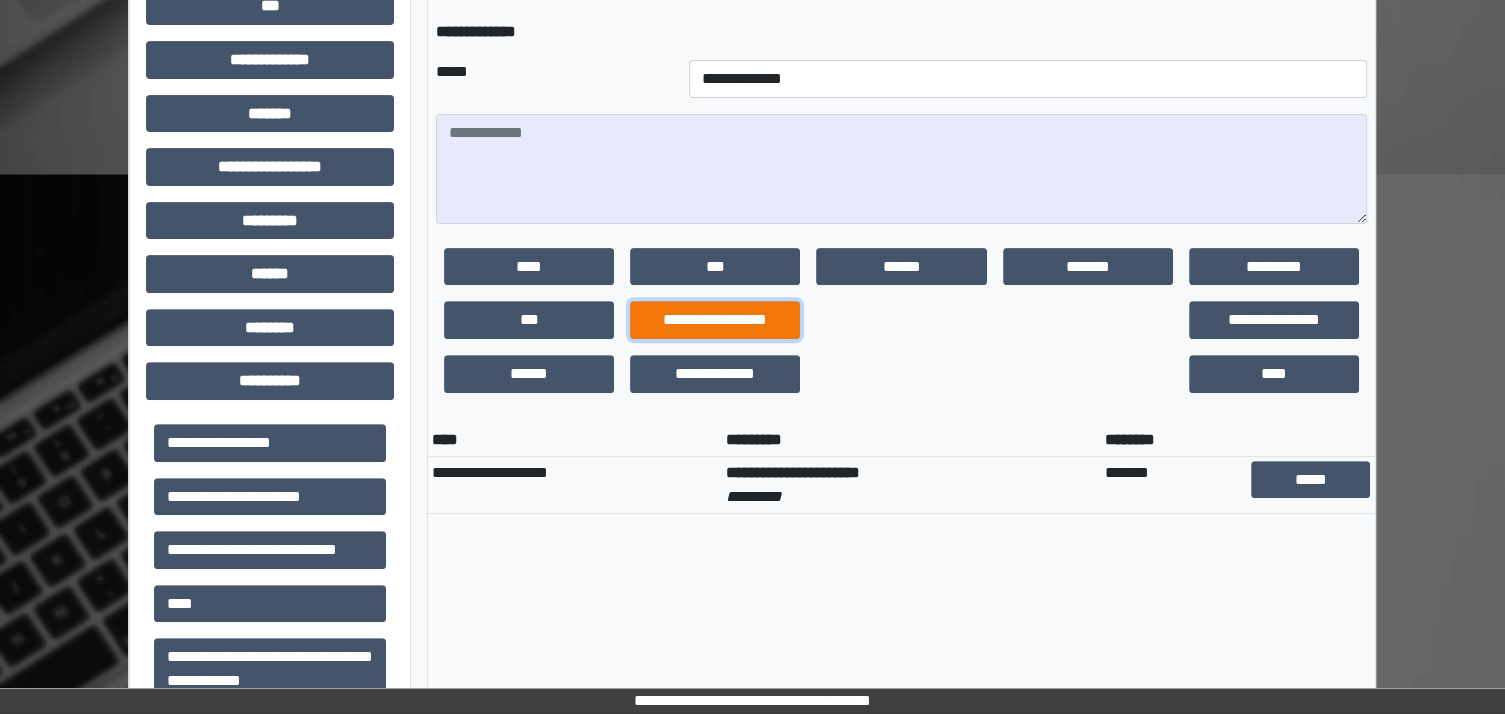 click on "**********" at bounding box center (715, 320) 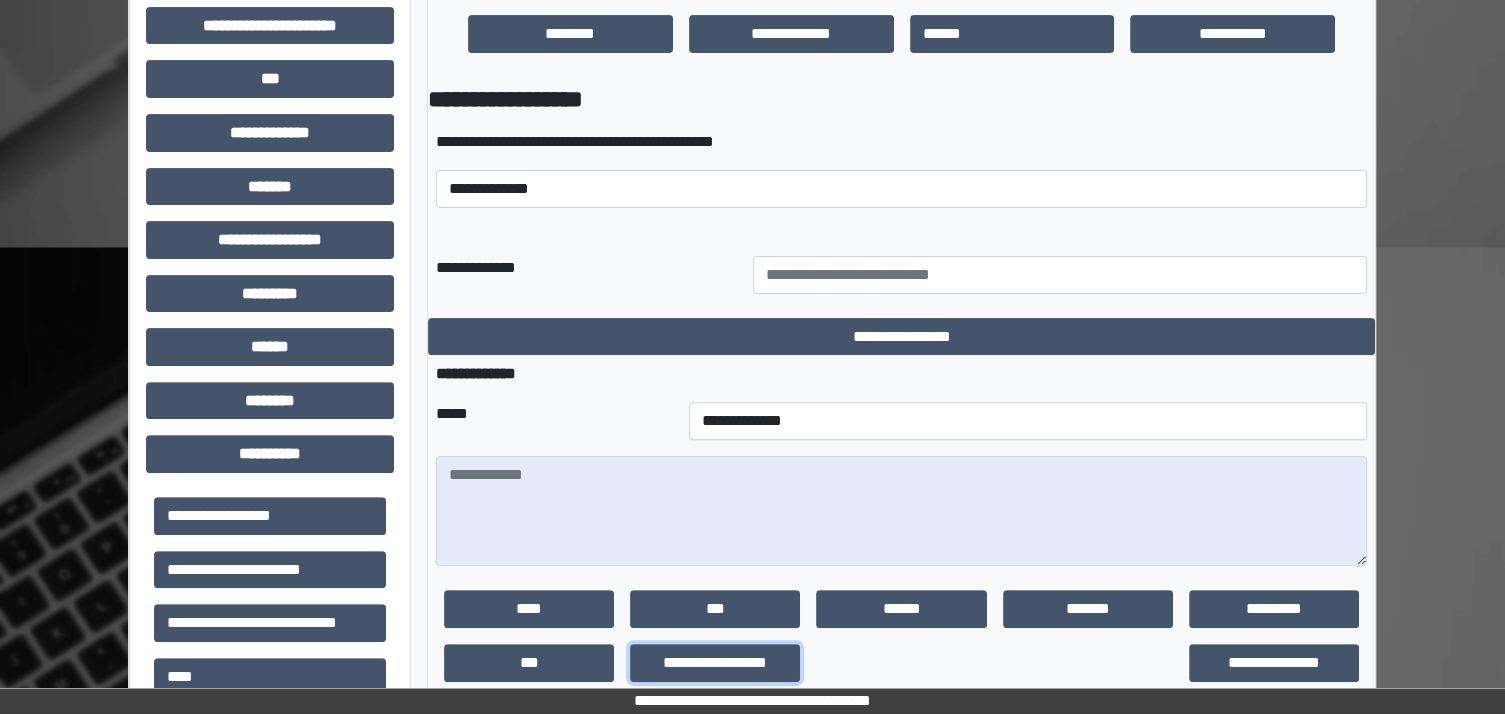 scroll, scrollTop: 591, scrollLeft: 0, axis: vertical 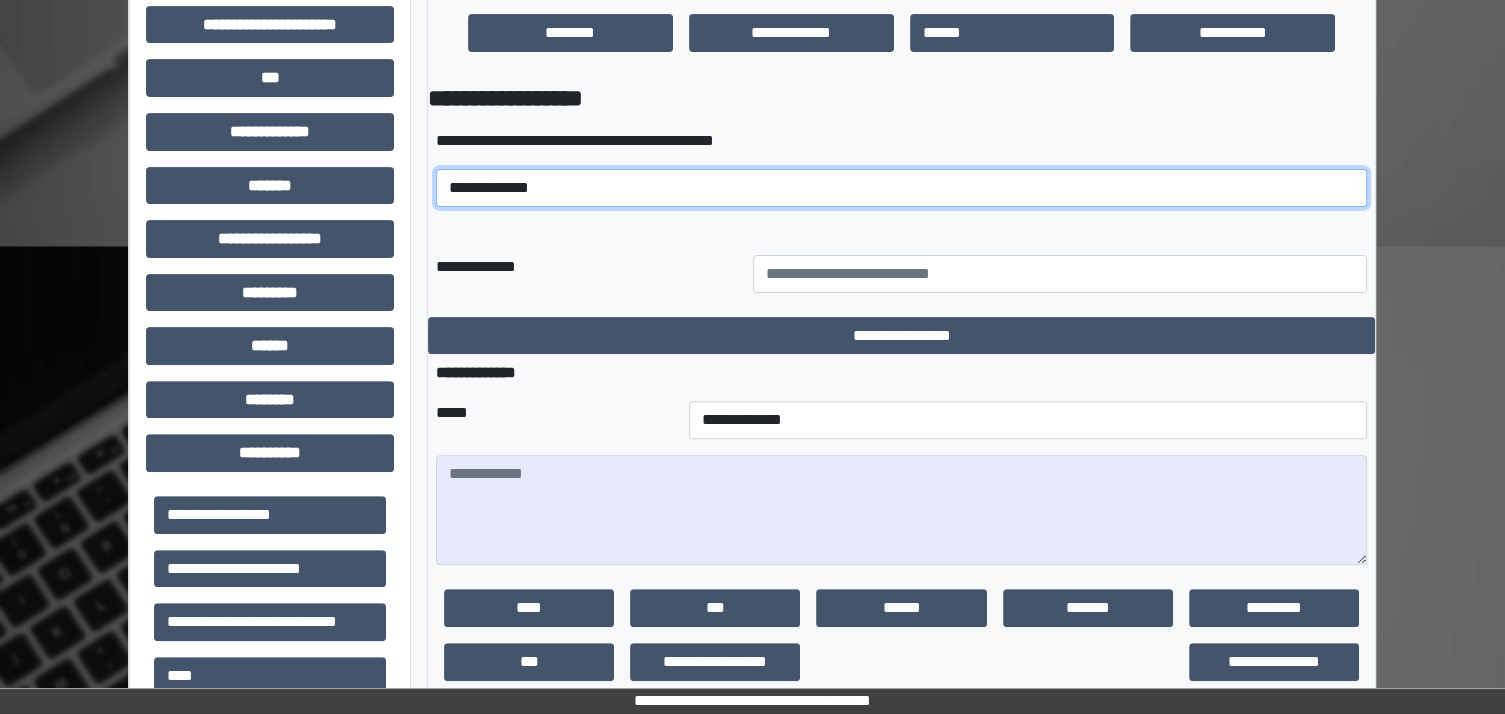 click on "**********" at bounding box center (901, 188) 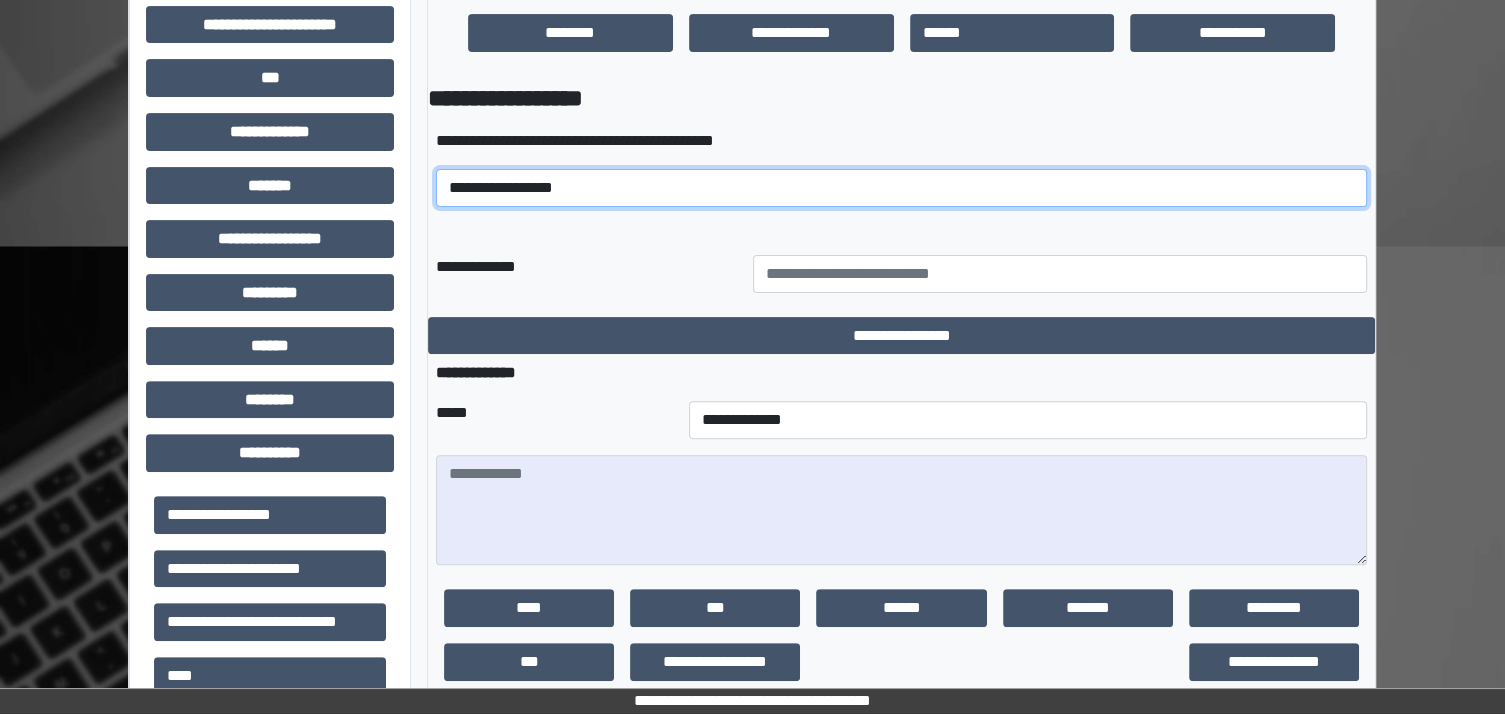 click on "**********" at bounding box center (901, 188) 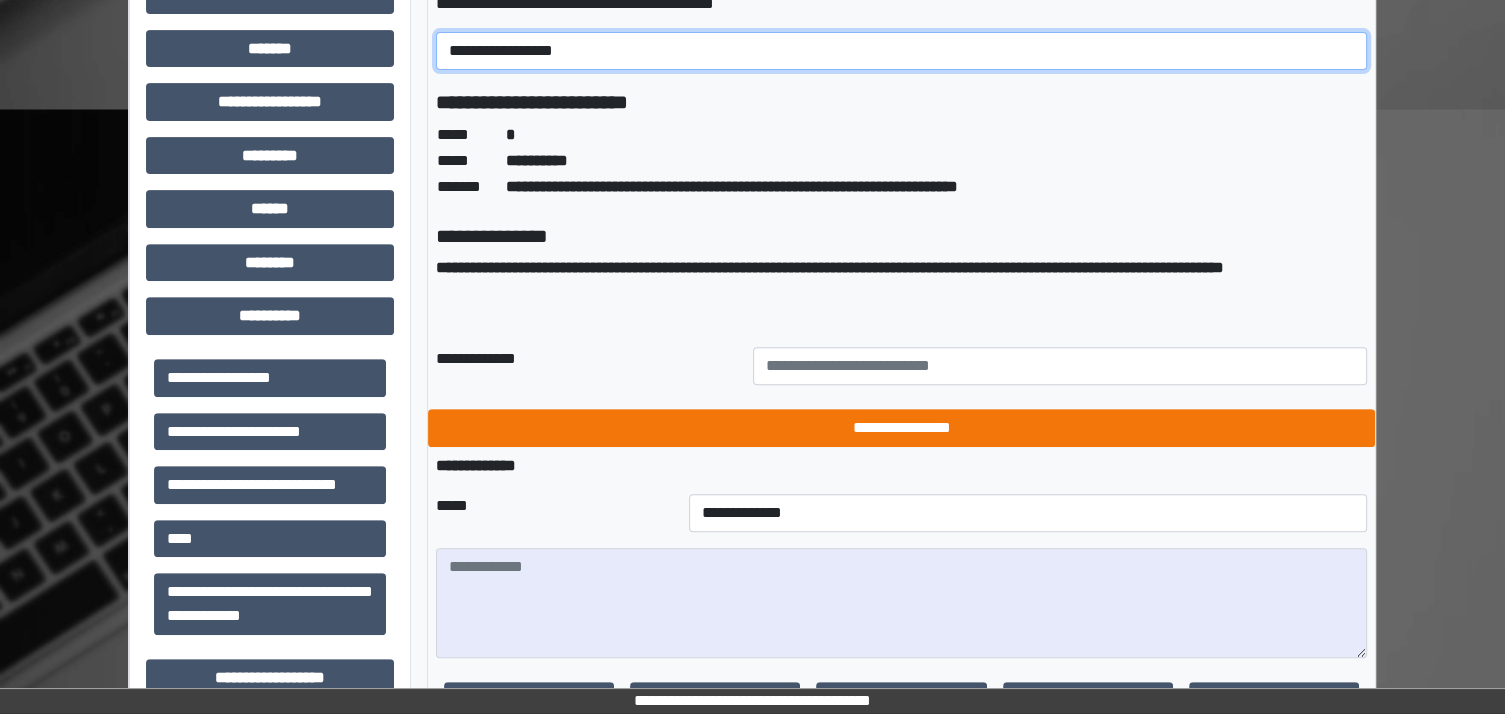 scroll, scrollTop: 727, scrollLeft: 0, axis: vertical 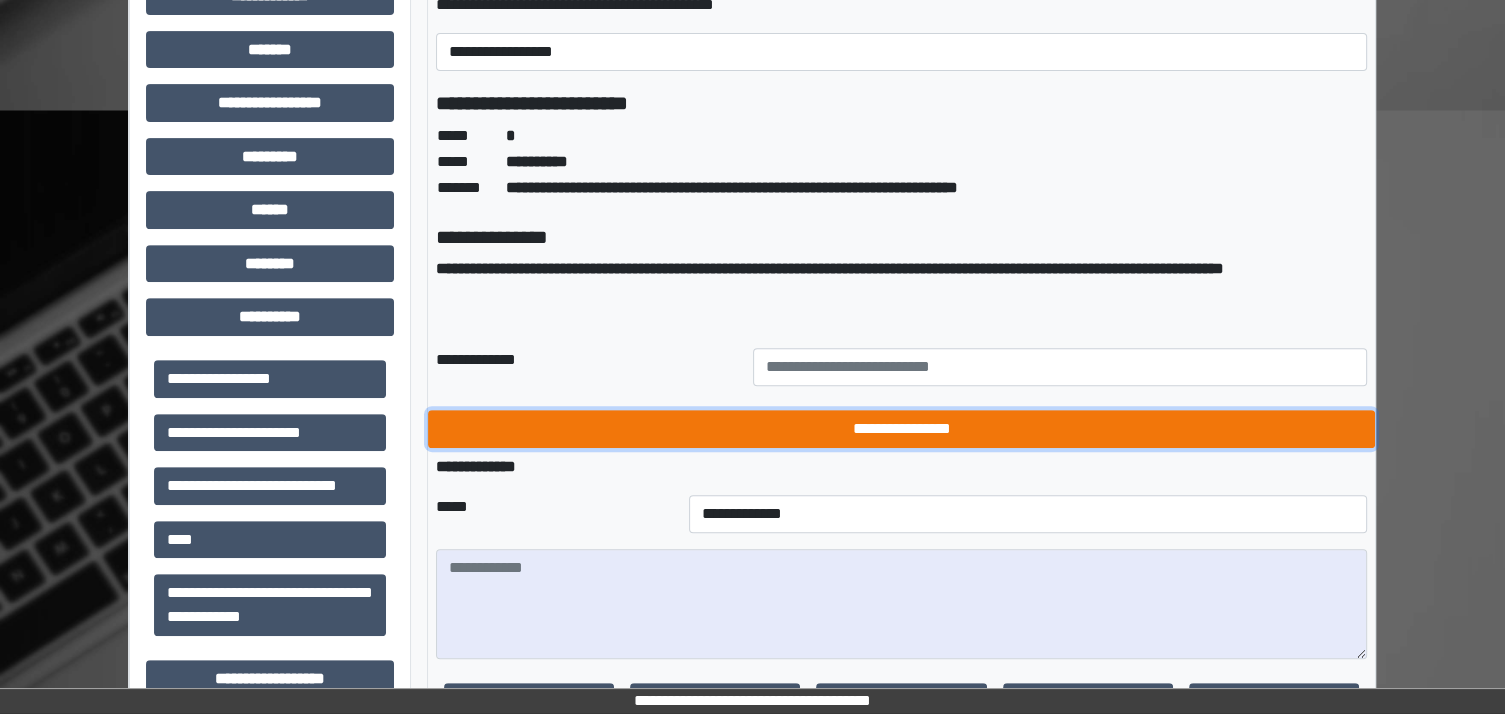 click on "**********" at bounding box center (901, 429) 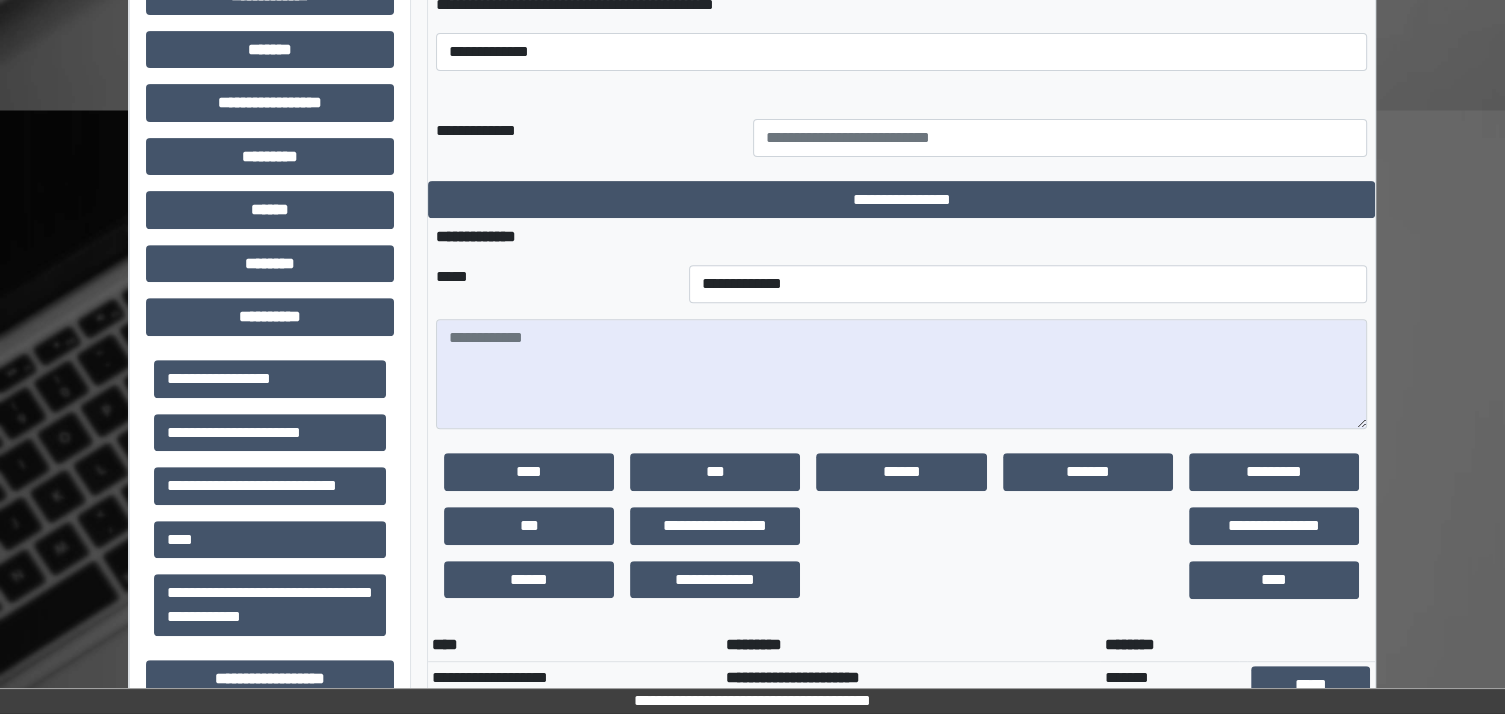 scroll, scrollTop: 824, scrollLeft: 0, axis: vertical 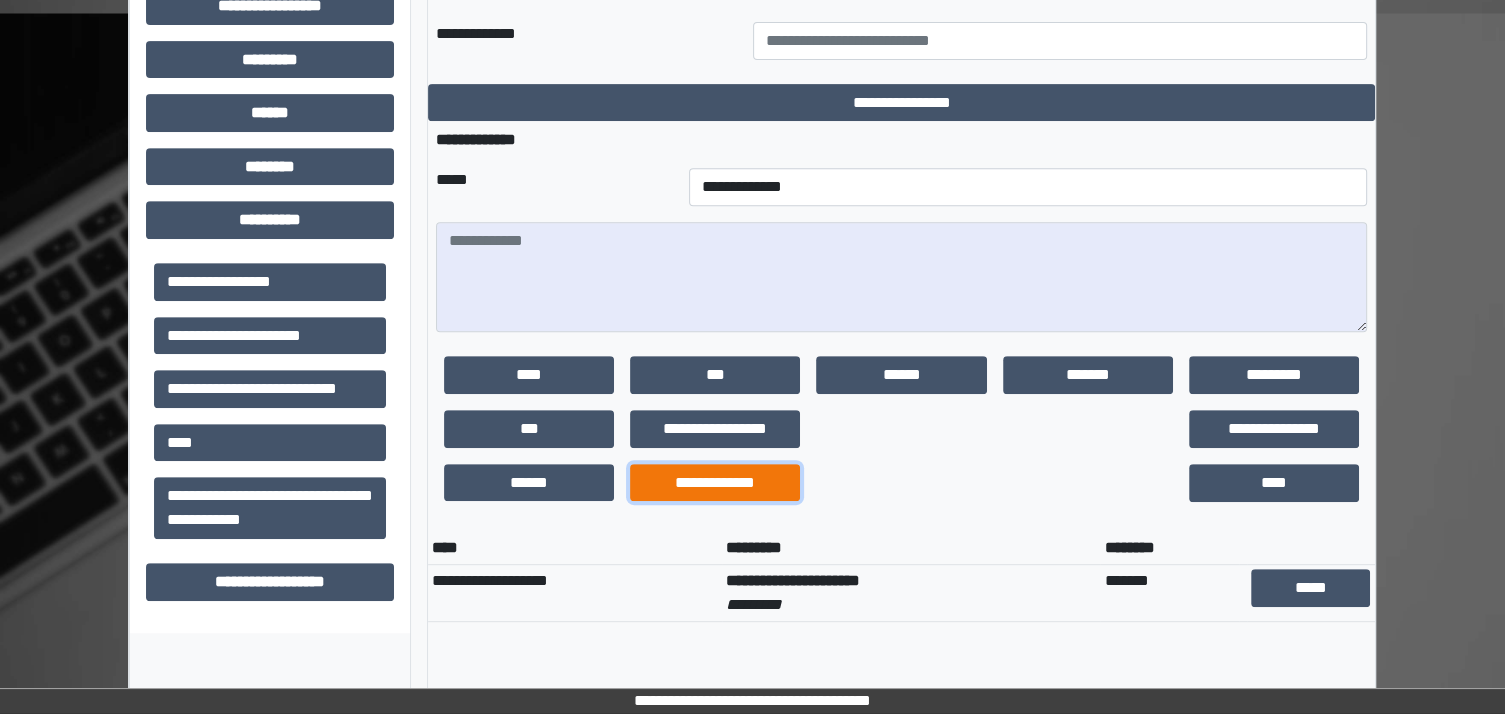 click on "**********" at bounding box center (715, 483) 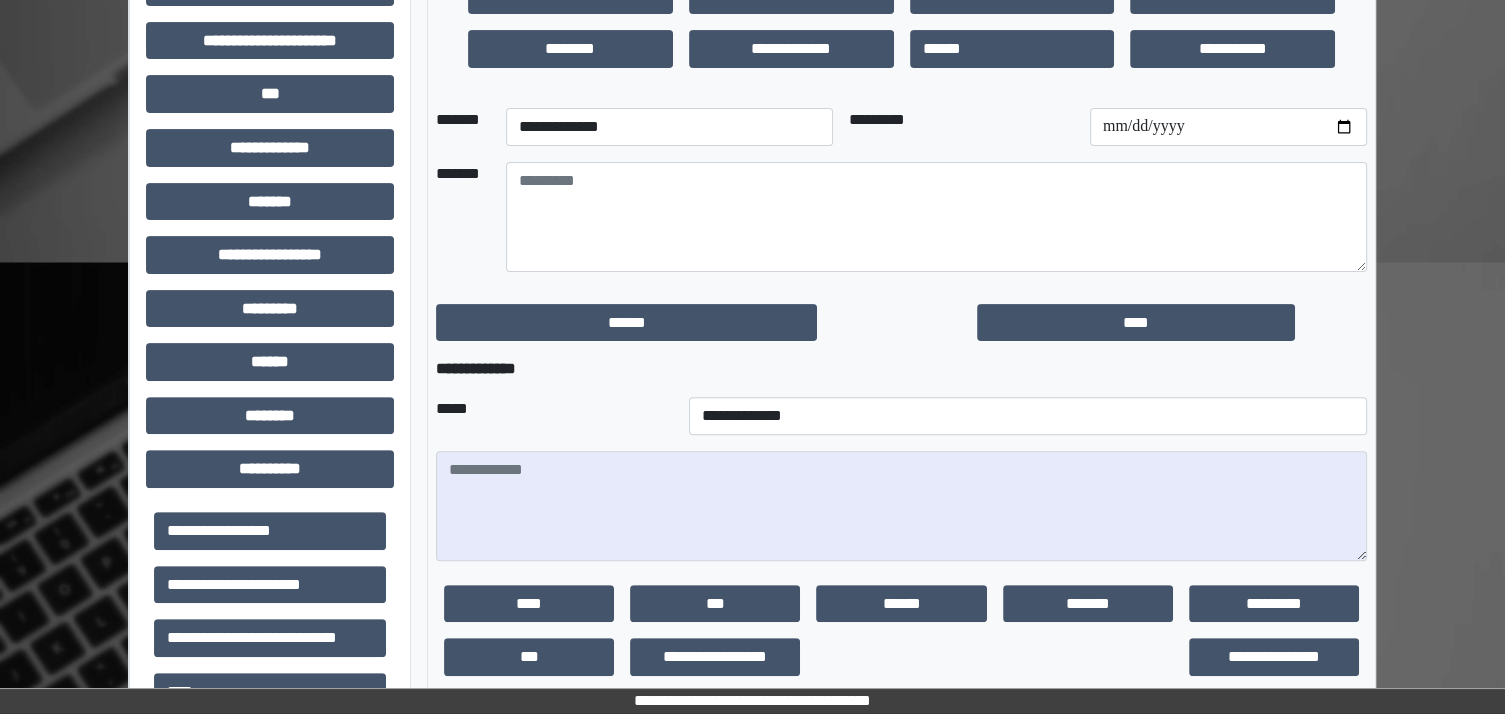 scroll, scrollTop: 439, scrollLeft: 0, axis: vertical 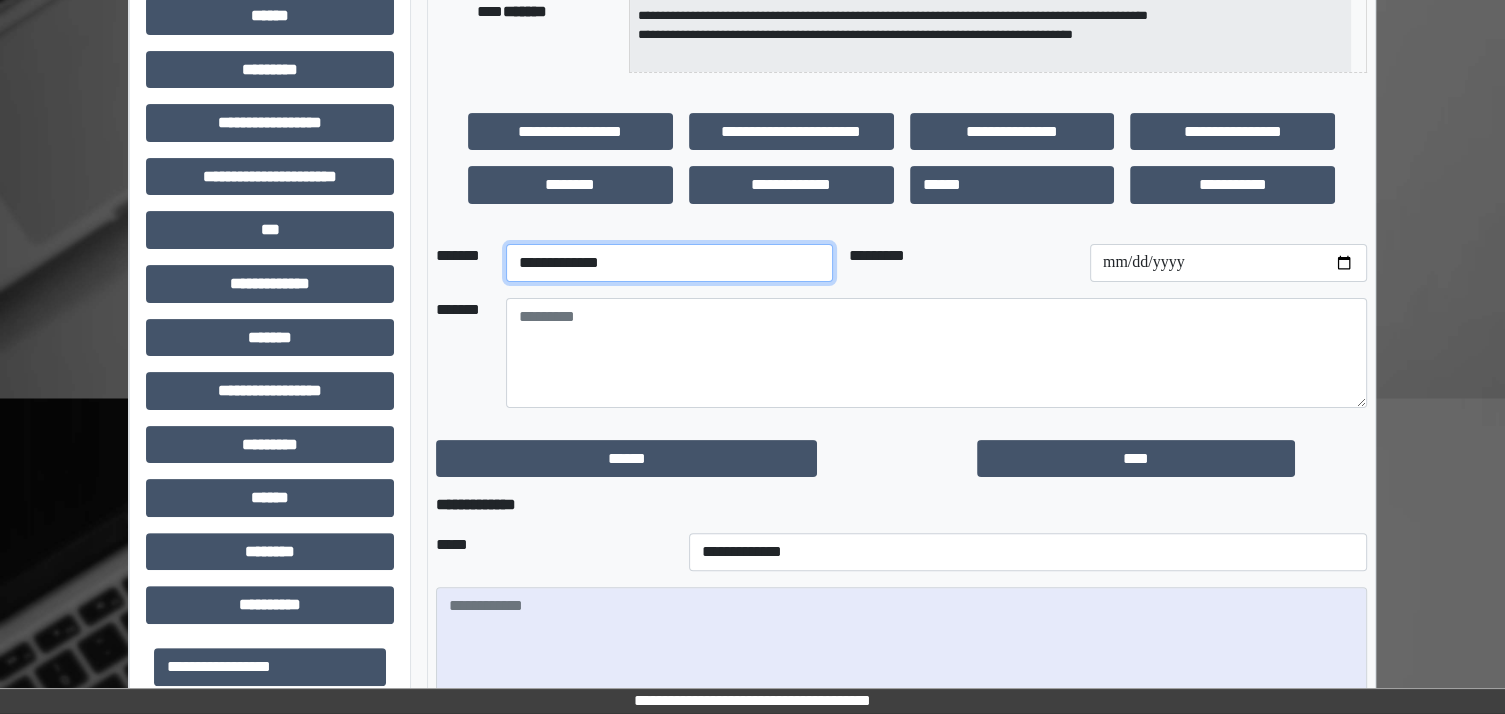 click on "**********" at bounding box center [669, 263] 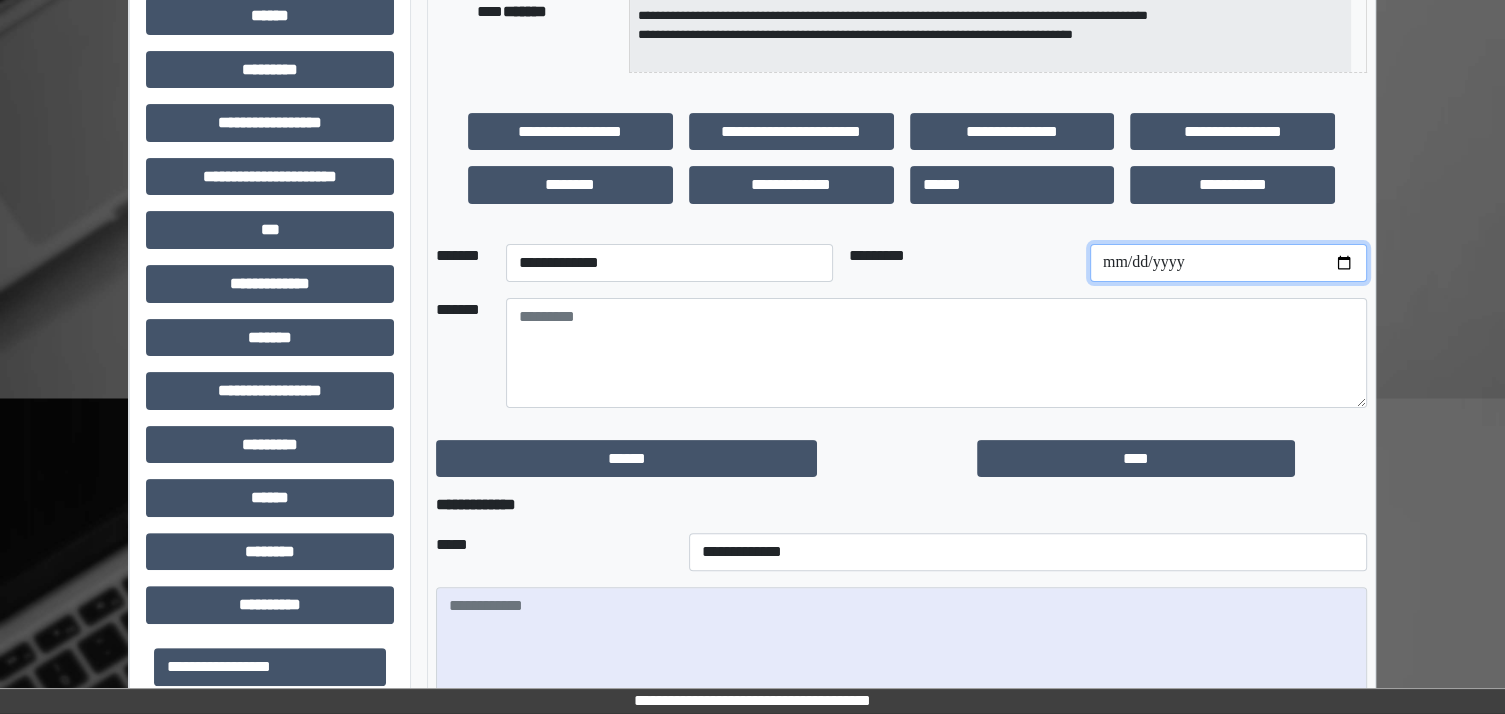 click at bounding box center [1228, 263] 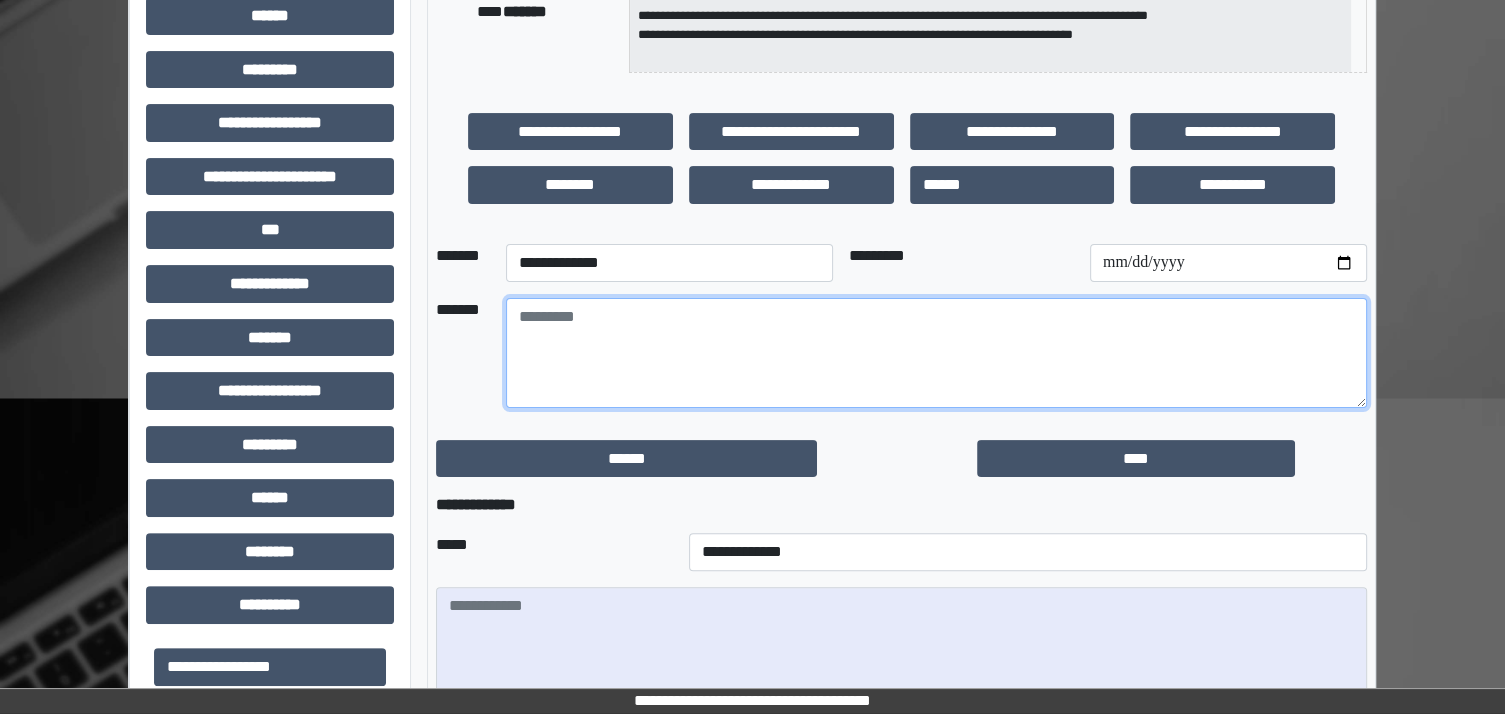 click at bounding box center (936, 353) 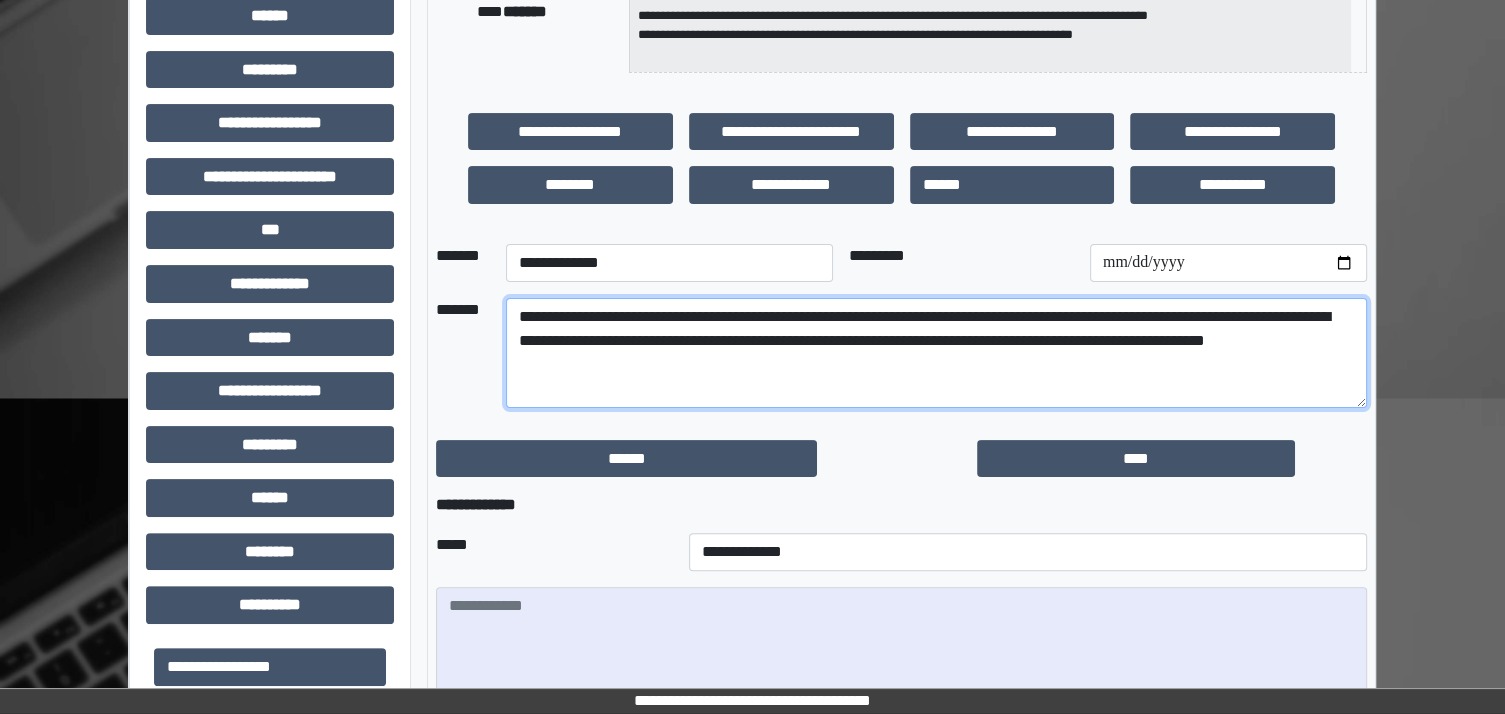 click on "**********" at bounding box center (936, 353) 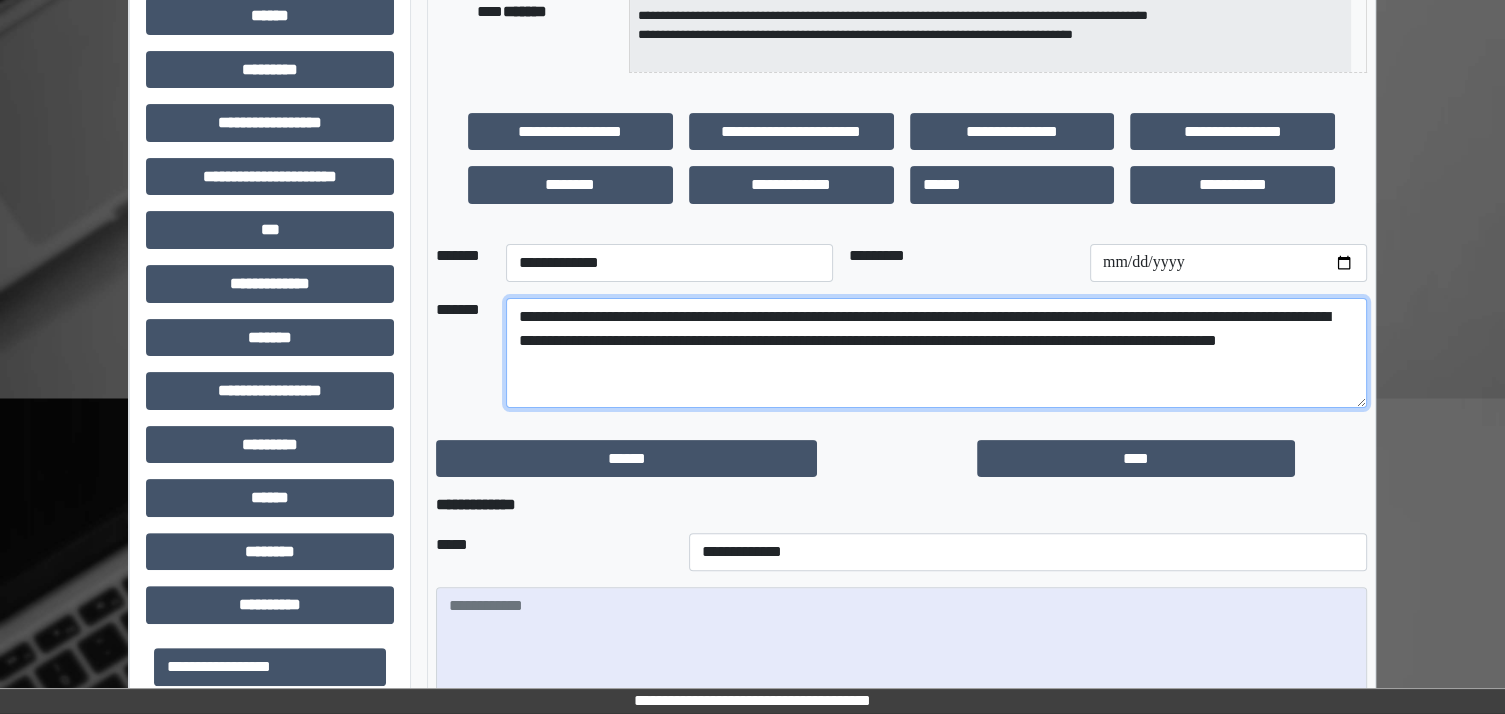 click on "**********" at bounding box center (936, 353) 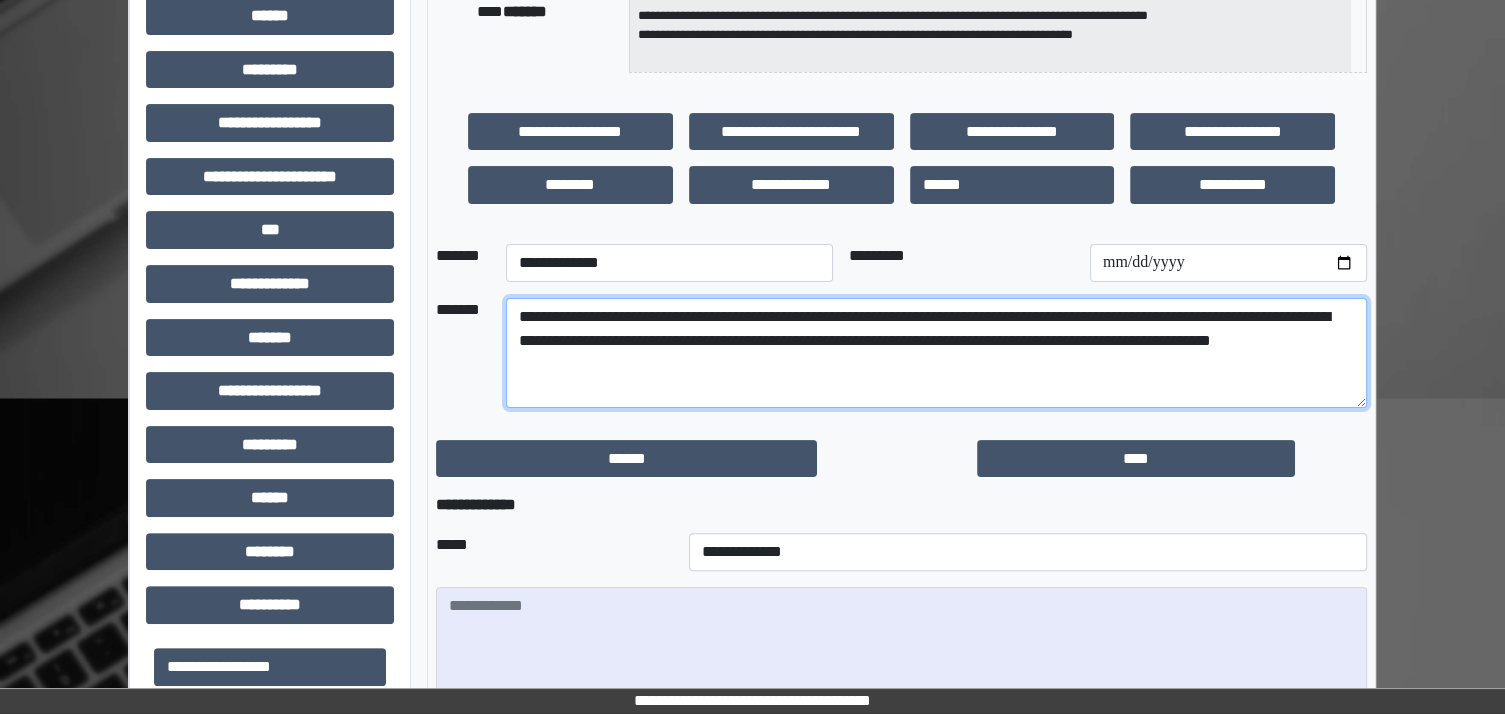 click on "**********" at bounding box center (936, 353) 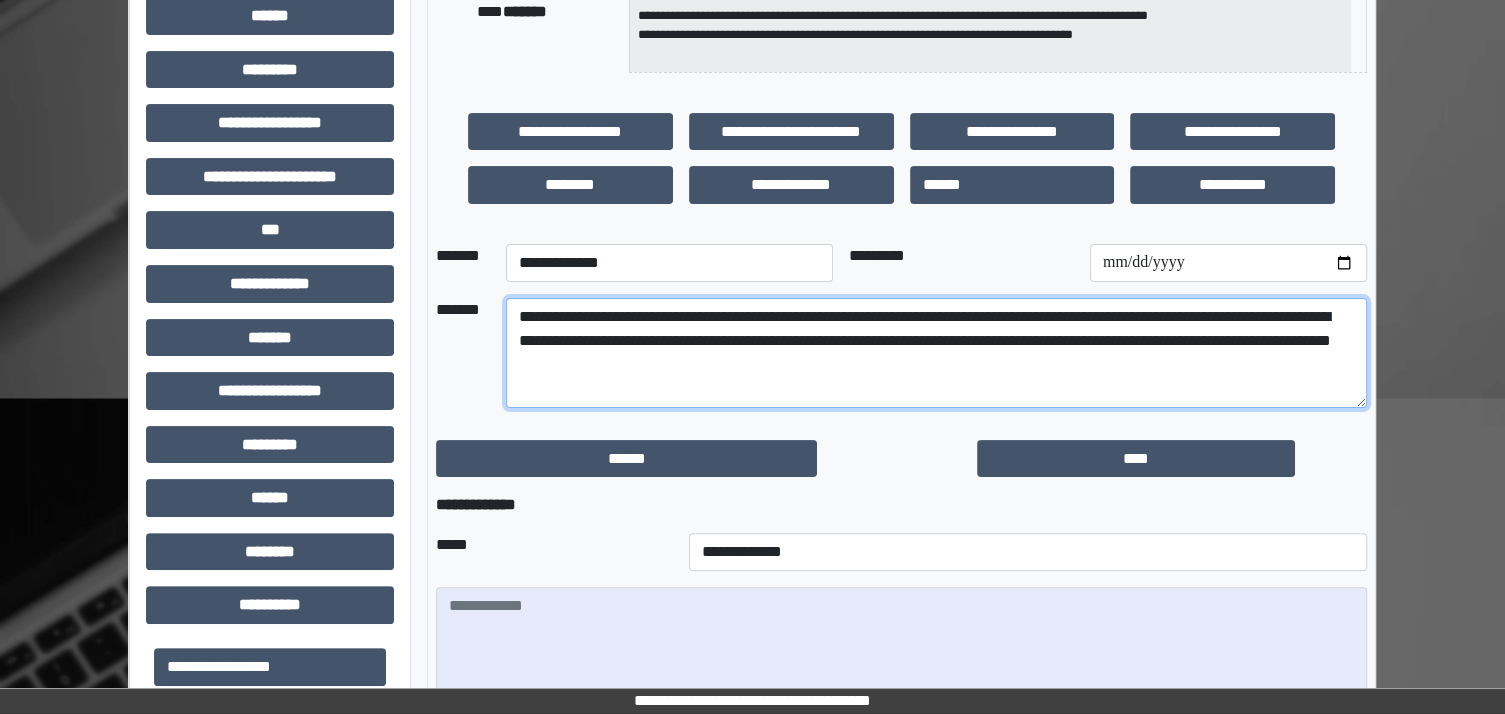 click on "**********" at bounding box center [936, 353] 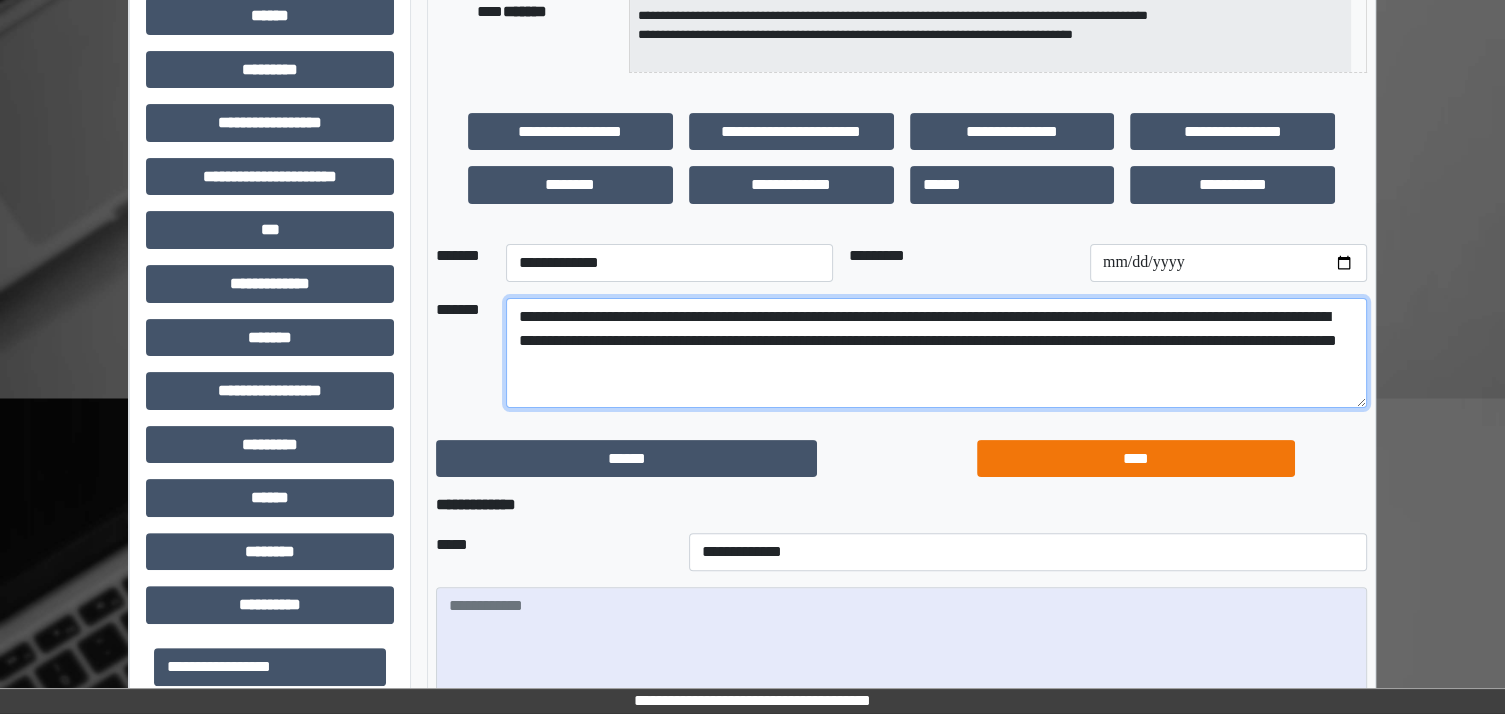 type on "**********" 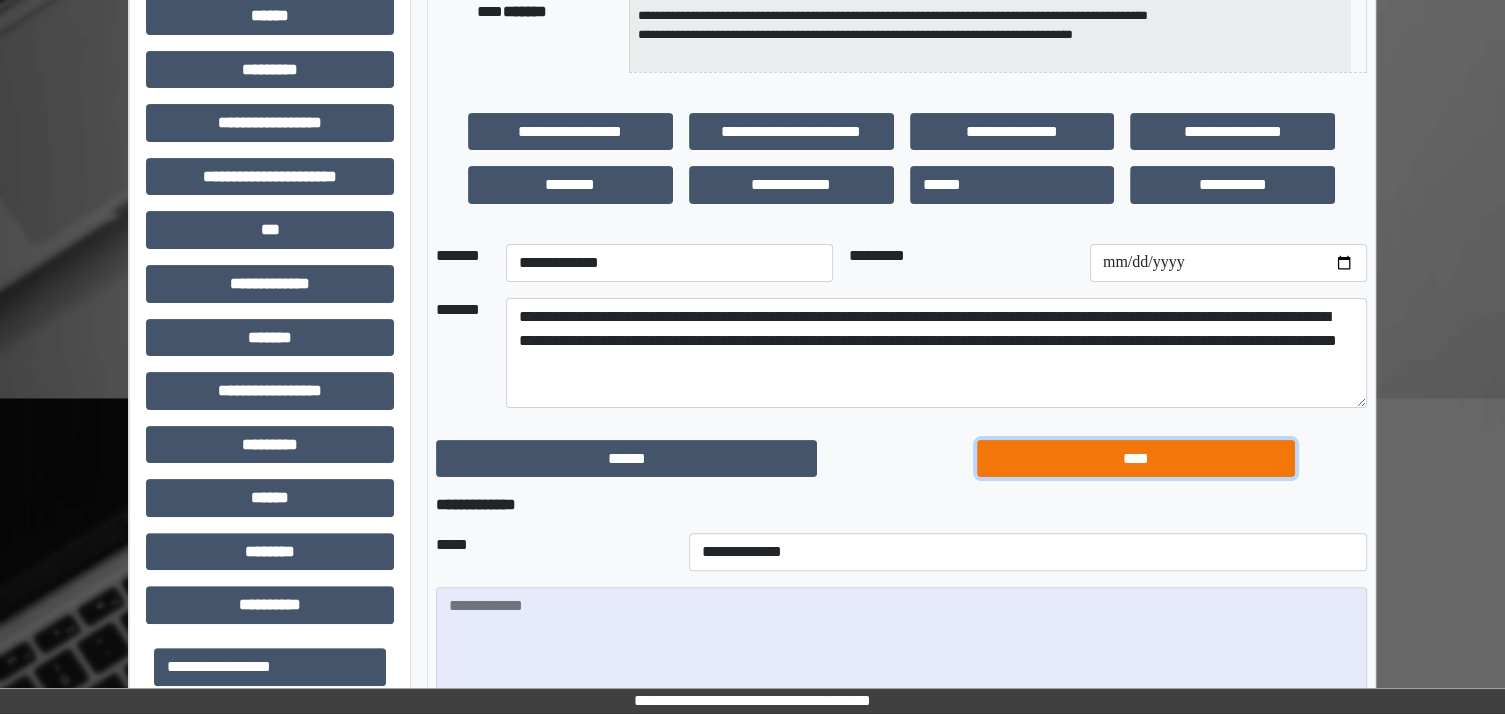click on "****" at bounding box center [1136, 459] 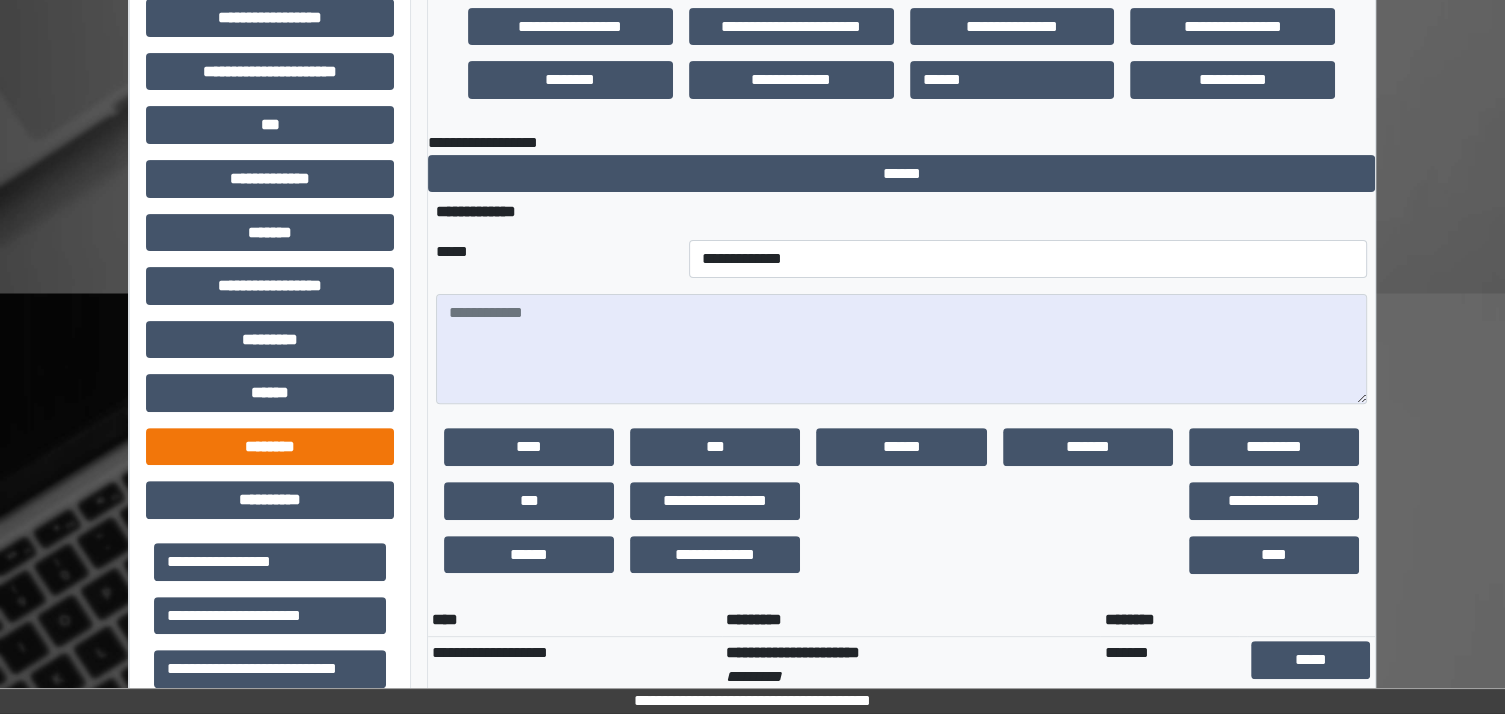 scroll, scrollTop: 543, scrollLeft: 0, axis: vertical 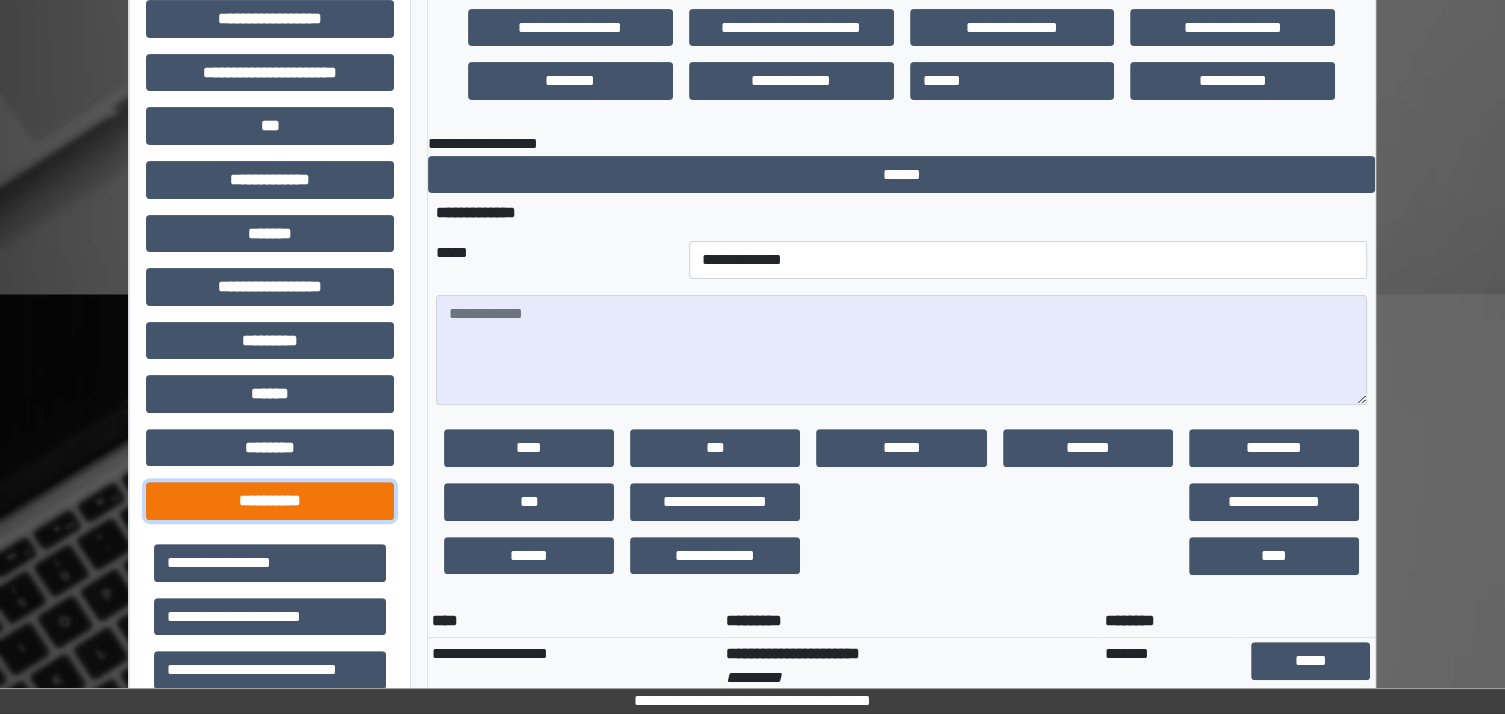 click on "**********" at bounding box center [270, 501] 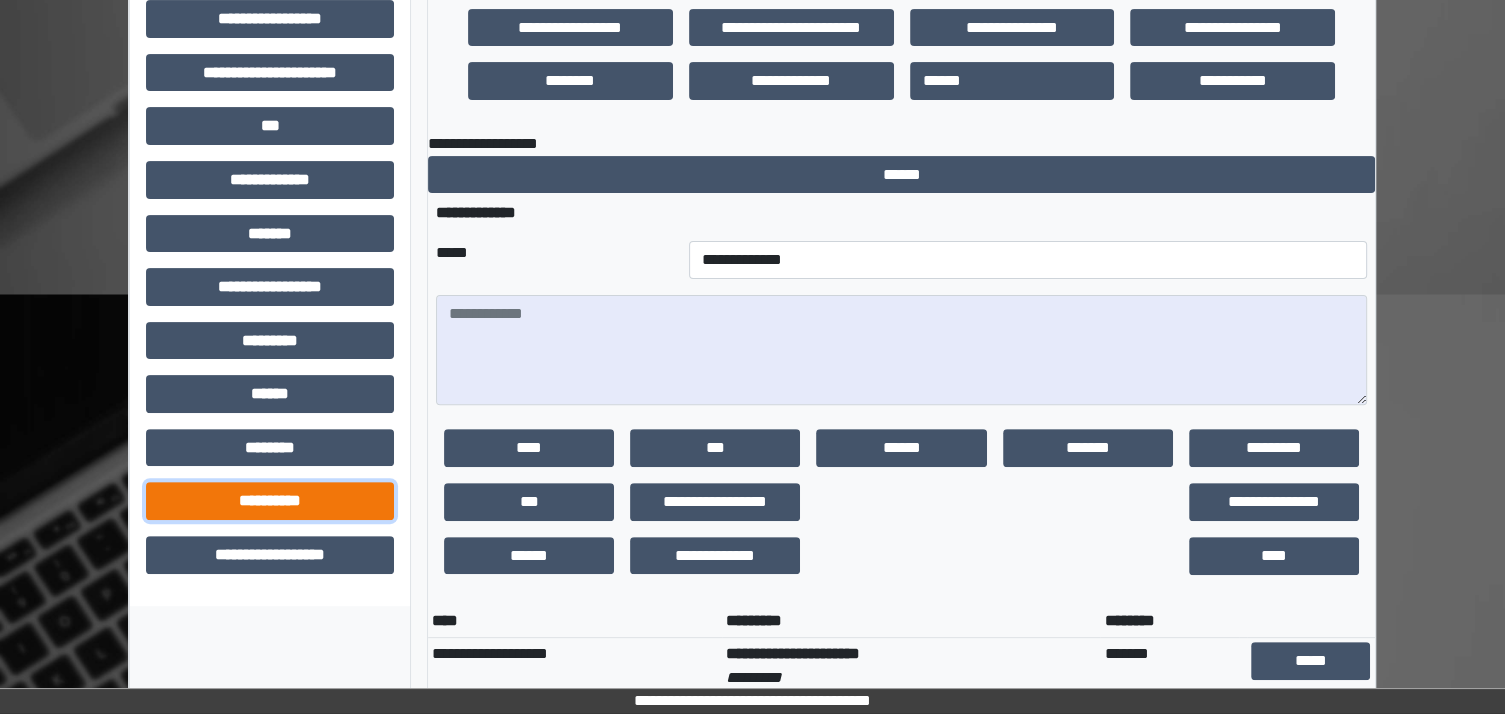 drag, startPoint x: 276, startPoint y: 513, endPoint x: 220, endPoint y: 505, distance: 56.568542 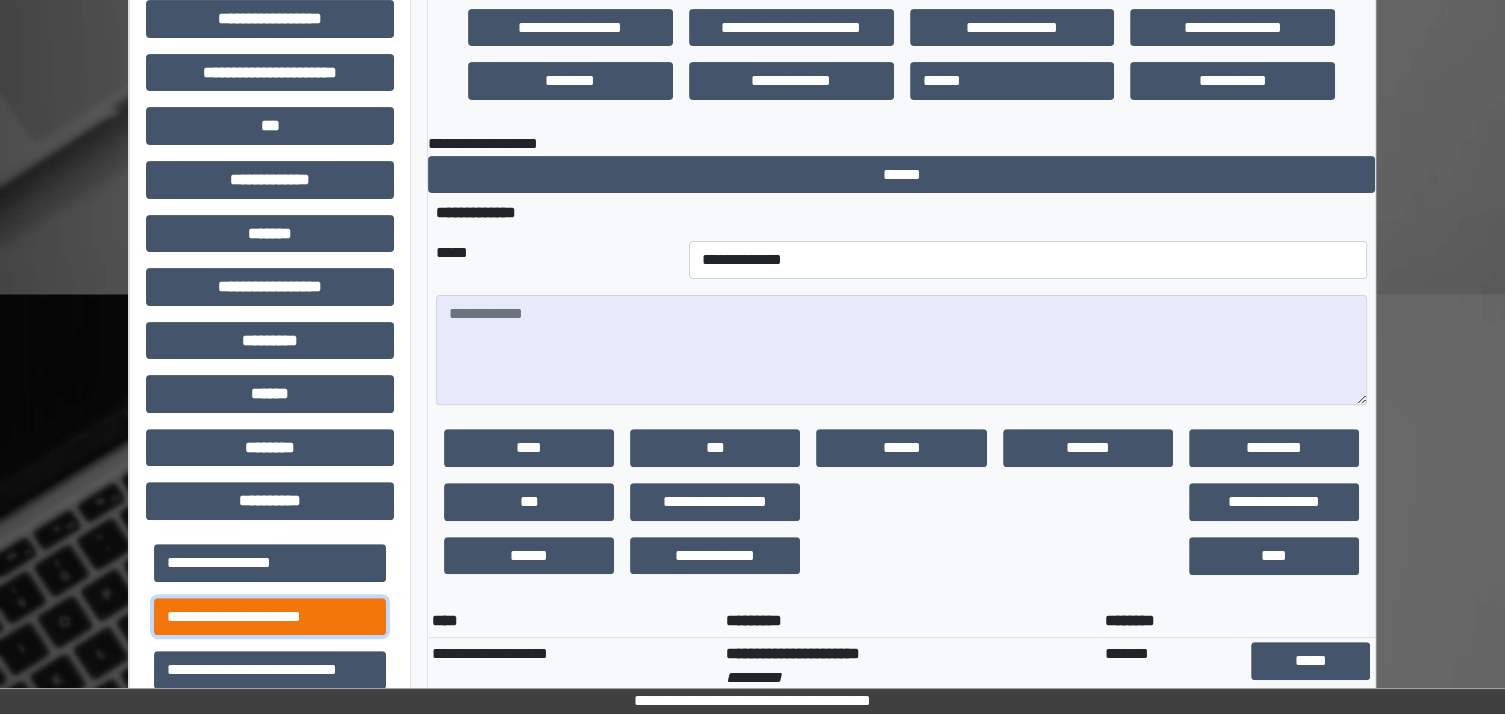 click on "**********" at bounding box center [270, 617] 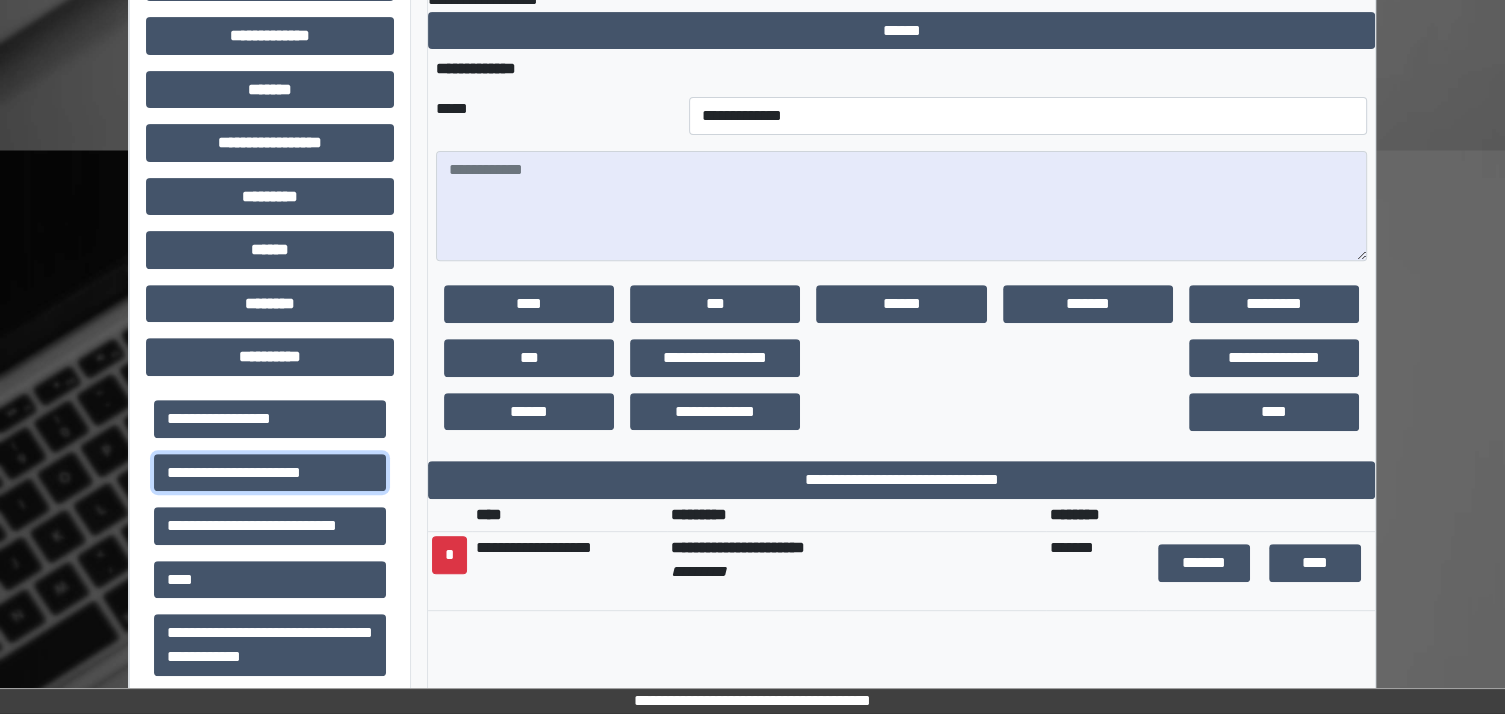 scroll, scrollTop: 691, scrollLeft: 0, axis: vertical 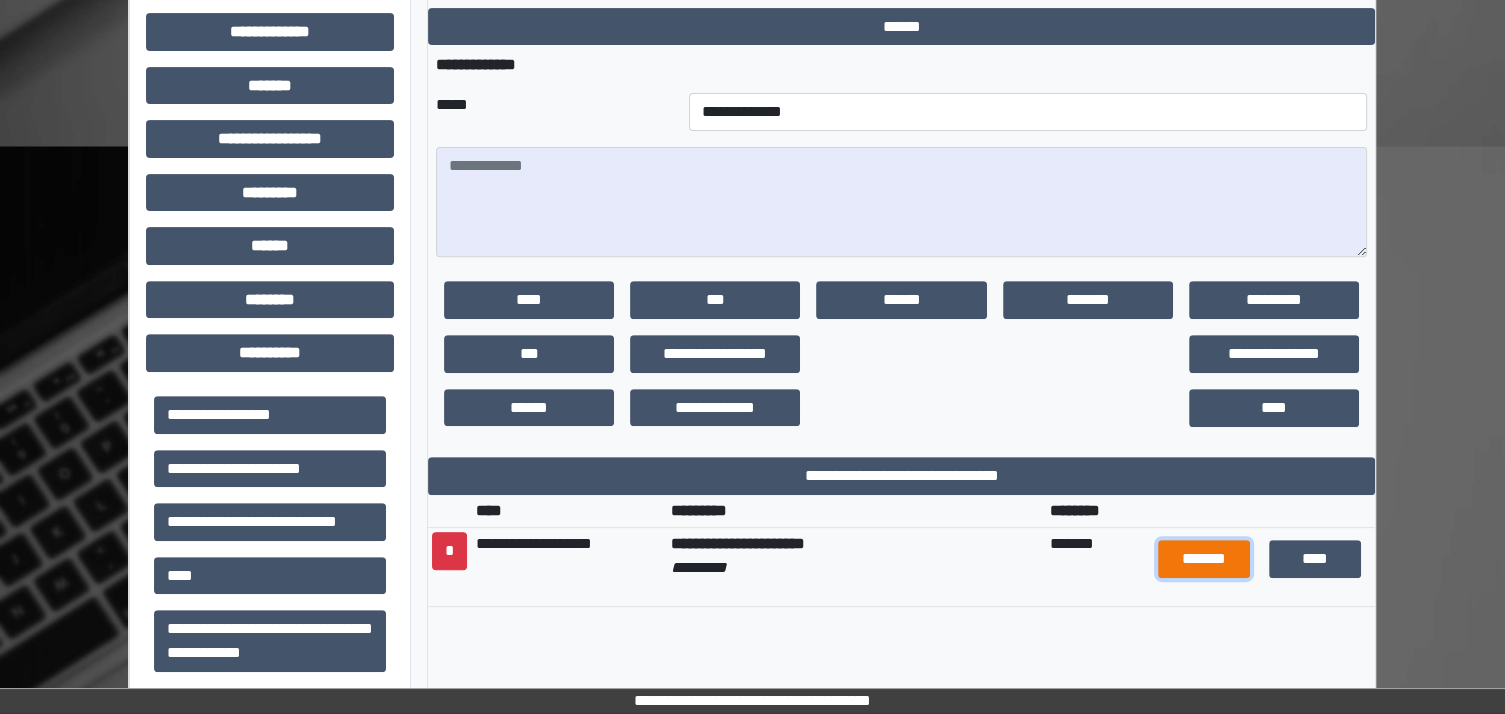 click on "*******" at bounding box center [1204, 559] 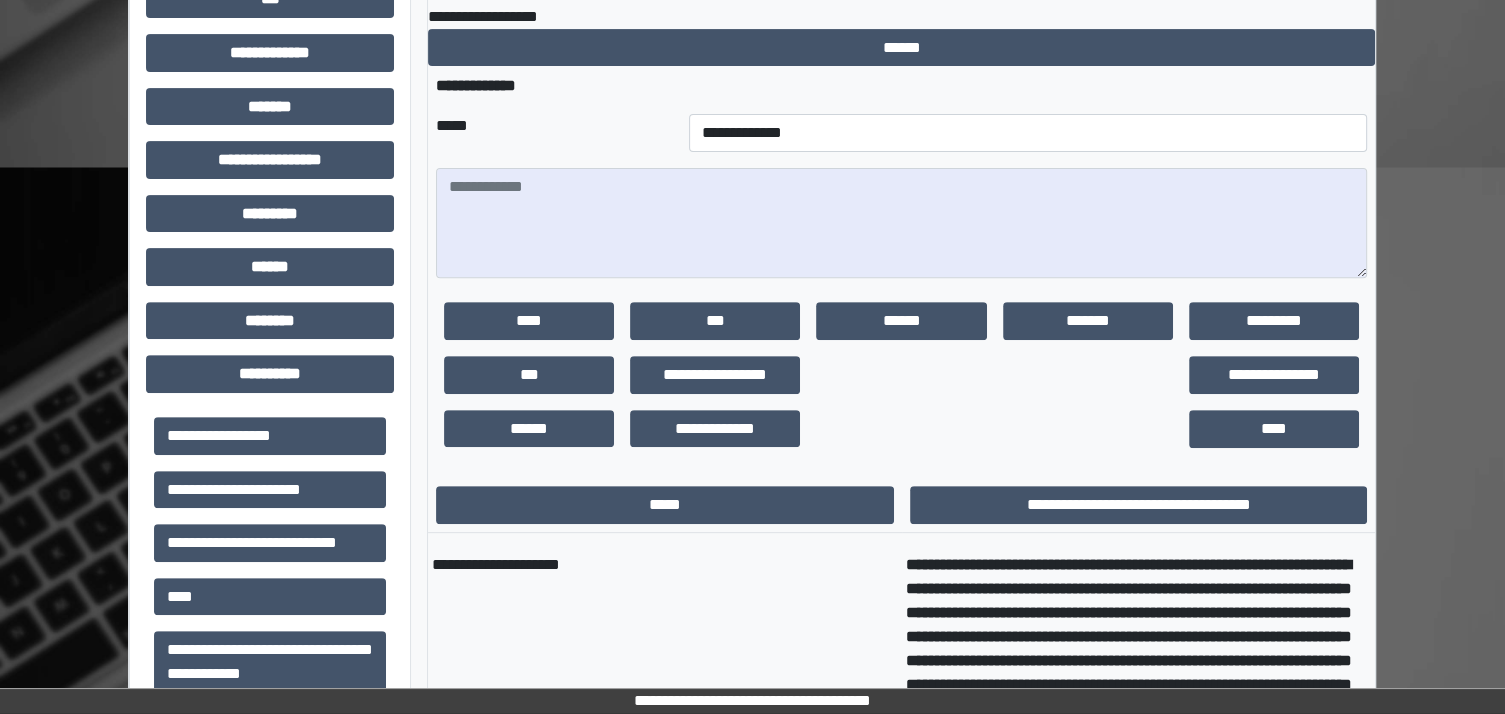 scroll, scrollTop: 676, scrollLeft: 0, axis: vertical 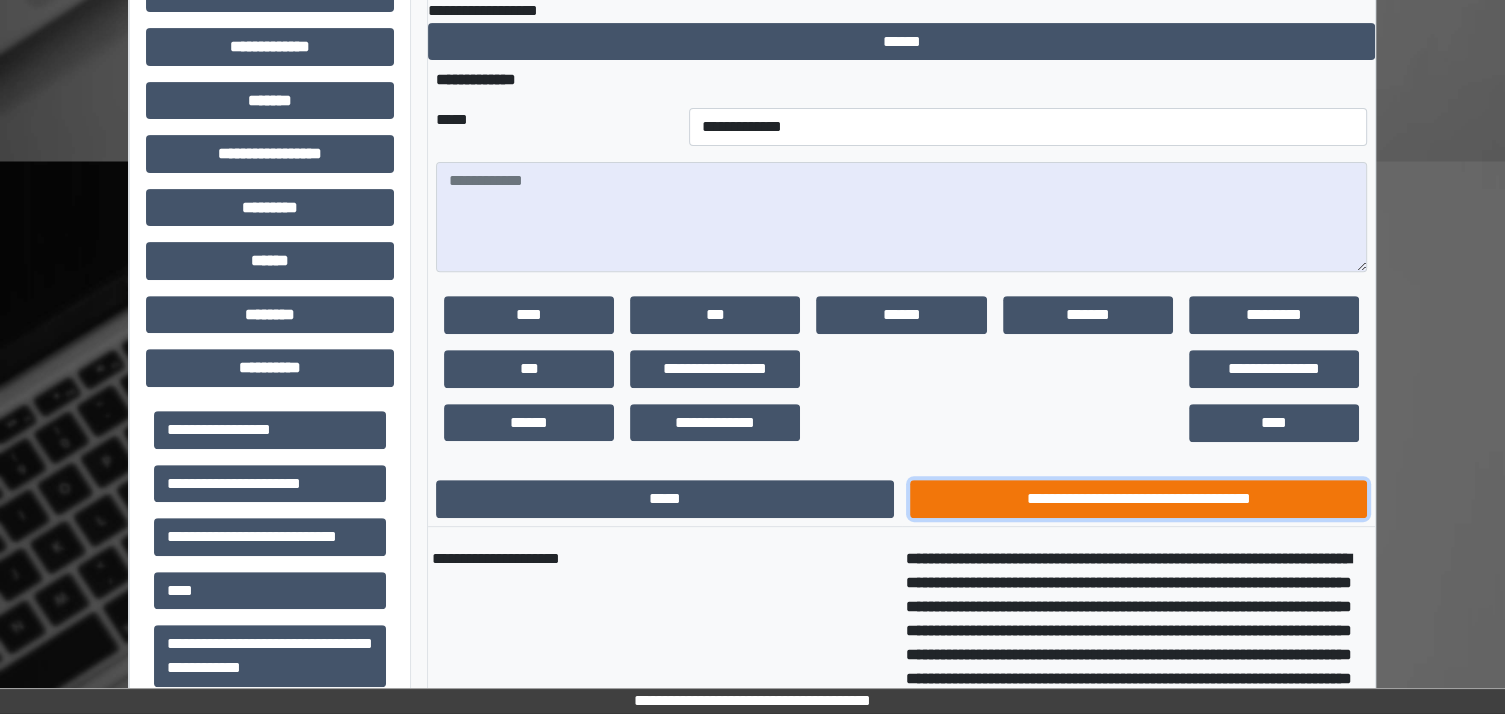 click on "**********" at bounding box center (1139, 499) 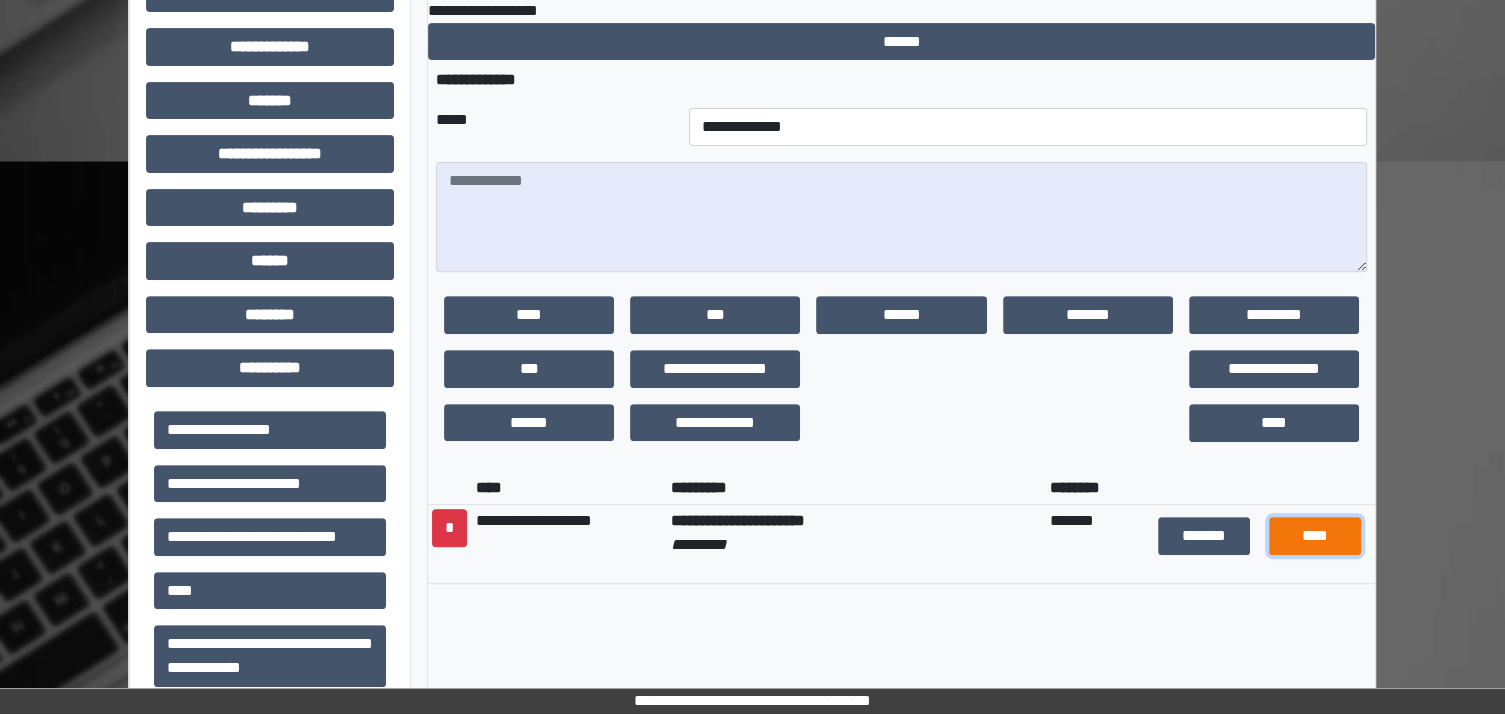 click on "****" at bounding box center (1315, 536) 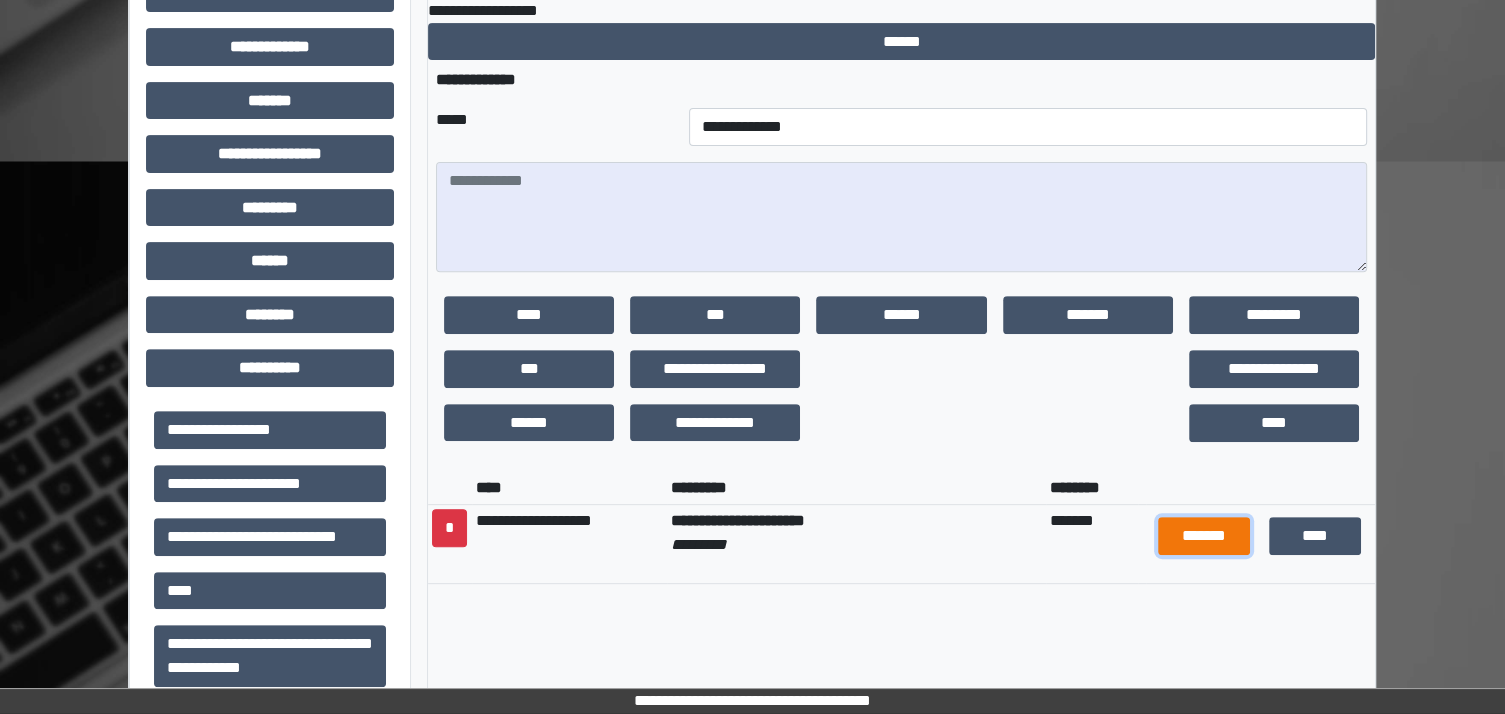 click on "*******" at bounding box center [1204, 536] 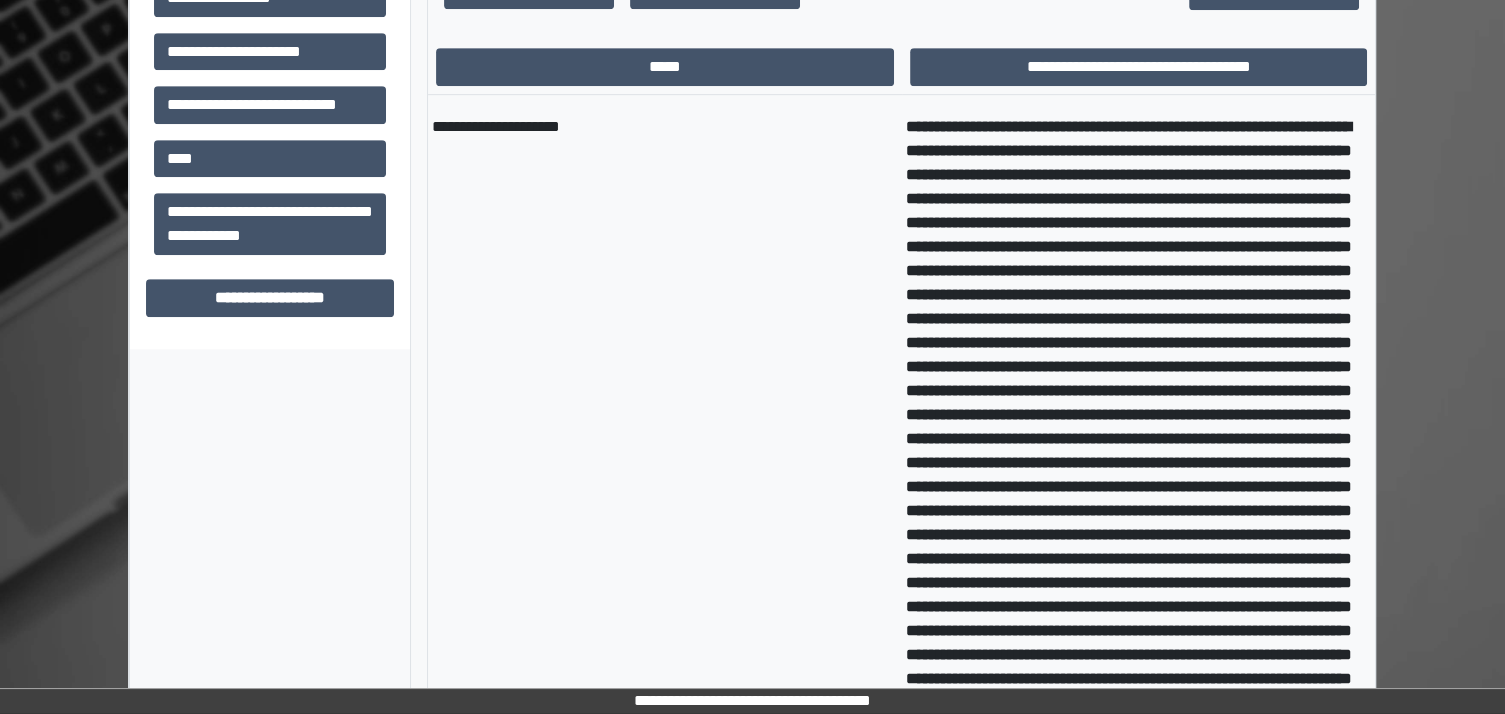 scroll, scrollTop: 1117, scrollLeft: 0, axis: vertical 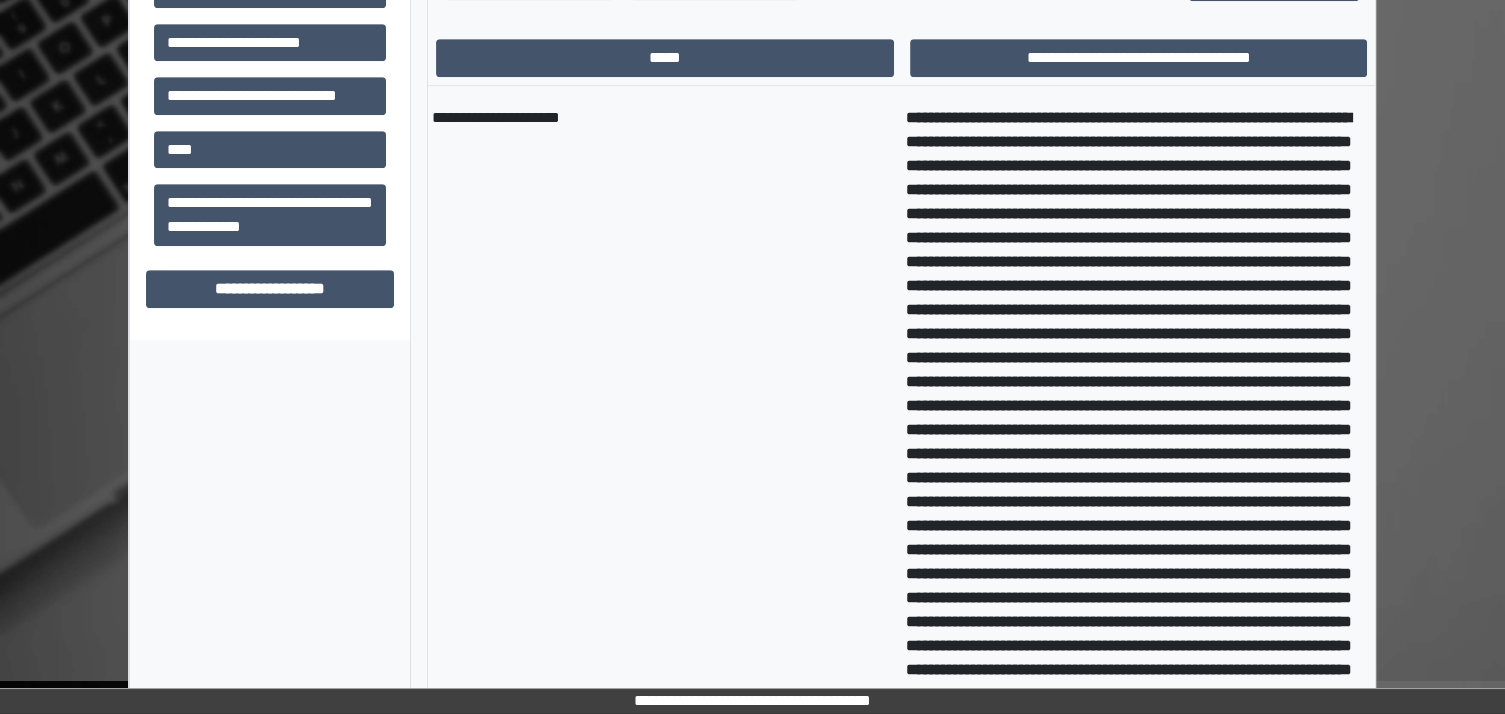 click at bounding box center (1138, 633) 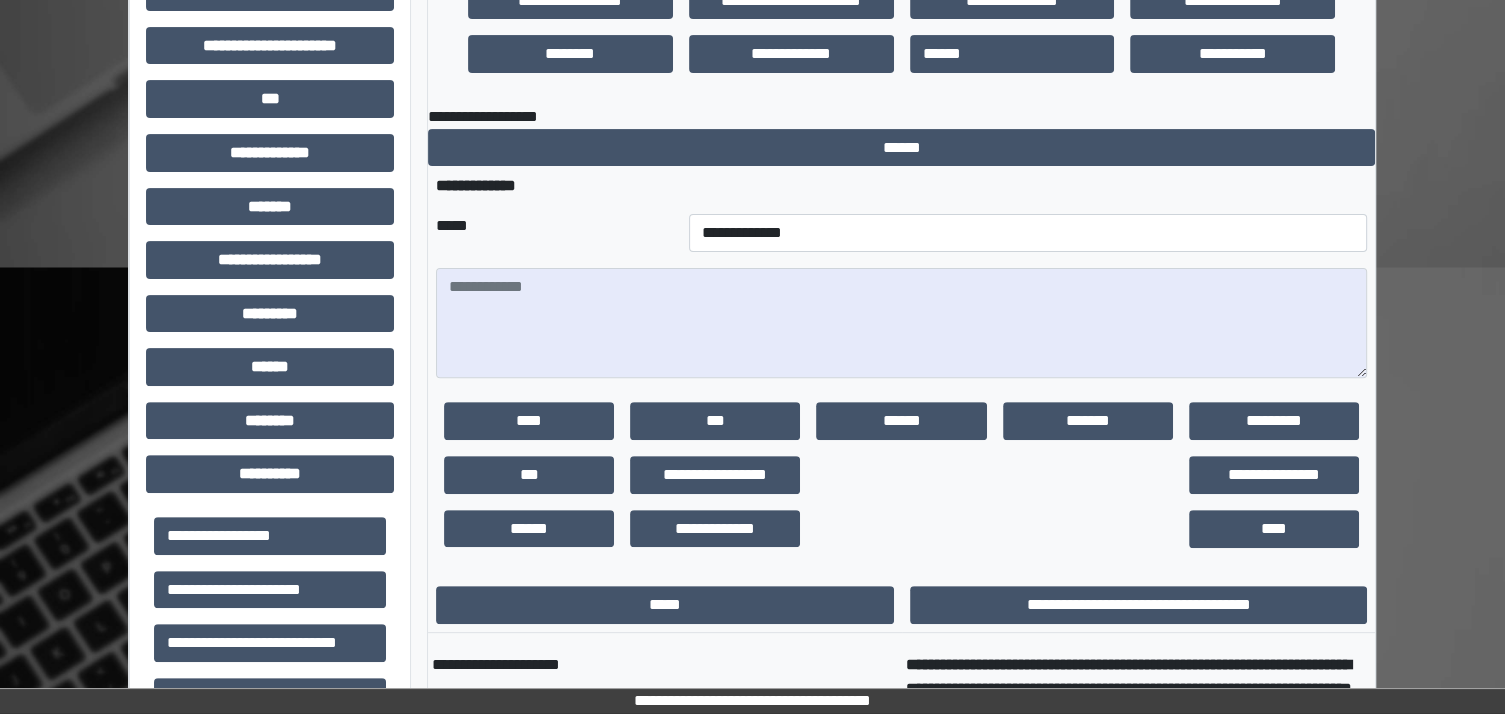 scroll, scrollTop: 486, scrollLeft: 0, axis: vertical 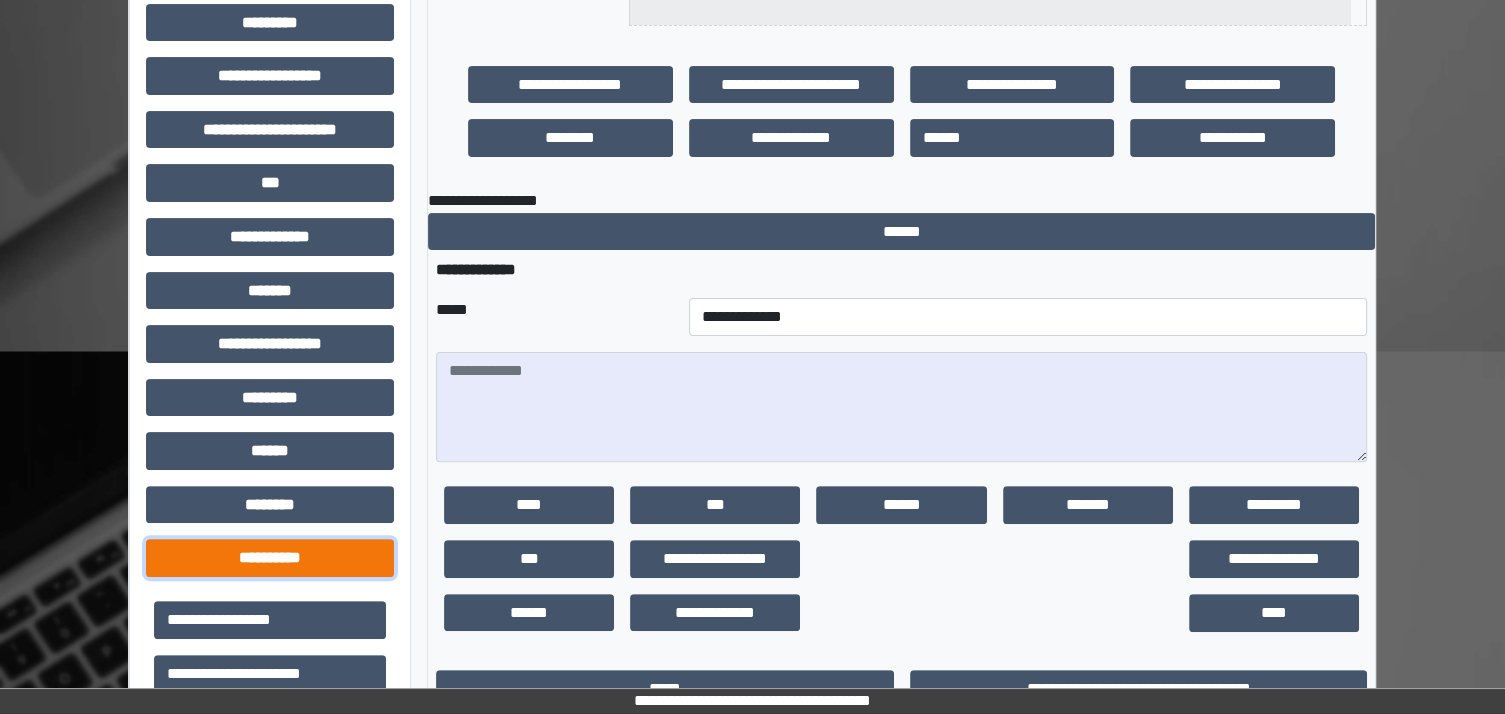 click on "**********" at bounding box center [270, 558] 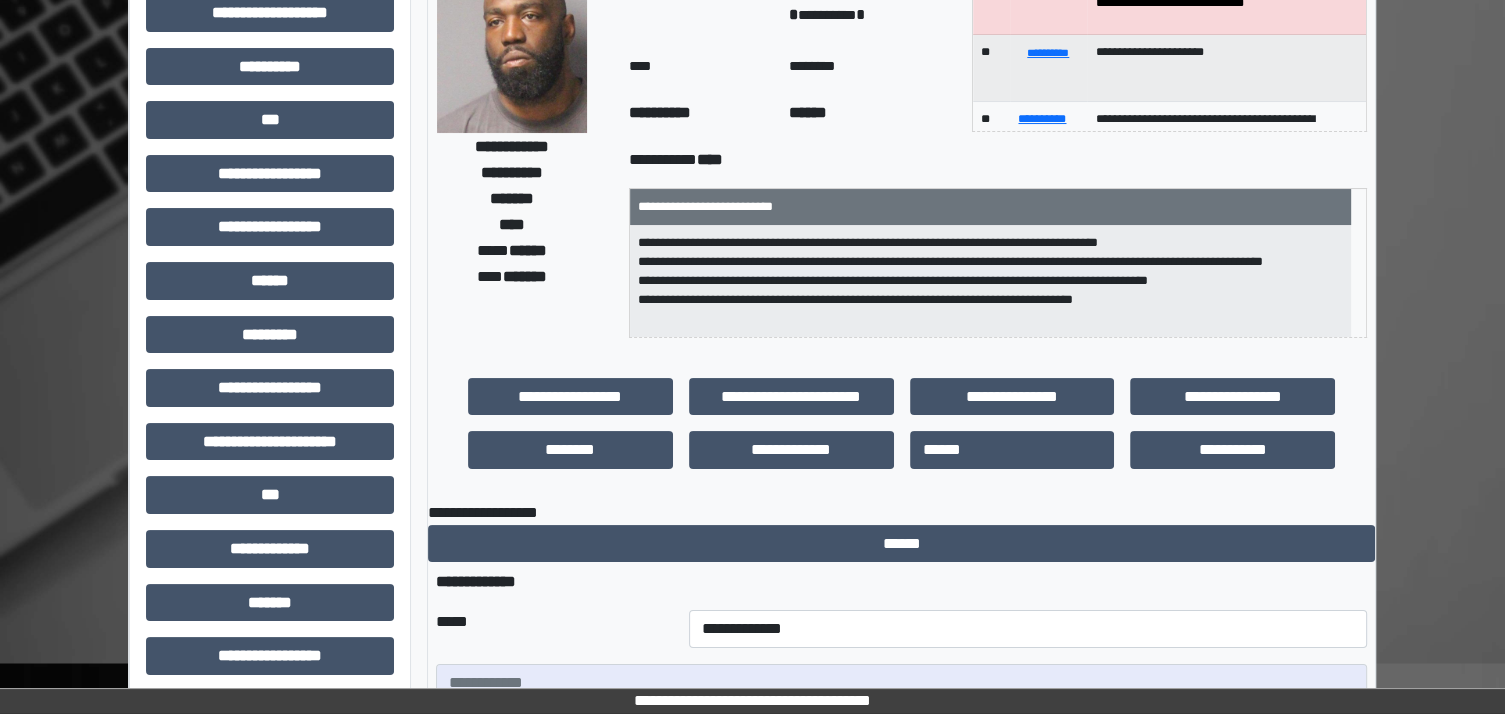 scroll, scrollTop: 340, scrollLeft: 0, axis: vertical 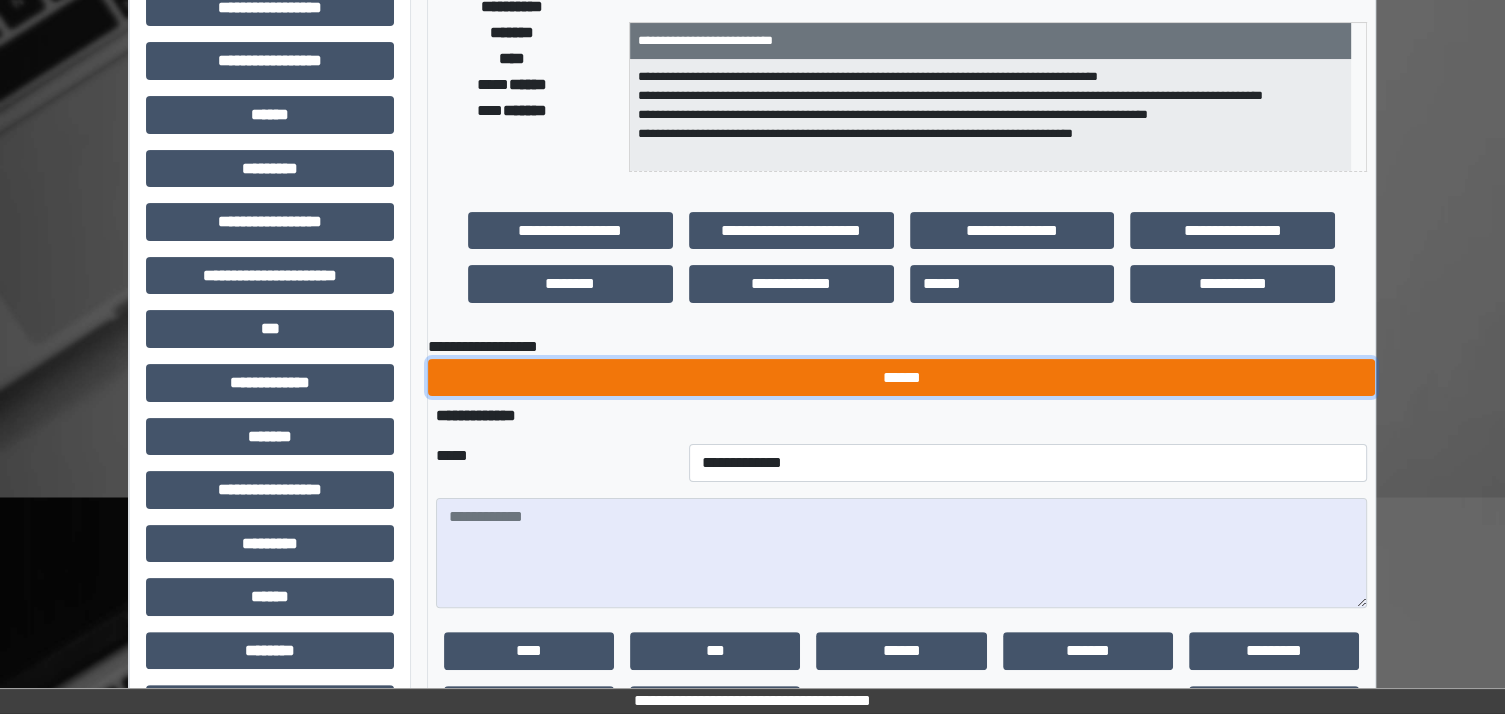 click on "******" at bounding box center (901, 378) 